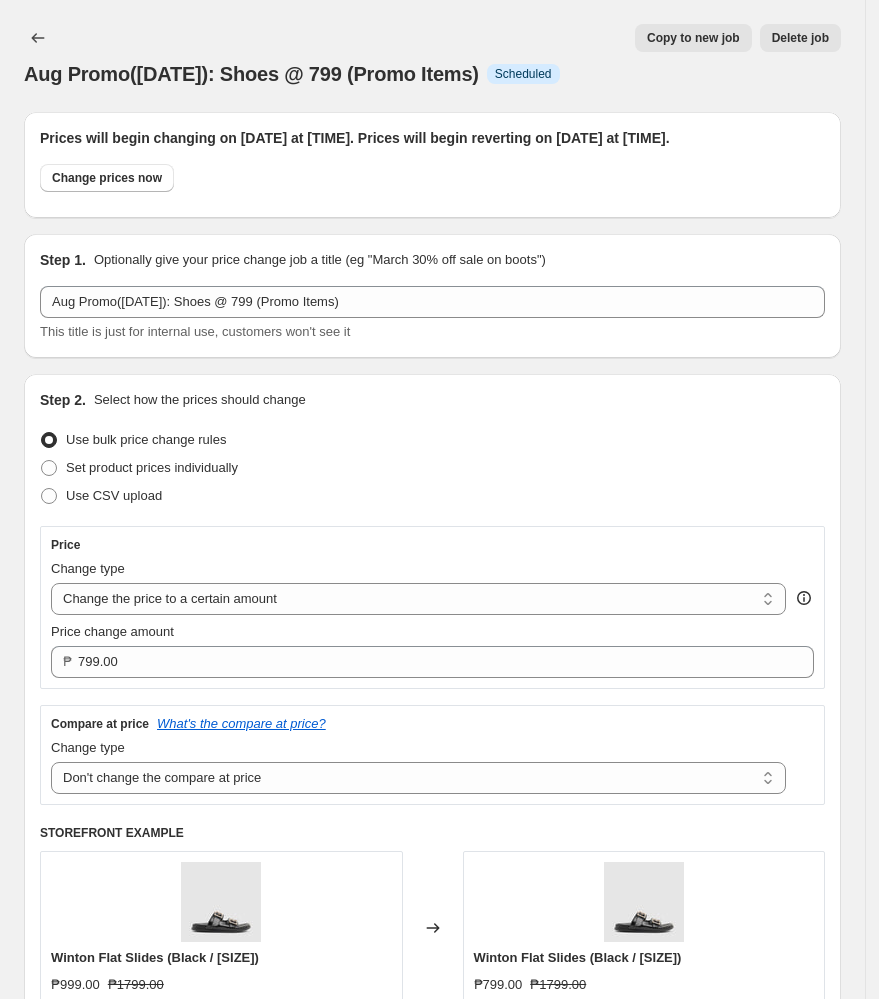 select on "no_change" 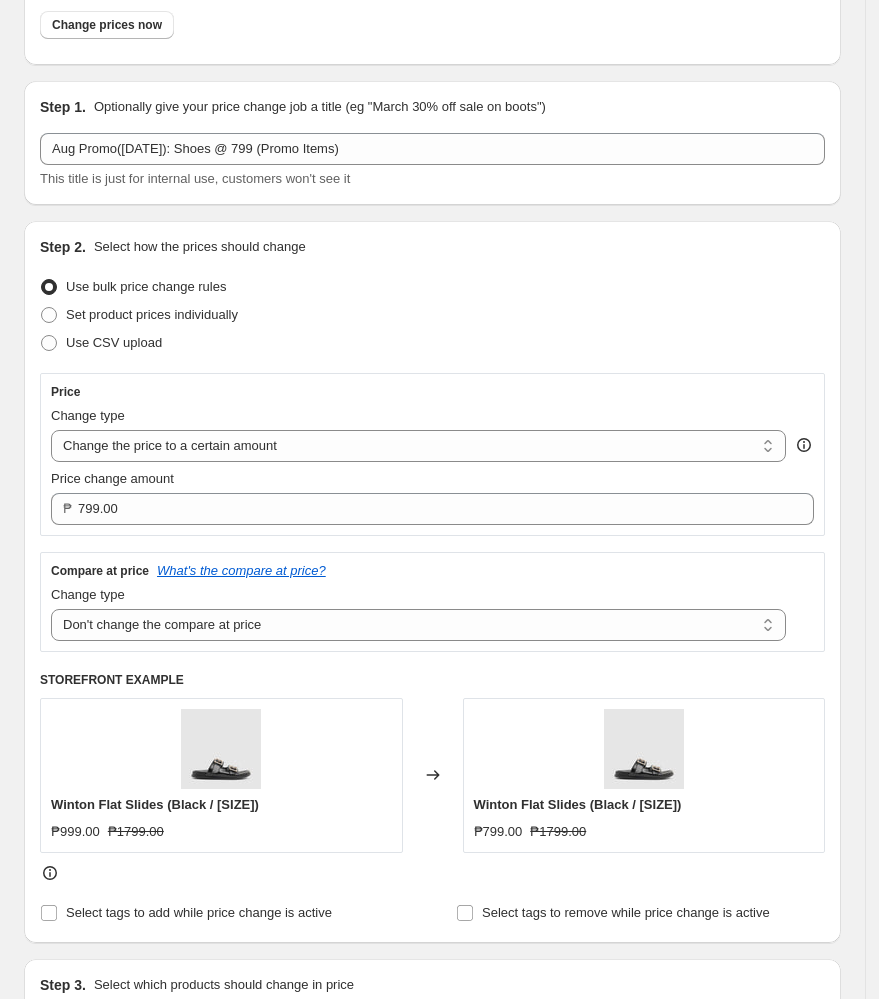scroll, scrollTop: 0, scrollLeft: 0, axis: both 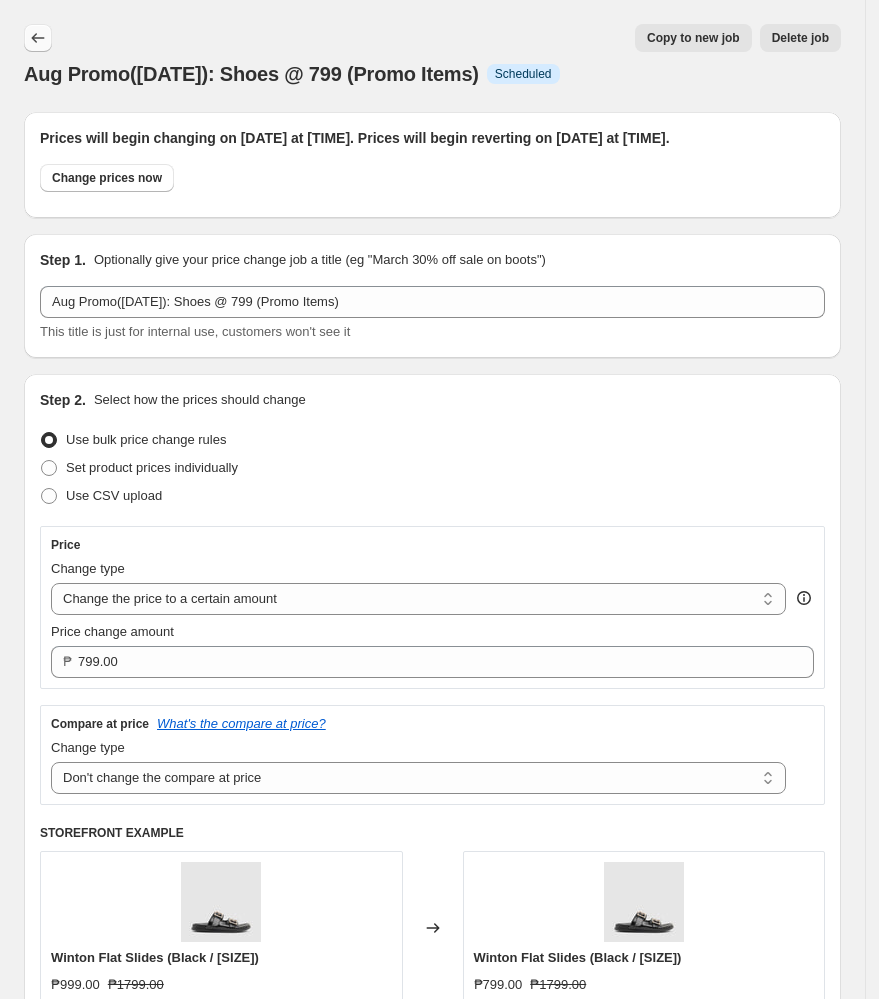 click 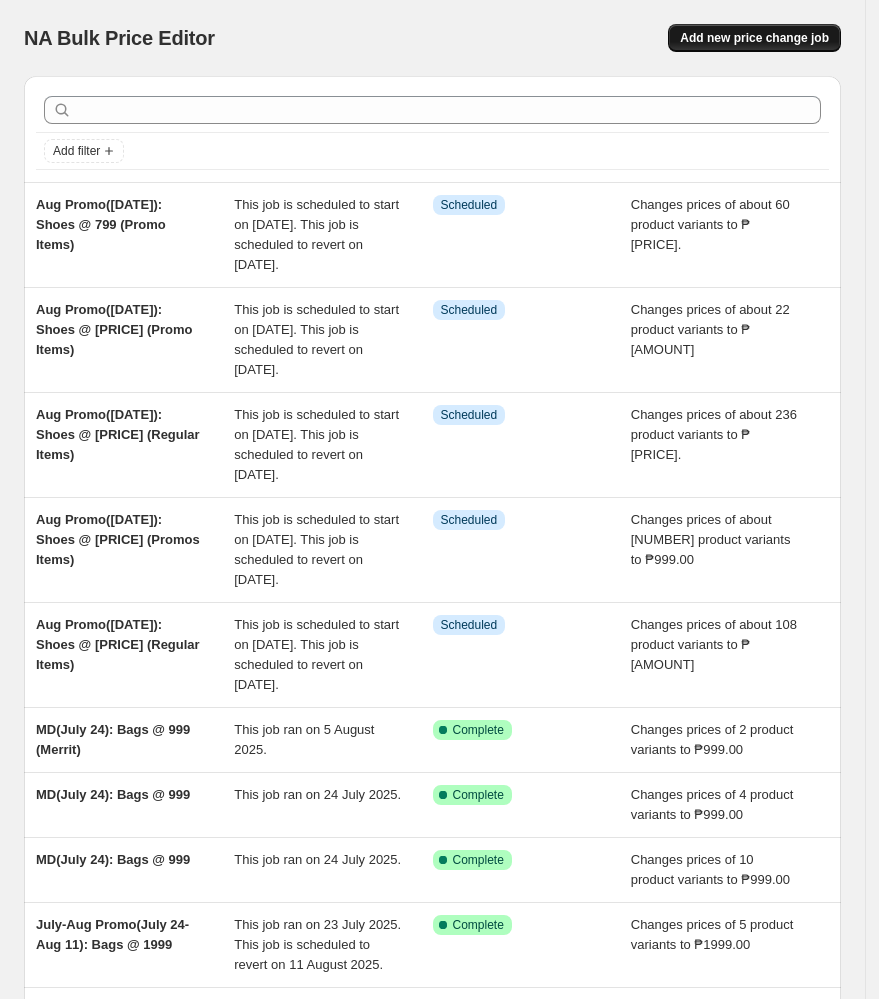 click on "Add new price change job" at bounding box center [754, 38] 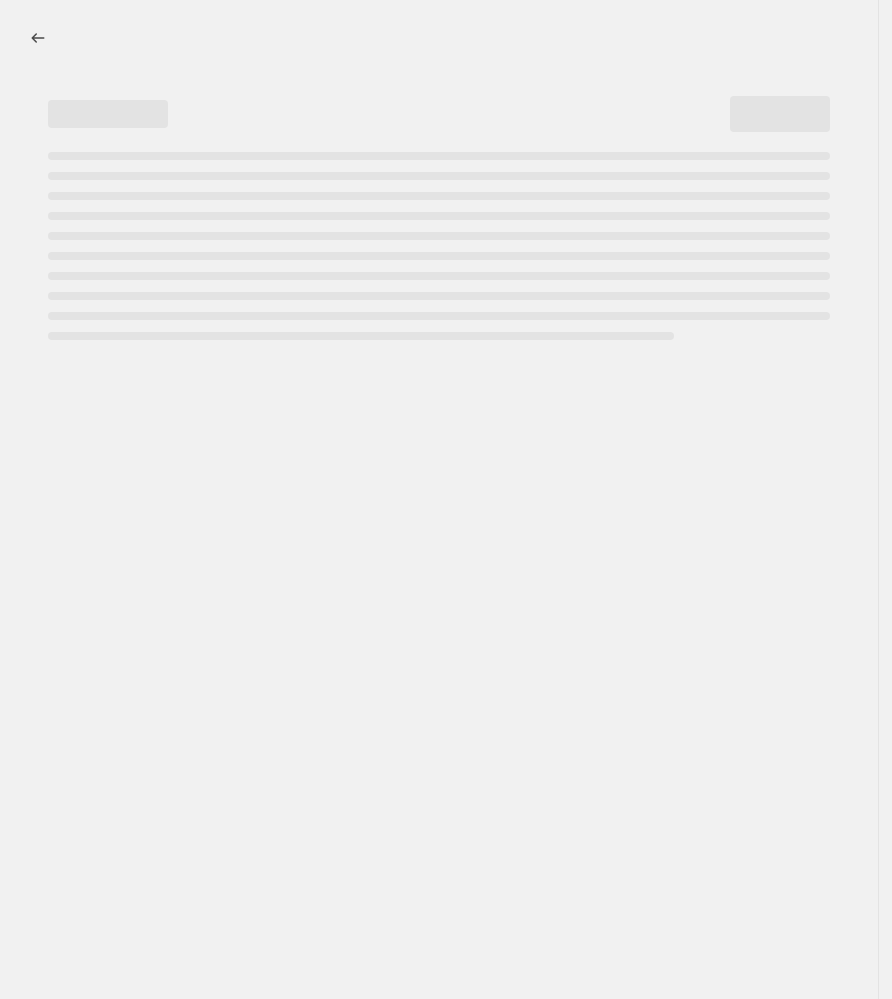 select on "percentage" 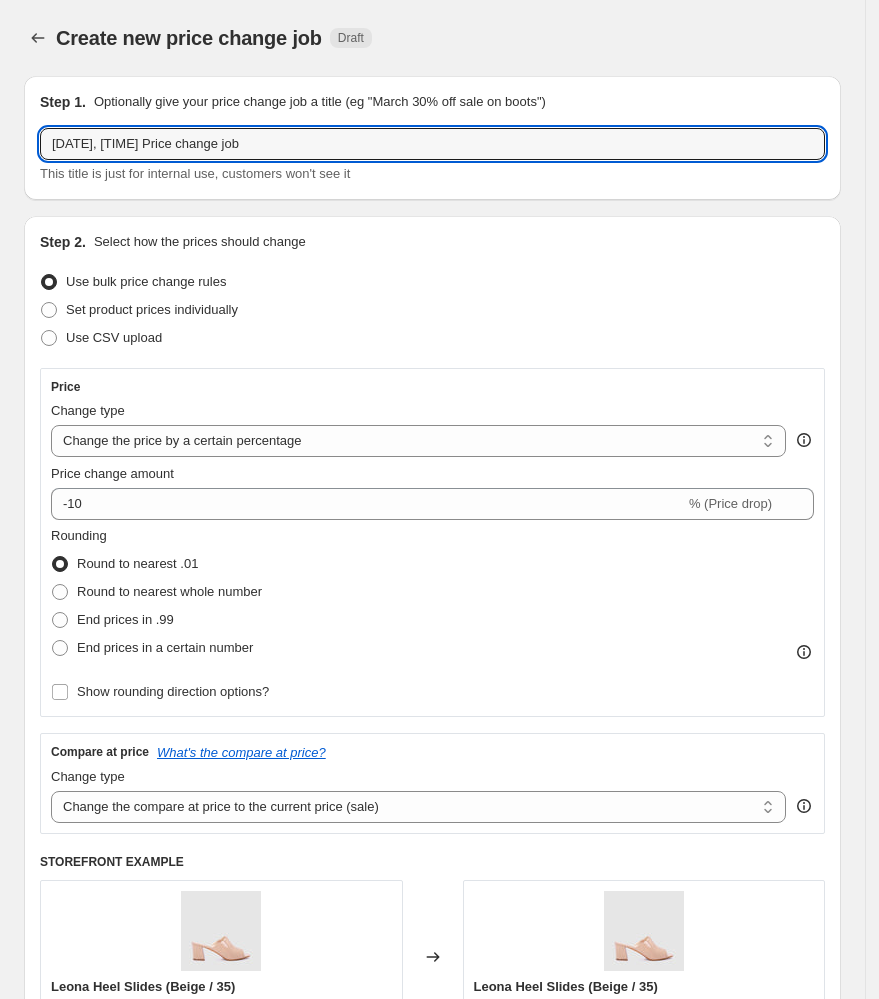 drag, startPoint x: 372, startPoint y: 133, endPoint x: -18, endPoint y: 161, distance: 391.00385 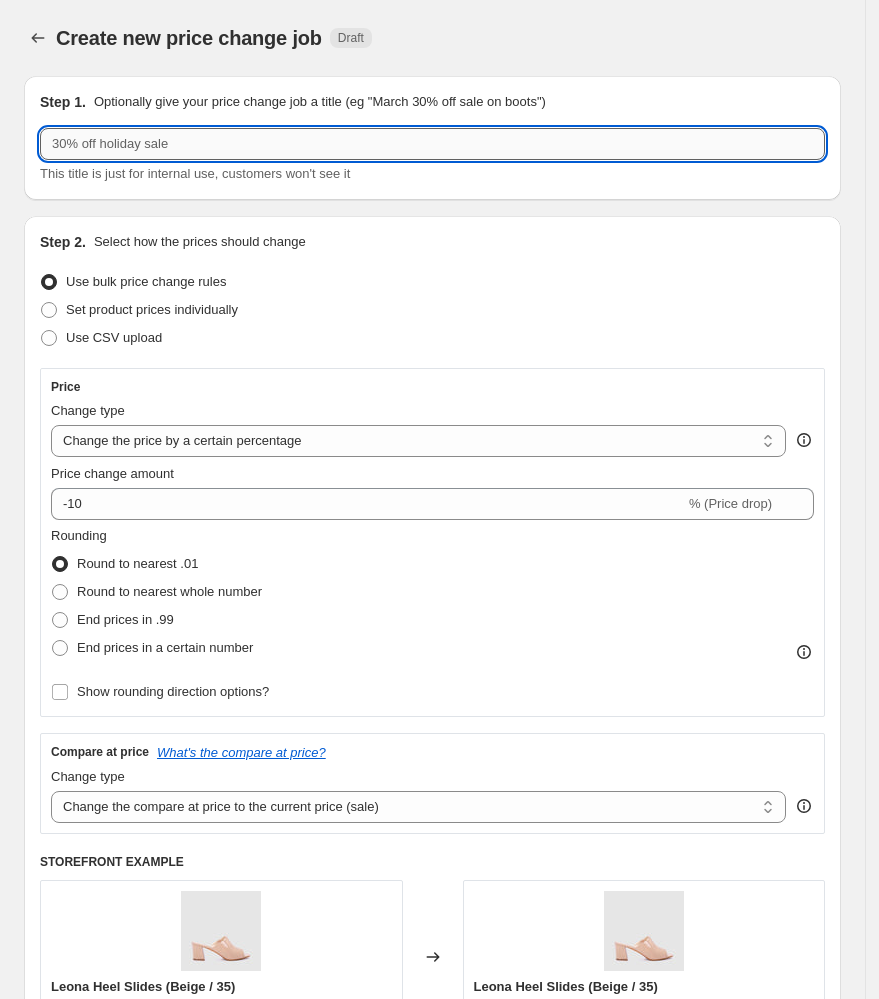 click at bounding box center (432, 144) 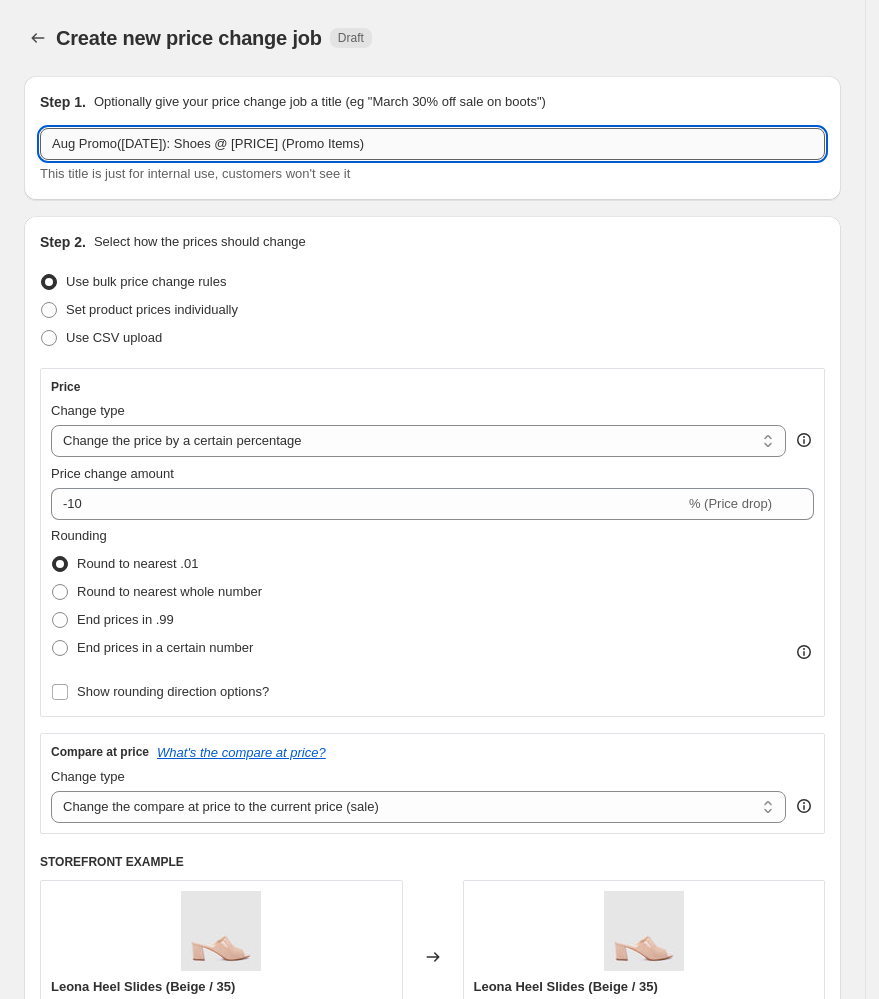 drag, startPoint x: 268, startPoint y: 141, endPoint x: 235, endPoint y: 150, distance: 34.20526 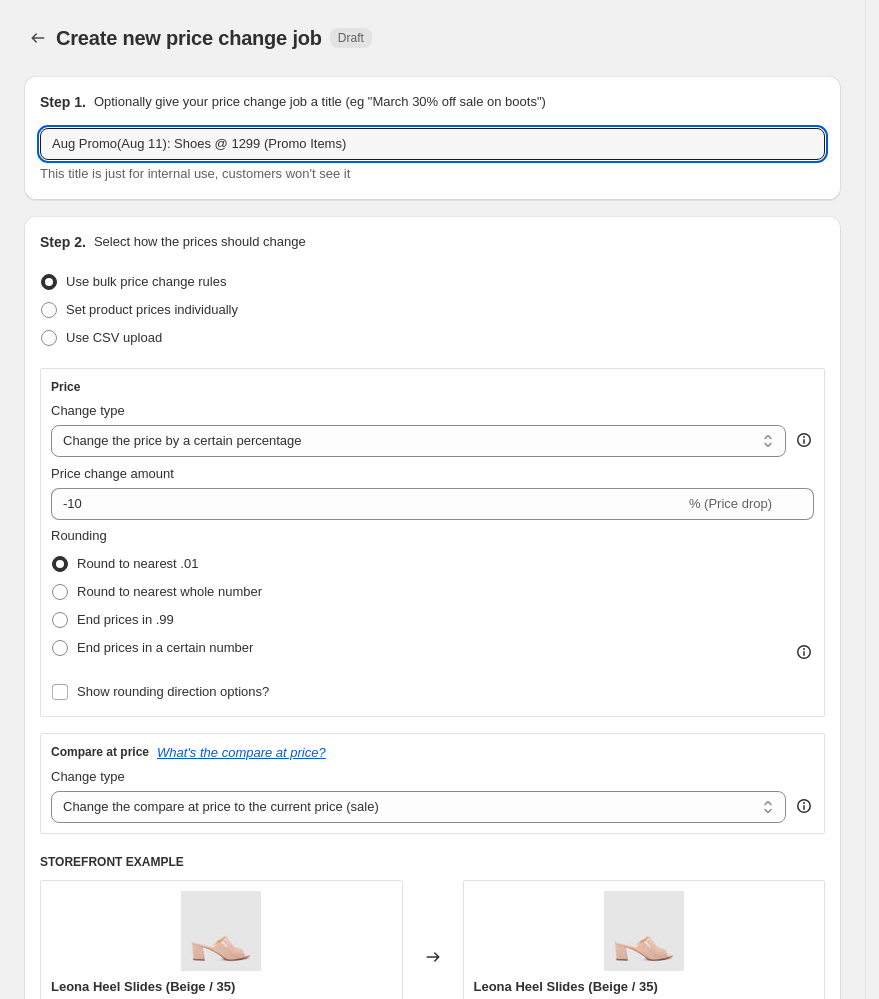 drag, startPoint x: 374, startPoint y: 148, endPoint x: 269, endPoint y: 160, distance: 105.68349 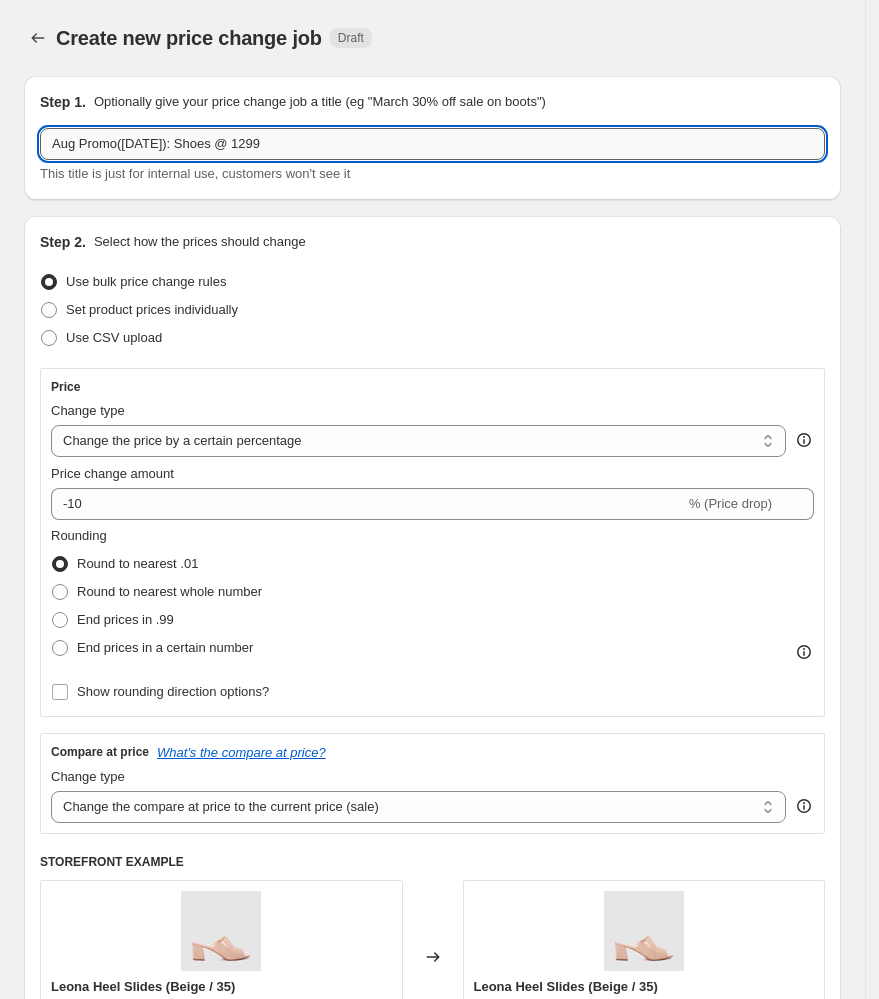 click on "Aug Promo([DATE]): Shoes @ 1299" at bounding box center [432, 144] 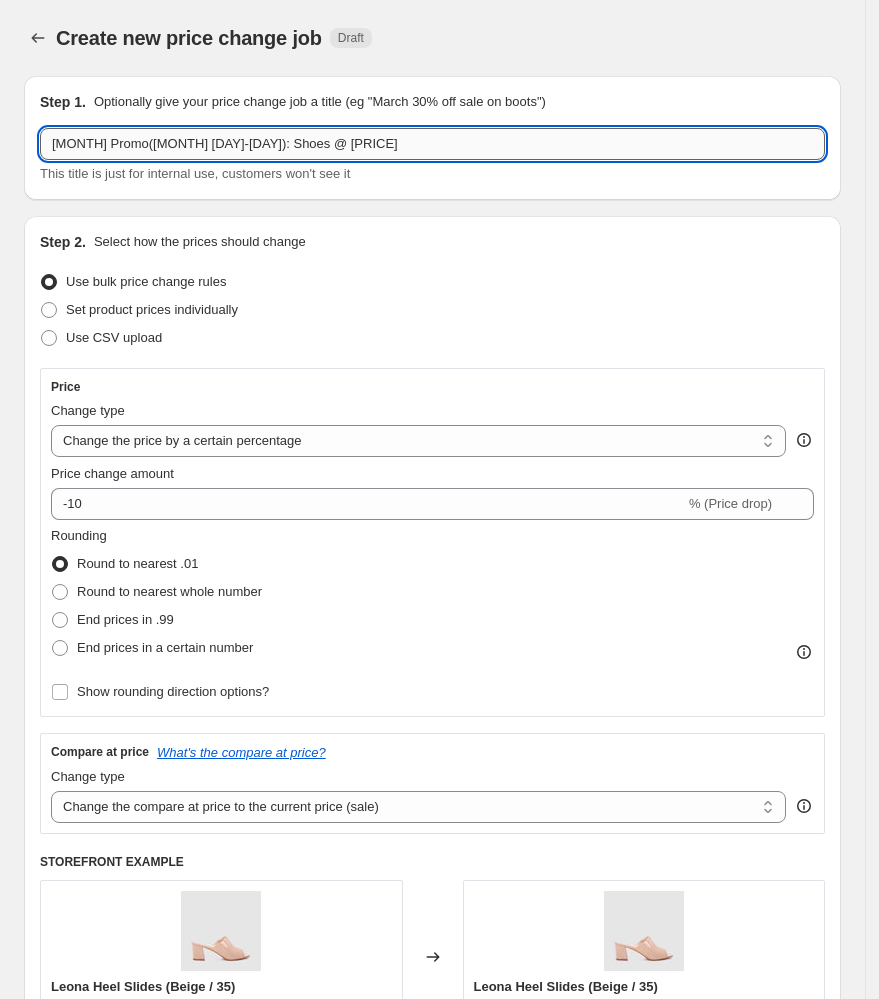 click on "[MONTH] Promo([MONTH] [DAY]-[DAY]): Shoes @ [PRICE]" at bounding box center [432, 144] 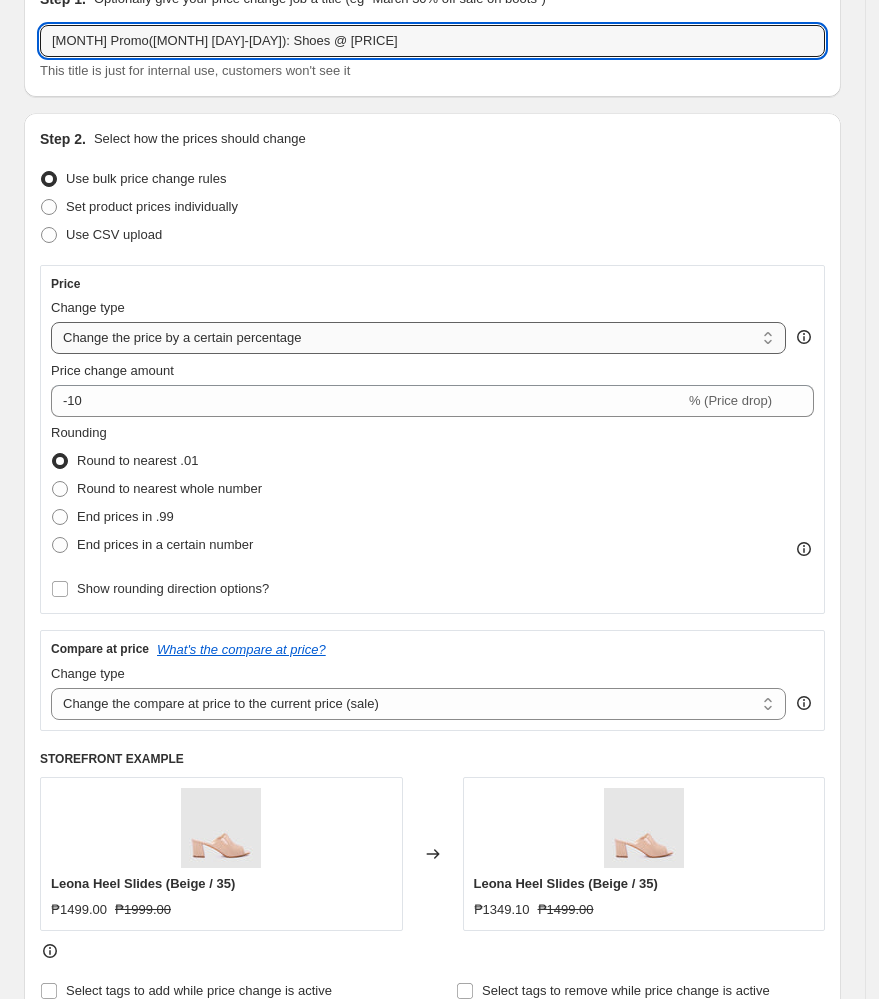 scroll, scrollTop: 133, scrollLeft: 0, axis: vertical 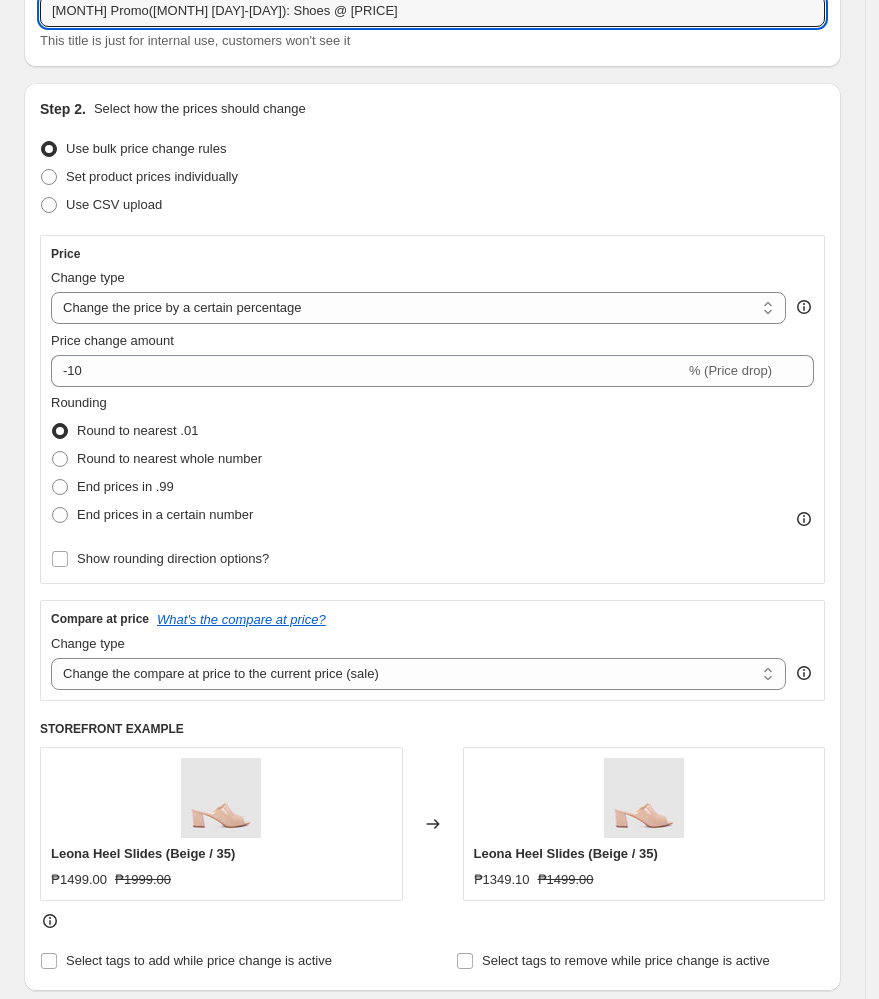type on "[MONTH] Promo([MONTH] [DAY]-[DAY]): Shoes @ [PRICE]" 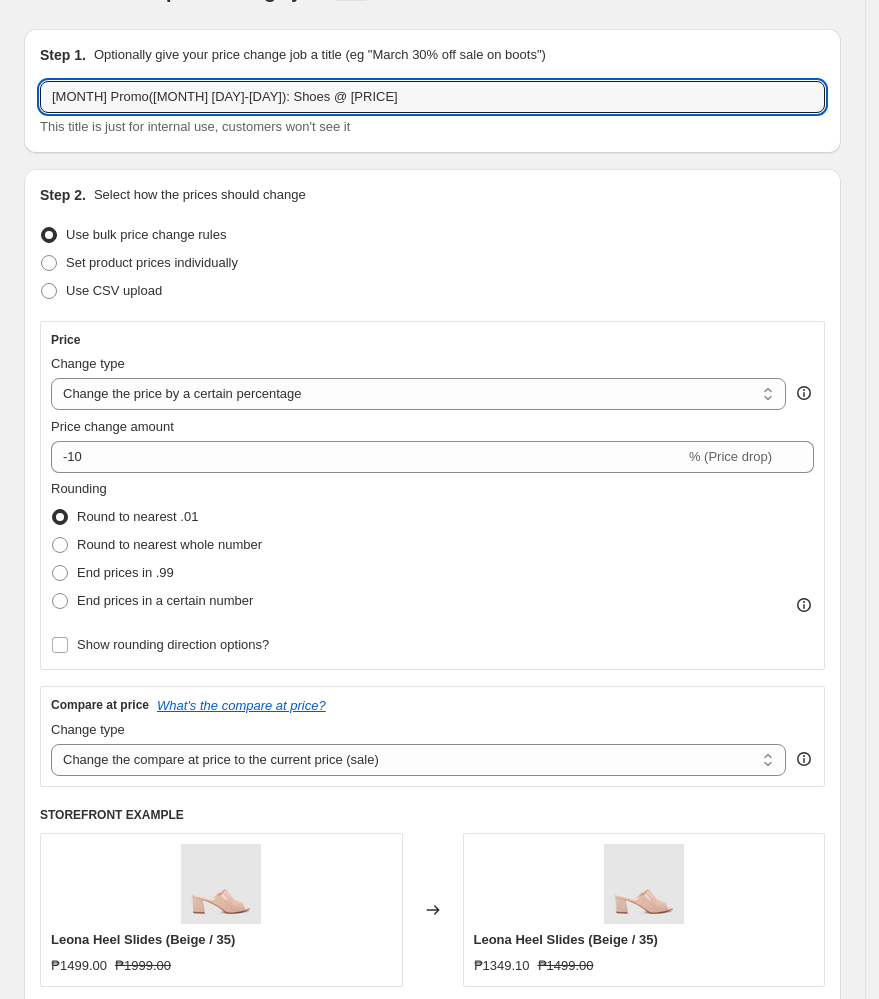 scroll, scrollTop: 0, scrollLeft: 0, axis: both 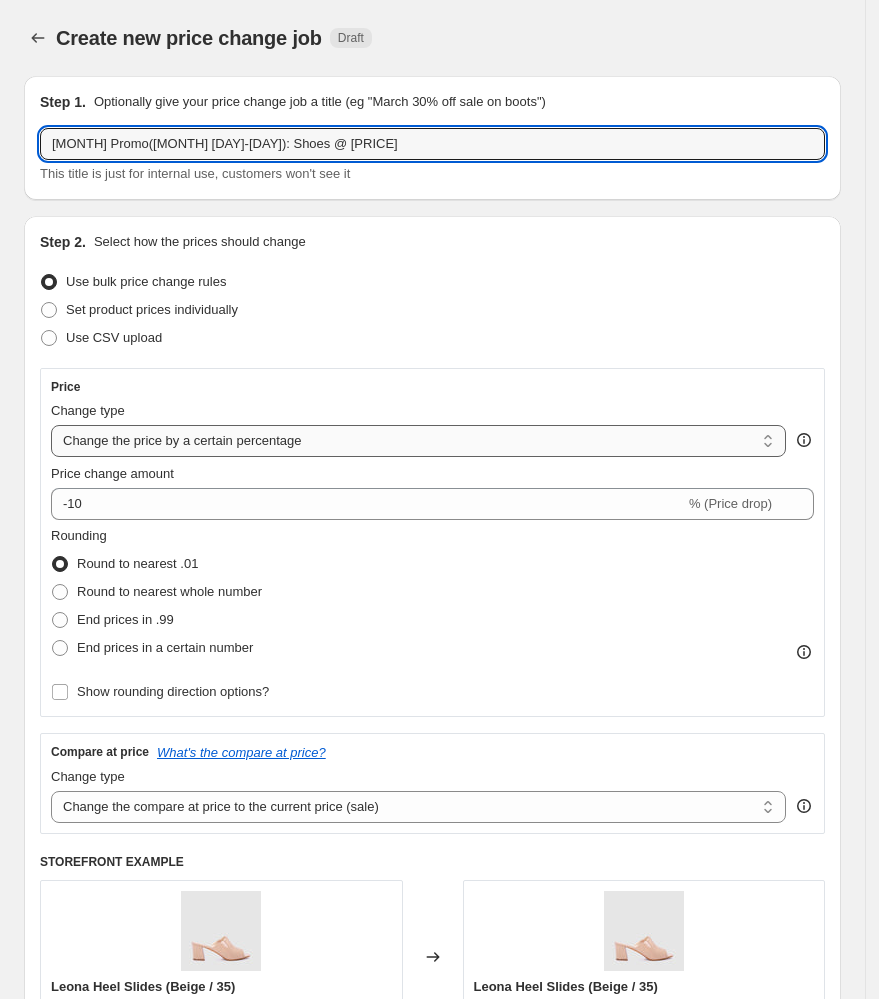 click on "Change the price to a certain amount Change the price by a certain amount Change the price by a certain percentage Change the price to the current compare at price (price before sale) Change the price by a certain amount relative to the compare at price Change the price by a certain percentage relative to the compare at price Don't change the price Change the price by a certain percentage relative to the cost per item Change price to certain cost margin" at bounding box center [418, 441] 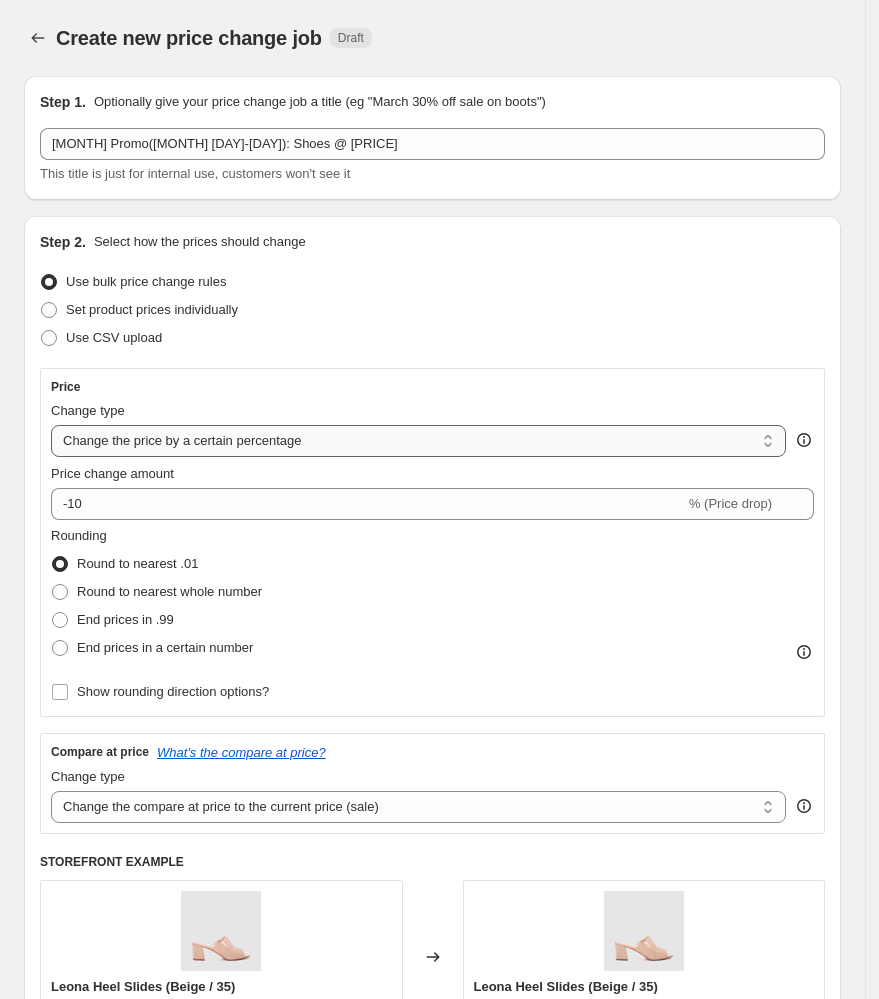 select on "to" 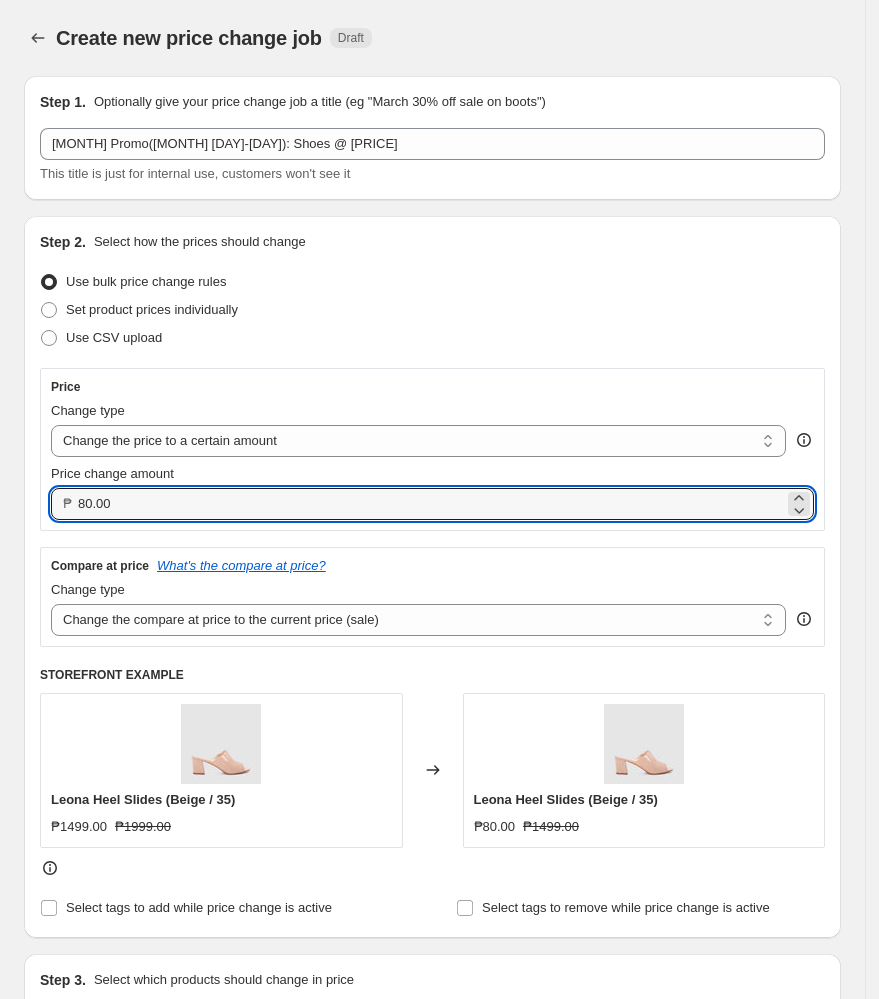 drag, startPoint x: 144, startPoint y: 505, endPoint x: -84, endPoint y: 512, distance: 228.10744 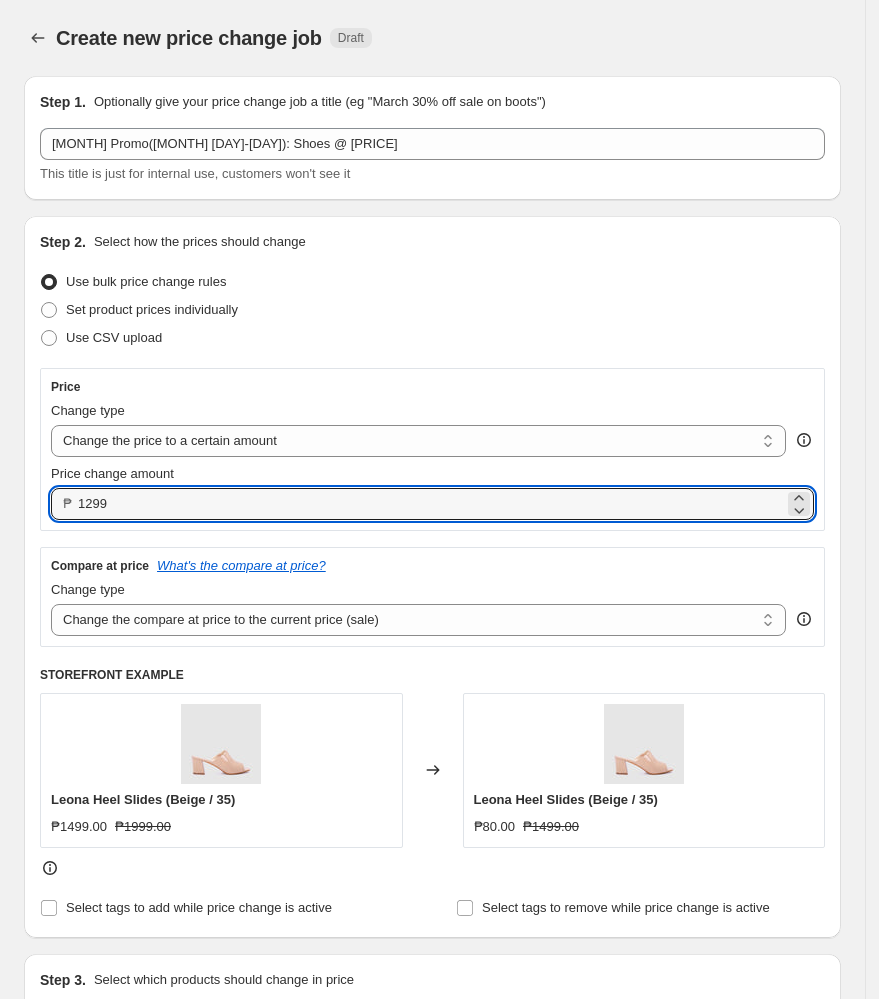 type on "1299.00" 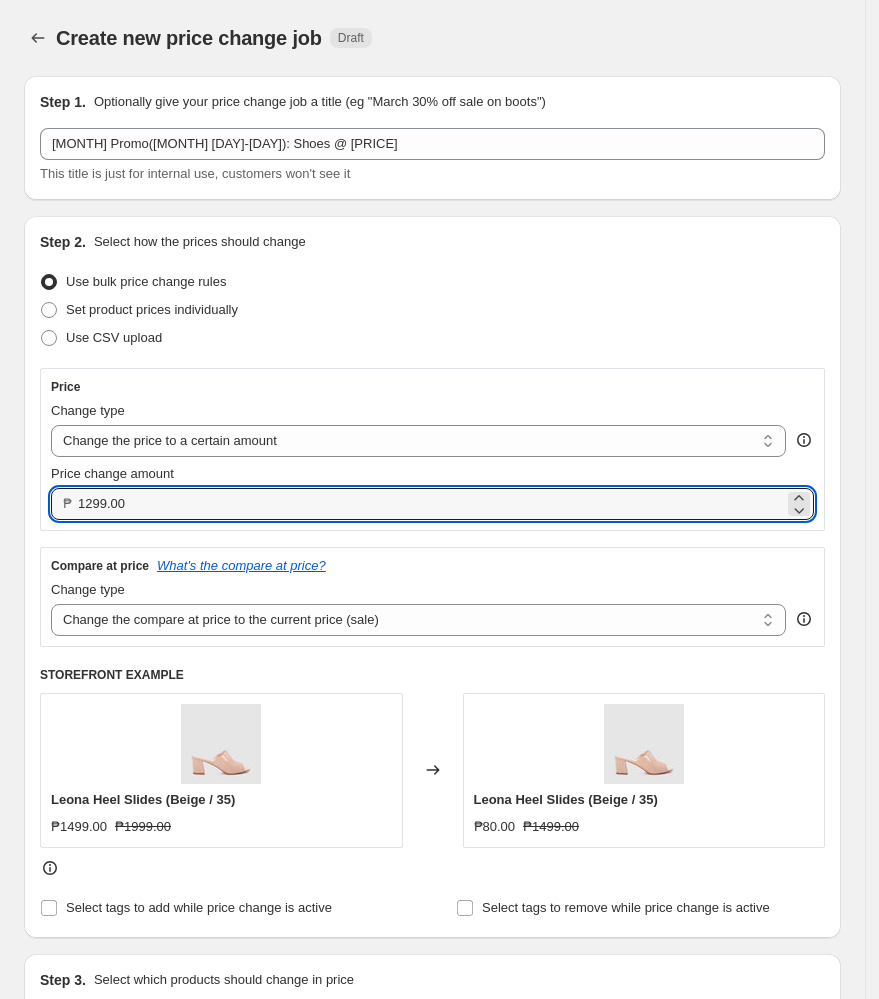 click on "Use CSV upload" at bounding box center [432, 338] 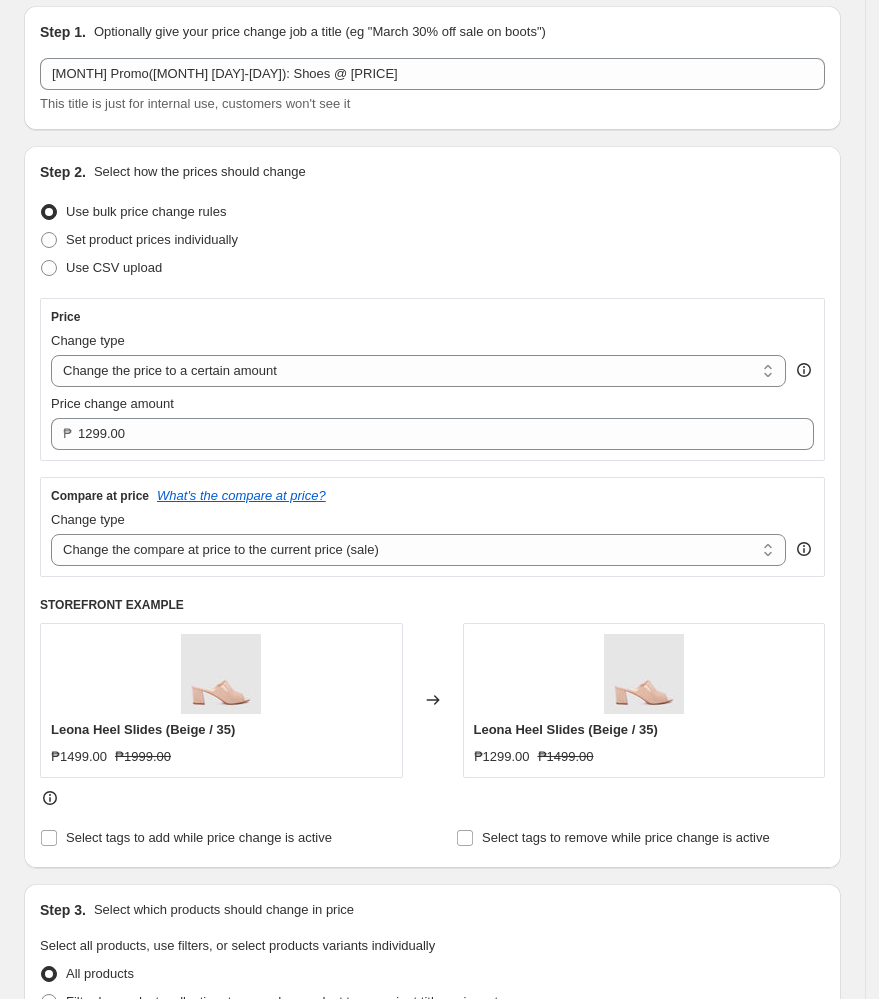 scroll, scrollTop: 133, scrollLeft: 0, axis: vertical 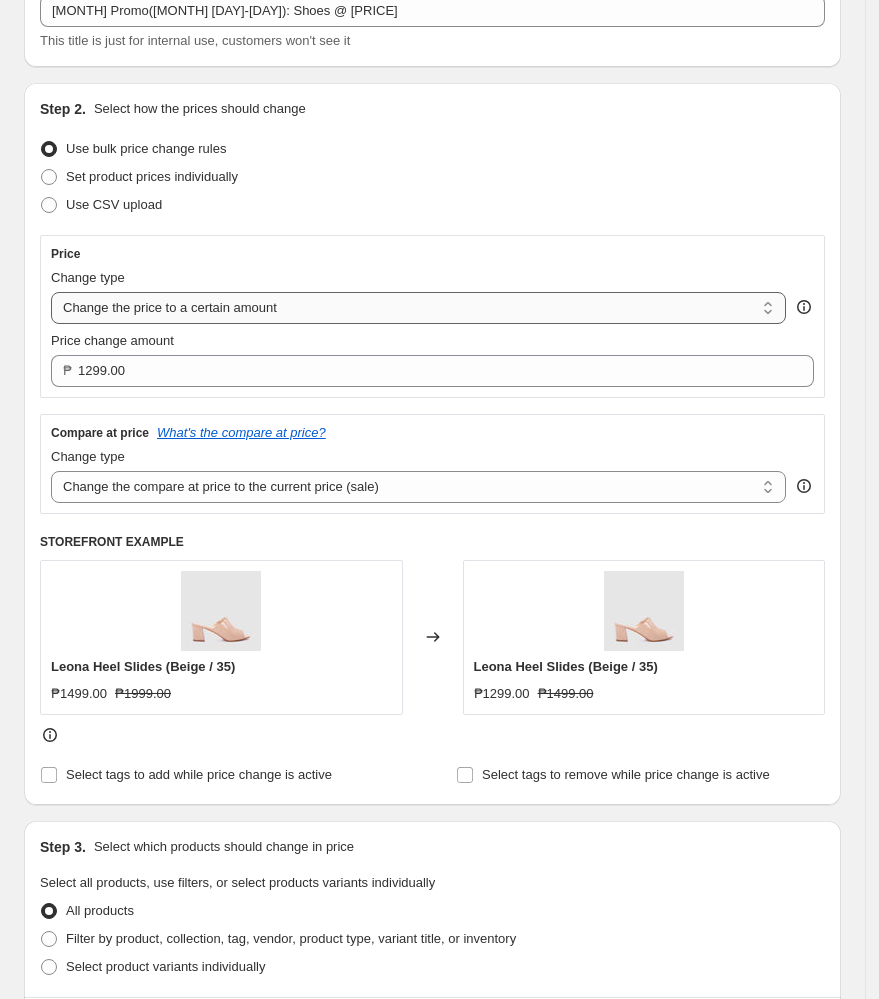 click on "Change the price to a certain amount Change the price by a certain amount Change the price by a certain percentage Change the price to the current compare at price (price before sale) Change the price by a certain amount relative to the compare at price Change the price by a certain percentage relative to the compare at price Don't change the price Change the price by a certain percentage relative to the cost per item Change price to certain cost margin" at bounding box center (418, 308) 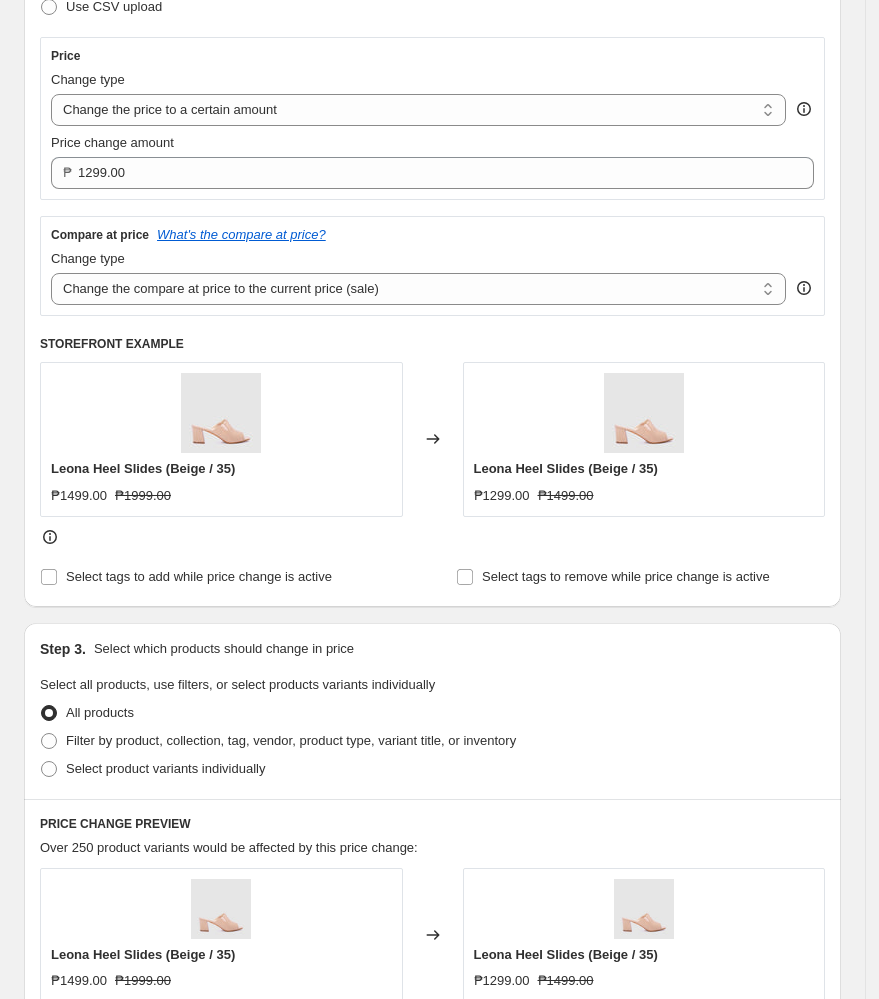 scroll, scrollTop: 666, scrollLeft: 0, axis: vertical 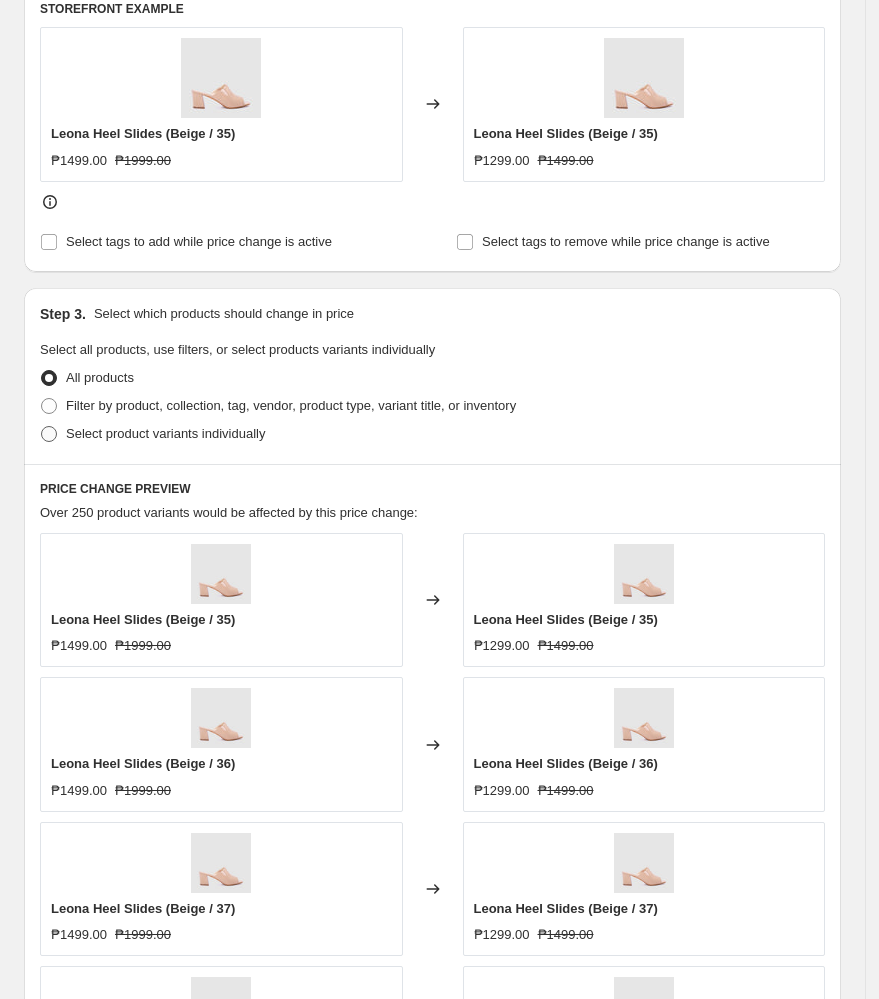 click at bounding box center [49, 434] 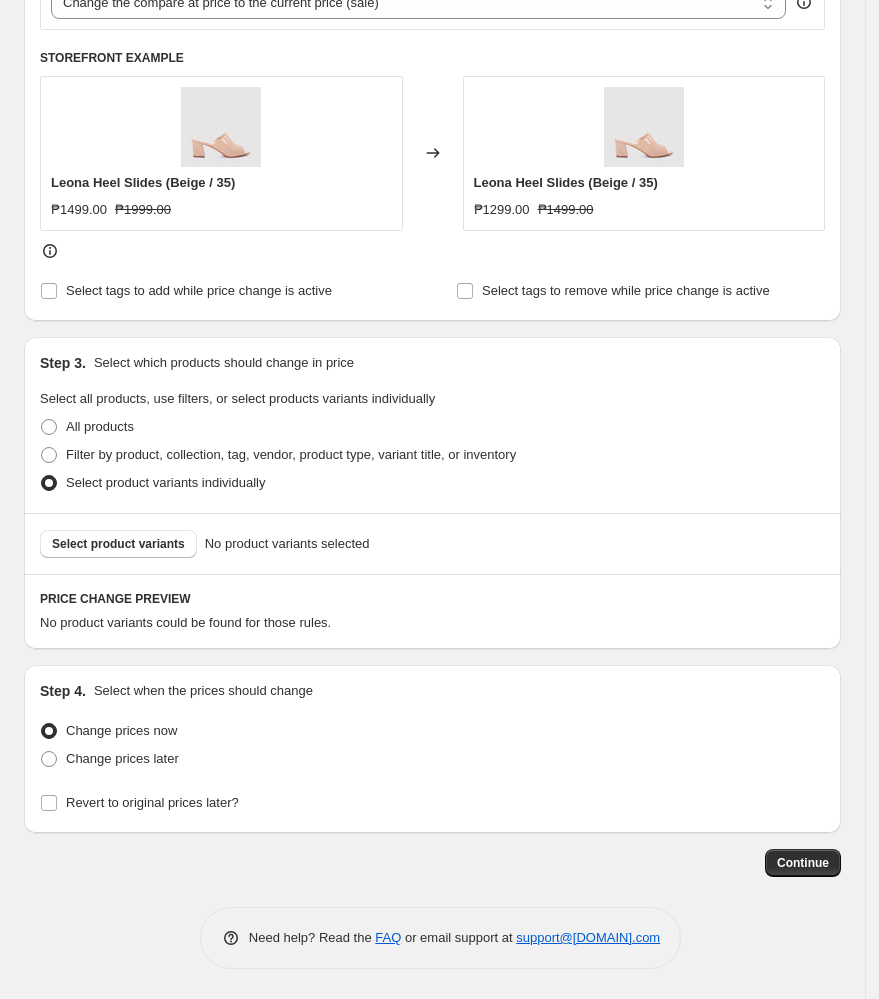 scroll, scrollTop: 618, scrollLeft: 0, axis: vertical 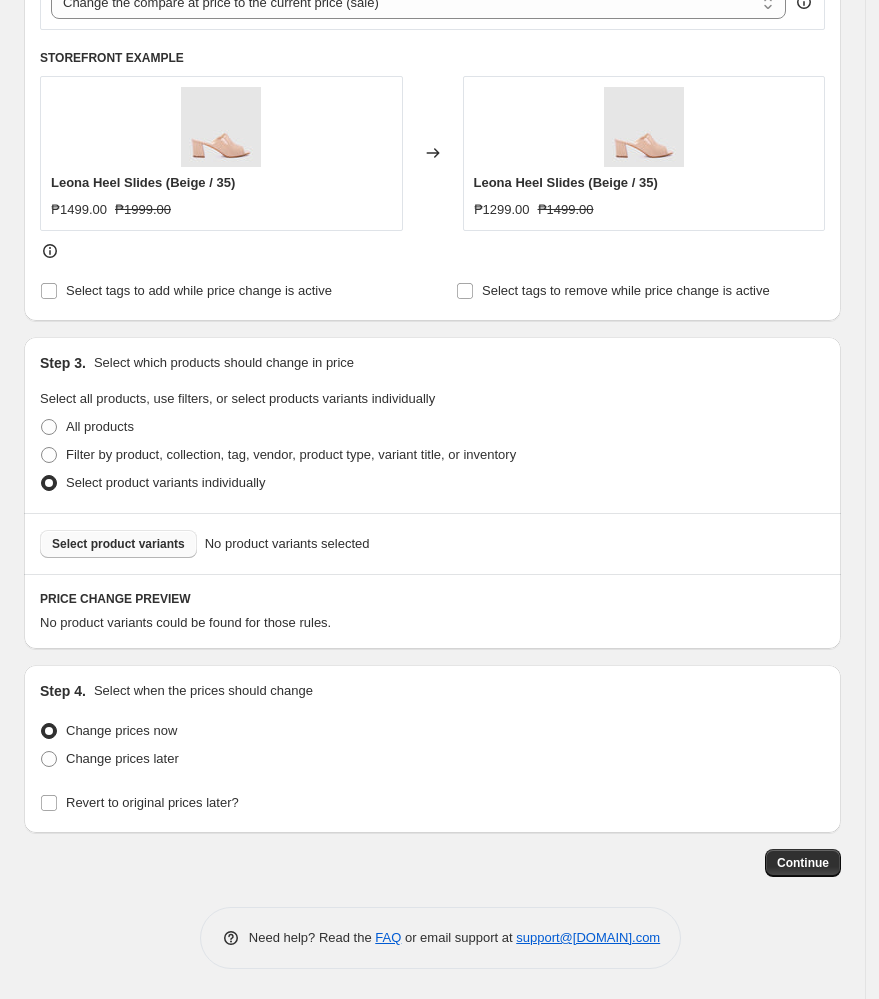 click on "Select product variants" at bounding box center [118, 544] 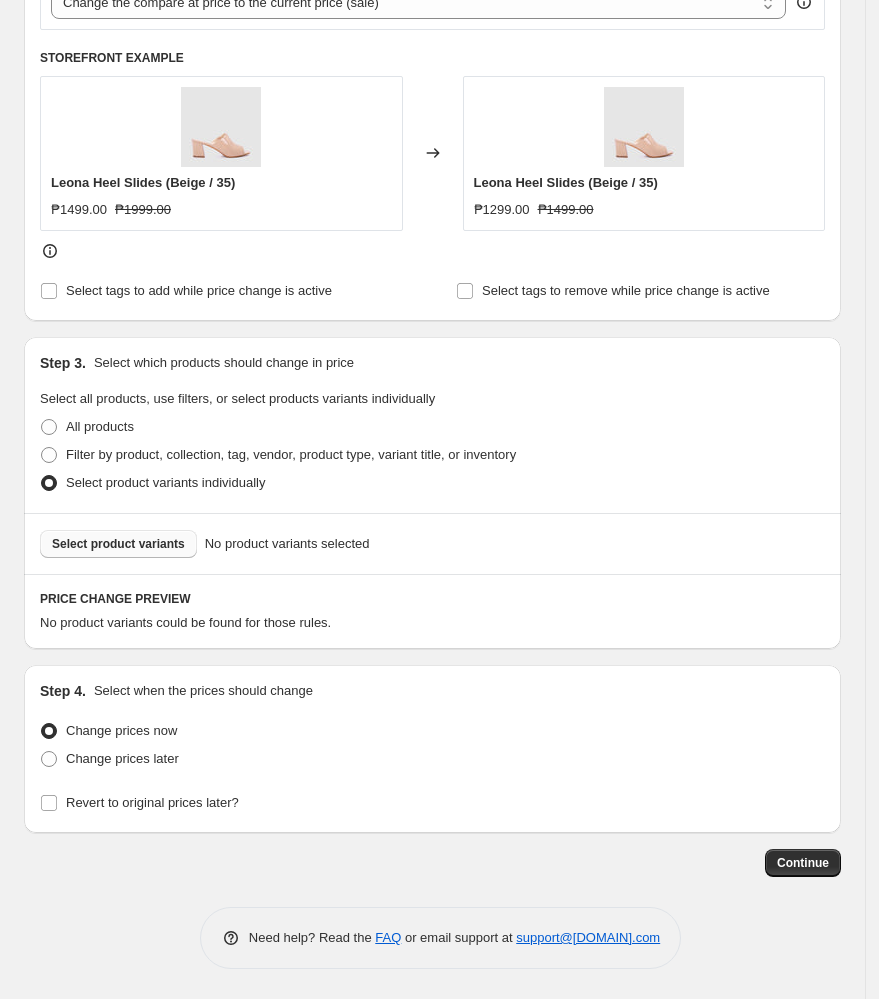 click on "Select product variants" at bounding box center (118, 544) 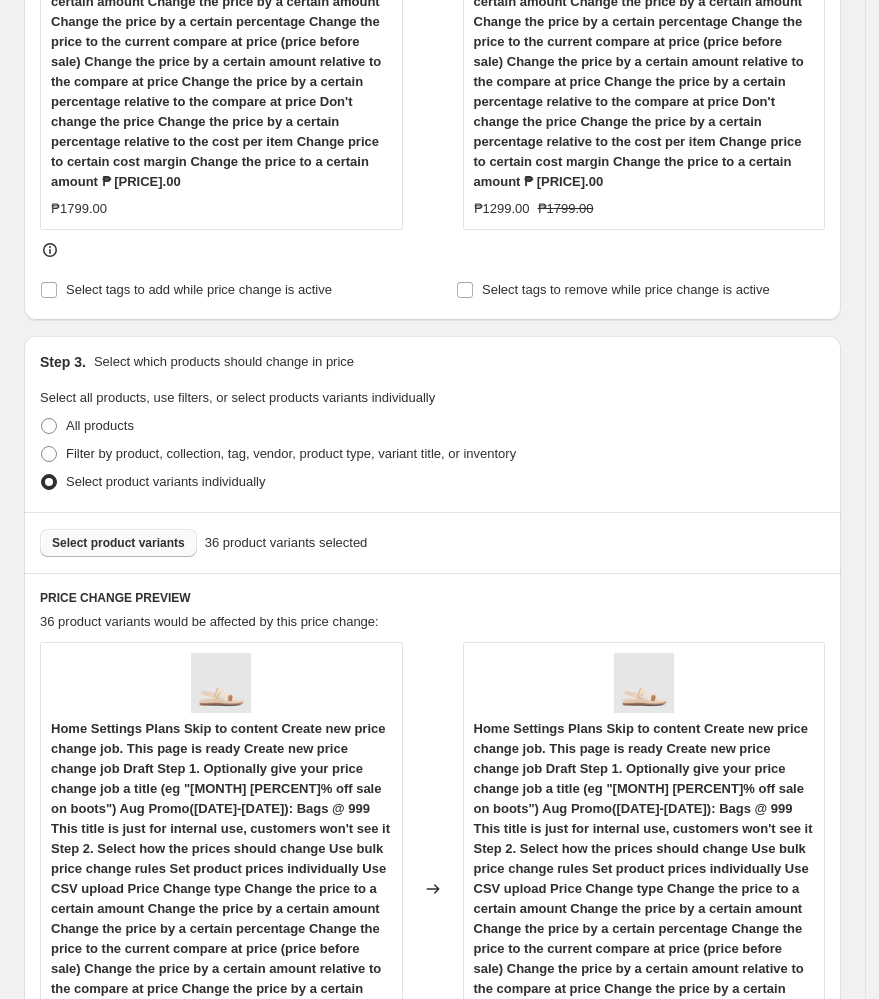 scroll, scrollTop: 1284, scrollLeft: 0, axis: vertical 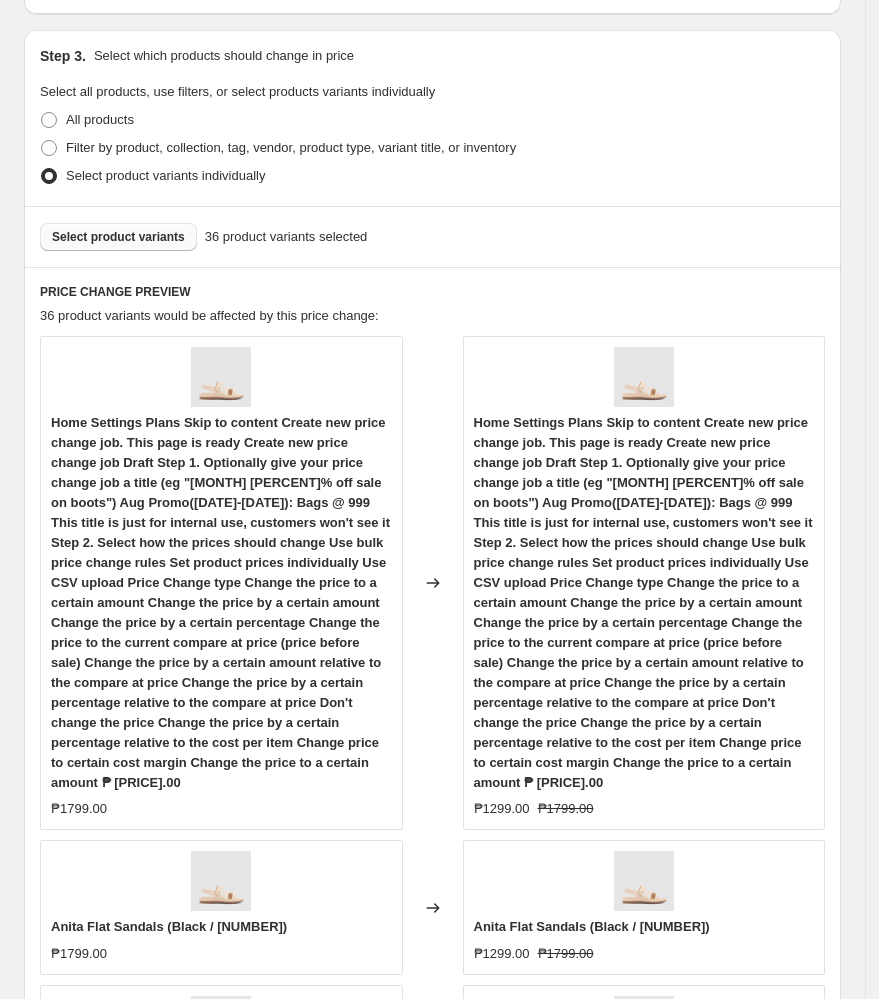 click 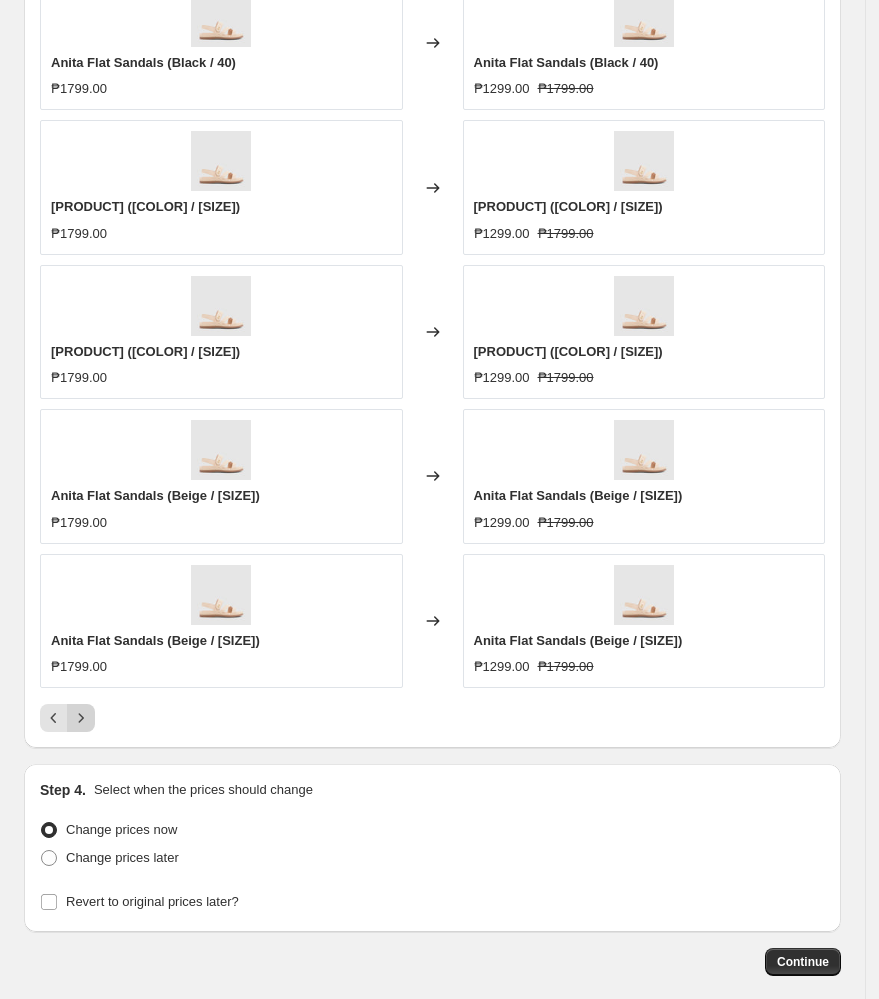 click at bounding box center [81, 718] 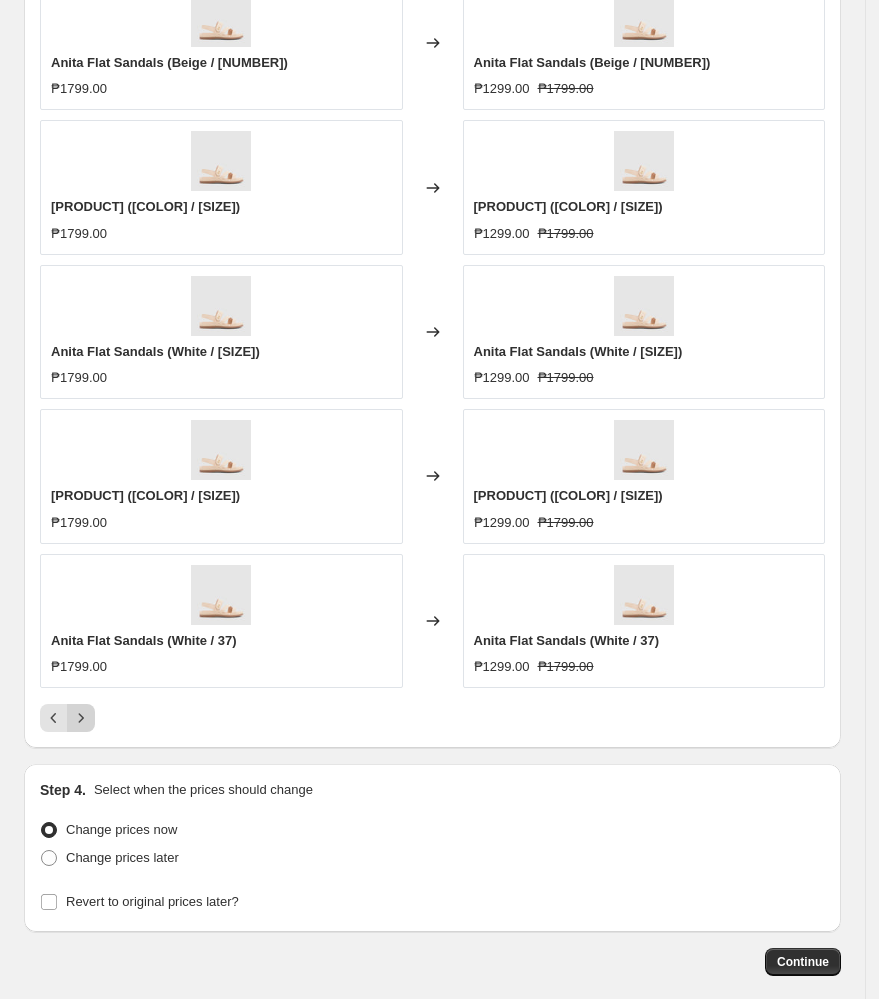 click 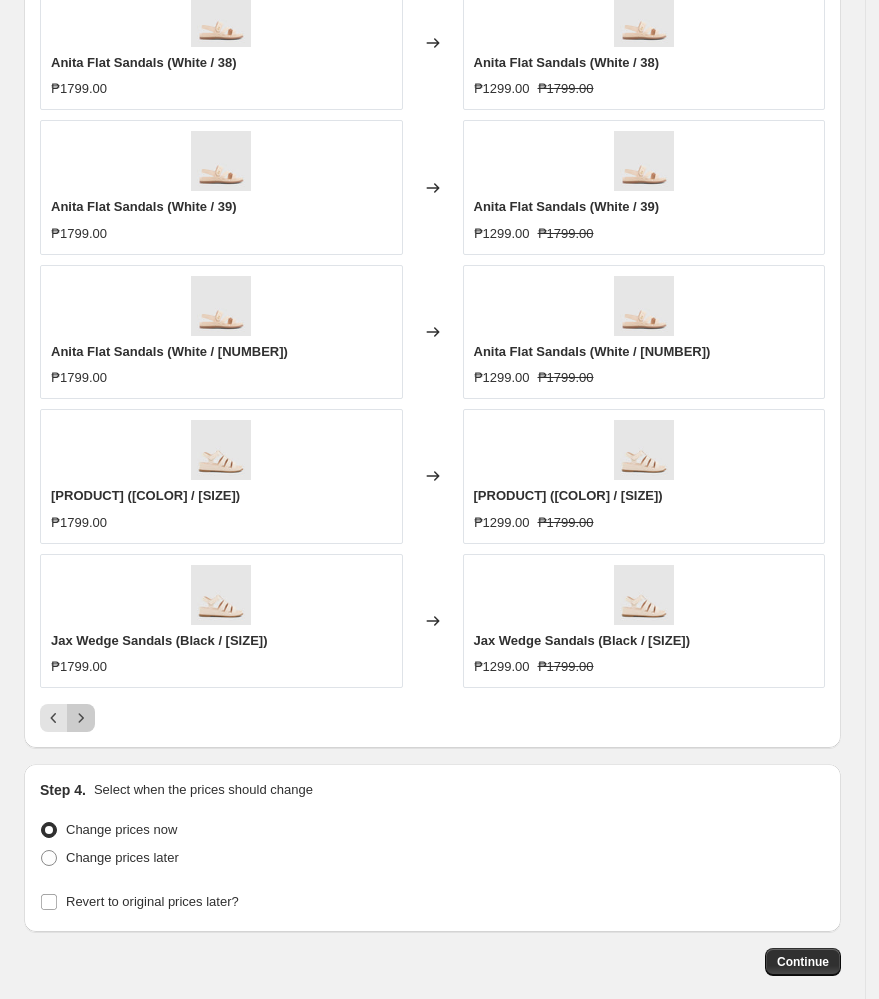 click 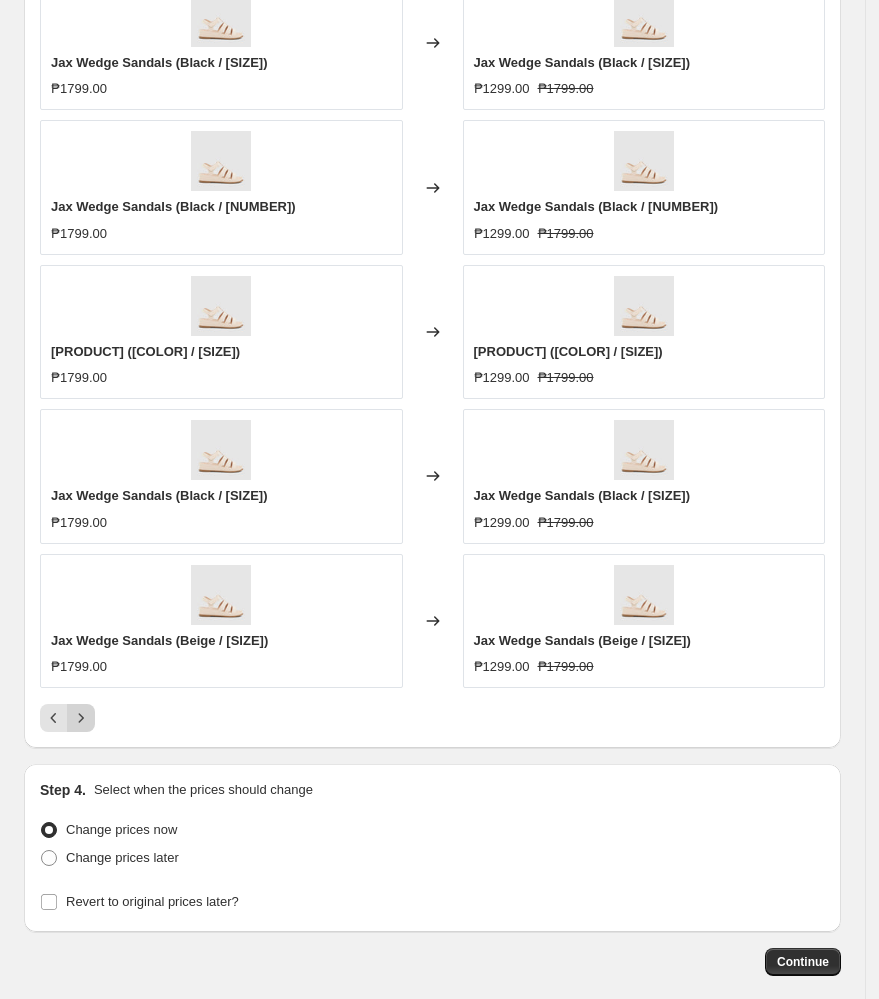click 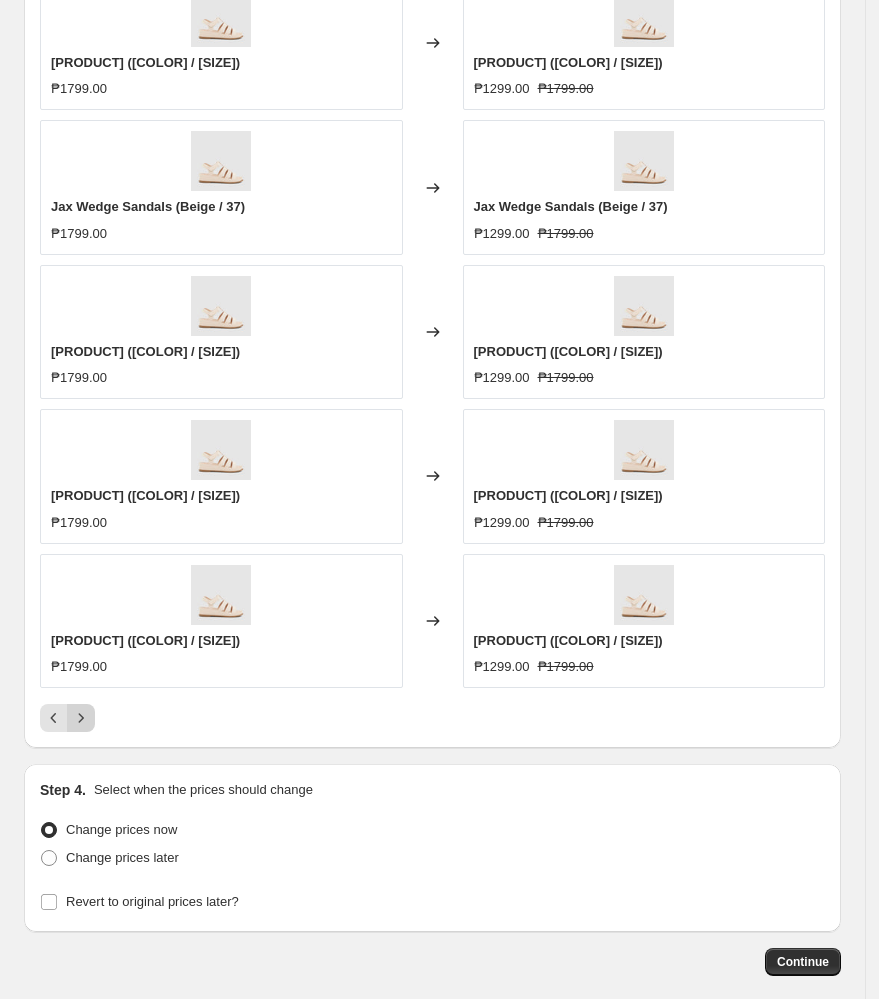 click 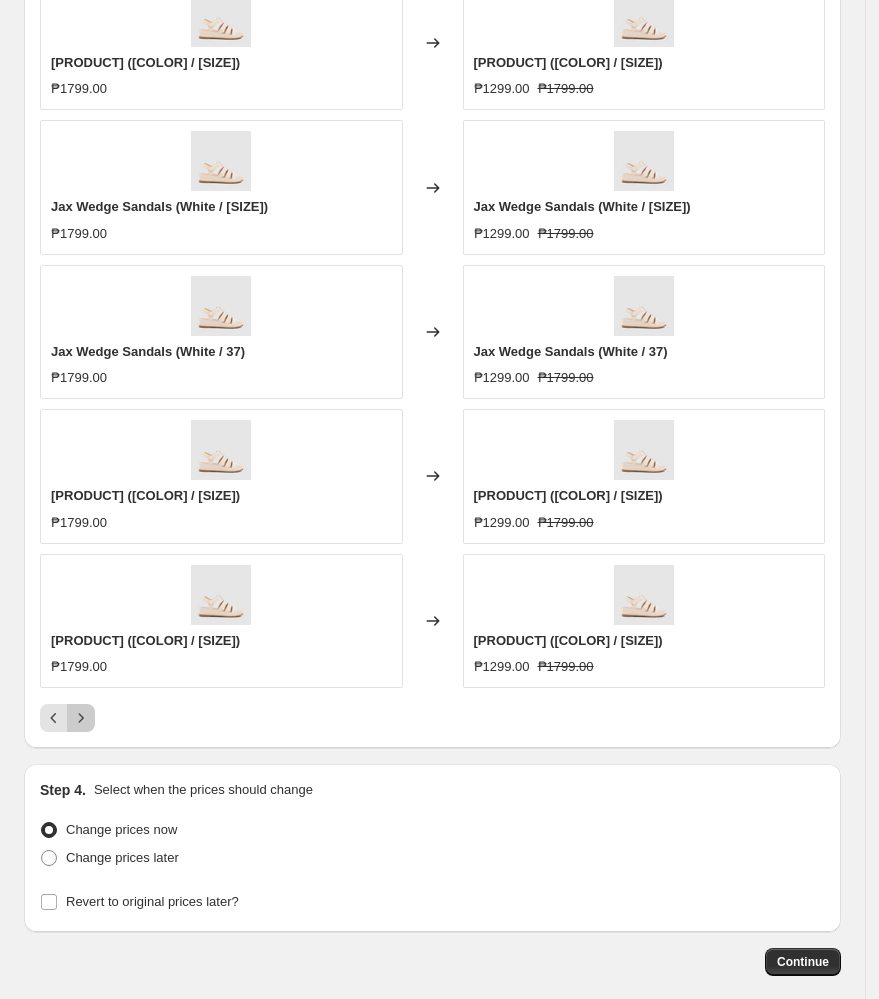 click 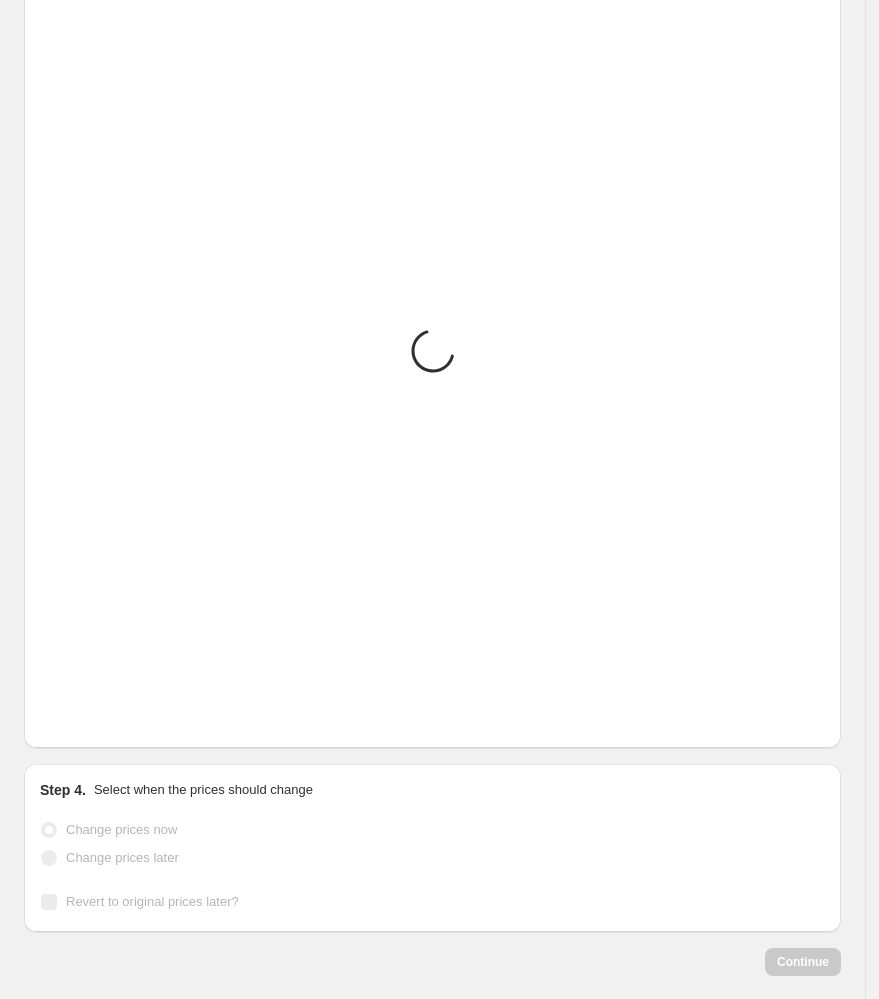 scroll, scrollTop: 807, scrollLeft: 0, axis: vertical 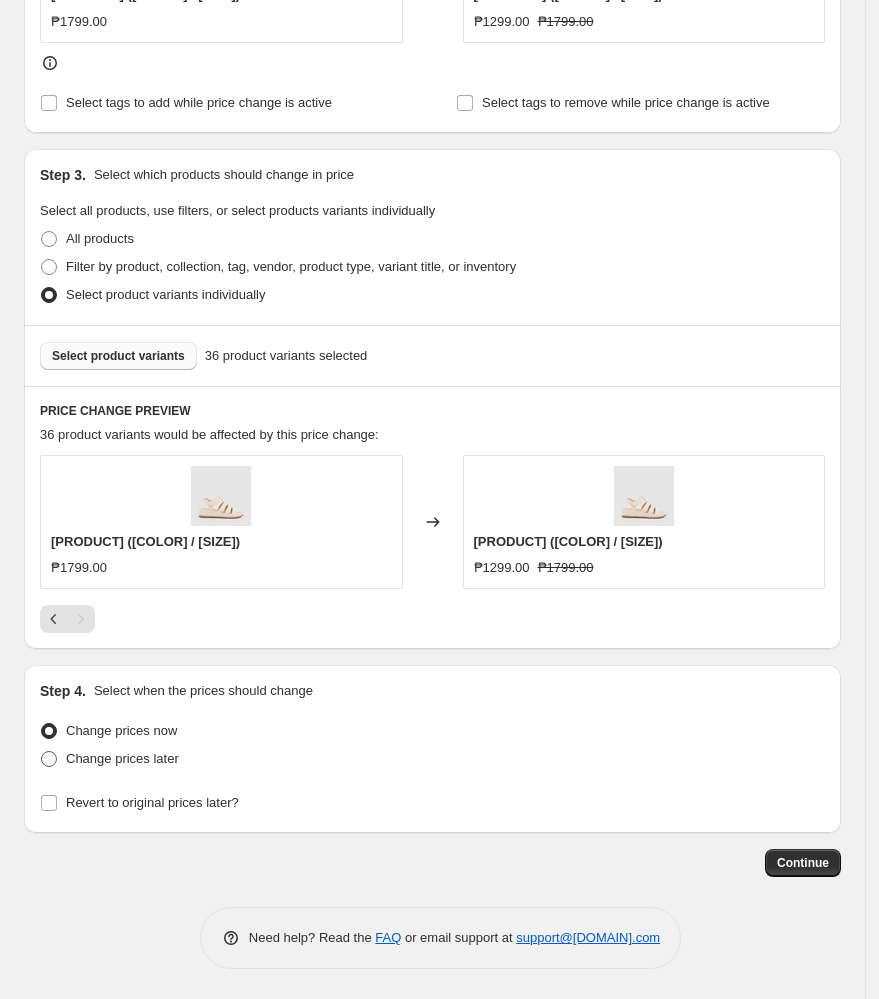 click on "Change prices later" at bounding box center [122, 758] 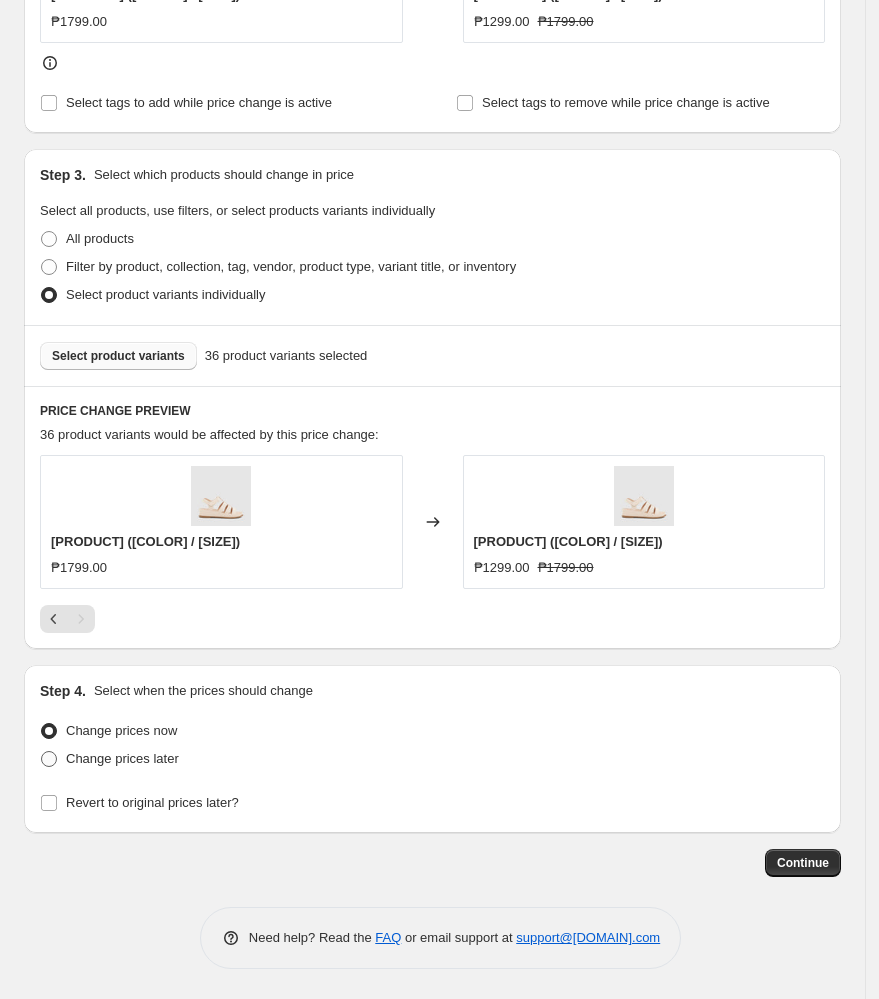 radio on "true" 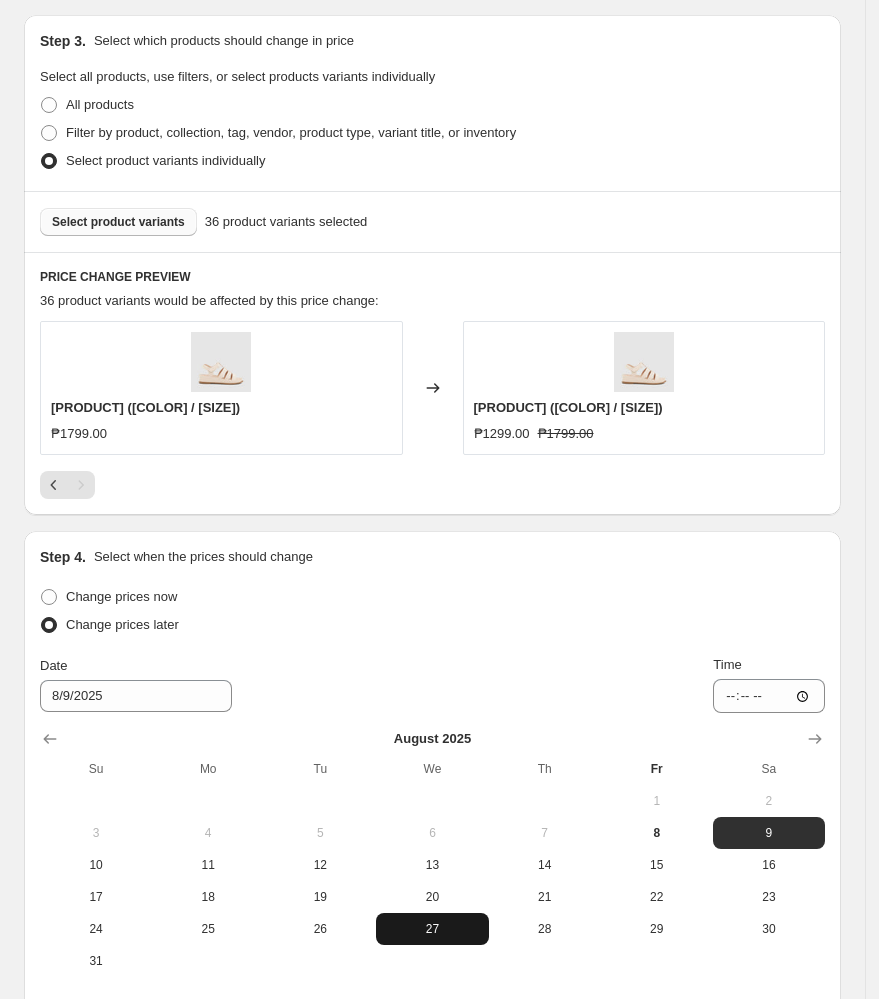 scroll, scrollTop: 1179, scrollLeft: 0, axis: vertical 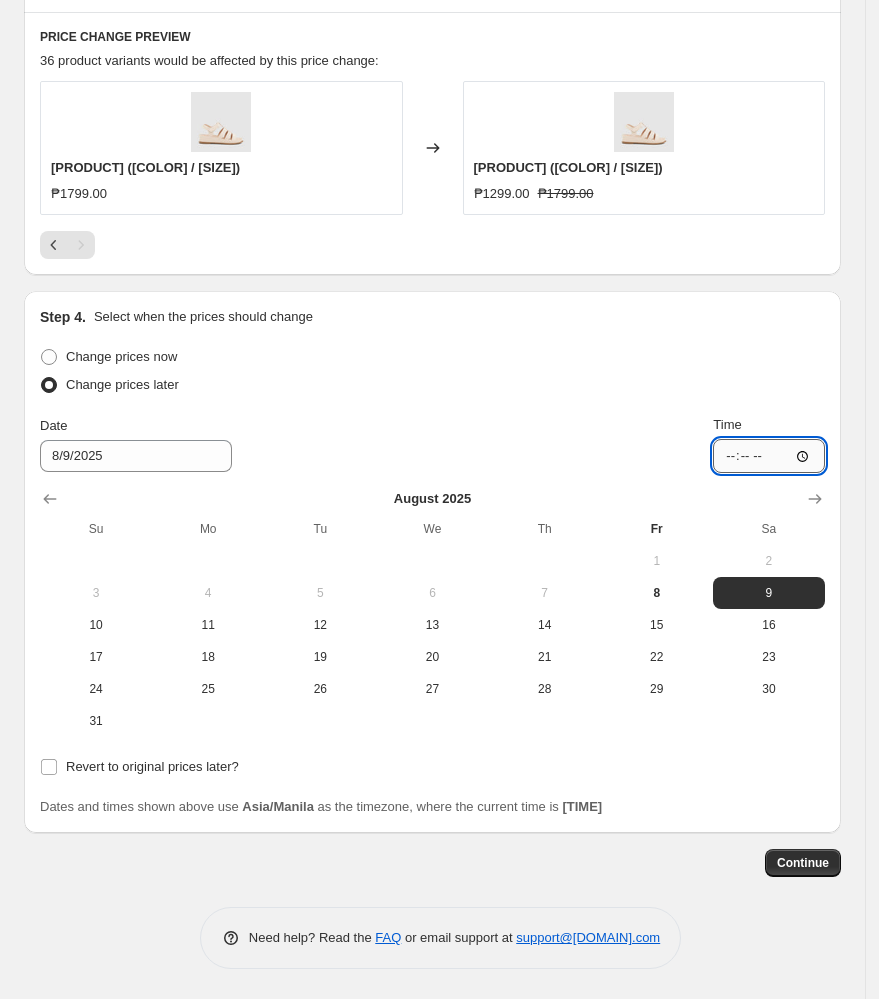 click on "[TIME]" at bounding box center [769, 456] 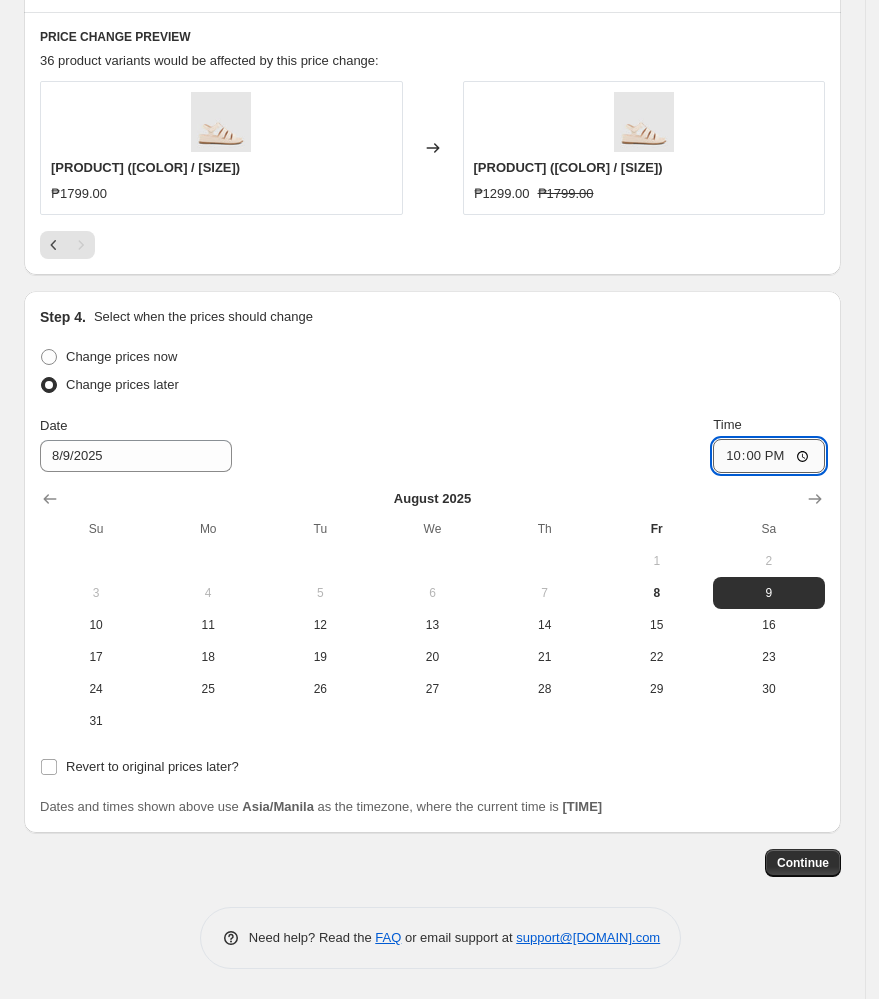 type on "10:00" 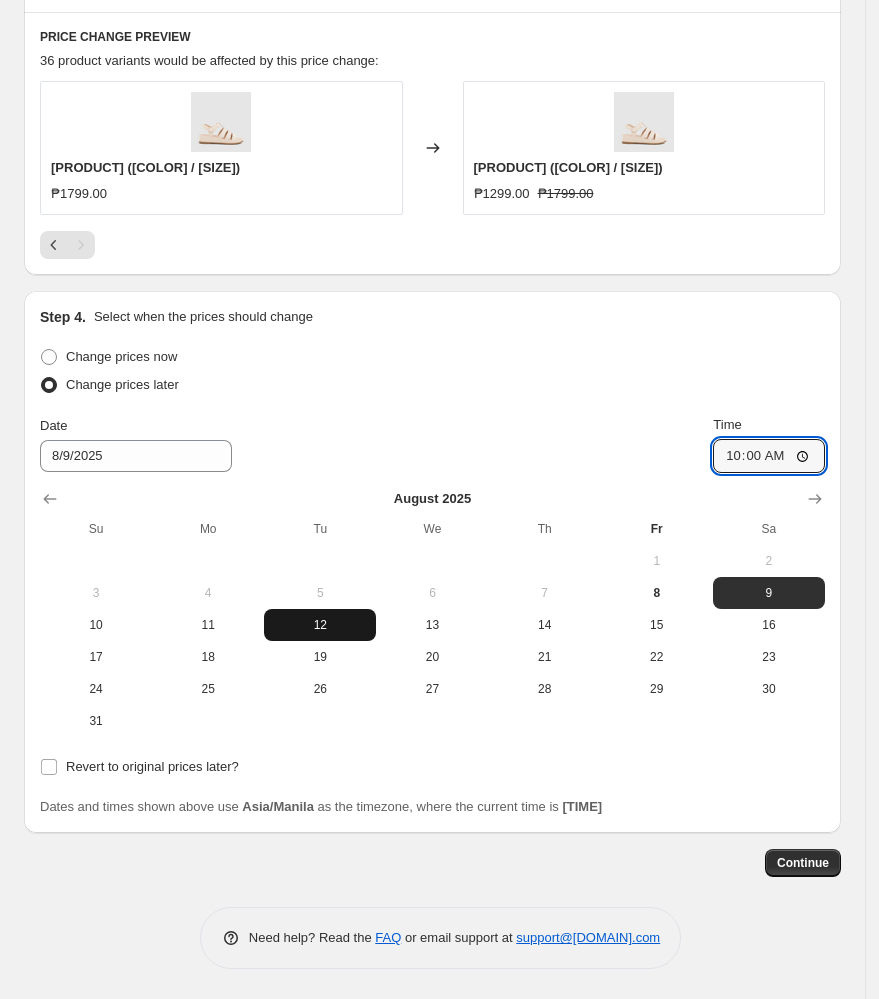 click on "12" at bounding box center [320, 625] 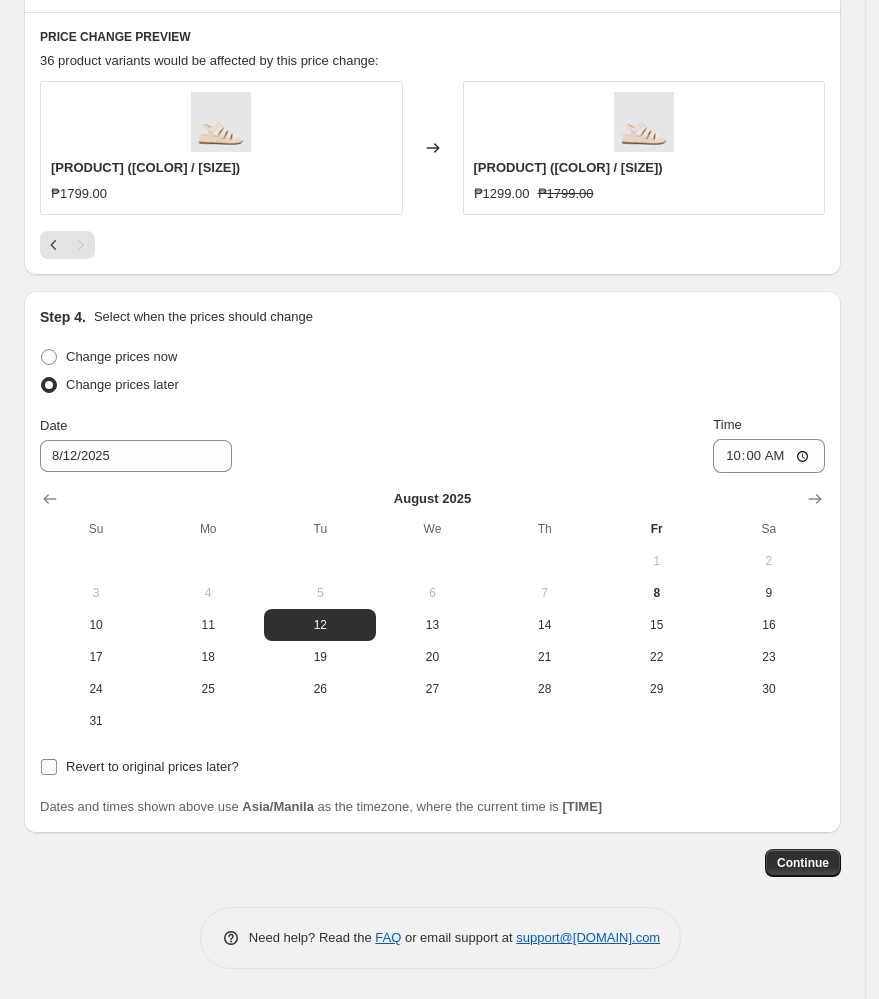 click on "Revert to original prices later?" at bounding box center (152, 766) 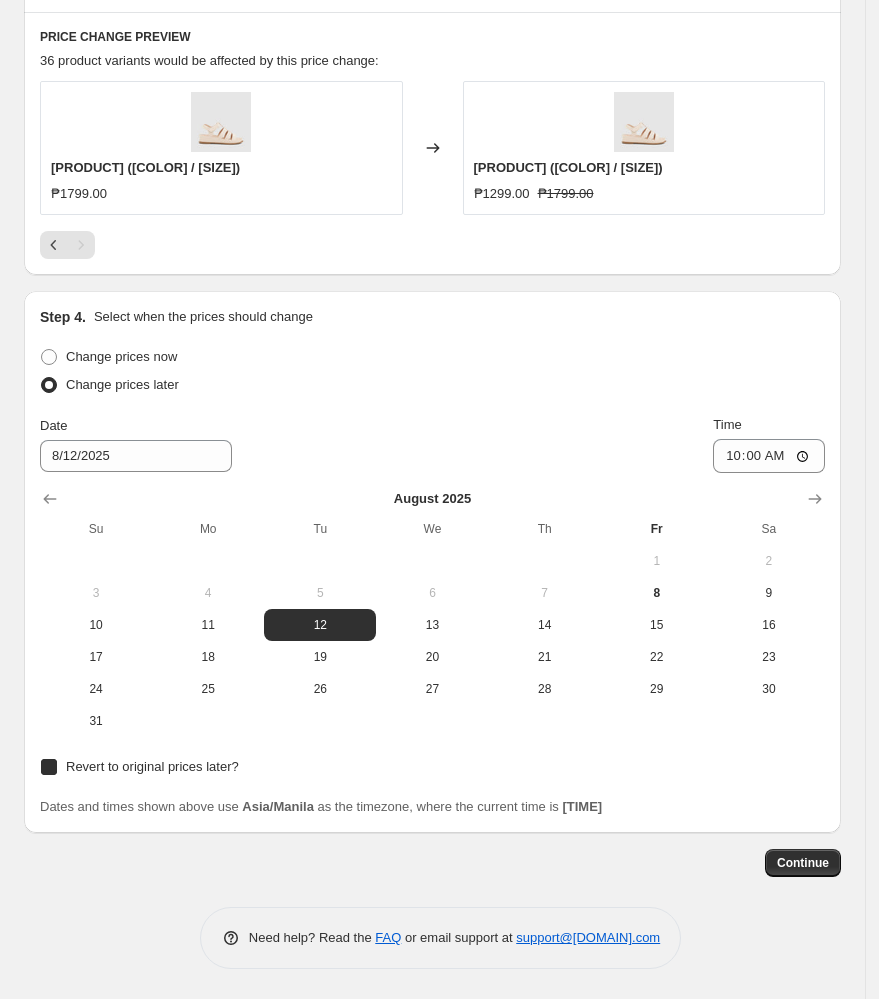 checkbox on "true" 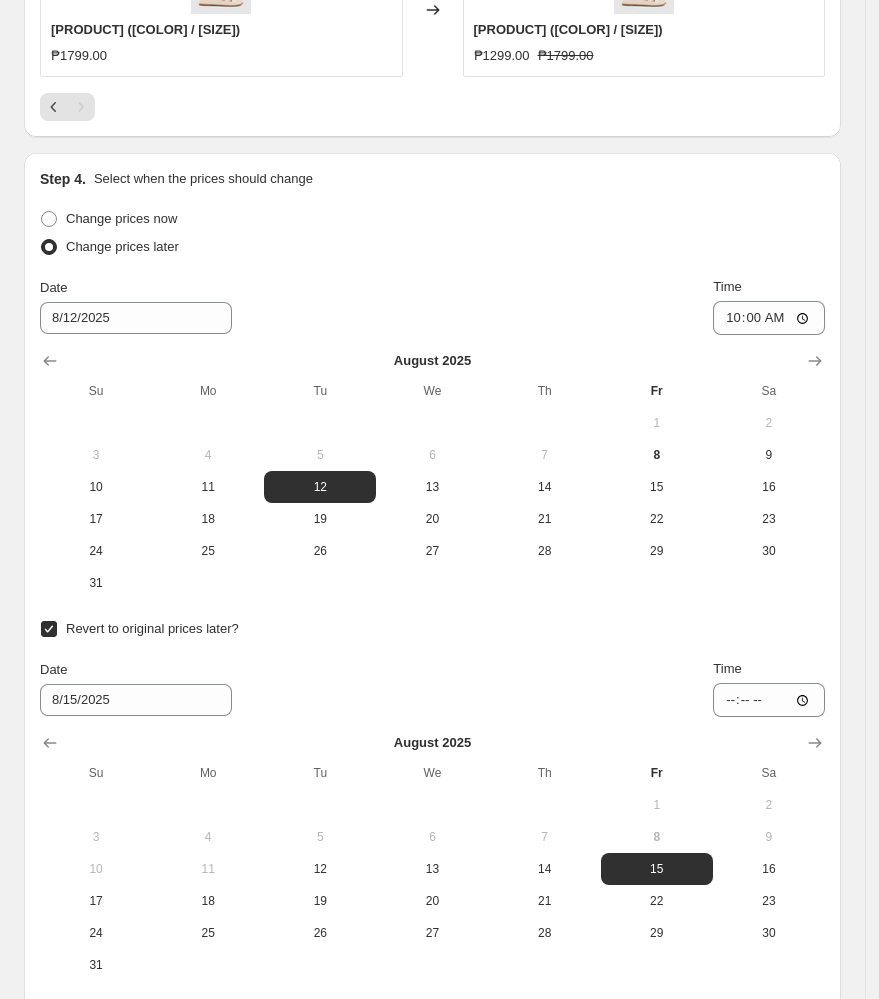 scroll, scrollTop: 1518, scrollLeft: 0, axis: vertical 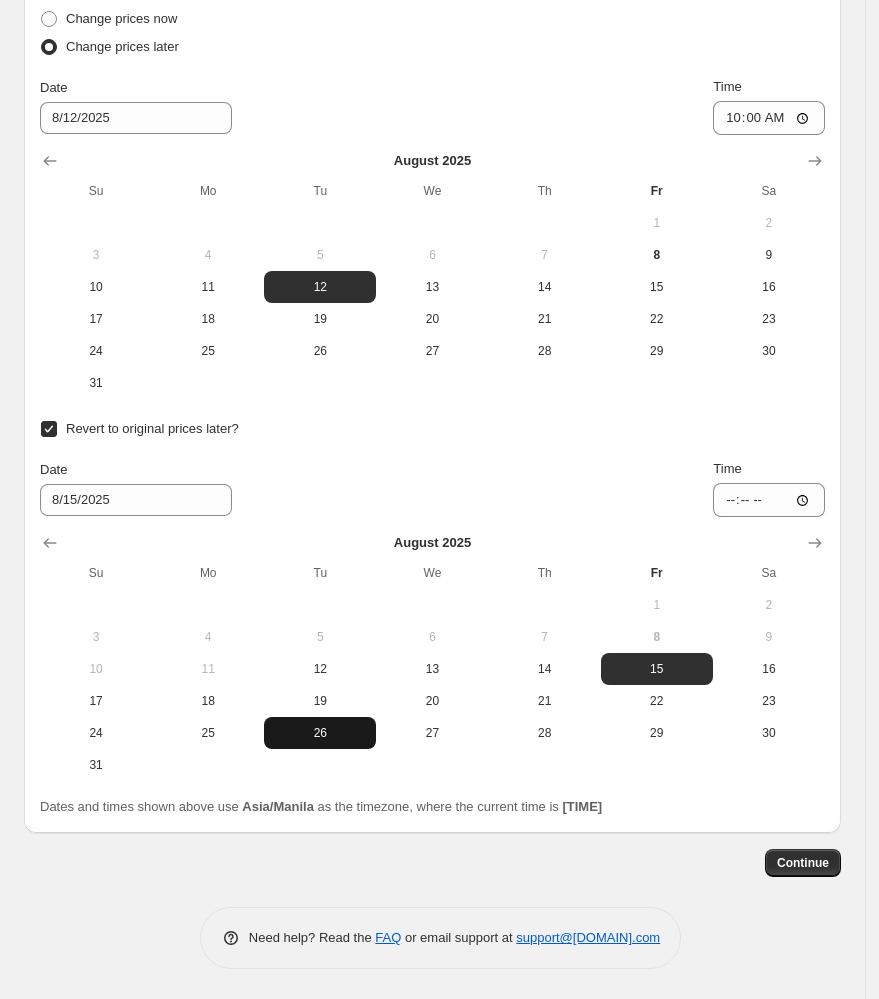 click on "26" at bounding box center (320, 733) 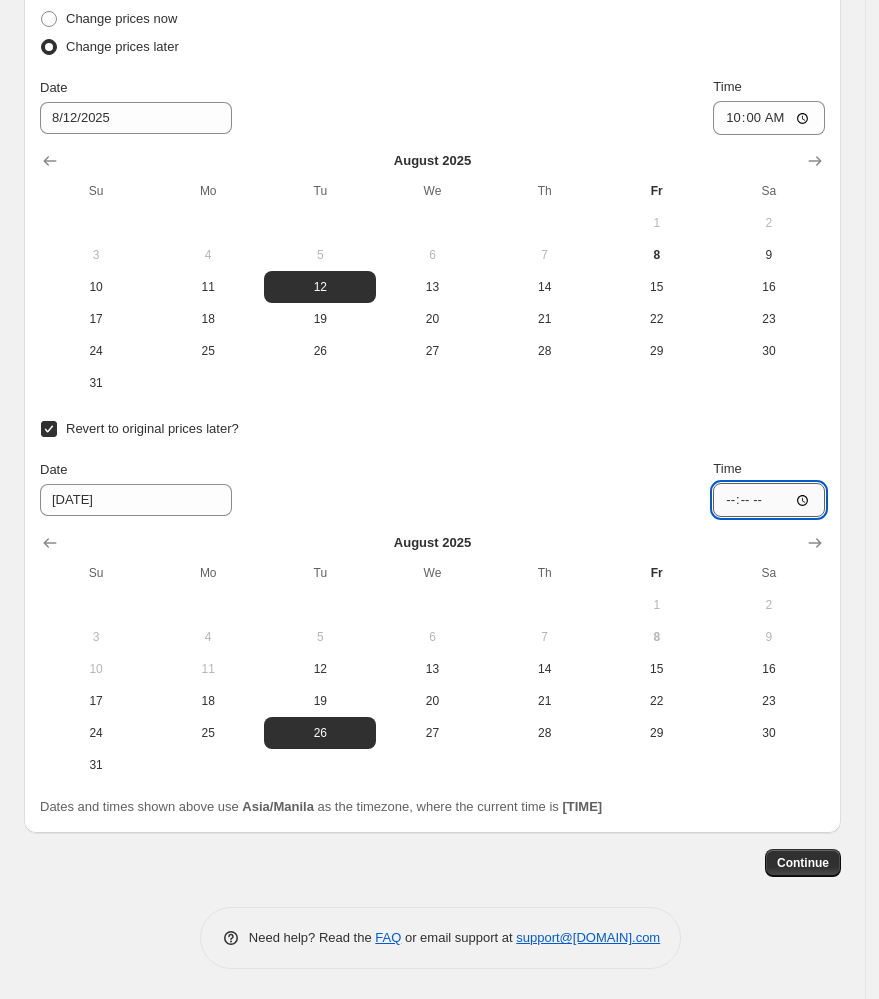 click on "[TIME]" at bounding box center (769, 500) 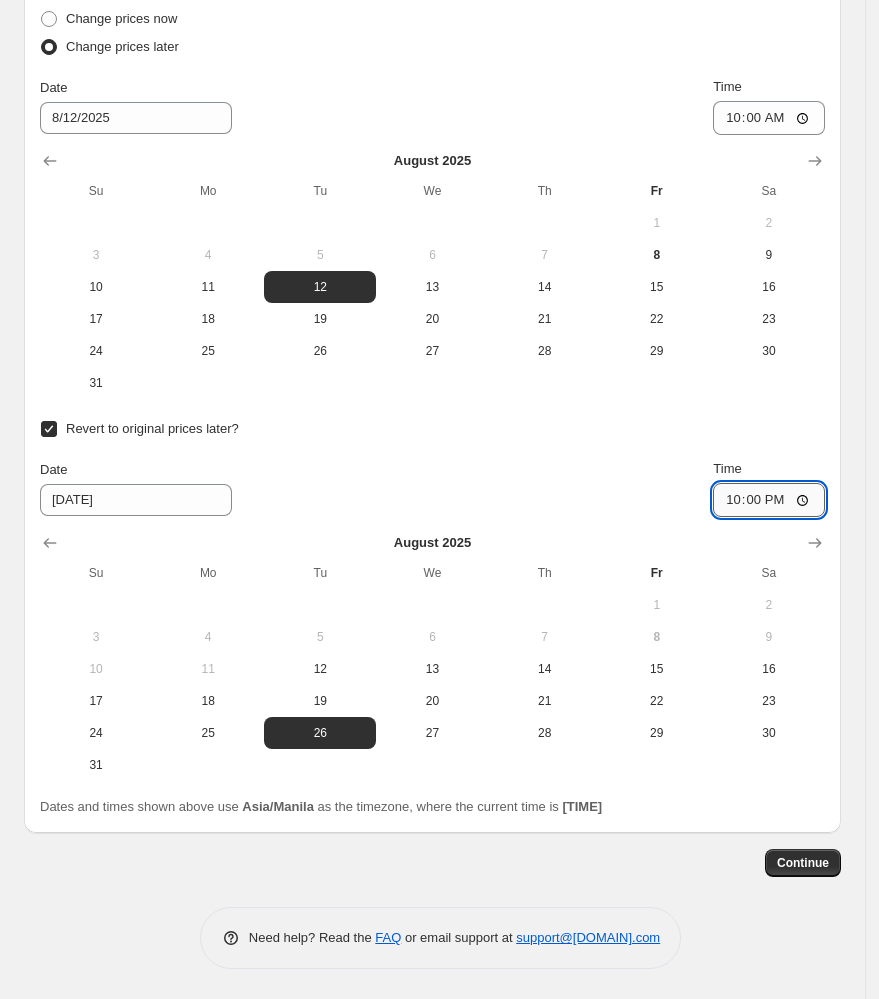 type on "10:00" 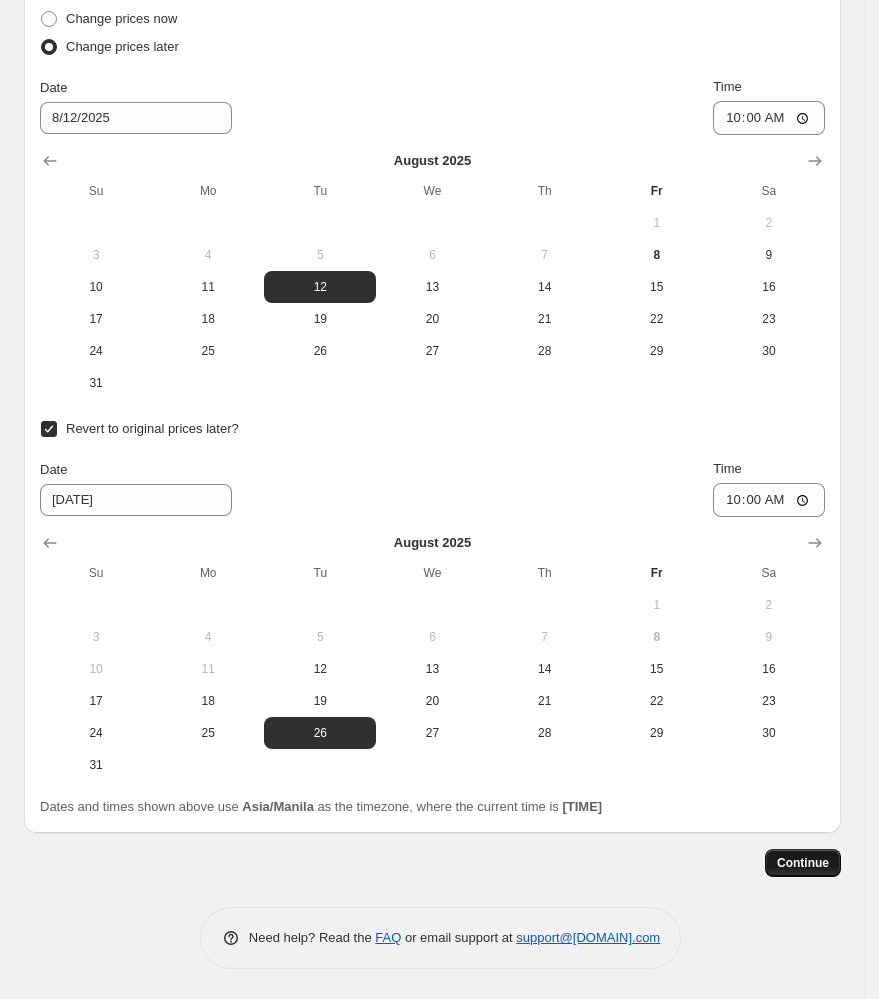 click on "Continue" at bounding box center (803, 863) 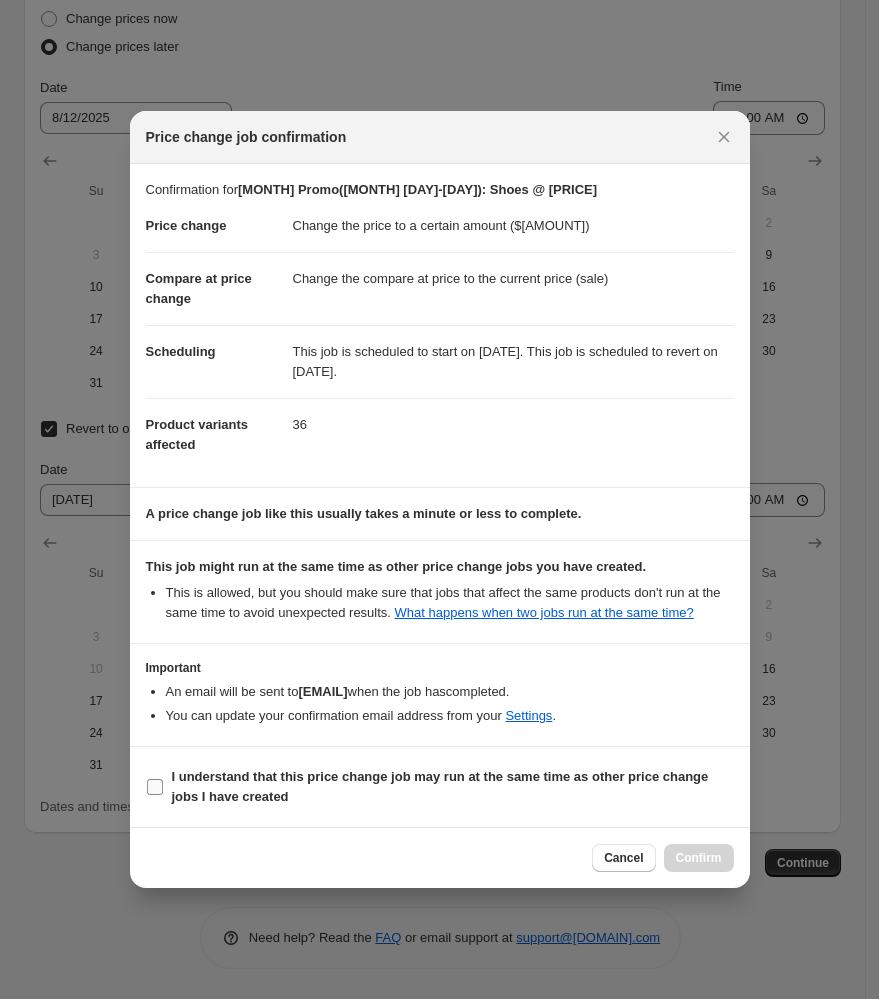 click on "I understand that this price change job may run at the same time as other price change jobs I have created" at bounding box center [453, 787] 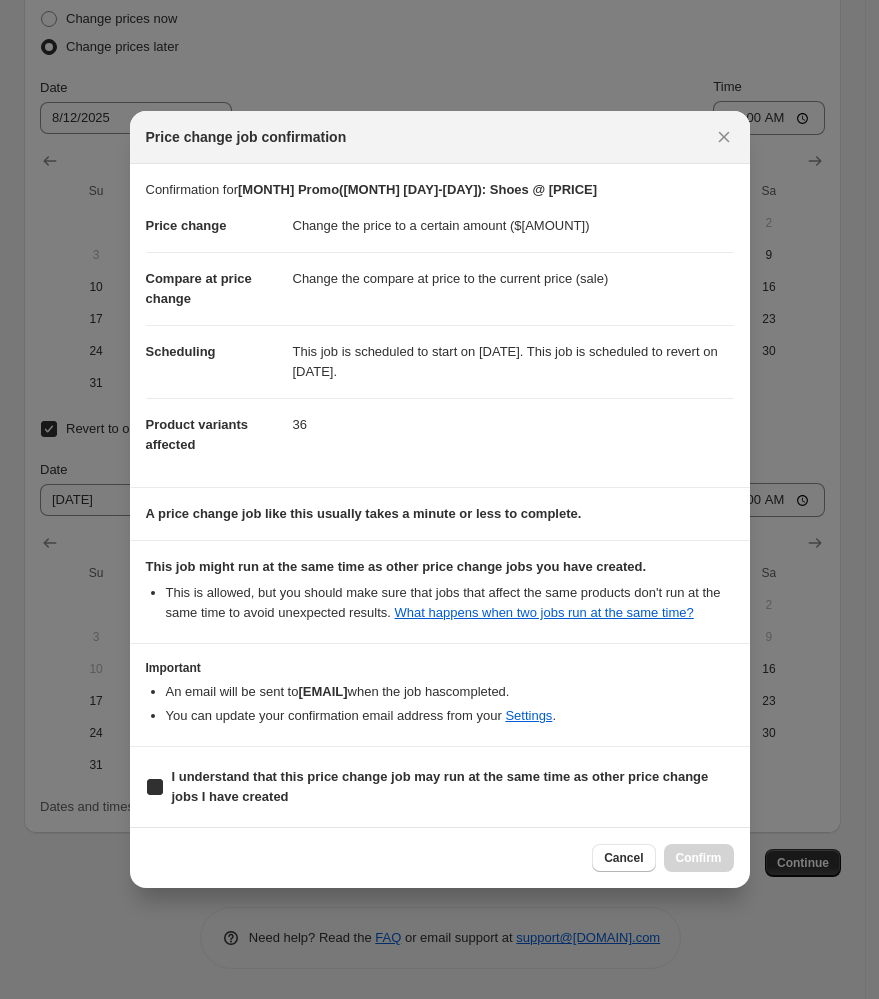 checkbox on "true" 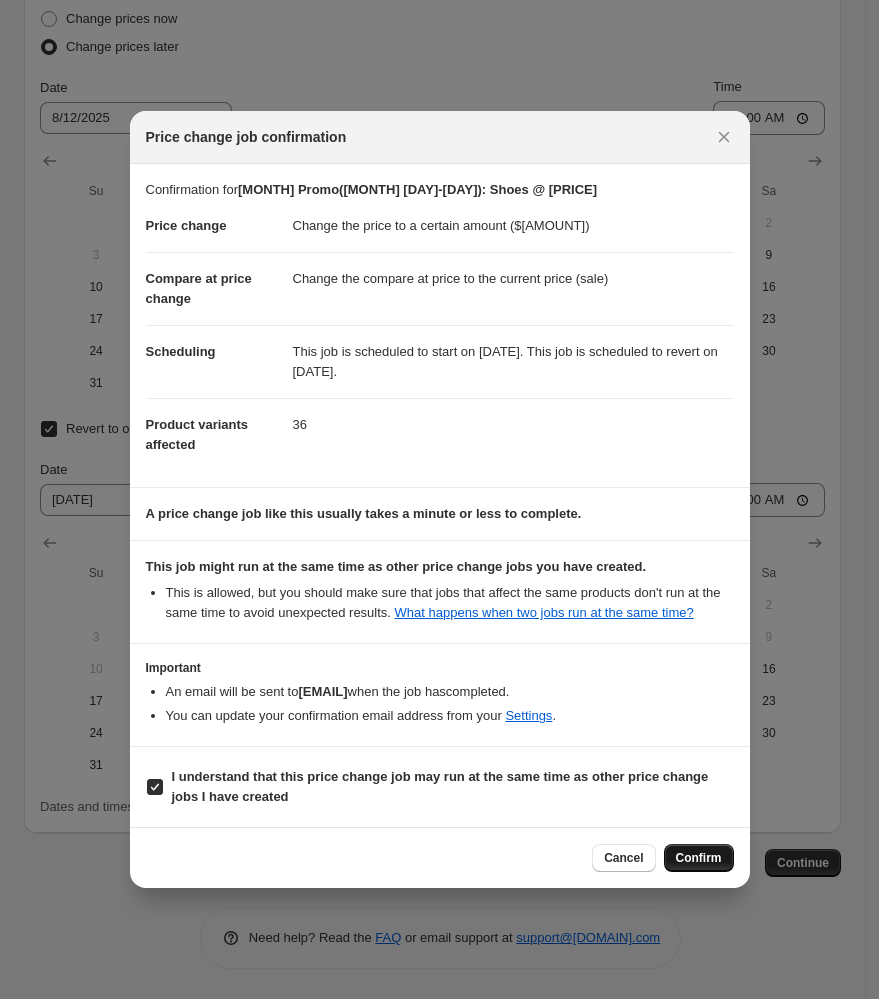 click on "Confirm" at bounding box center (699, 858) 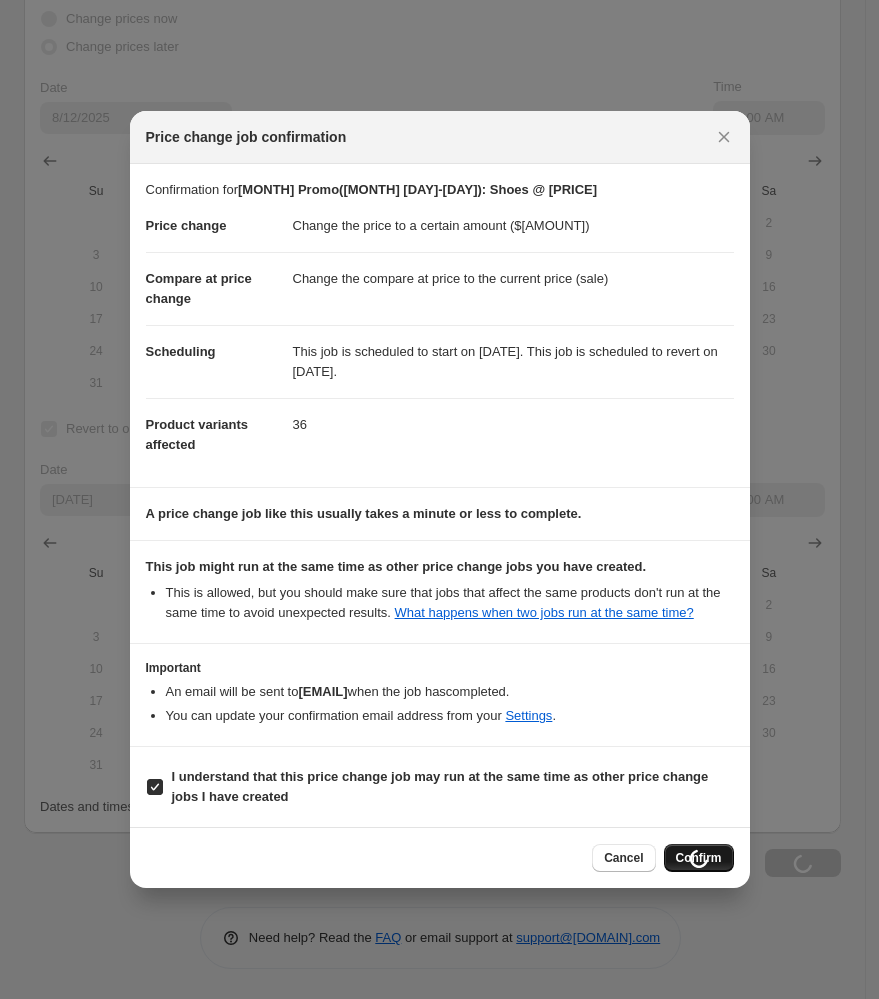 type on "[MONTH] Promo([MONTH] [DAY]-[DAY]): Shoes @ [PRICE]" 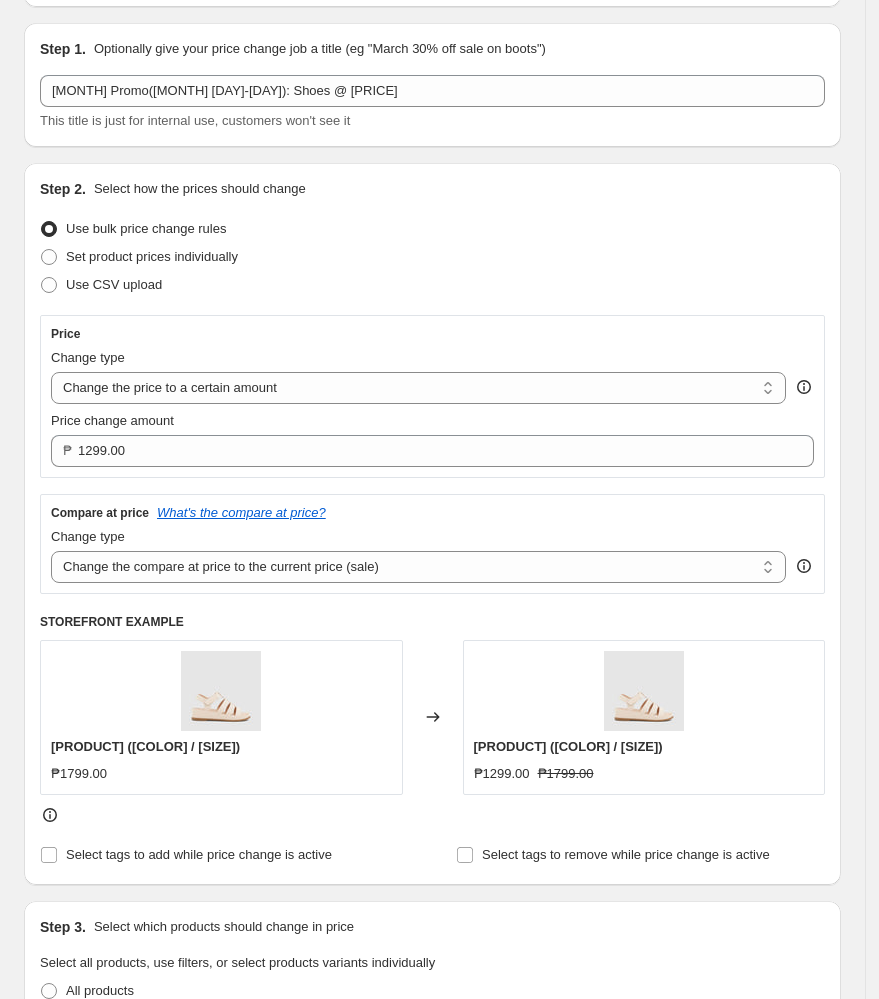 scroll, scrollTop: 185, scrollLeft: 0, axis: vertical 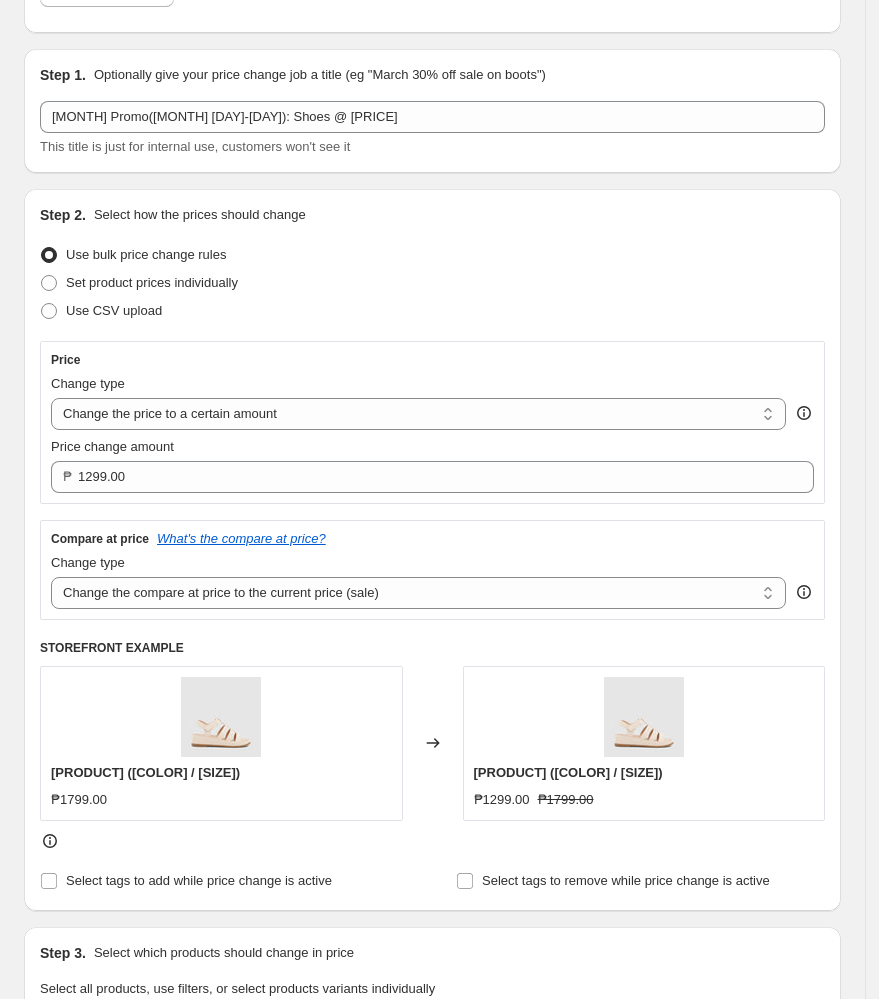 click on "Use bulk price change rules" at bounding box center (432, 255) 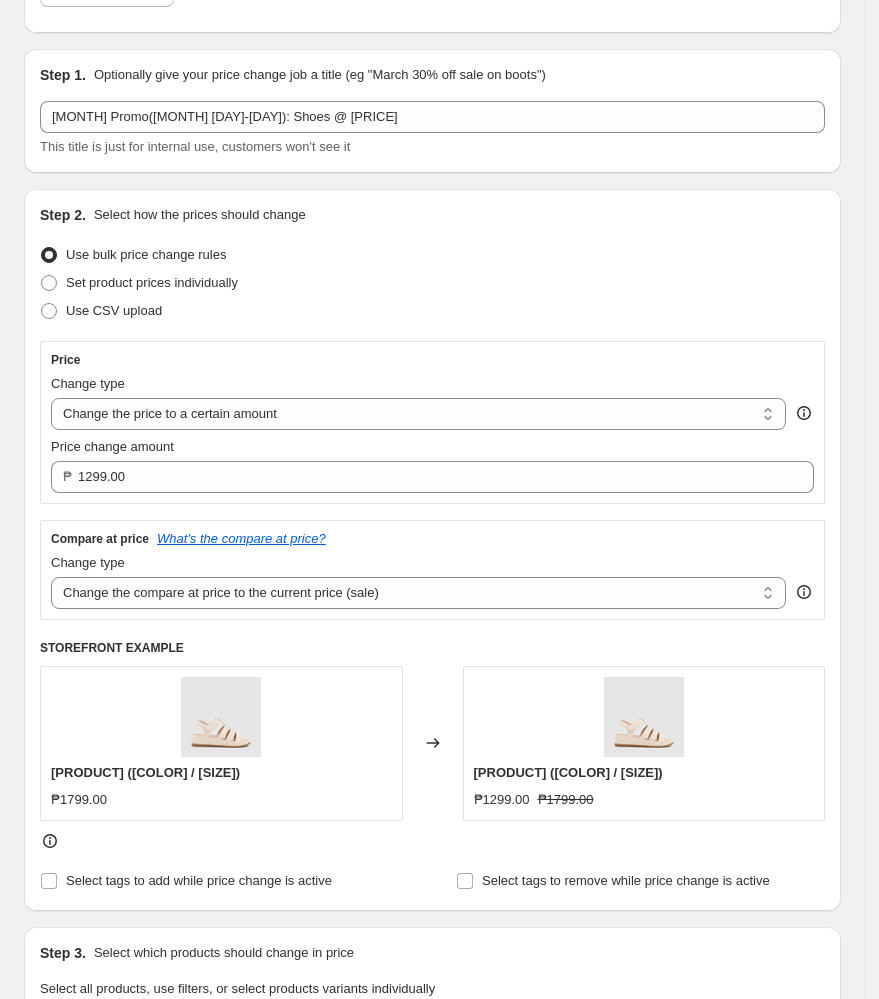 click on "Prices will begin changing on [DATE] at 10:00. Prices will begin reverting on [DATE] at 10:00. Change prices now Step 1. Optionally give your price change job a title (eg "March 30% off sale on boots") Aug Promo([DATE]-[DATE]): Shoes @ 1299 This title is just for internal use, customers won't see it Step 2. Select how the prices should change Use bulk price change rules Set product prices individually Use CSV upload Price Change type Change the price to a certain amount Change the price by a certain amount Change the price by a certain percentage Change the price to the current compare at price (price before sale) Change the price by a certain amount relative to the compare at price Change the price by a certain percentage relative to the compare at price Don't change the price Change the price by a certain percentage relative to the cost per item Change price to certain cost margin Change the price to a certain amount Price change amount ₱ 1299.00 Compare at price What's the compare at price?" at bounding box center [424, 1139] 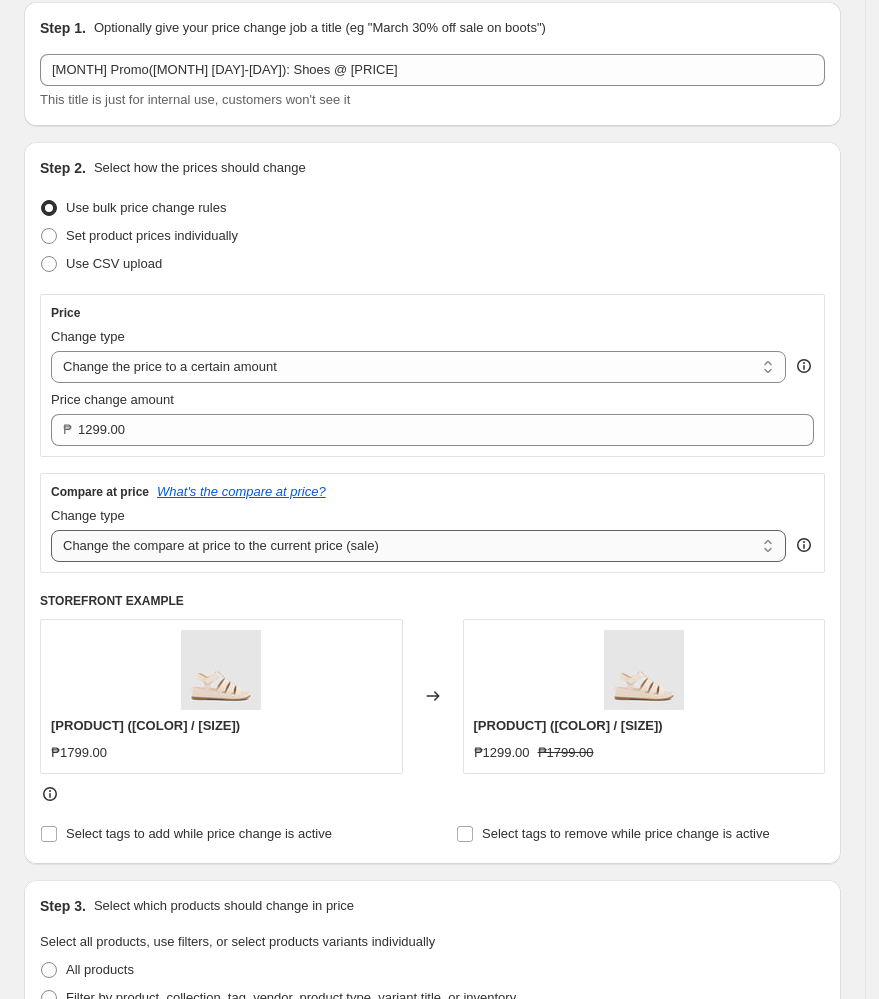 scroll, scrollTop: 0, scrollLeft: 0, axis: both 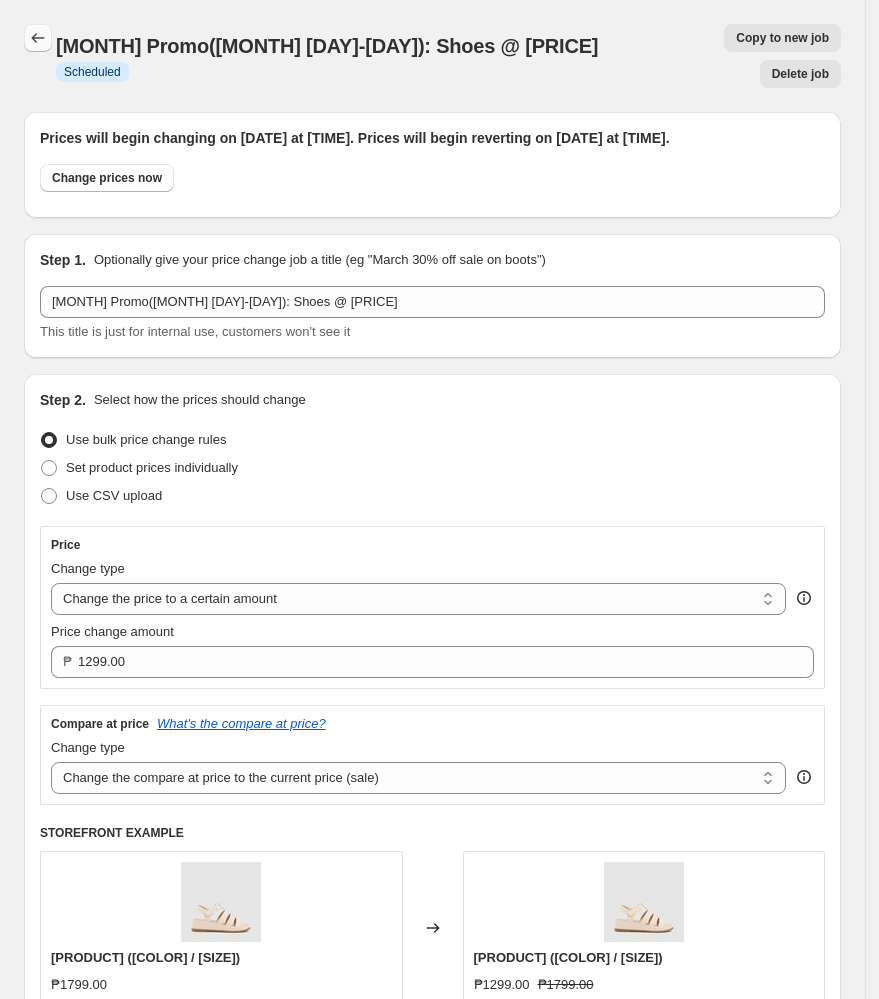 click 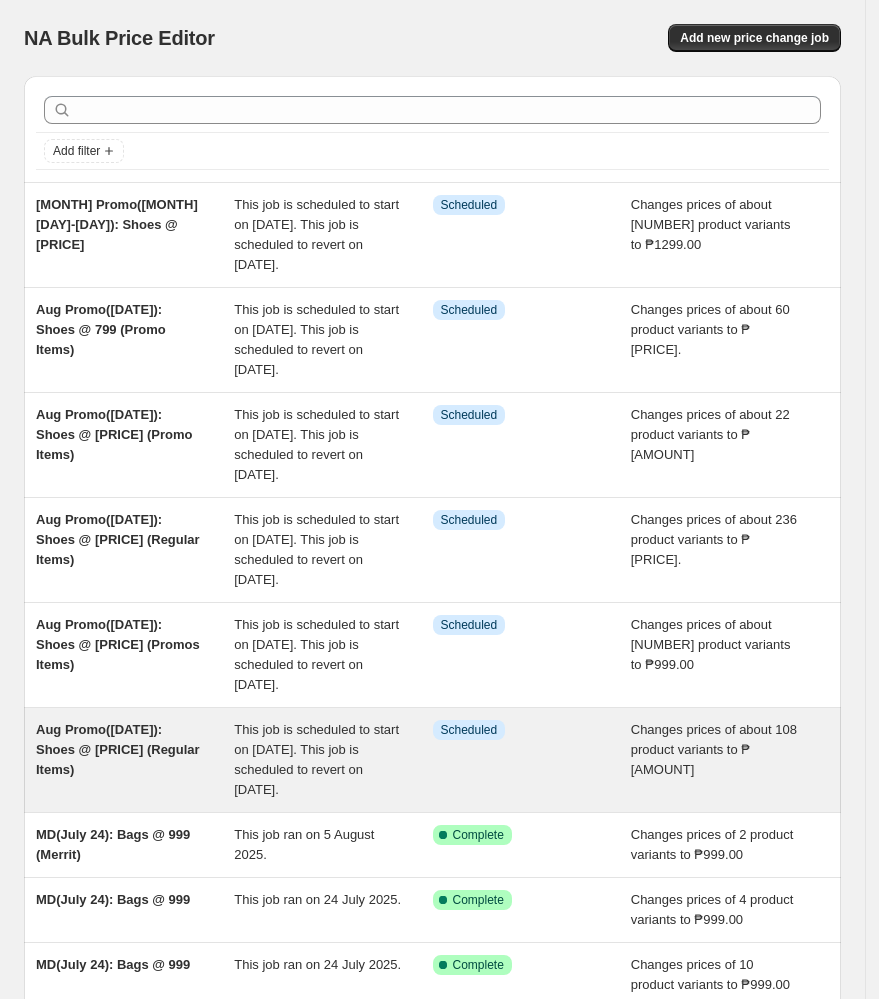 click on "This job is scheduled to start on [DATE]. This job is scheduled to revert on [DATE]." at bounding box center [316, 759] 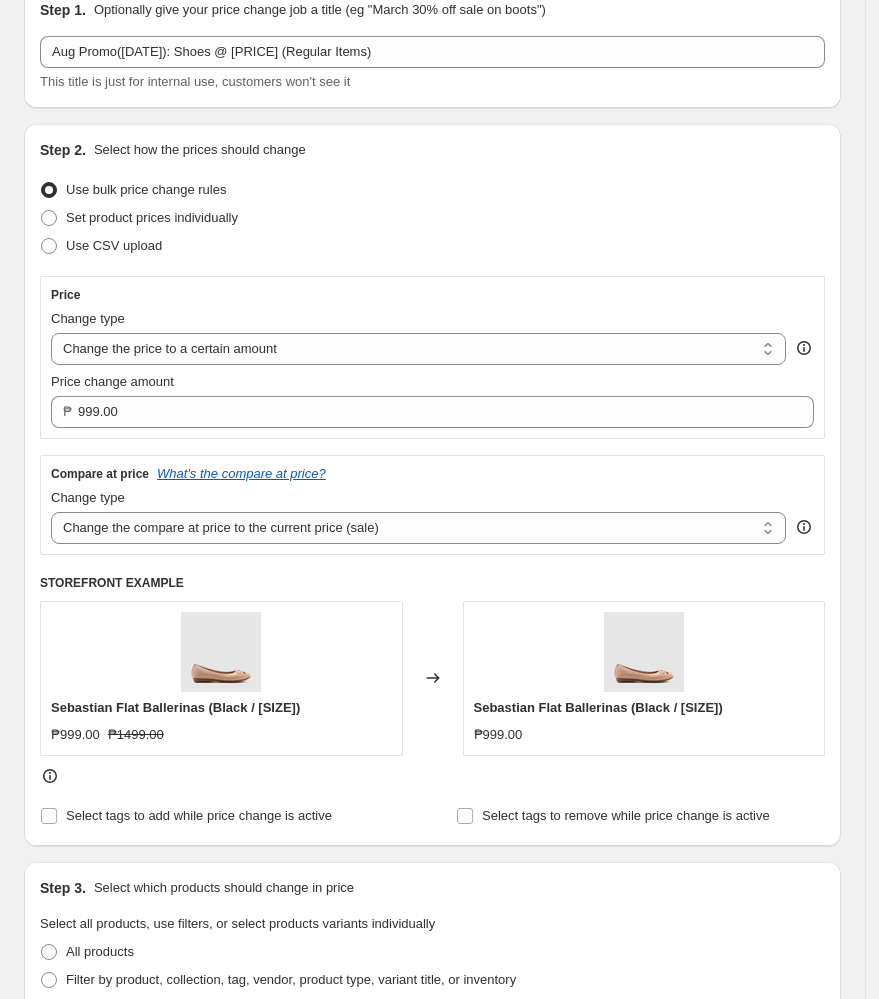 scroll, scrollTop: 0, scrollLeft: 0, axis: both 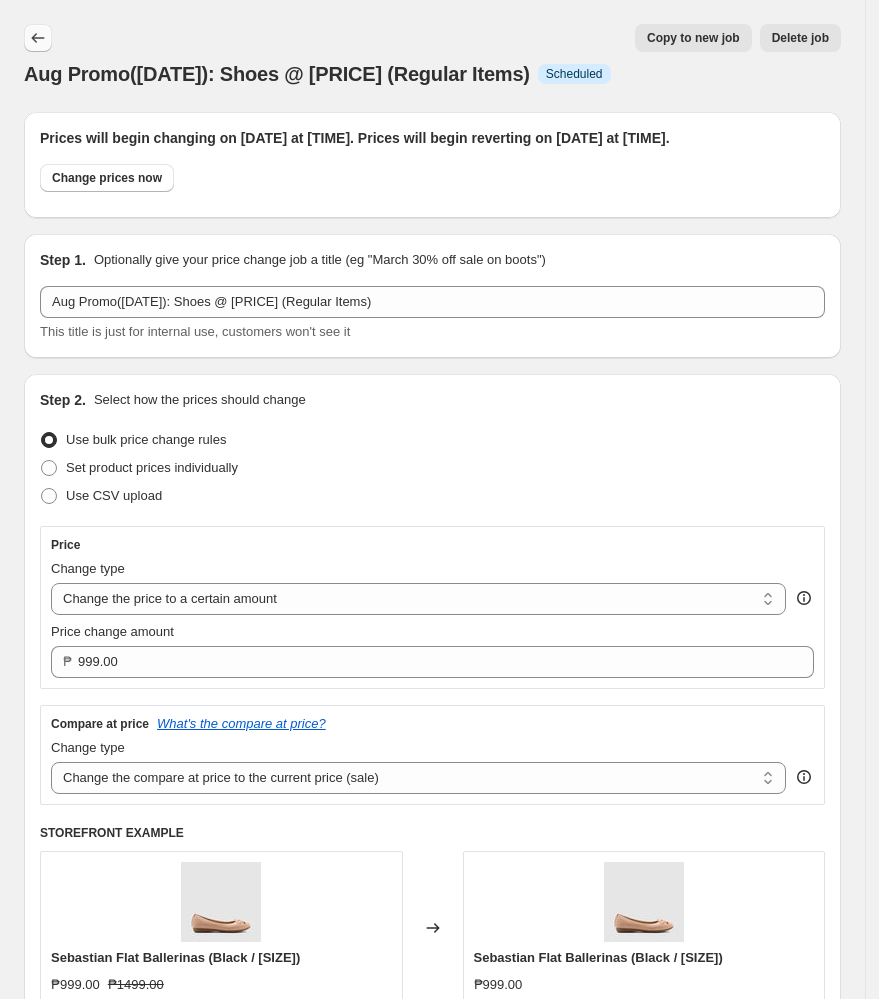 click 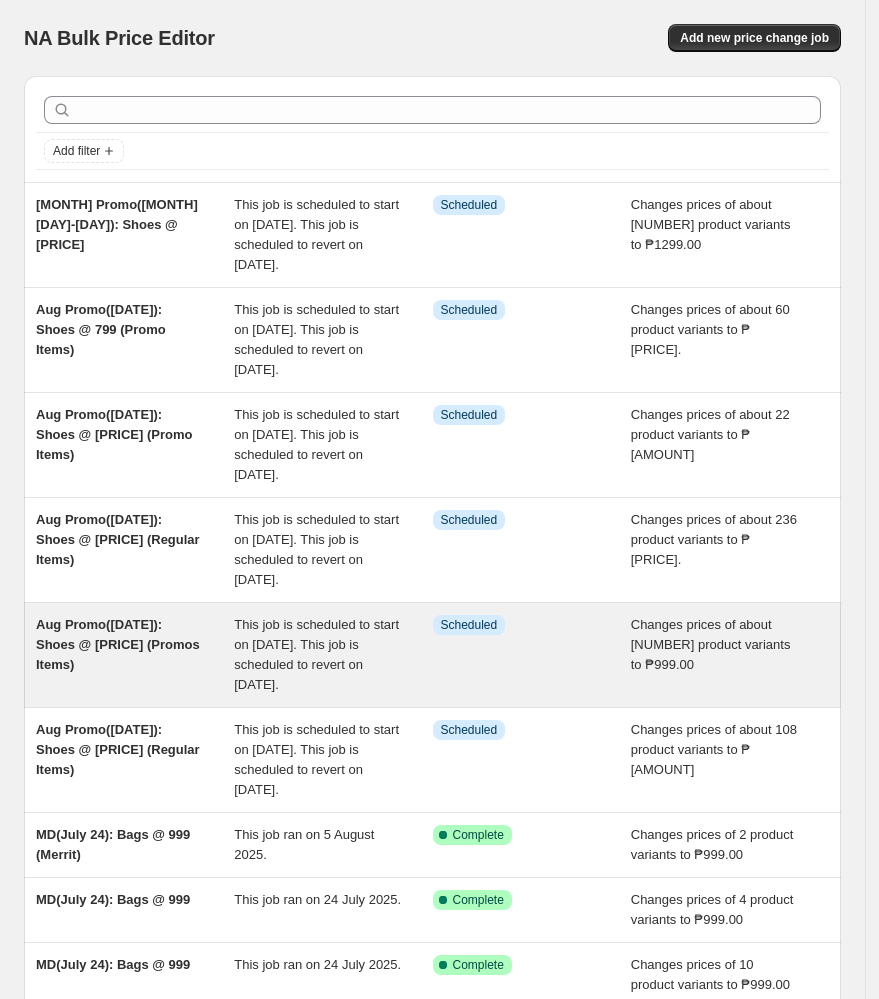 click on "This job is scheduled to start on [DATE]. This job is scheduled to revert on [DATE]." at bounding box center (316, 654) 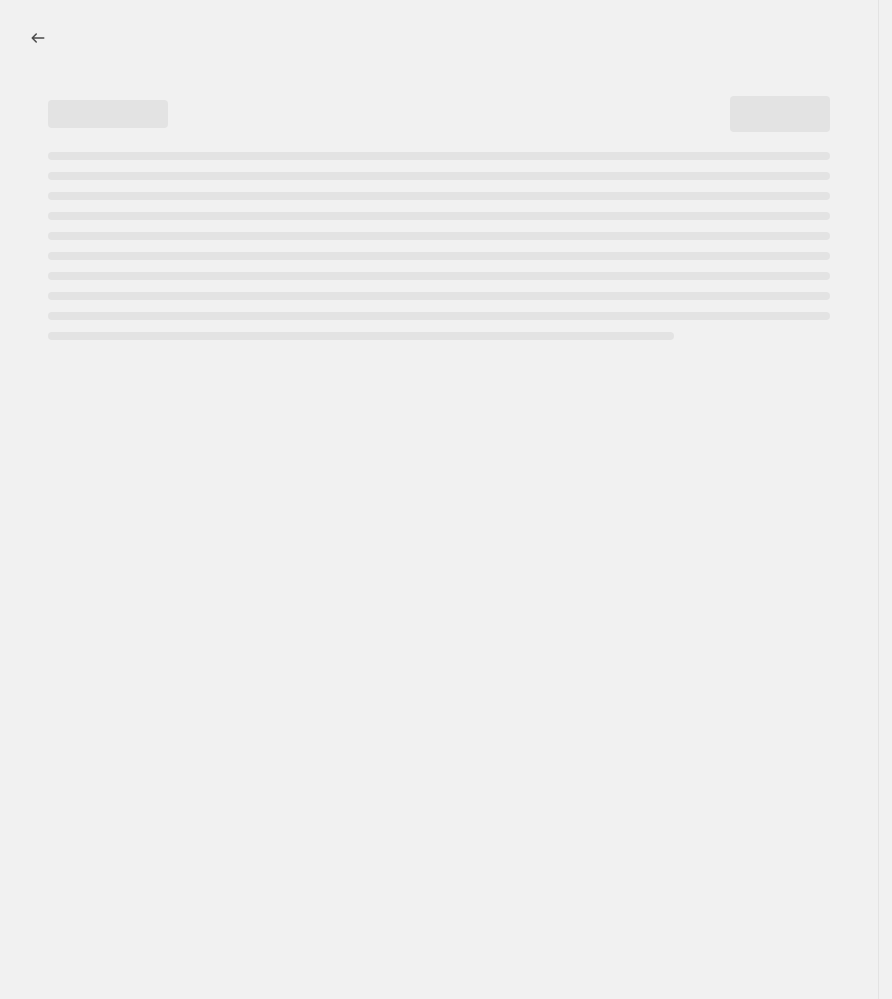 select on "no_change" 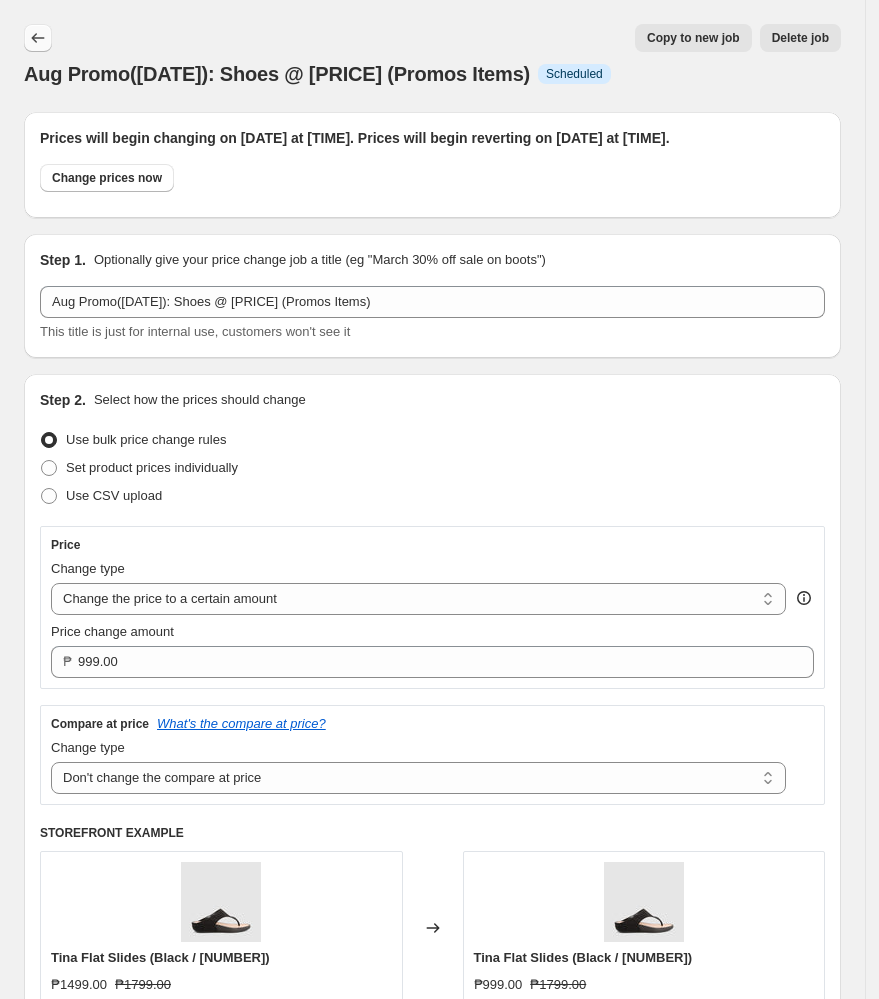 click 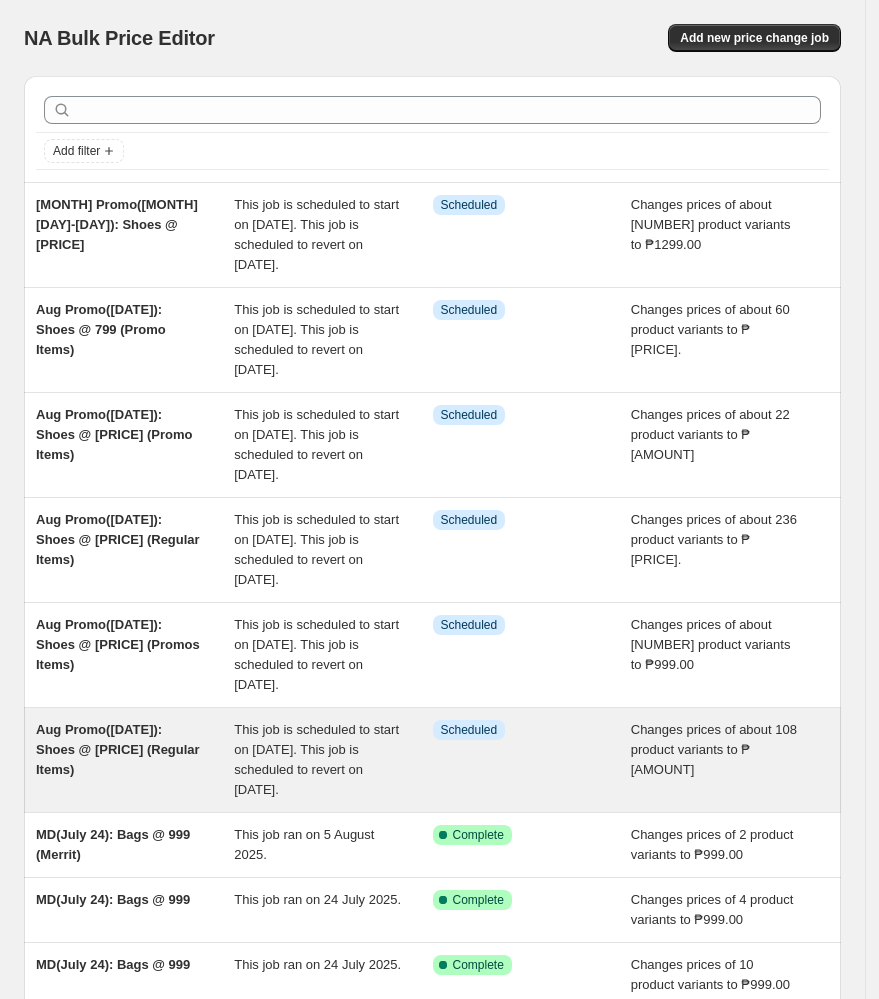 click on "This job is scheduled to start on [DATE]. This job is scheduled to revert on [DATE]." at bounding box center [316, 759] 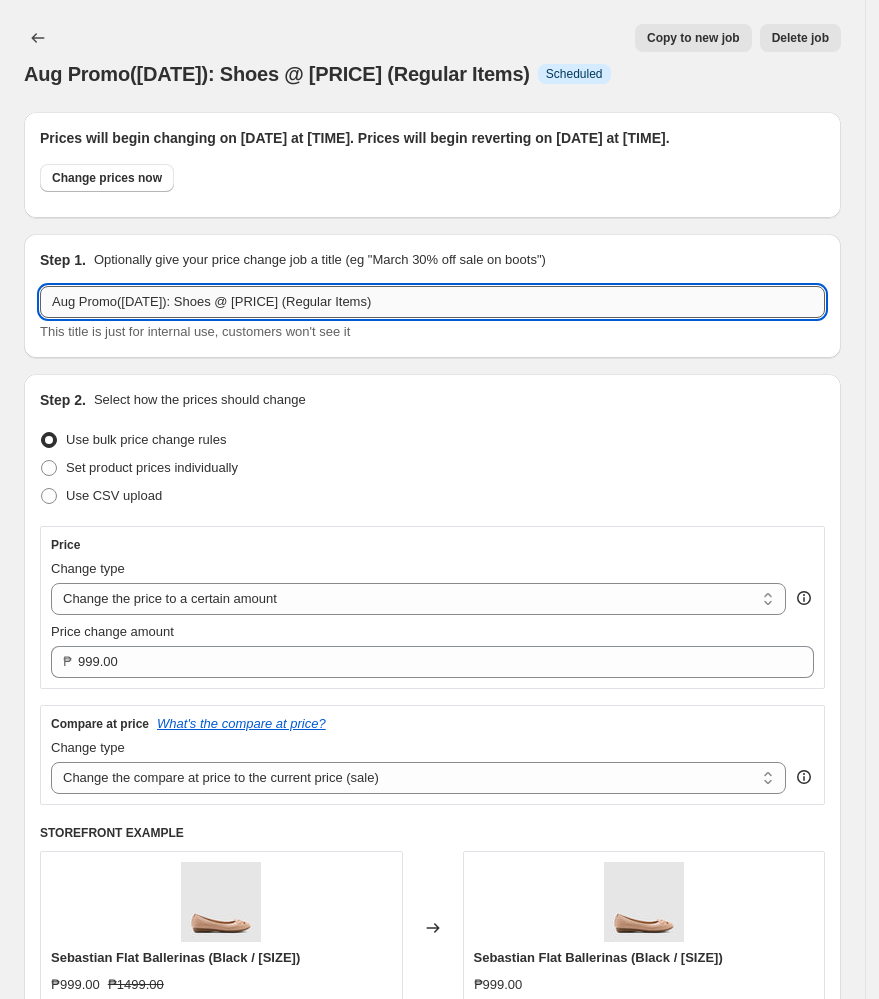 click on "Aug Promo([DATE]): Shoes @ [PRICE] (Regular Items)" at bounding box center [432, 302] 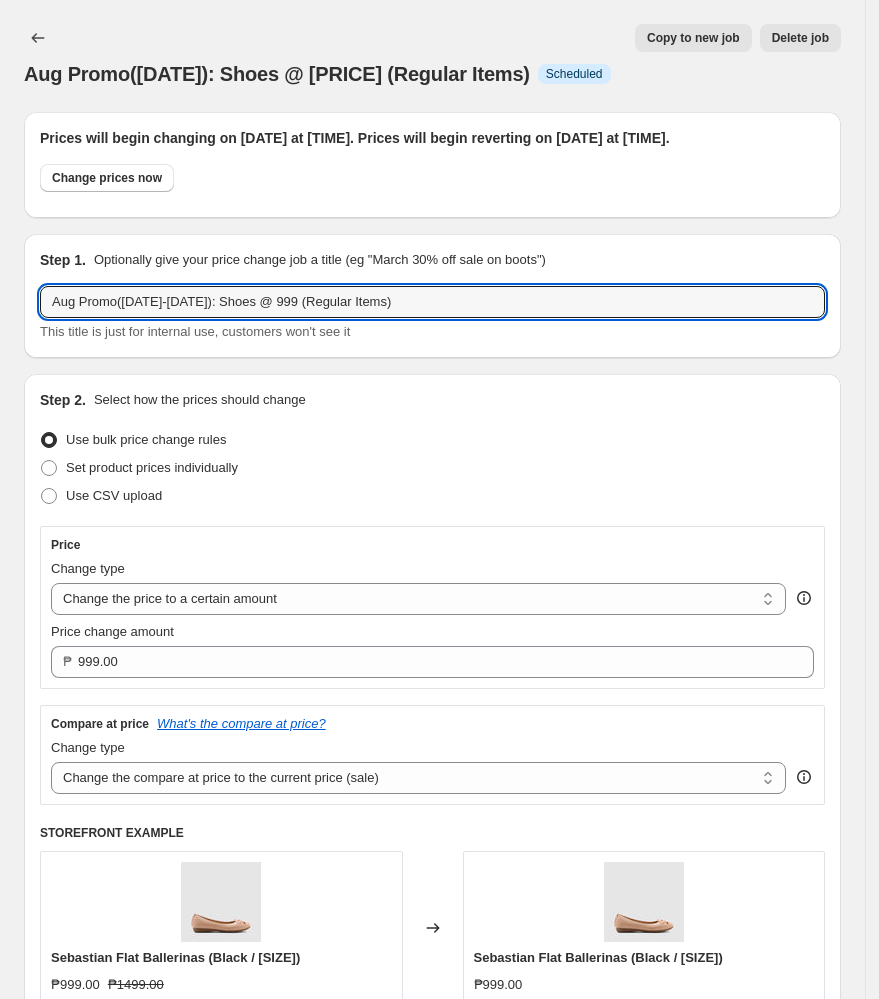 drag, startPoint x: 191, startPoint y: 299, endPoint x: -128, endPoint y: 326, distance: 320.1406 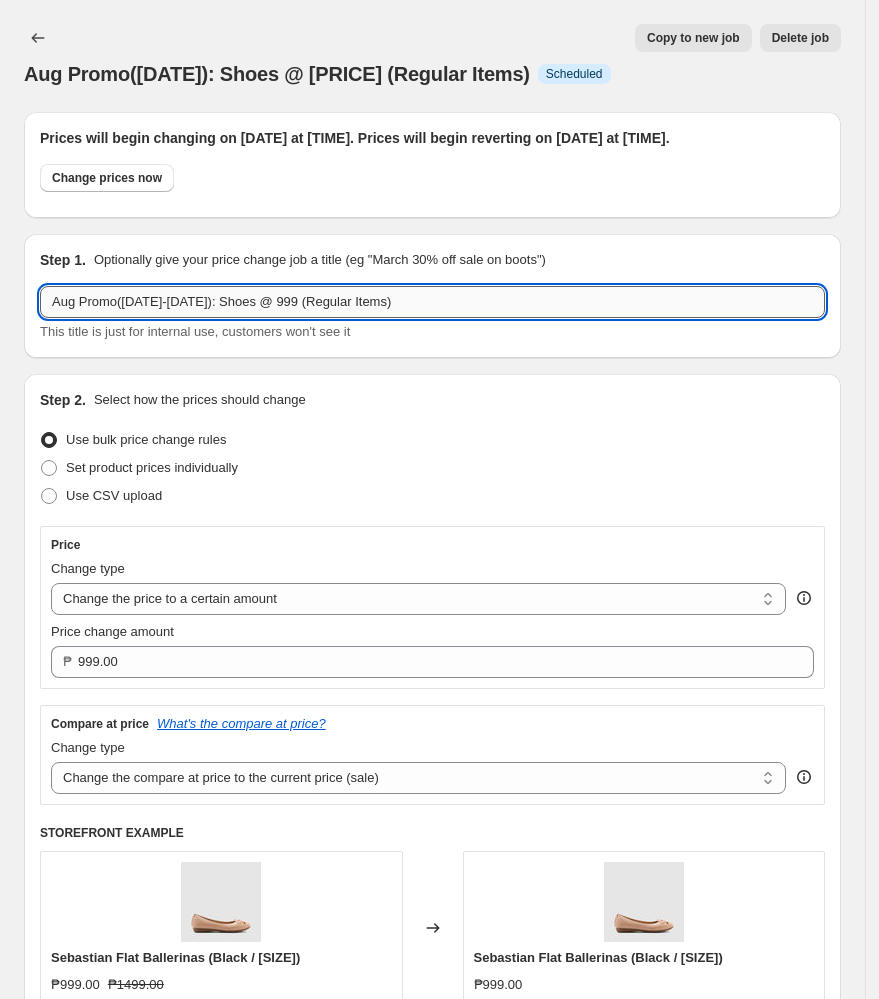 click on "Aug Promo([DATE]-[DATE]): Shoes @ 999 (Regular Items)" at bounding box center [432, 302] 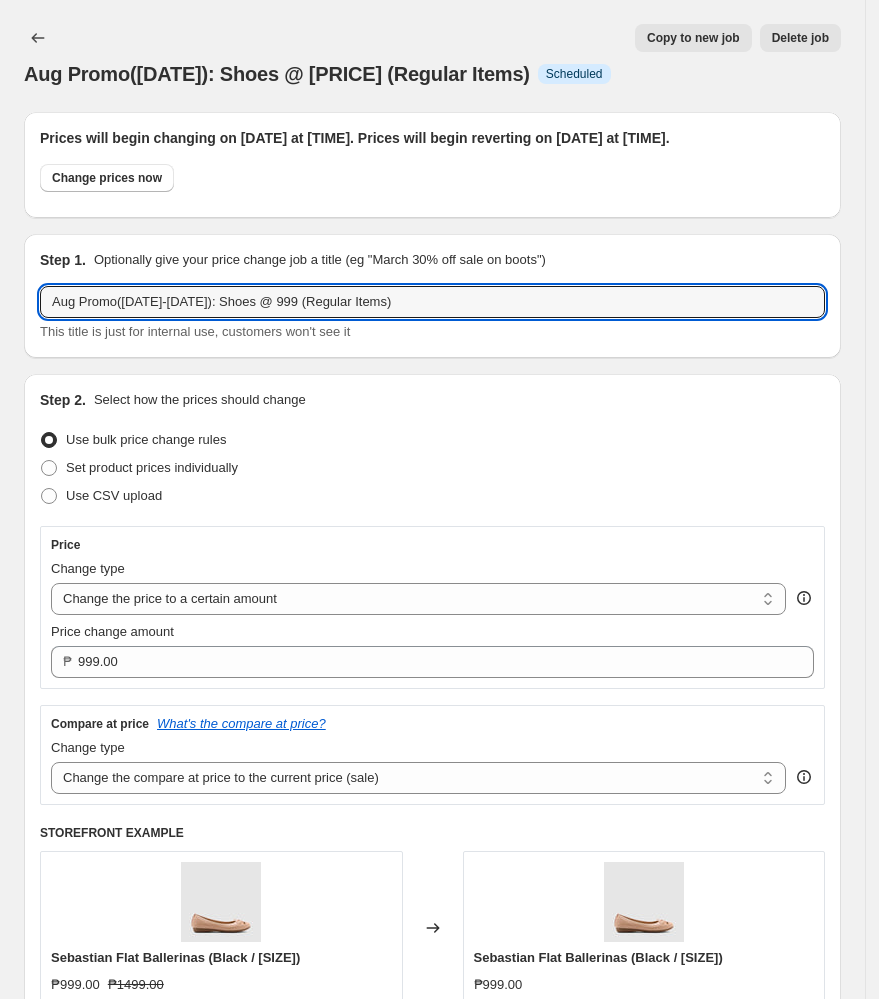 drag, startPoint x: 193, startPoint y: 295, endPoint x: -71, endPoint y: 305, distance: 264.18933 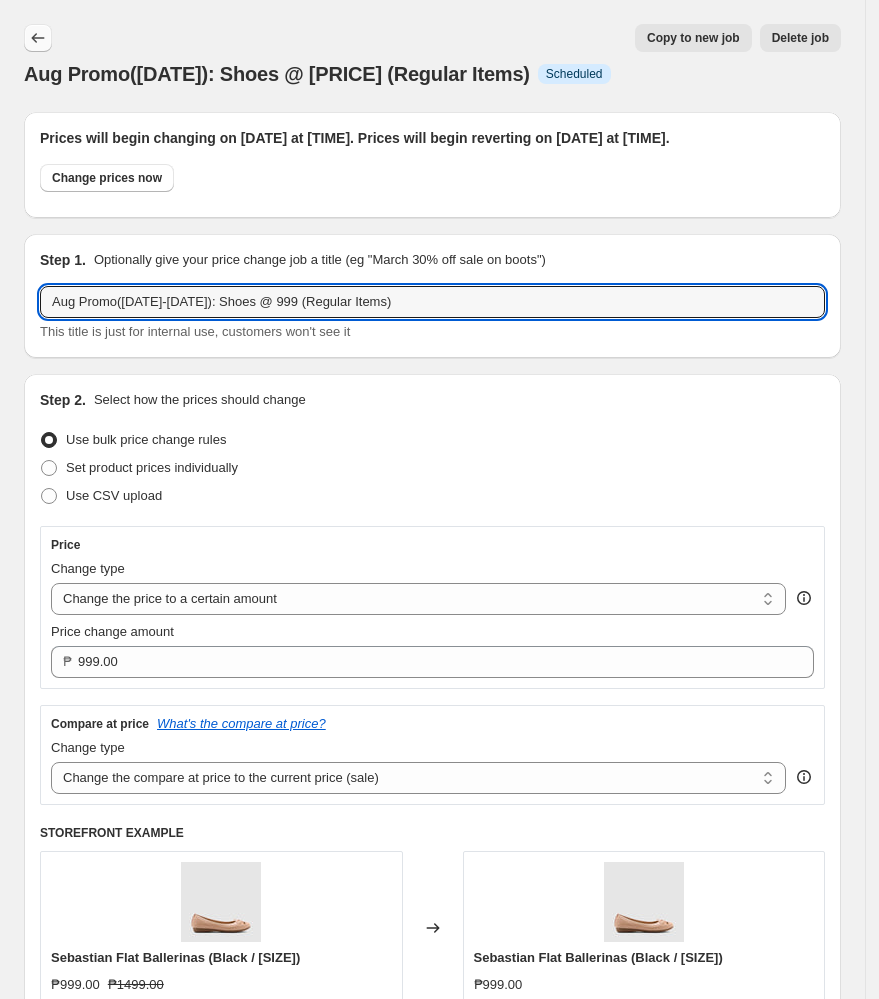 type on "Aug Promo([DATE]-[DATE]): Shoes @ 999 (Regular Items)" 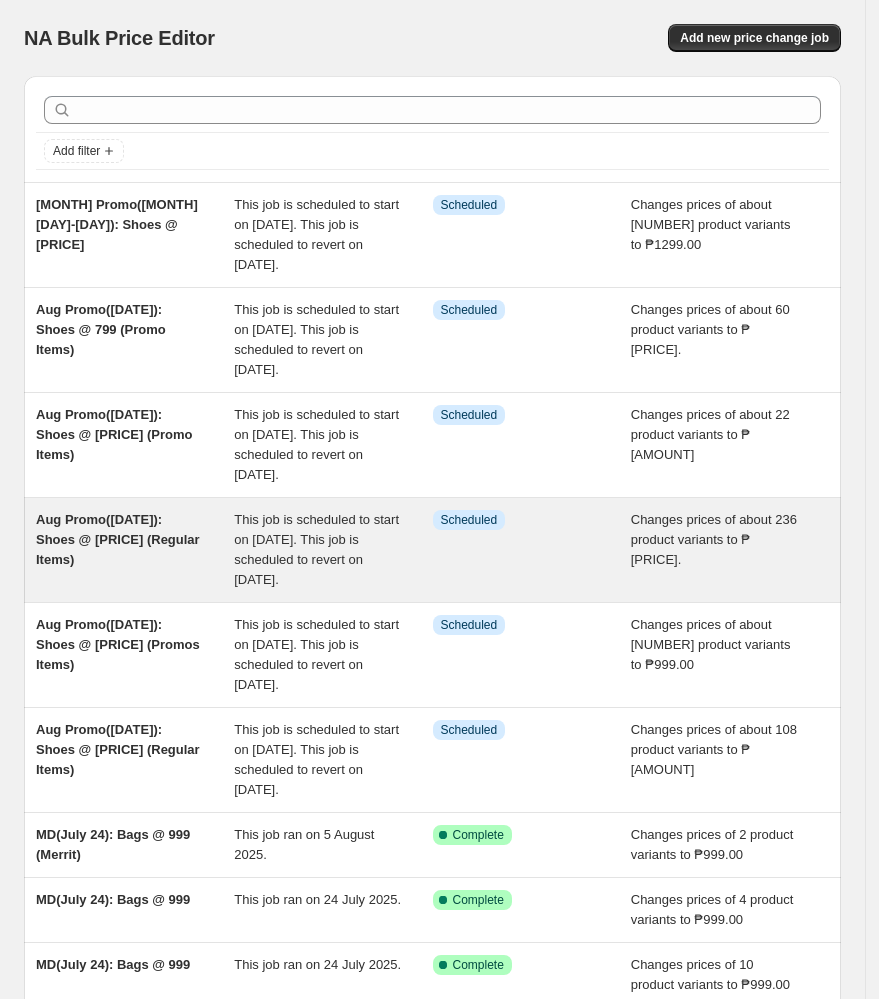 scroll, scrollTop: 133, scrollLeft: 0, axis: vertical 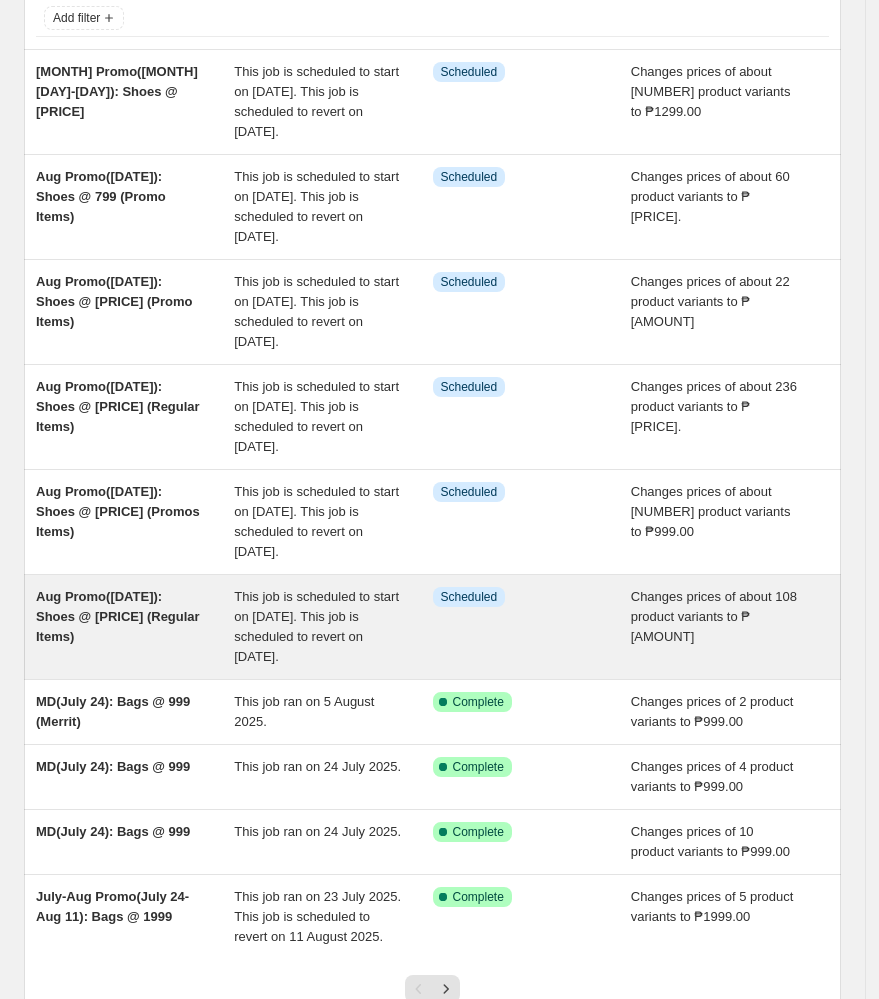 click on "Aug Promo([DATE]): Shoes @ [PRICE] (Regular Items)" at bounding box center [135, 627] 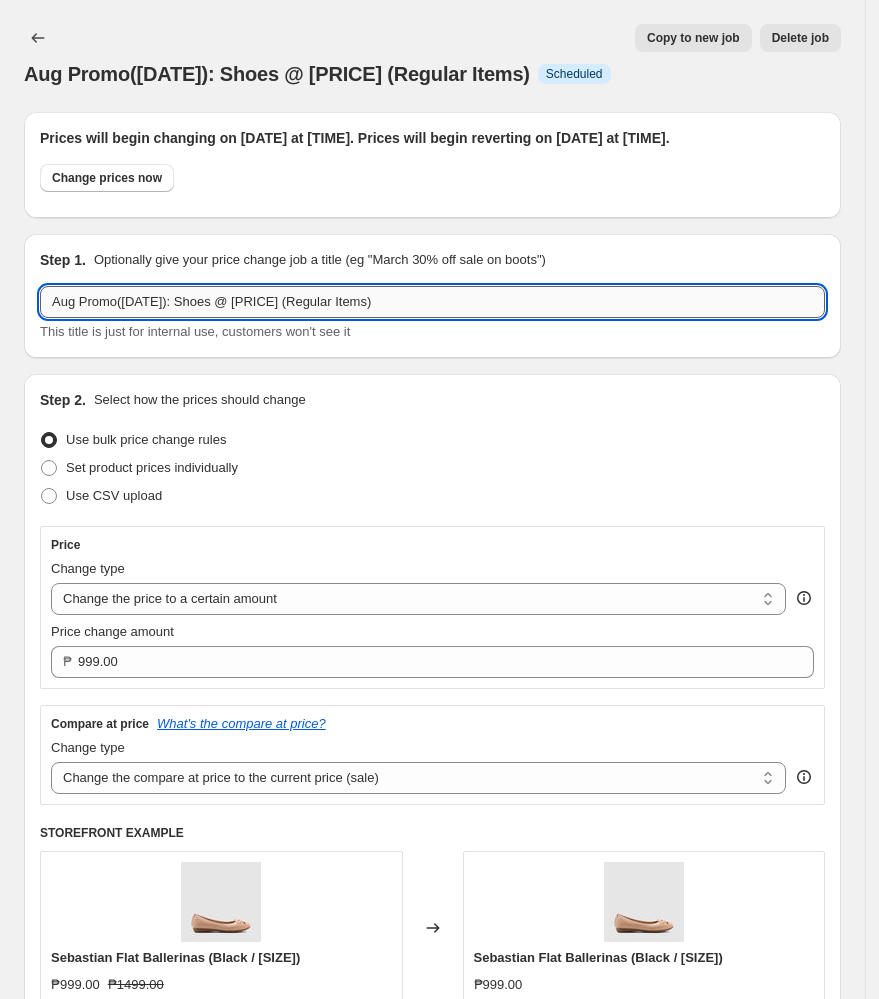 click on "Aug Promo([DATE]): Shoes @ [PRICE] (Regular Items)" at bounding box center [432, 302] 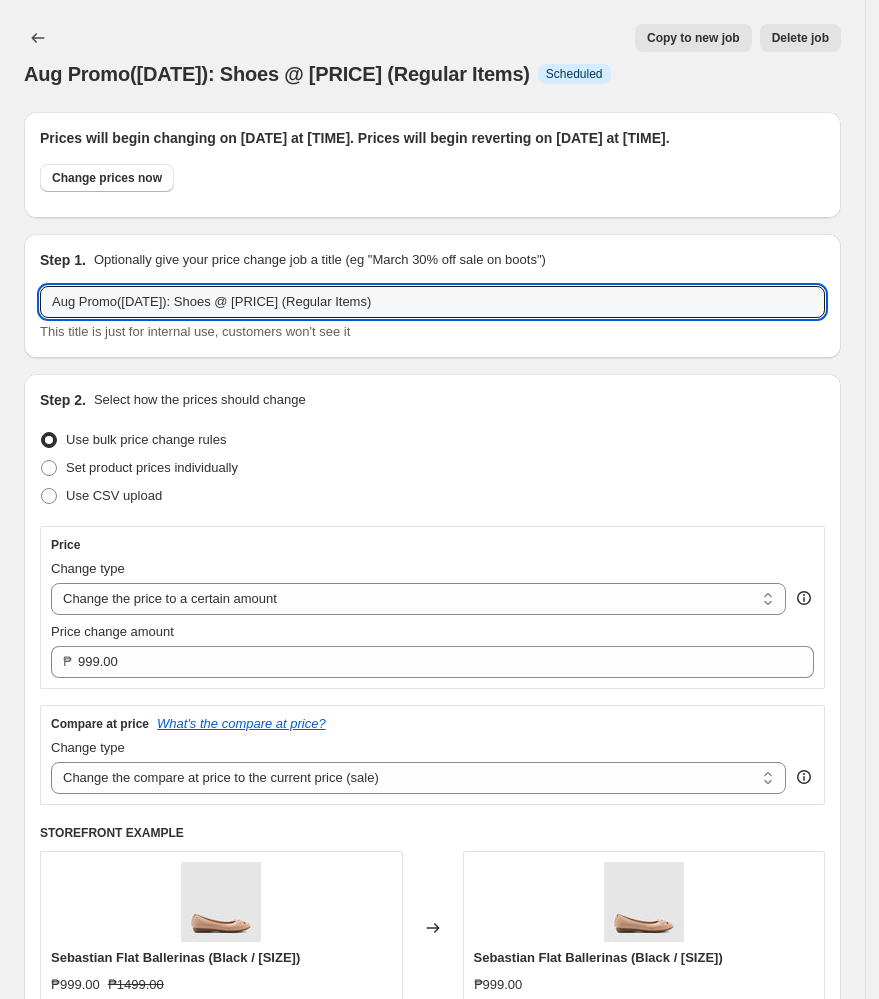 drag, startPoint x: 169, startPoint y: 298, endPoint x: -97, endPoint y: 319, distance: 266.82767 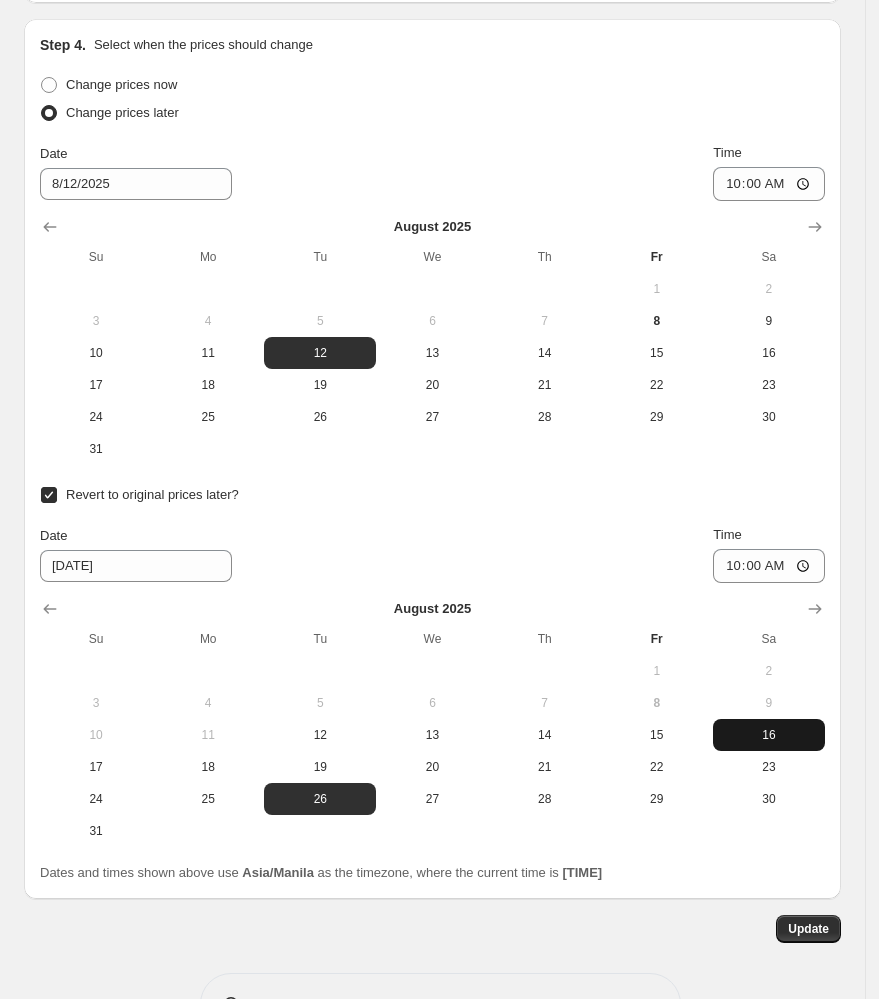 scroll, scrollTop: 2121, scrollLeft: 0, axis: vertical 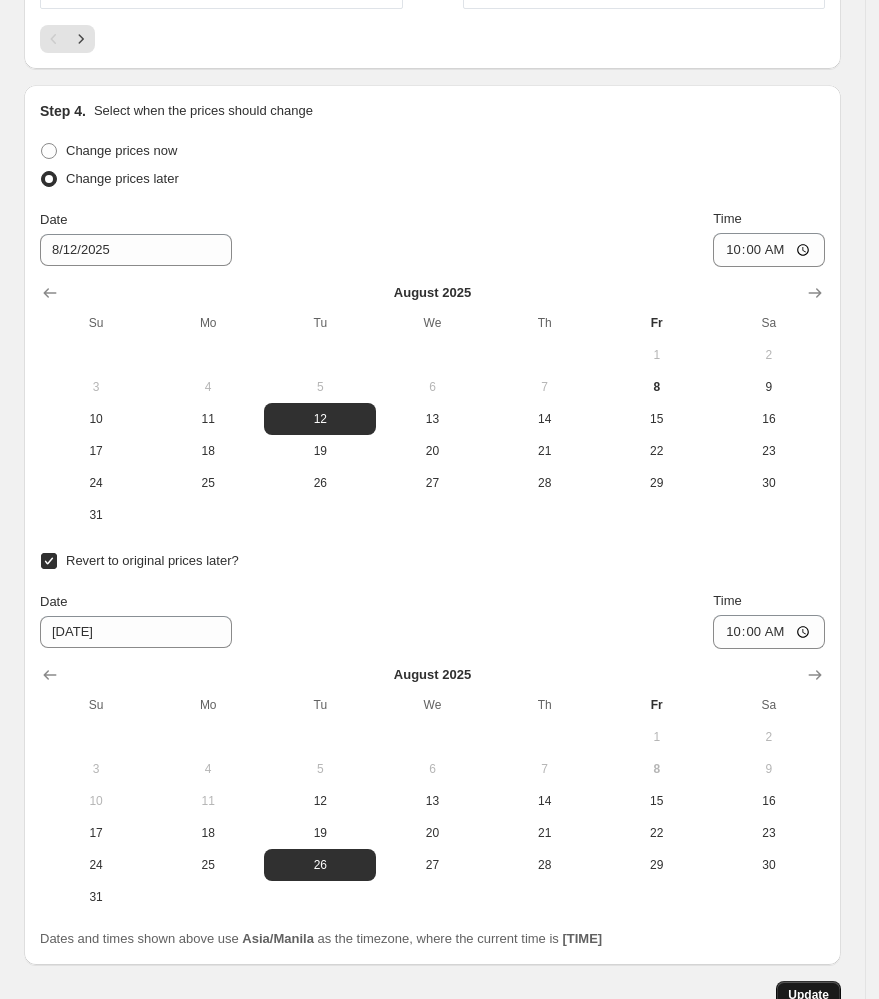 type on "Aug Promo([DATE]-[DATE]): Shoes @ 999 (Regular Items)" 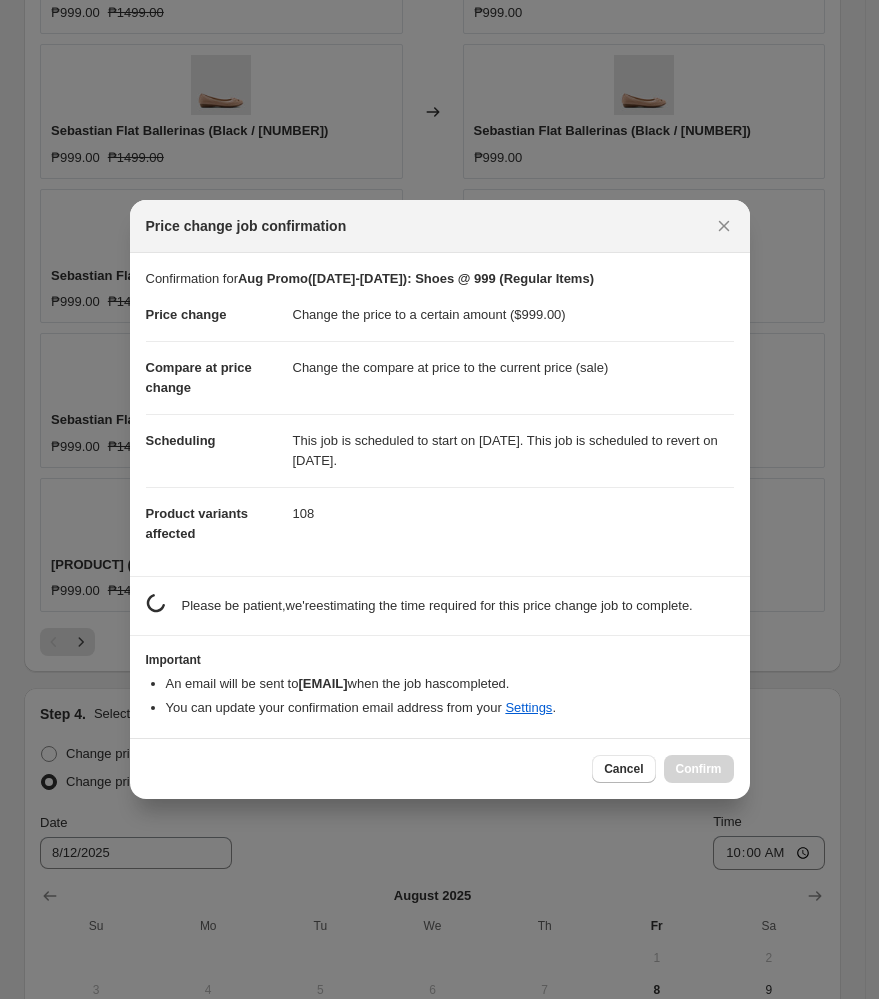 scroll, scrollTop: 2121, scrollLeft: 0, axis: vertical 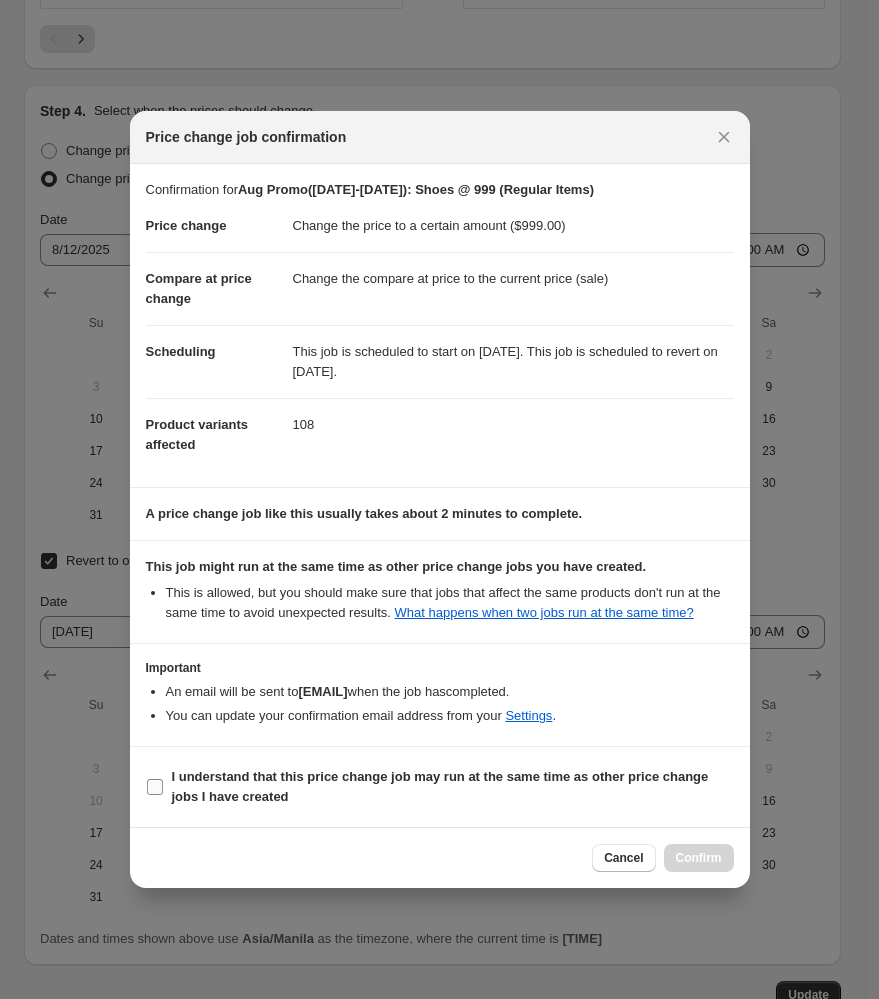click on "I understand that this price change job may run at the same time as other price change jobs I have created" at bounding box center [155, 787] 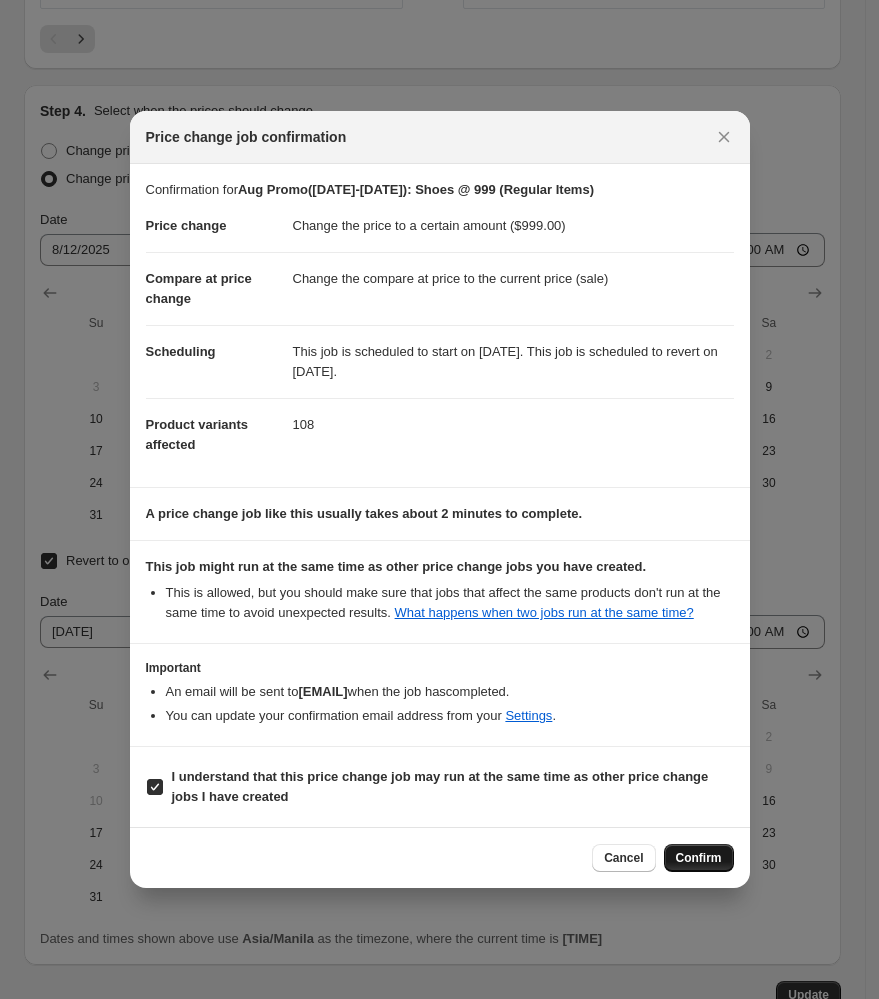 click on "Confirm" at bounding box center (699, 858) 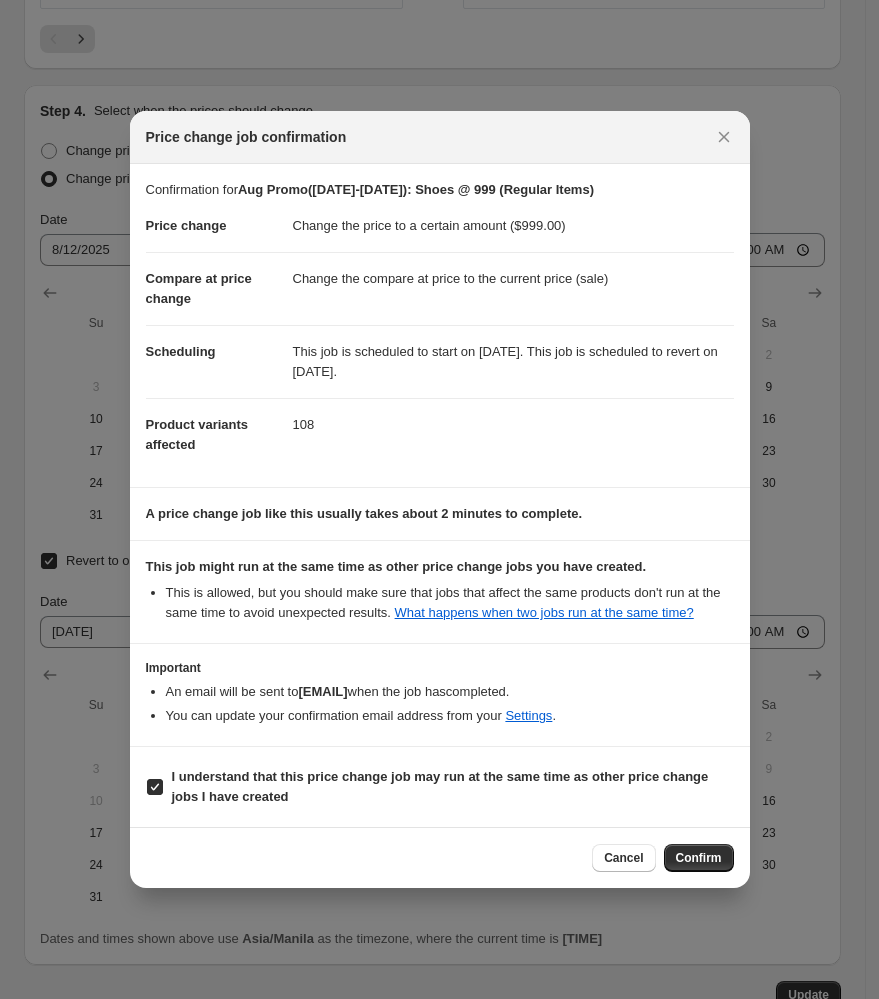 scroll, scrollTop: 2113, scrollLeft: 0, axis: vertical 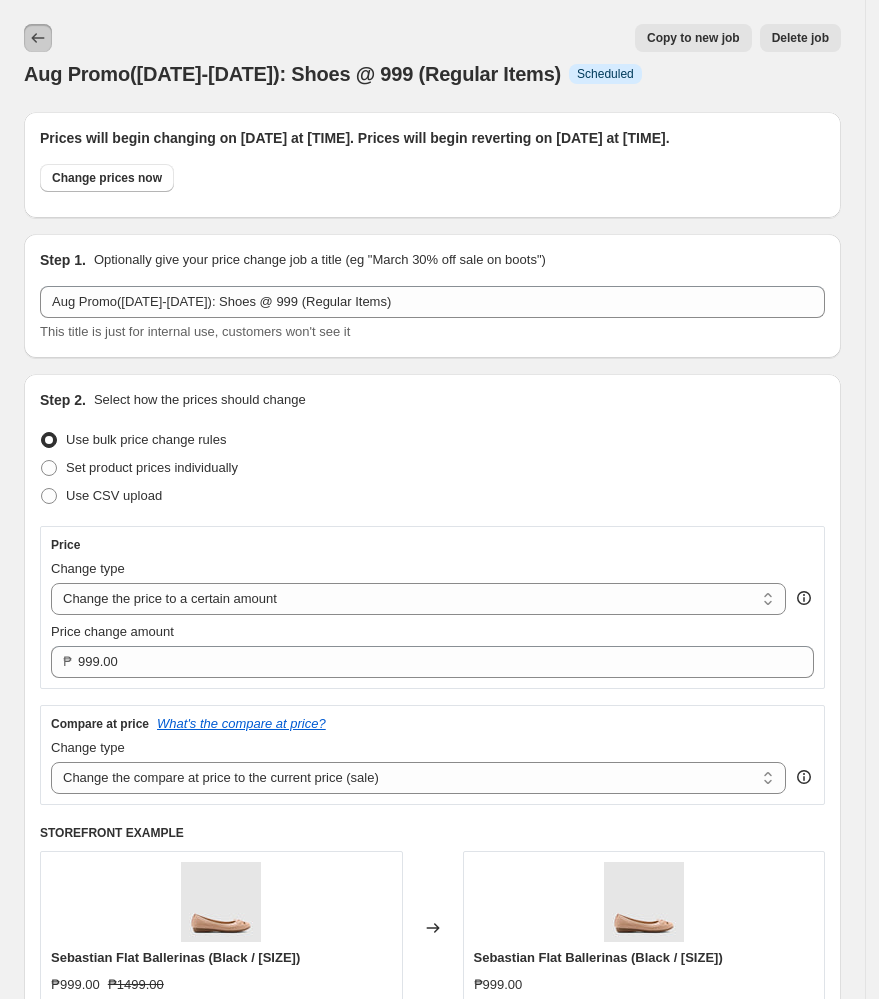 click 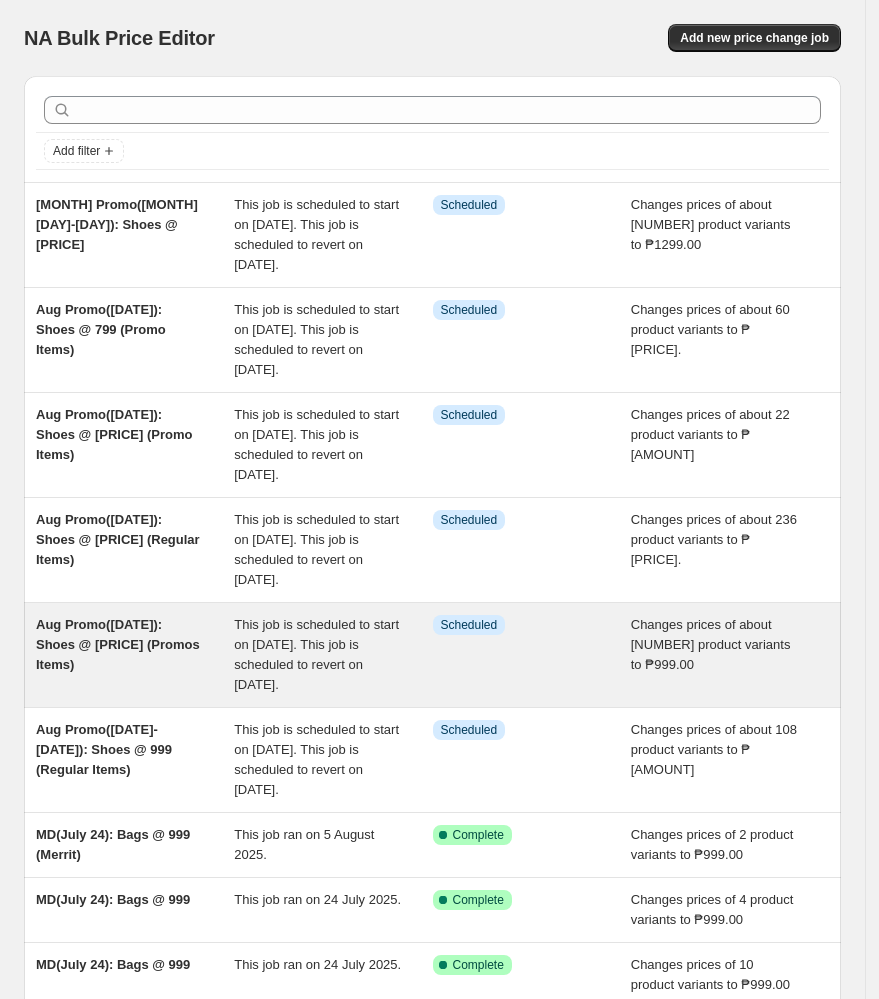 click on "This job is scheduled to start on [DATE]. This job is scheduled to revert on [DATE]." at bounding box center (316, 654) 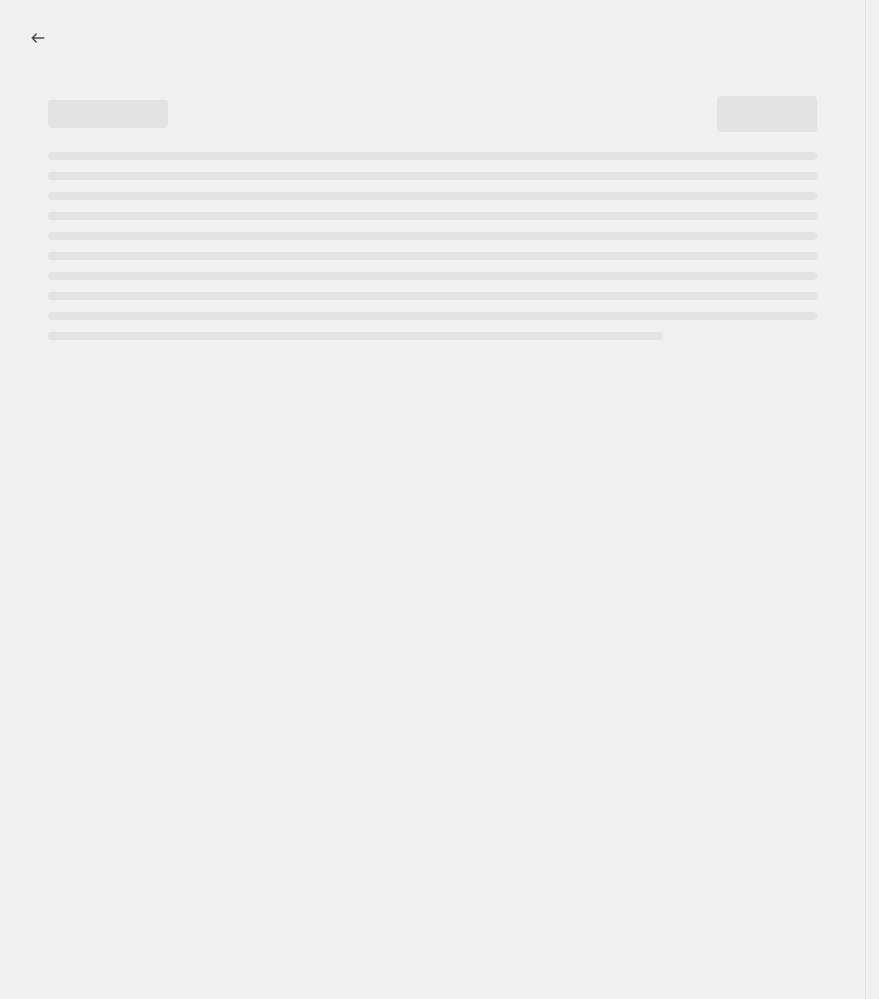 select on "no_change" 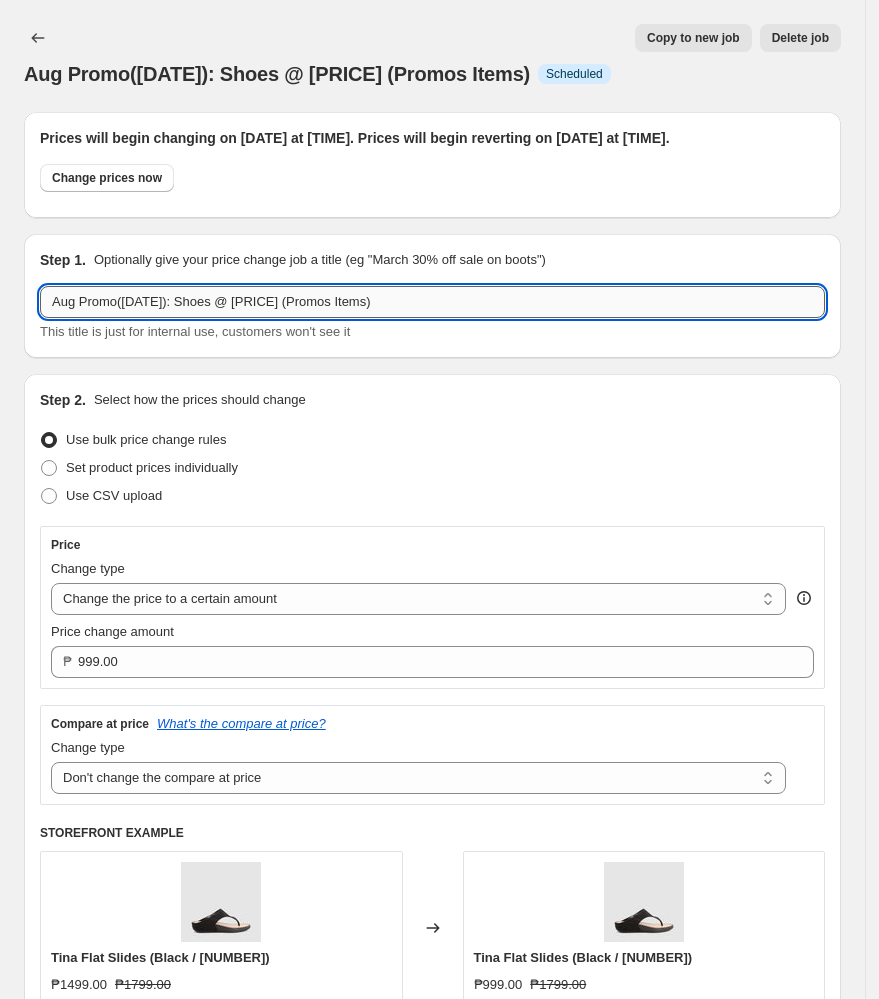 click on "Aug Promo([DATE]): Shoes @ [PRICE] (Promos Items)" at bounding box center [432, 302] 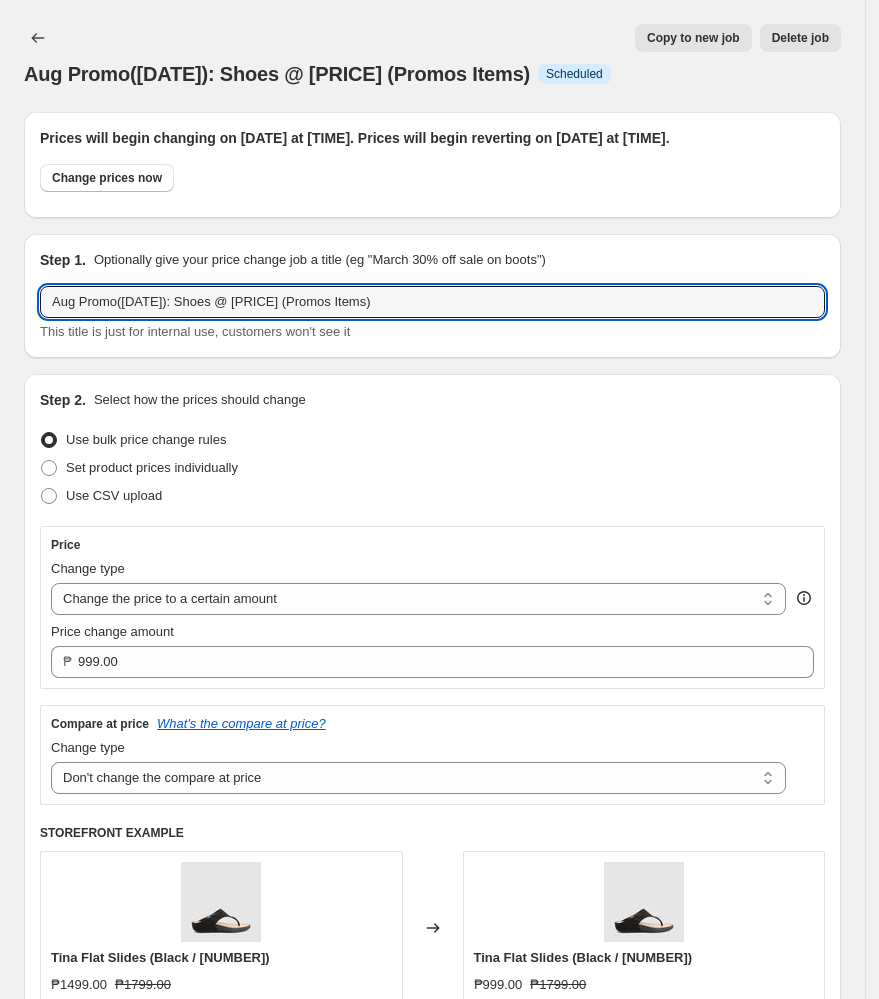 drag, startPoint x: 172, startPoint y: 301, endPoint x: 7, endPoint y: 325, distance: 166.73631 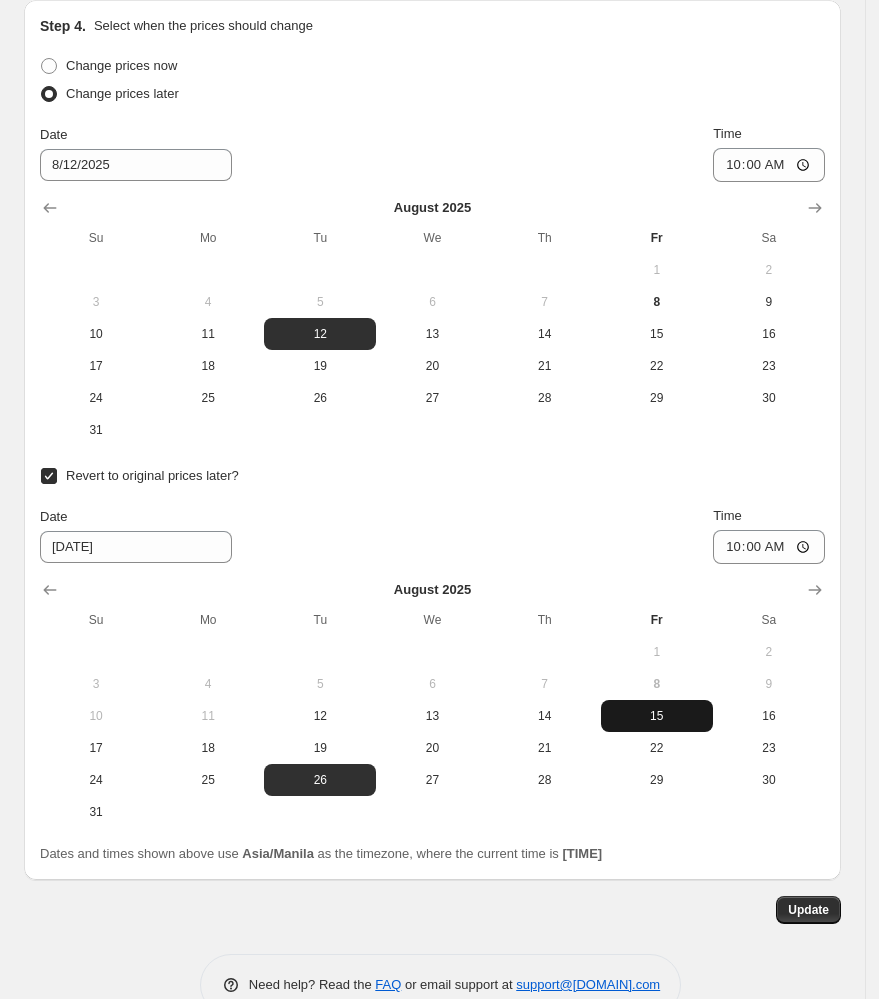 scroll, scrollTop: 2254, scrollLeft: 0, axis: vertical 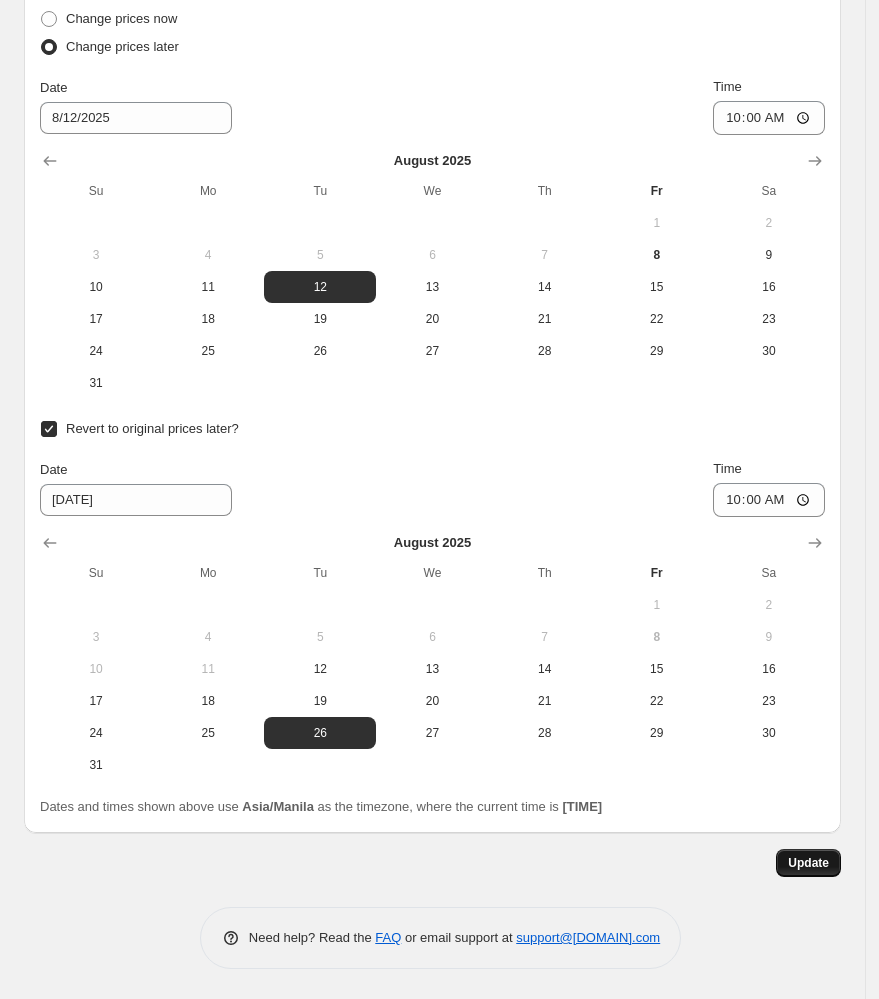 type on "Aug Promo([DATE]-[DATE]): Shoes @ 999 (Promos Items)" 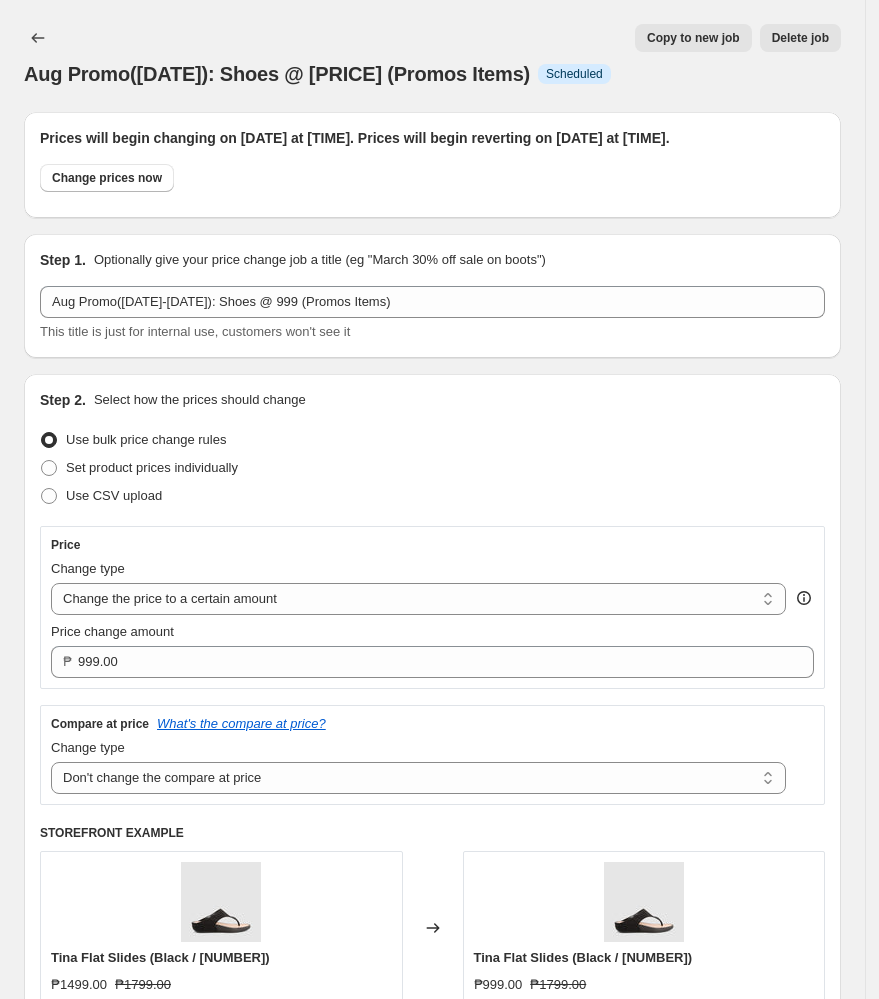 scroll, scrollTop: 2254, scrollLeft: 0, axis: vertical 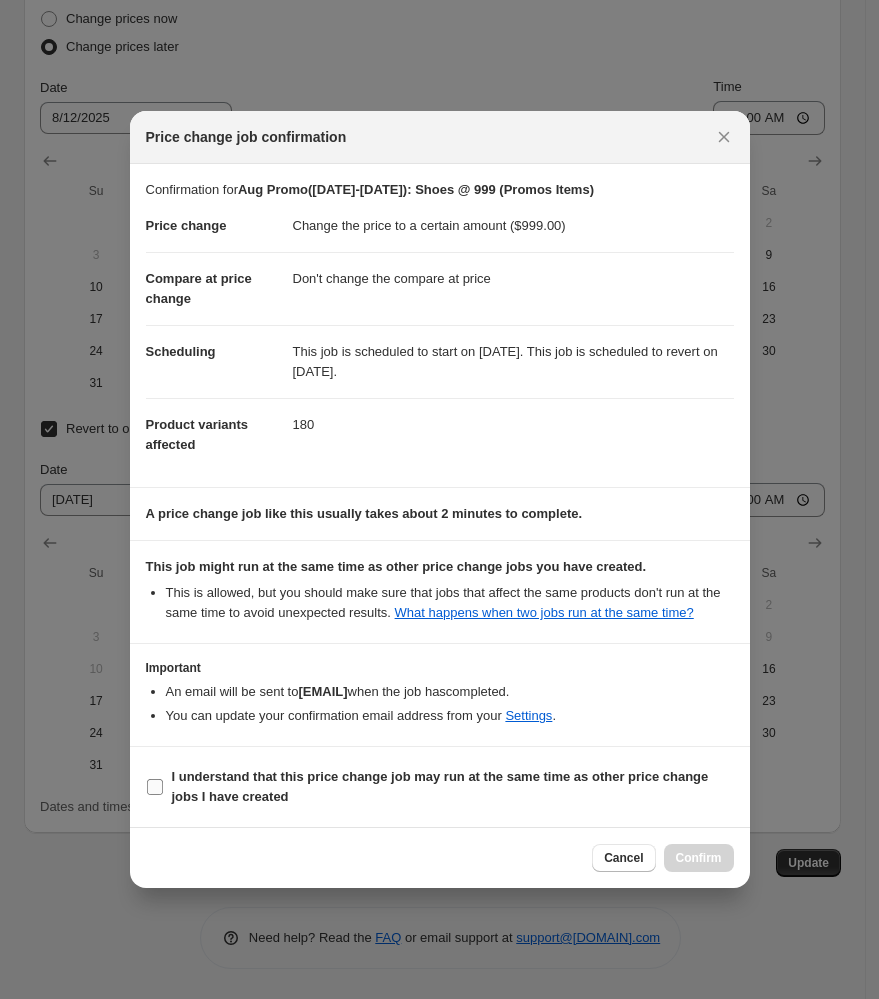 click on "I understand that this price change job may run at the same time as other price change jobs I have created" at bounding box center [440, 786] 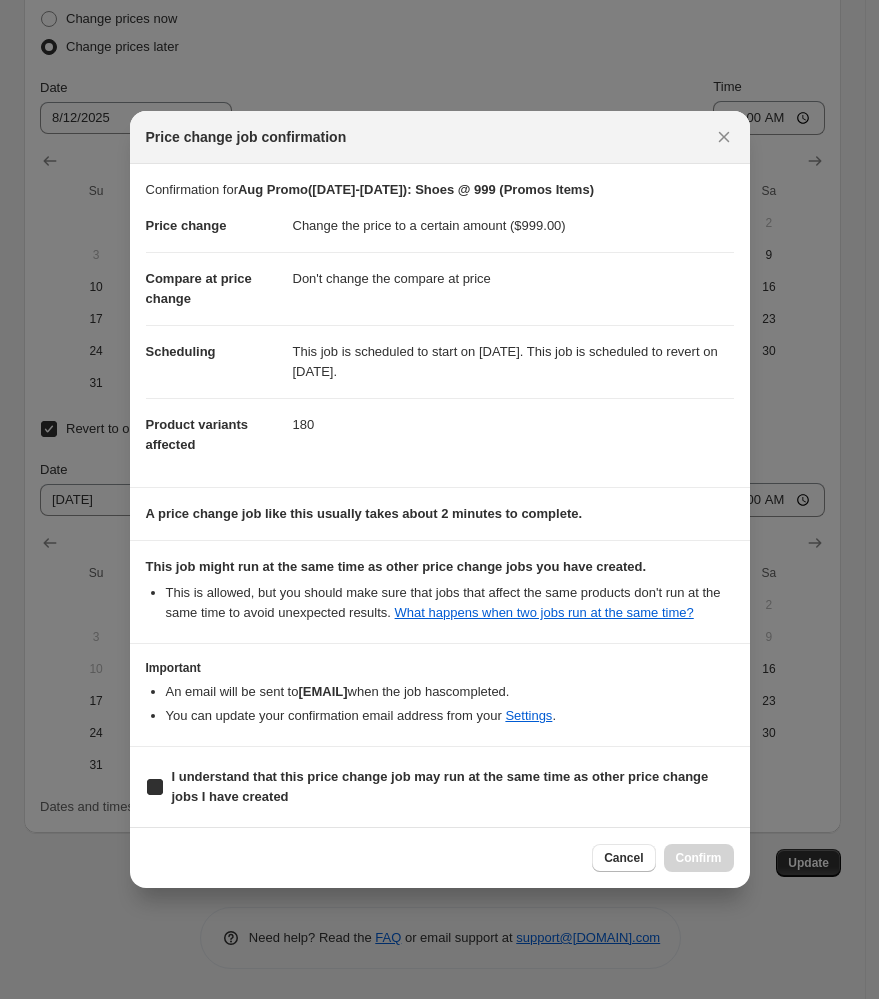 checkbox on "true" 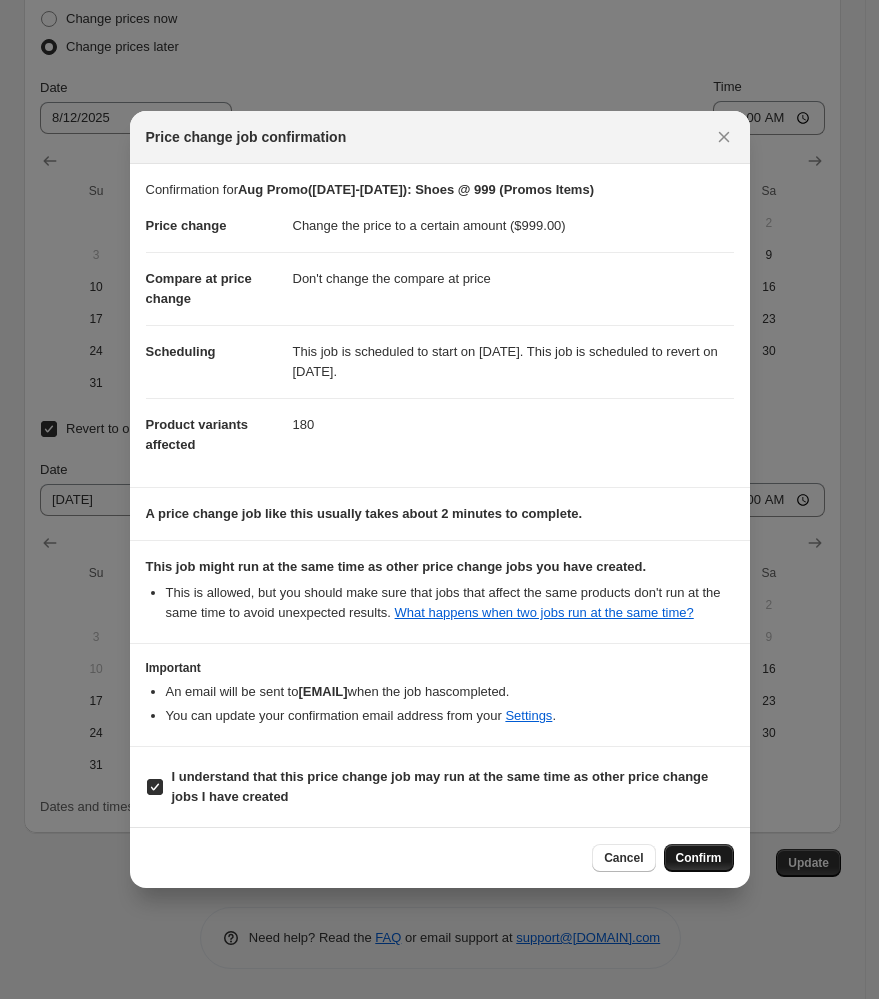 click on "Confirm" at bounding box center (699, 858) 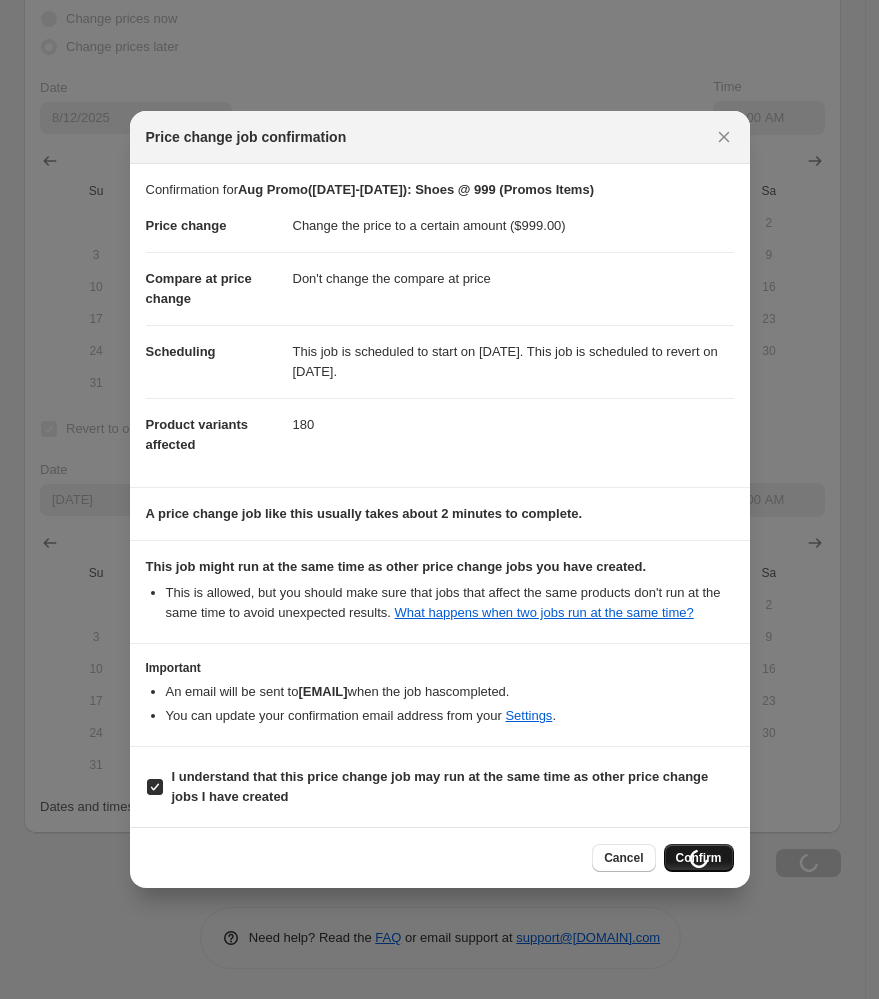 scroll, scrollTop: 2246, scrollLeft: 0, axis: vertical 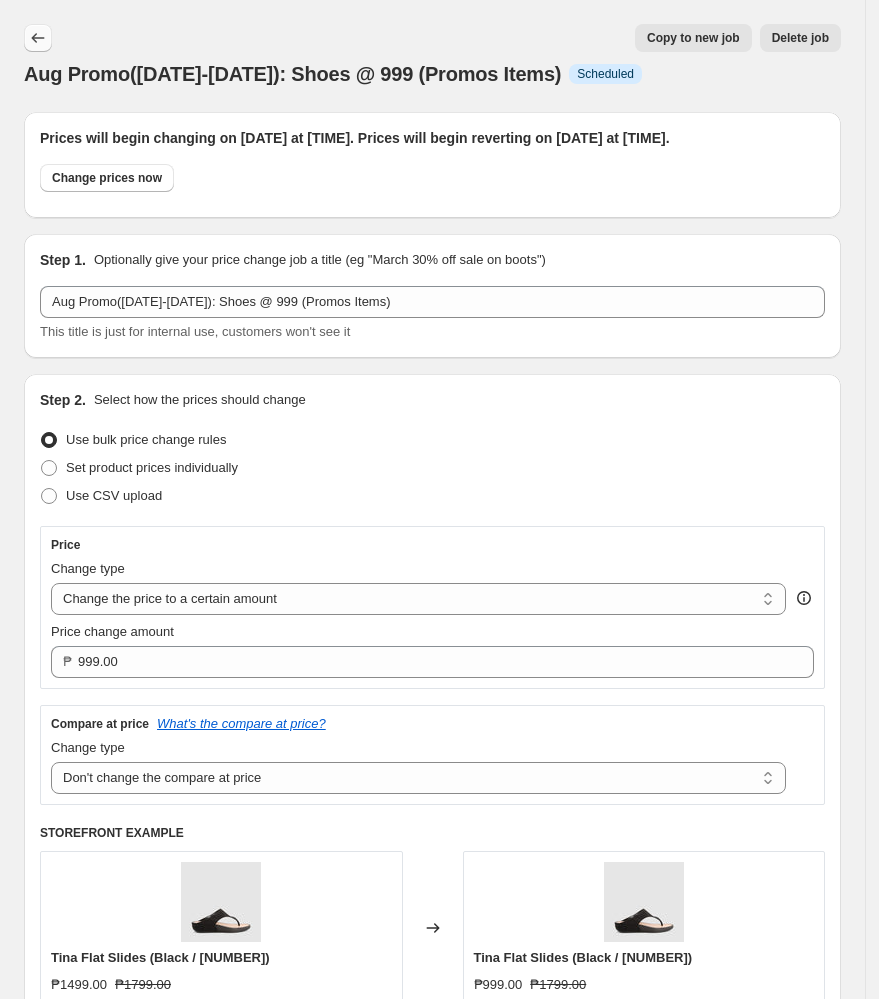 click 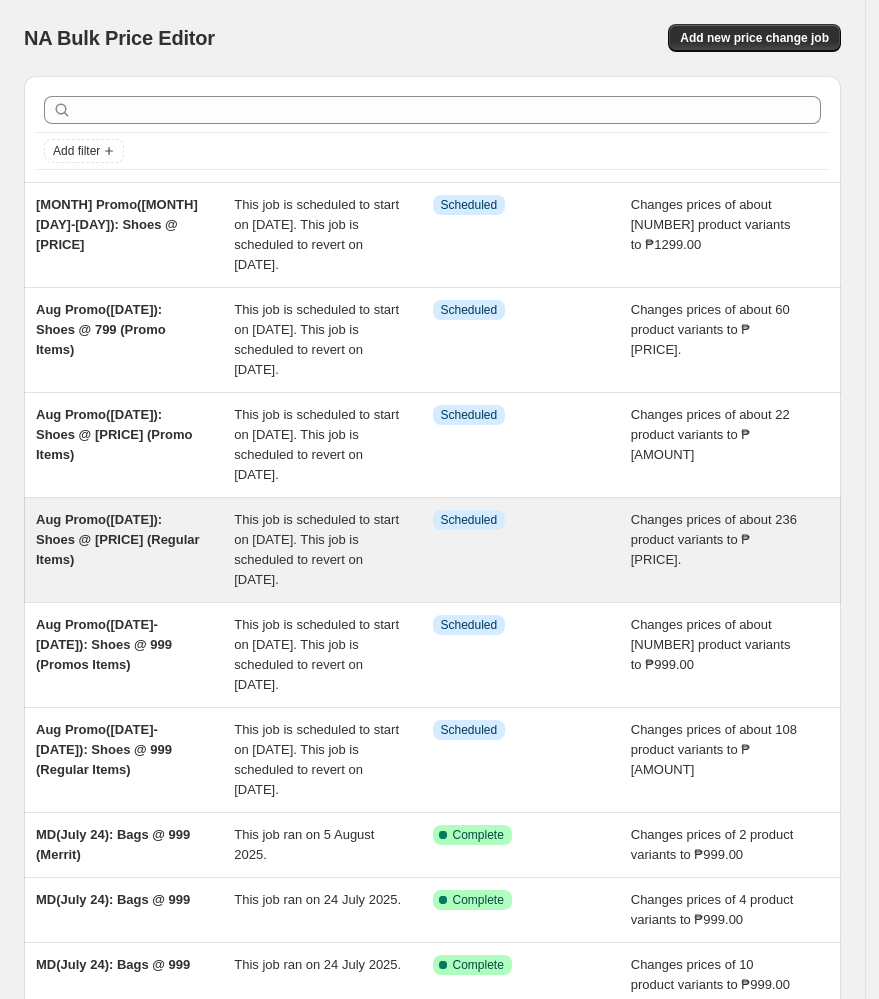 click on "Aug Promo([DATE]): Shoes @ [PRICE] (Regular Items)" at bounding box center (135, 550) 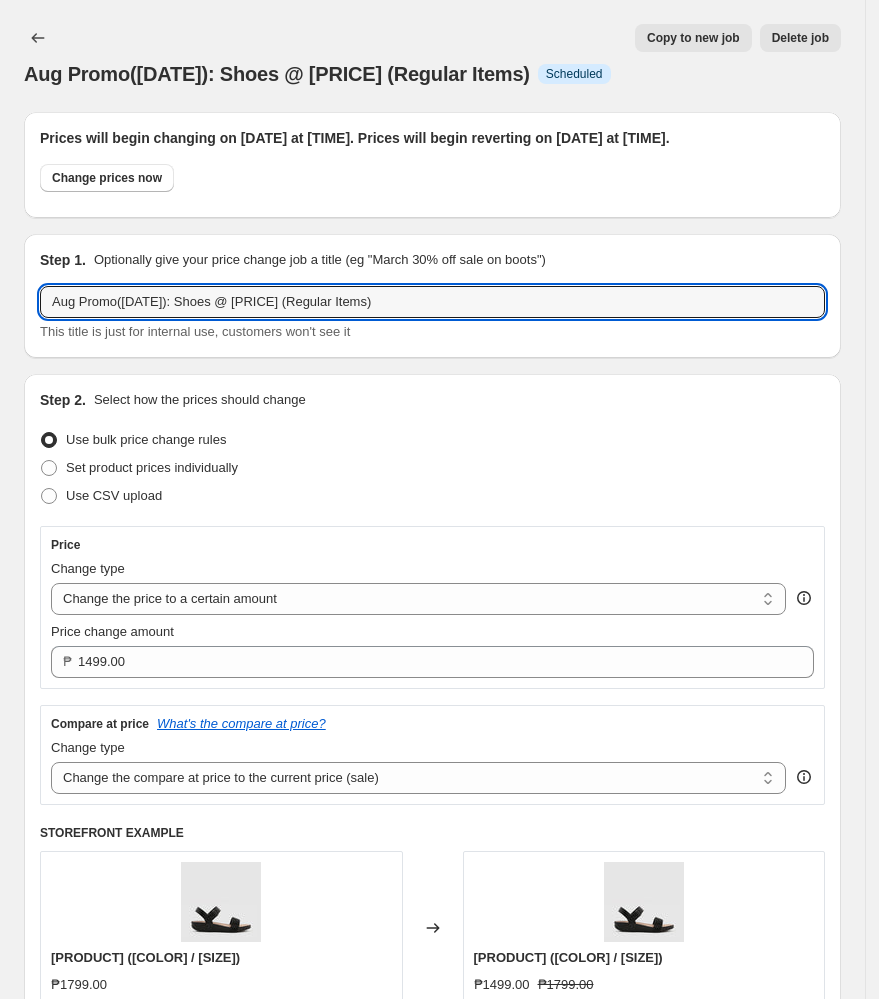 drag, startPoint x: 170, startPoint y: 298, endPoint x: -198, endPoint y: 318, distance: 368.5431 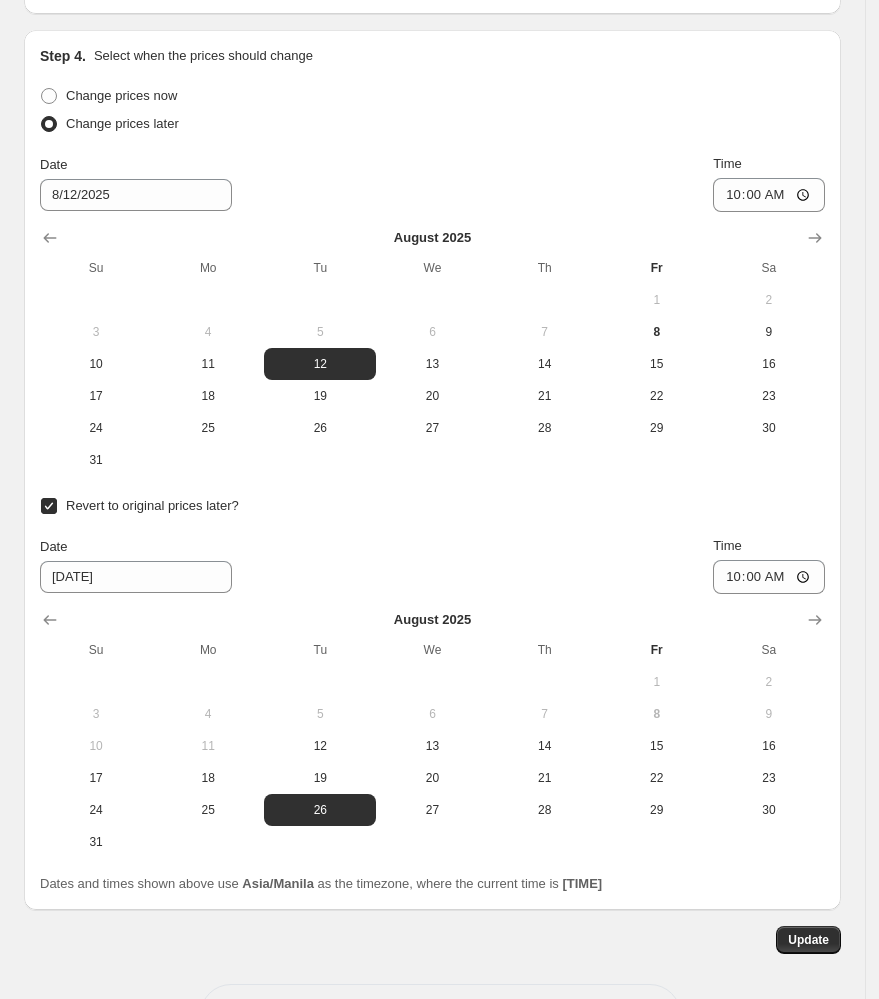 scroll, scrollTop: 2254, scrollLeft: 0, axis: vertical 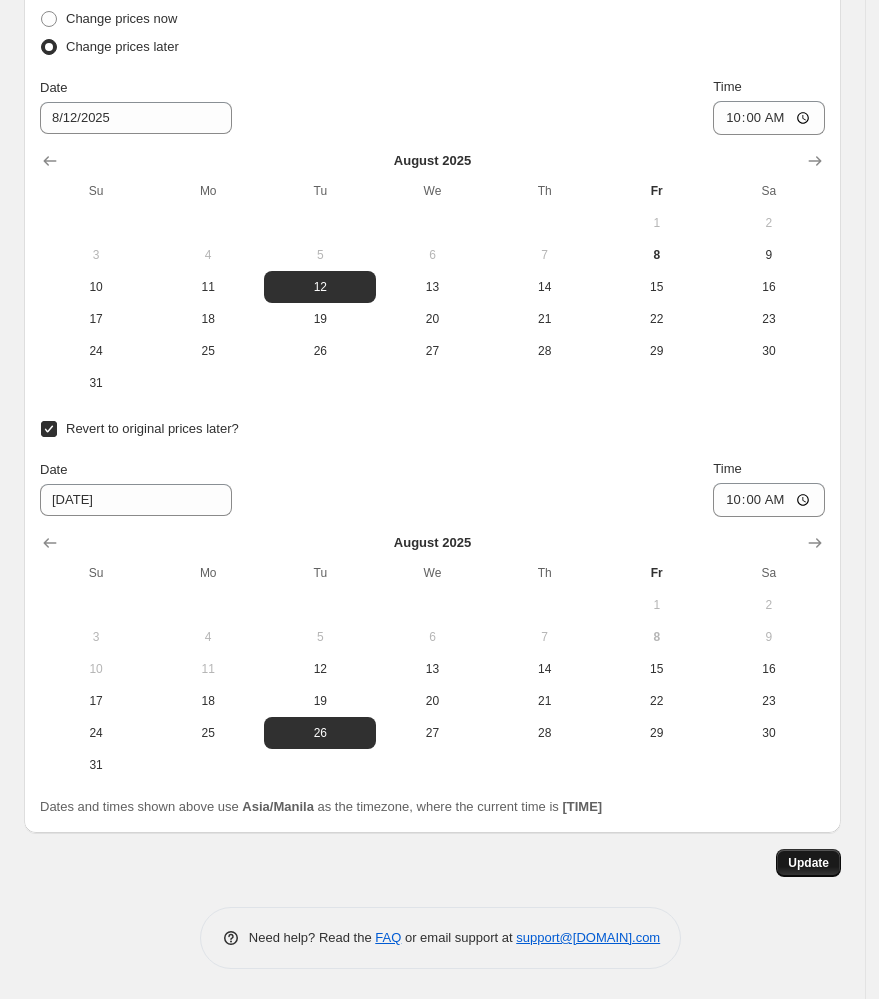 type on "Aug Promo([DATE]-[DATE]): Shoes @ [PRICE] (Regular Items)" 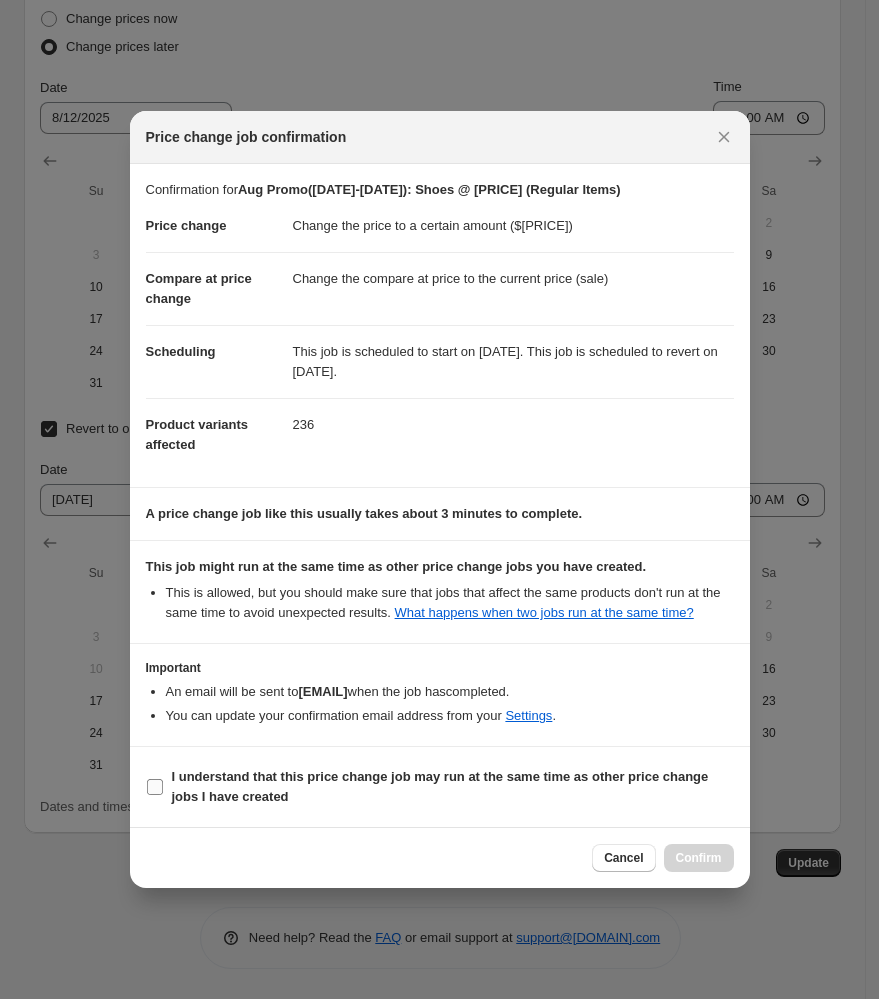 click on "I understand that this price change job may run at the same time as other price change jobs I have created" at bounding box center (155, 787) 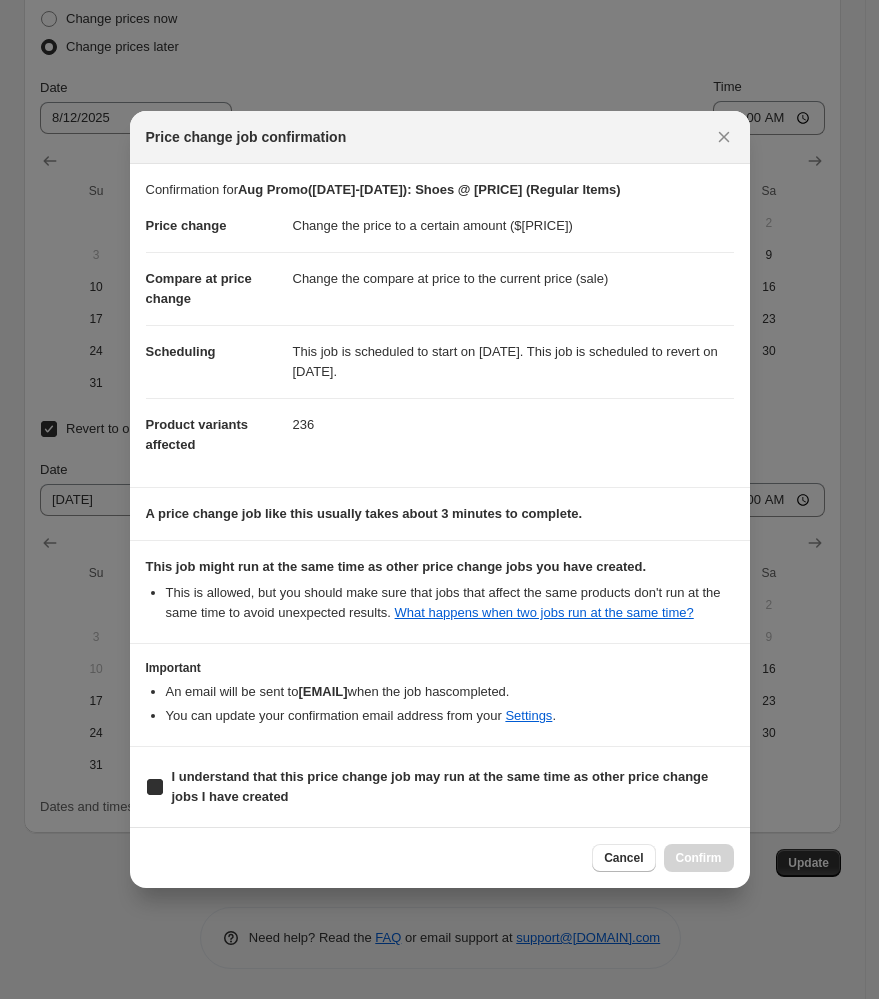checkbox on "true" 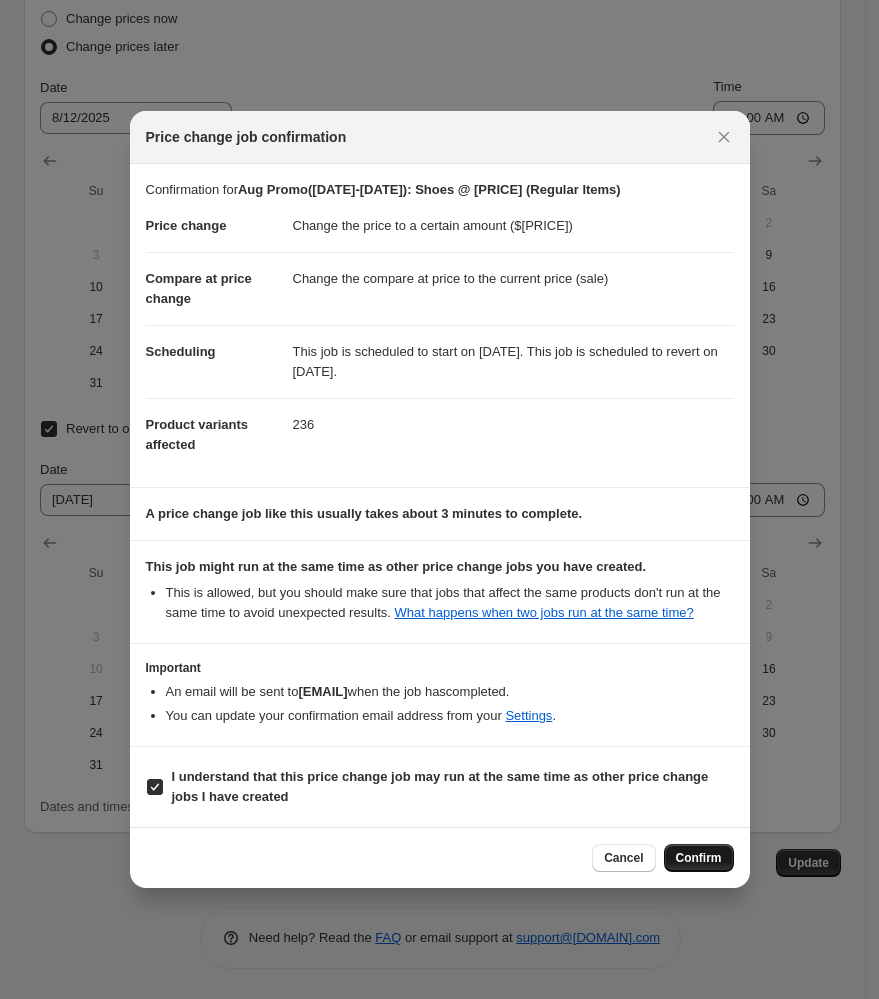 click on "Confirm" at bounding box center (699, 858) 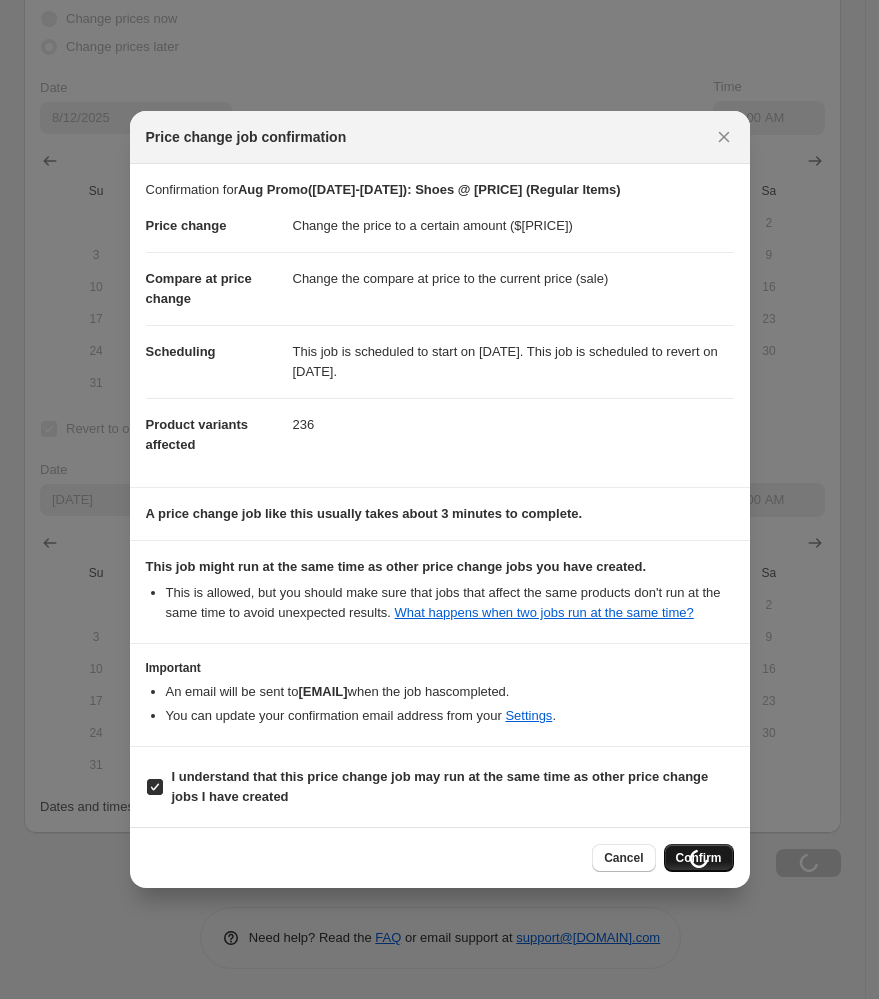 scroll, scrollTop: 2246, scrollLeft: 0, axis: vertical 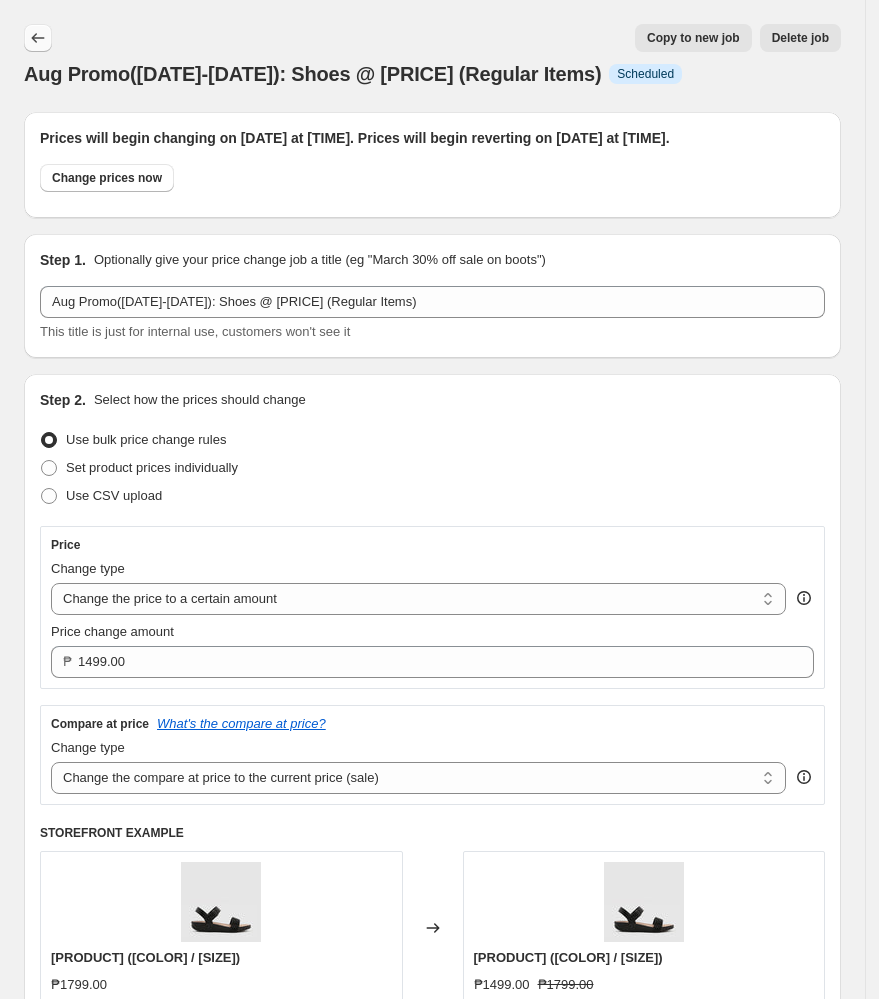 click 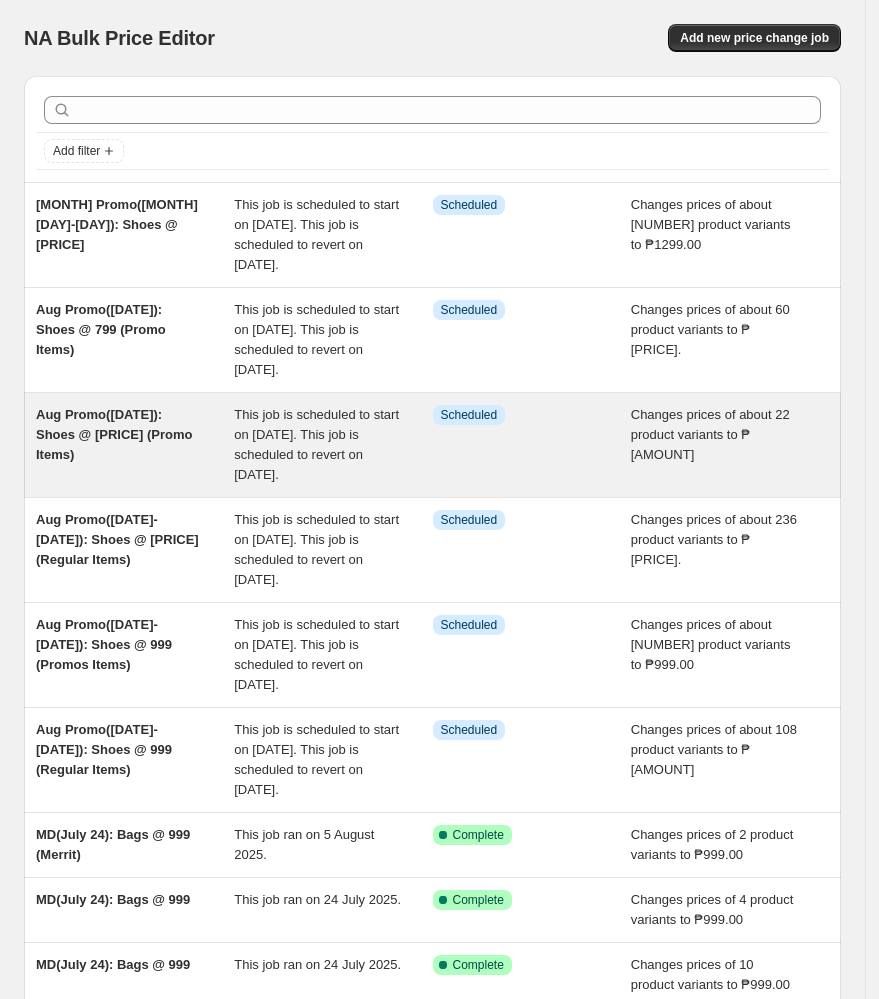 click on "This job is scheduled to start on [DATE]. This job is scheduled to revert on [DATE]." at bounding box center (316, 444) 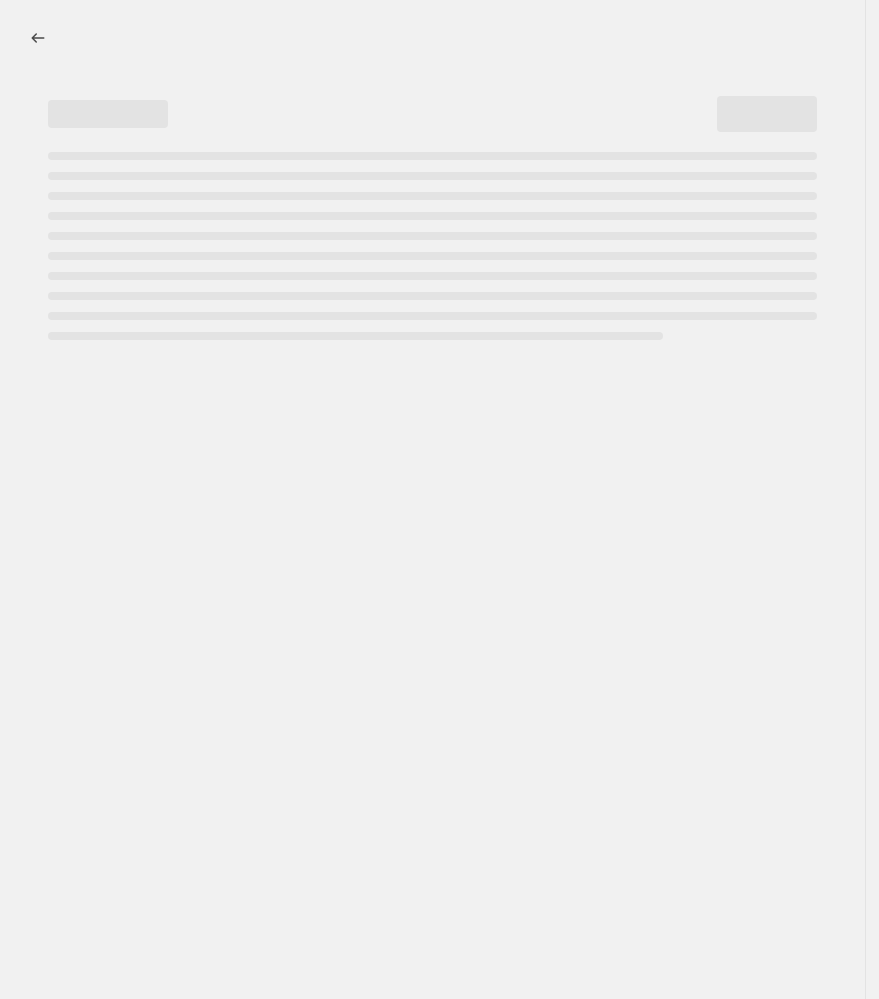 select on "no_change" 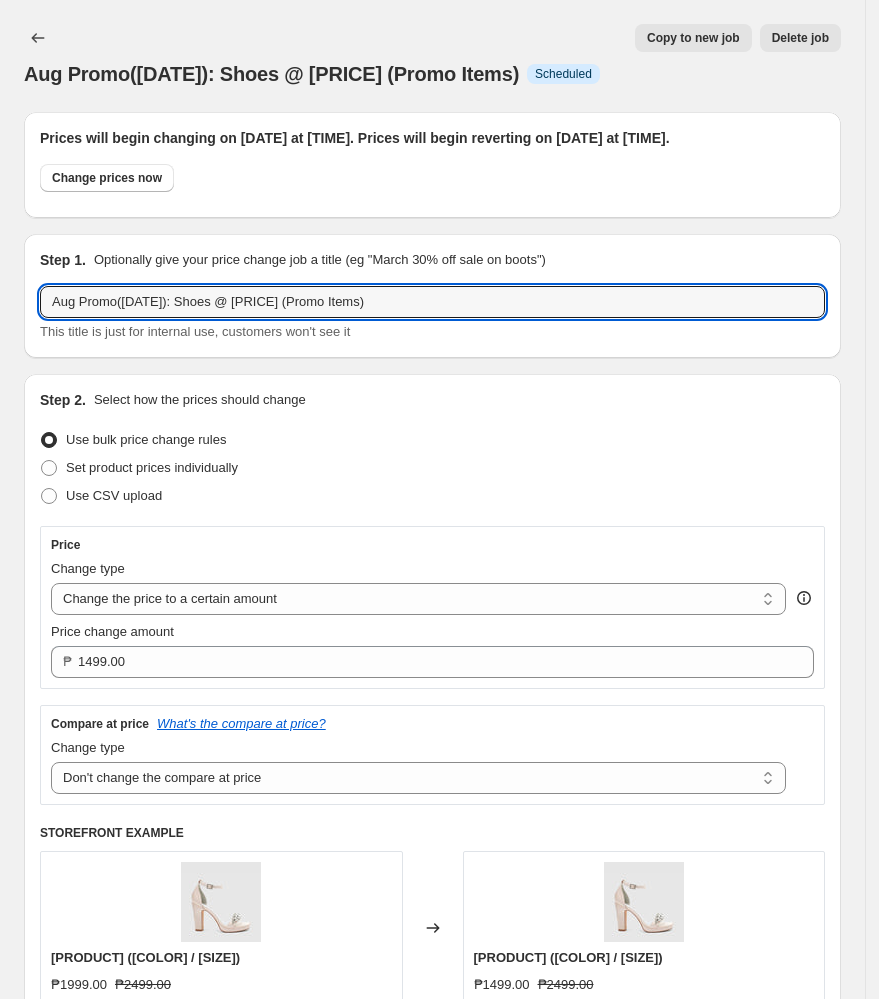 drag, startPoint x: 169, startPoint y: 301, endPoint x: -15, endPoint y: 302, distance: 184.00272 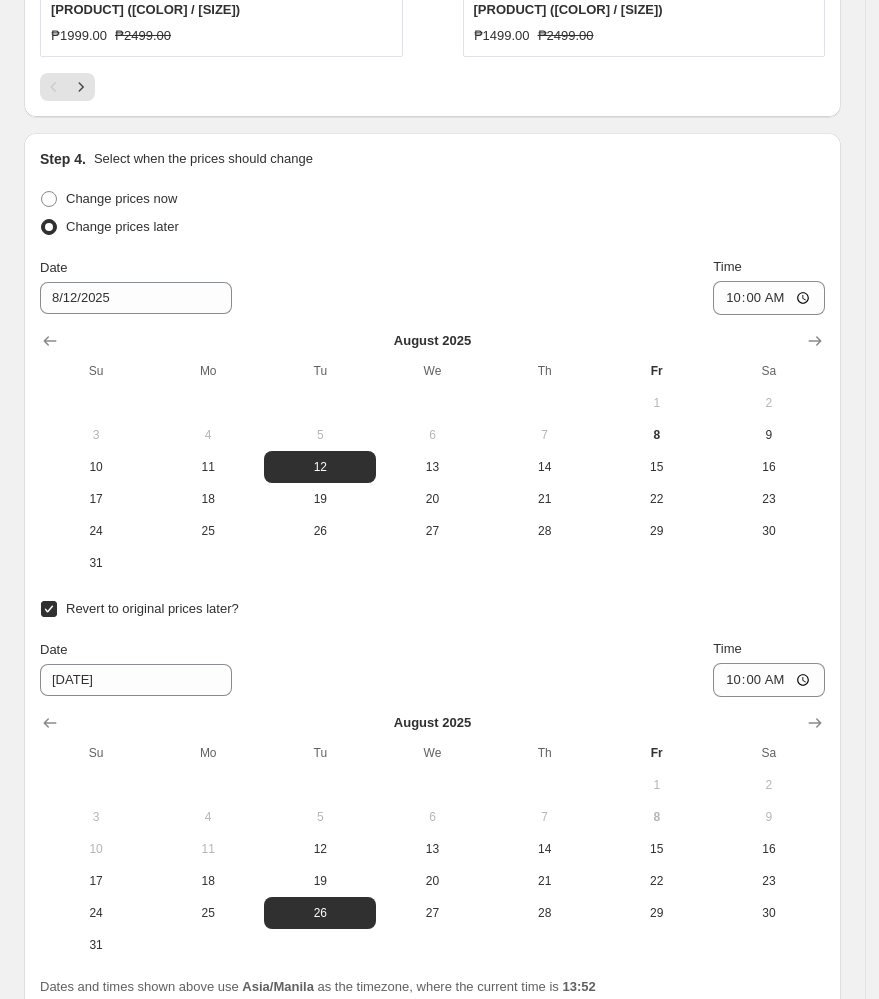 scroll, scrollTop: 2254, scrollLeft: 0, axis: vertical 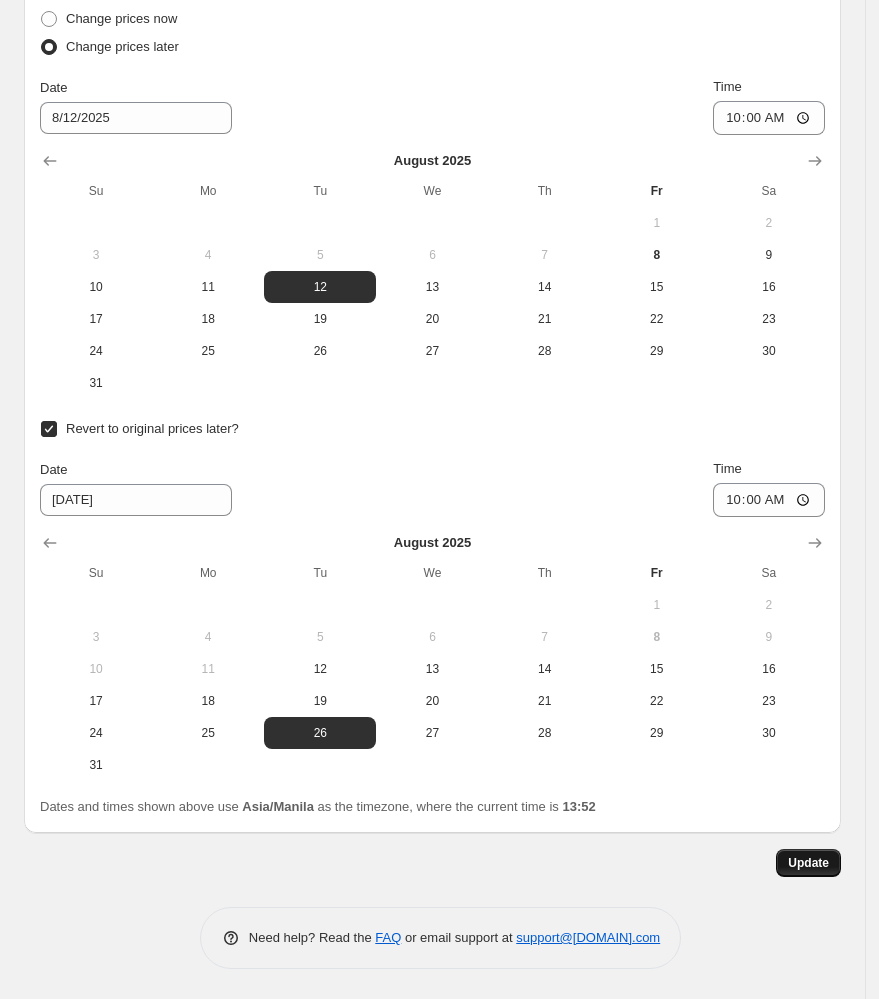 type on "Aug Promo([DATE]-[DATE]): Shoes @ 1499 (Promo Items)" 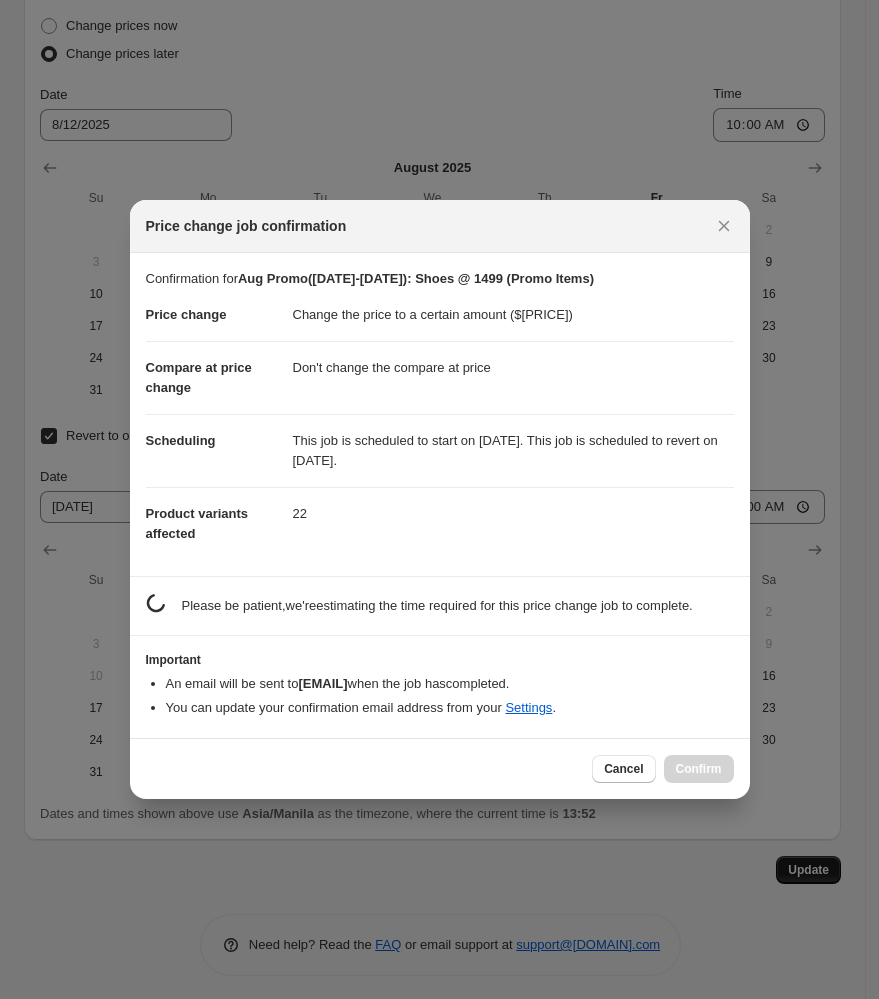 scroll, scrollTop: 0, scrollLeft: 0, axis: both 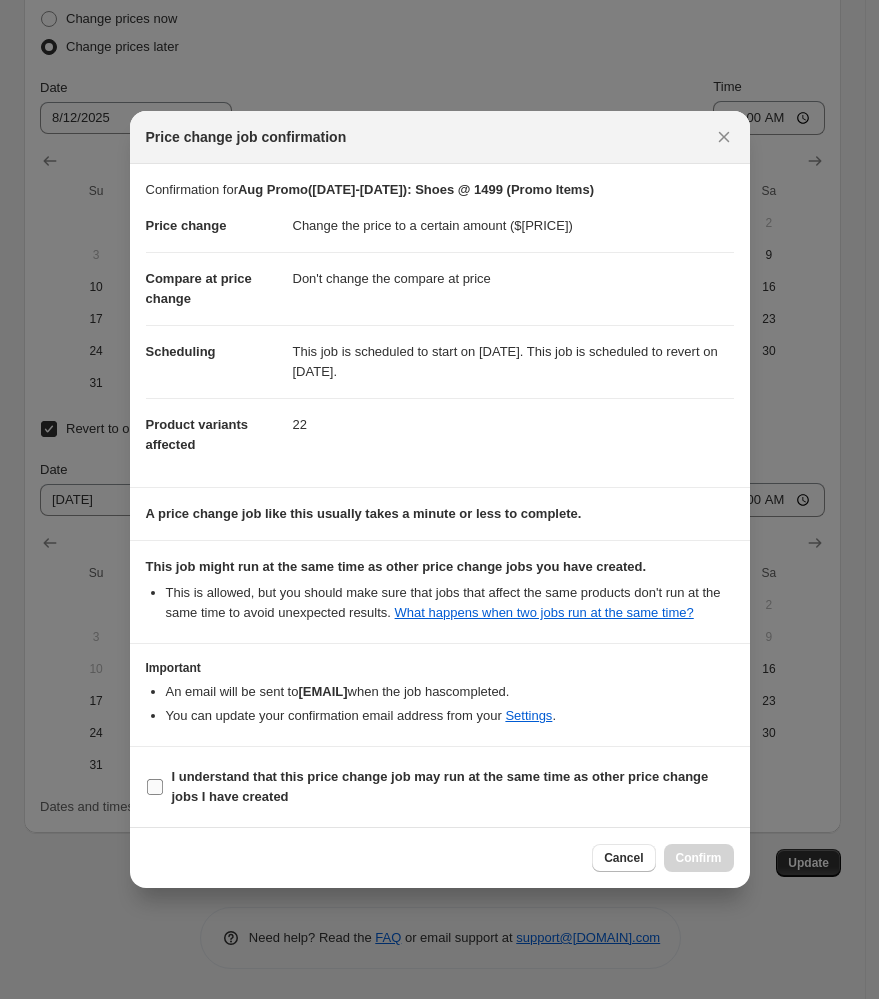 click on "I understand that this price change job may run at the same time as other price change jobs I have created" at bounding box center (155, 787) 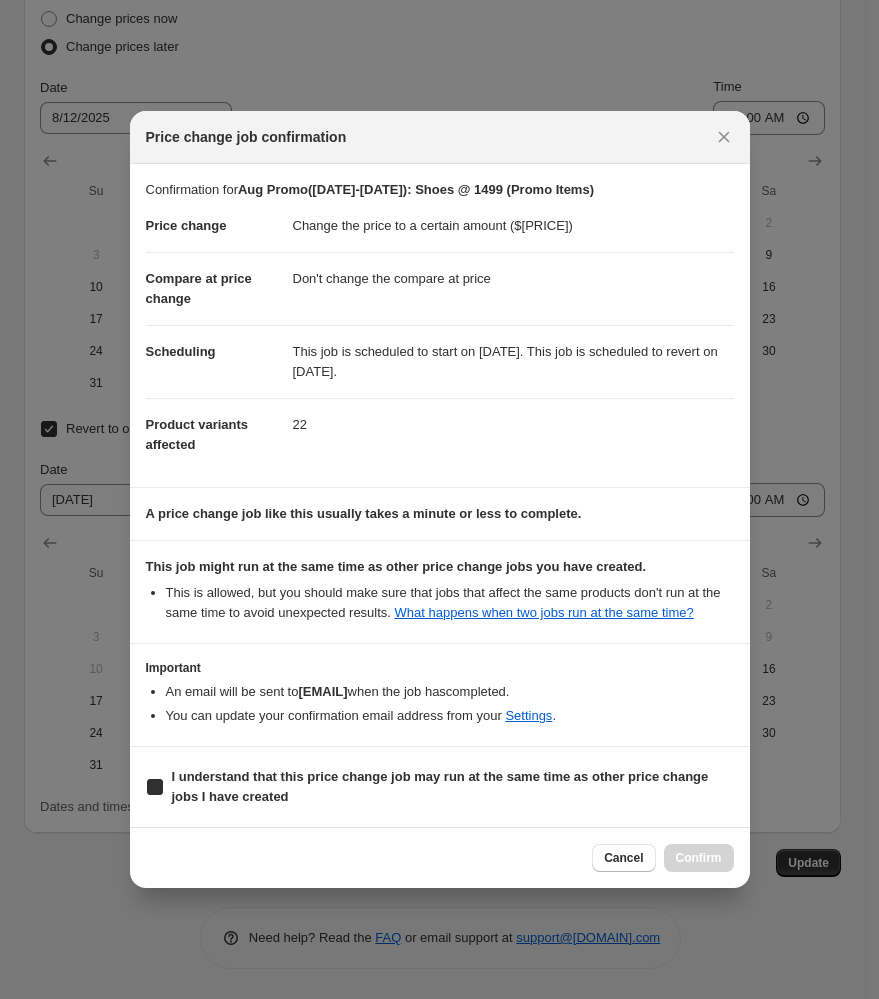 checkbox on "true" 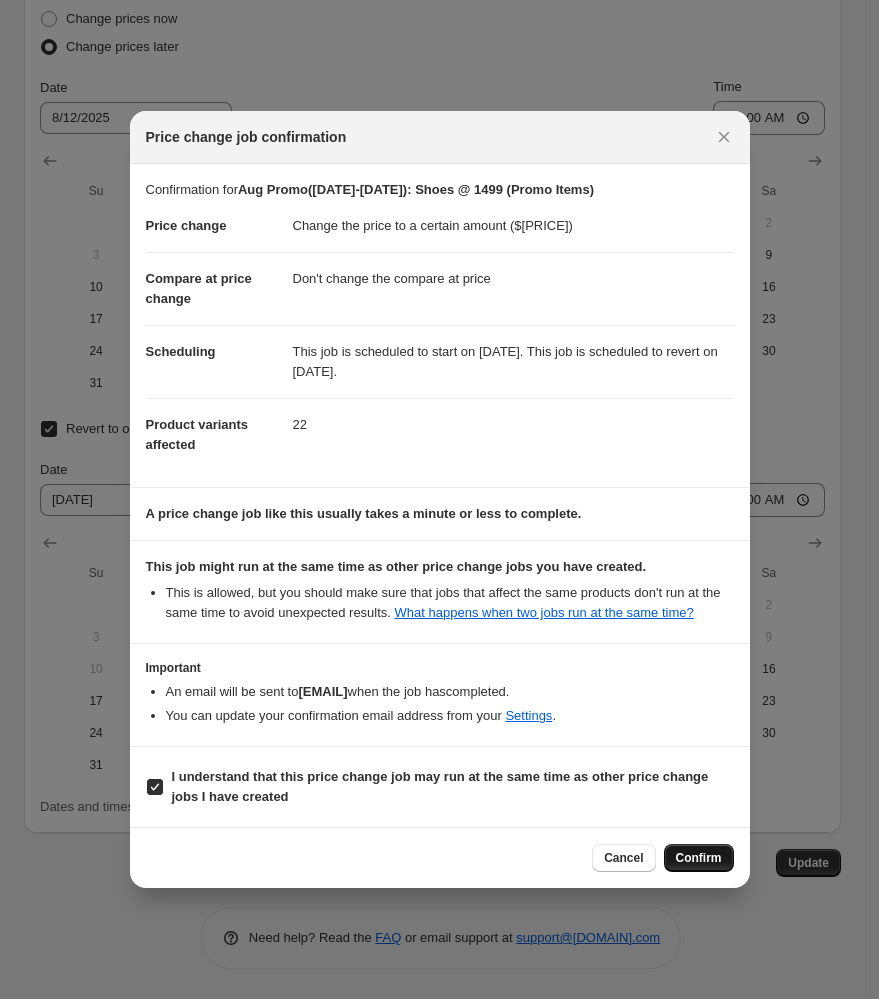 click on "Confirm" at bounding box center (699, 858) 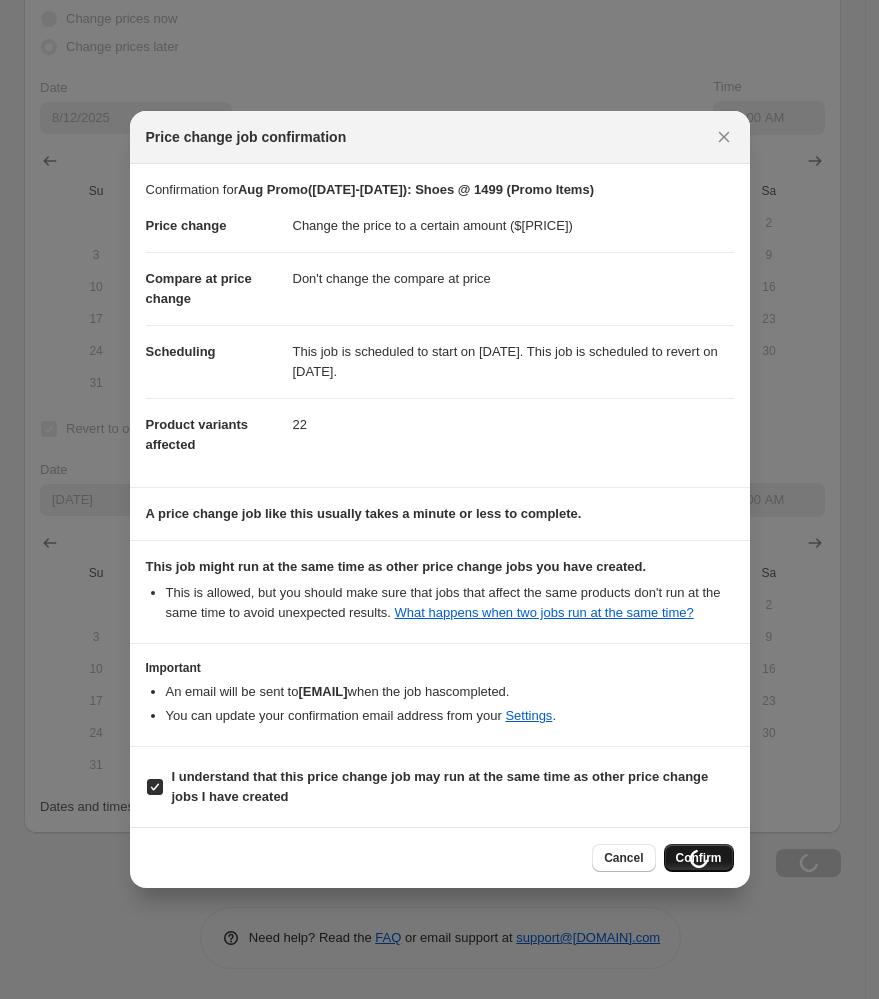 scroll, scrollTop: 2246, scrollLeft: 0, axis: vertical 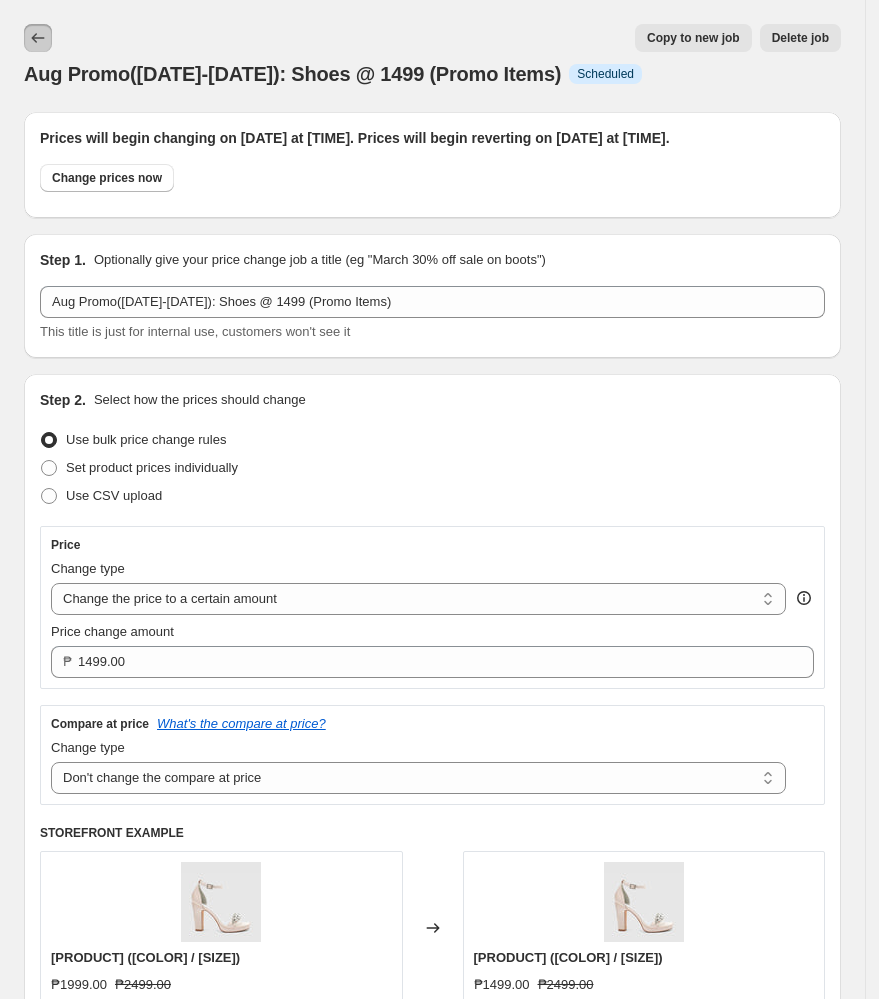 click 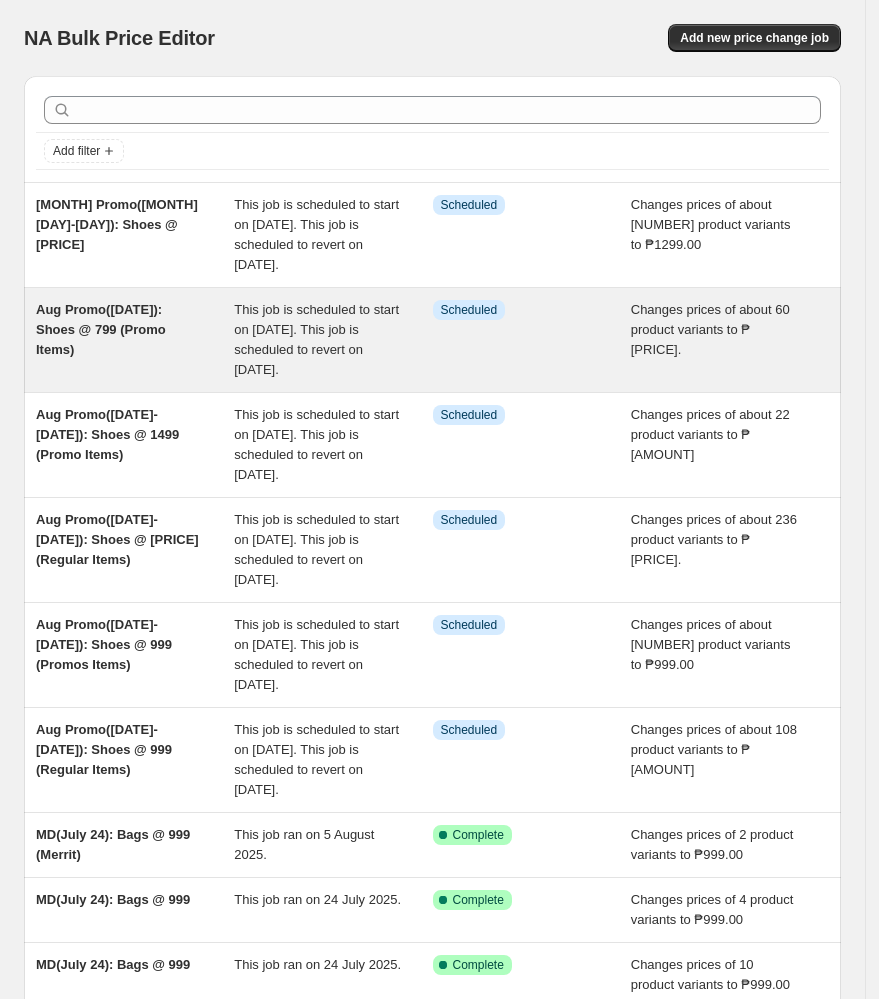 click on "Aug Promo([DATE]): Shoes @ 799 (Promo Items)" at bounding box center (101, 329) 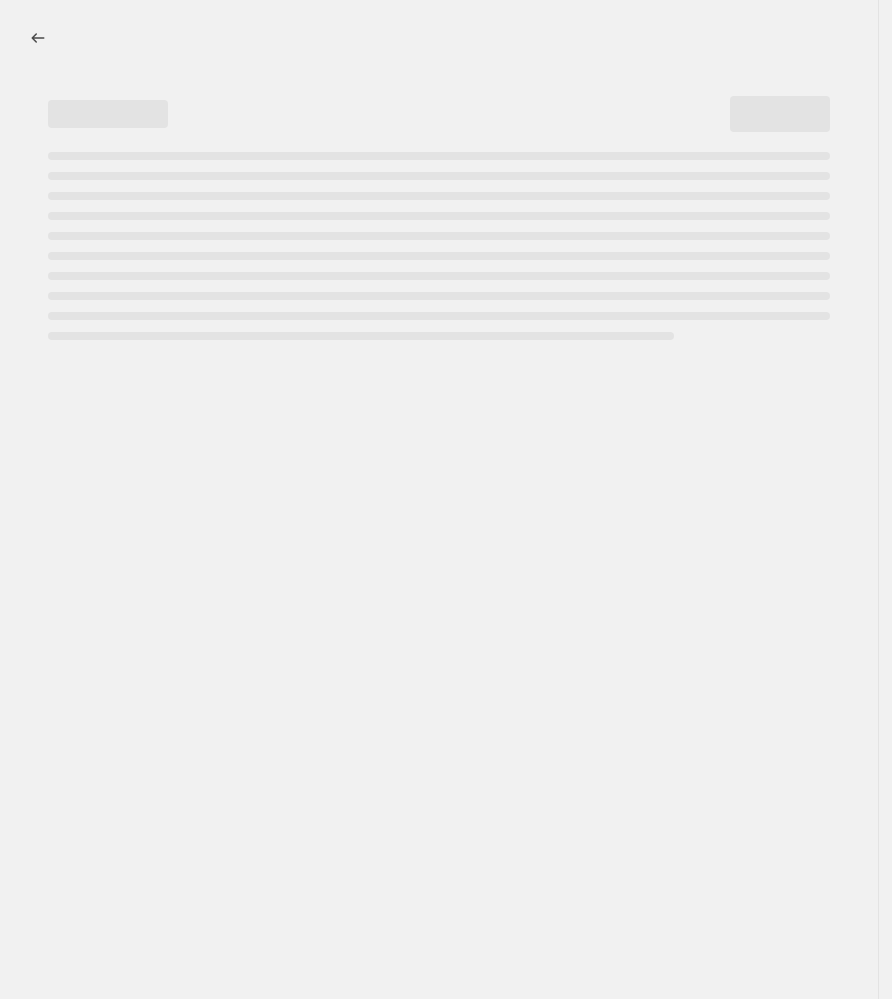 select on "no_change" 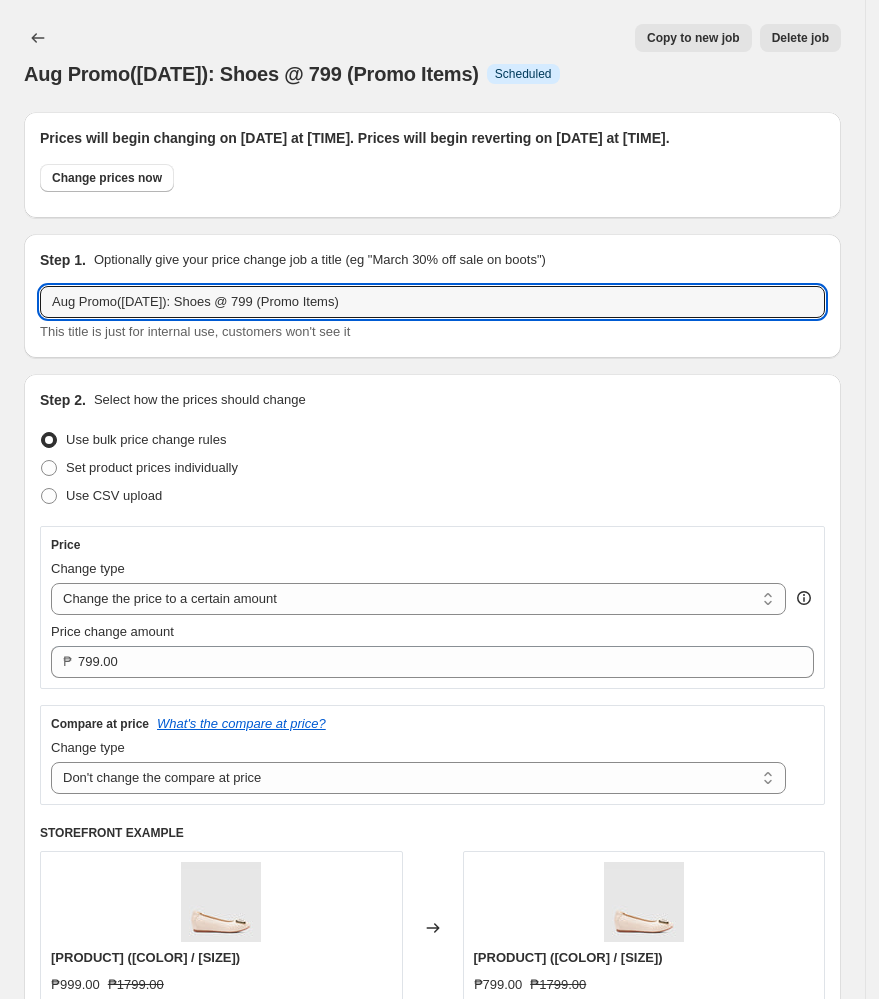 drag, startPoint x: 169, startPoint y: 301, endPoint x: -248, endPoint y: 326, distance: 417.74872 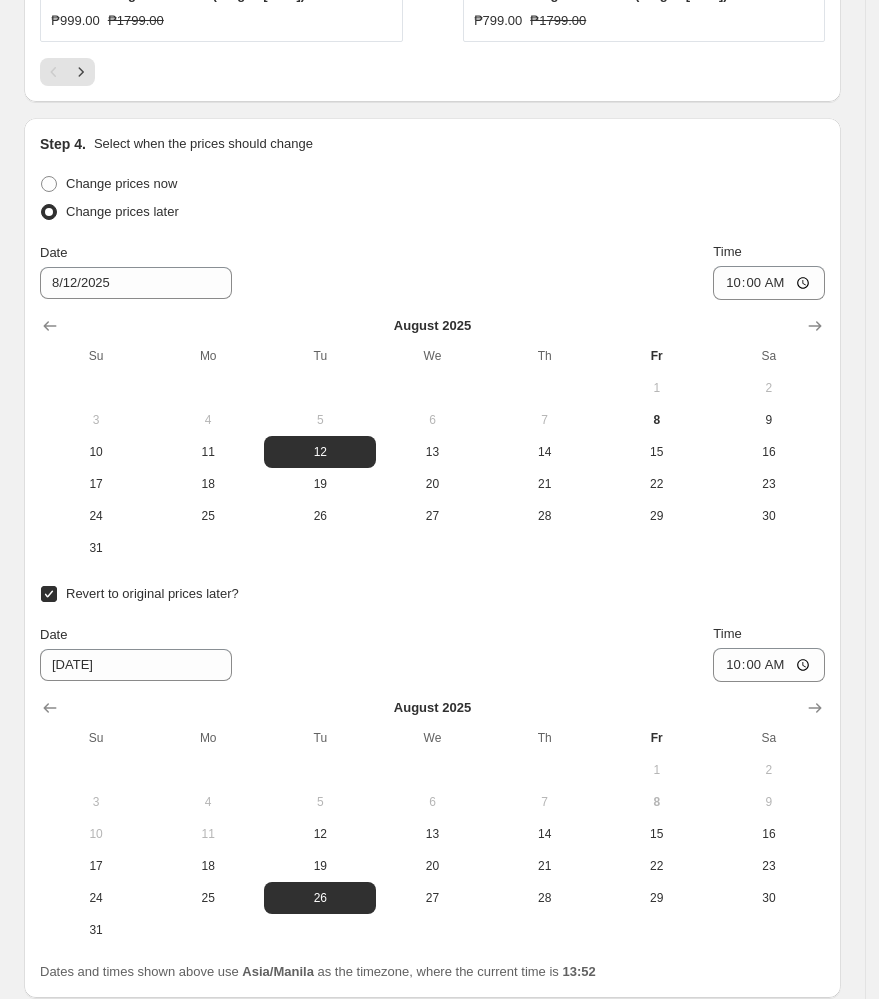scroll, scrollTop: 2254, scrollLeft: 0, axis: vertical 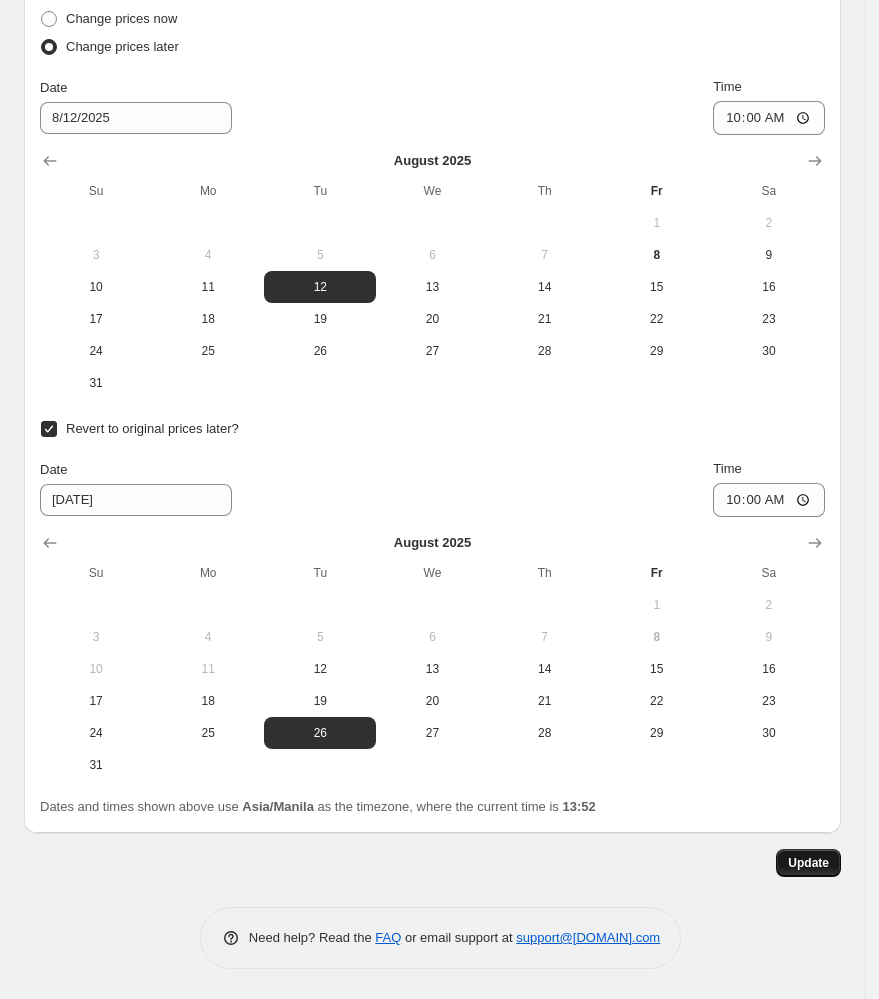 type on "Aug Promo([DATE]-[DATE]): Shoes @ 799 (Promo Items)" 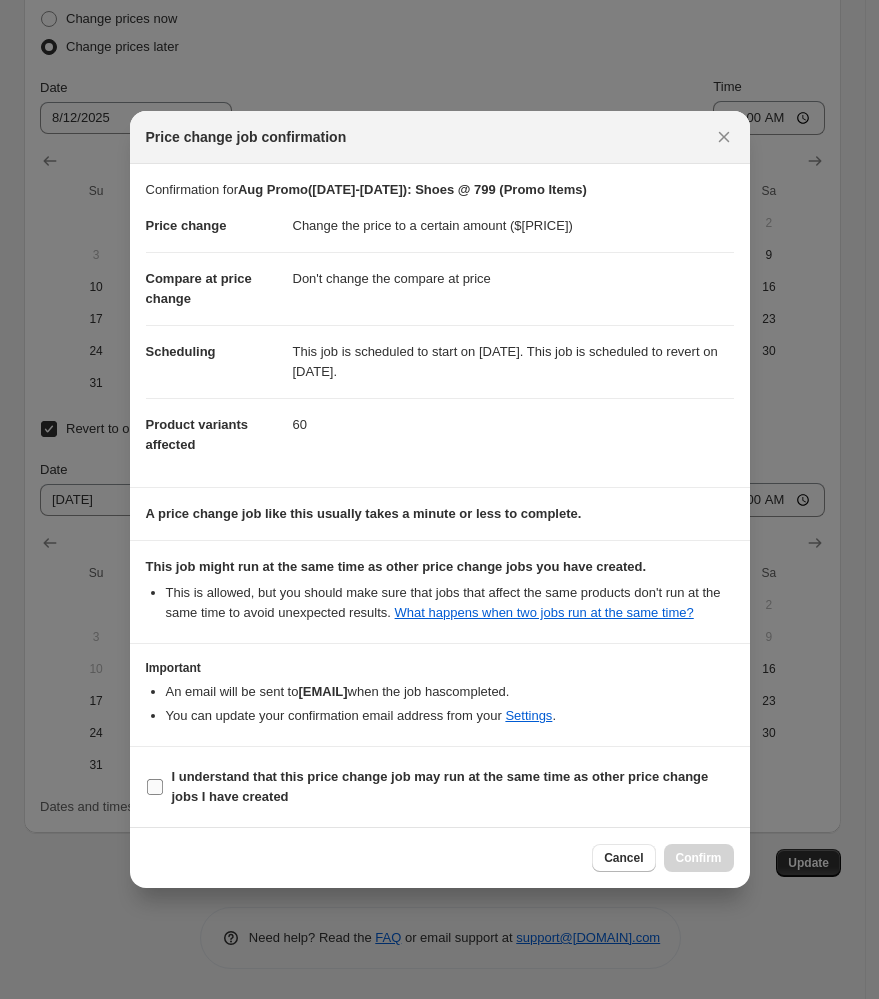 click on "I understand that this price change job may run at the same time as other price change jobs I have created" at bounding box center (440, 786) 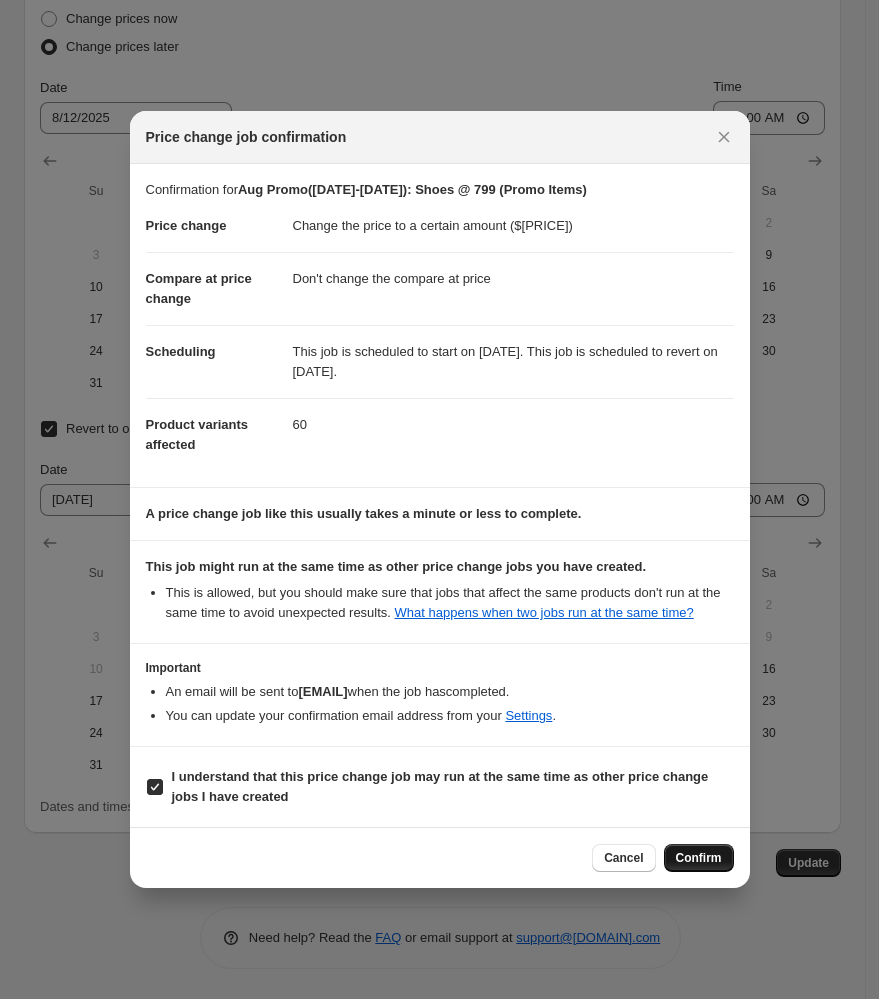 click on "Confirm" at bounding box center [699, 858] 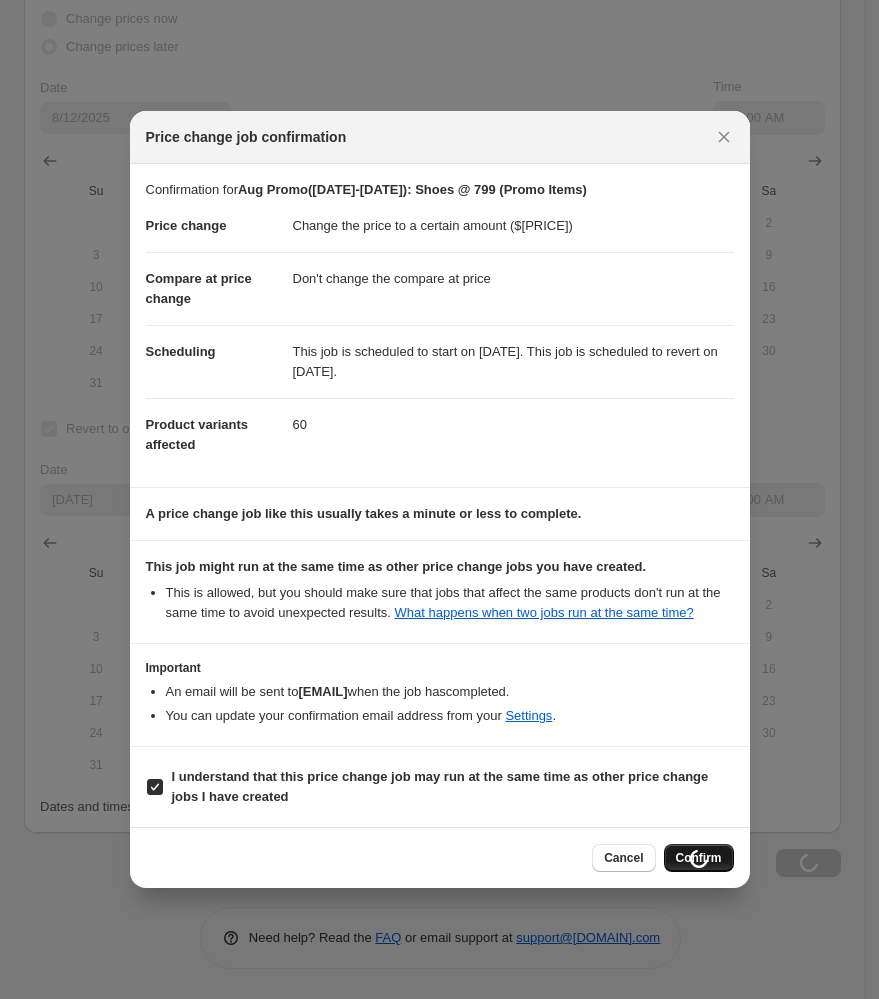 scroll, scrollTop: 2246, scrollLeft: 0, axis: vertical 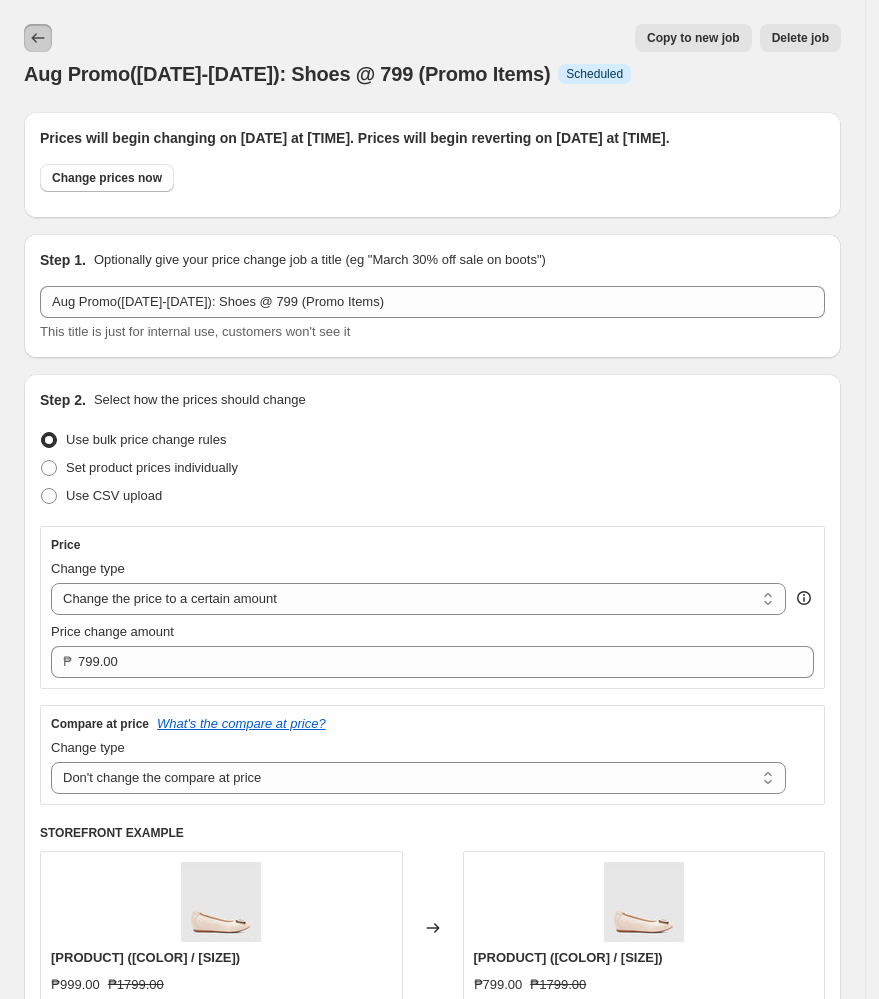 click 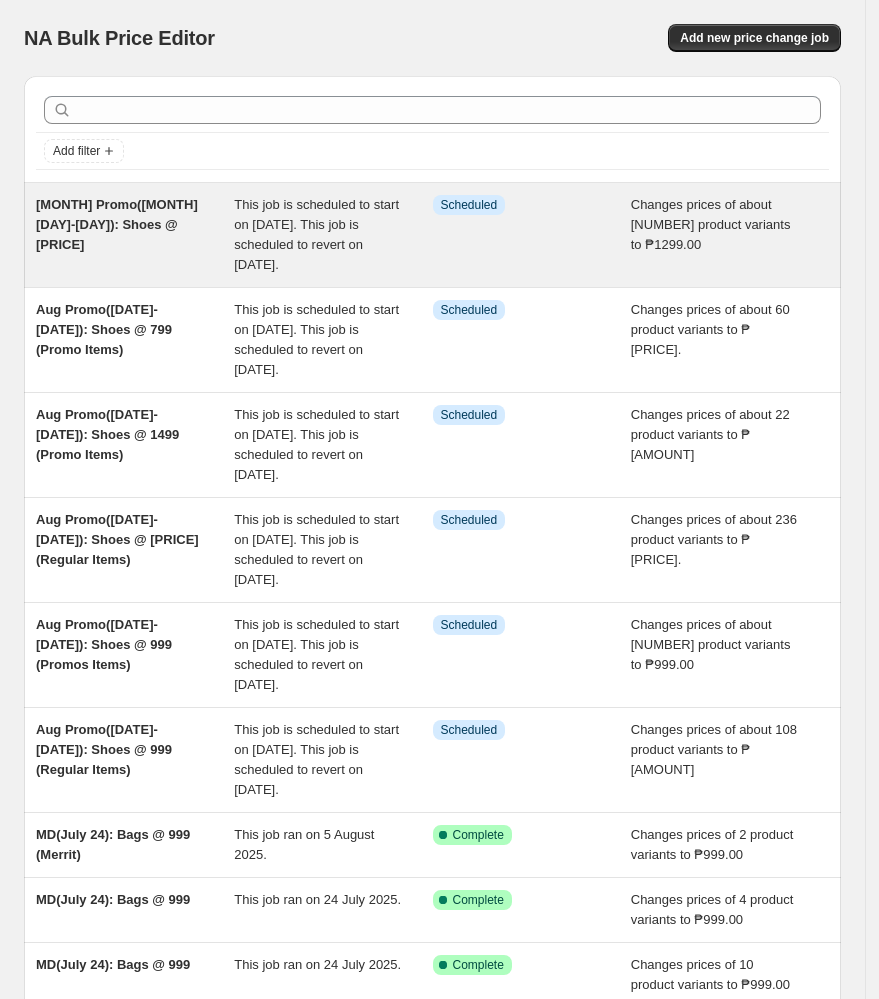 click on "This job is scheduled to start on [DATE]. This job is scheduled to revert on [DATE]." at bounding box center [316, 234] 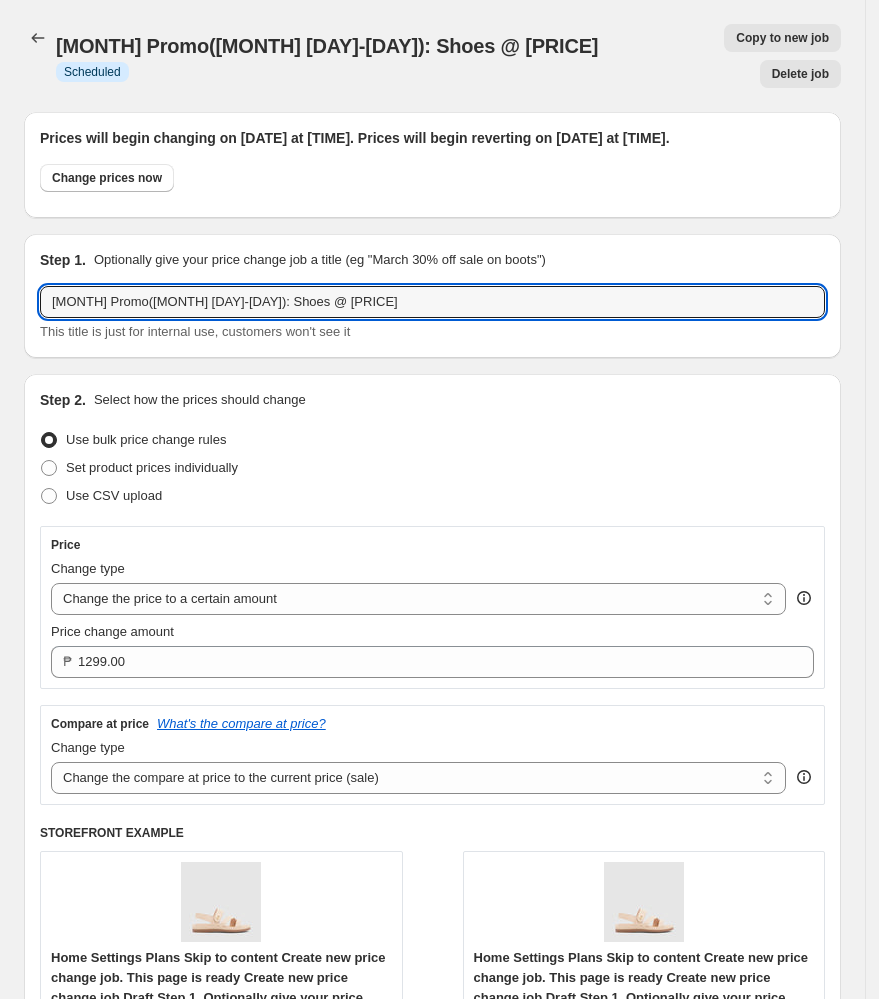 drag, startPoint x: 191, startPoint y: 267, endPoint x: -62, endPoint y: 260, distance: 253.09682 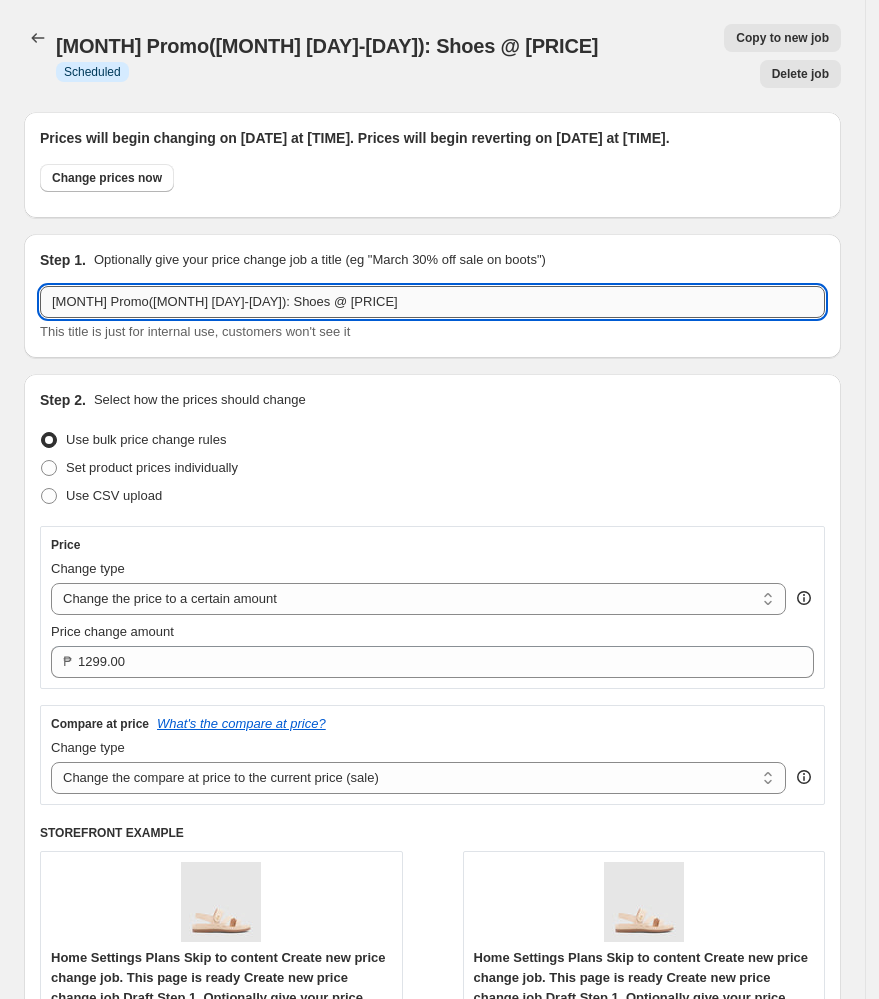 click on "[MONTH] Promo([MONTH] [DAY]-[DAY]): Shoes @ [PRICE]" at bounding box center [432, 302] 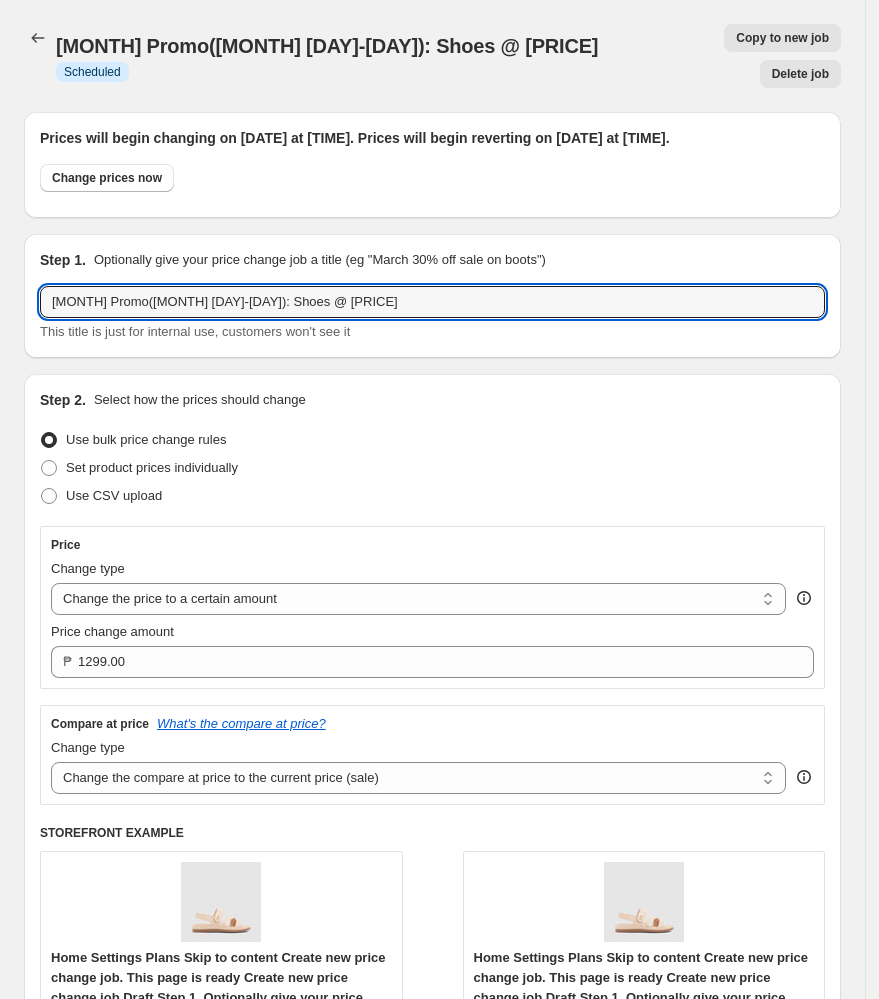 drag, startPoint x: 324, startPoint y: 265, endPoint x: -218, endPoint y: 268, distance: 542.0083 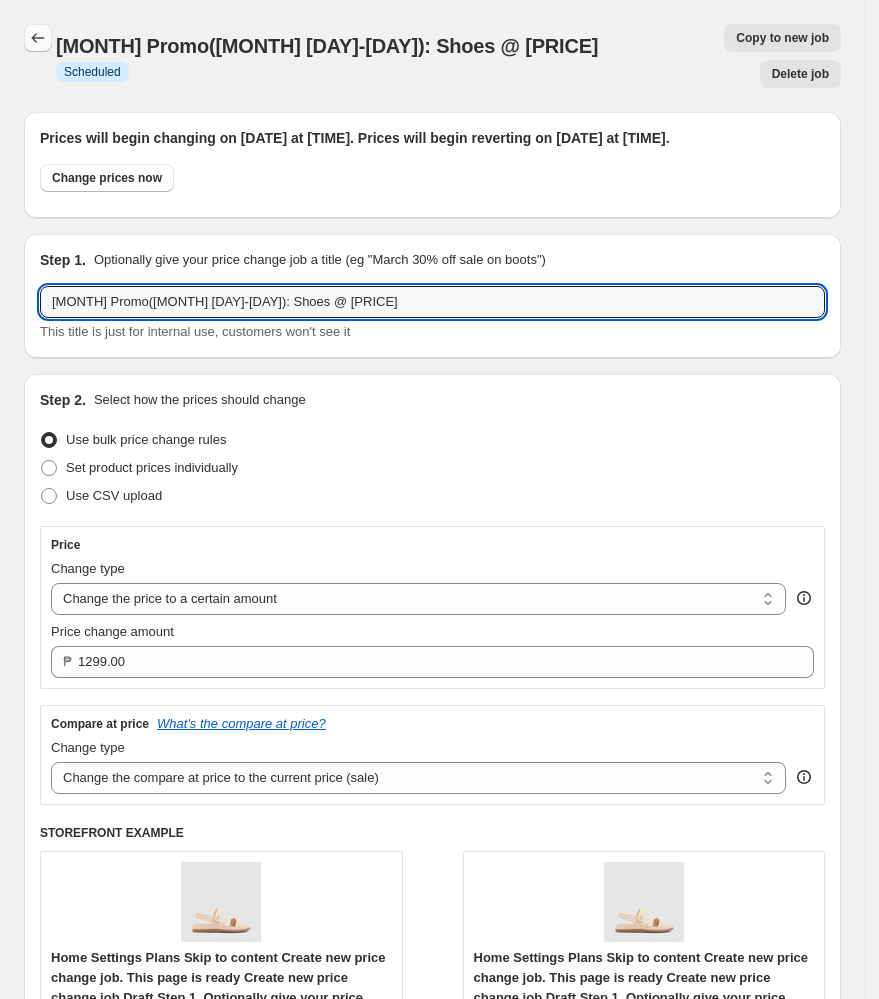 type on "[MONTH] Promo([MONTH] [DAY]-[DAY]): Shoes @ [PRICE]" 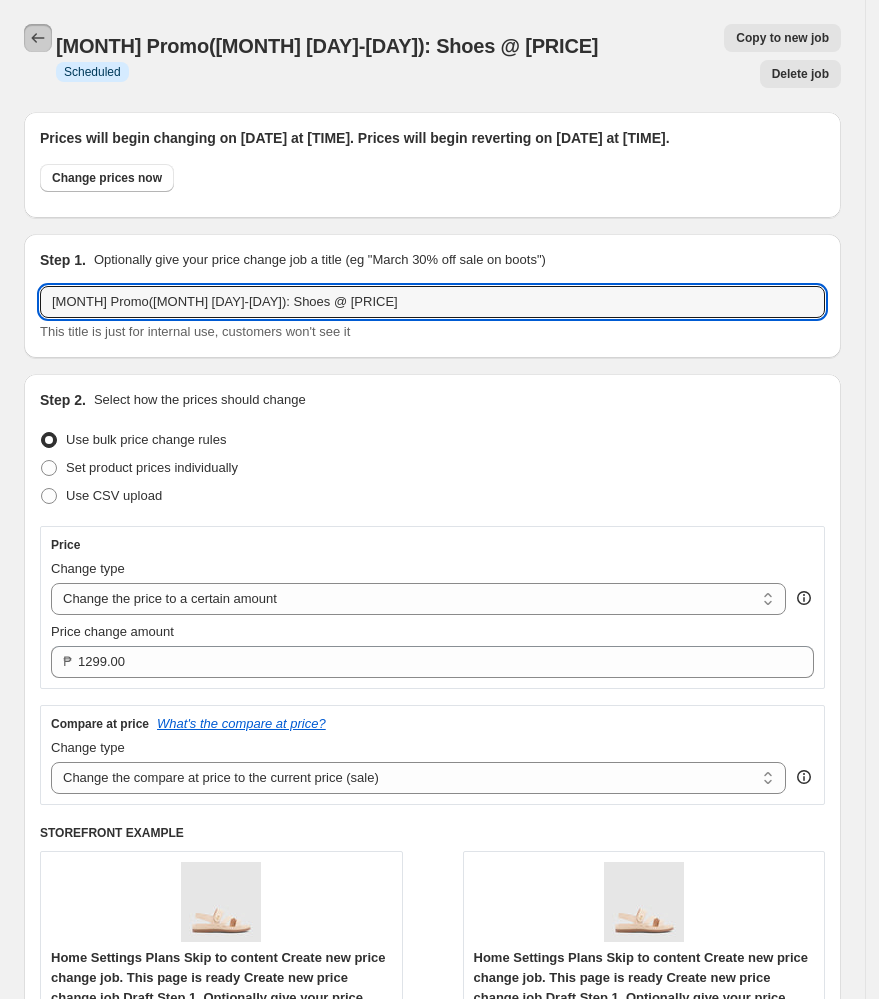 click 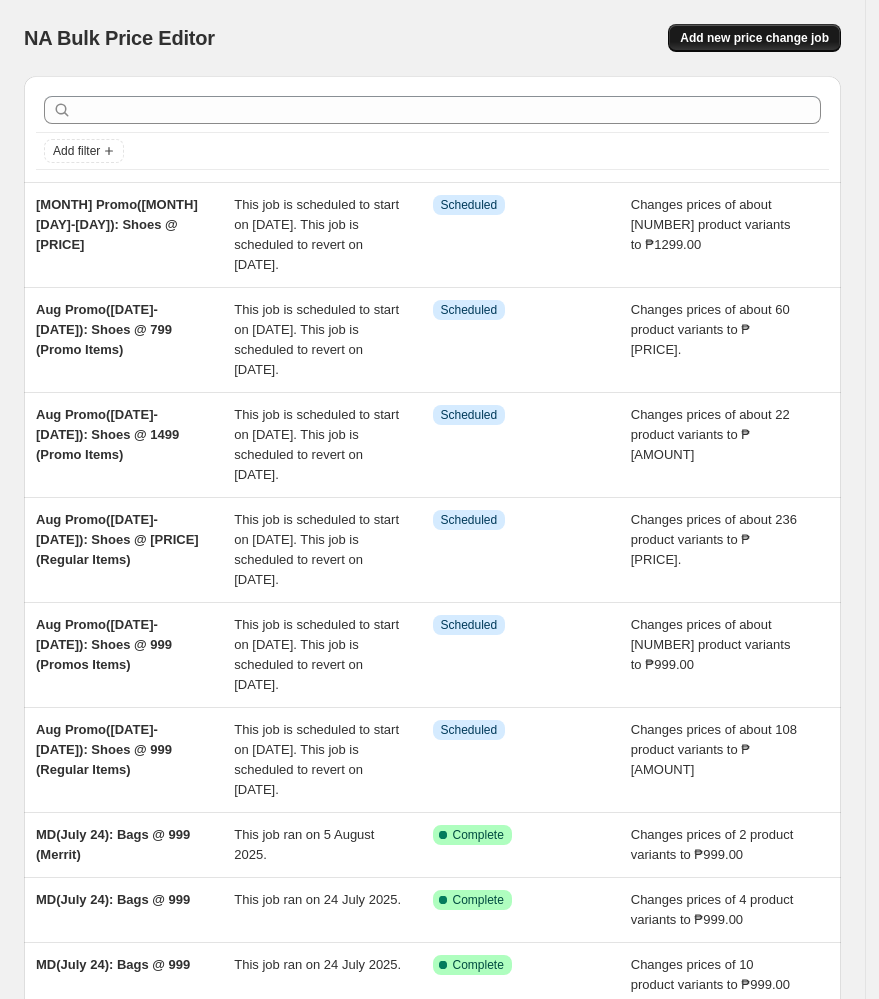 click on "Add new price change job" at bounding box center (754, 38) 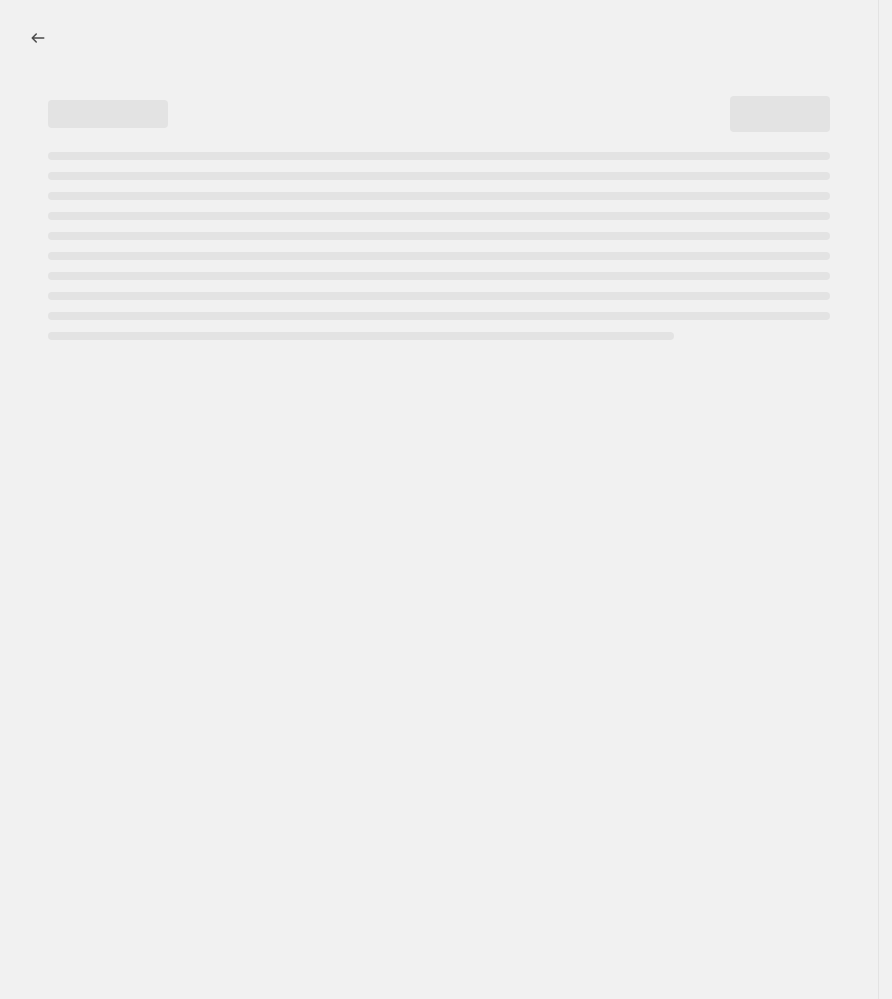 select on "percentage" 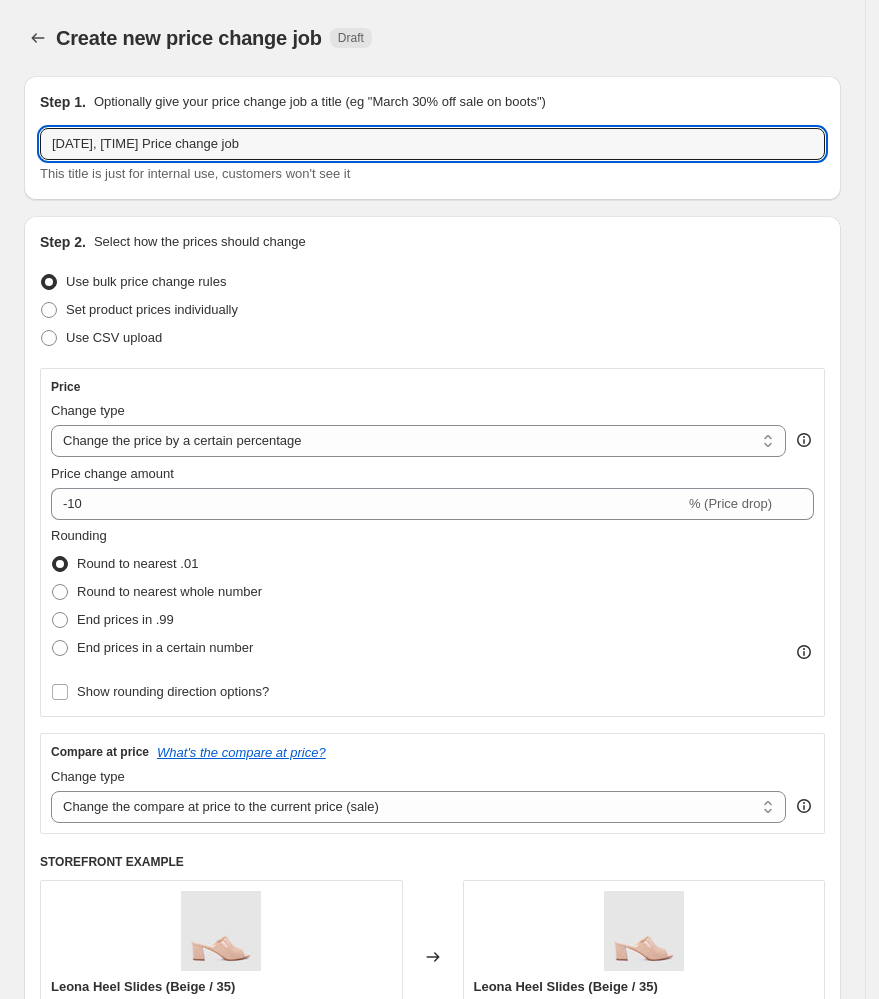 drag, startPoint x: 328, startPoint y: 144, endPoint x: -172, endPoint y: 177, distance: 501.08783 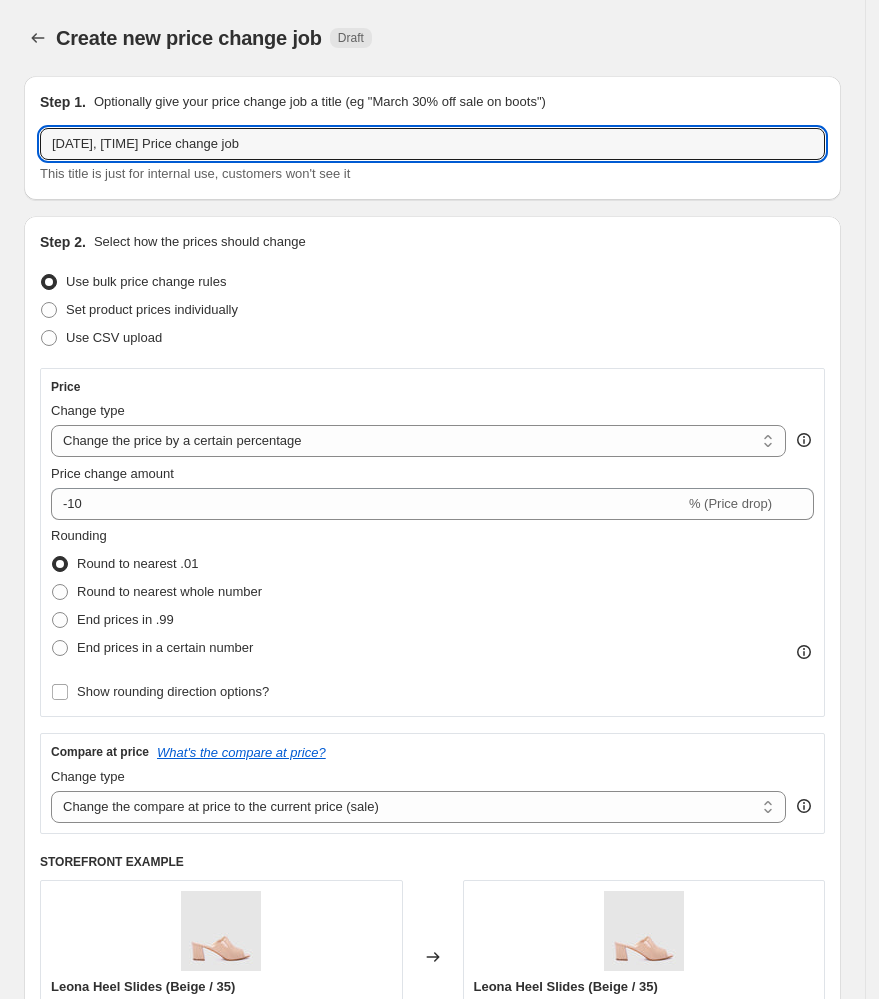 paste on "[MONTH] Promo([MONTH] [DAY]-[DAY]): Shoes @ [PRICE]" 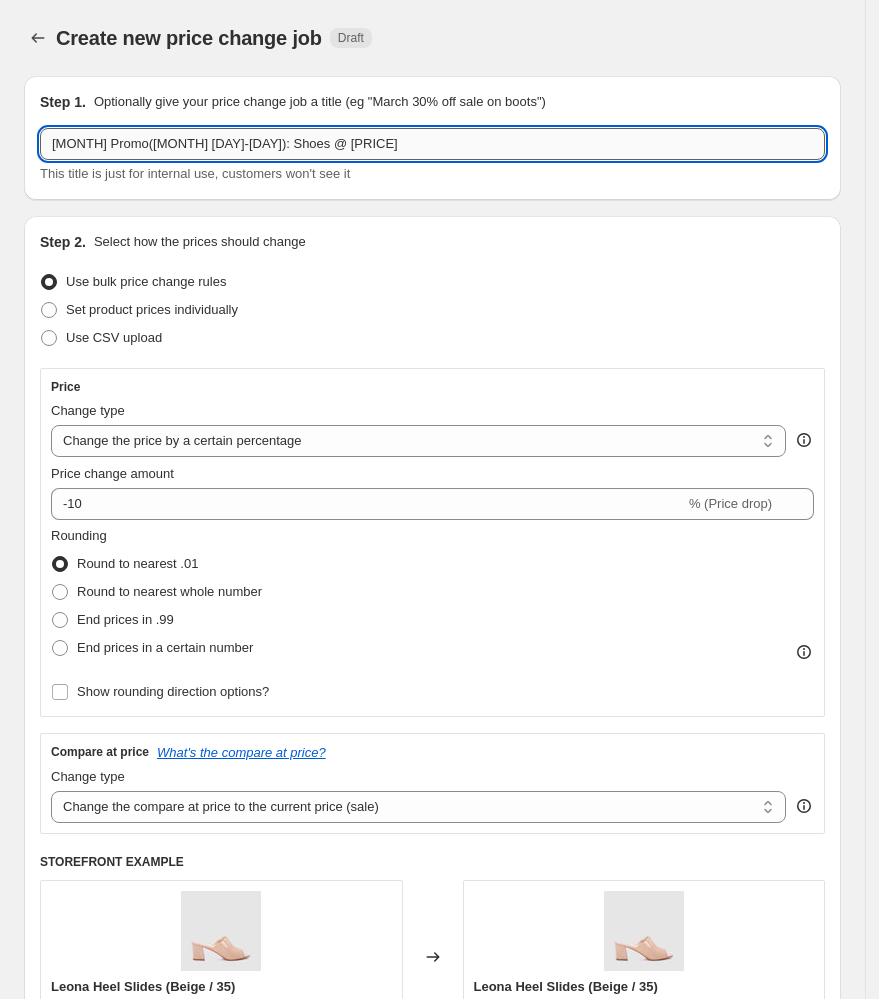 drag, startPoint x: 289, startPoint y: 140, endPoint x: 265, endPoint y: 143, distance: 24.186773 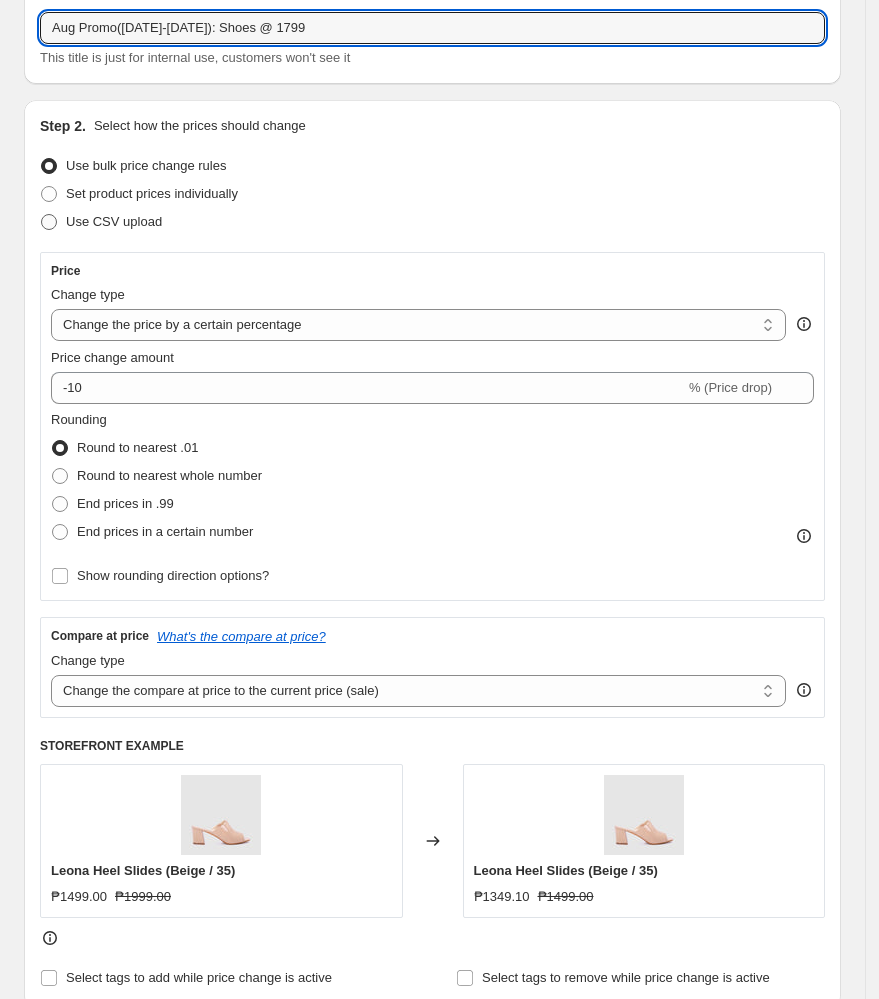 scroll, scrollTop: 266, scrollLeft: 0, axis: vertical 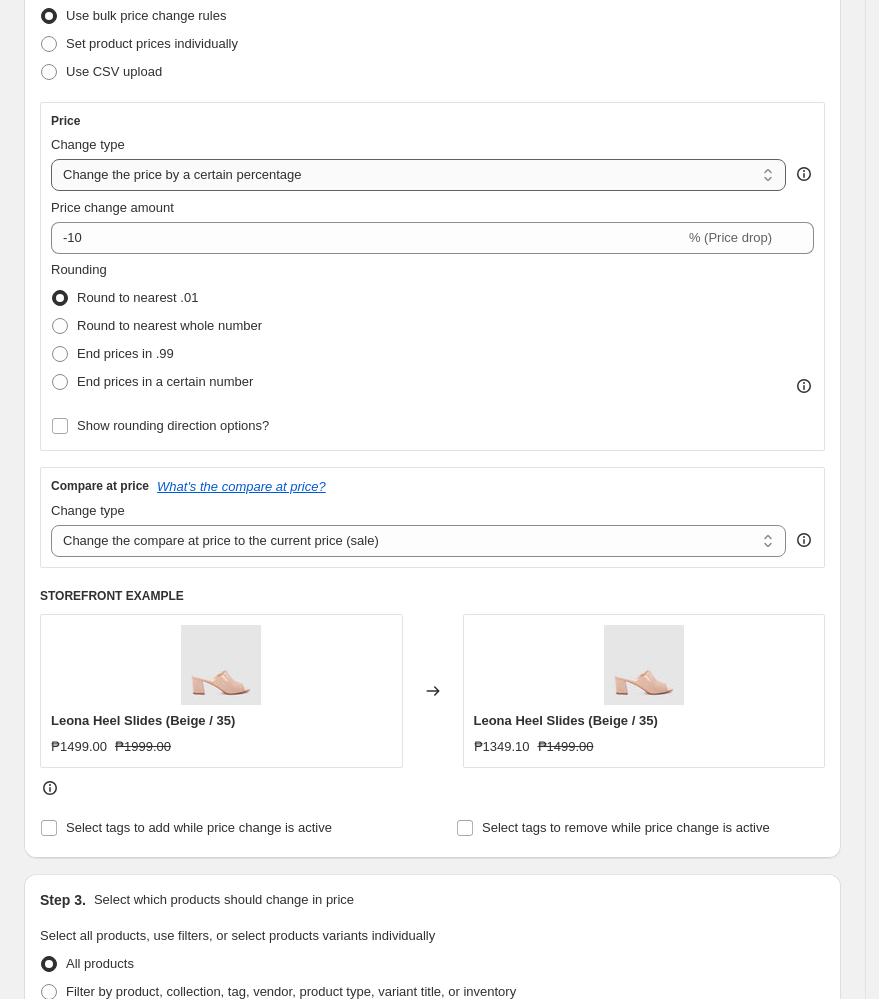type on "Aug Promo([DATE]-[DATE]): Shoes @ 1799" 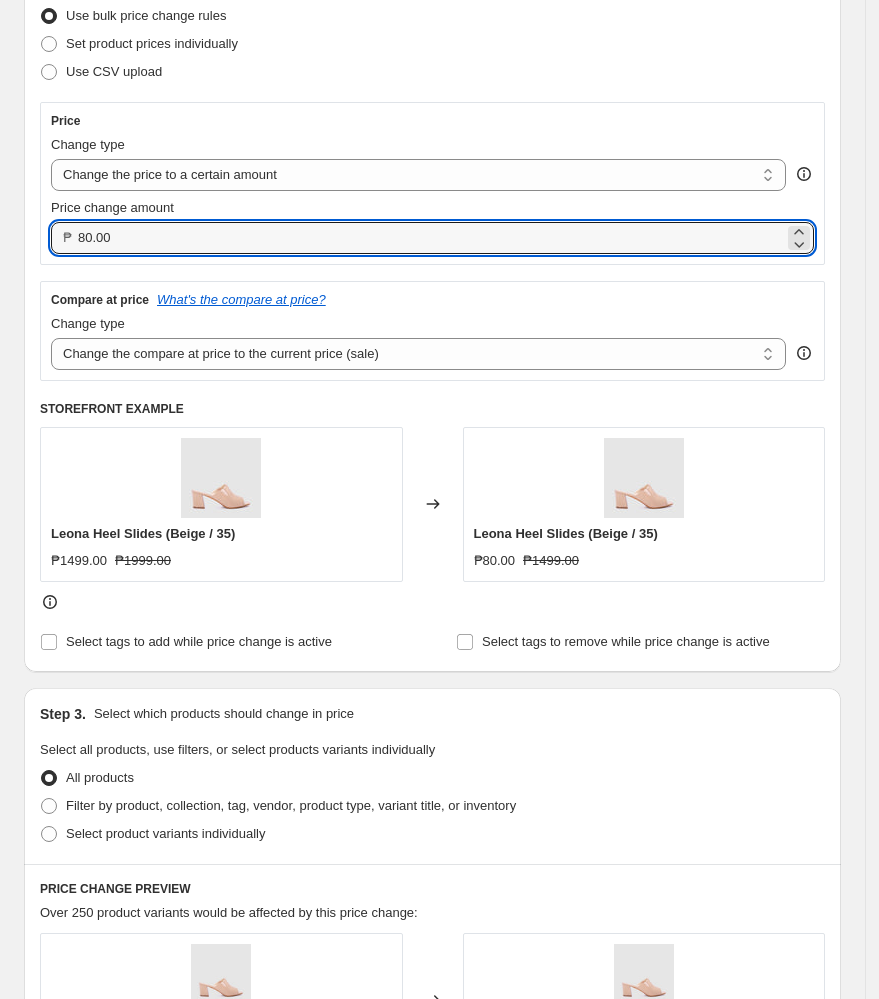 drag, startPoint x: 193, startPoint y: 242, endPoint x: -241, endPoint y: 250, distance: 434.07373 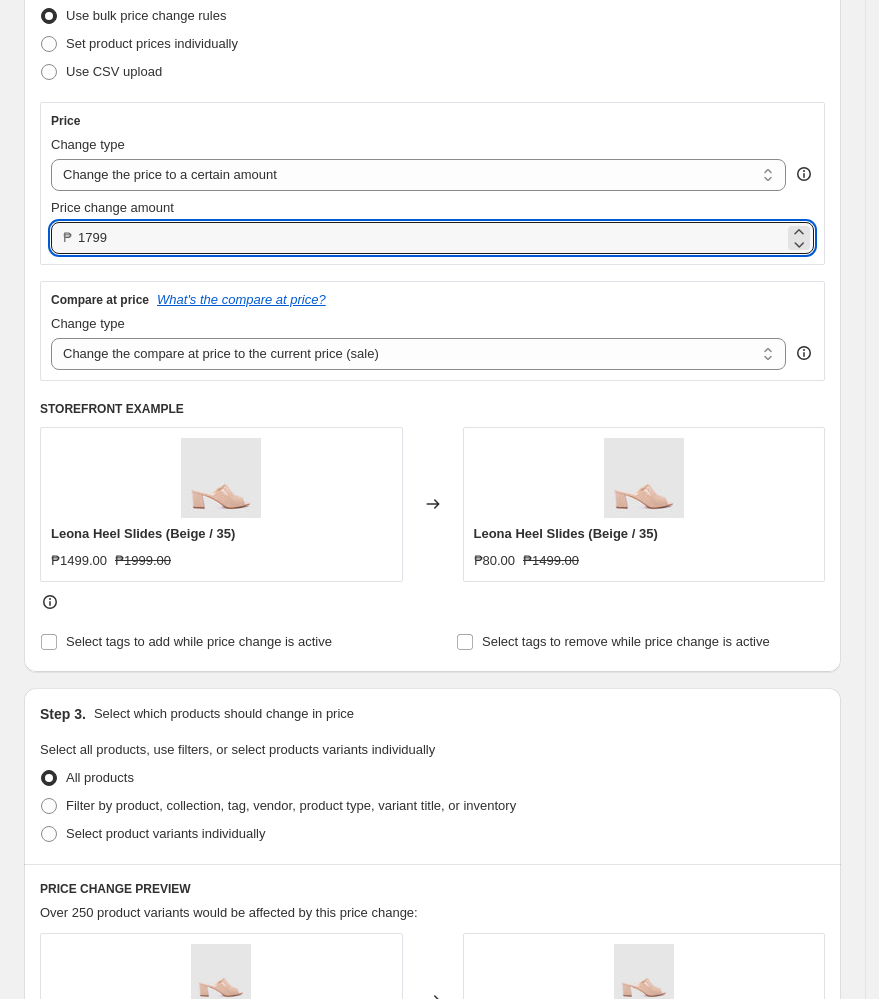 type on "[PRICE]" 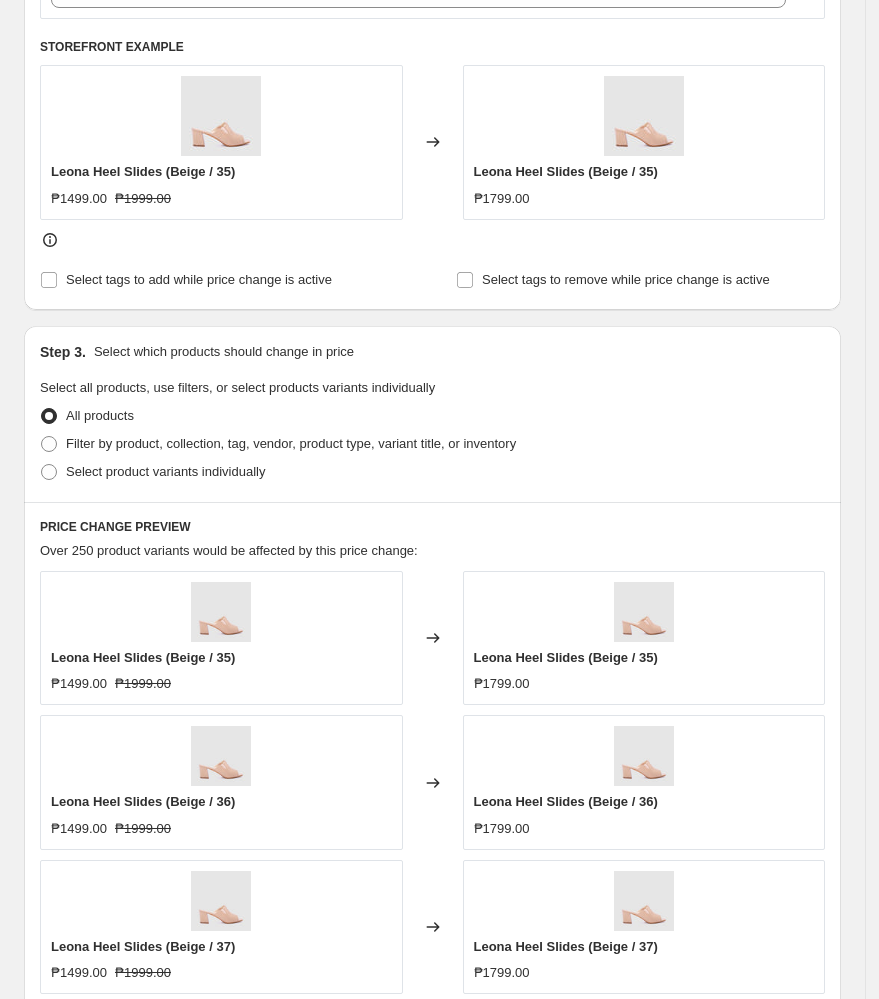 scroll, scrollTop: 666, scrollLeft: 0, axis: vertical 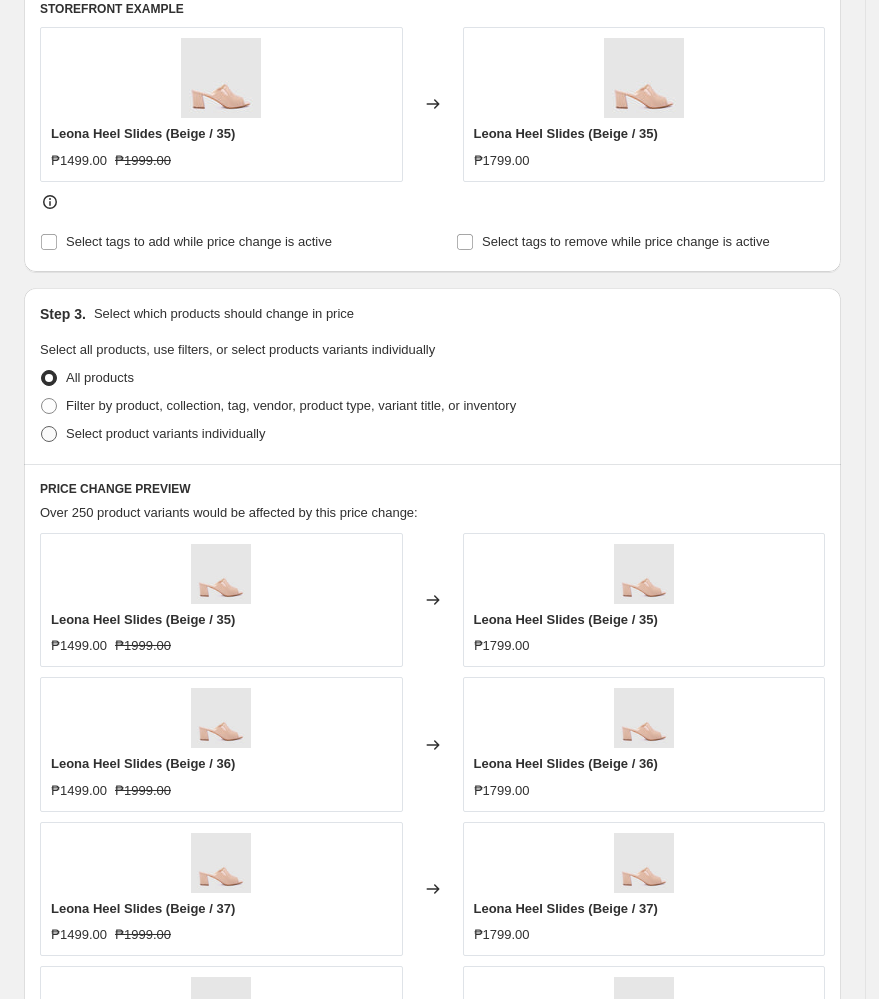 click at bounding box center (49, 434) 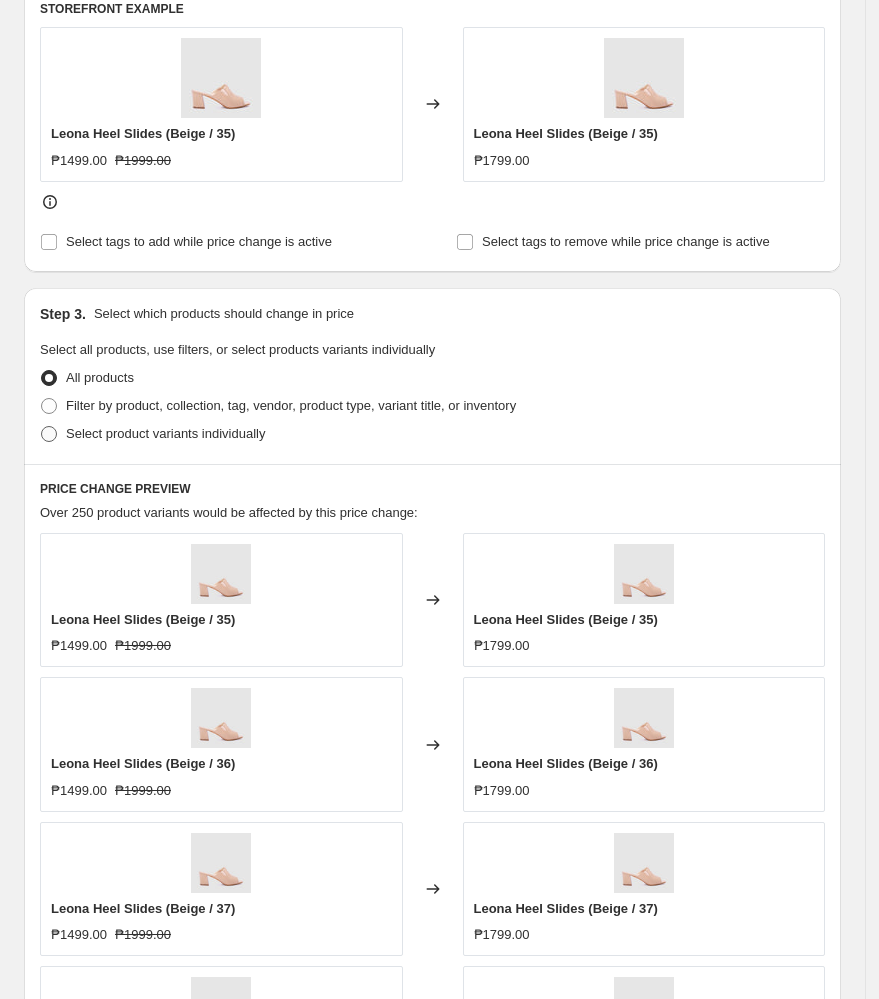 radio on "true" 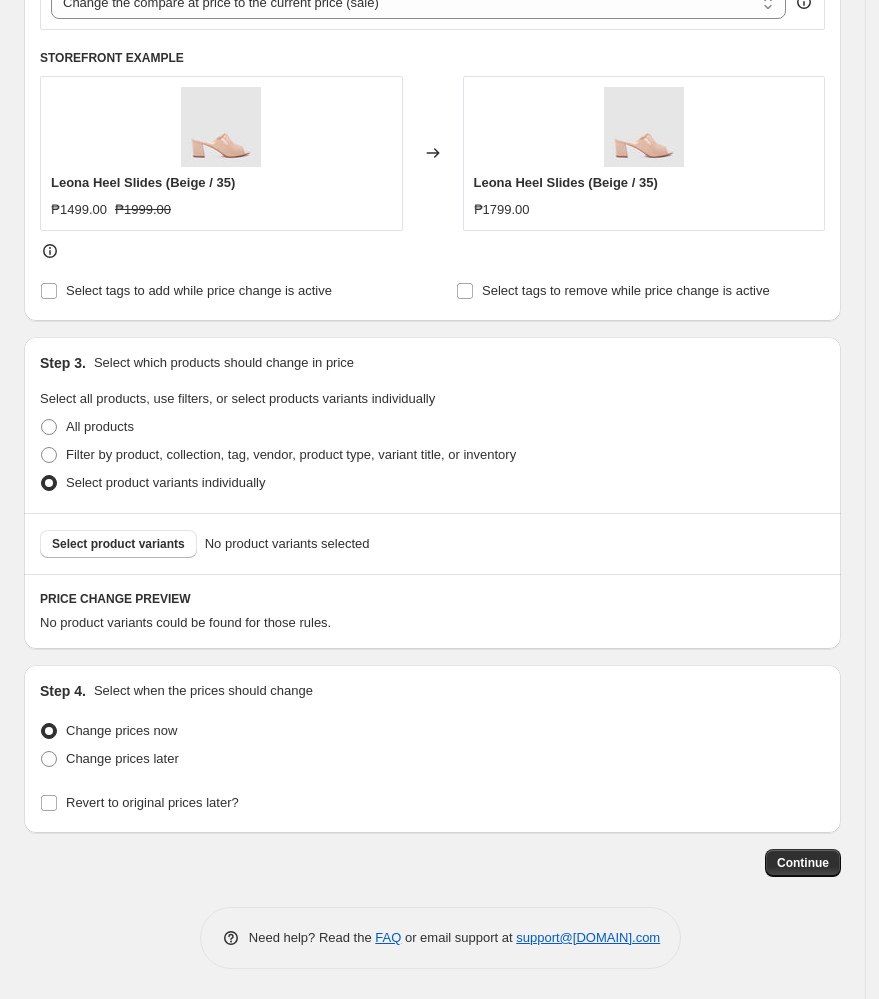 scroll, scrollTop: 618, scrollLeft: 0, axis: vertical 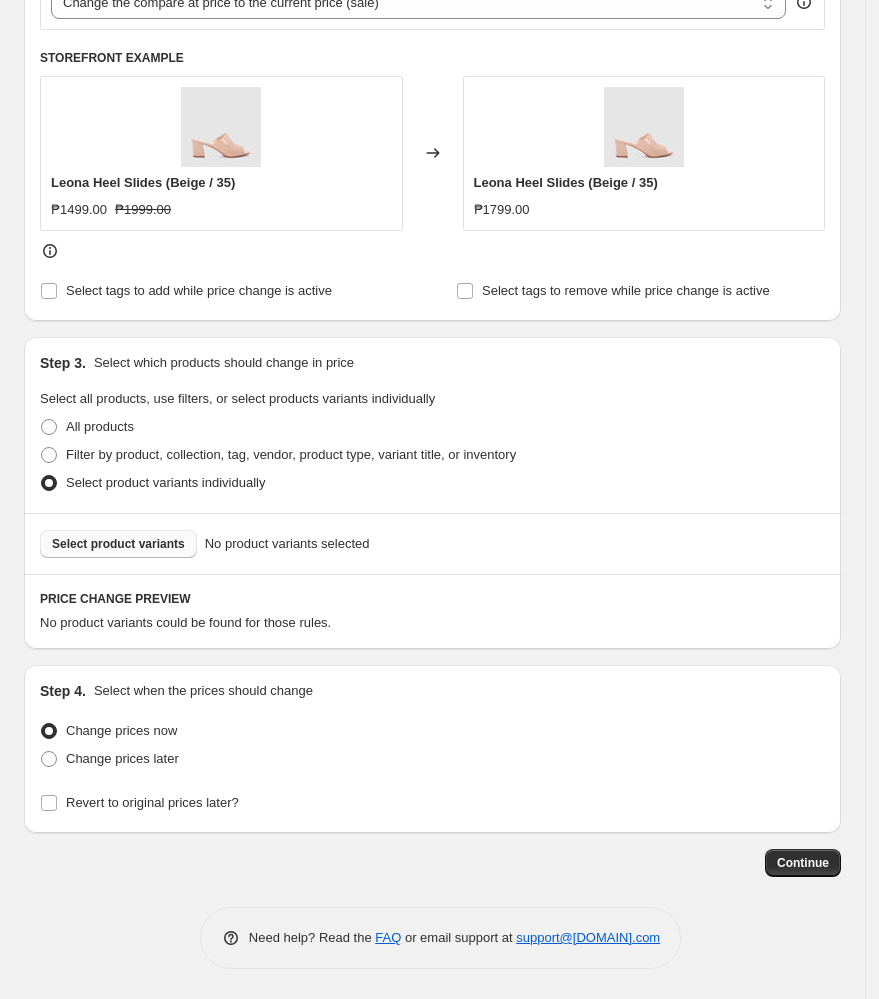 click on "Select product variants" at bounding box center (118, 544) 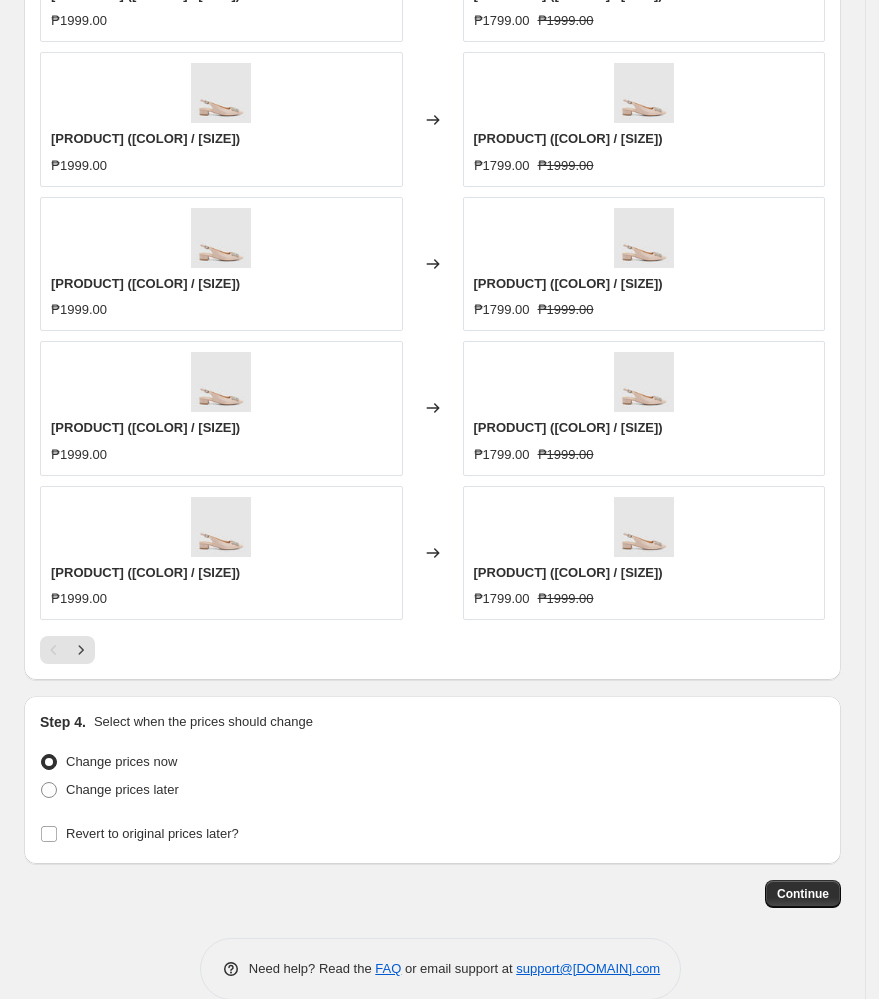 scroll, scrollTop: 1385, scrollLeft: 0, axis: vertical 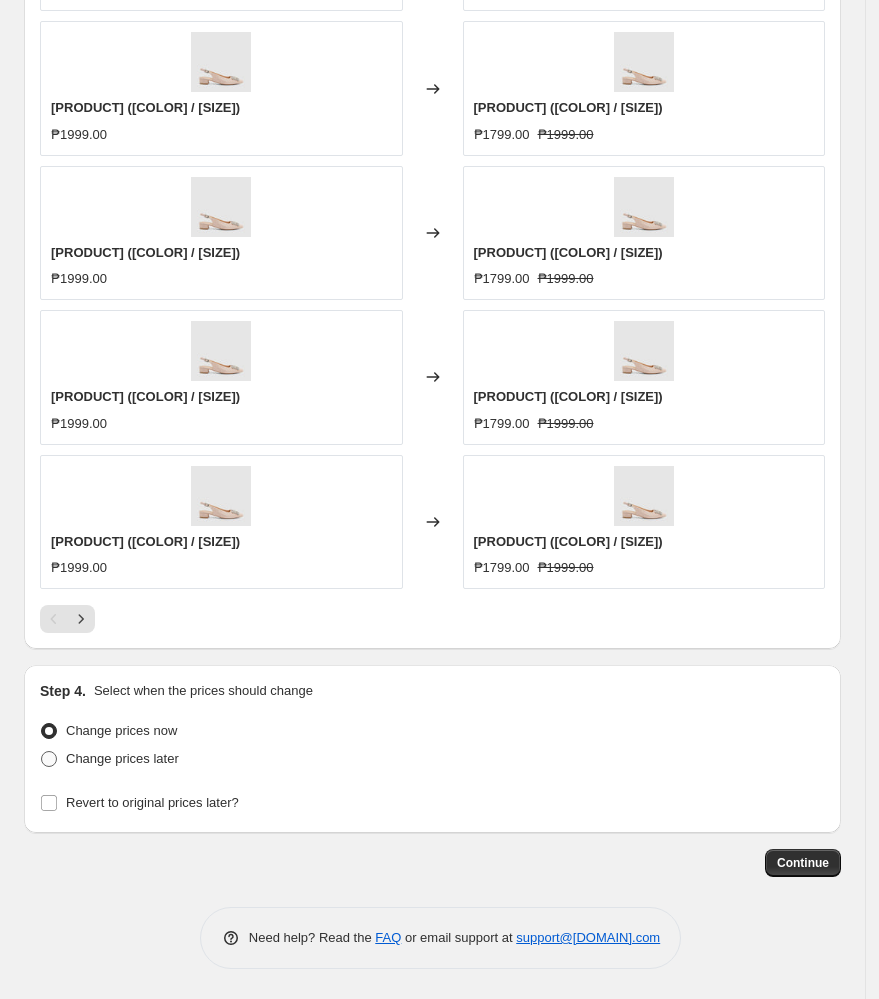 click on "Change prices later" at bounding box center [122, 758] 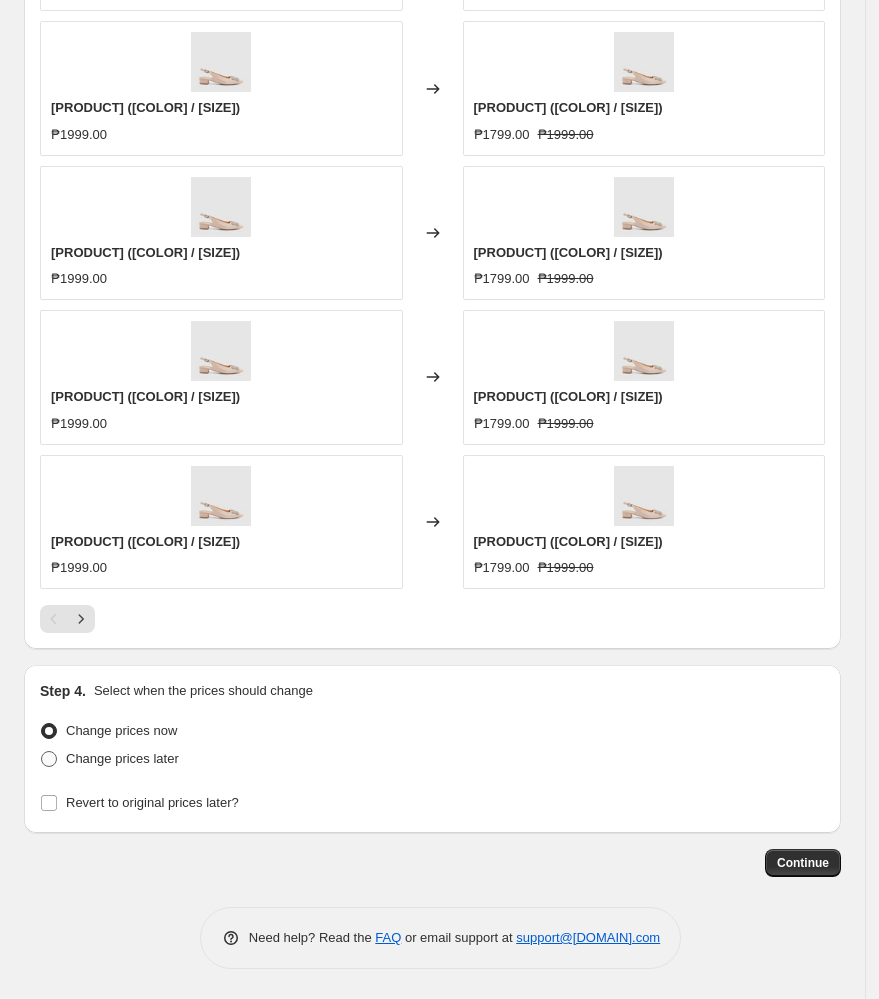 radio on "true" 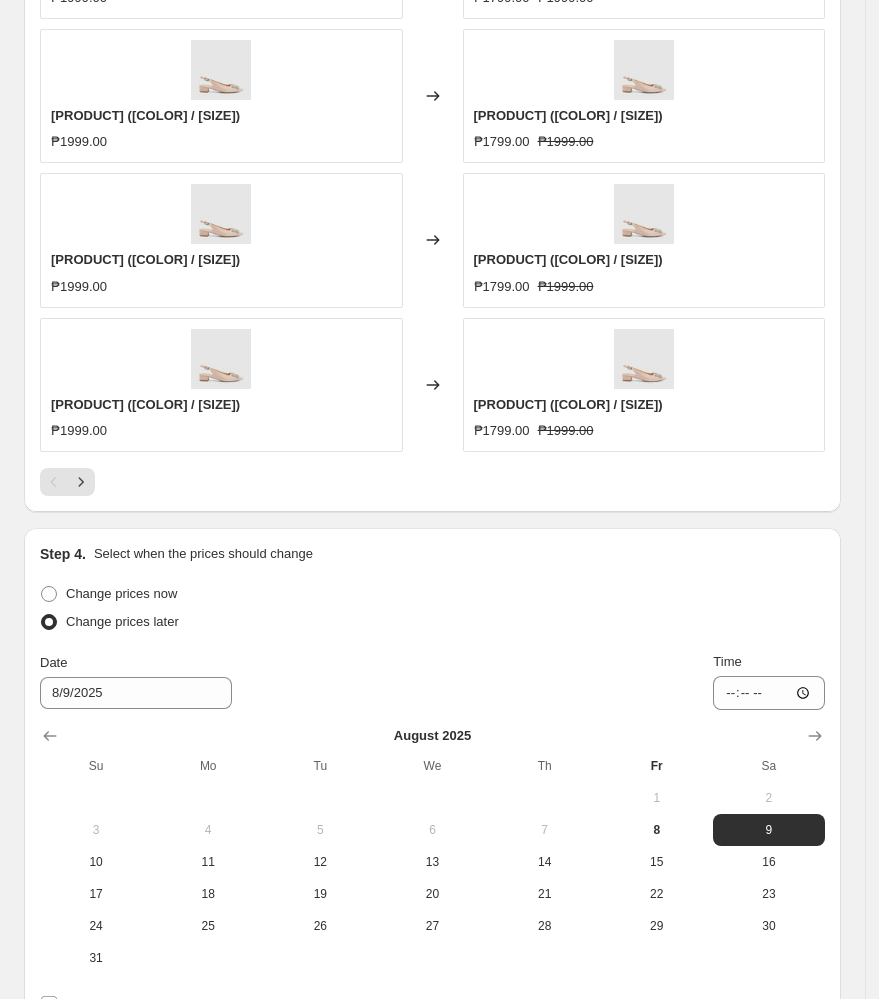 scroll, scrollTop: 1759, scrollLeft: 0, axis: vertical 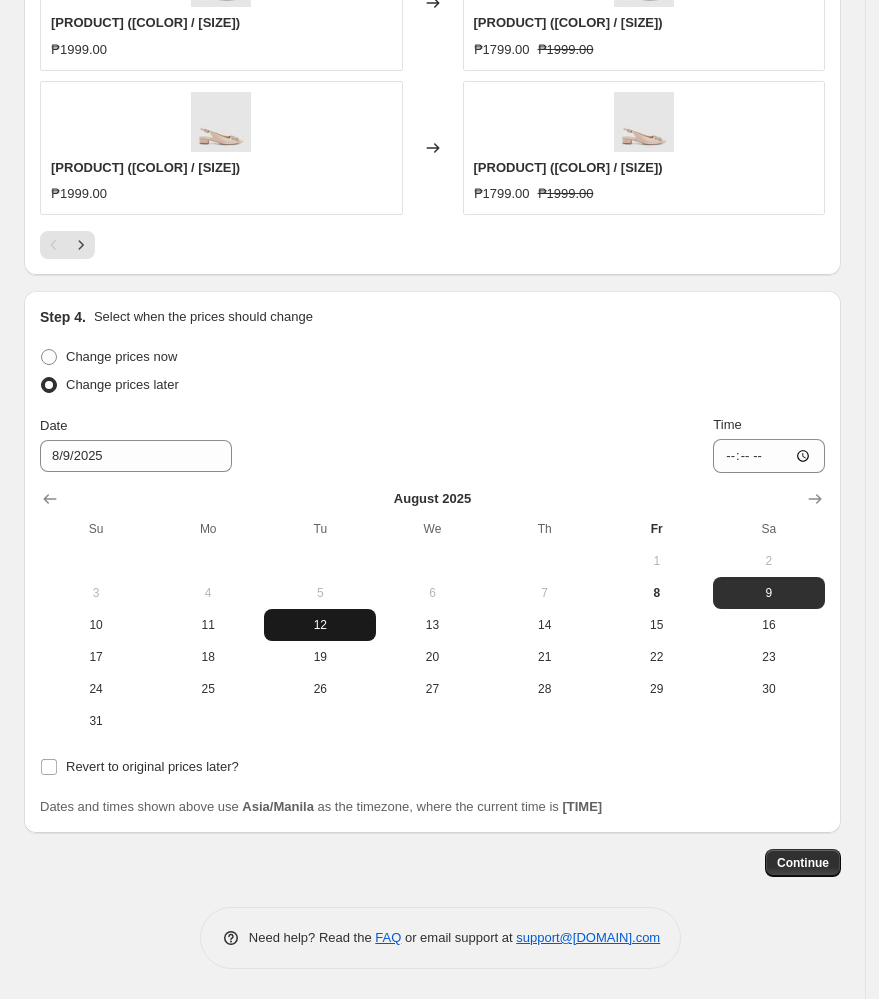 click on "12" at bounding box center [320, 625] 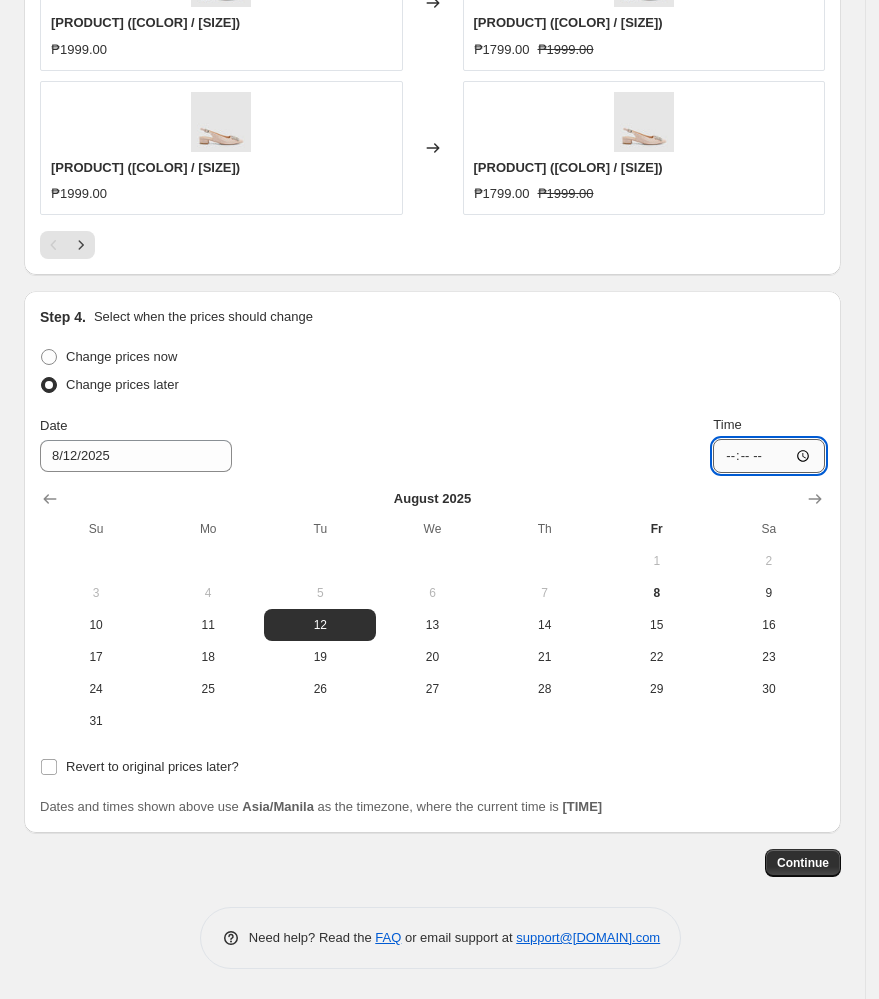 click on "[TIME]" at bounding box center [769, 456] 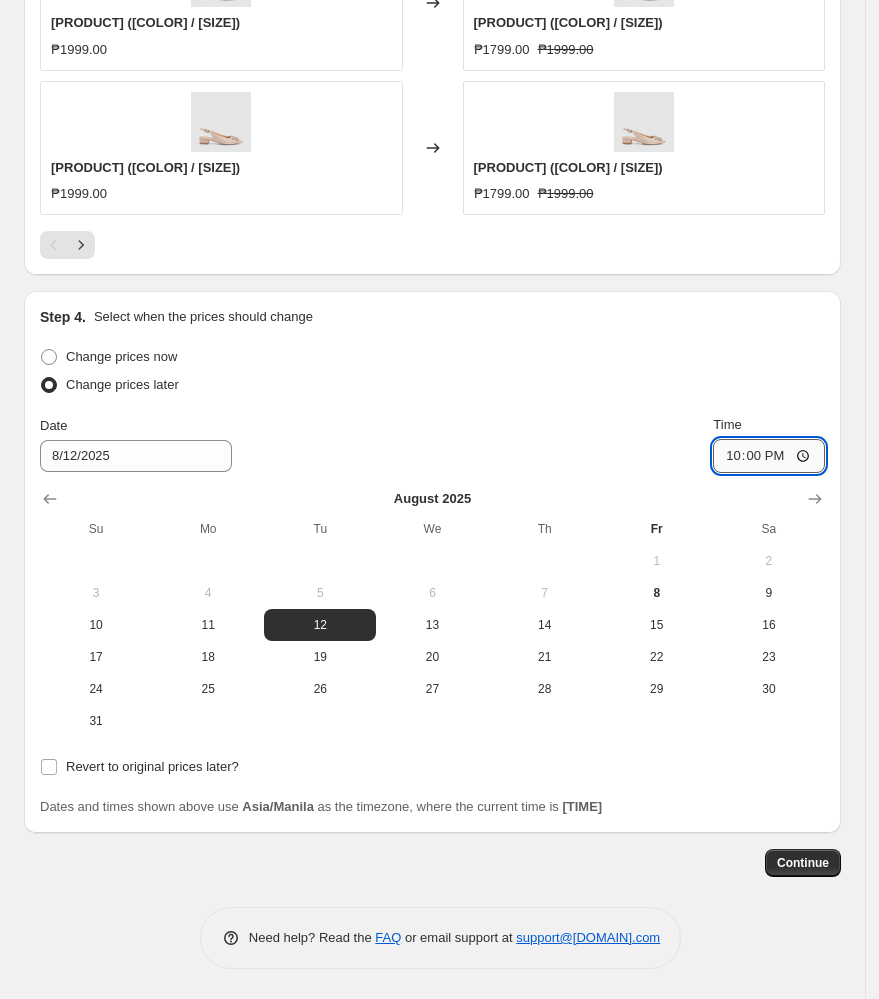 type on "10:00" 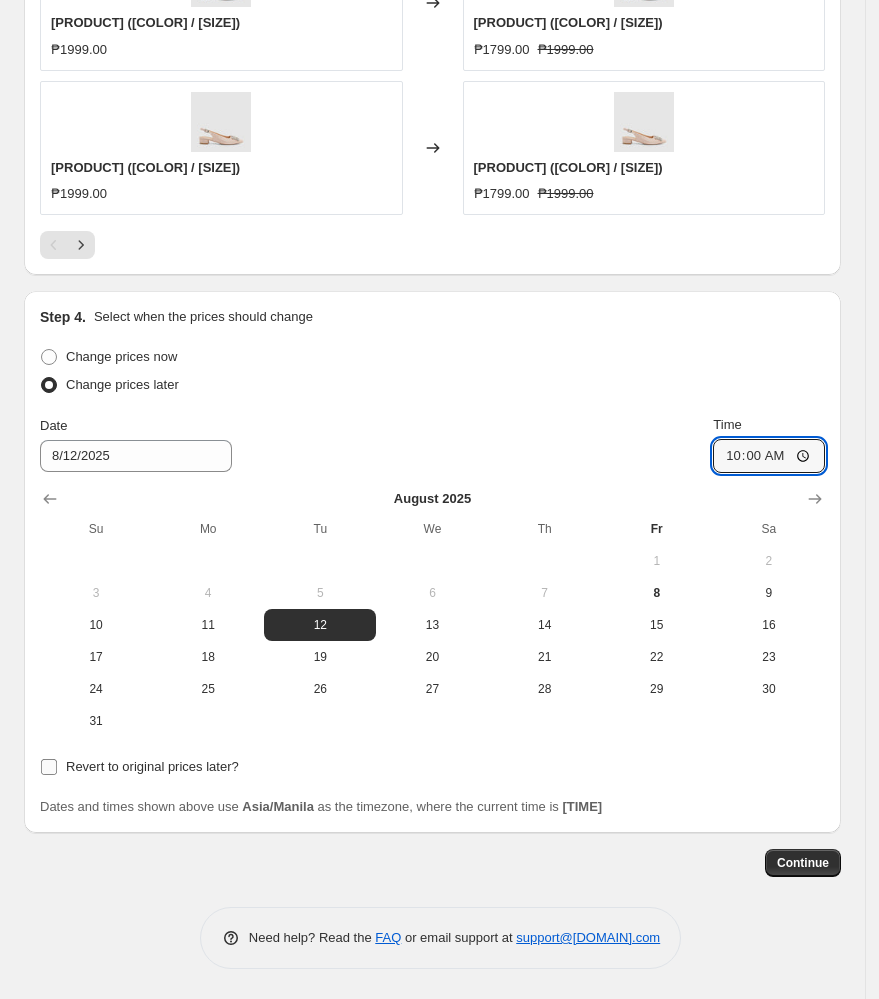 click on "Revert to original prices later?" at bounding box center (152, 766) 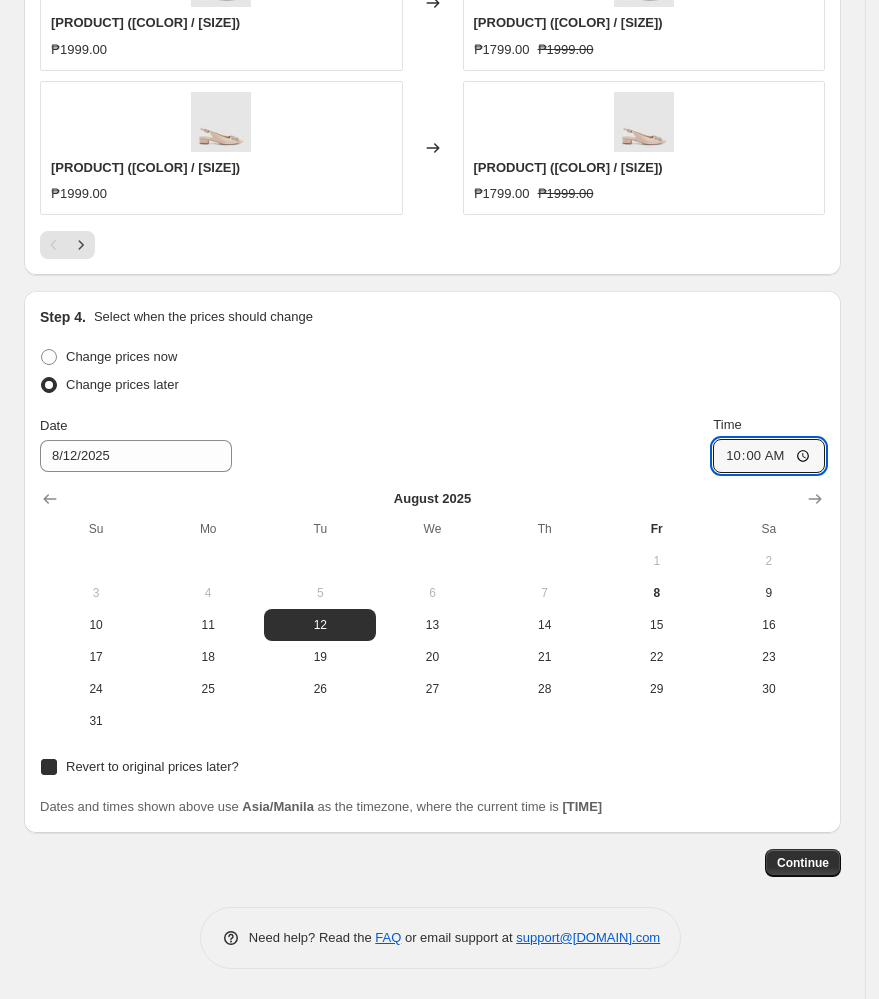 checkbox on "true" 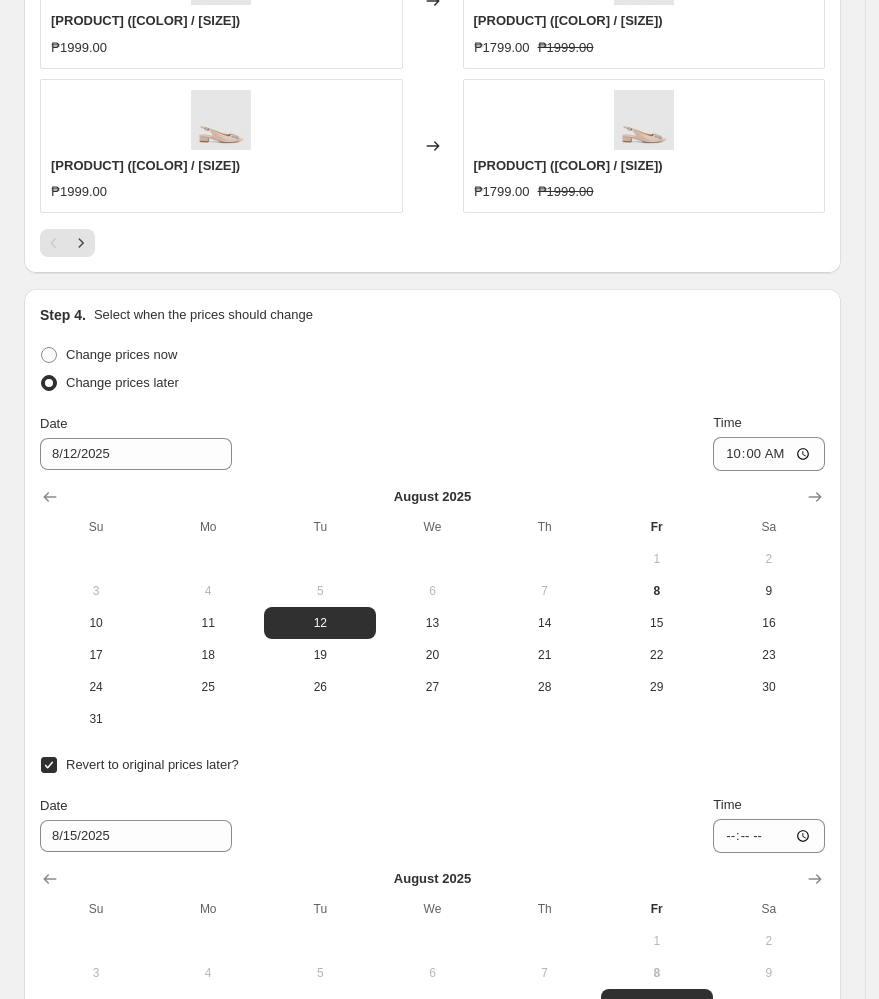 scroll, scrollTop: 2096, scrollLeft: 0, axis: vertical 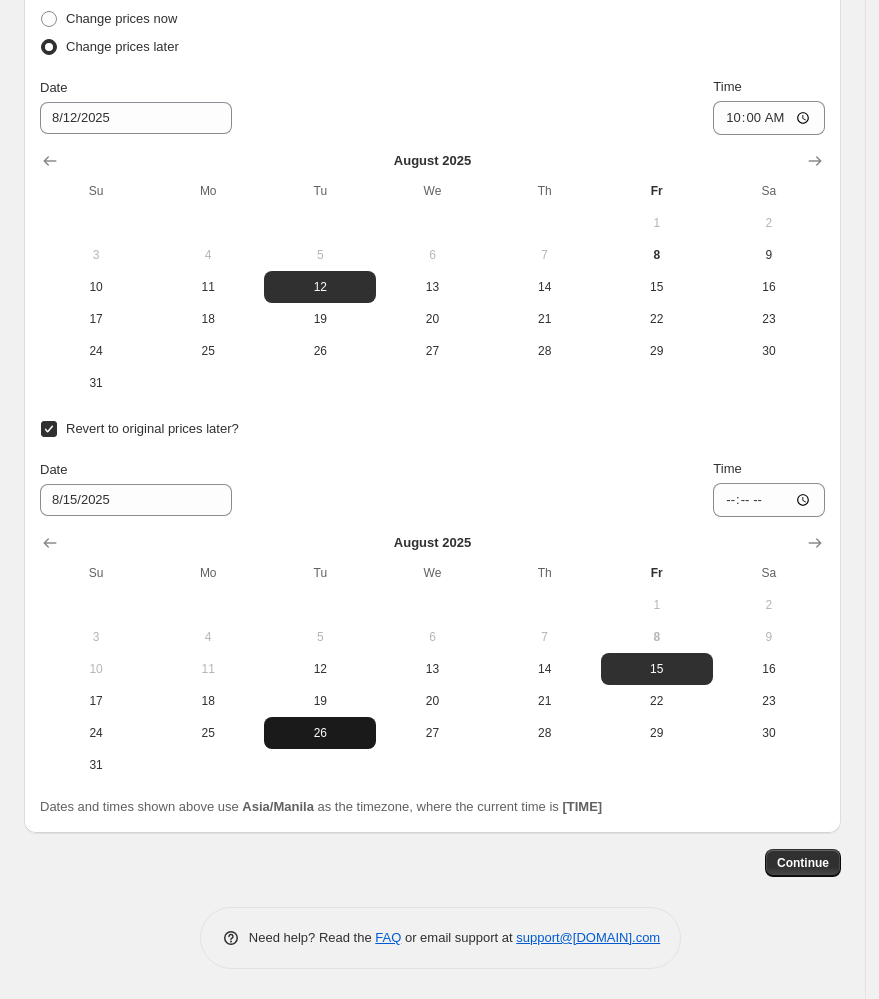 click on "26" at bounding box center (320, 733) 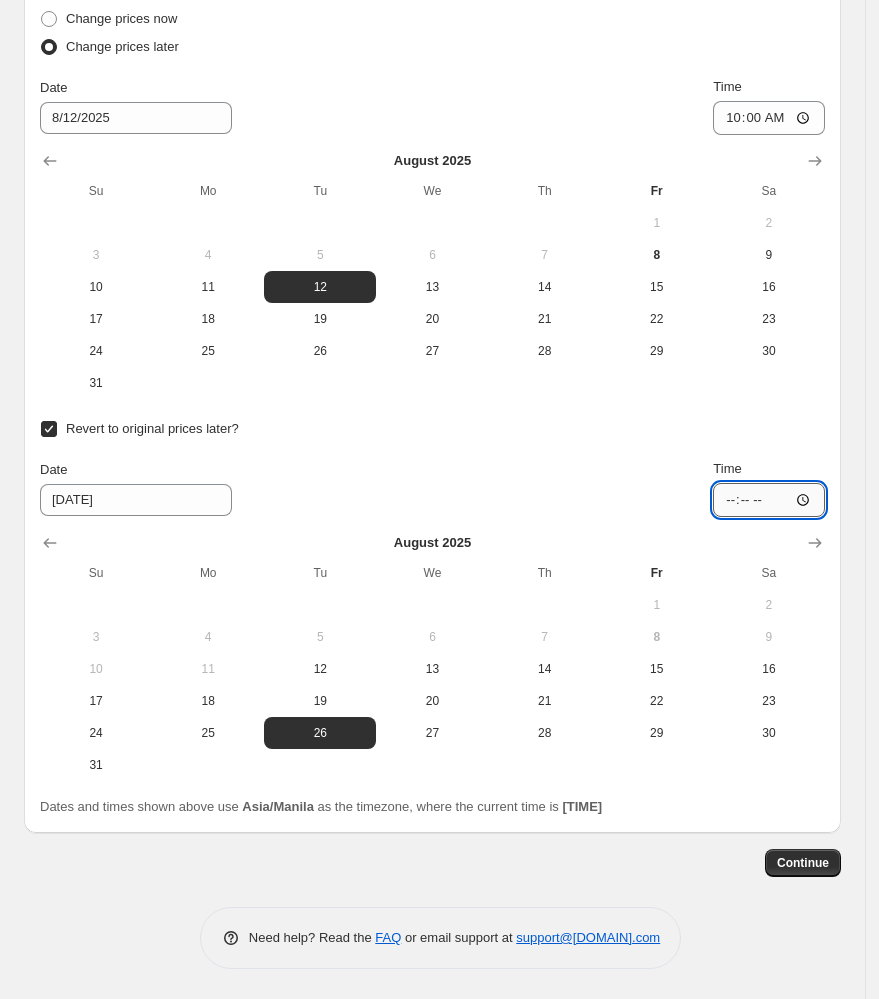 click on "[TIME]" at bounding box center [769, 500] 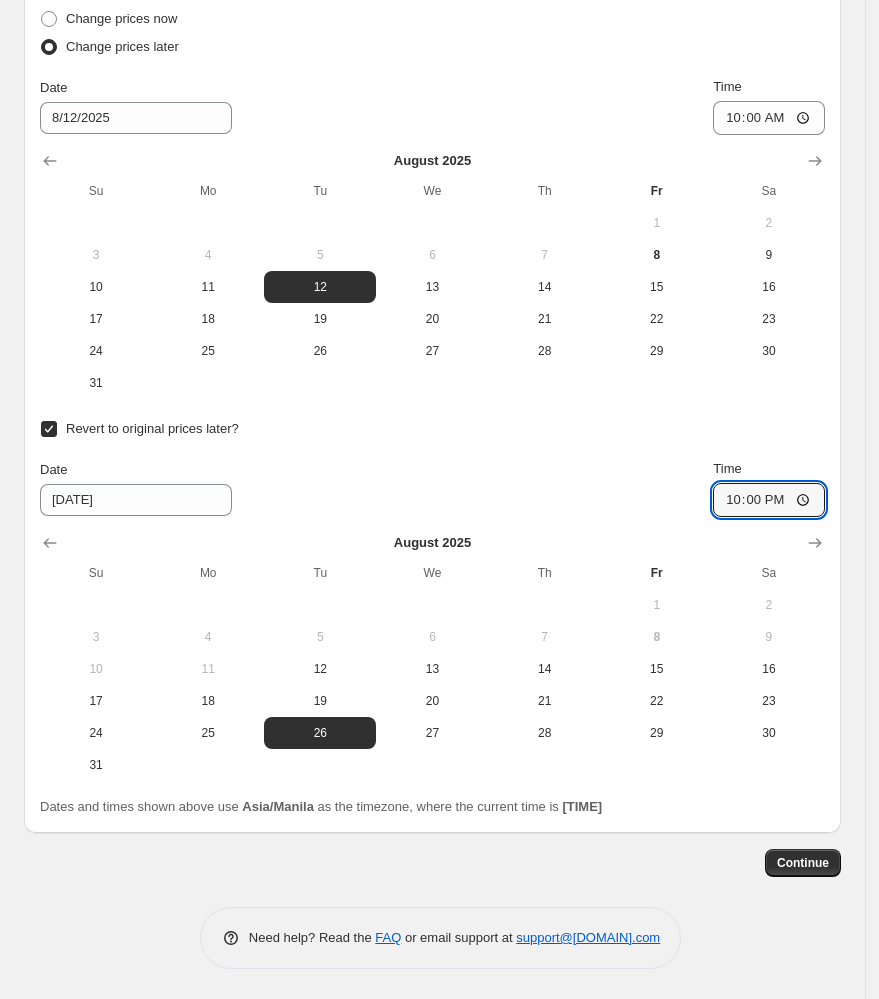 type on "10:00" 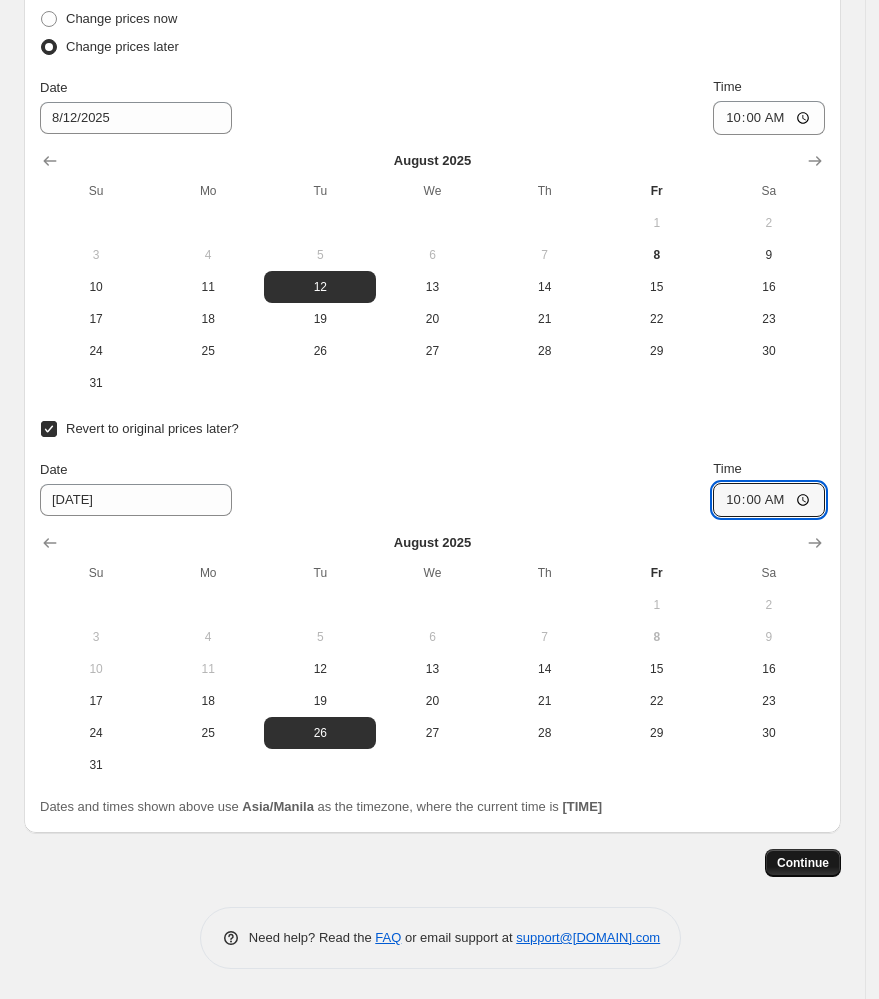 click on "Continue" at bounding box center (803, 863) 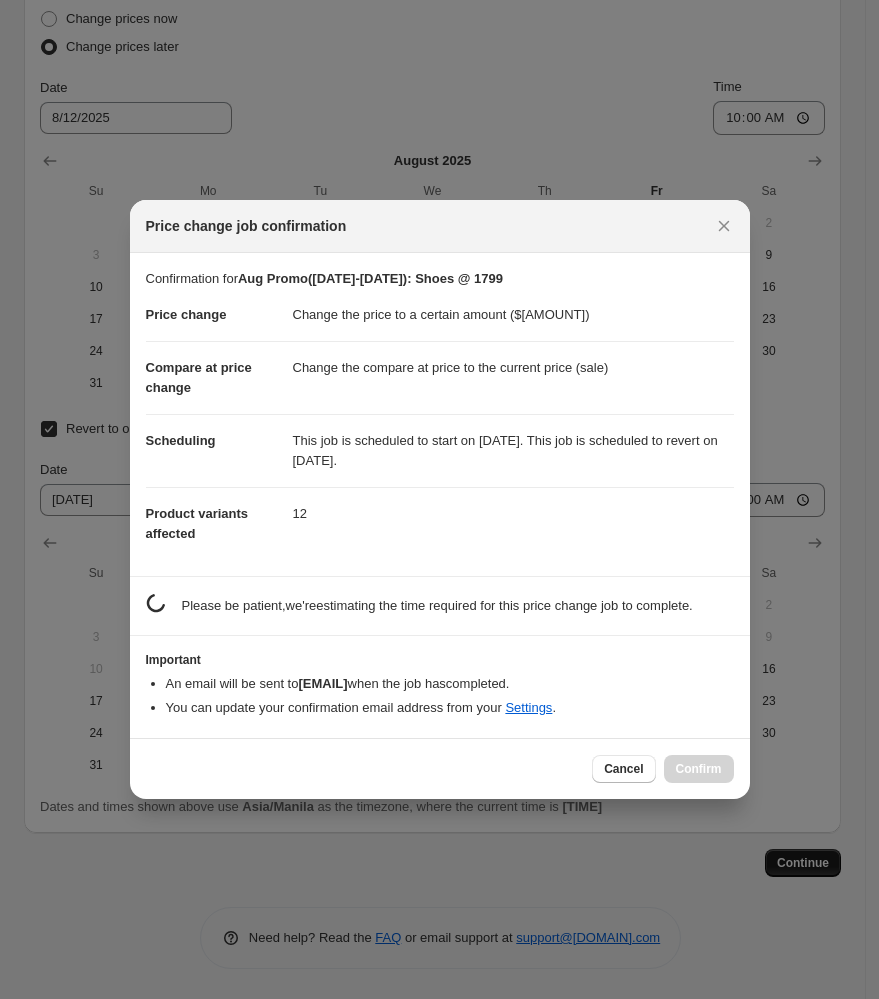 scroll, scrollTop: 0, scrollLeft: 0, axis: both 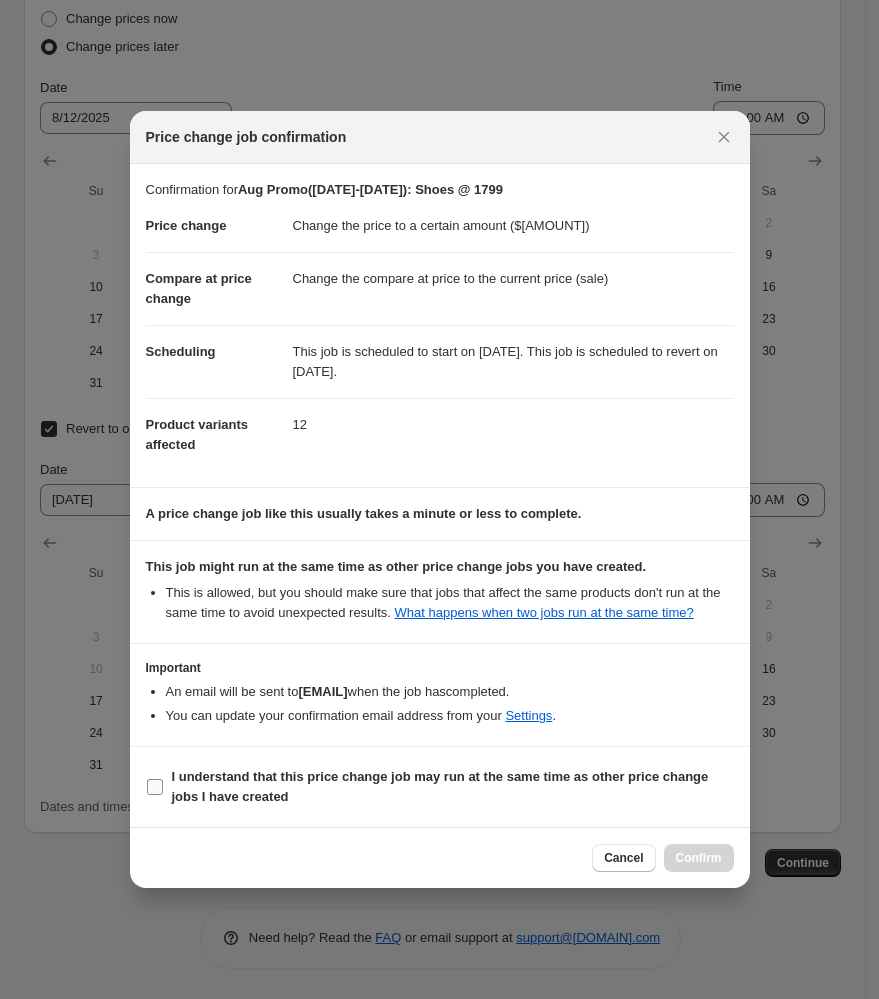 click on "I understand that this price change job may run at the same time as other price change jobs I have created" at bounding box center [440, 786] 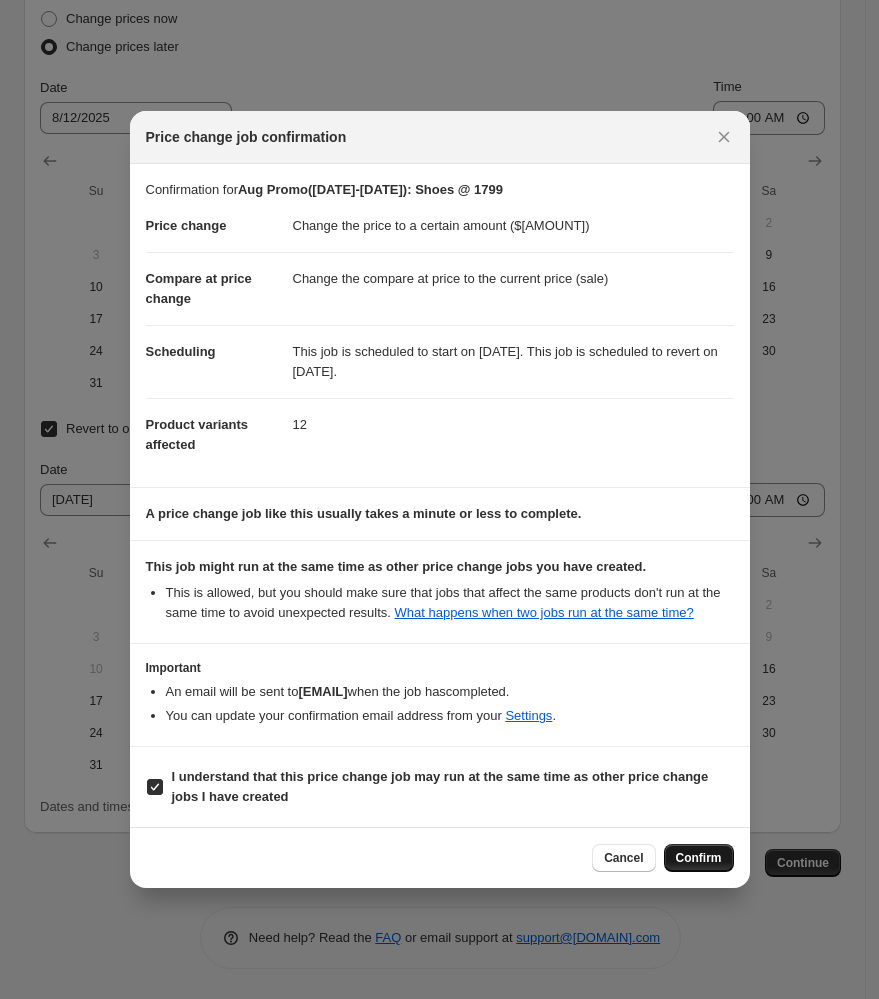 click on "Confirm" at bounding box center (699, 858) 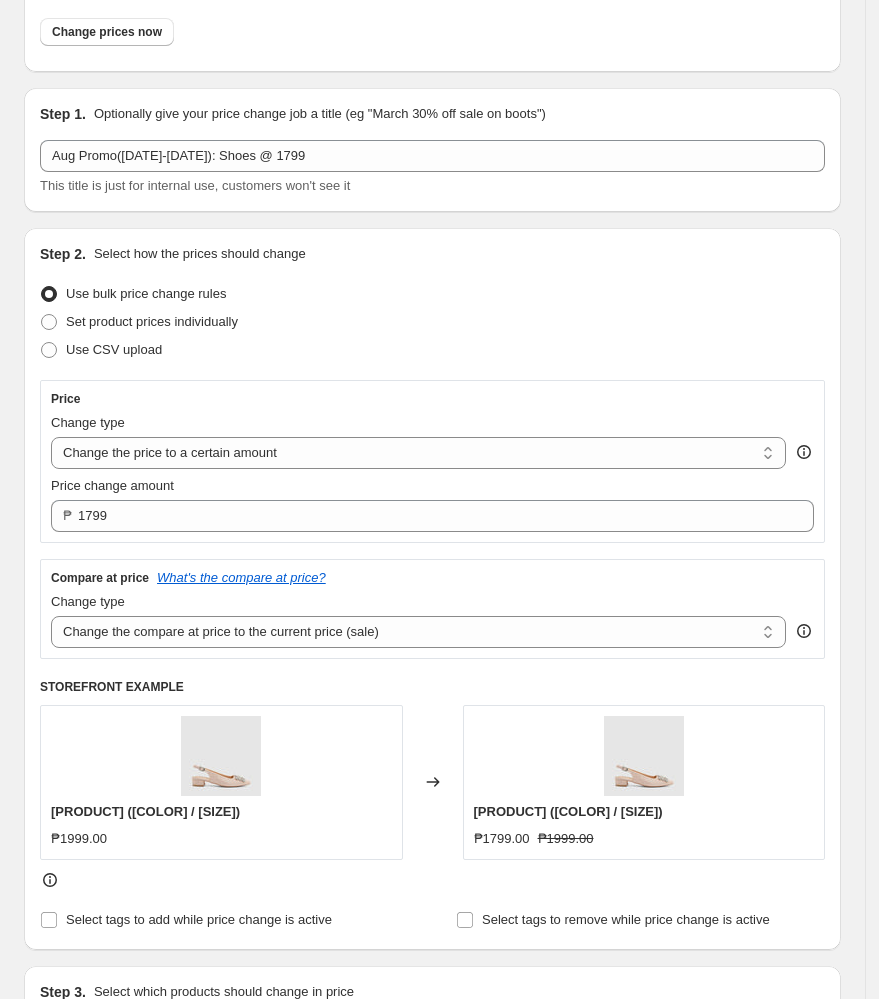 scroll, scrollTop: 0, scrollLeft: 0, axis: both 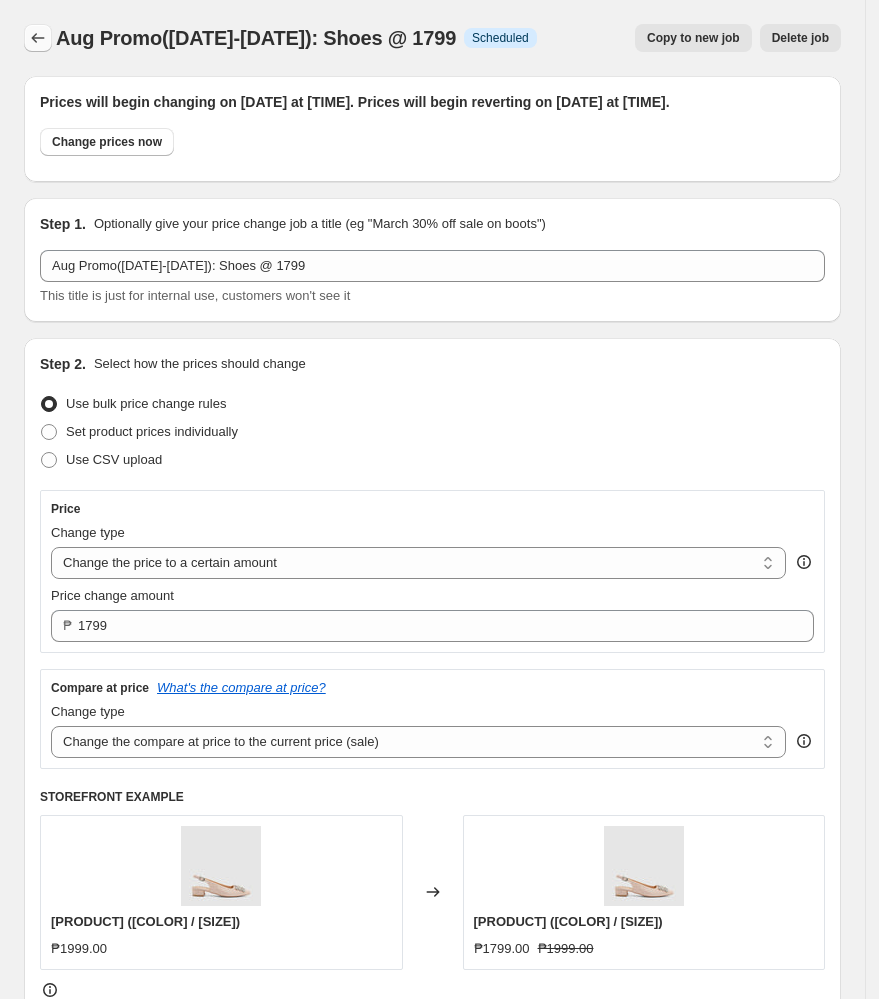 click 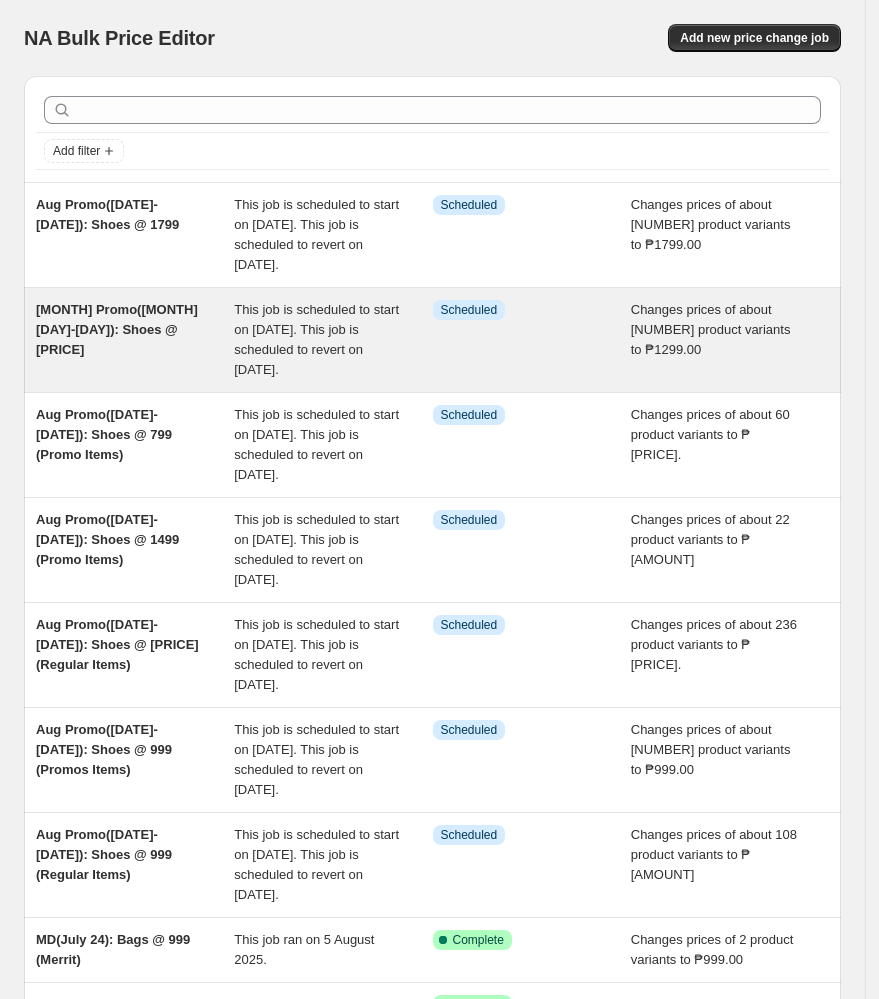 click on "[MONTH] Promo([MONTH] [DAY]-[DAY]): Shoes @ [PRICE]" at bounding box center (135, 340) 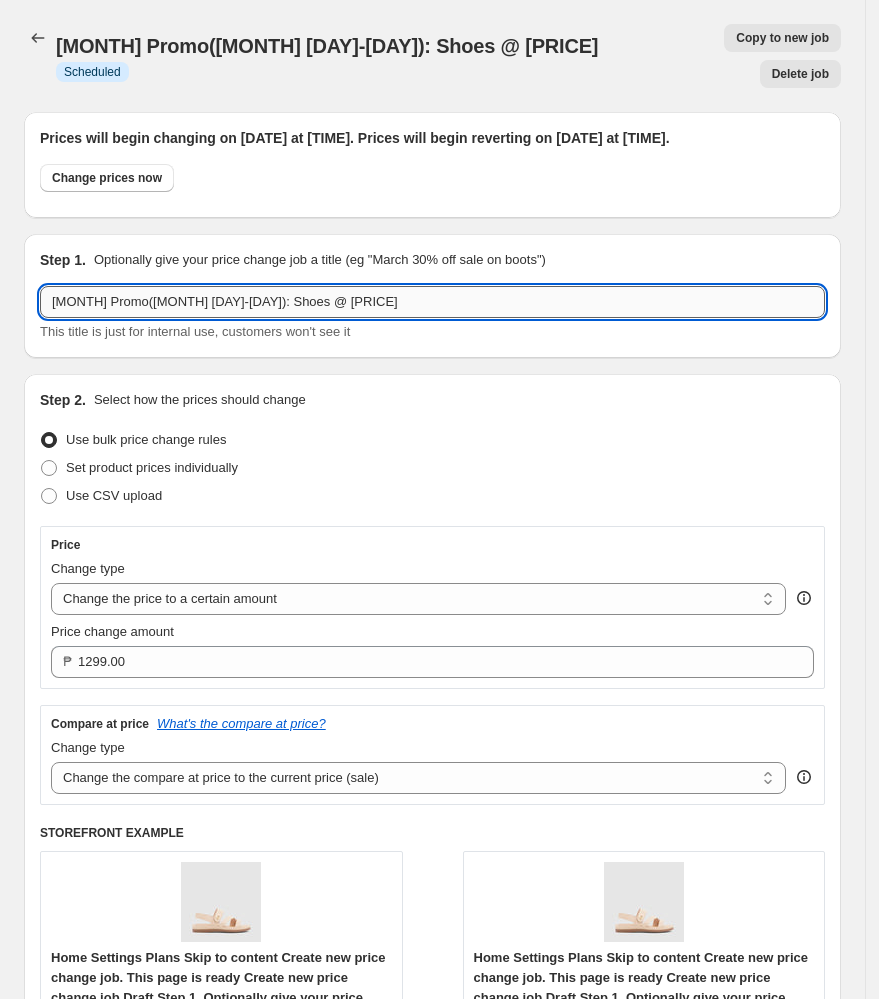 click on "[MONTH] Promo([MONTH] [DAY]-[DAY]): Shoes @ [PRICE]" at bounding box center [432, 302] 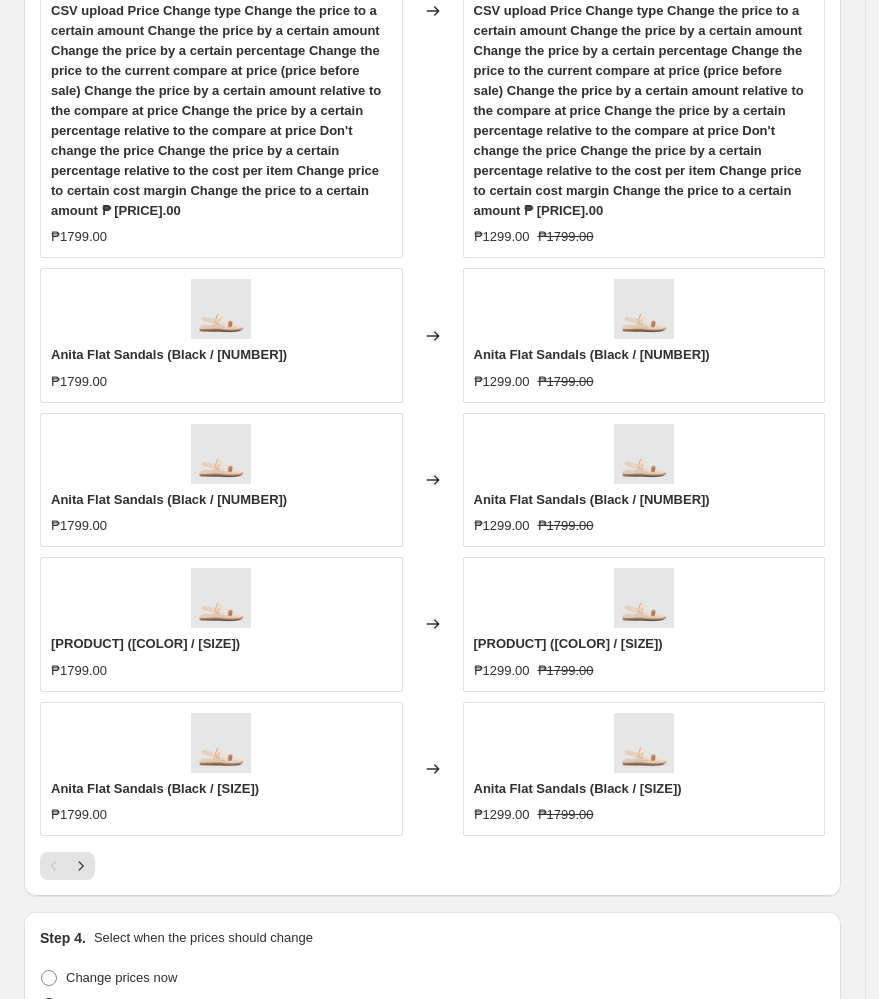 scroll, scrollTop: 2218, scrollLeft: 0, axis: vertical 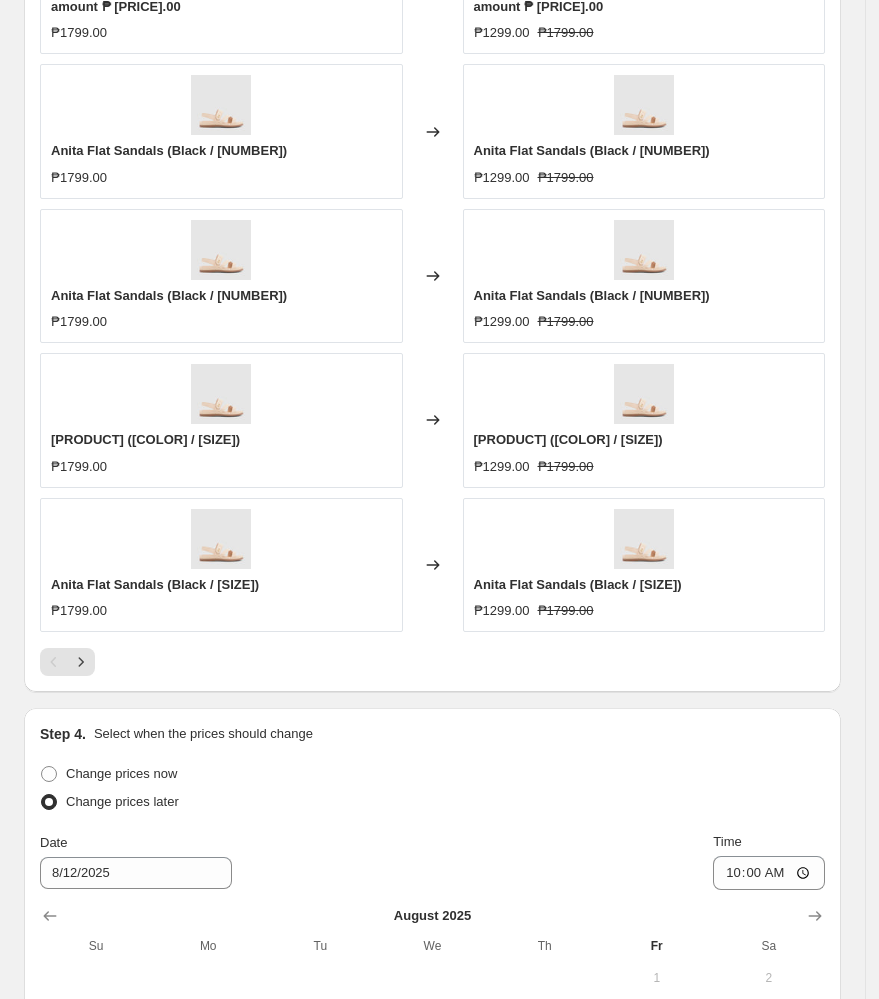 type on "[MONTH] Promo([MONTH] [DAY]-[DAY]): Shoes @ [PRICE]" 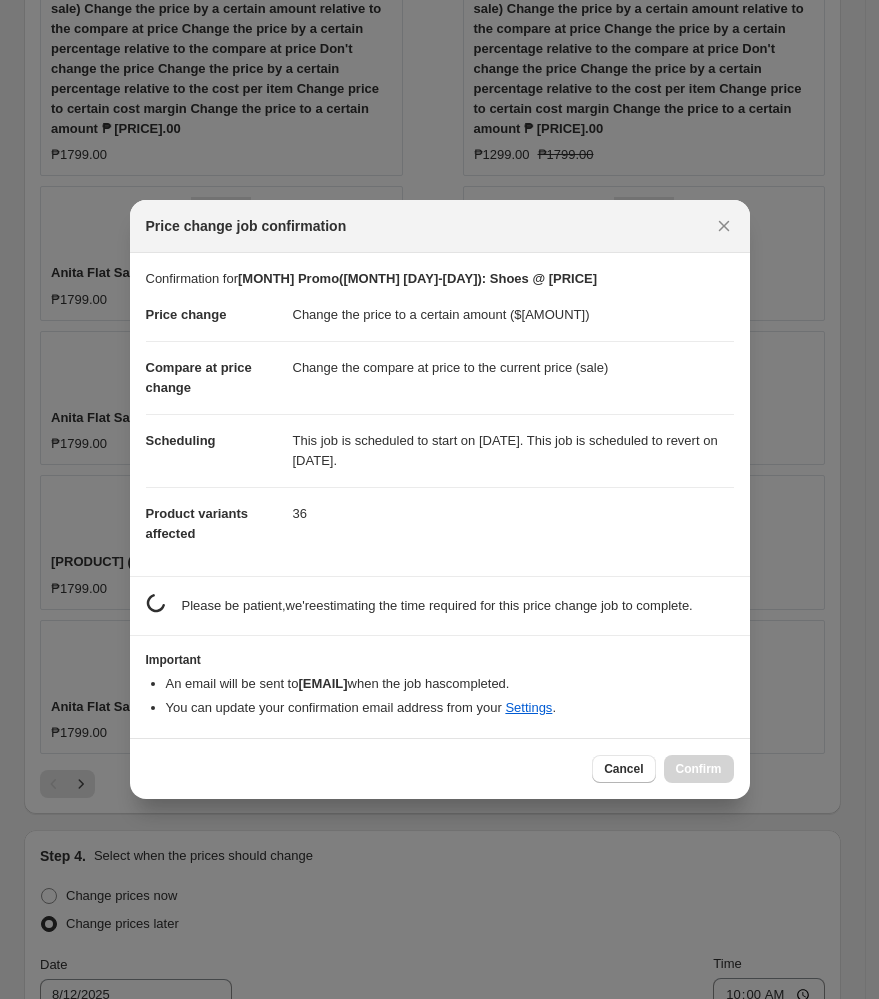 scroll, scrollTop: 0, scrollLeft: 0, axis: both 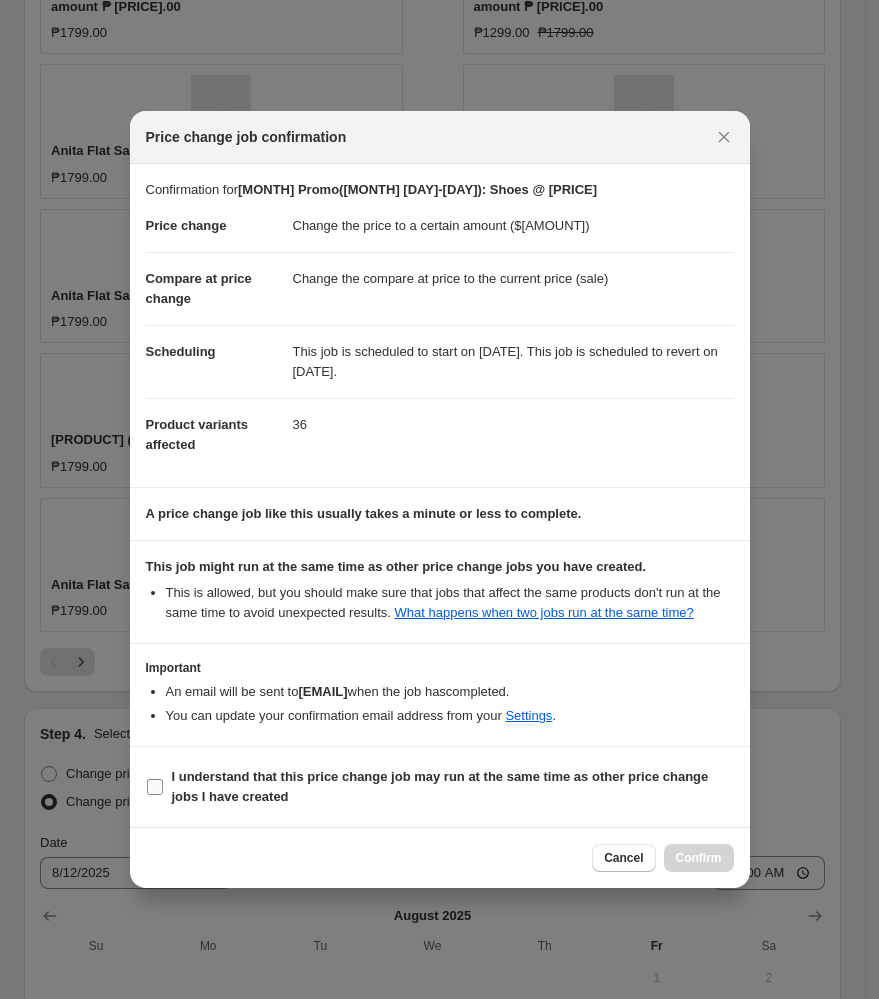 click on "I understand that this price change job may run at the same time as other price change jobs I have created" at bounding box center [440, 786] 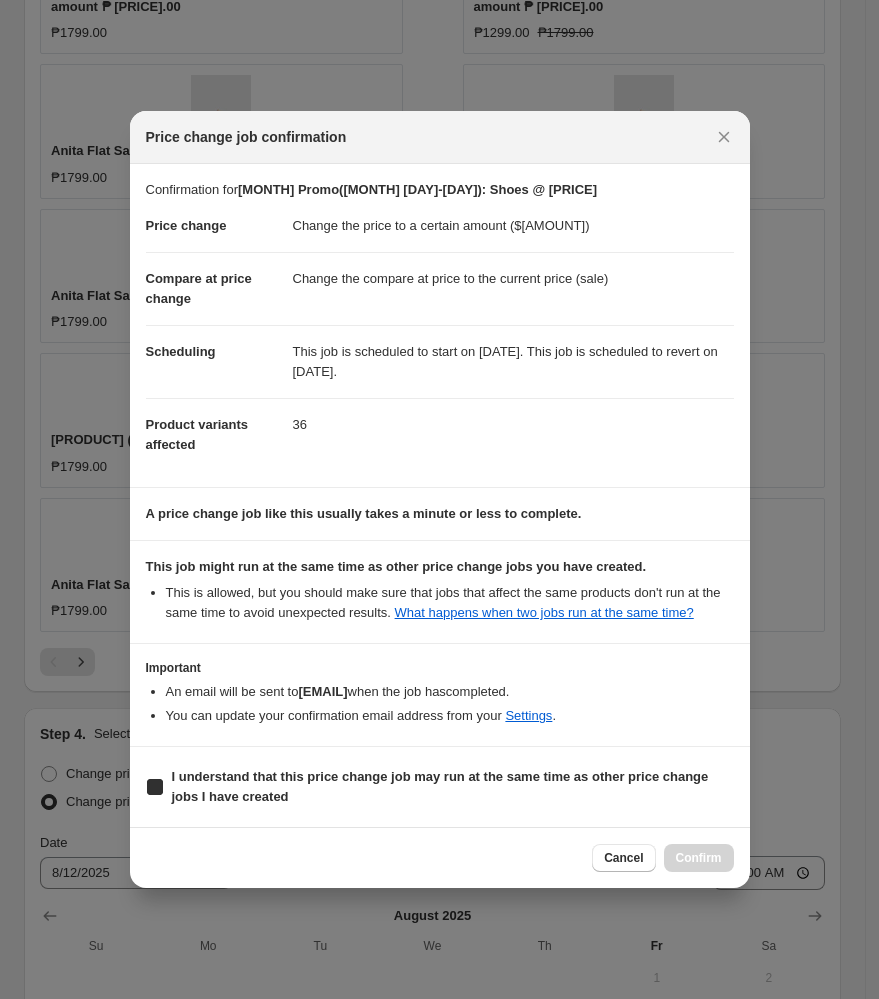 checkbox on "true" 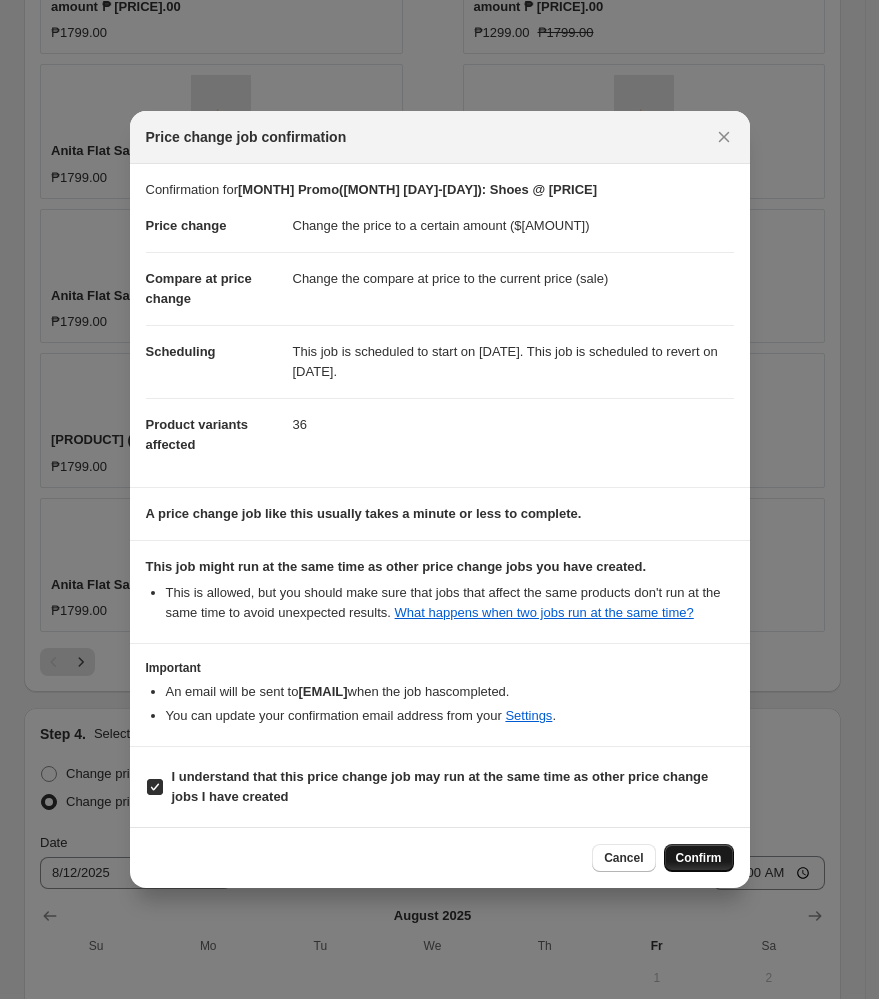 click on "Confirm" at bounding box center (699, 858) 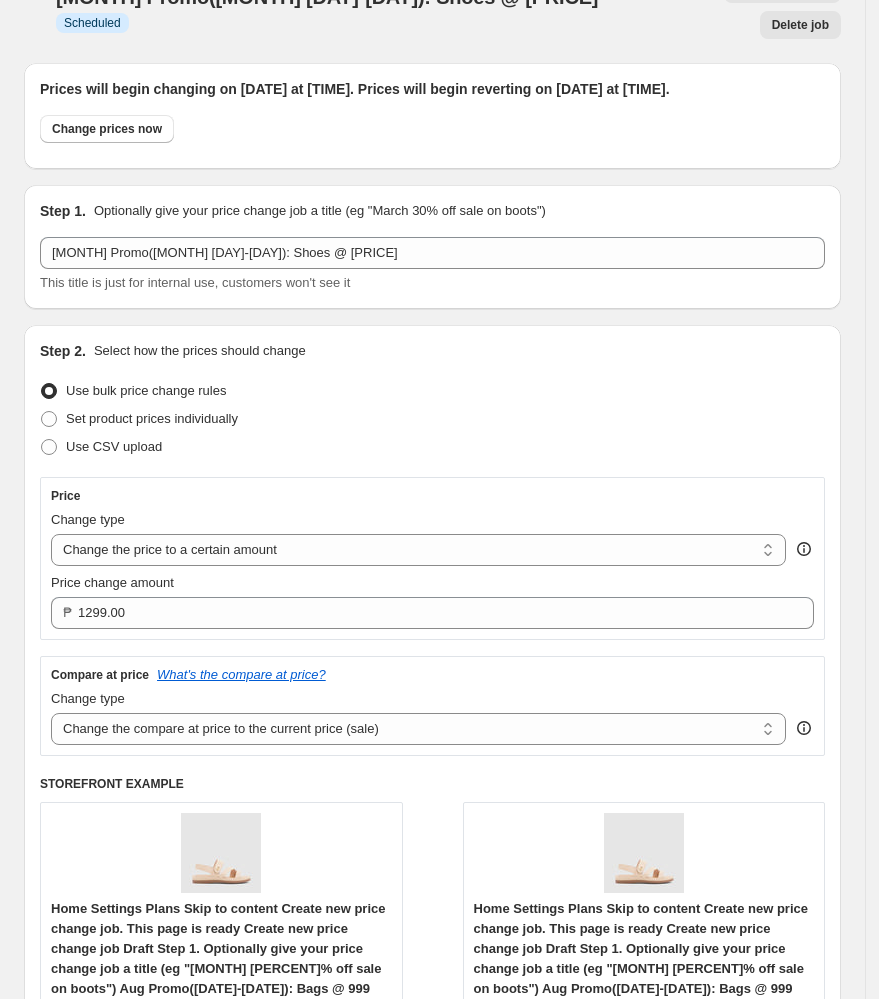 scroll, scrollTop: 0, scrollLeft: 0, axis: both 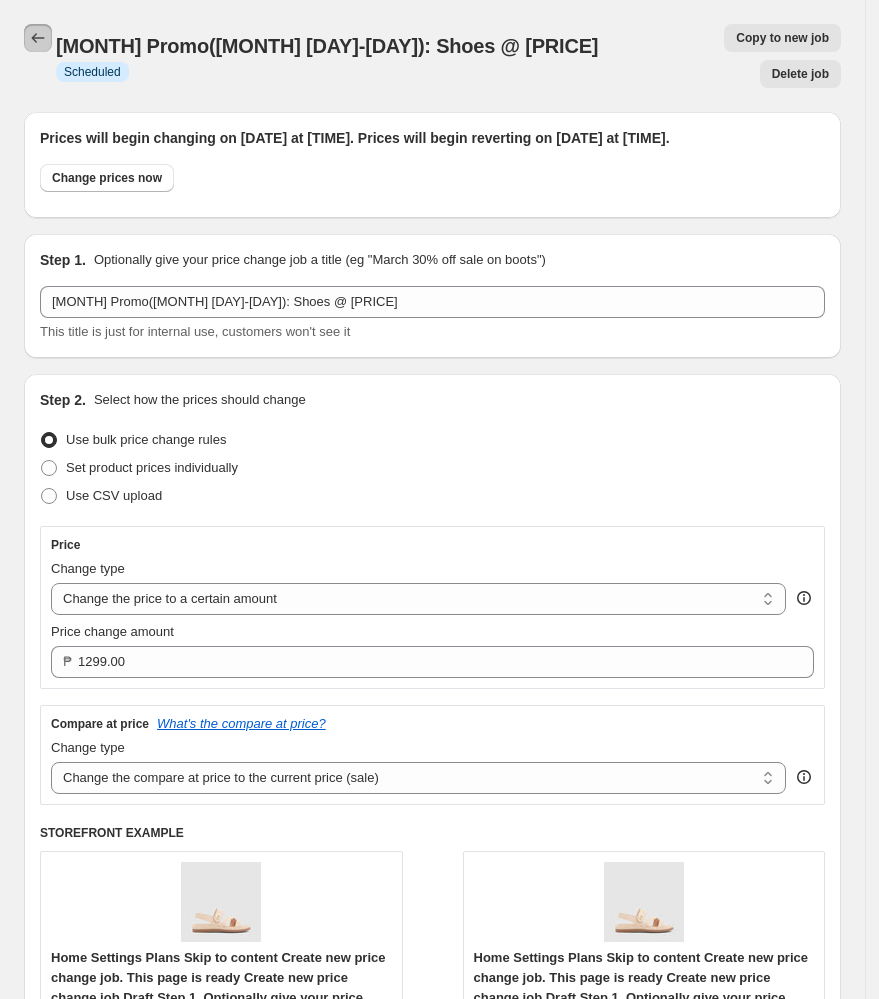 click at bounding box center [38, 38] 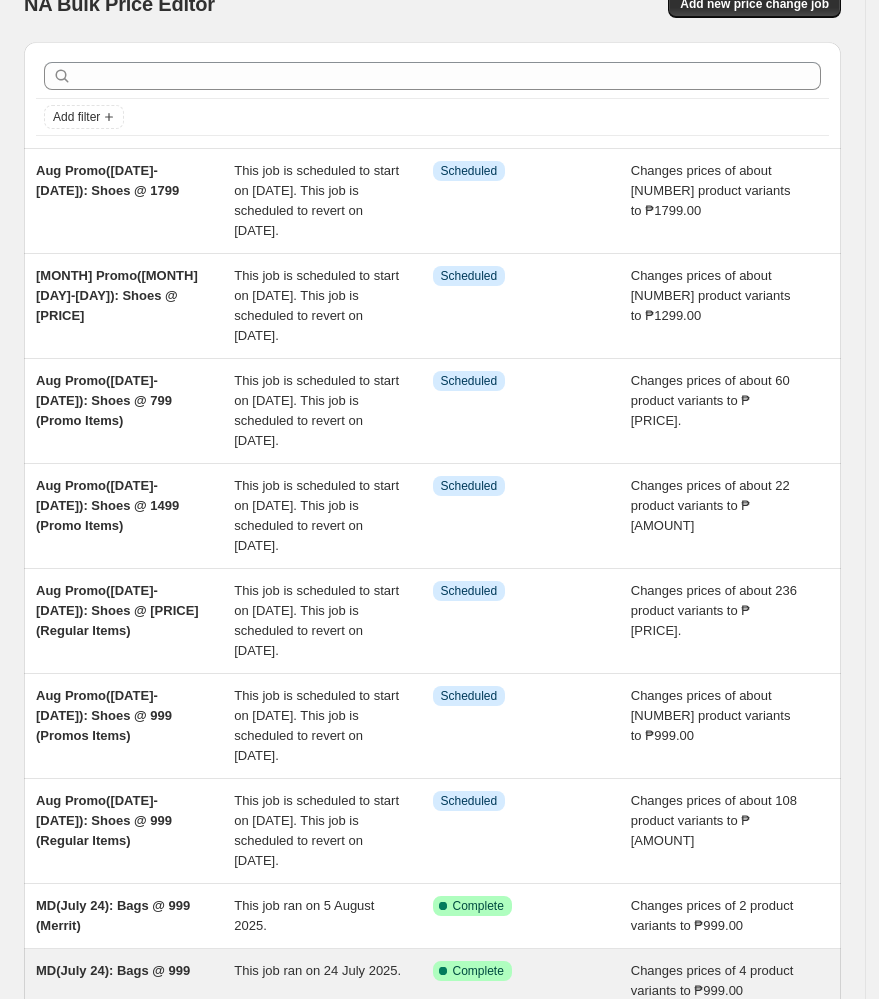 scroll, scrollTop: 0, scrollLeft: 0, axis: both 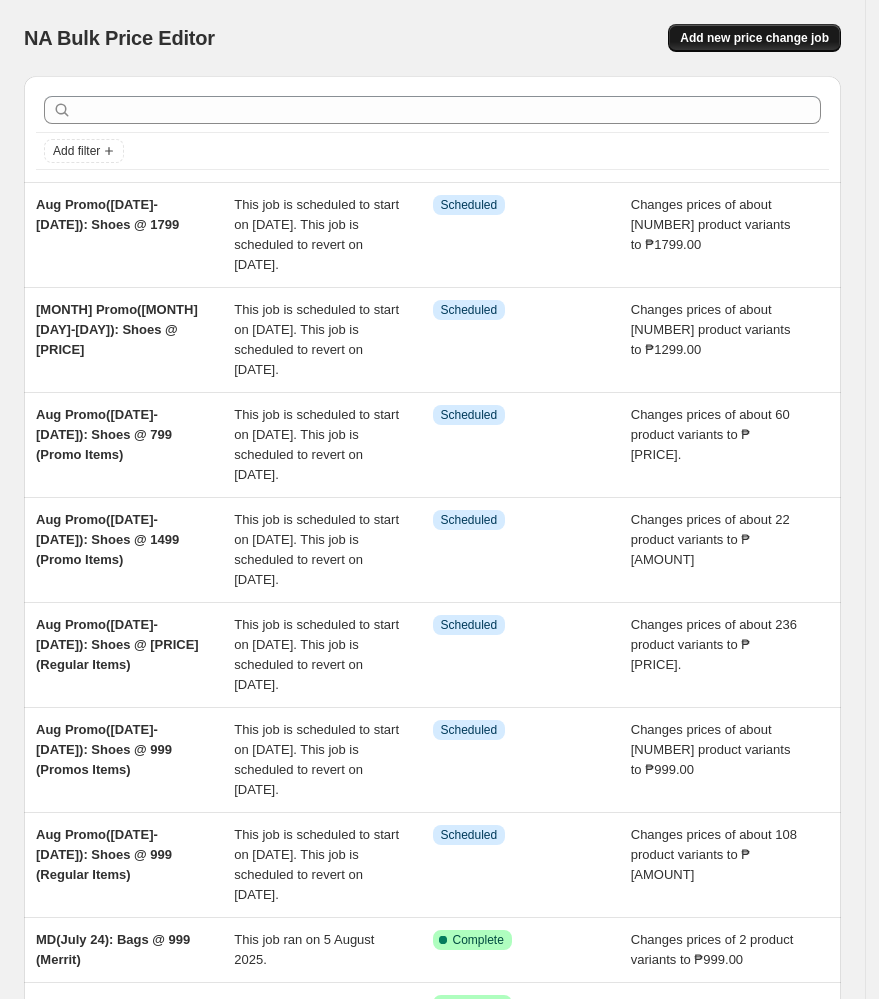 click on "Add new price change job" at bounding box center (754, 38) 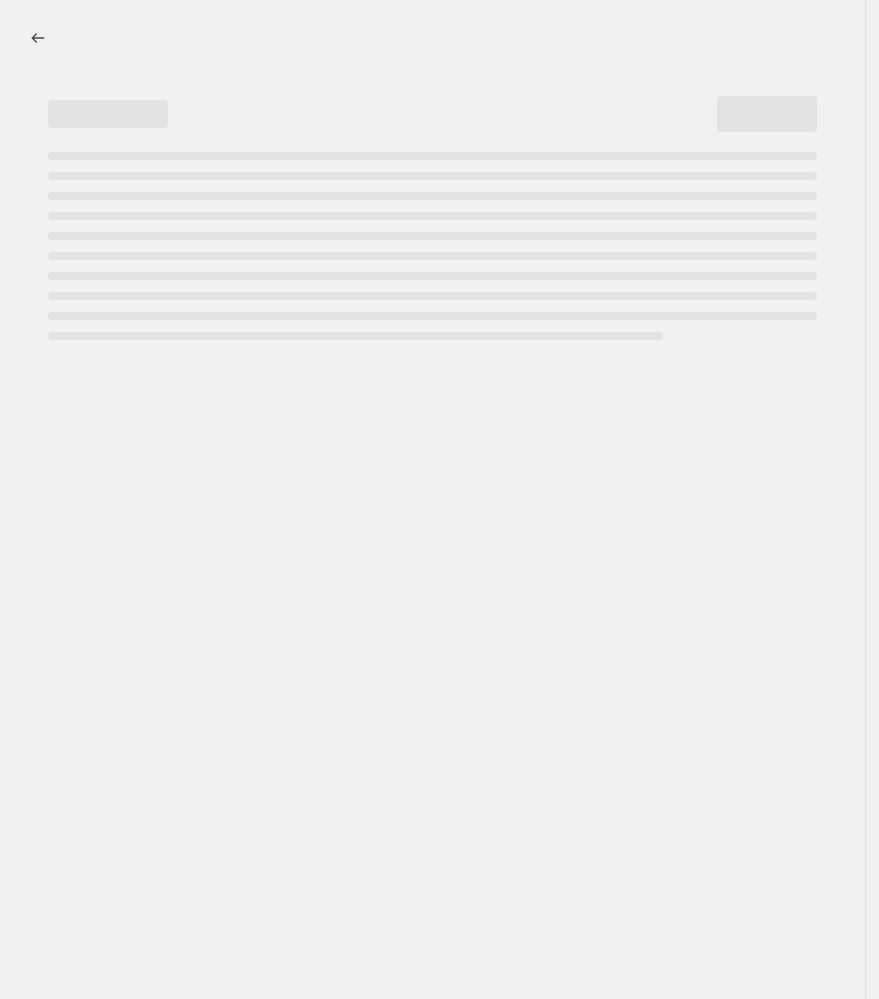 select on "percentage" 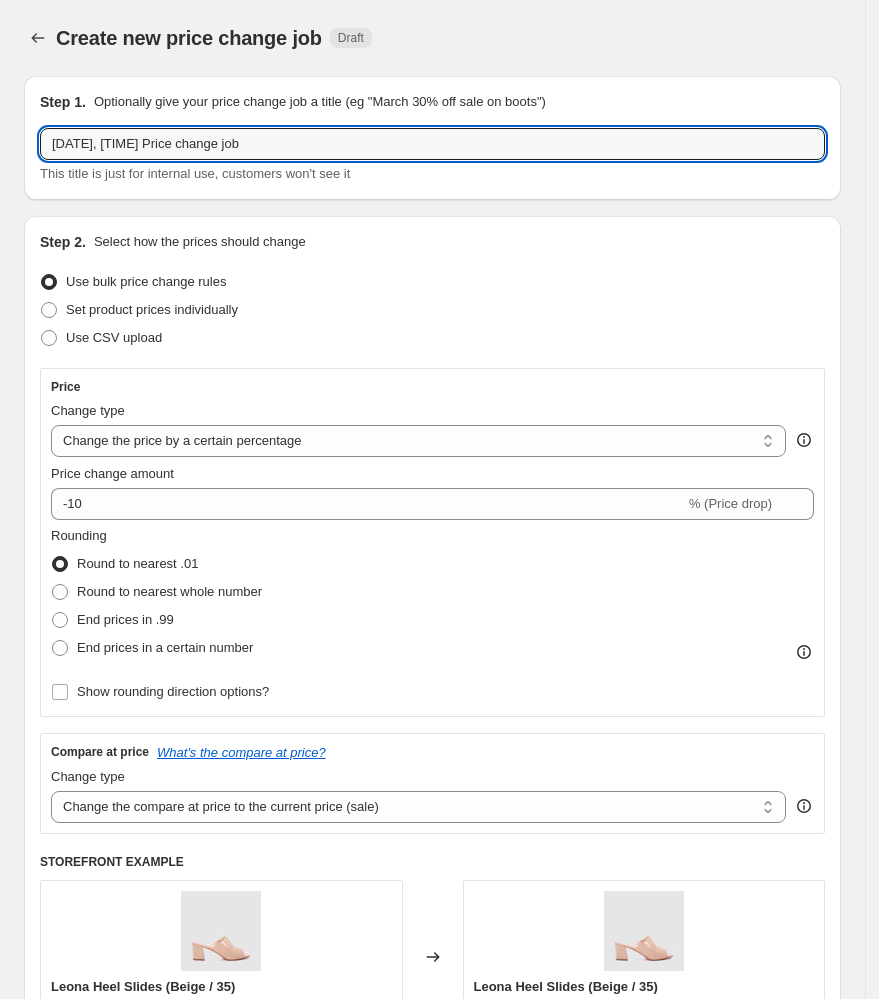 drag, startPoint x: 411, startPoint y: 148, endPoint x: -337, endPoint y: 214, distance: 750.9061 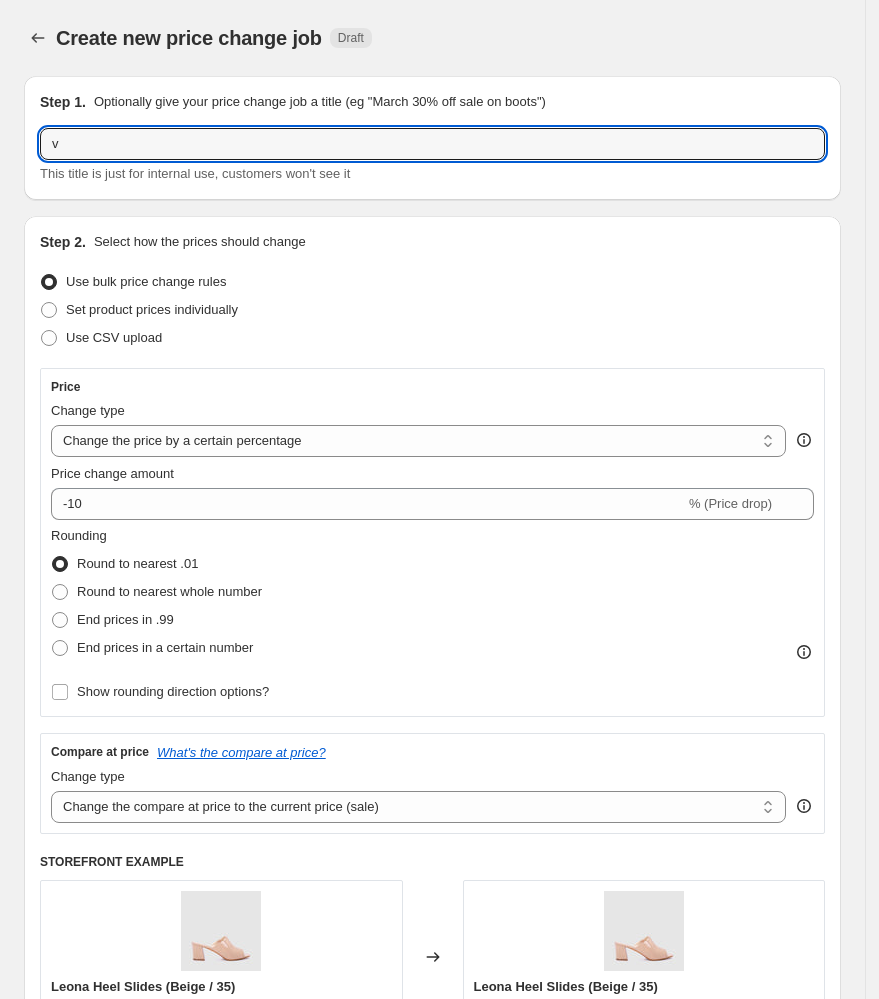 paste on "[MONTH] Promo([MONTH] [DAY]-[DAY]): Shoes @ [PRICE]" 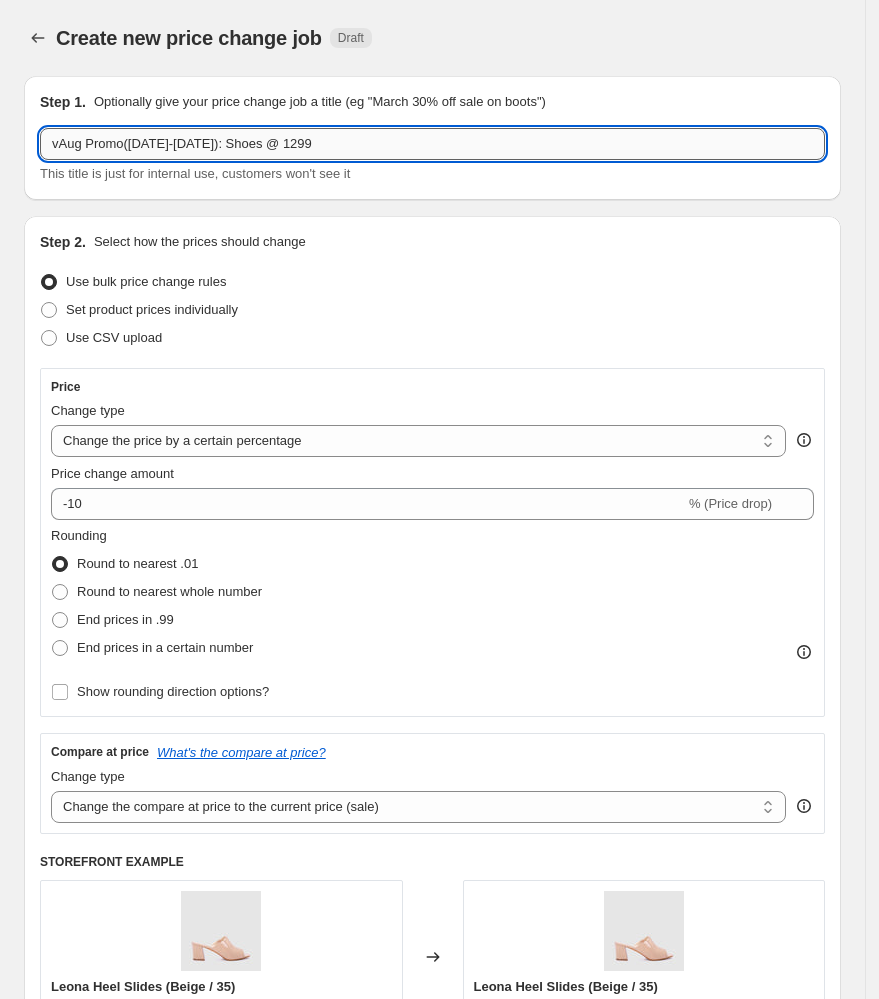 click on "vAug Promo([DATE]-[DATE]): Shoes @ 1299" at bounding box center [432, 144] 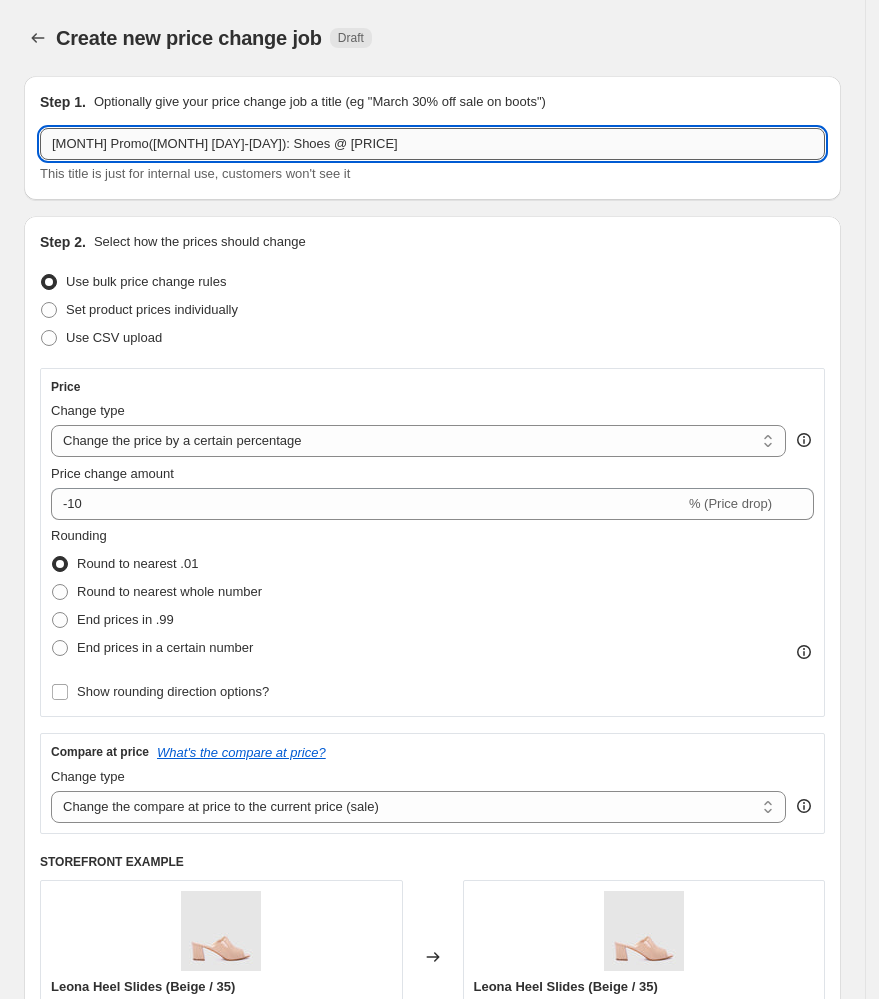 drag, startPoint x: 239, startPoint y: 144, endPoint x: 202, endPoint y: 138, distance: 37.48333 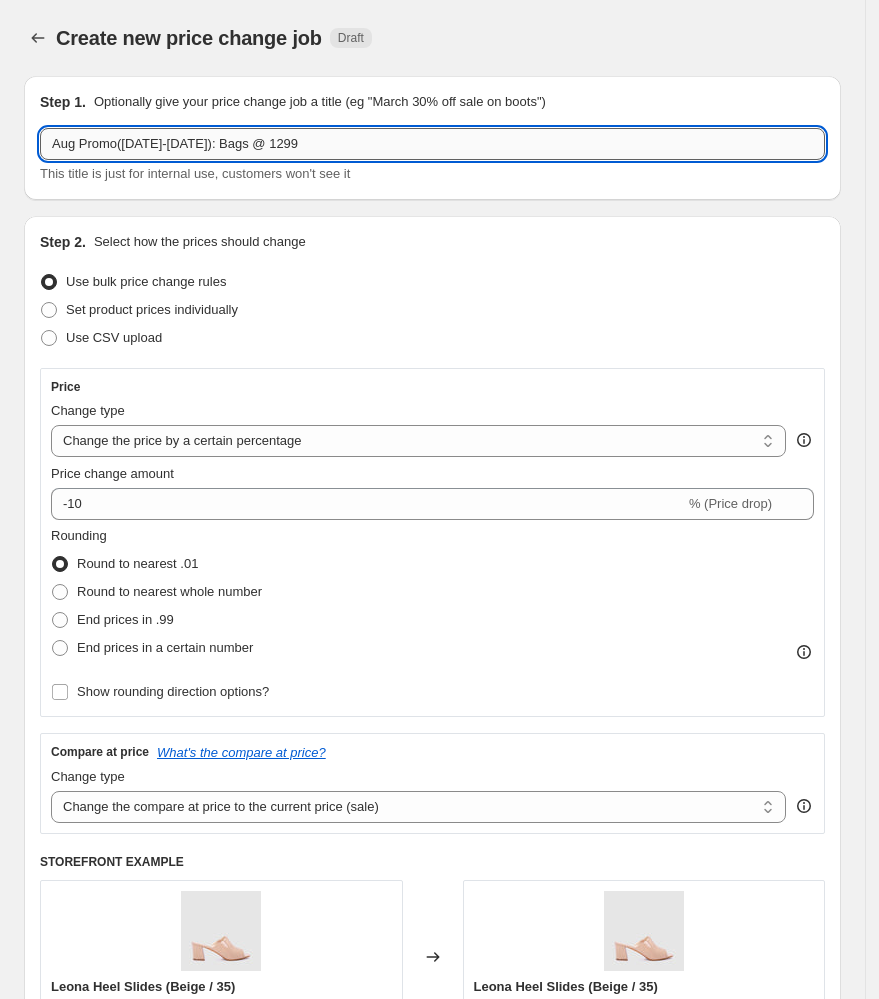 drag, startPoint x: 290, startPoint y: 143, endPoint x: 253, endPoint y: 144, distance: 37.01351 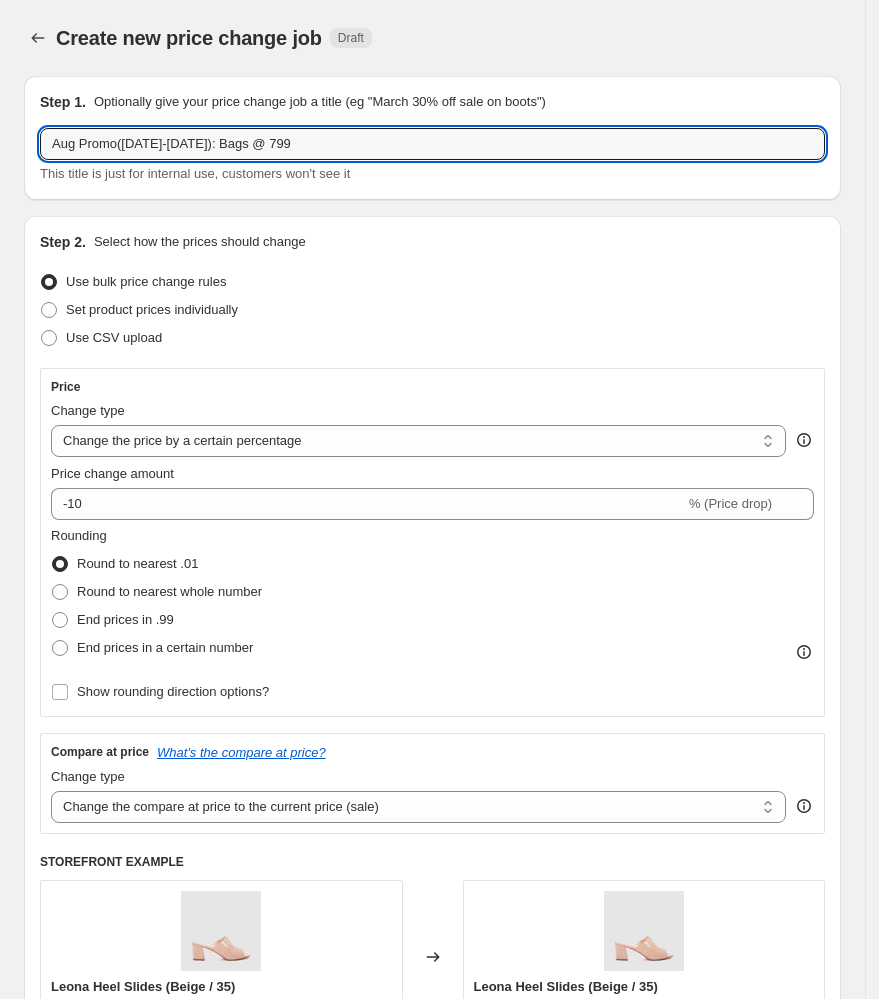 type on "Aug Promo([DATE]-[DATE]): Bags @ 799" 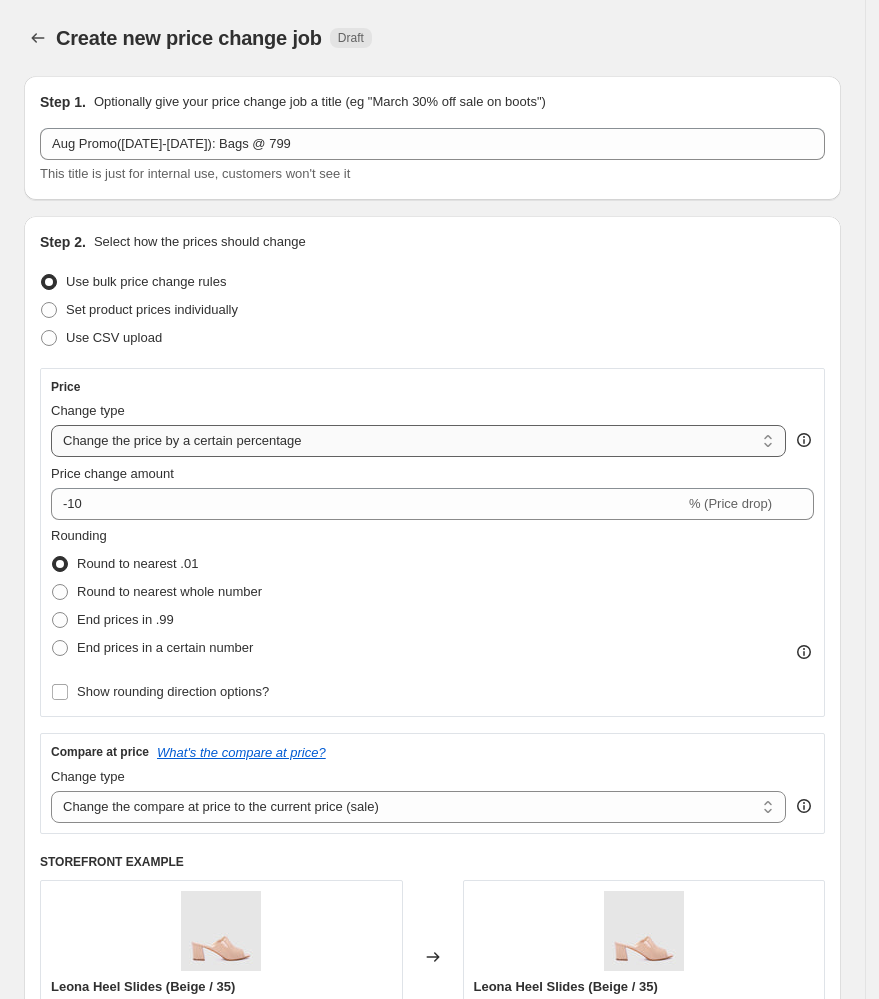 click on "Change the price to a certain amount Change the price by a certain amount Change the price by a certain percentage Change the price to the current compare at price (price before sale) Change the price by a certain amount relative to the compare at price Change the price by a certain percentage relative to the compare at price Don't change the price Change the price by a certain percentage relative to the cost per item Change price to certain cost margin" at bounding box center [418, 441] 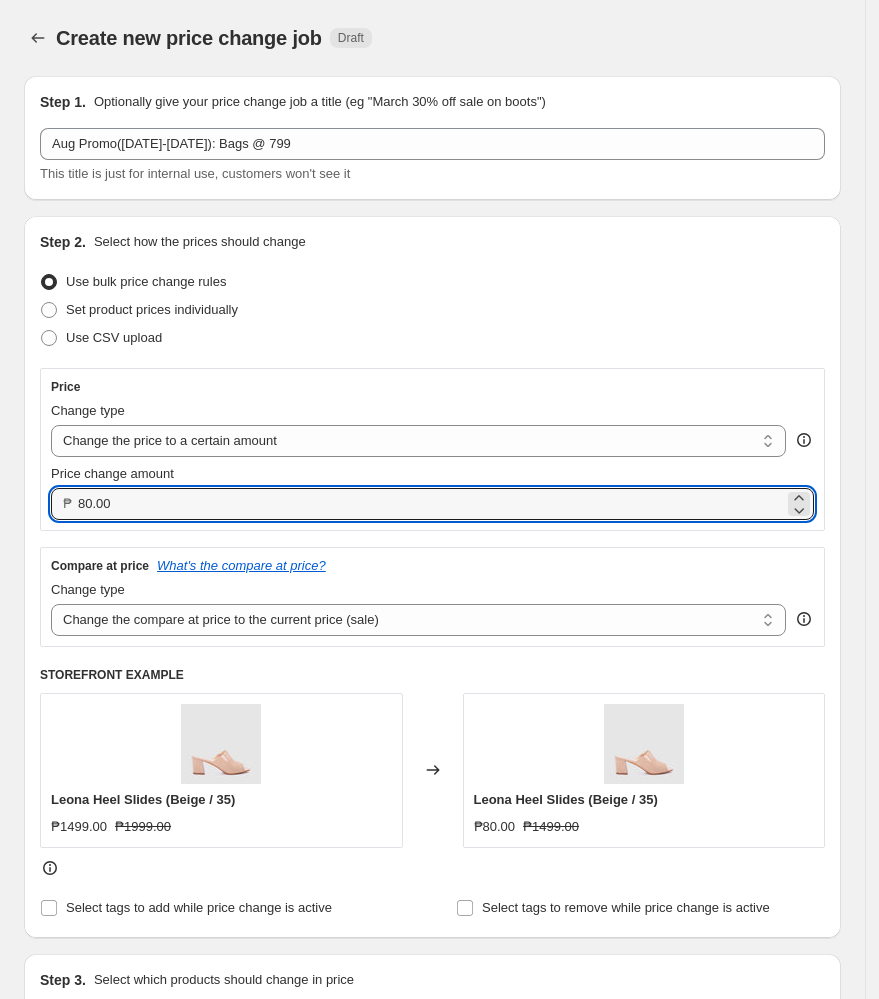 drag, startPoint x: 275, startPoint y: 495, endPoint x: -209, endPoint y: 560, distance: 488.34515 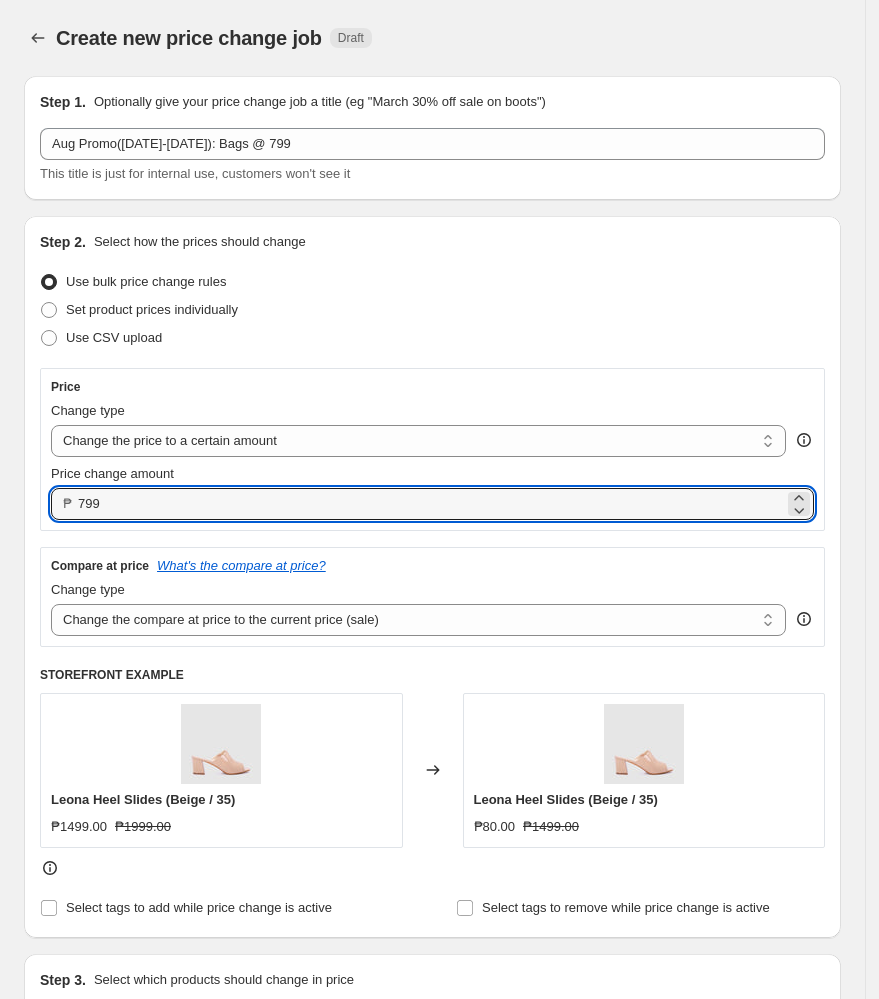 type on "799.00" 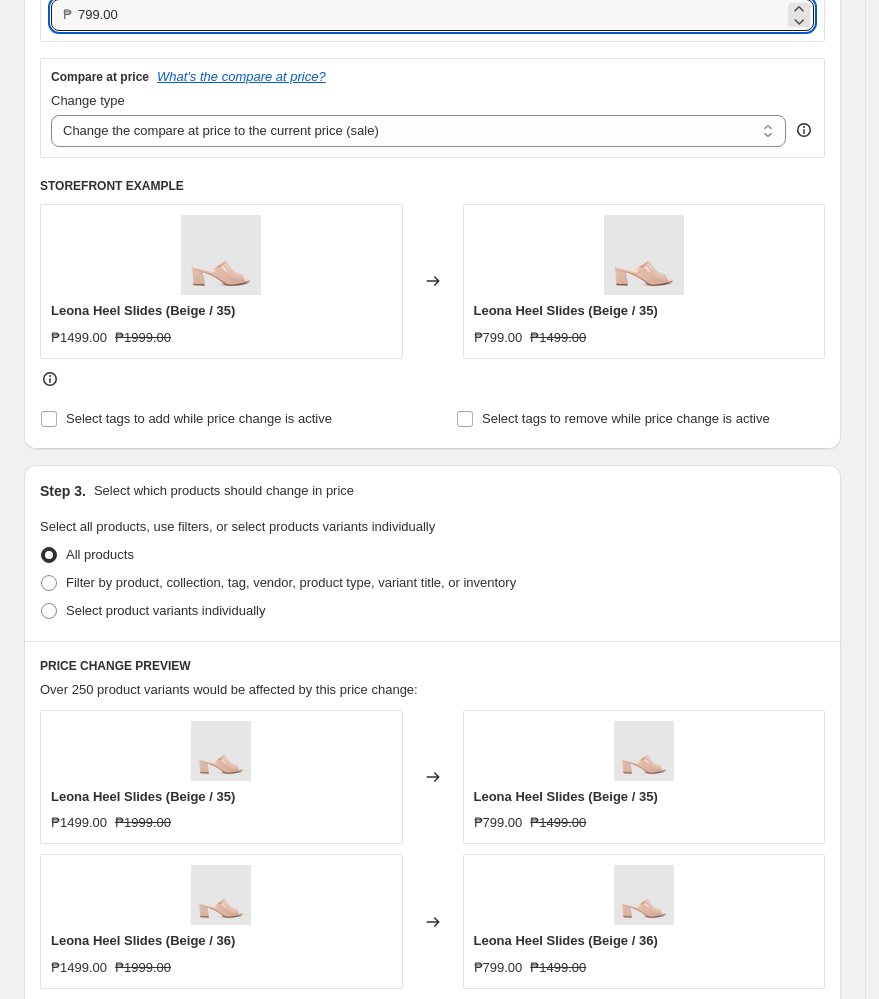 scroll, scrollTop: 666, scrollLeft: 0, axis: vertical 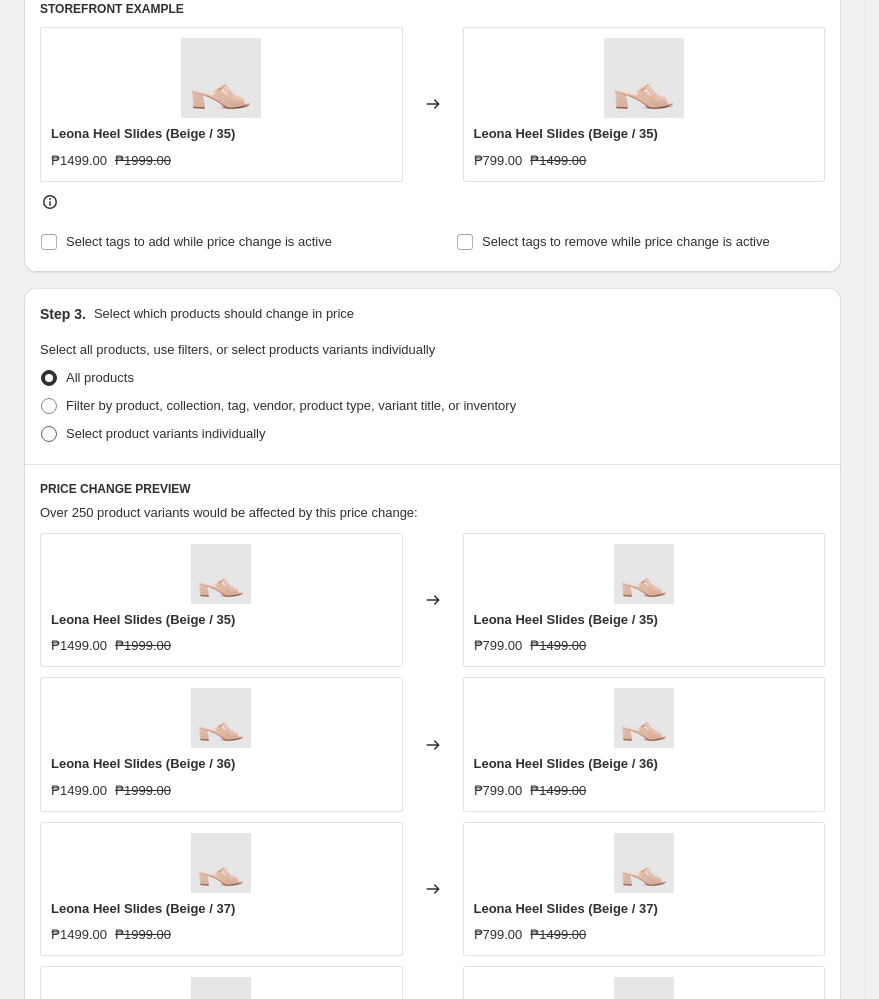 click at bounding box center [49, 434] 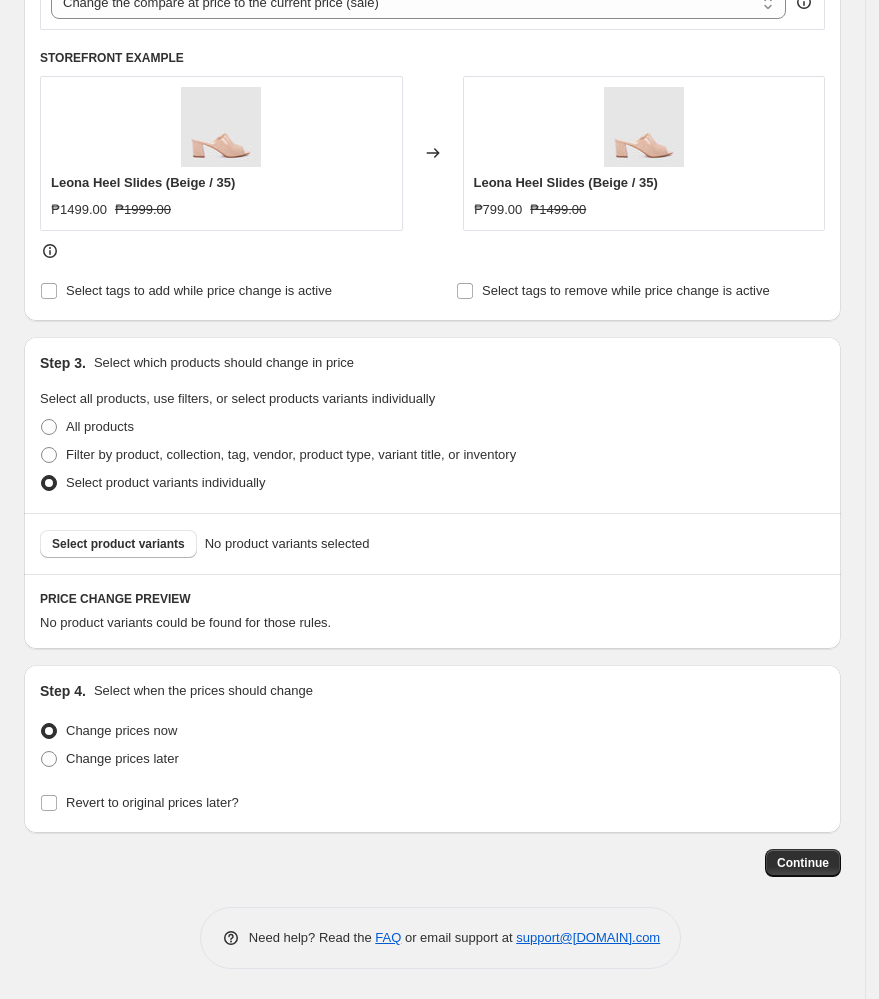 scroll, scrollTop: 618, scrollLeft: 0, axis: vertical 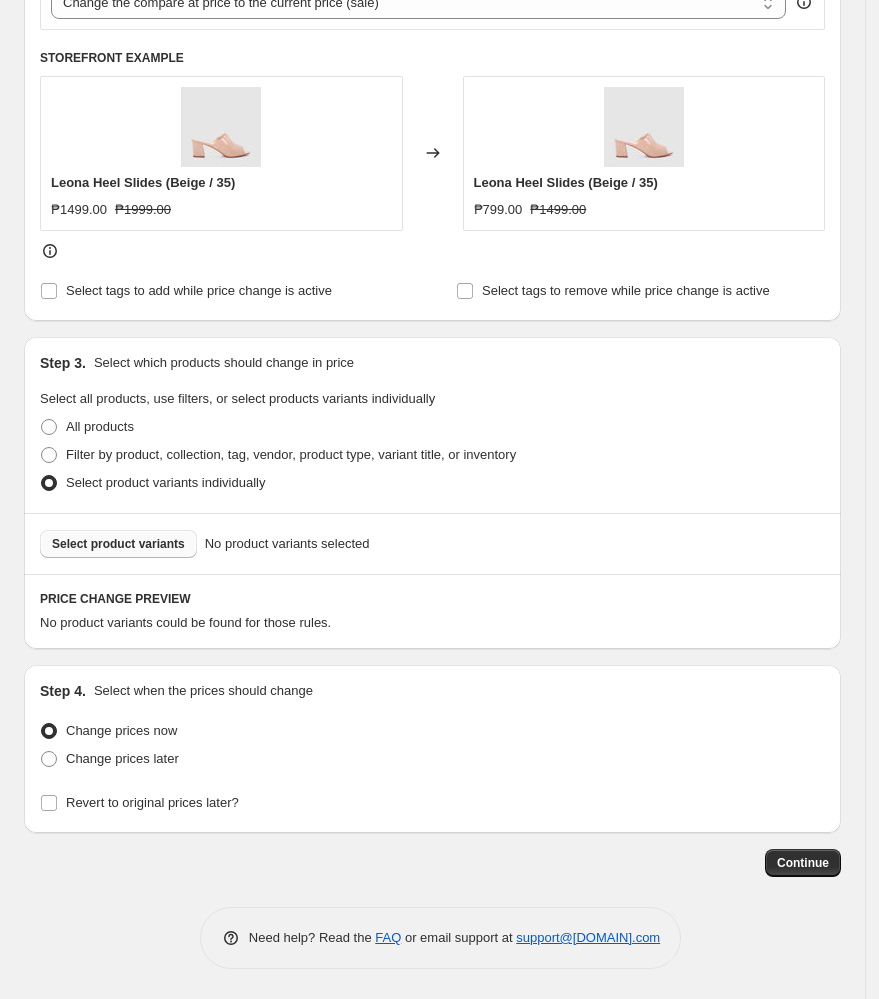click on "Select product variants" at bounding box center (118, 544) 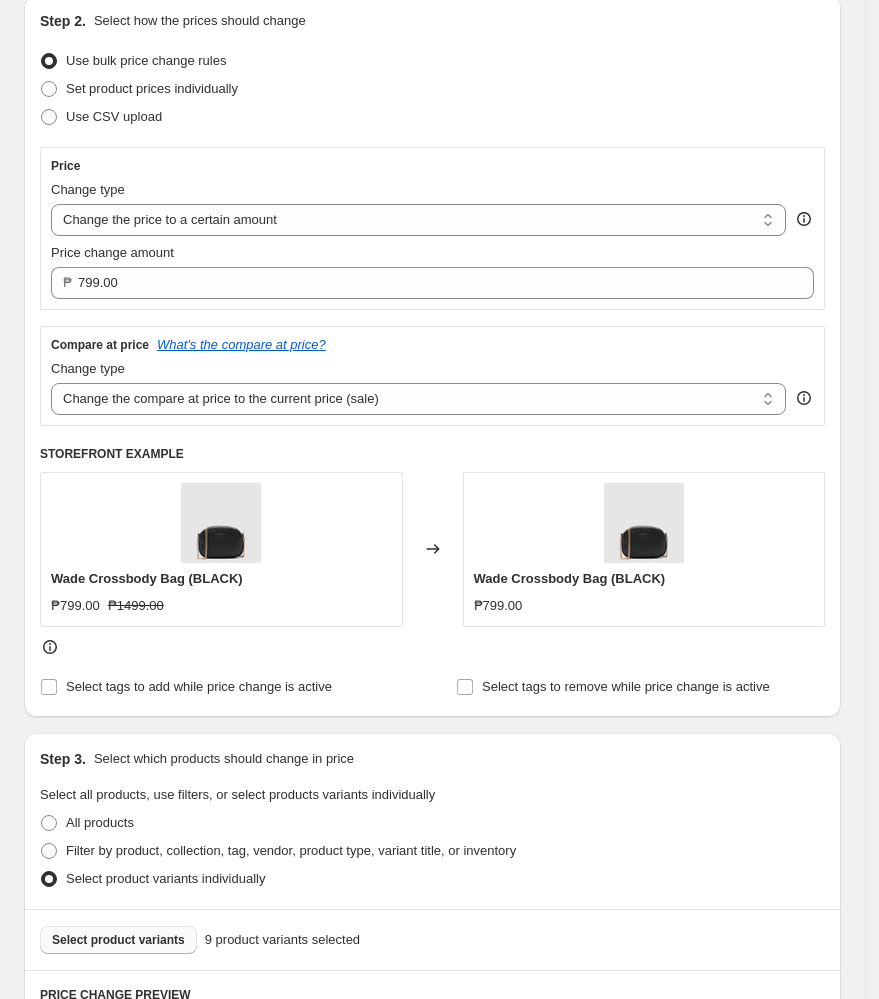 scroll, scrollTop: 218, scrollLeft: 0, axis: vertical 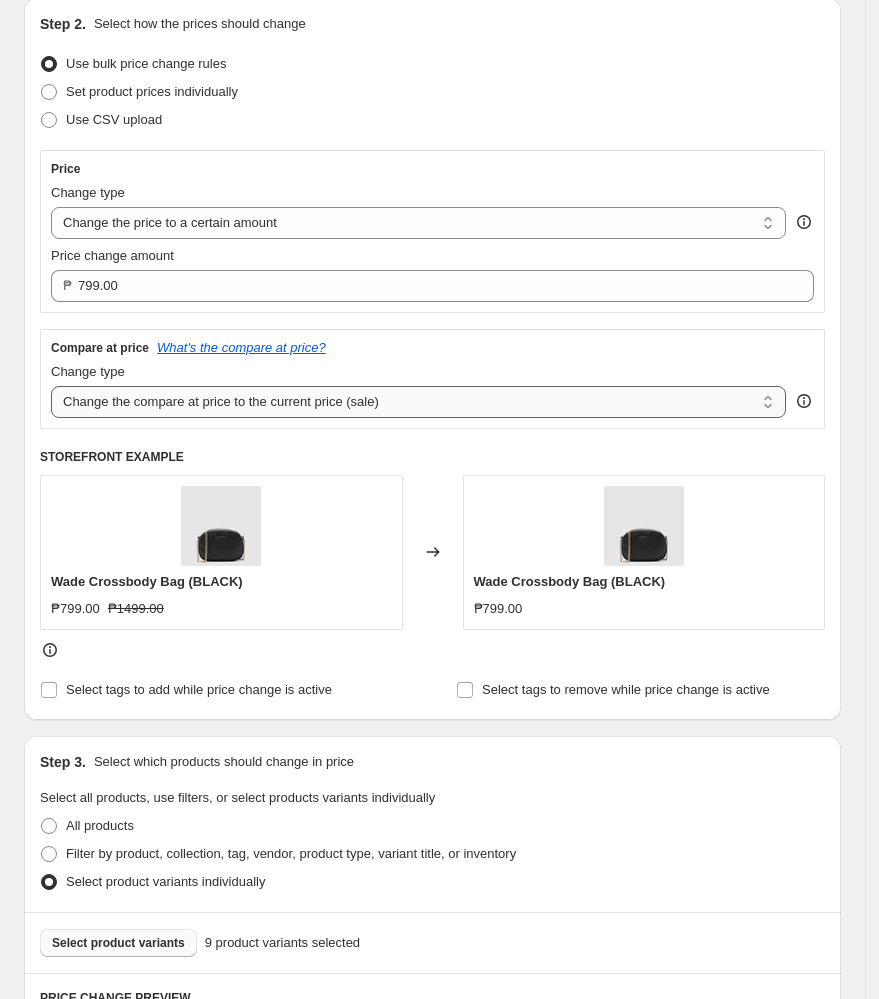 click on "Change the compare at price to the current price (sale) Change the compare at price to a certain amount Change the compare at price by a certain amount Change the compare at price by a certain percentage Change the compare at price by a certain amount relative to the actual price Change the compare at price by a certain percentage relative to the actual price Don't change the compare at price Remove the compare at price" at bounding box center (418, 402) 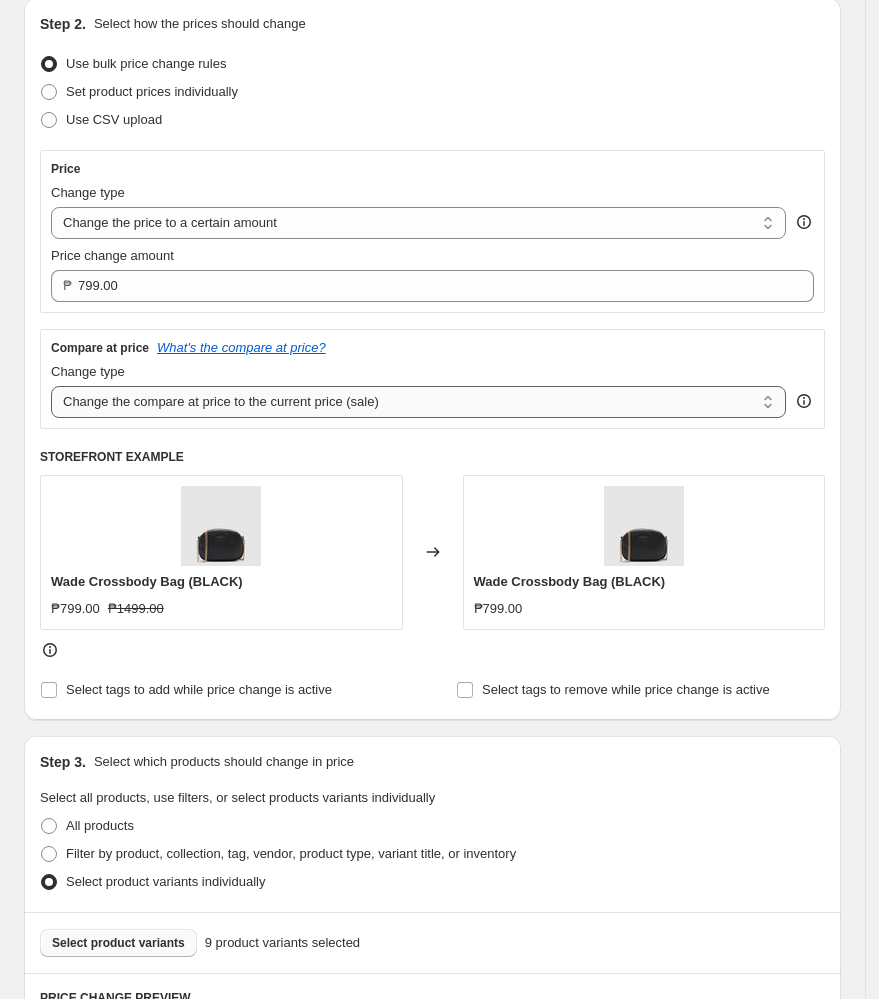 select on "no_change" 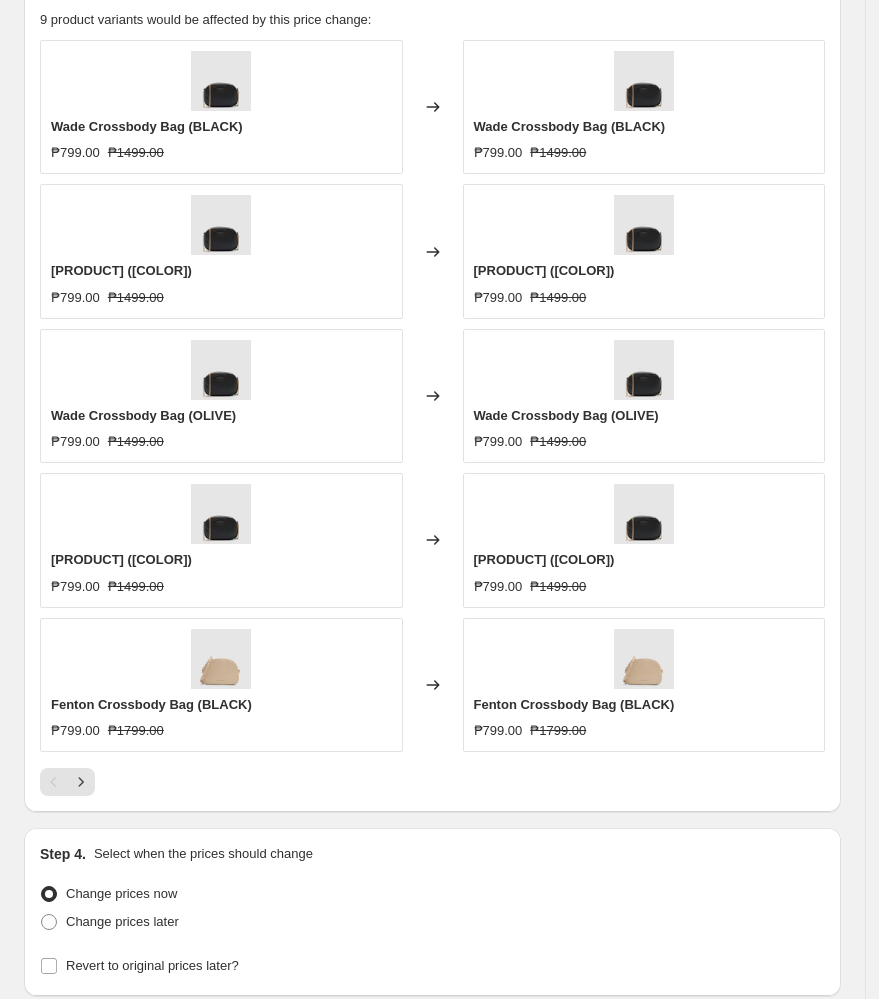 scroll, scrollTop: 1385, scrollLeft: 0, axis: vertical 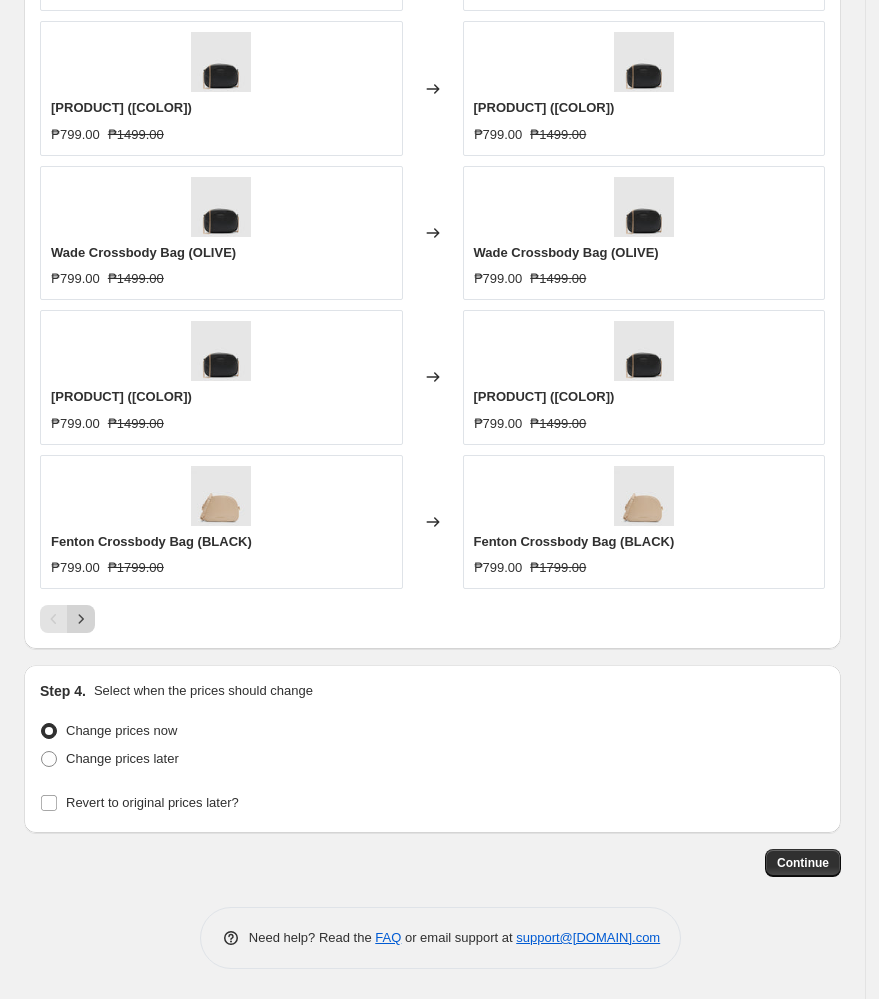 click 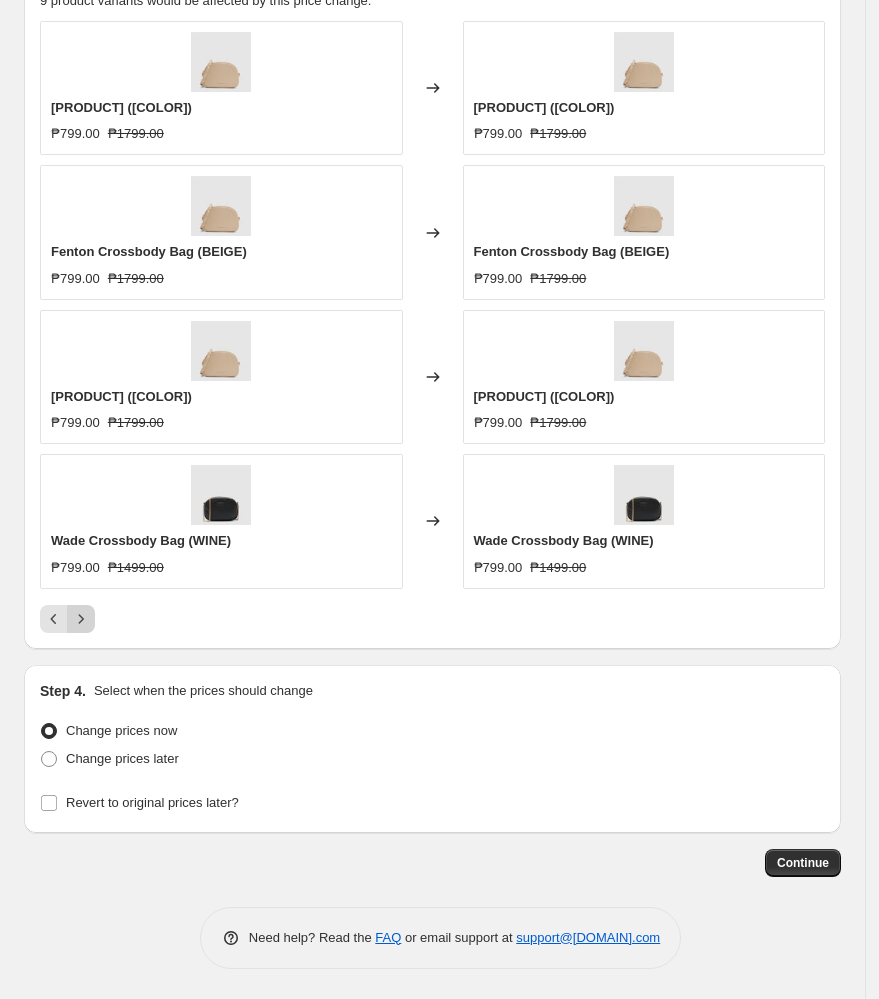 scroll, scrollTop: 1241, scrollLeft: 0, axis: vertical 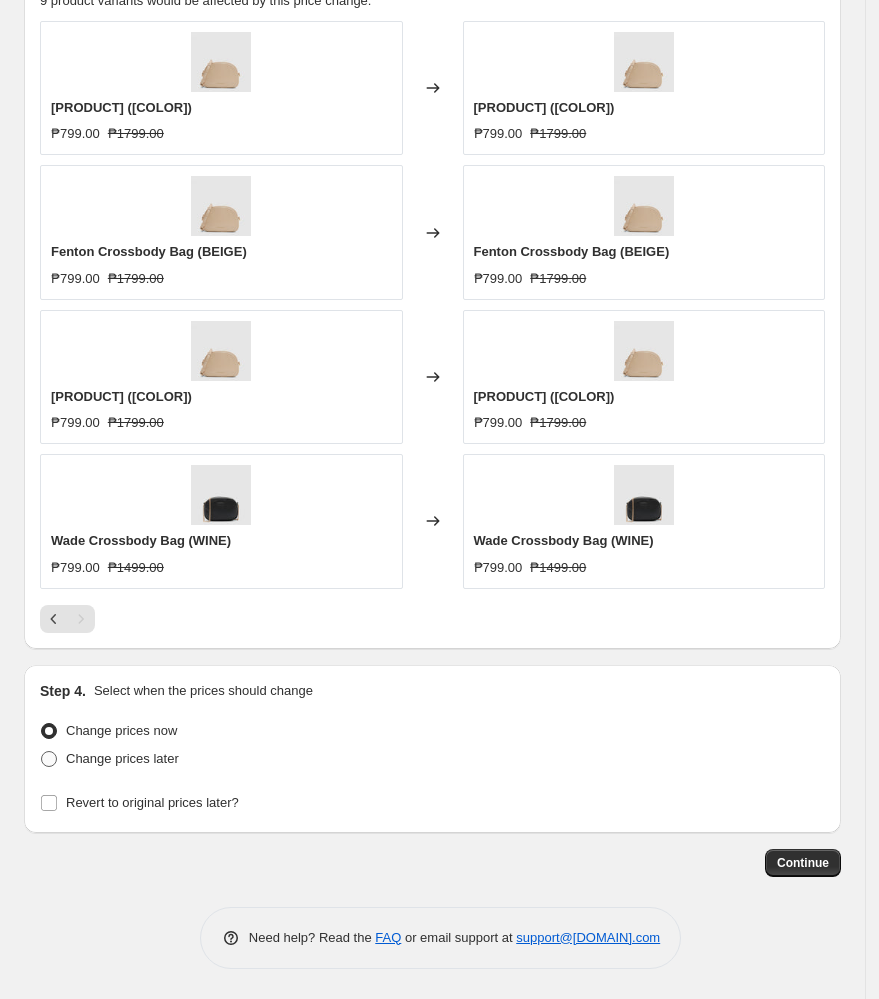 click at bounding box center (49, 759) 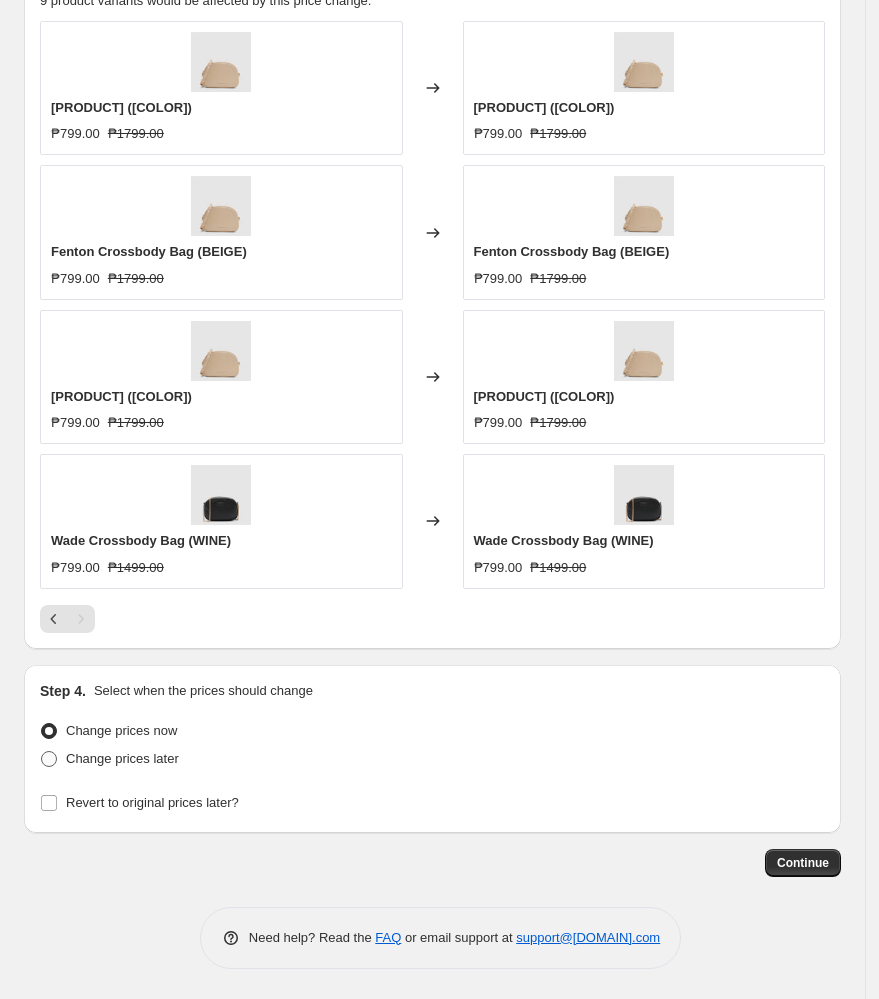 radio on "true" 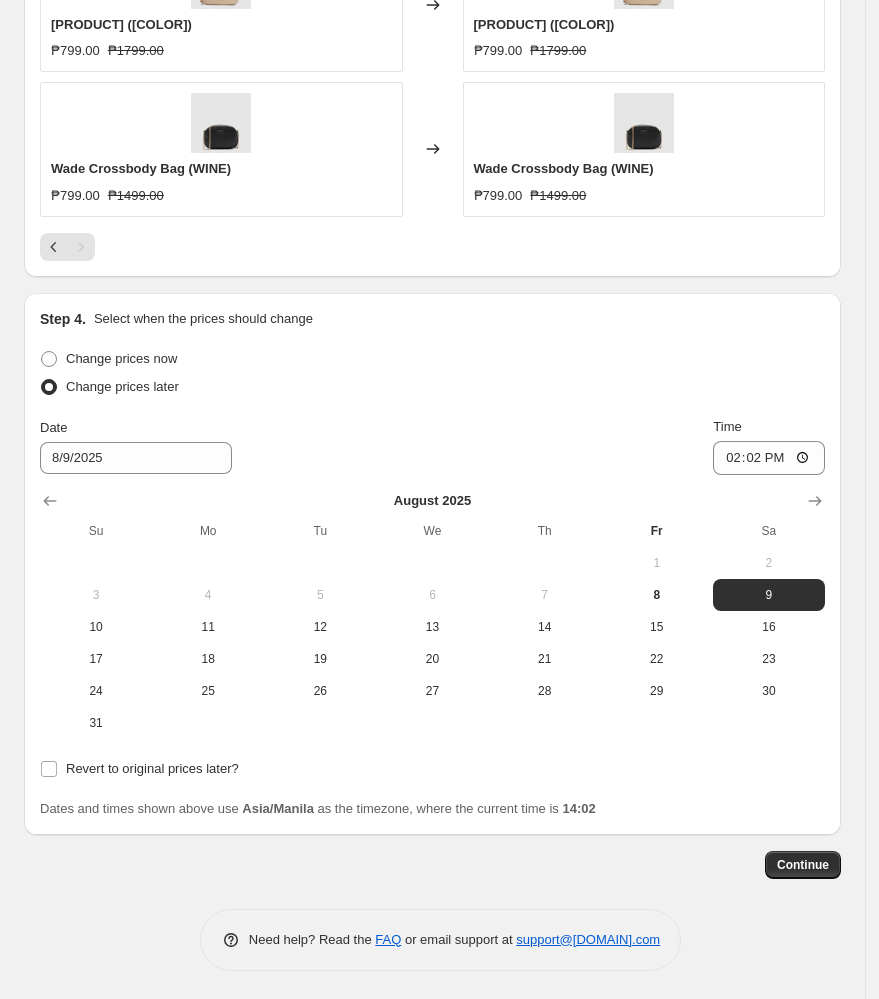 scroll, scrollTop: 1614, scrollLeft: 0, axis: vertical 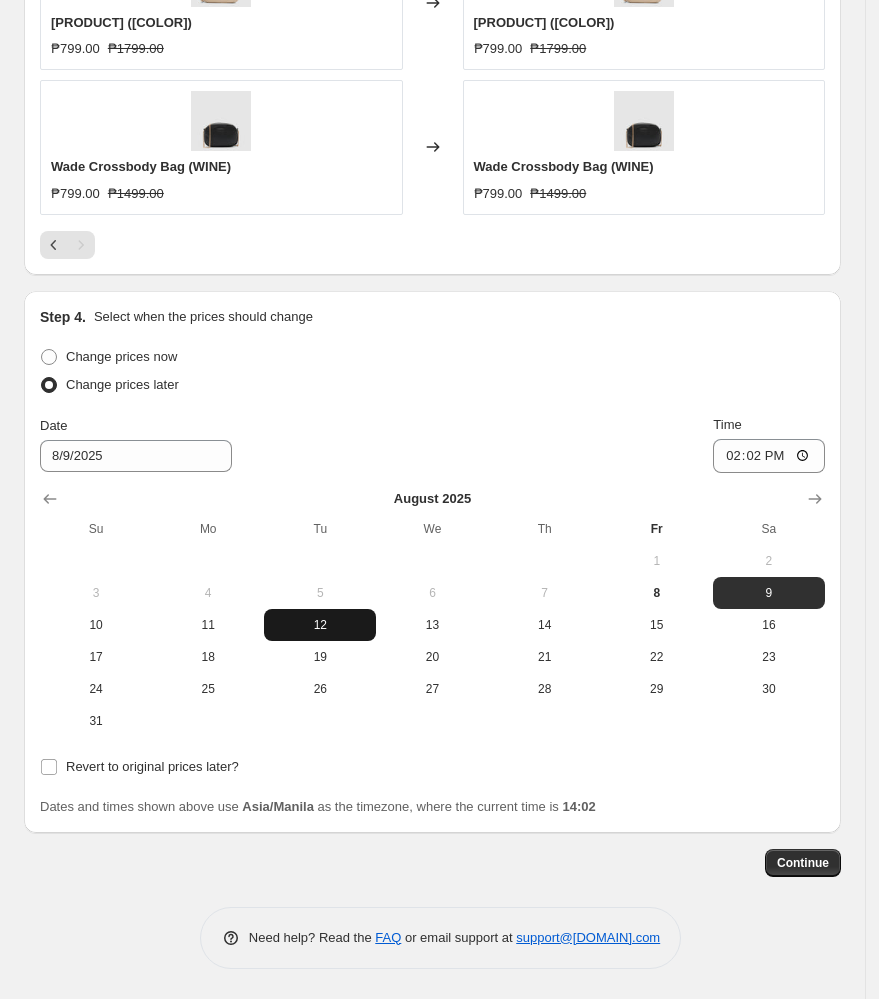 click on "12" at bounding box center (320, 625) 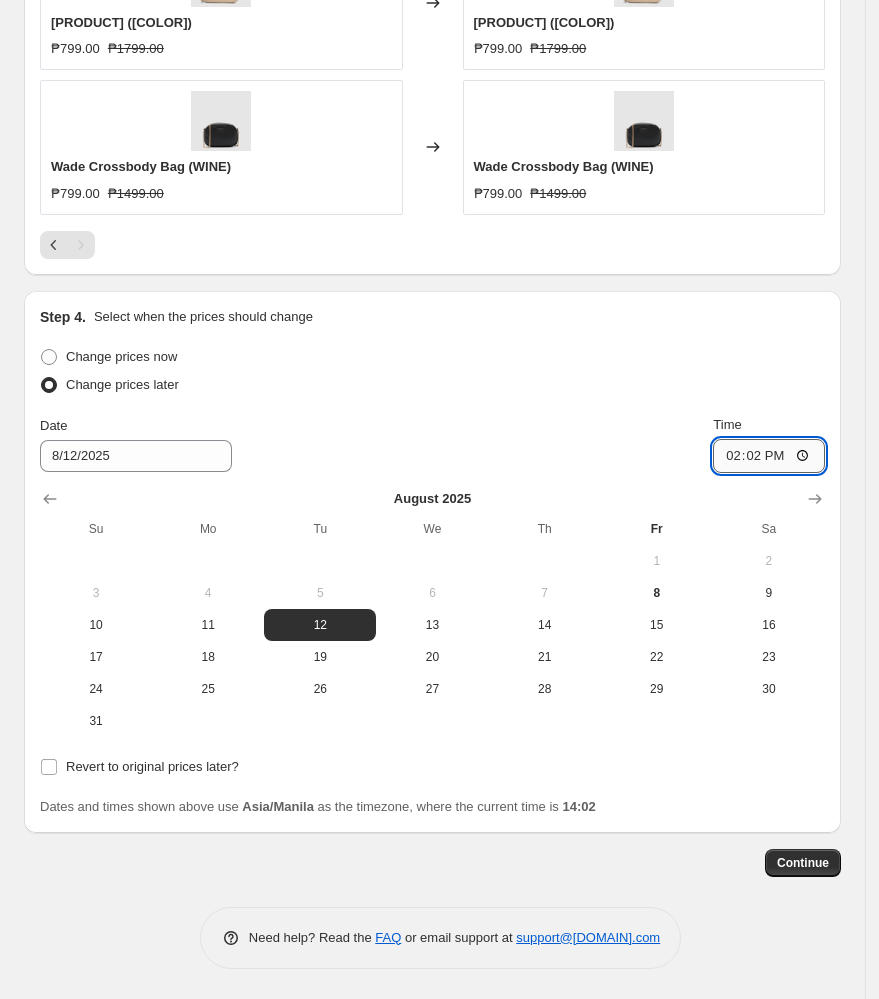 click on "14:02" at bounding box center (769, 456) 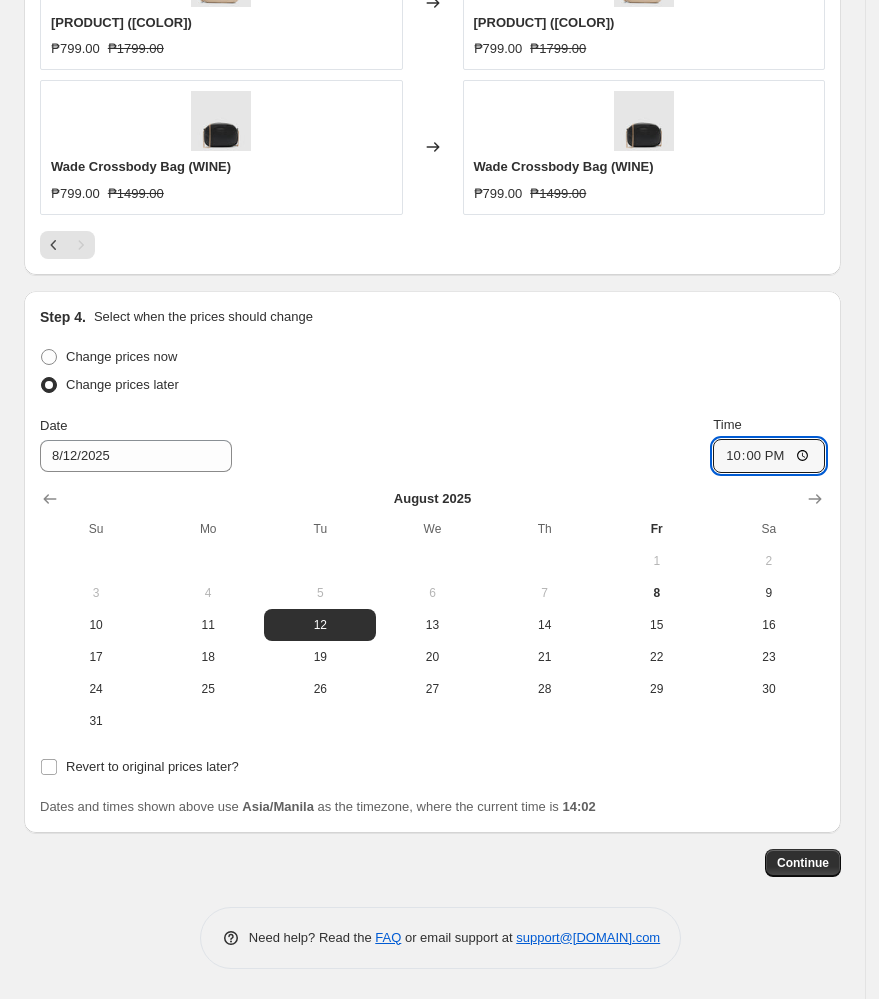 type on "10:00" 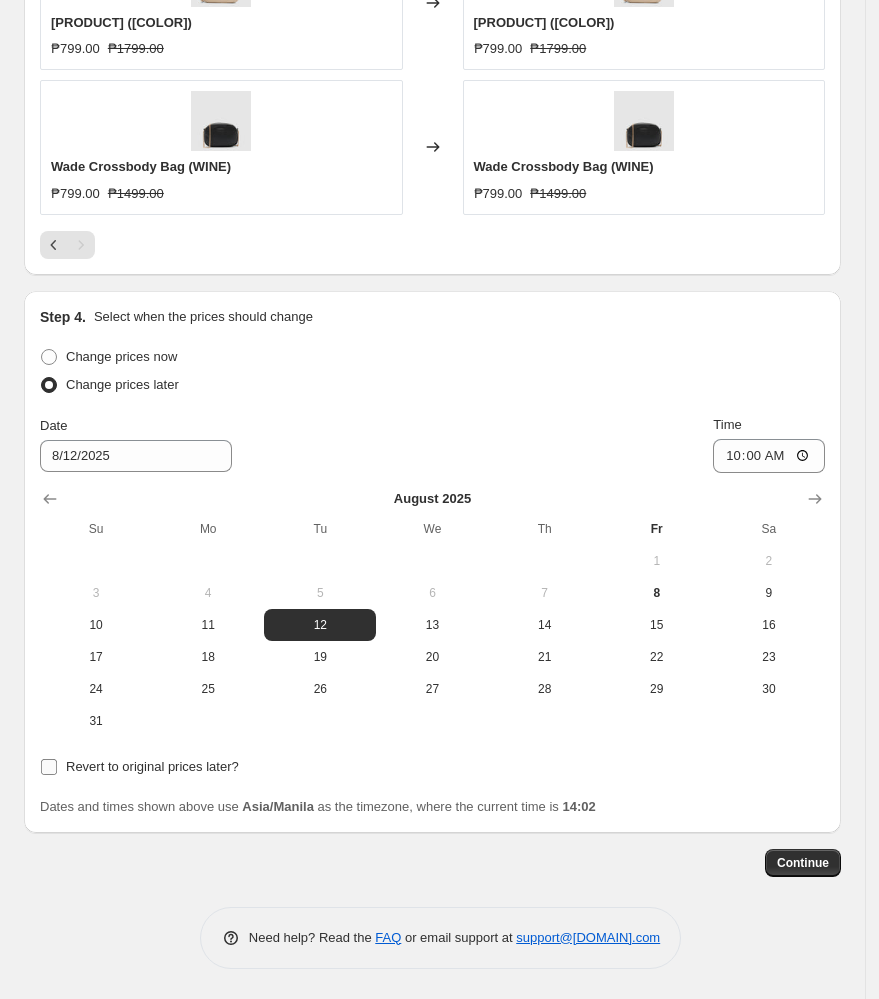 click on "Revert to original prices later?" at bounding box center [49, 767] 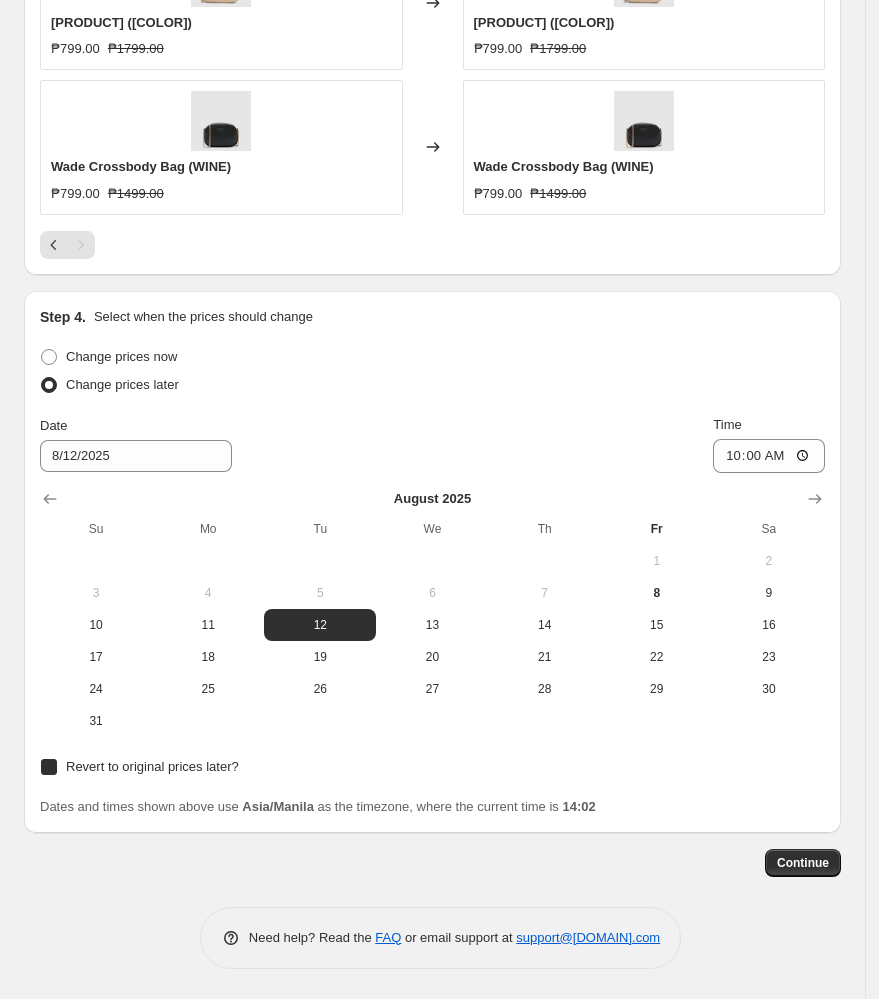checkbox on "true" 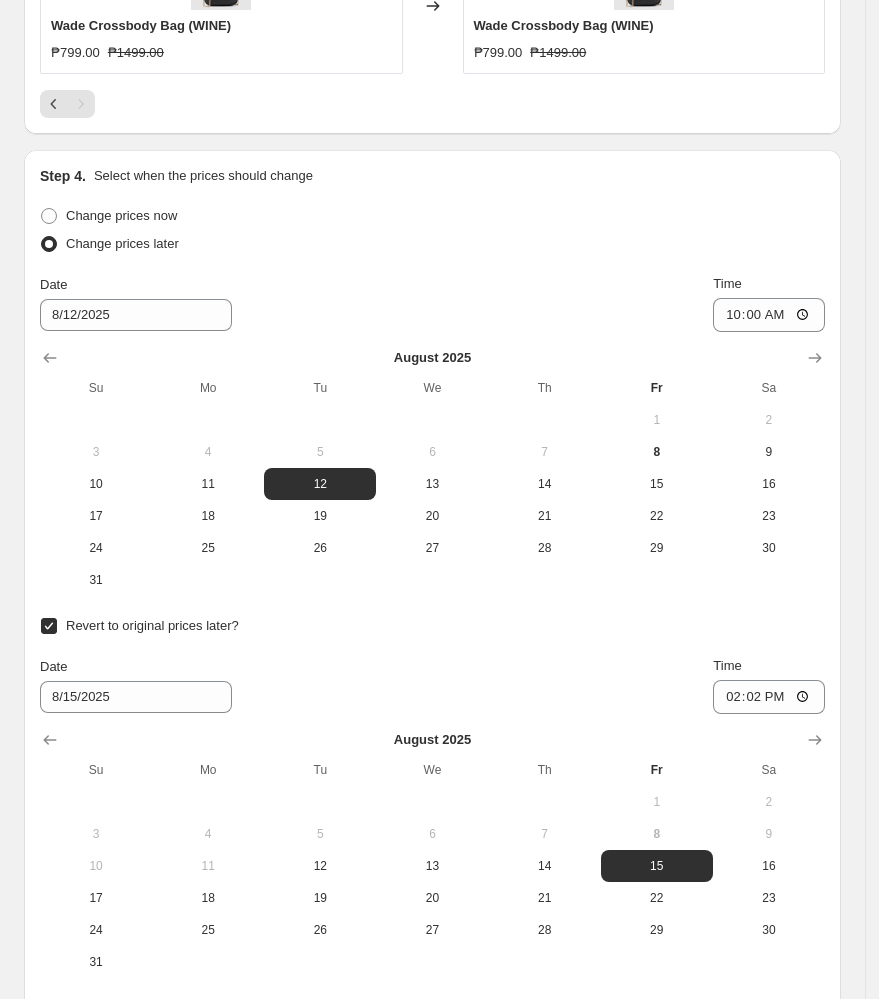 scroll, scrollTop: 1951, scrollLeft: 0, axis: vertical 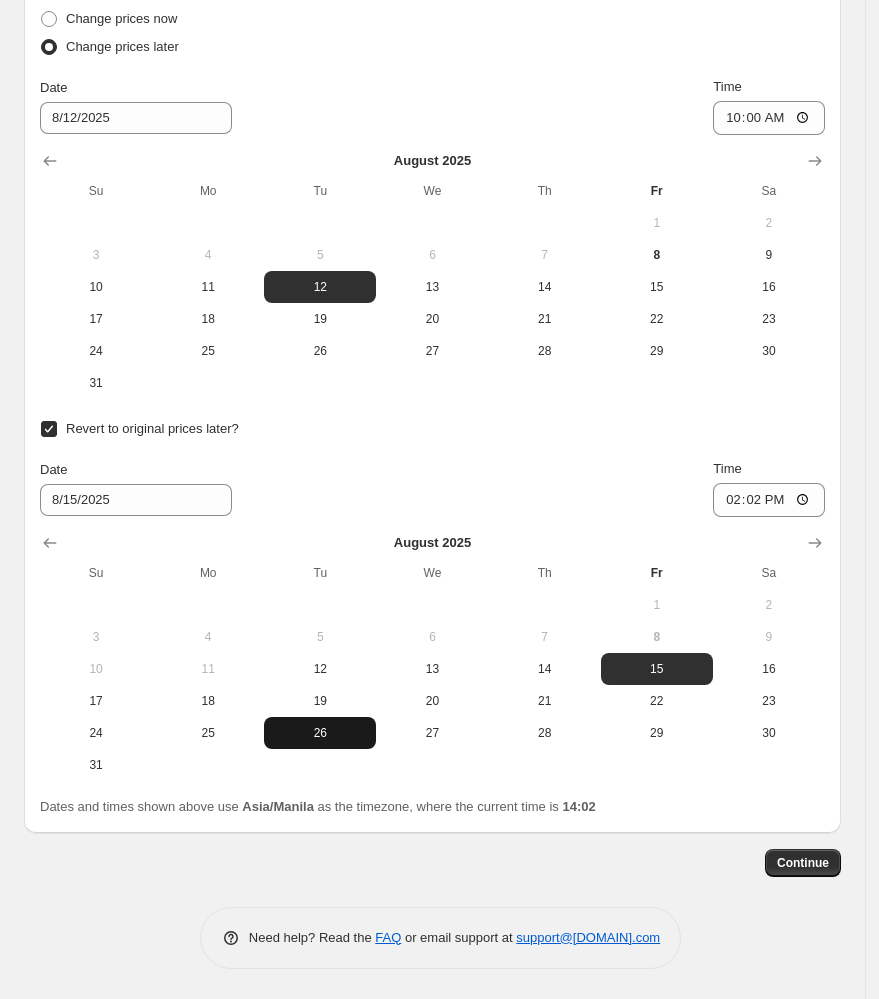 click on "26" at bounding box center [320, 733] 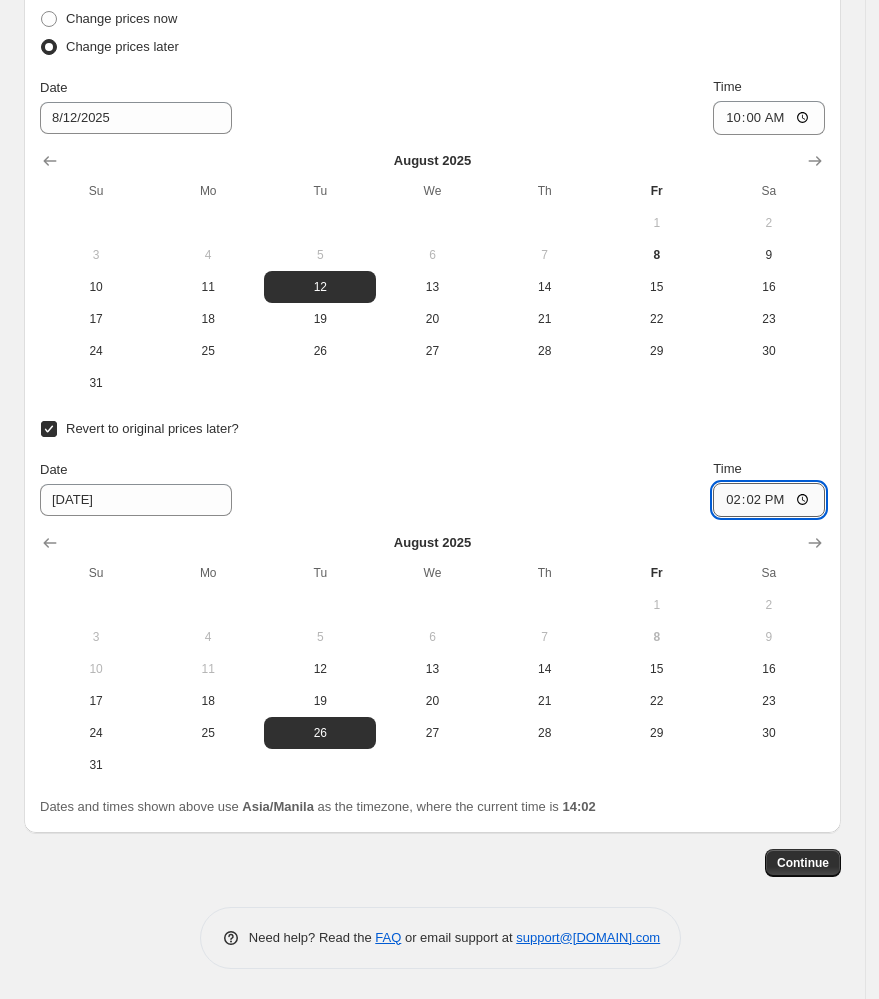 click on "14:02" at bounding box center [769, 500] 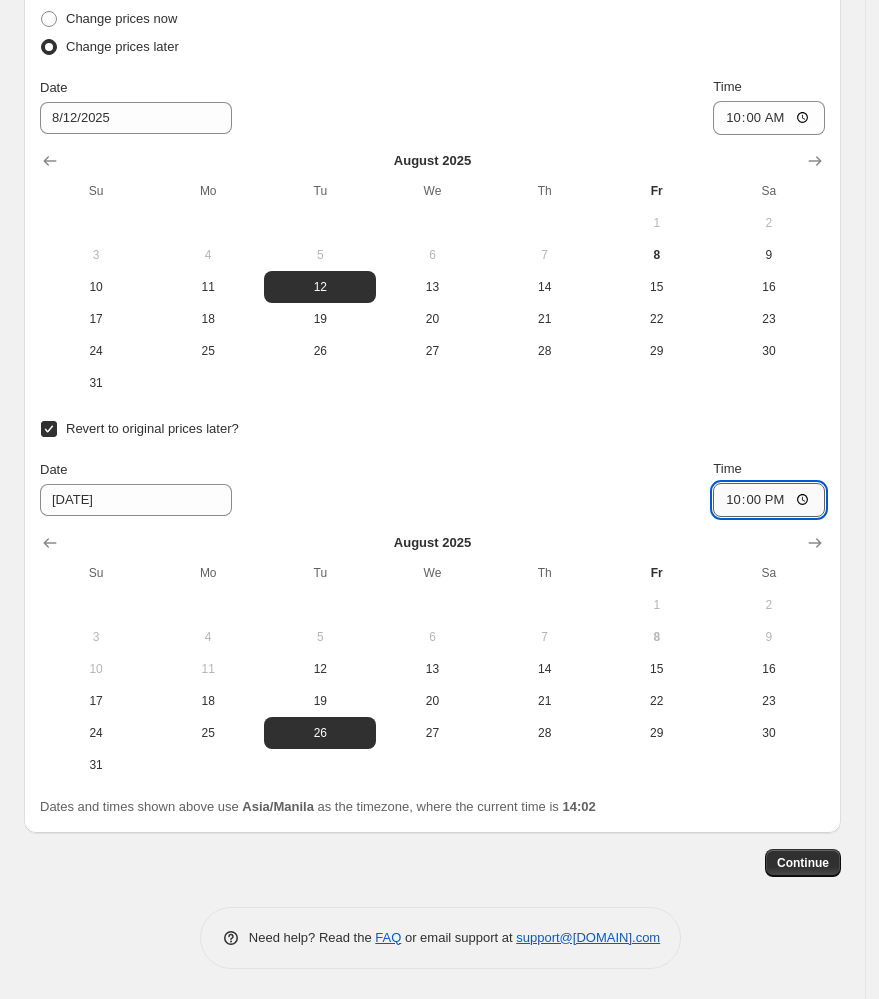 type on "10:00" 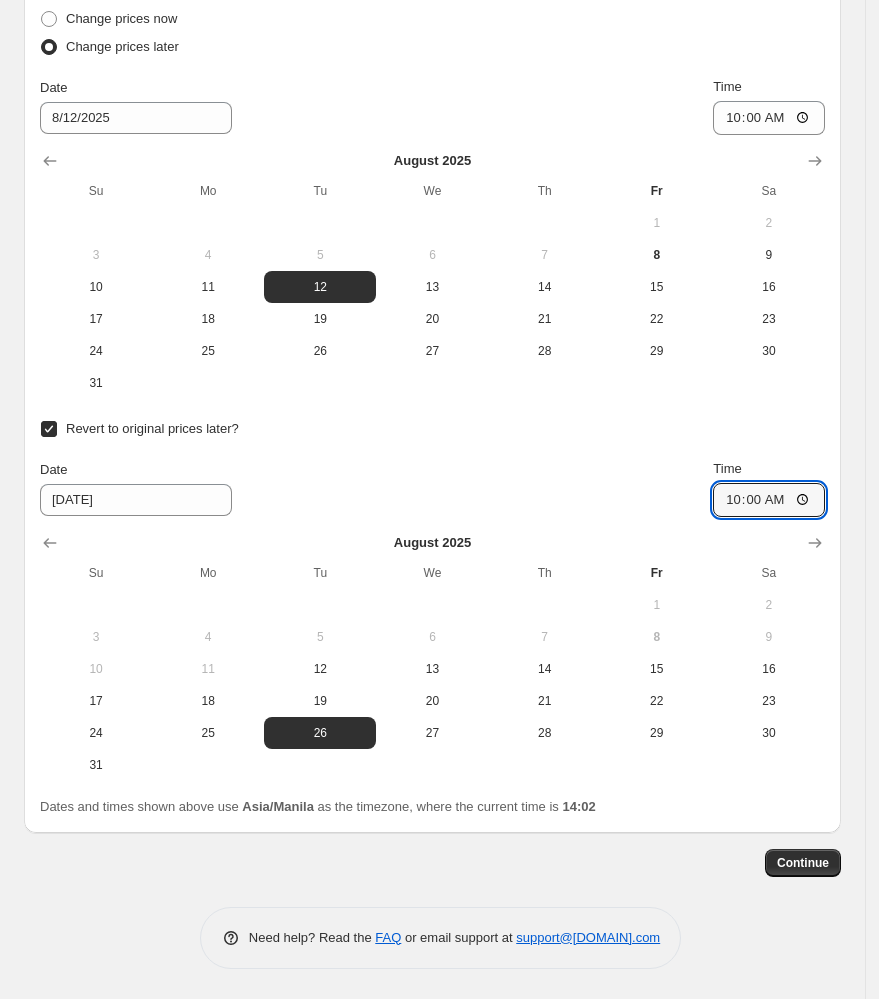 click on "Date [MONTH]/[DATE]/[YEAR] Time [TIME]" at bounding box center (432, 488) 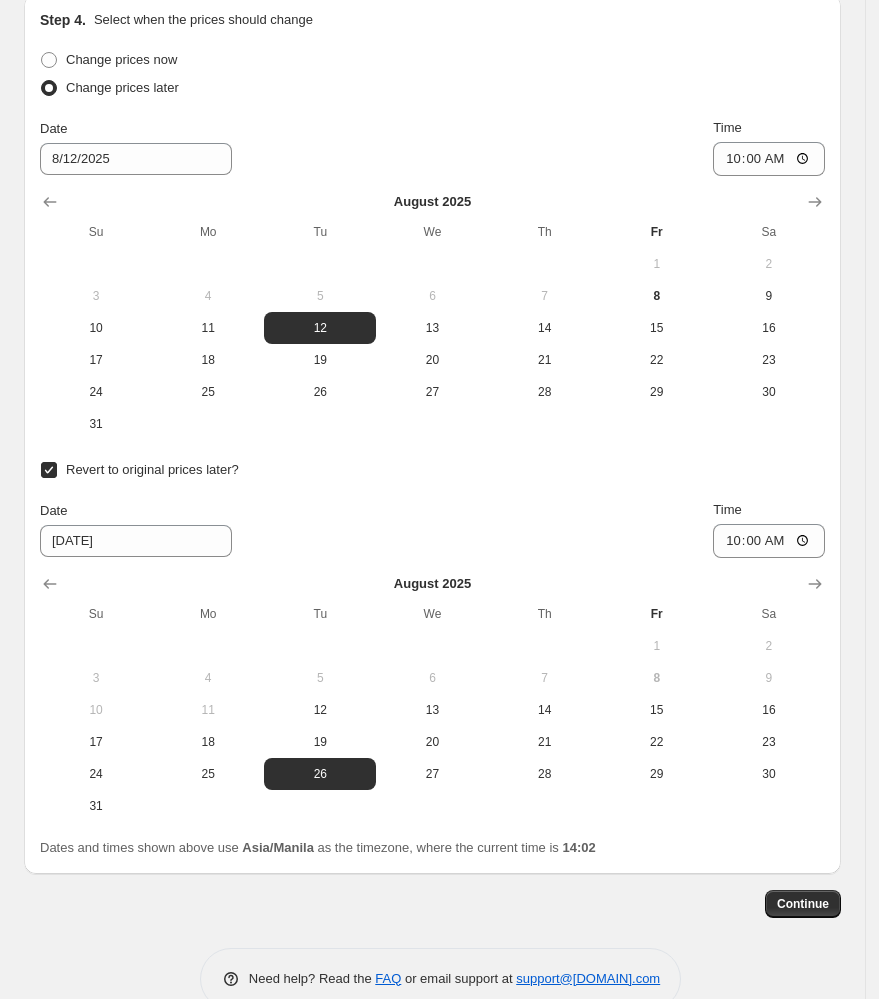 scroll, scrollTop: 1951, scrollLeft: 0, axis: vertical 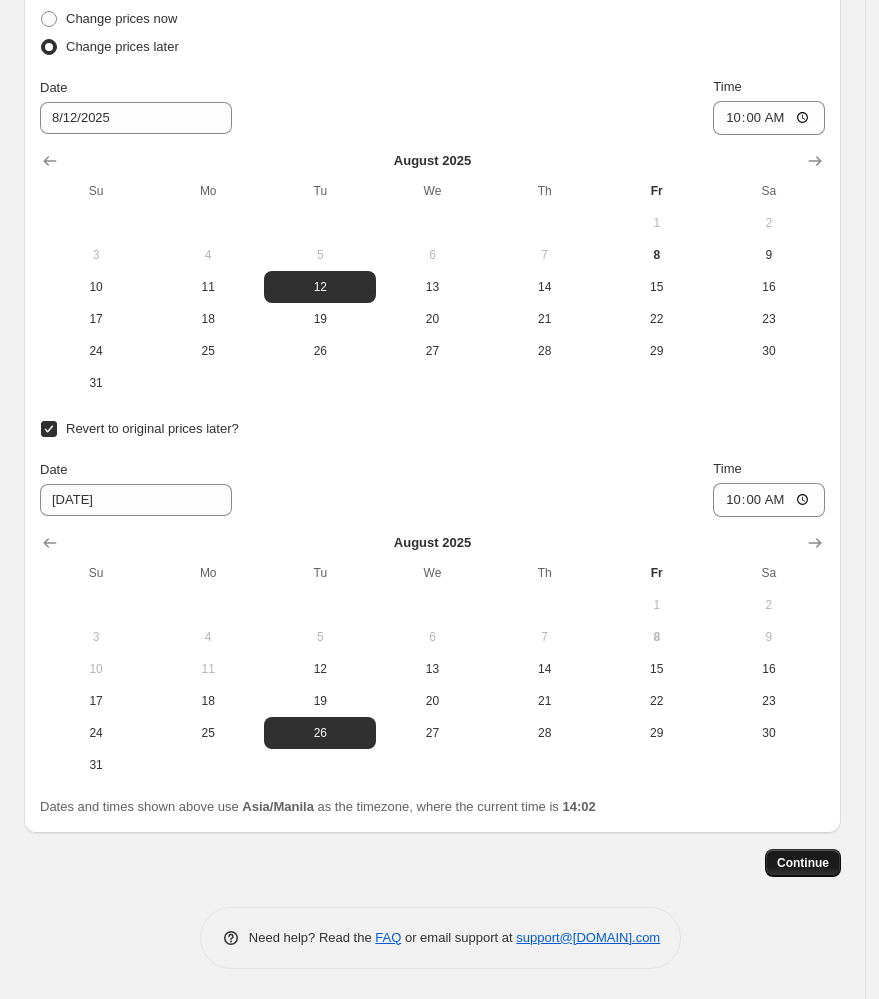 click on "Continue" at bounding box center [803, 863] 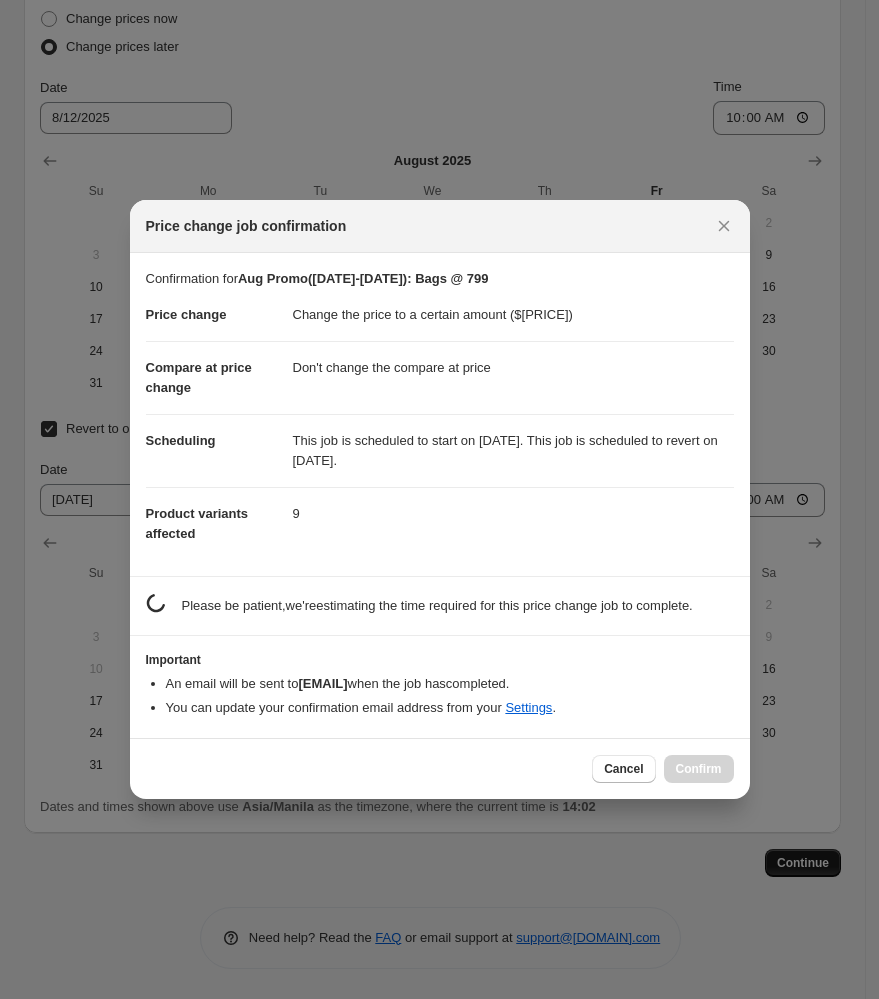 scroll, scrollTop: 1951, scrollLeft: 0, axis: vertical 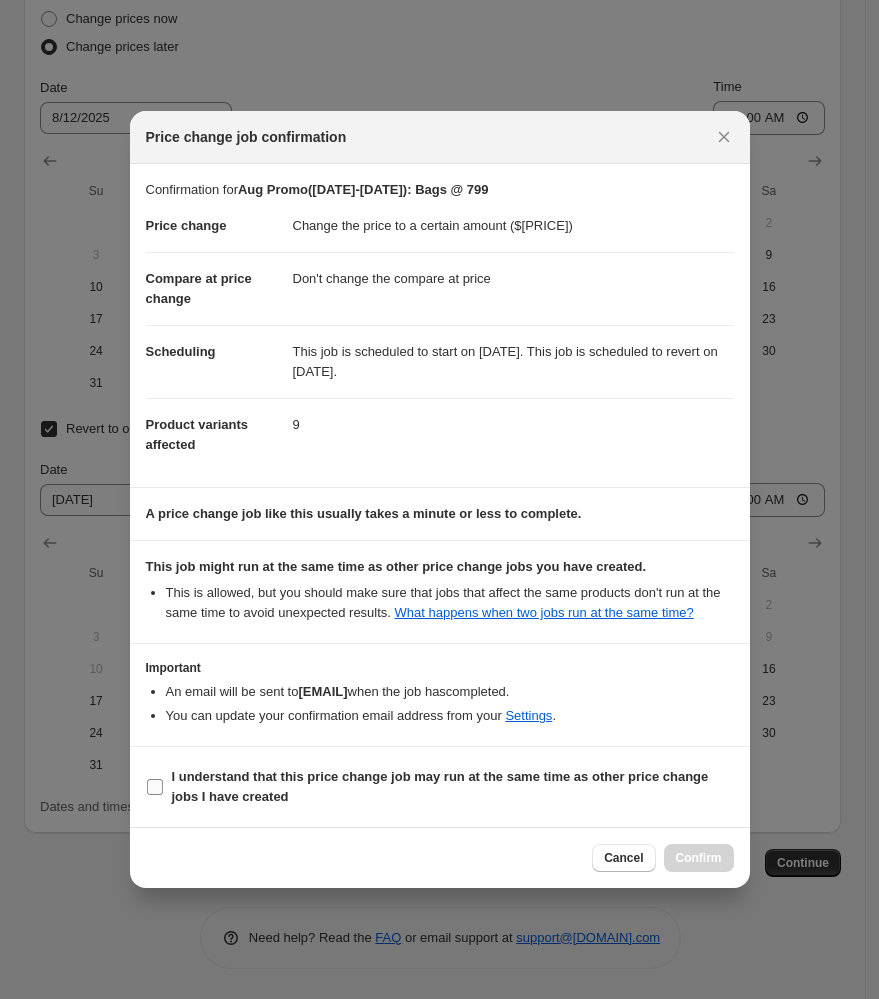 click on "I understand that this price change job may run at the same time as other price change jobs I have created" at bounding box center (440, 786) 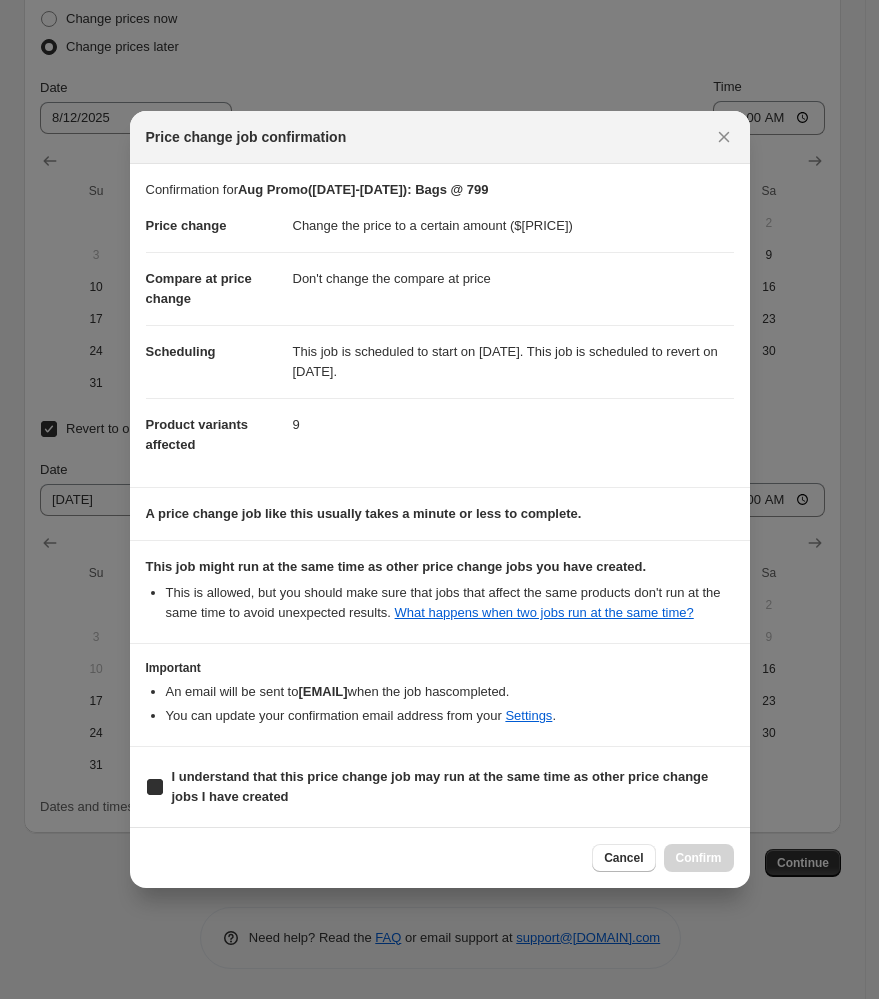 checkbox on "true" 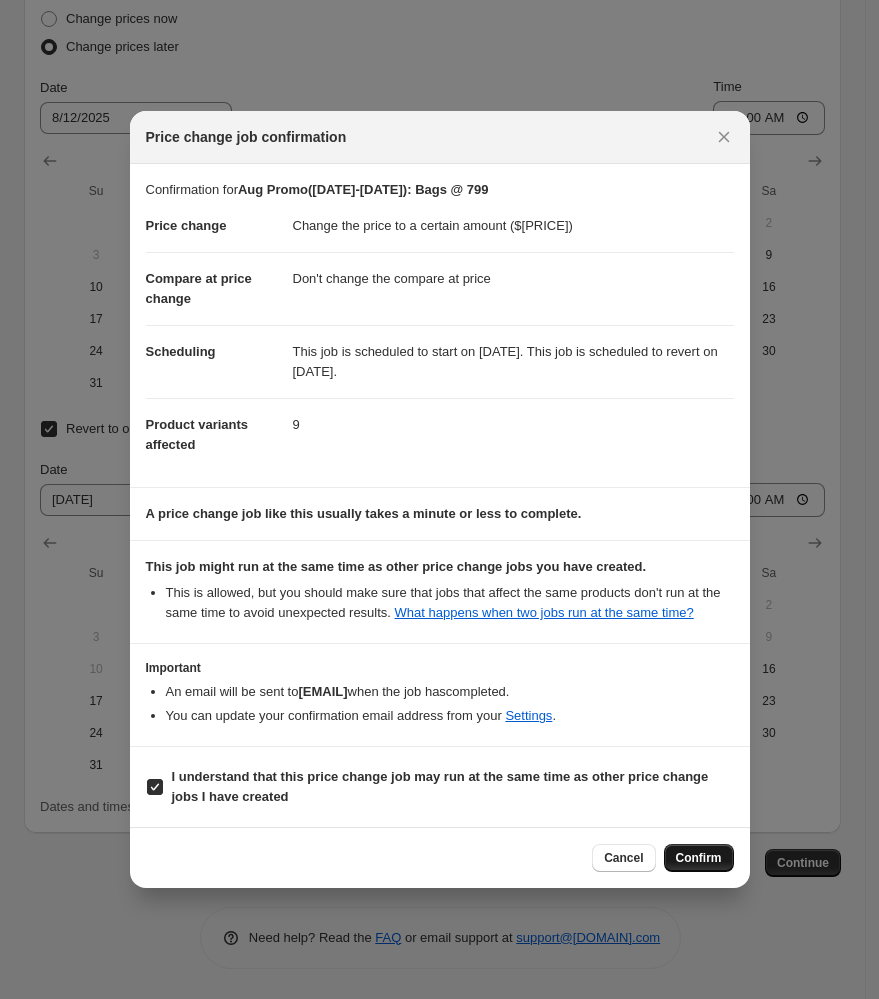click on "Confirm" at bounding box center (699, 858) 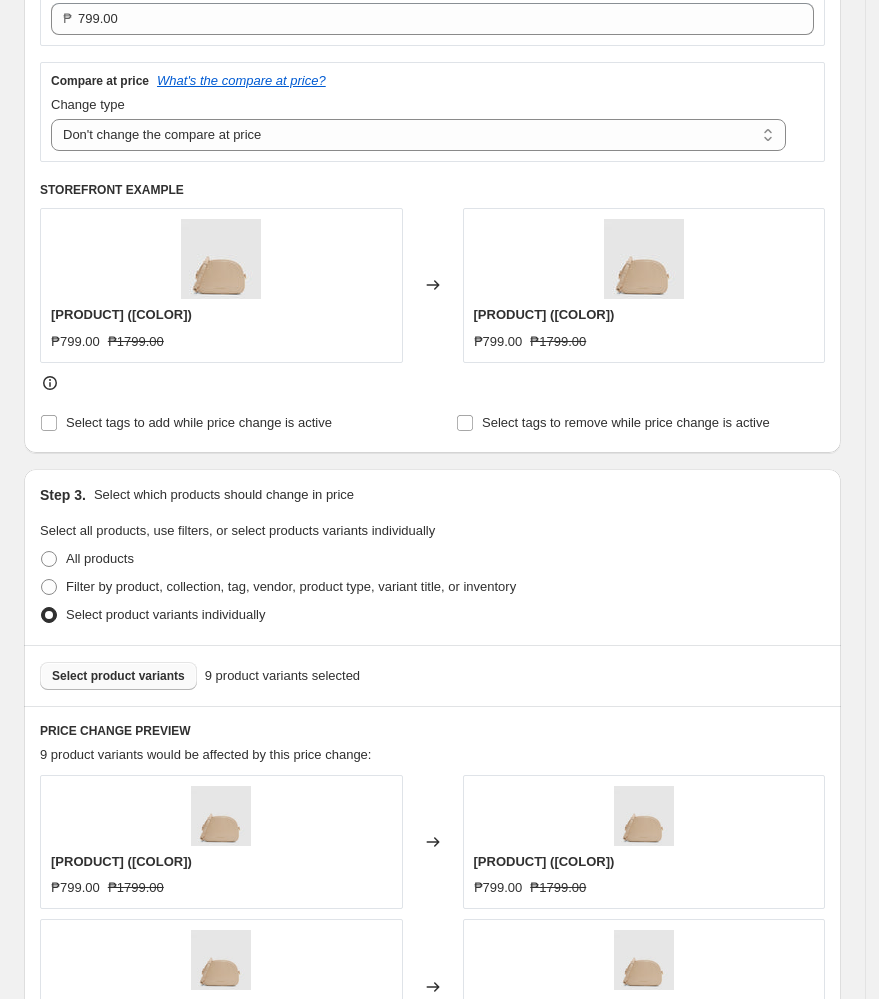 scroll, scrollTop: 0, scrollLeft: 0, axis: both 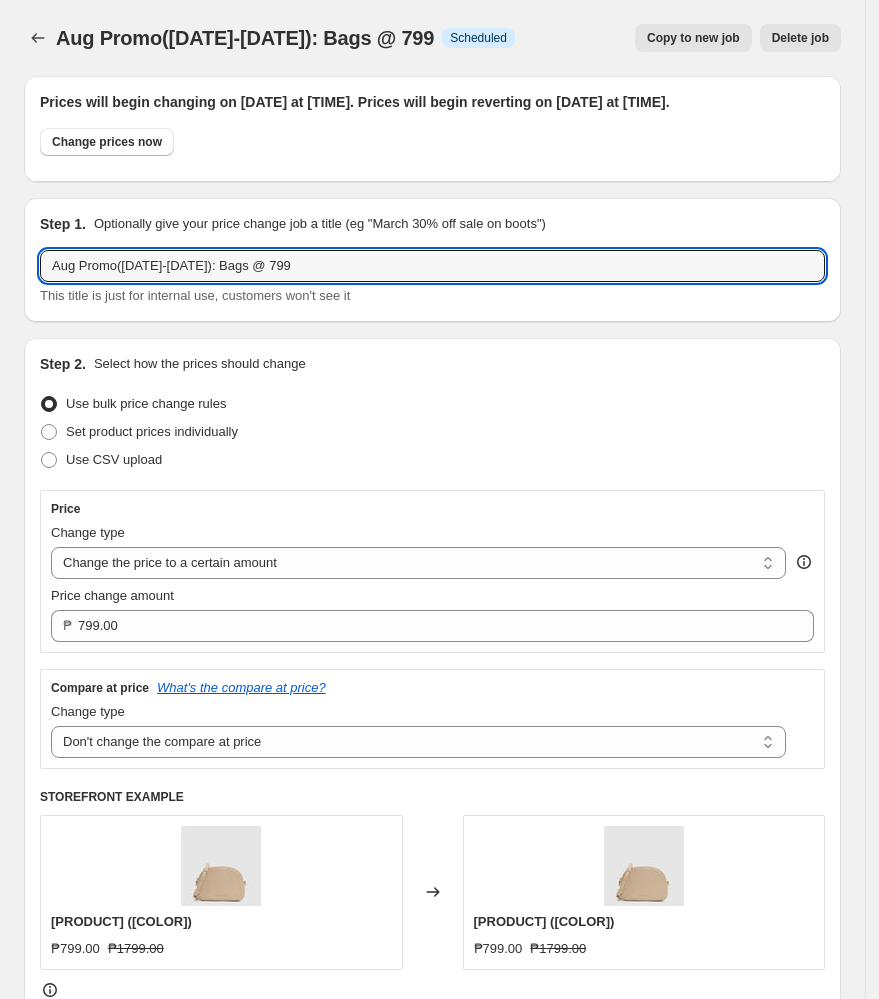 drag, startPoint x: 278, startPoint y: 262, endPoint x: -278, endPoint y: 253, distance: 556.0728 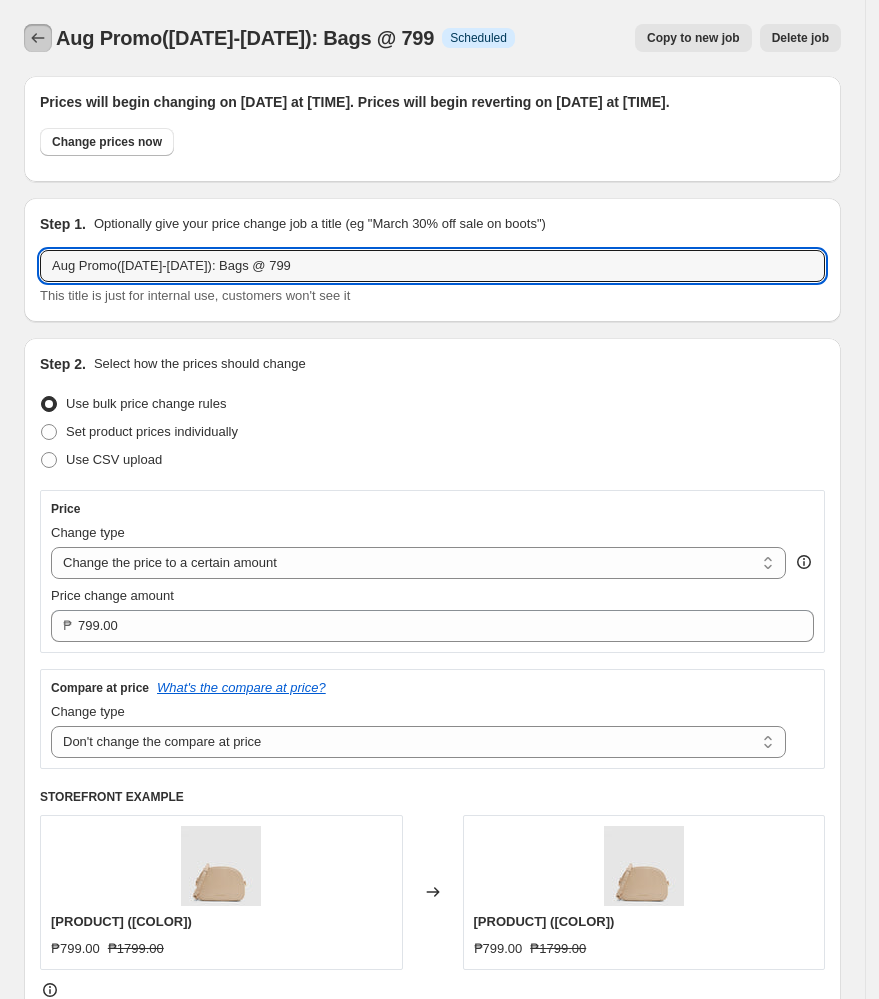 click 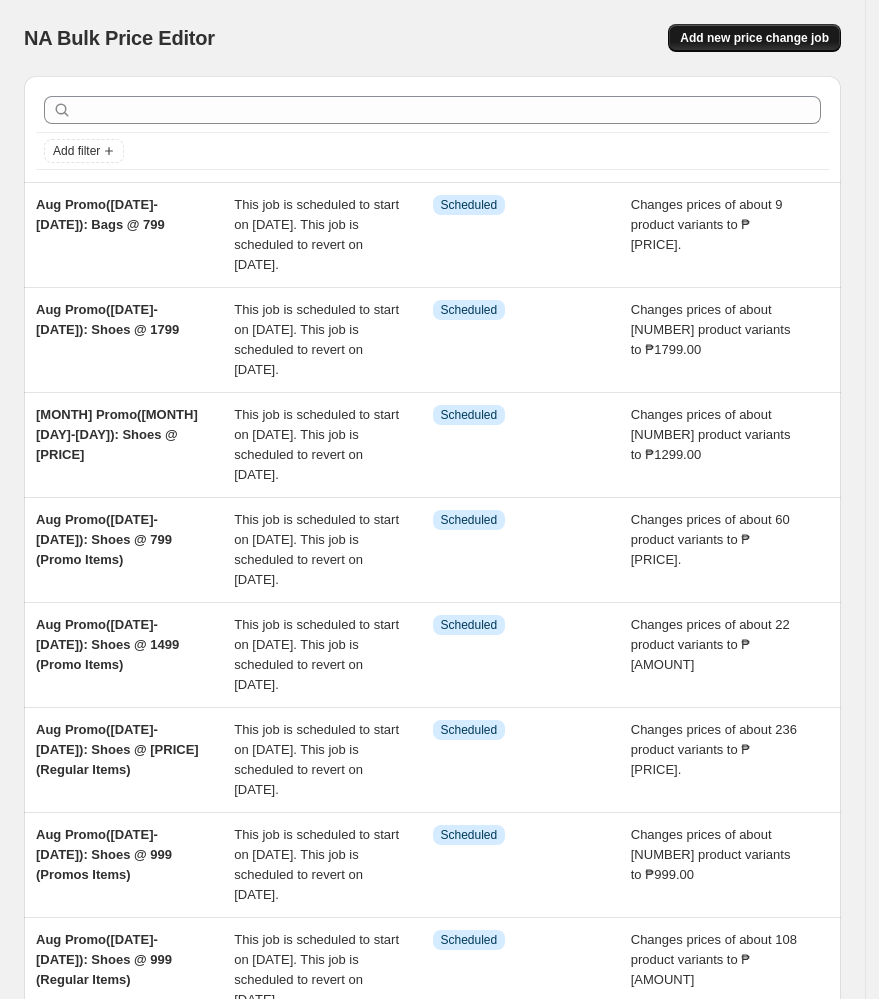 click on "Add new price change job" at bounding box center [754, 38] 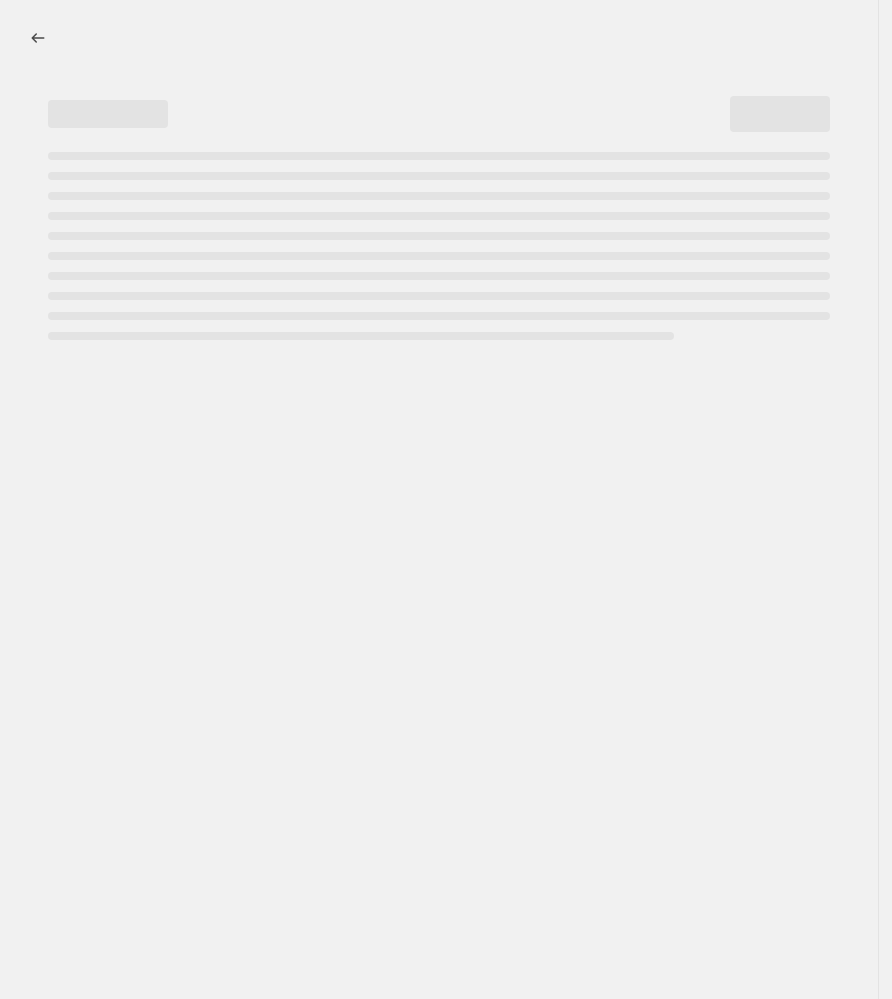 select on "percentage" 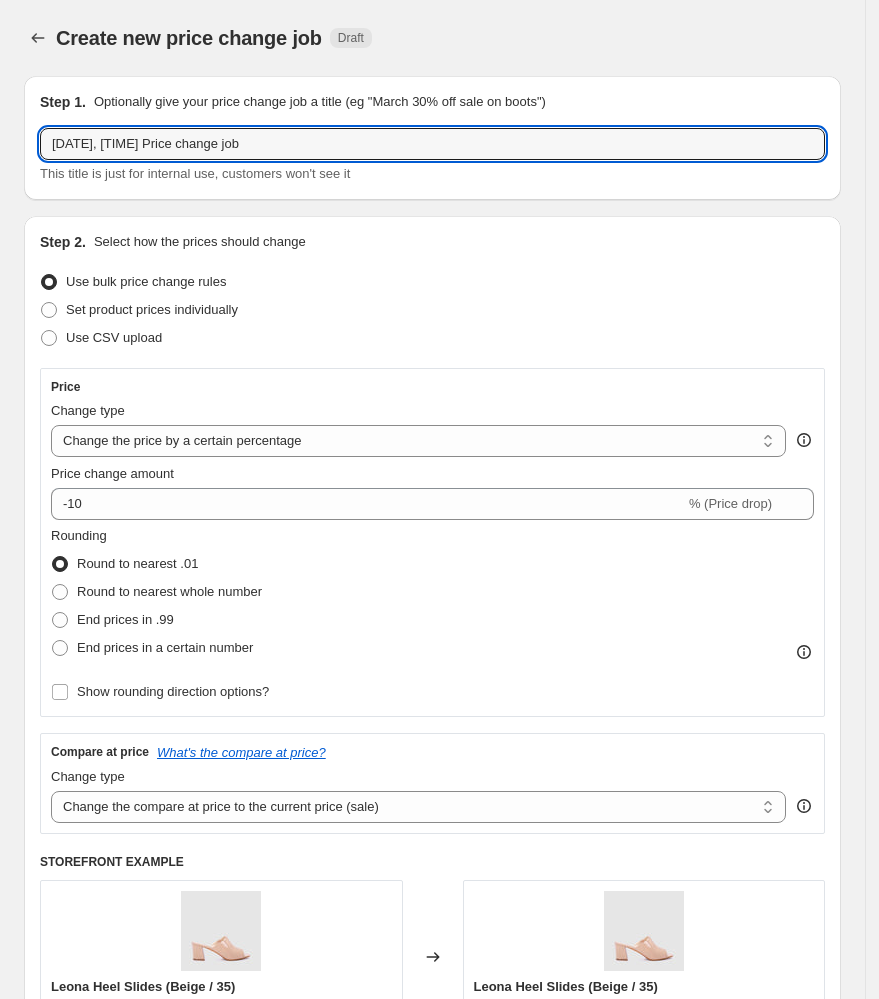 drag, startPoint x: 432, startPoint y: 144, endPoint x: -299, endPoint y: 176, distance: 731.7001 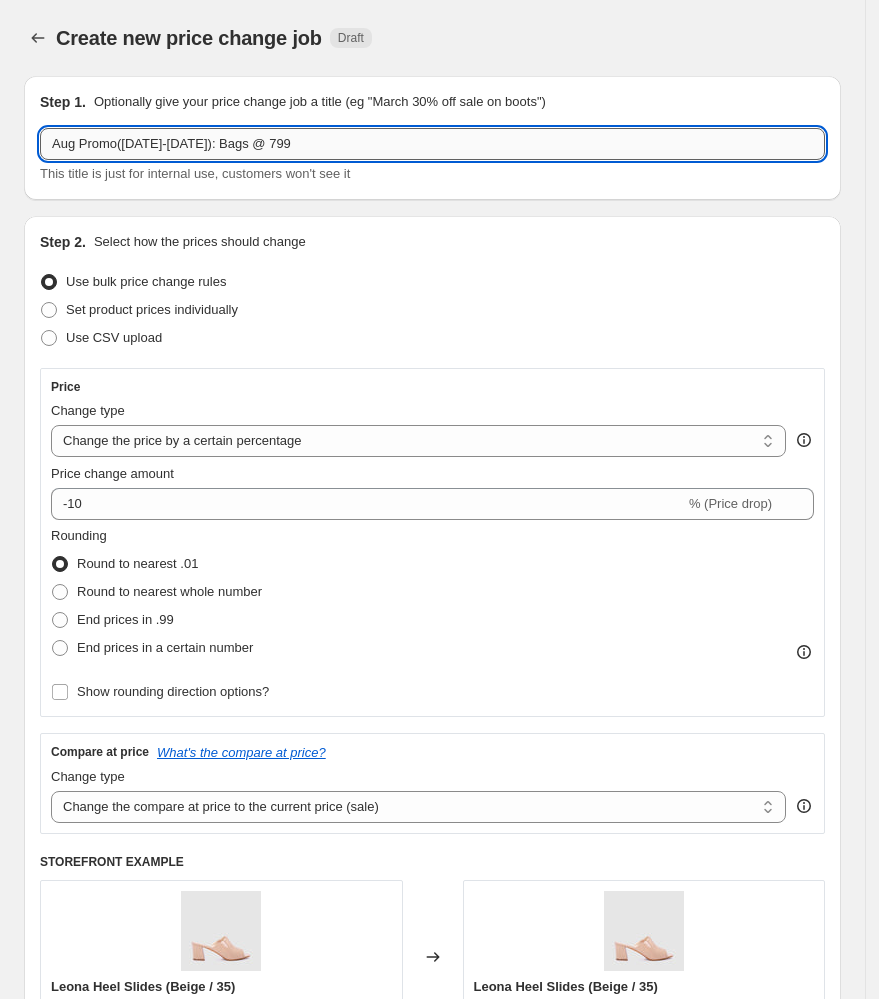 drag, startPoint x: 280, startPoint y: 145, endPoint x: 253, endPoint y: 149, distance: 27.294687 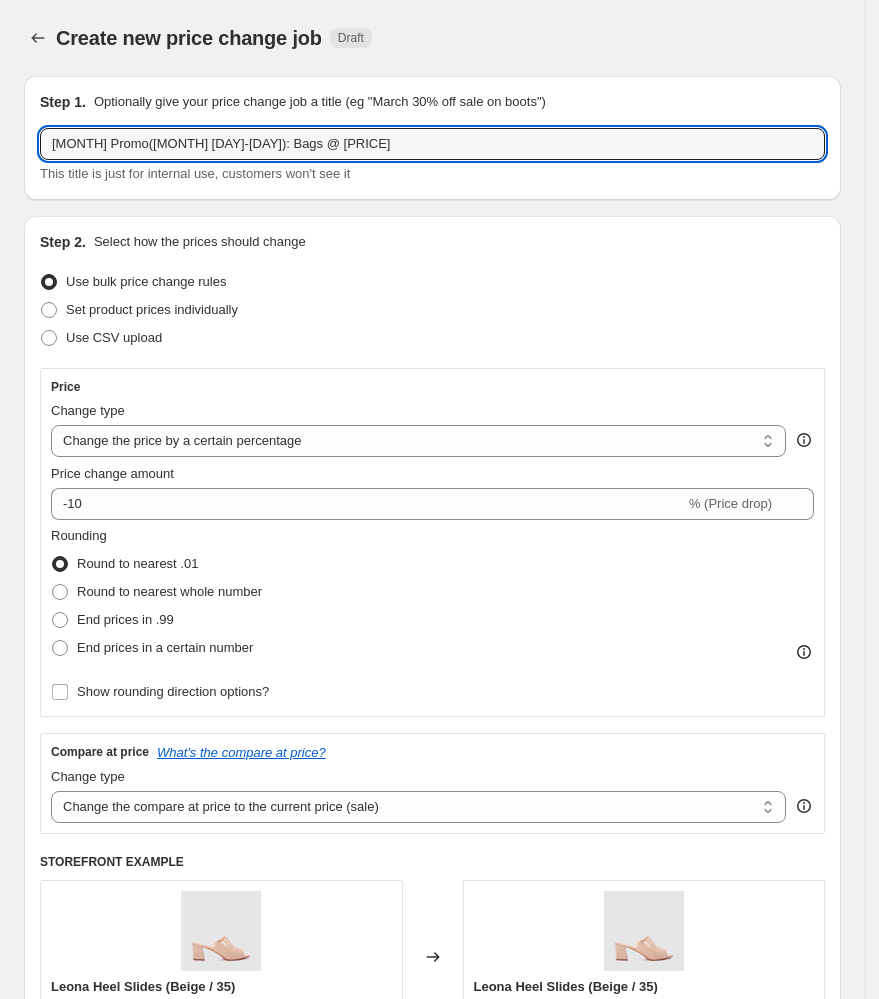 type on "[MONTH] Promo([MONTH] [DAY]-[DAY]): Bags @ [PRICE]" 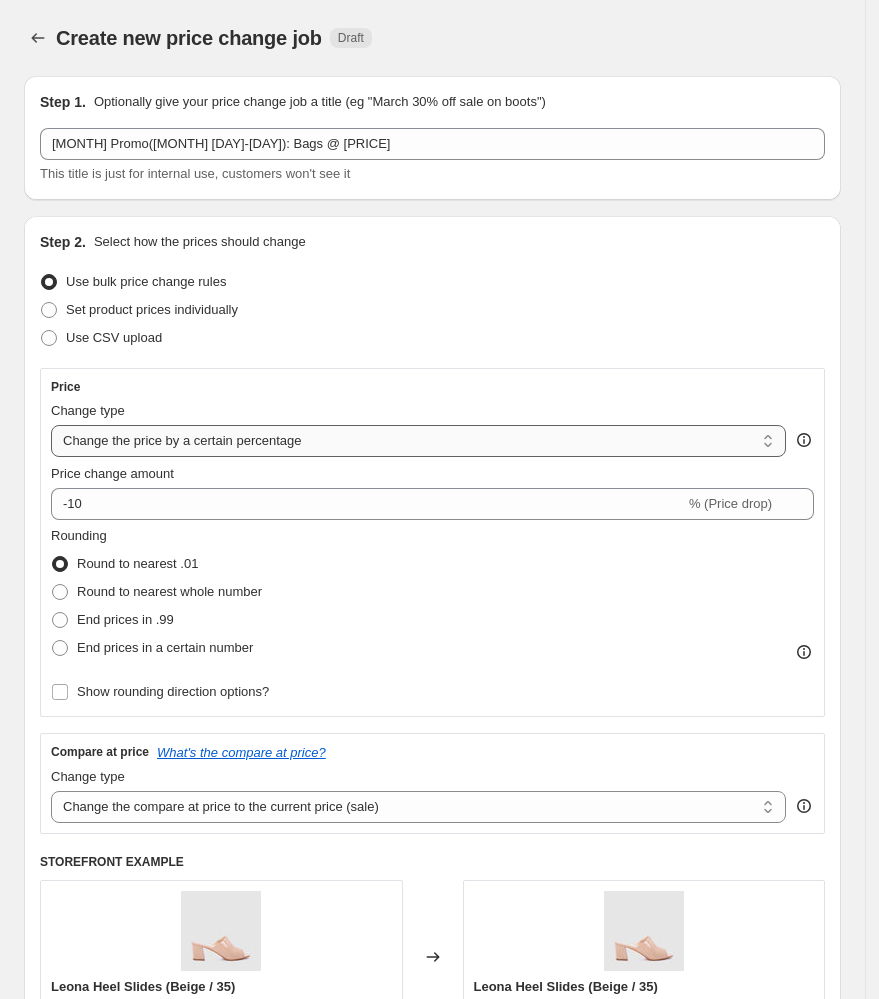 click on "Change the price to a certain amount Change the price by a certain amount Change the price by a certain percentage Change the price to the current compare at price (price before sale) Change the price by a certain amount relative to the compare at price Change the price by a certain percentage relative to the compare at price Don't change the price Change the price by a certain percentage relative to the cost per item Change price to certain cost margin" at bounding box center (418, 441) 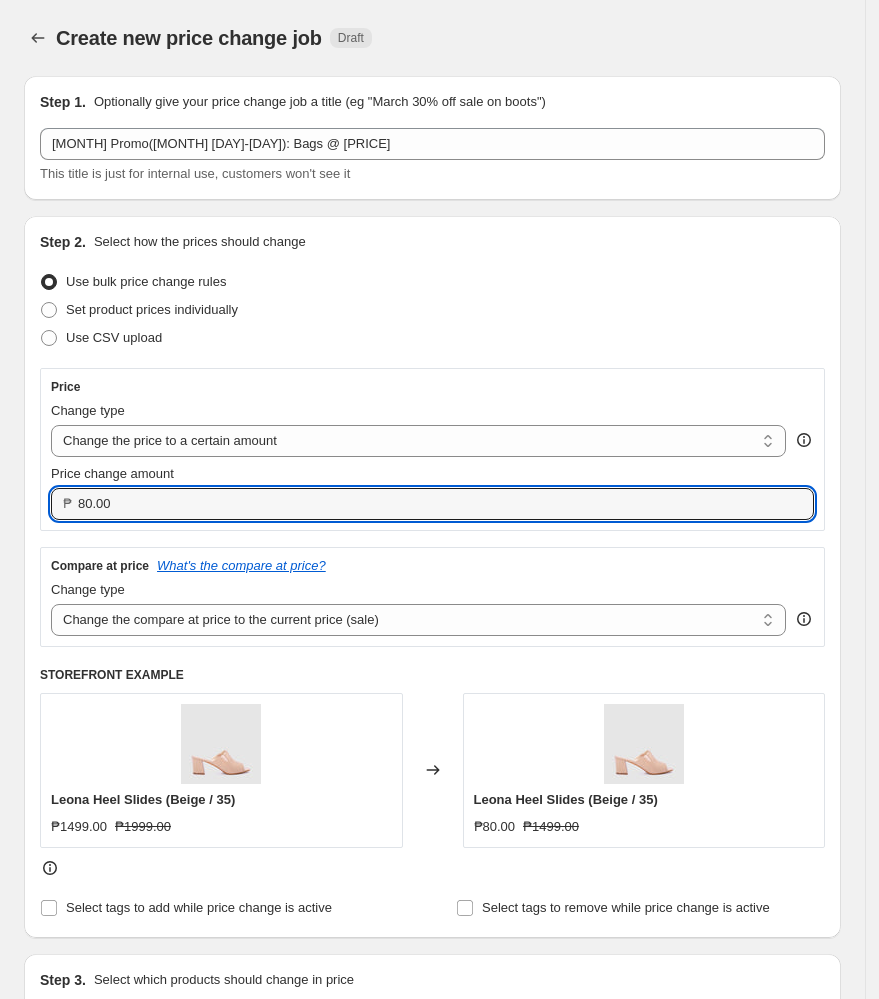 drag, startPoint x: 170, startPoint y: 502, endPoint x: -511, endPoint y: 523, distance: 681.3237 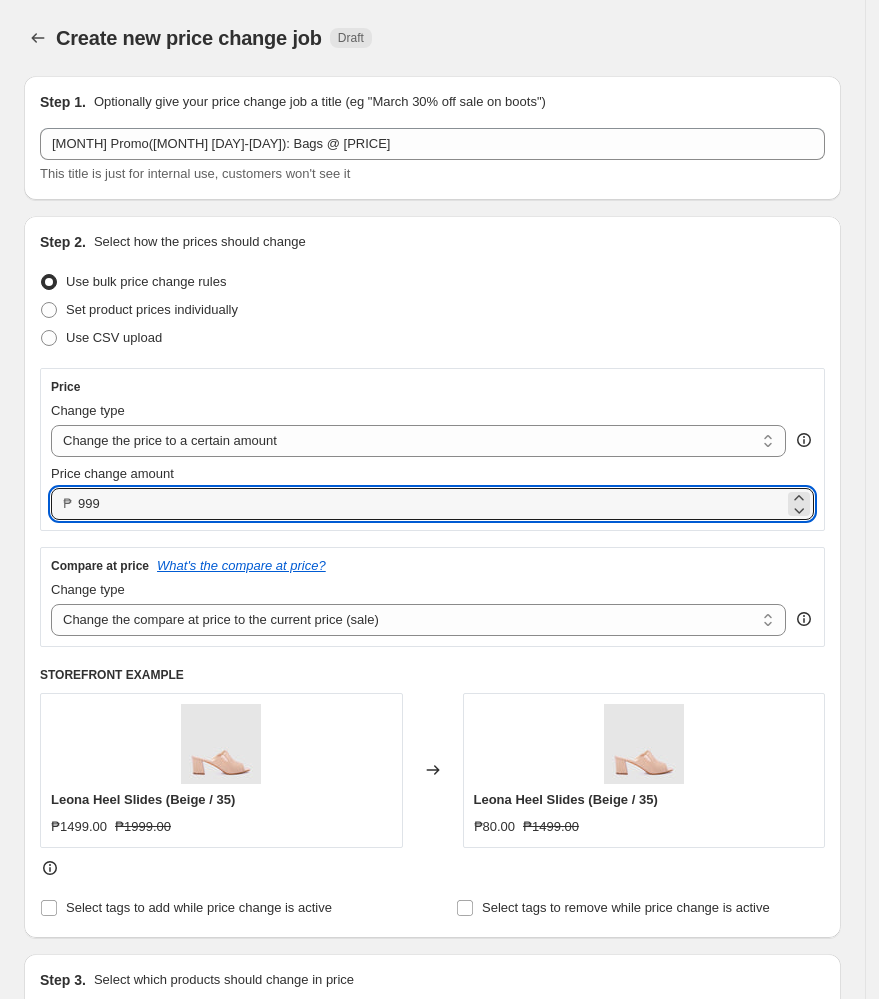 type on "999.00" 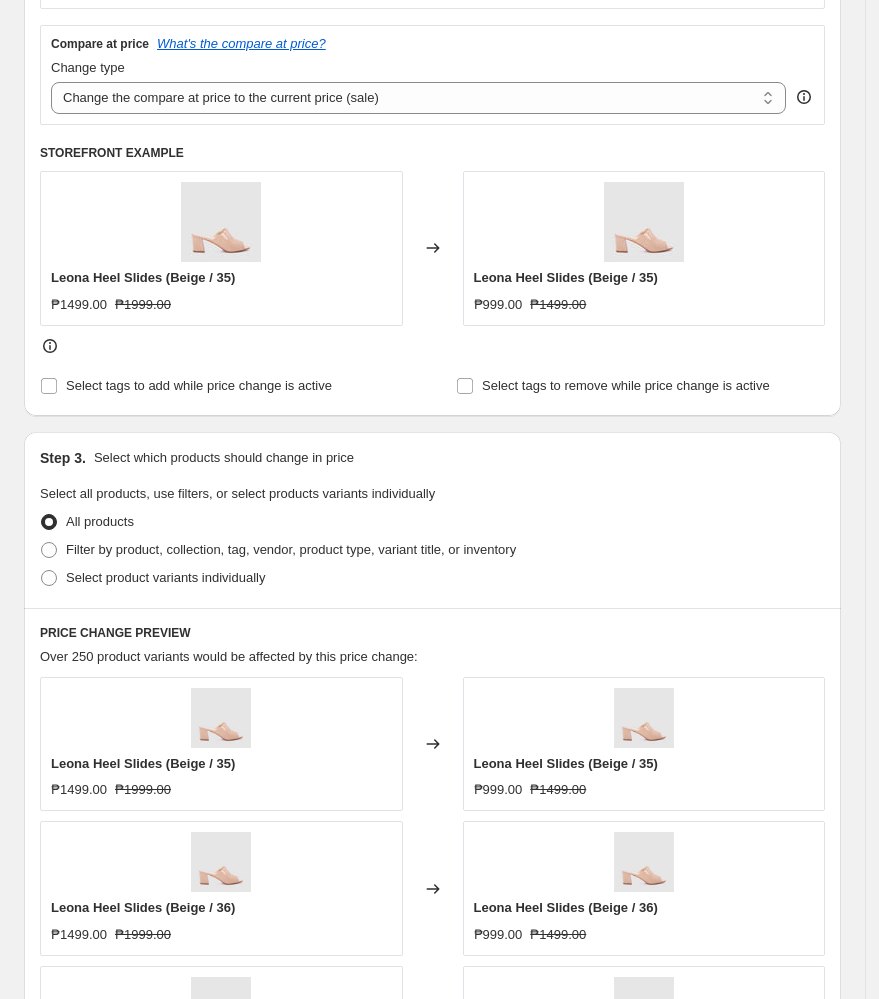 scroll, scrollTop: 533, scrollLeft: 0, axis: vertical 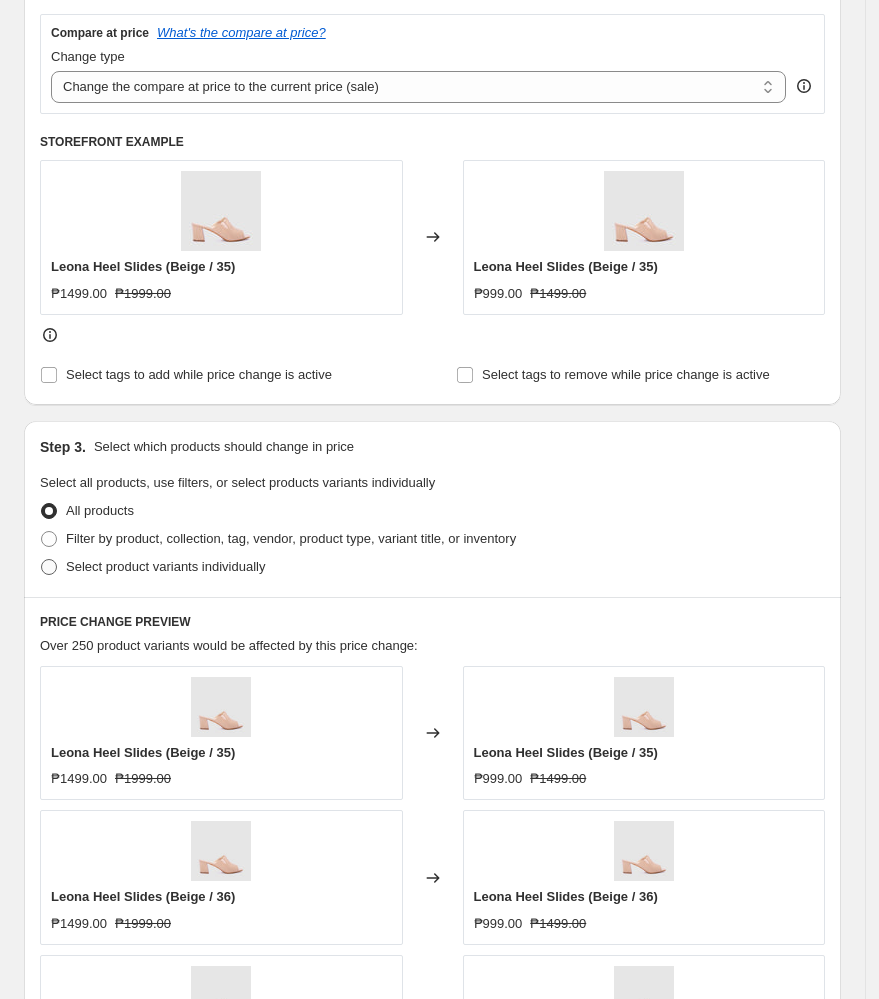 click at bounding box center (49, 567) 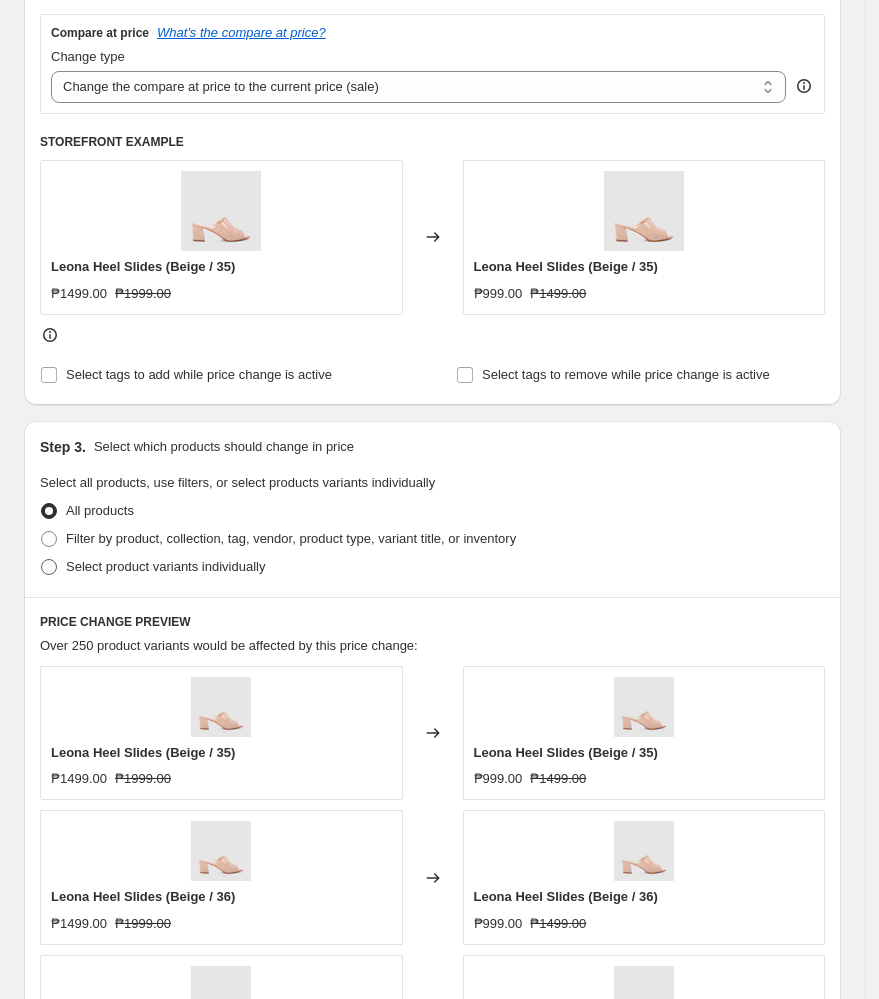 radio on "true" 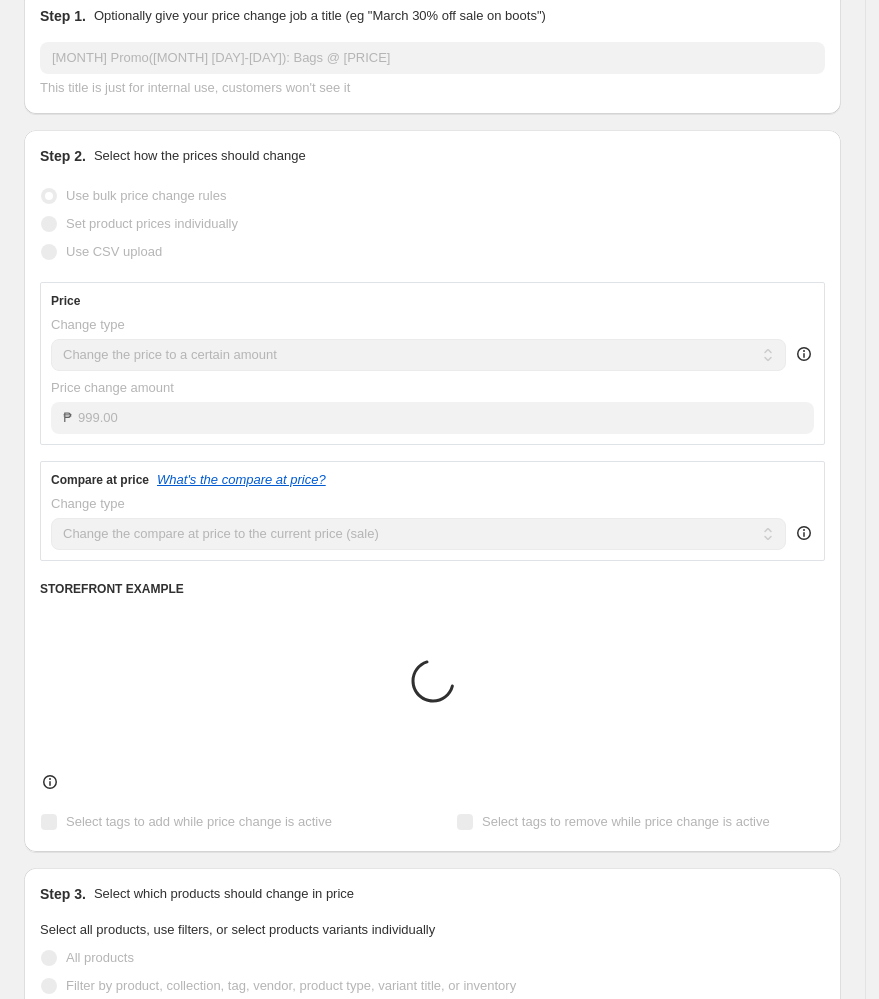 scroll, scrollTop: 0, scrollLeft: 0, axis: both 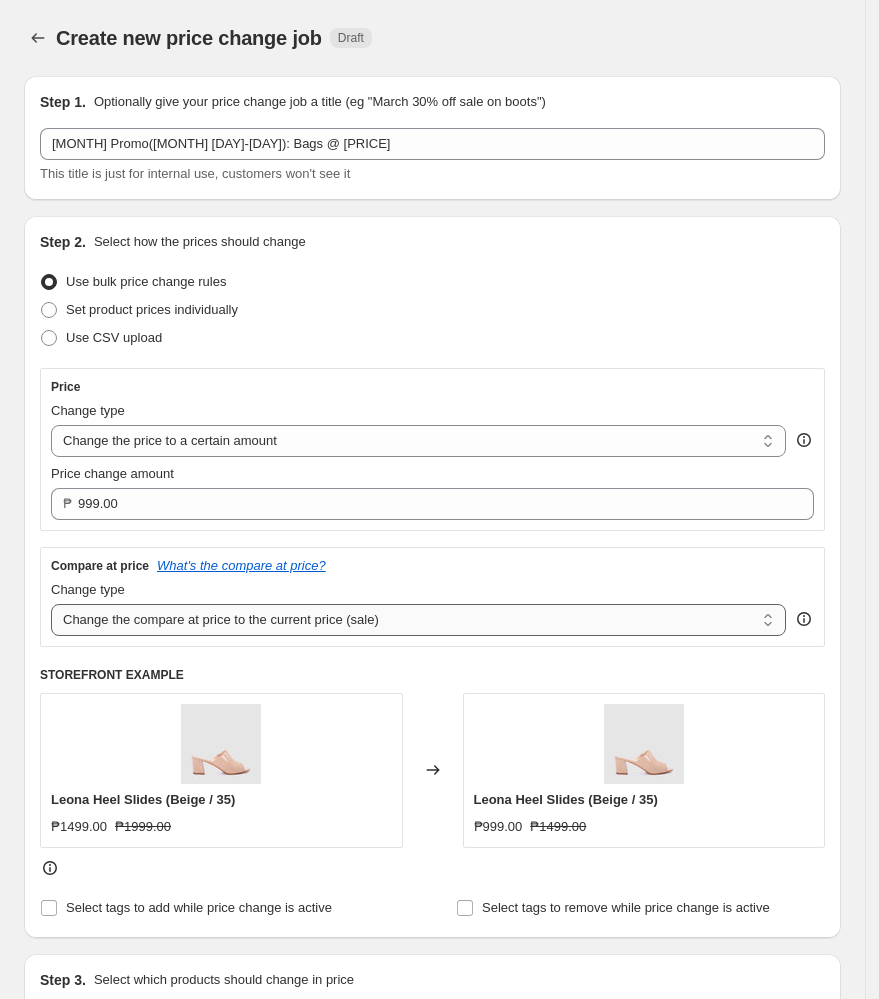 click on "Change the compare at price to the current price (sale) Change the compare at price to a certain amount Change the compare at price by a certain amount Change the compare at price by a certain percentage Change the compare at price by a certain amount relative to the actual price Change the compare at price by a certain percentage relative to the actual price Don't change the compare at price Remove the compare at price" at bounding box center [418, 620] 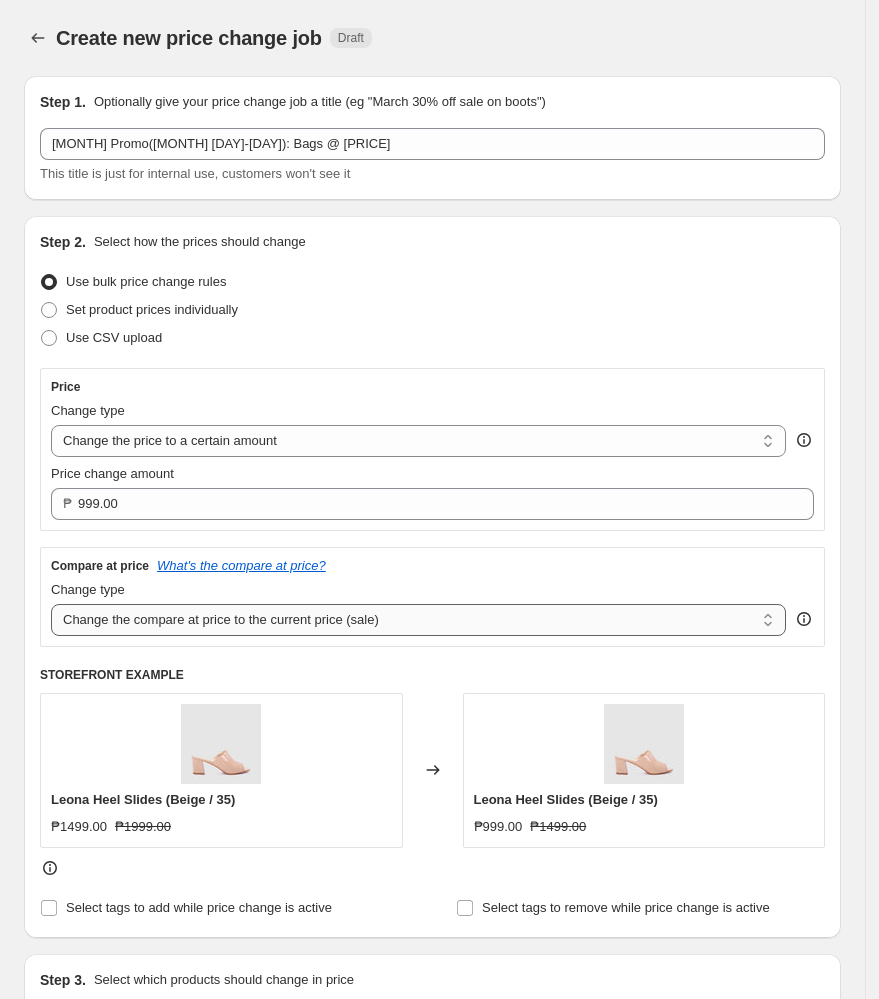 select on "no_change" 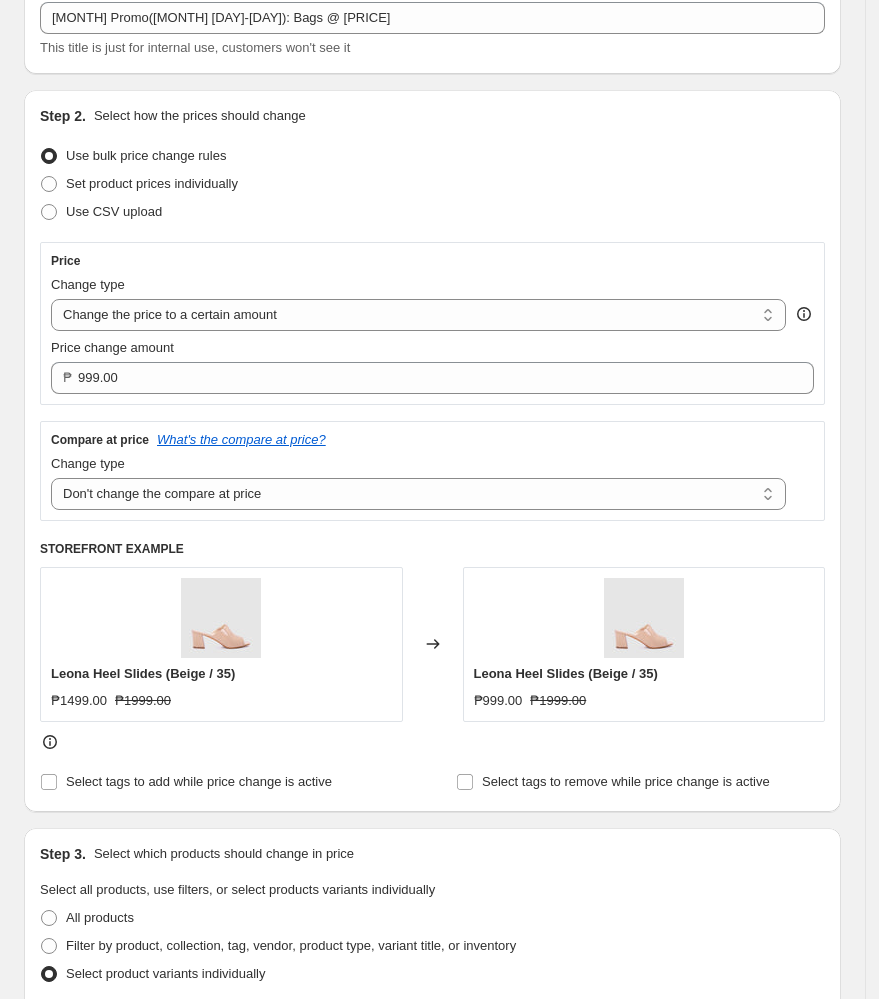 scroll, scrollTop: 533, scrollLeft: 0, axis: vertical 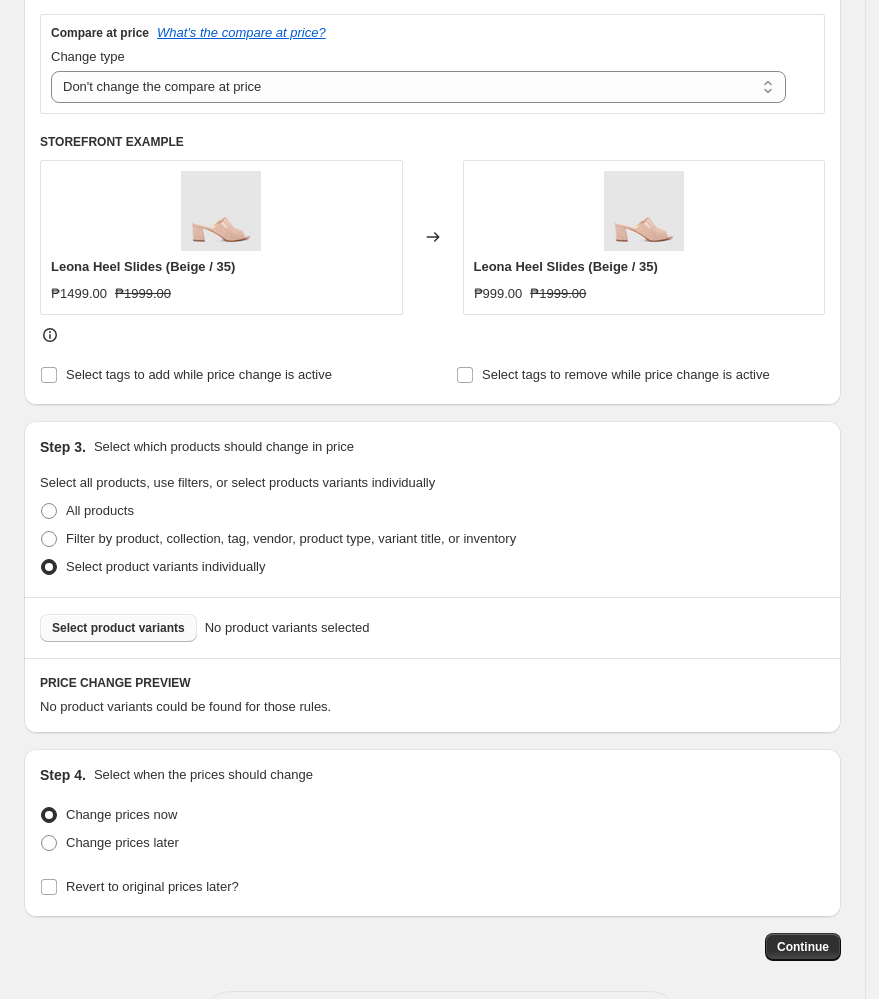 click on "Select product variants" at bounding box center [118, 628] 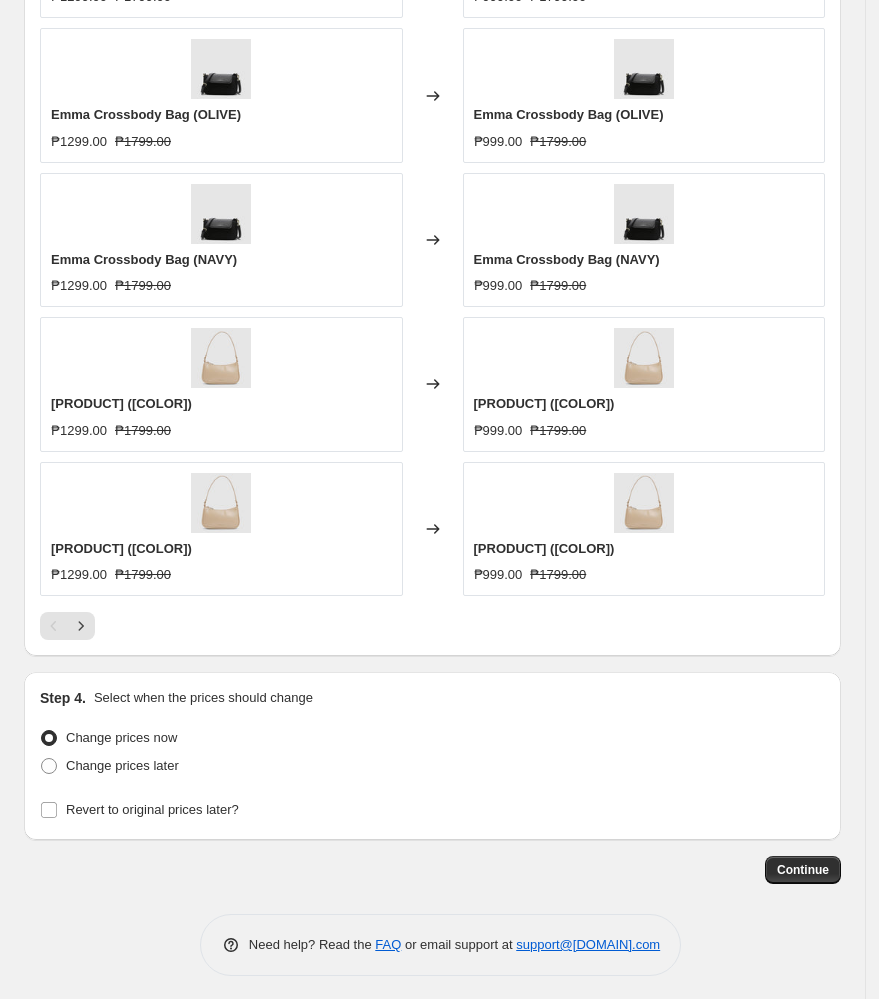 scroll, scrollTop: 1385, scrollLeft: 0, axis: vertical 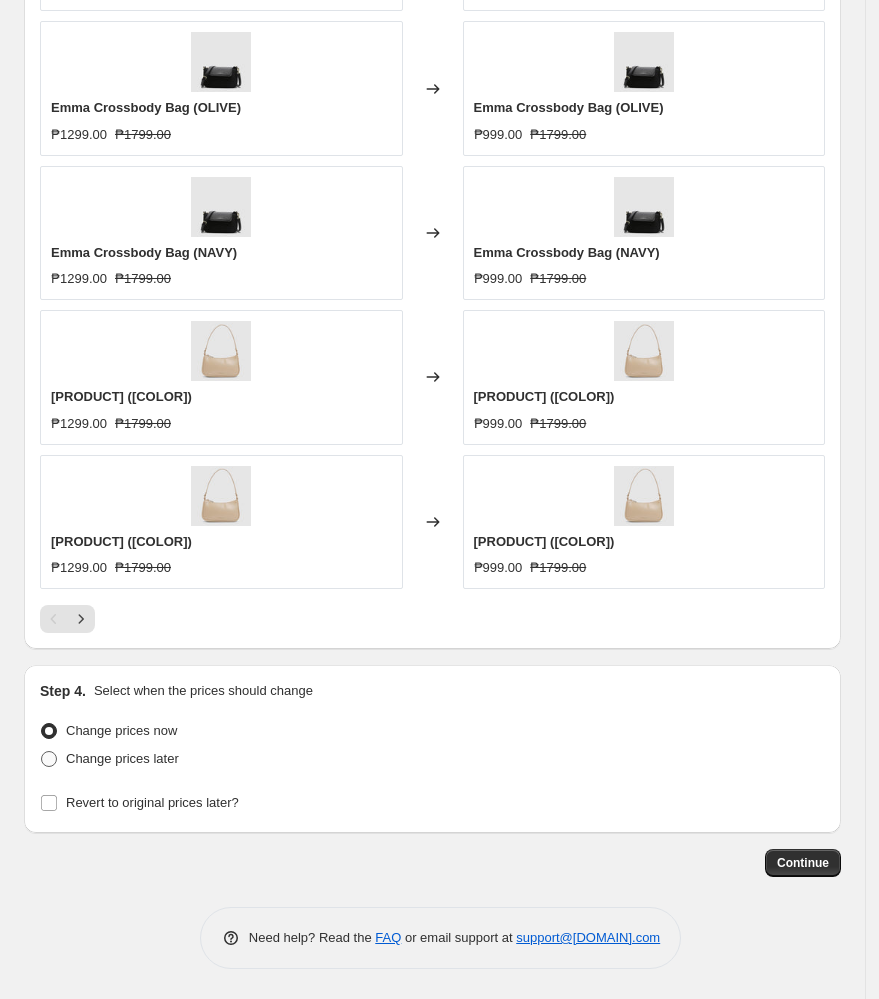 click on "Change prices later" at bounding box center [122, 758] 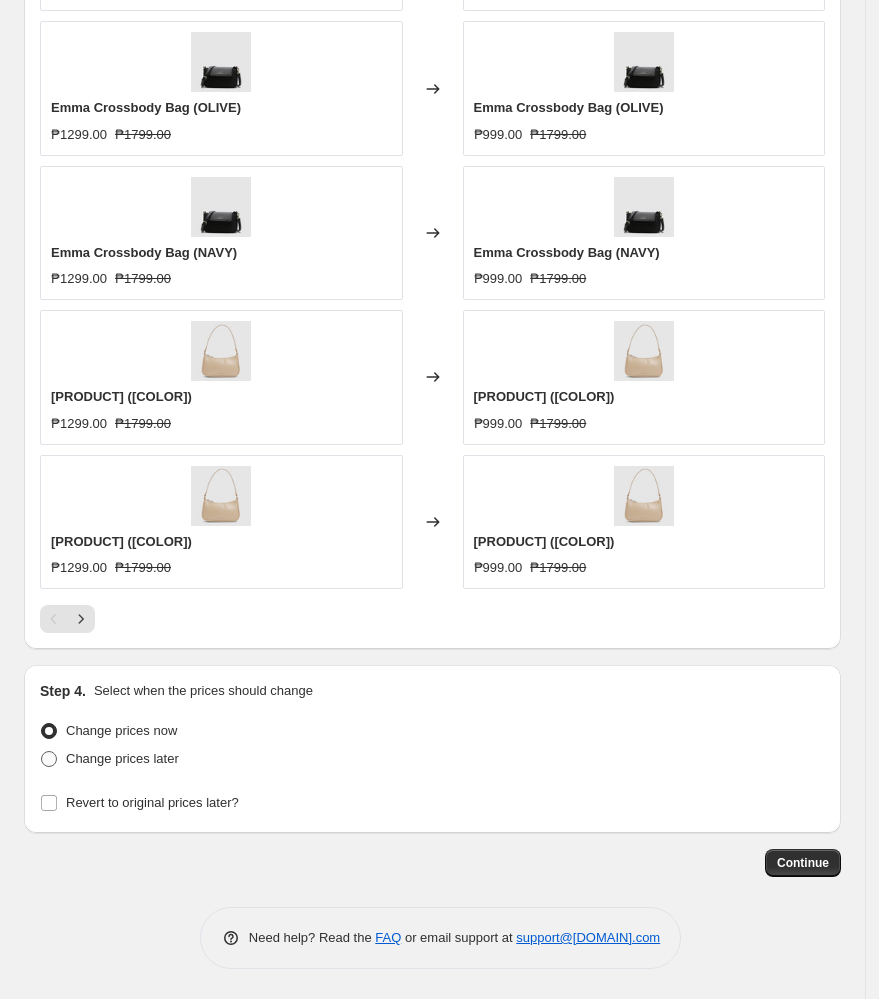 radio on "true" 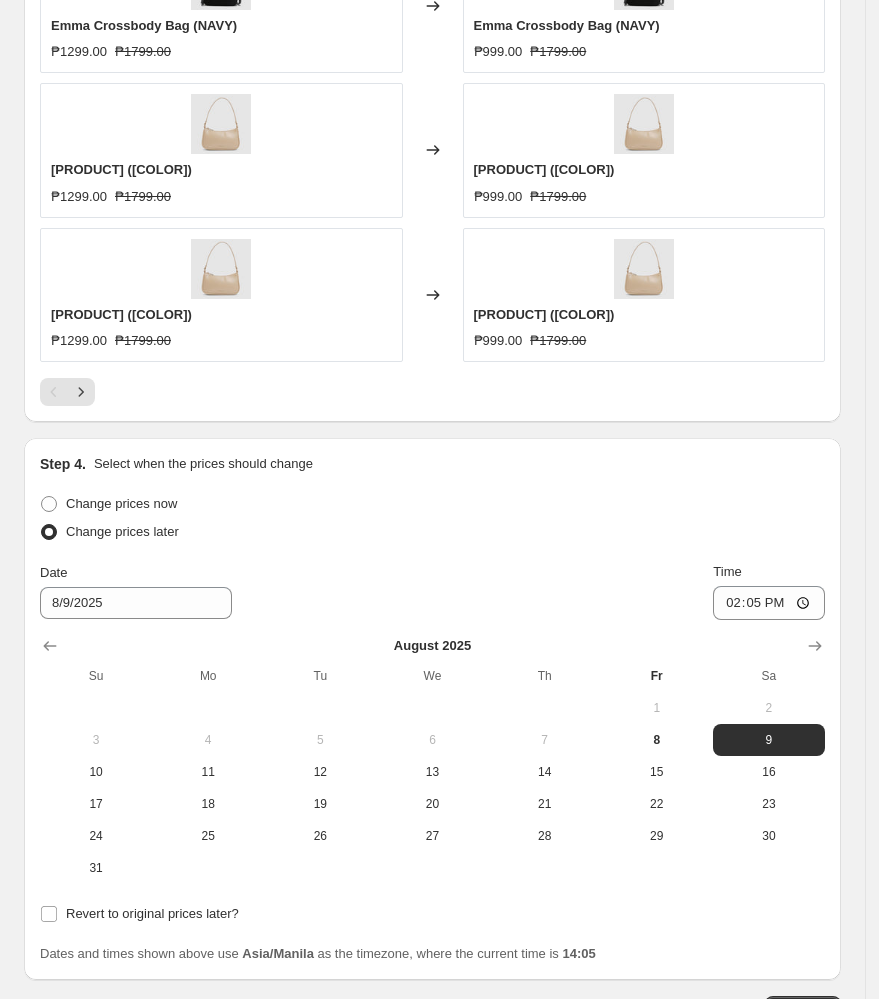 scroll, scrollTop: 1759, scrollLeft: 0, axis: vertical 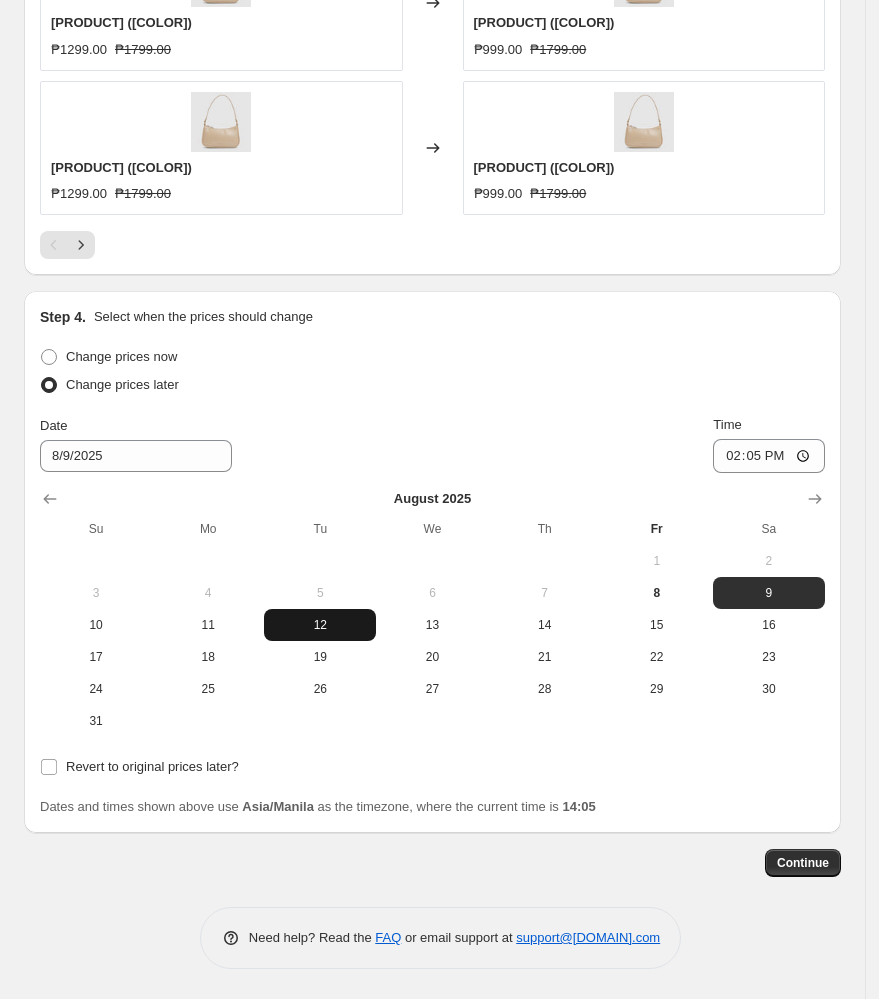 click on "12" at bounding box center (320, 625) 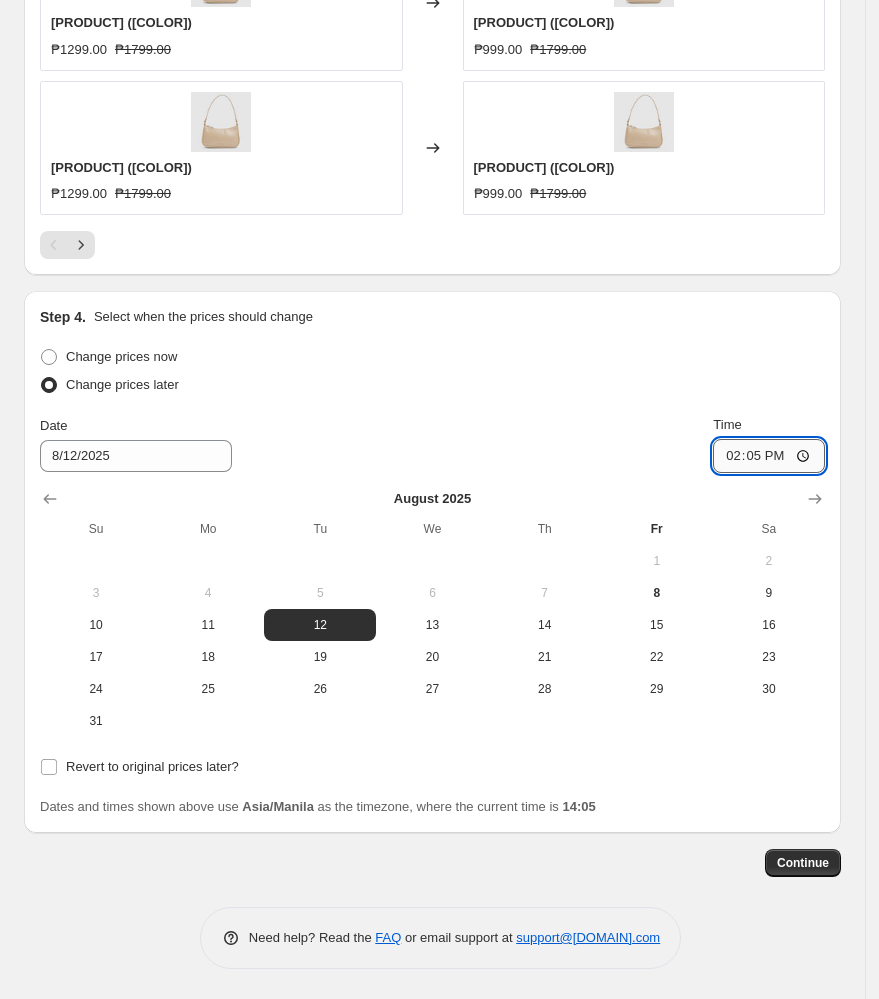 click on "14:05" at bounding box center [769, 456] 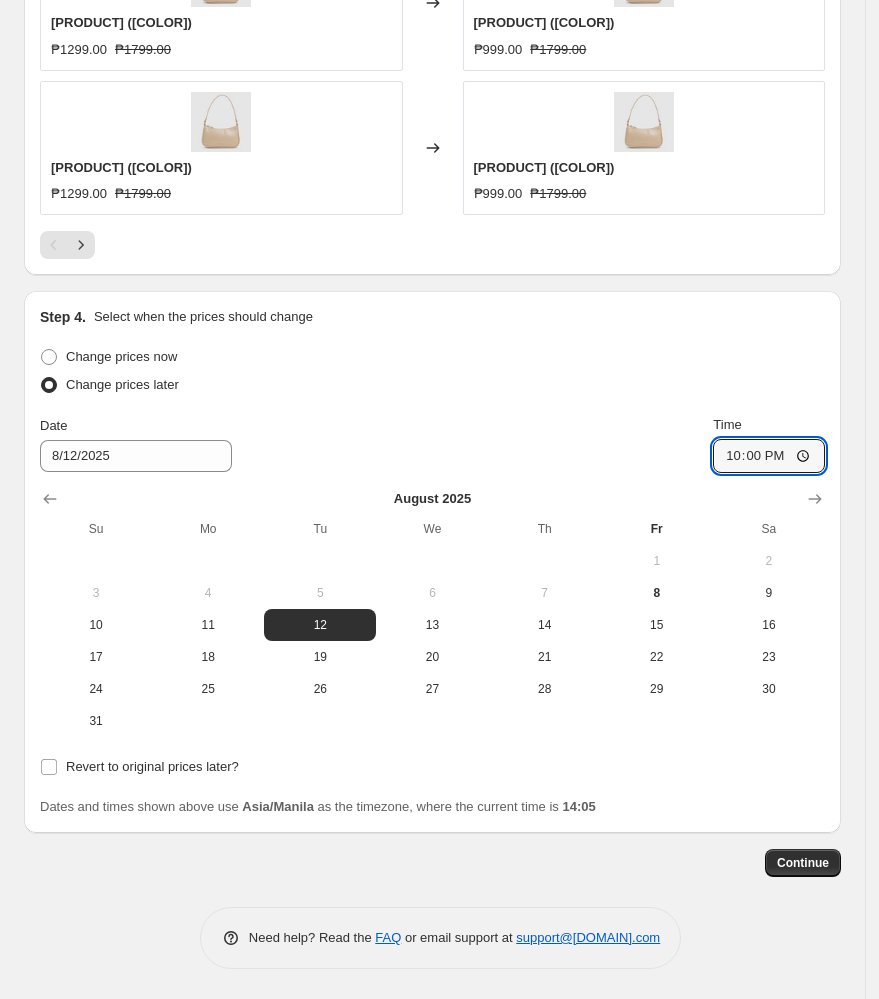 type on "10:00" 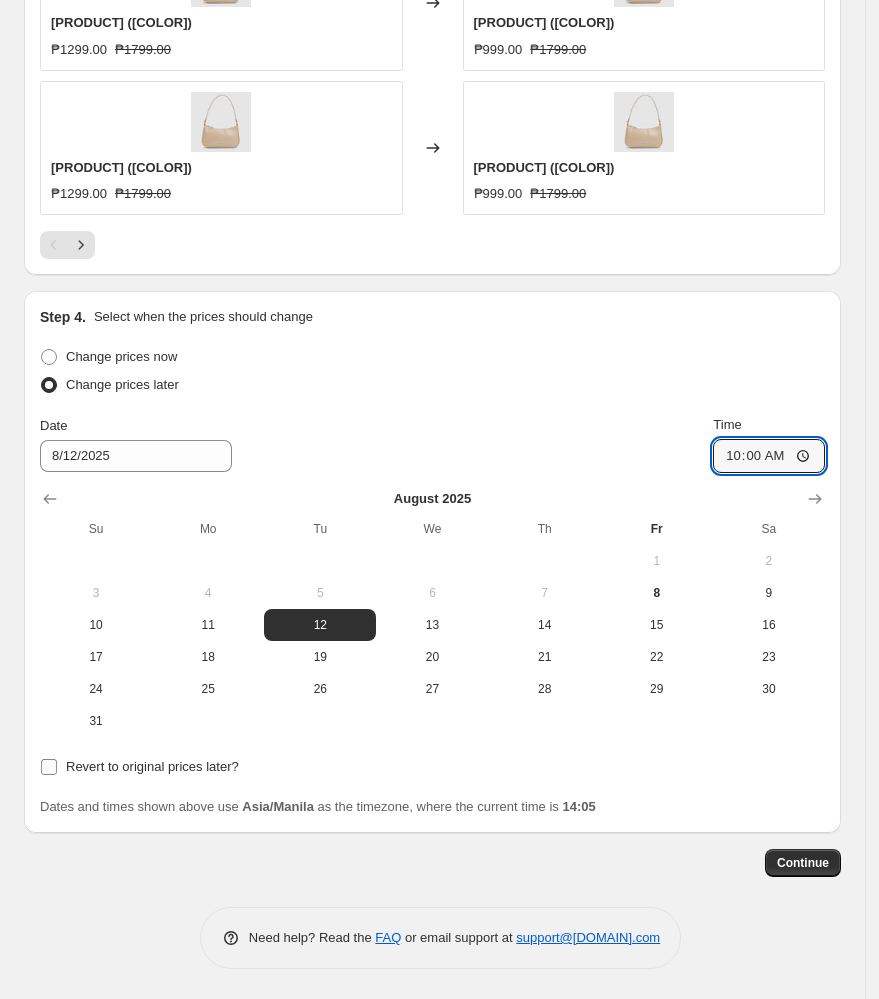 click on "Revert to original prices later?" at bounding box center [152, 766] 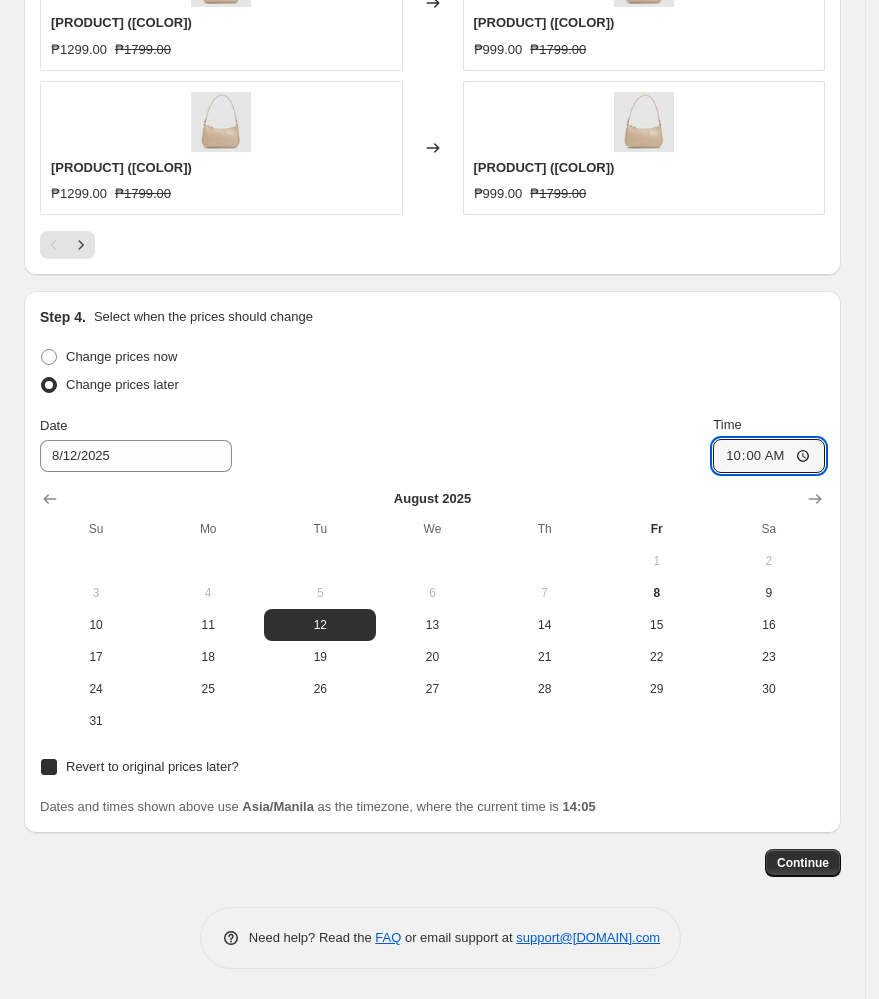 checkbox on "true" 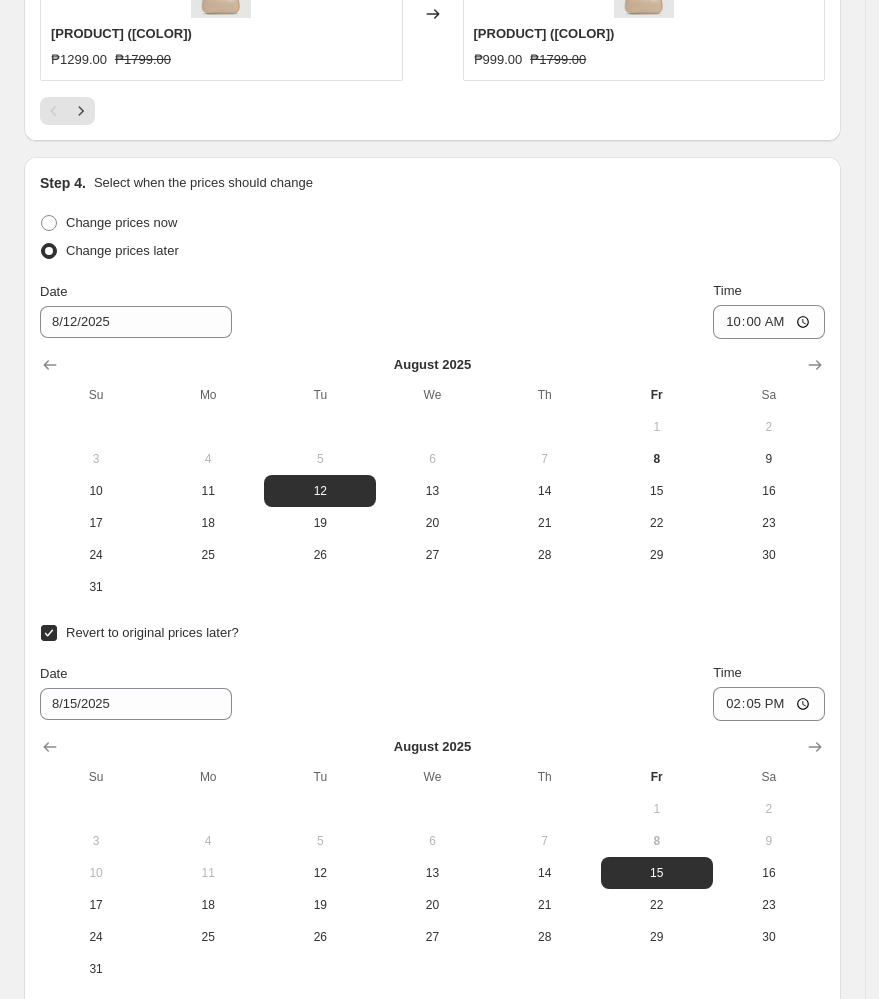 scroll, scrollTop: 2096, scrollLeft: 0, axis: vertical 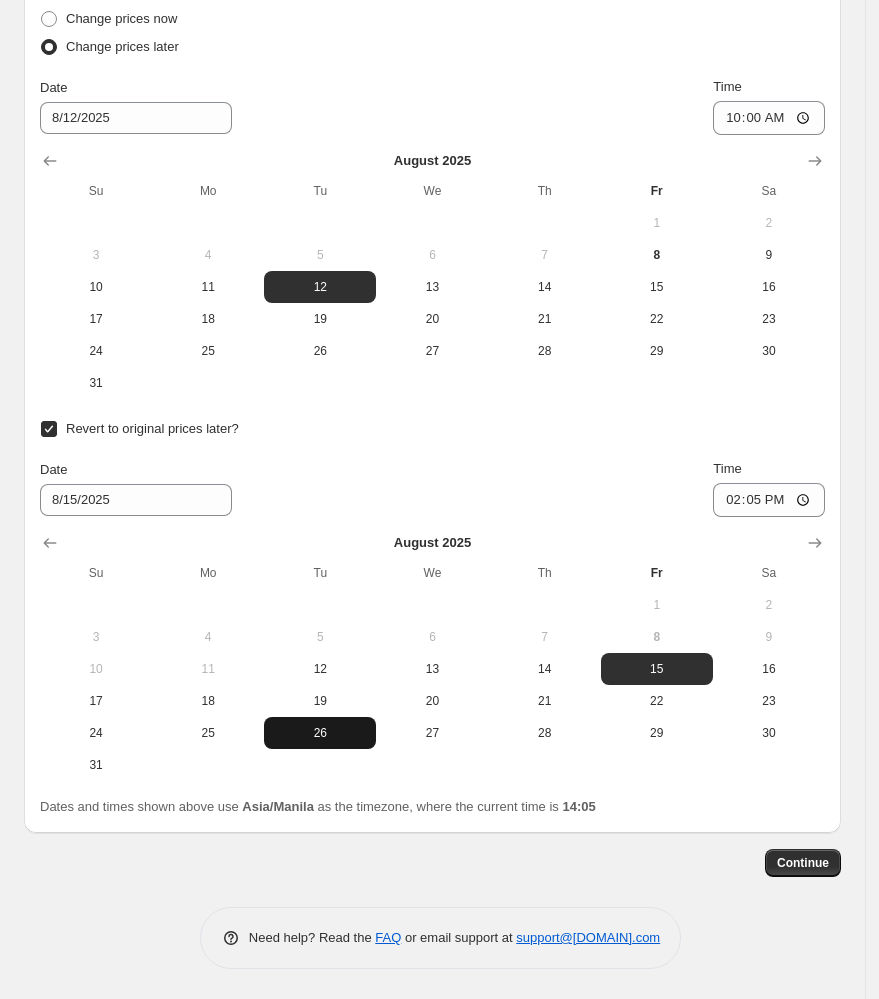 click on "26" at bounding box center [320, 733] 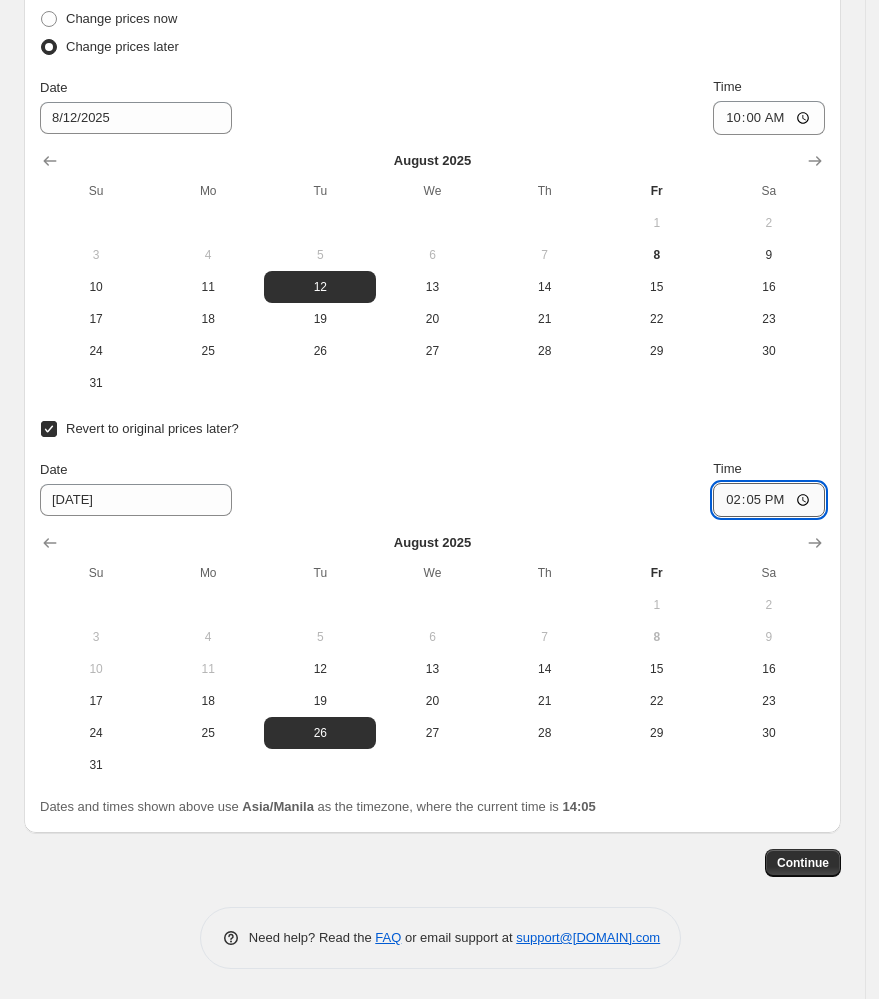 click on "14:05" at bounding box center [769, 500] 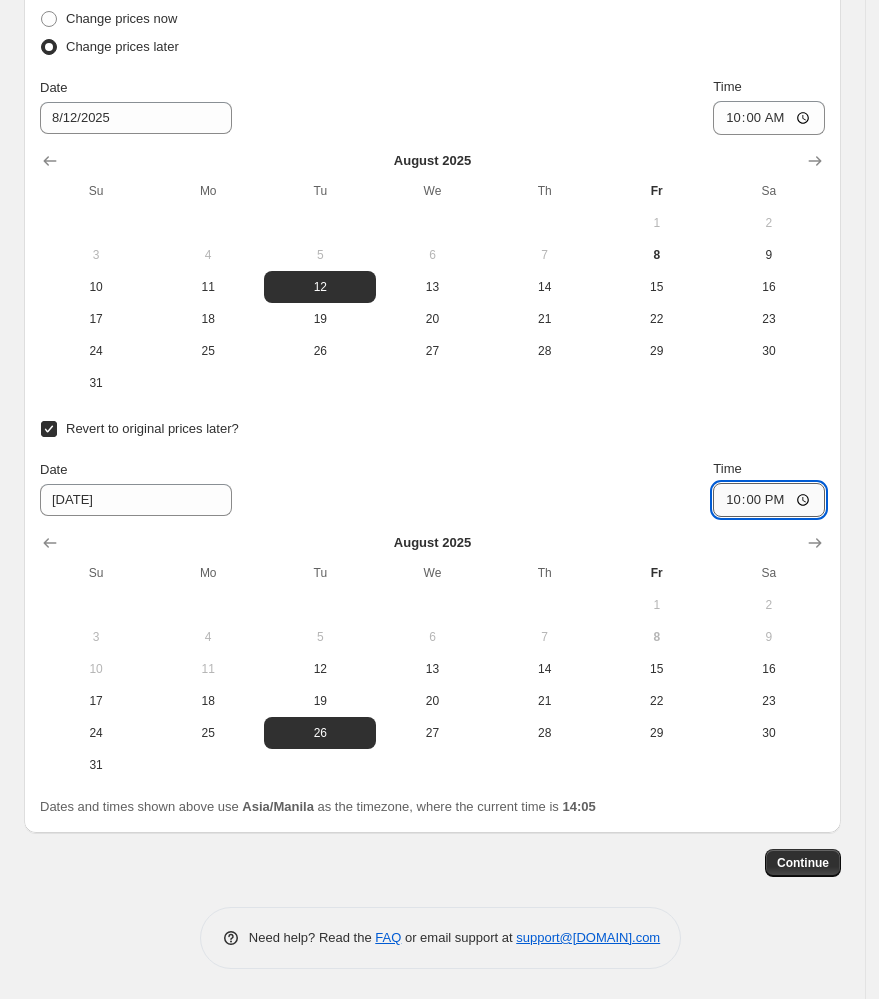 type on "10:00" 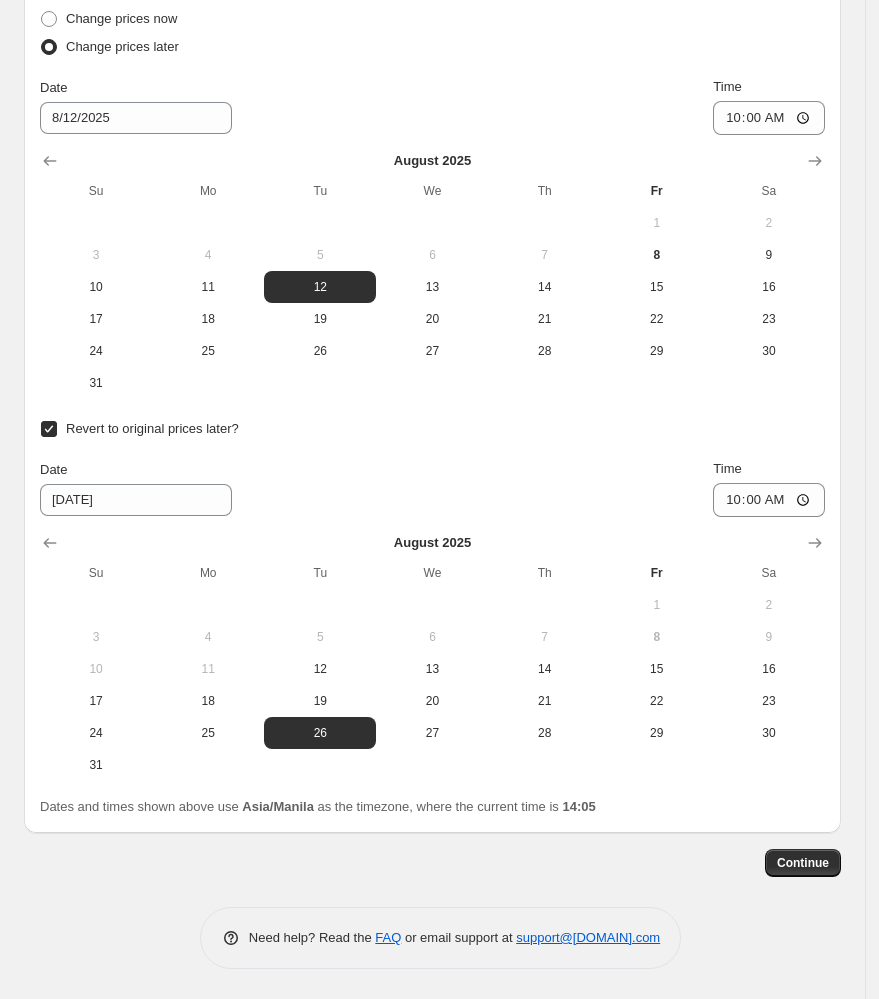 click at bounding box center [432, 543] 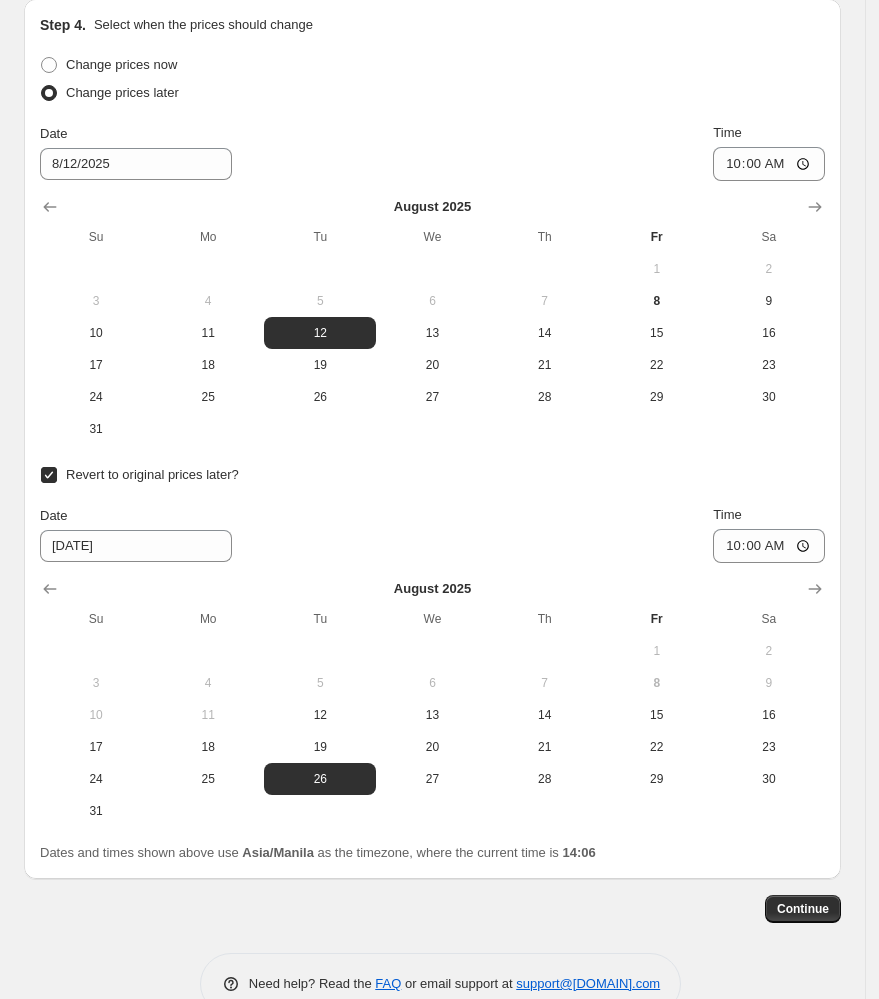 scroll, scrollTop: 2096, scrollLeft: 0, axis: vertical 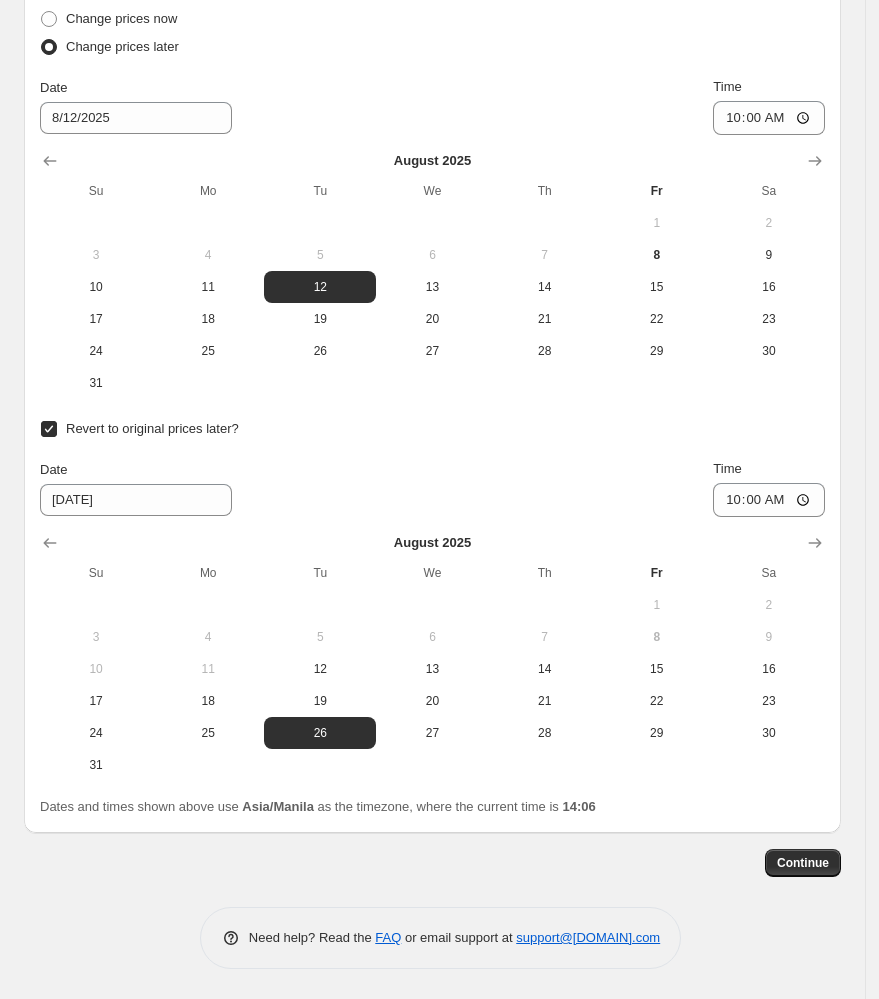 click on "Step 1. Optionally give your price change job a title (eg "March 30% off sale on boots") Aug Promo(Aug 12-26): Bags @ 999 This title is just for internal use, customers won't see it Step 2. Select how the prices should change Use bulk price change rules Set product prices individually Use CSV upload Price Change type Change the price to a certain amount Change the price by a certain amount Change the price by a certain percentage Change the price to the current compare at price (price before sale) Change the price by a certain amount relative to the compare at price Change the price by a certain percentage relative to the compare at price Don't change the price Change the price by a certain percentage relative to the cost per item Change price to certain cost margin Change the price to a certain amount Price change amount ₱ [AMOUNT] Compare at price What's the compare at price? Change type Change the compare at price to the current price (sale) Change the compare at price to a certain amount ₱[AMOUNT] 8" at bounding box center (432, -533) 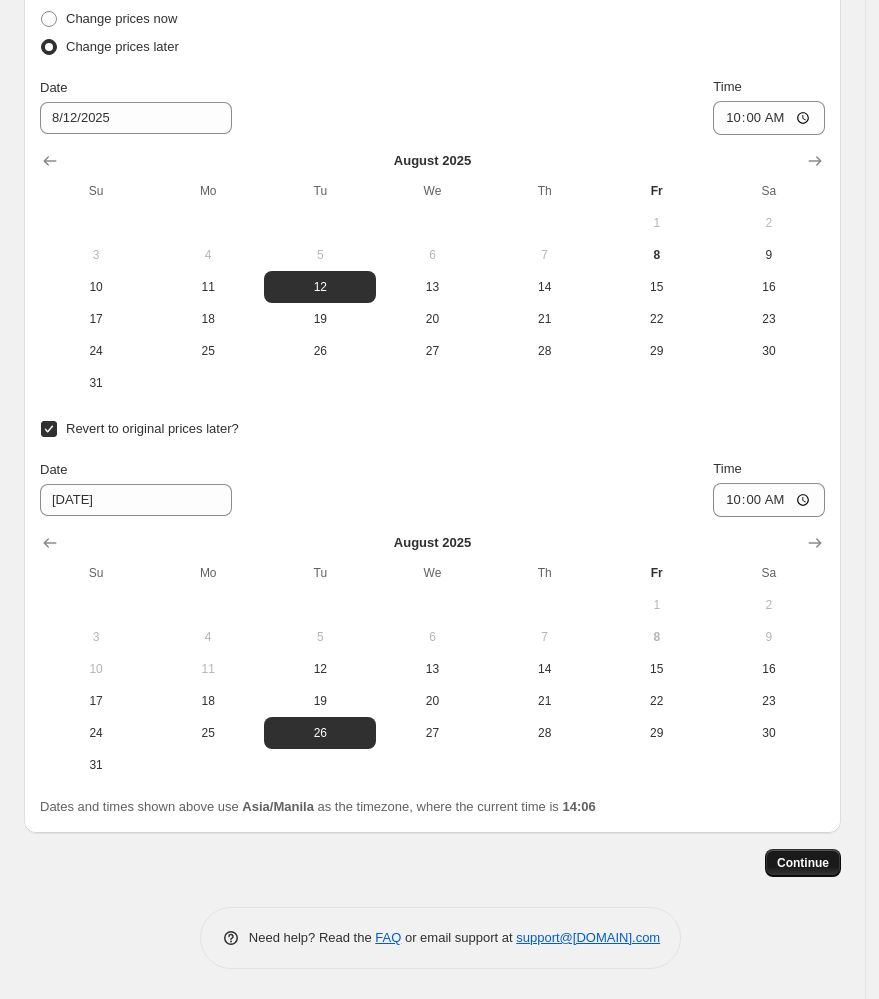 click on "Continue" at bounding box center [803, 863] 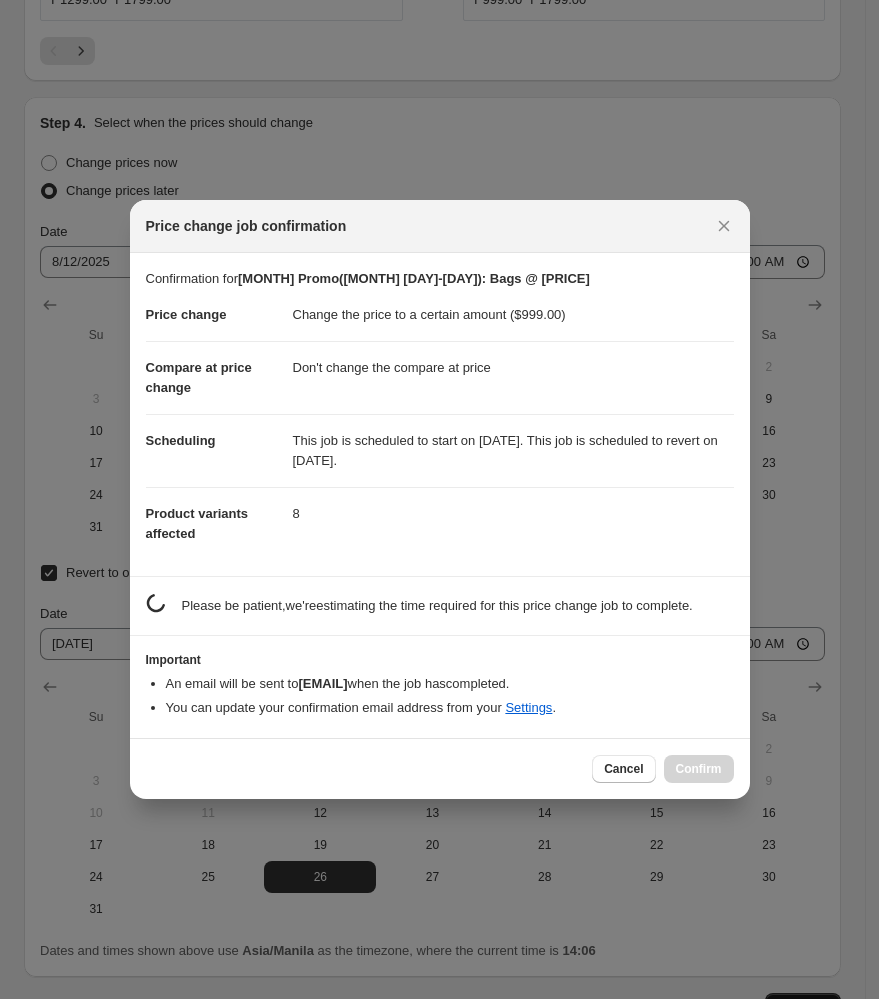 scroll, scrollTop: 0, scrollLeft: 0, axis: both 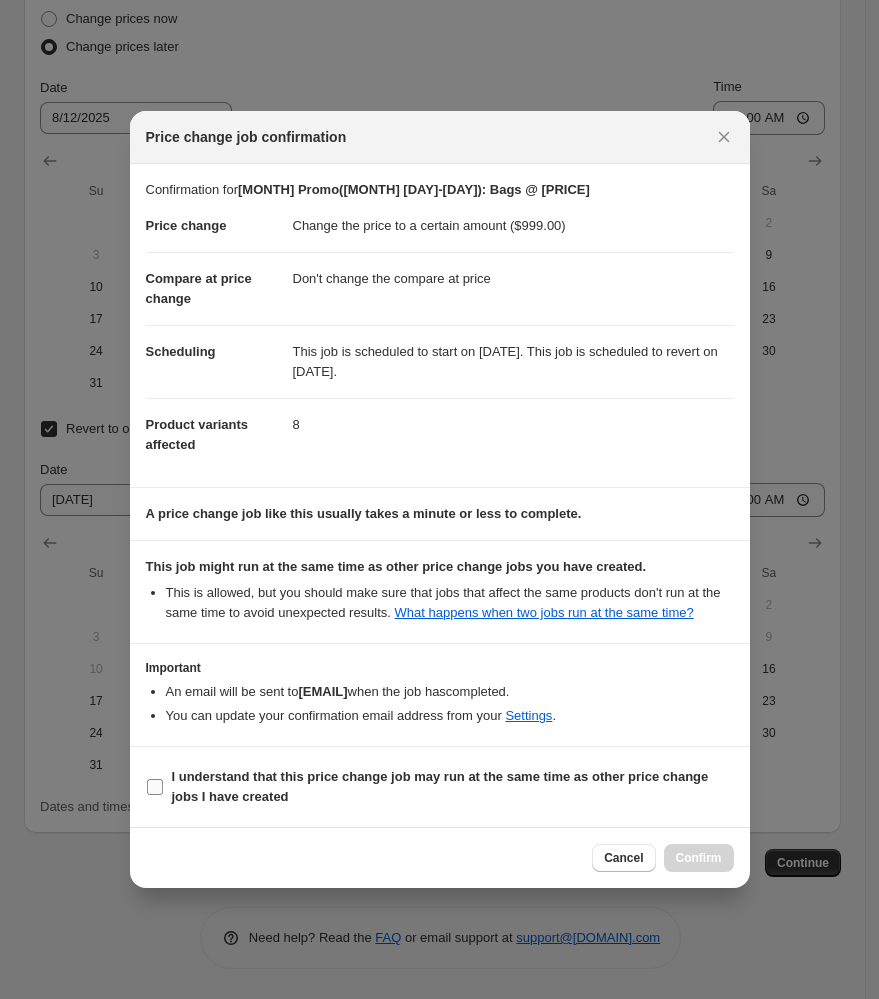 click on "I understand that this price change job may run at the same time as other price change jobs I have created" at bounding box center (155, 787) 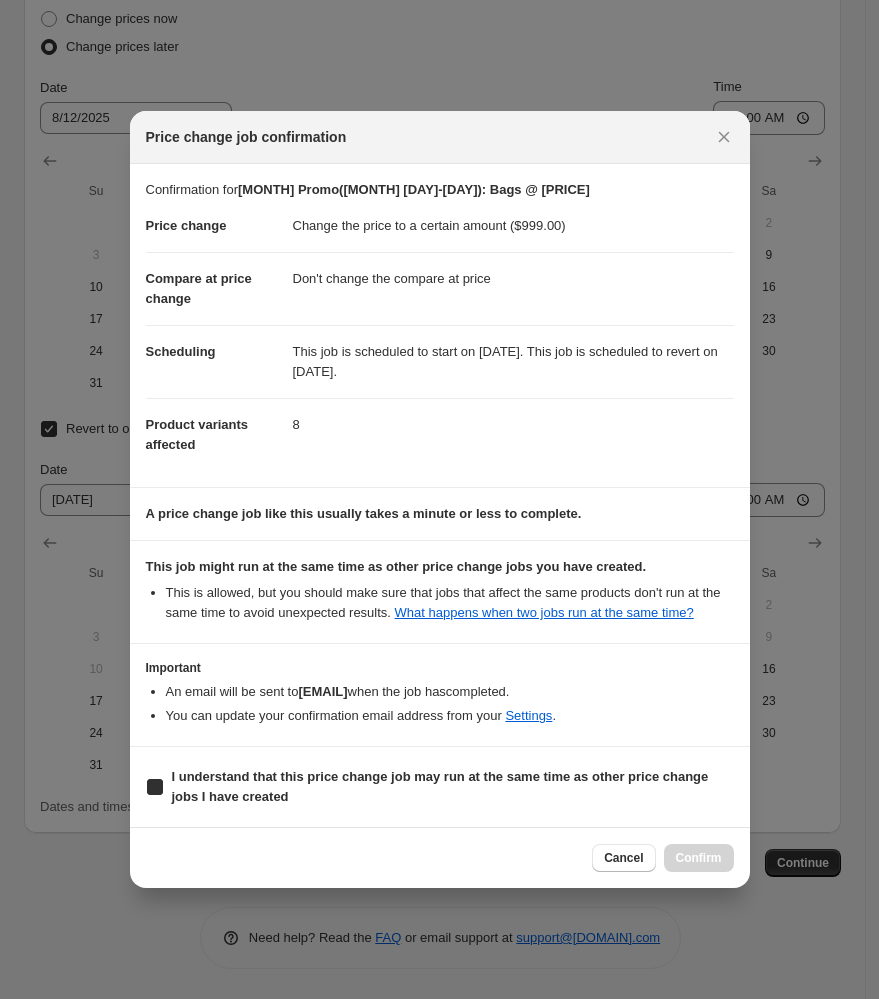checkbox on "true" 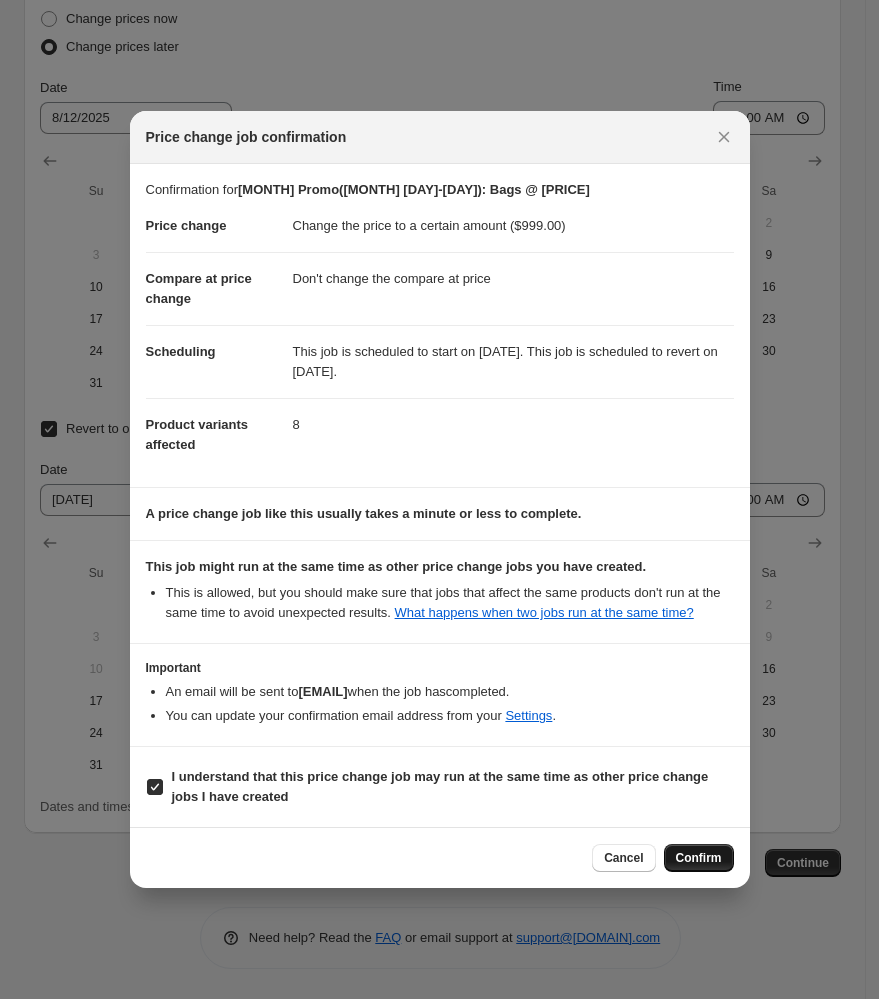click on "Confirm" at bounding box center [699, 858] 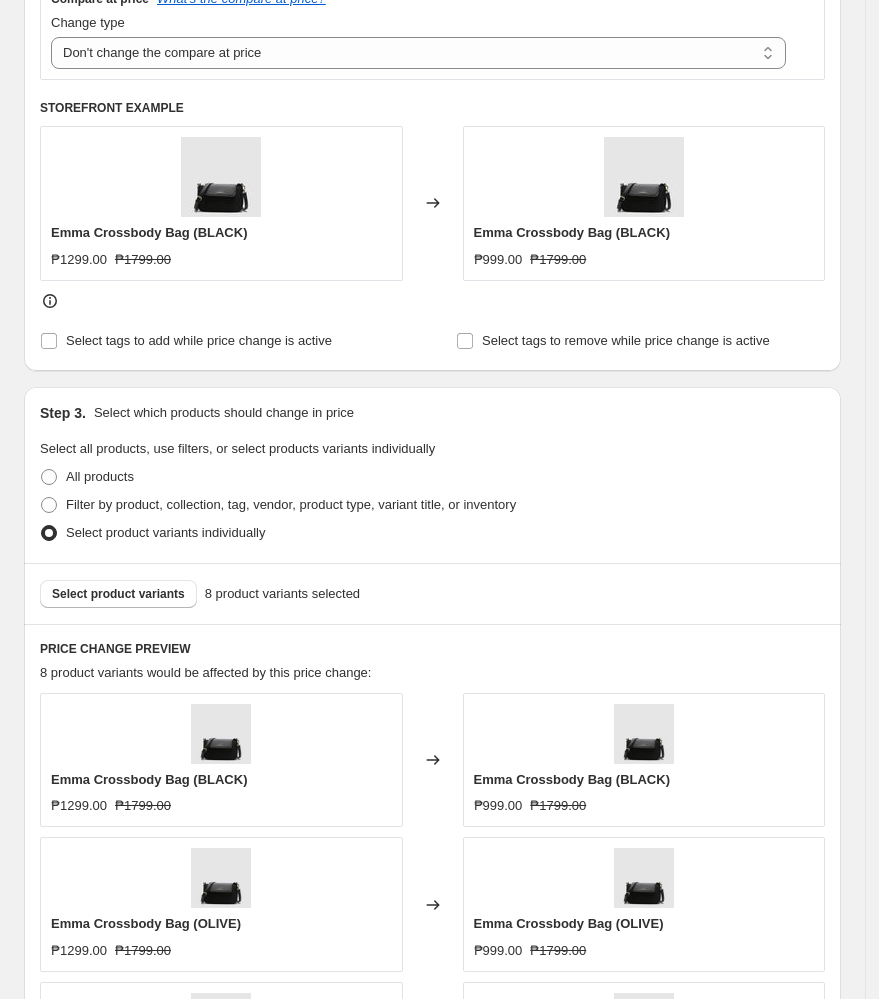 scroll, scrollTop: 363, scrollLeft: 0, axis: vertical 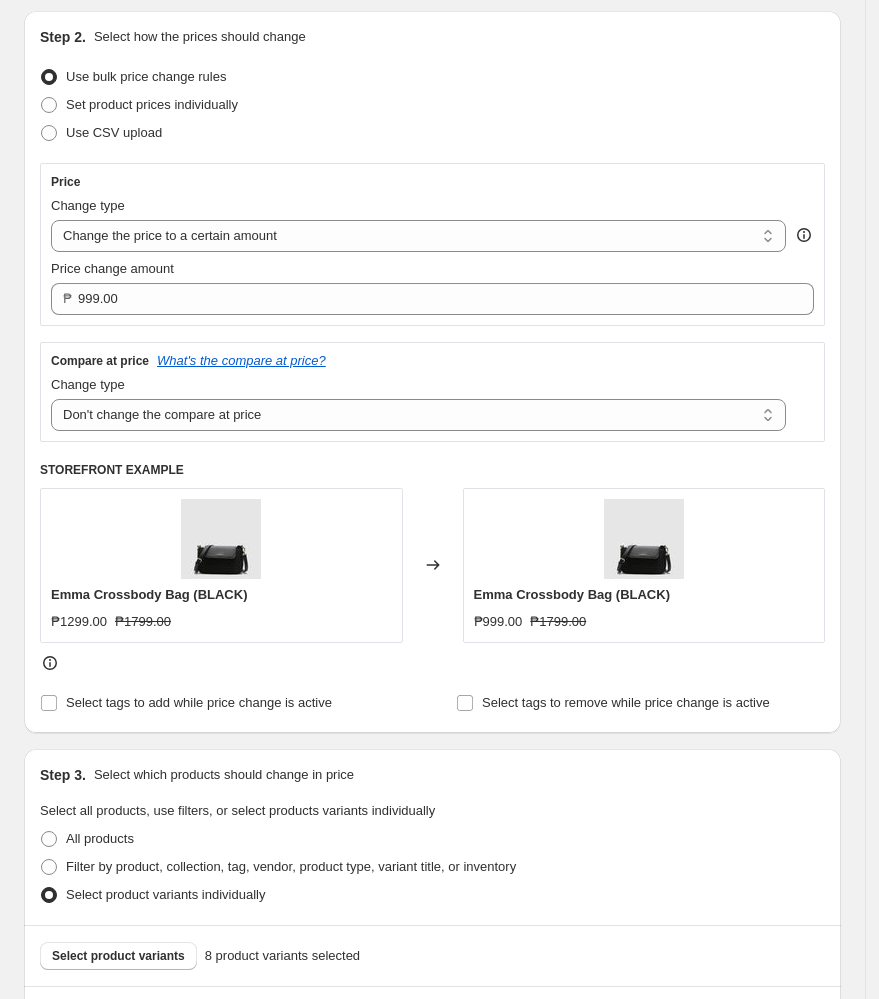 click on "Step 2. Select how the prices should change Use bulk price change rules Set product prices individually Use CSV upload Price Change type Change the price to a certain amount Change the price by a certain amount Change the price by a certain percentage Change the price to the current compare at price (price before sale) Change the price by a certain amount relative to the compare at price Change the price by a certain percentage relative to the compare at price Don't change the price Change the price by a certain percentage relative to the cost per item Change price to certain cost margin Change the price to a certain amount Price change amount ₱ [AMOUNT] Compare at price What's the compare at price? Change type Change the compare at price to the current price (sale) Change the compare at price to a certain amount Change the compare at price by a certain amount Change the compare at price by a certain percentage Change the compare at price by a certain amount relative to the actual price STOREFRONT EXAMPLE" at bounding box center (432, 372) 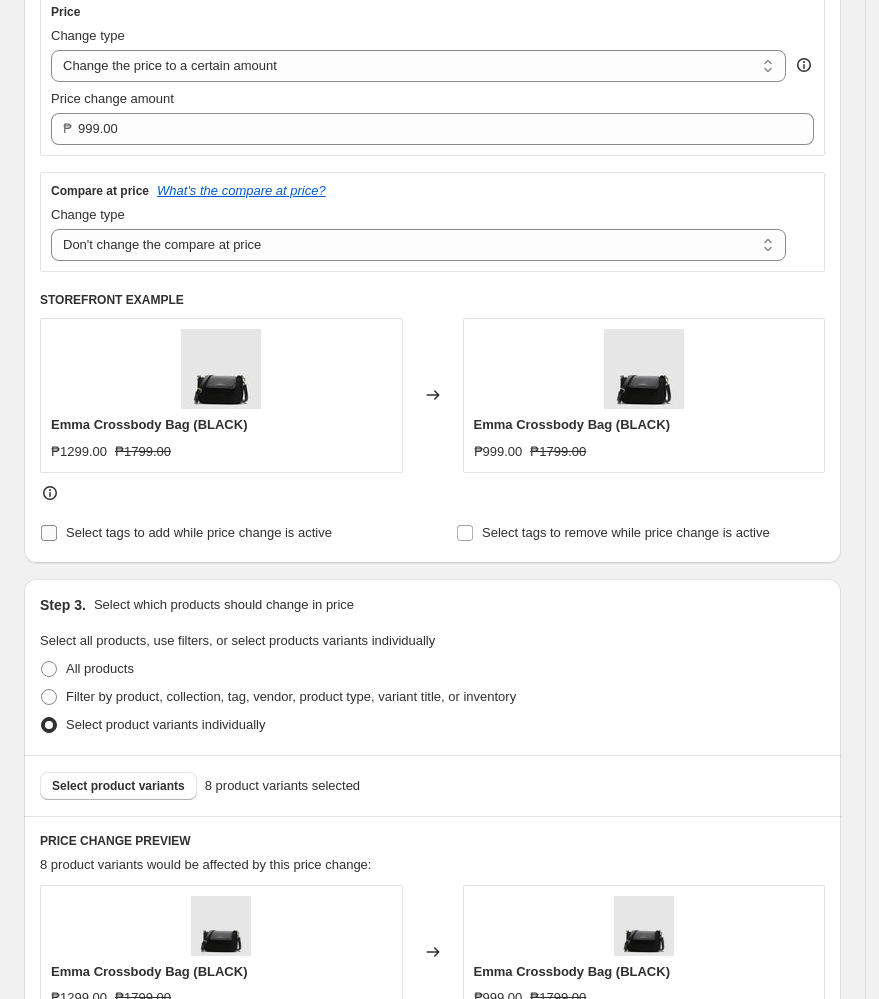 scroll, scrollTop: 0, scrollLeft: 0, axis: both 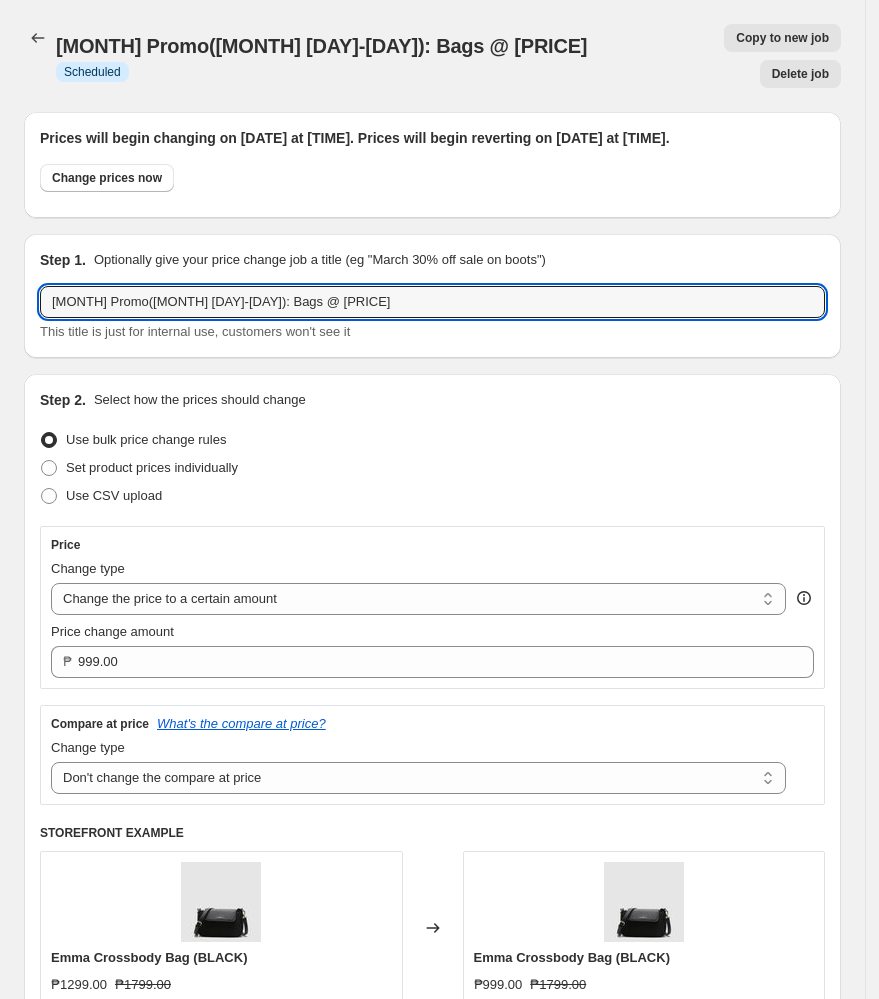 drag, startPoint x: 291, startPoint y: 260, endPoint x: -75, endPoint y: 266, distance: 366.04916 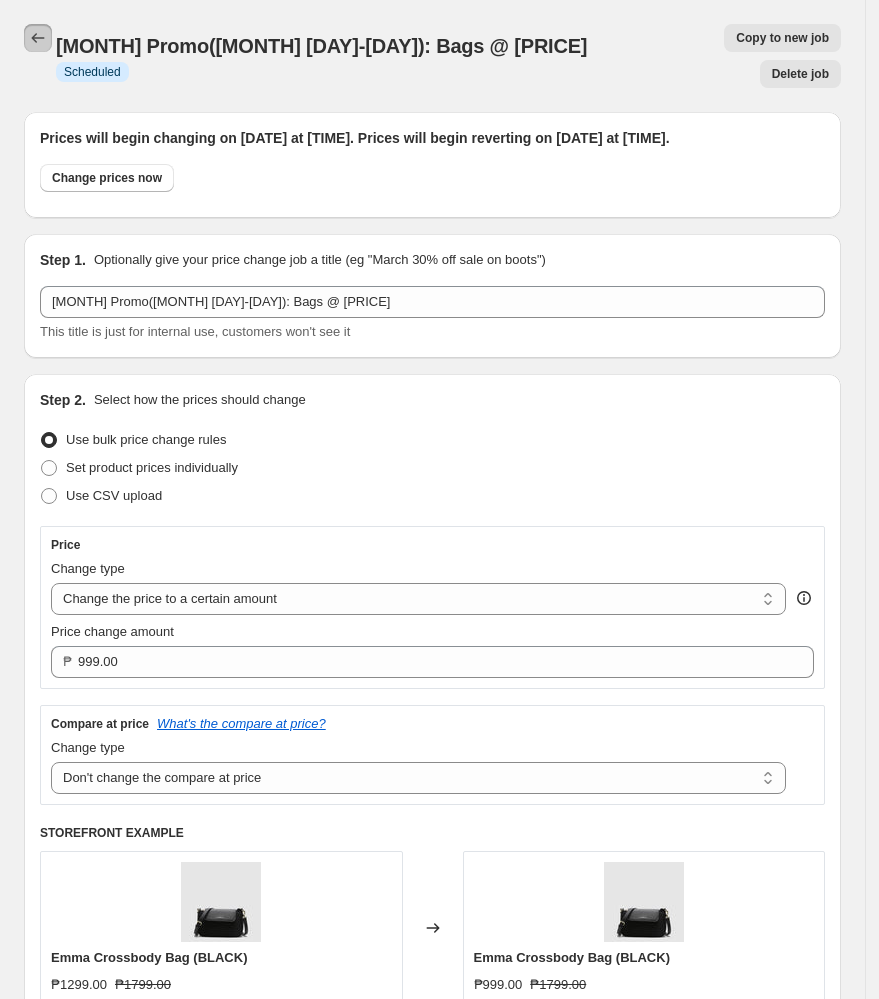 click 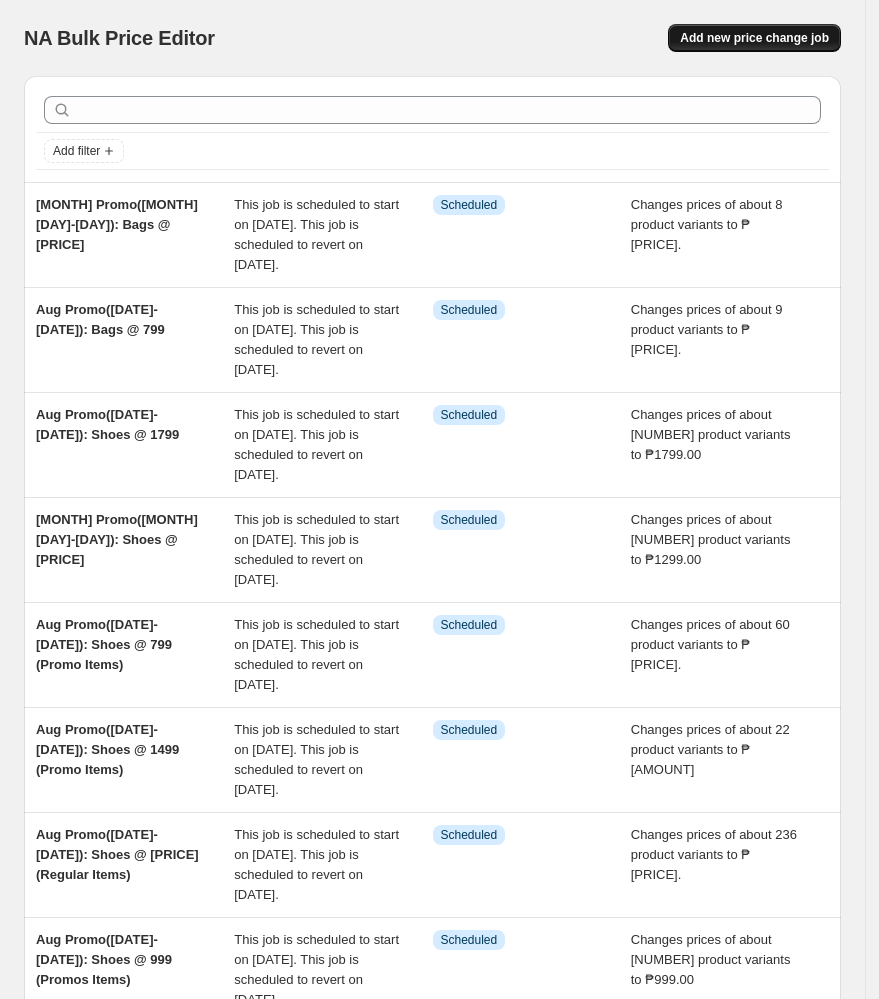 click on "Add new price change job" at bounding box center [754, 38] 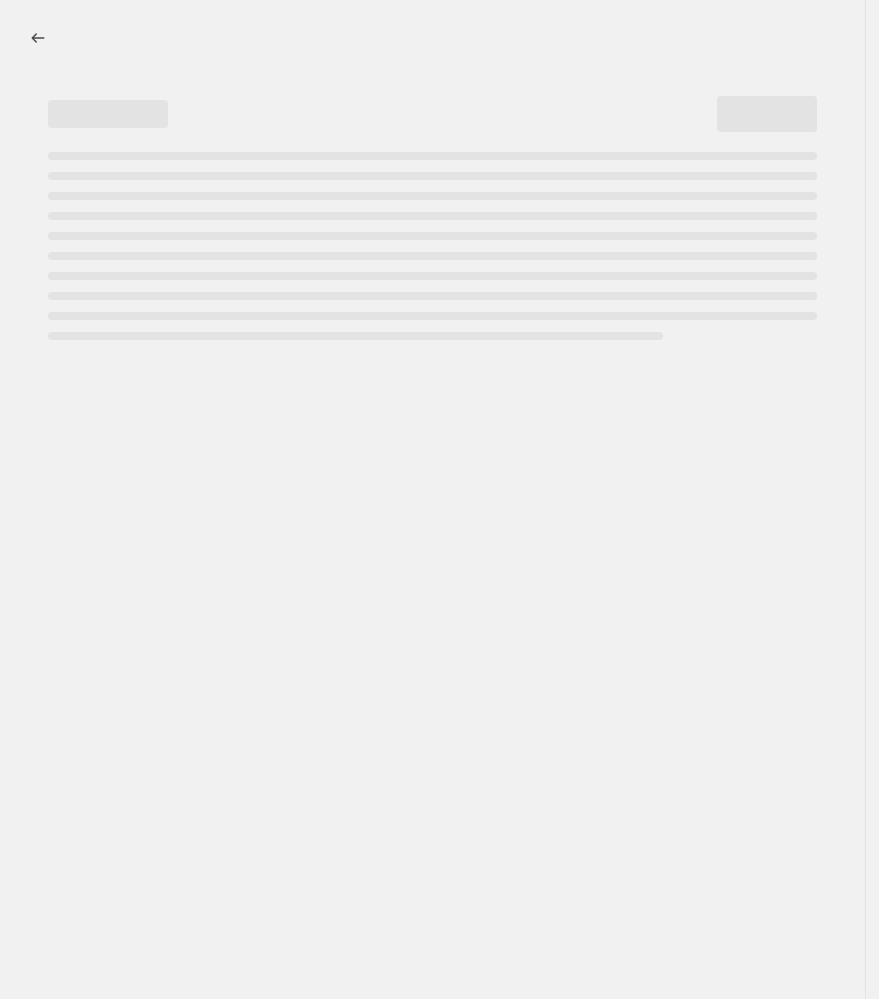select on "percentage" 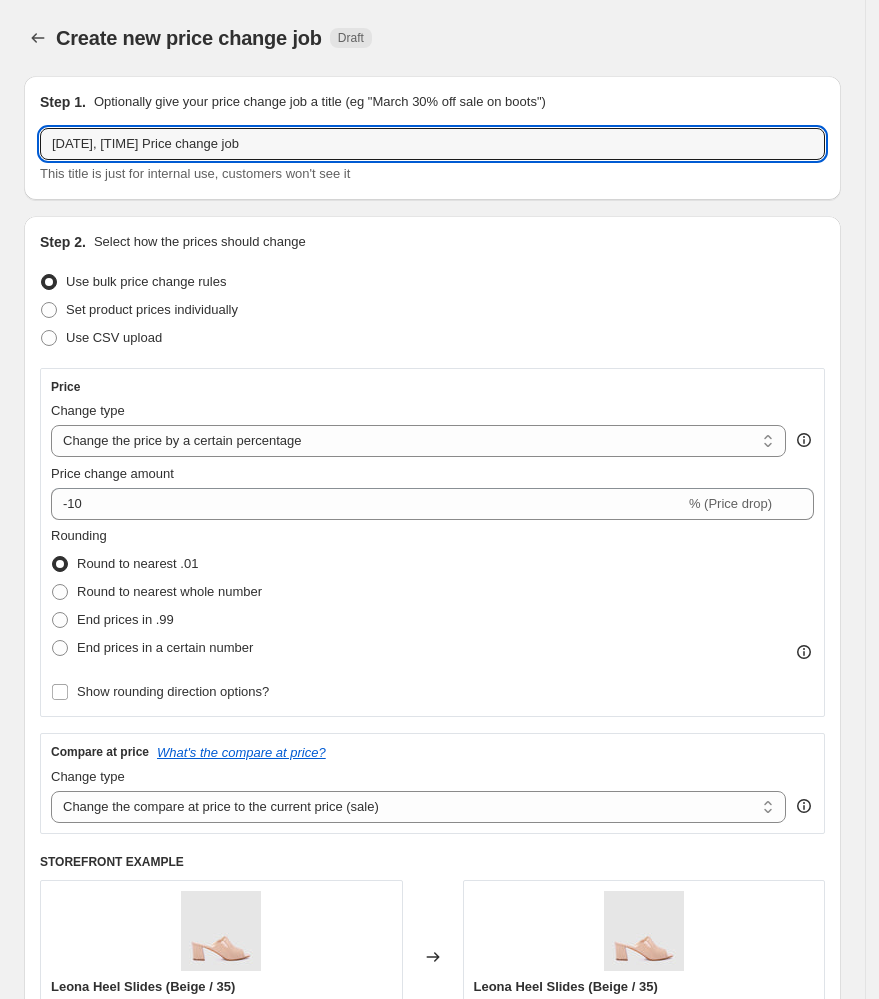 drag, startPoint x: 302, startPoint y: 140, endPoint x: -270, endPoint y: 157, distance: 572.25256 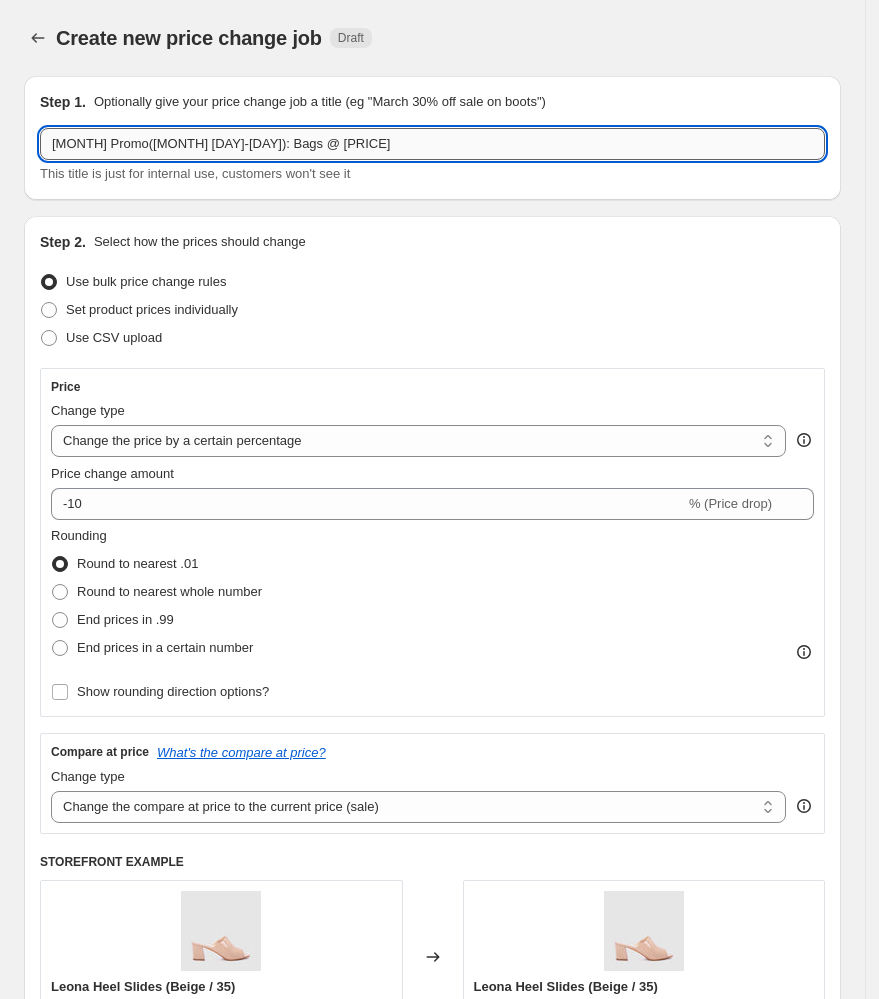 drag, startPoint x: 285, startPoint y: 142, endPoint x: 251, endPoint y: 143, distance: 34.0147 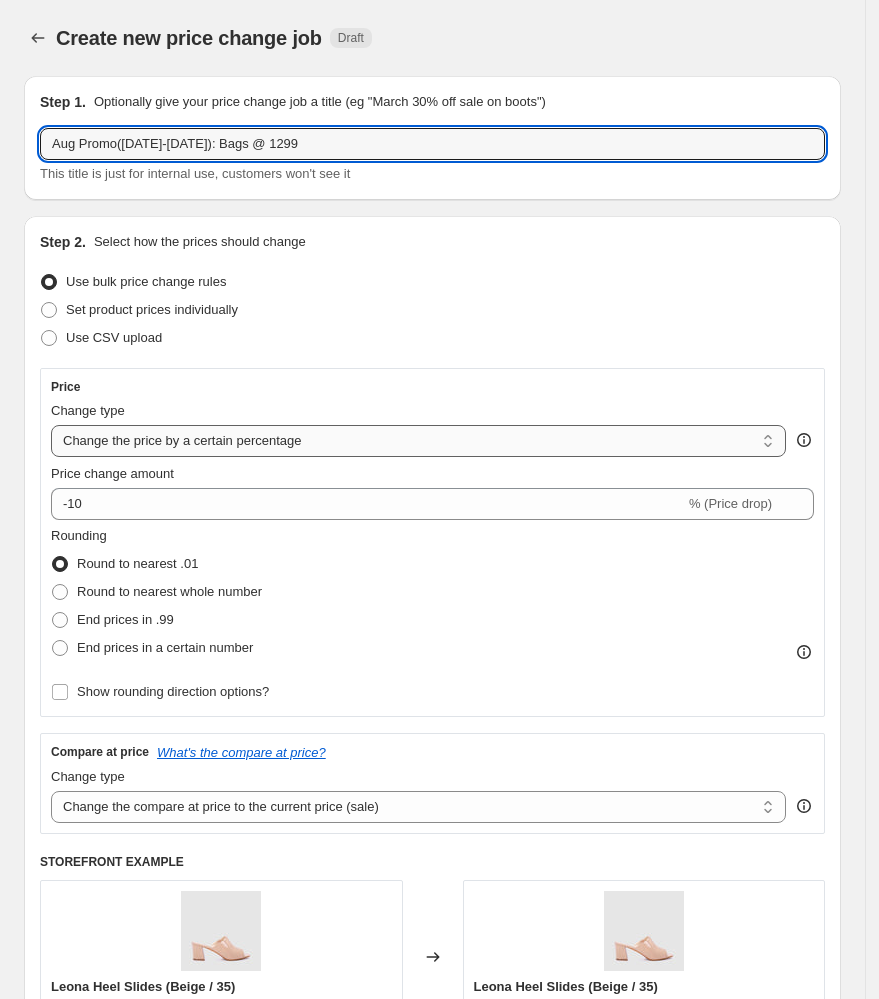 type on "Aug Promo([DATE]-[DATE]): Bags @ 1299" 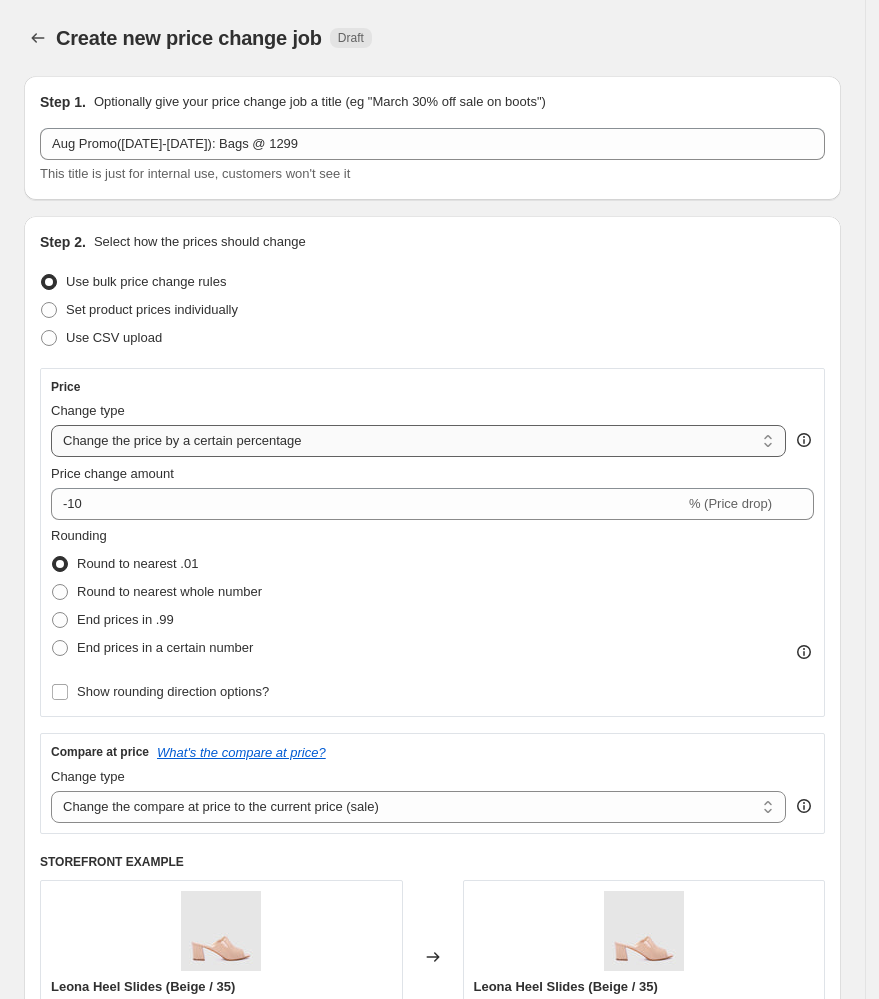 select on "to" 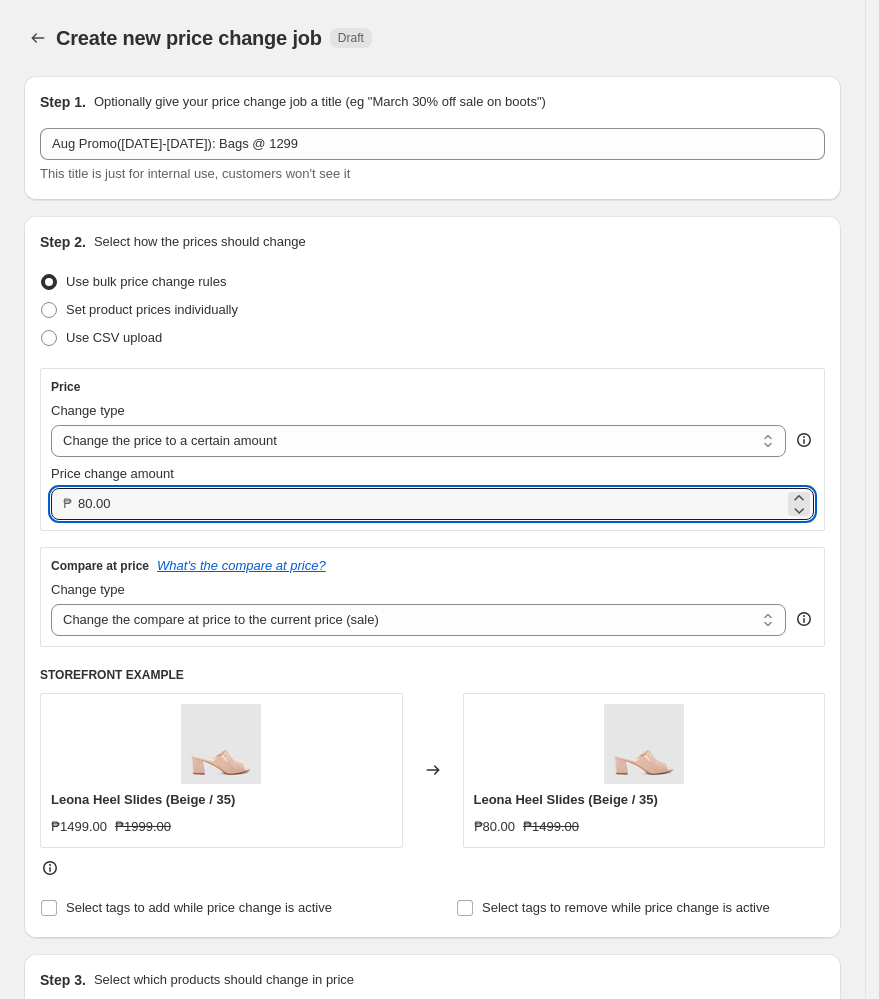 drag, startPoint x: 187, startPoint y: 504, endPoint x: -258, endPoint y: 532, distance: 445.88004 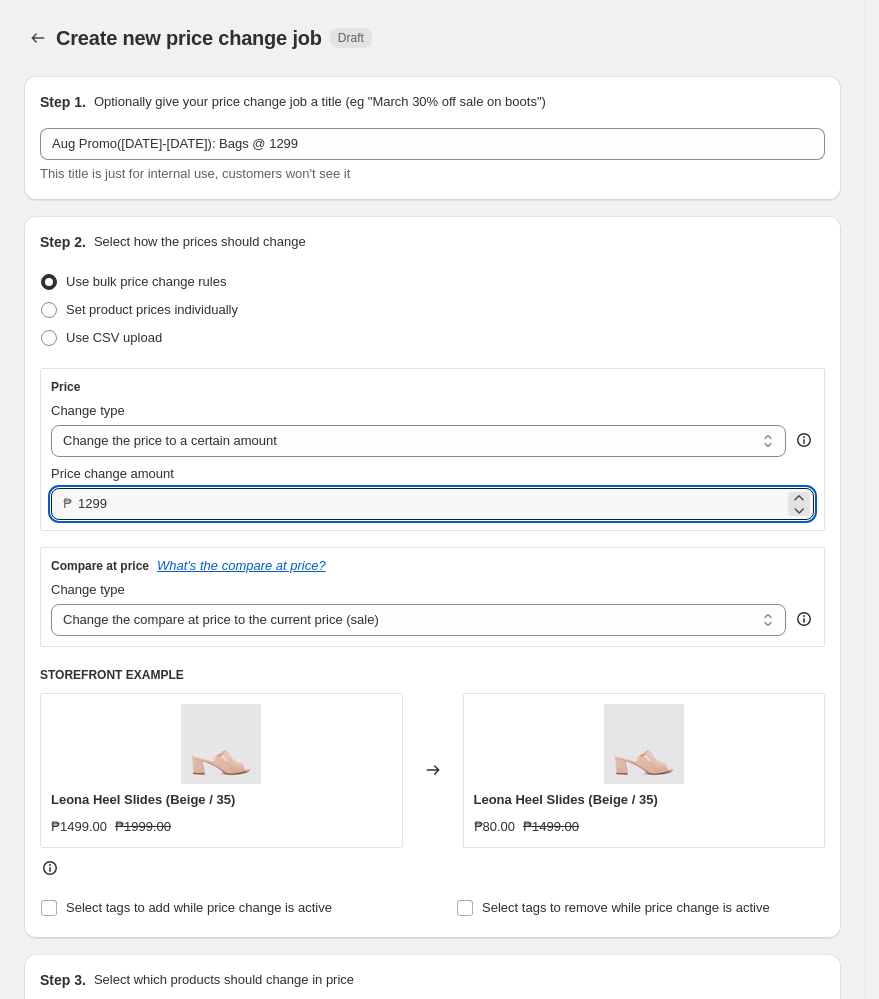 type on "1299.00" 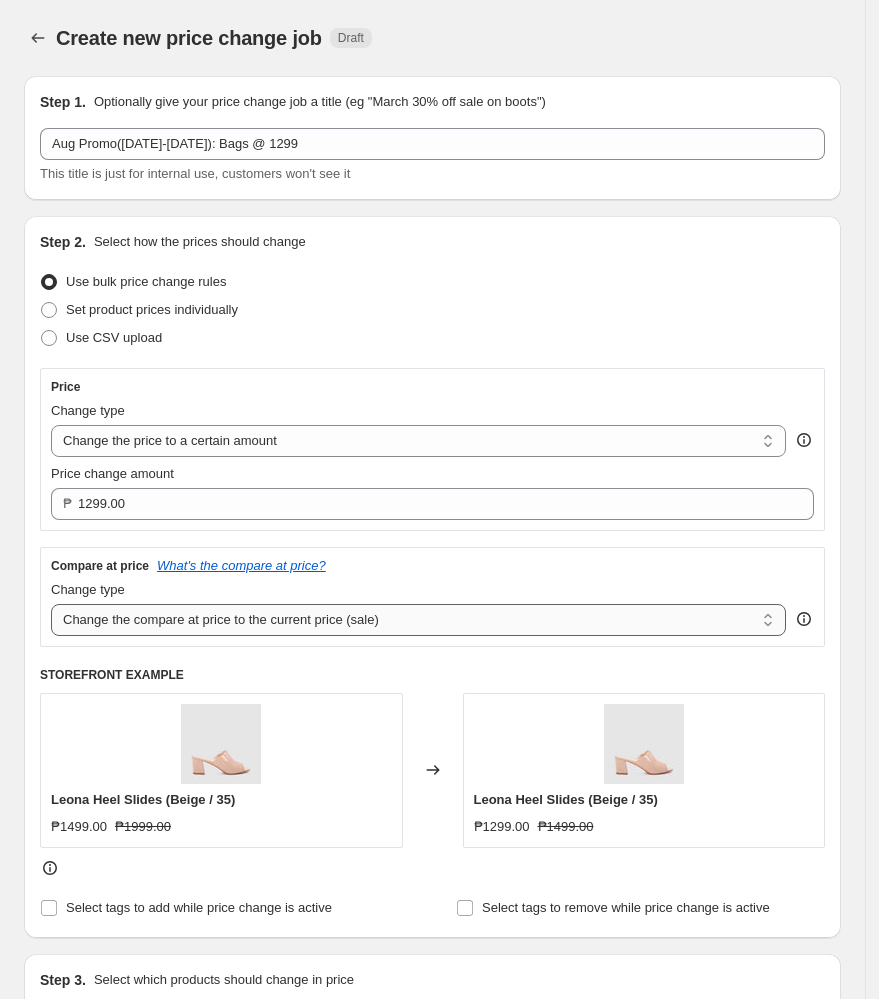 click on "Change the compare at price to the current price (sale) Change the compare at price to a certain amount Change the compare at price by a certain amount Change the compare at price by a certain percentage Change the compare at price by a certain amount relative to the actual price Change the compare at price by a certain percentage relative to the actual price Don't change the compare at price Remove the compare at price" at bounding box center (418, 620) 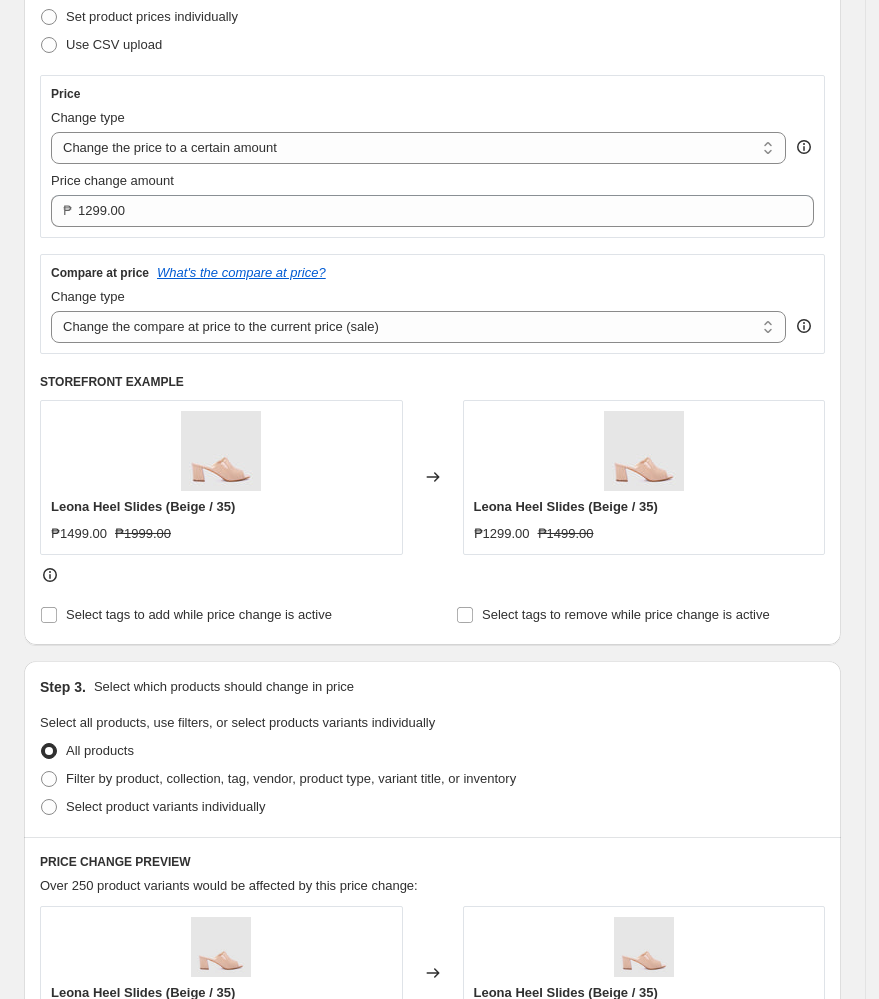 scroll, scrollTop: 533, scrollLeft: 0, axis: vertical 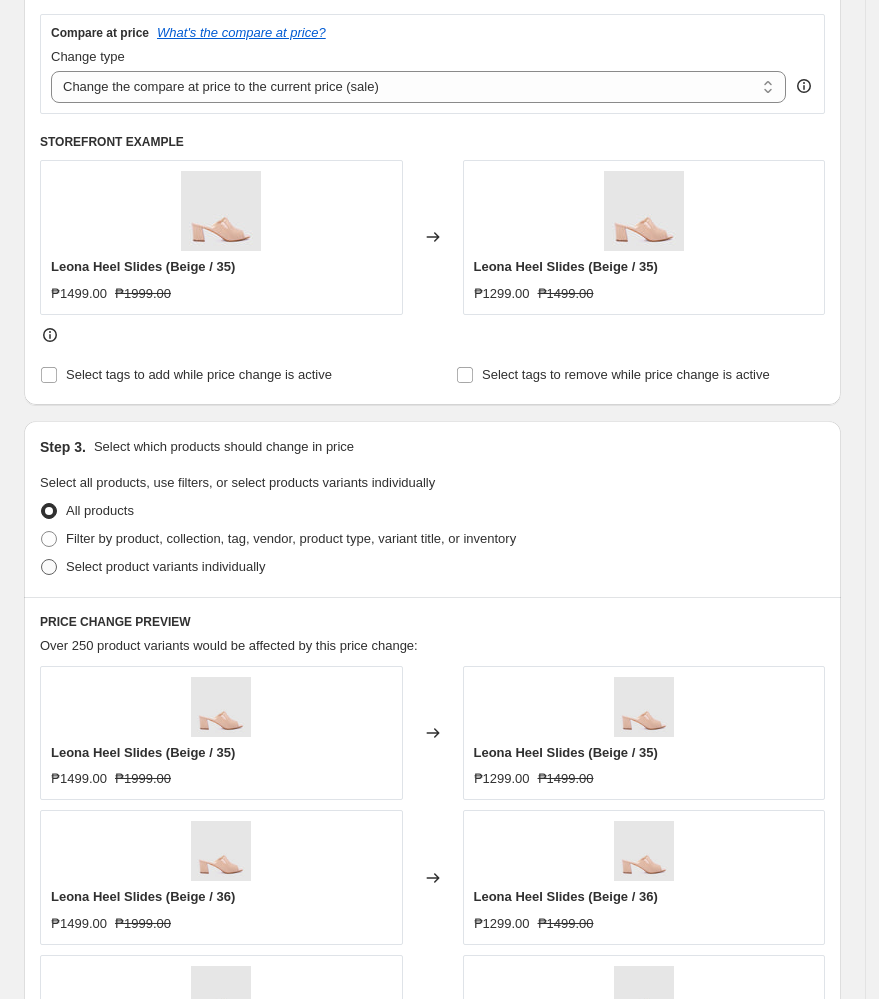 click at bounding box center (49, 567) 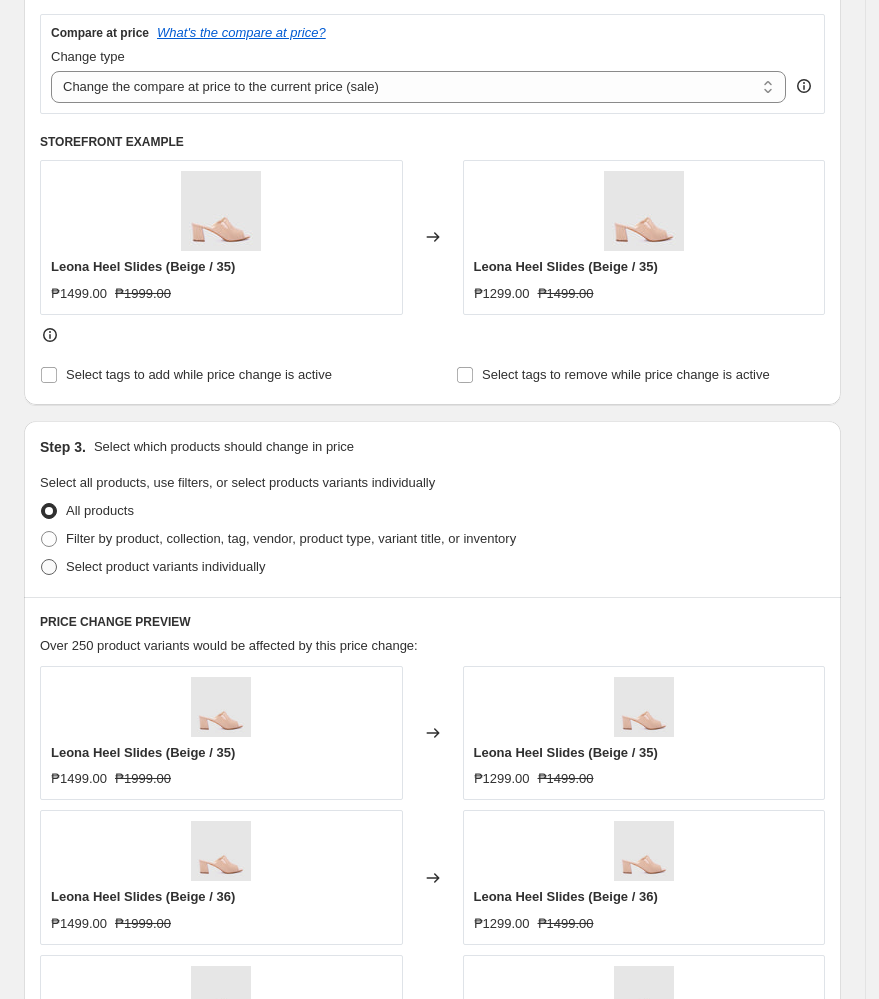 radio on "true" 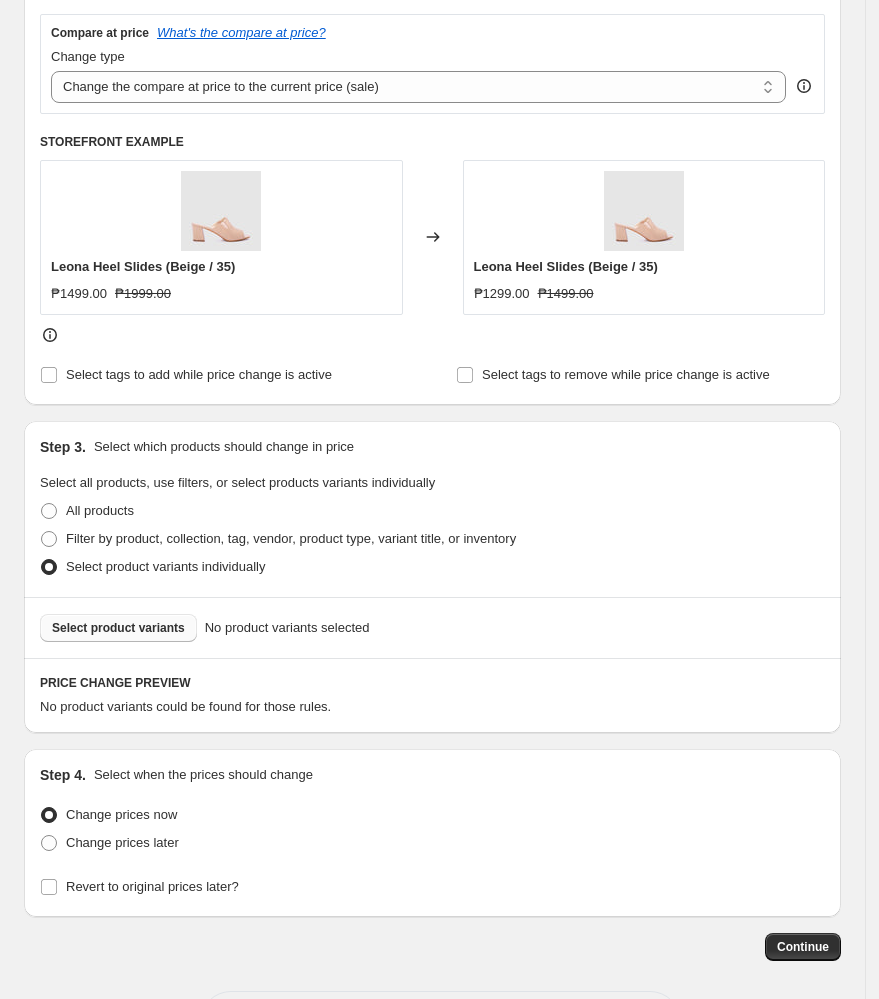click on "Select product variants" at bounding box center (118, 628) 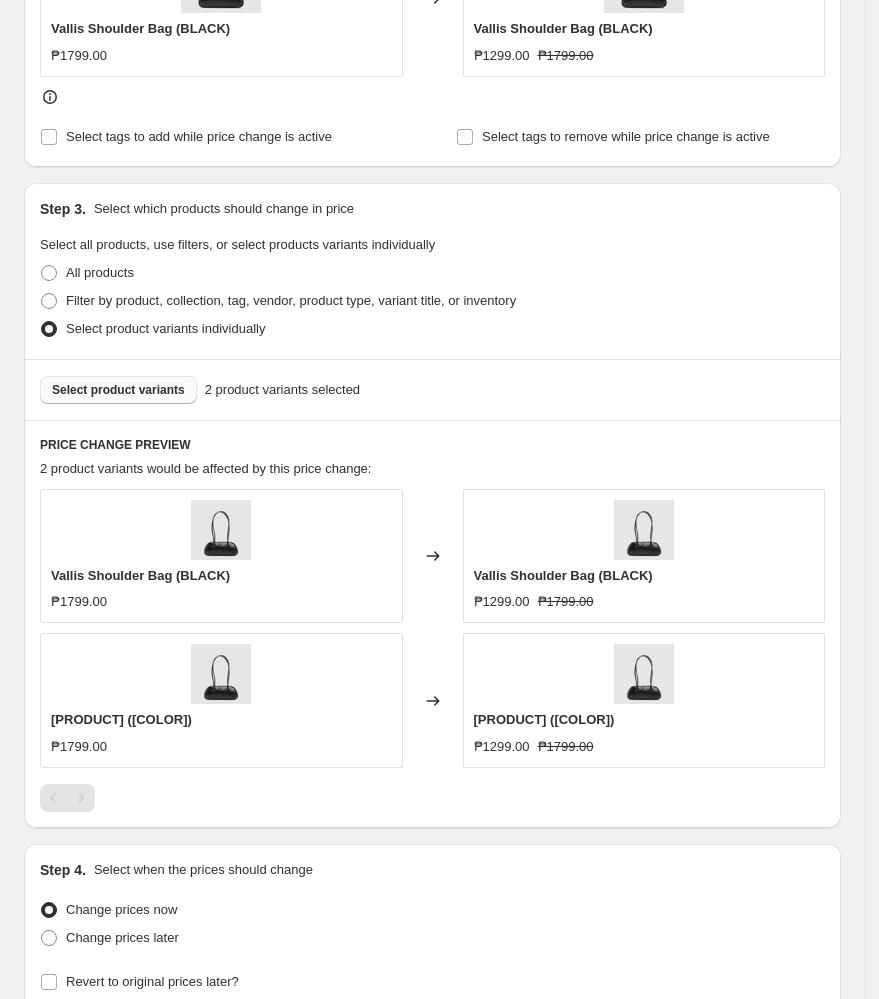 scroll, scrollTop: 951, scrollLeft: 0, axis: vertical 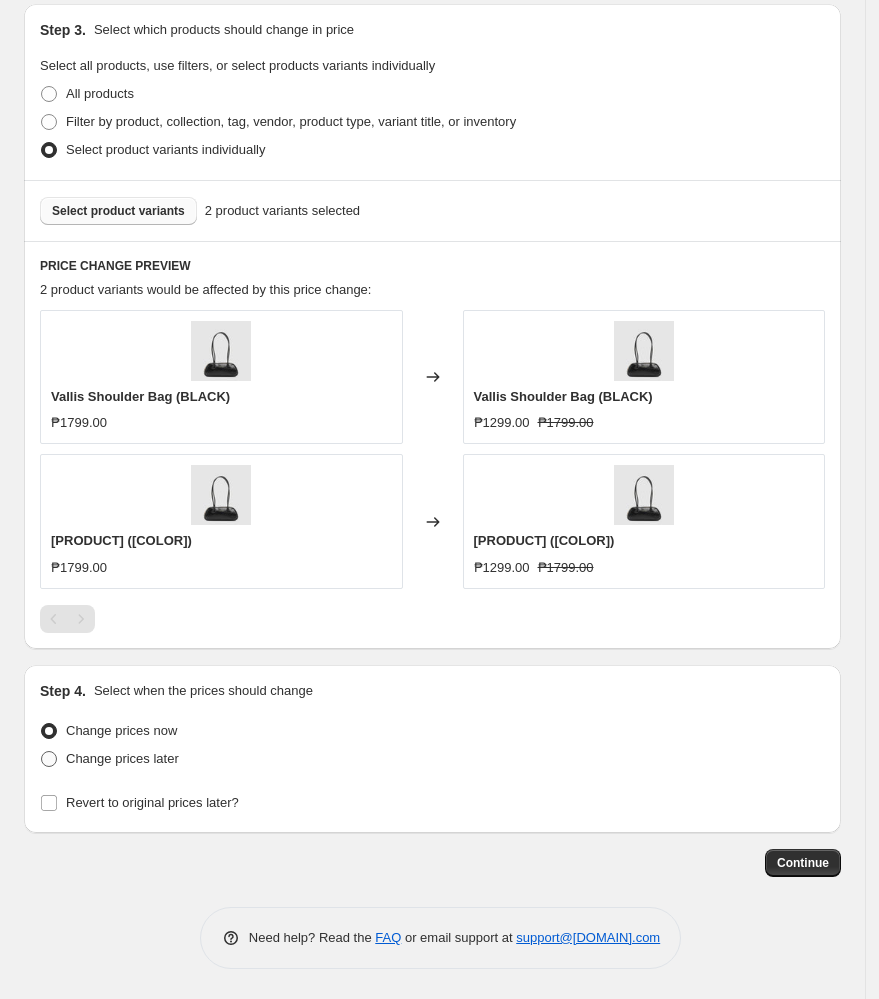 click at bounding box center [49, 759] 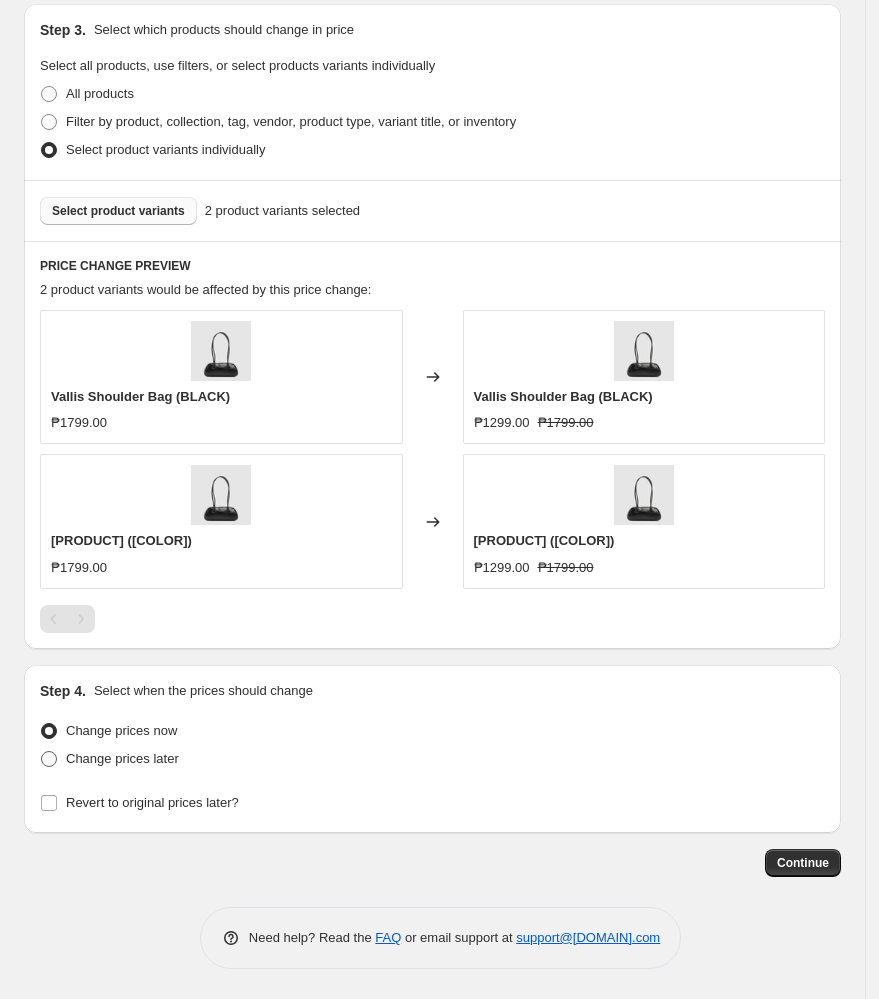 radio on "true" 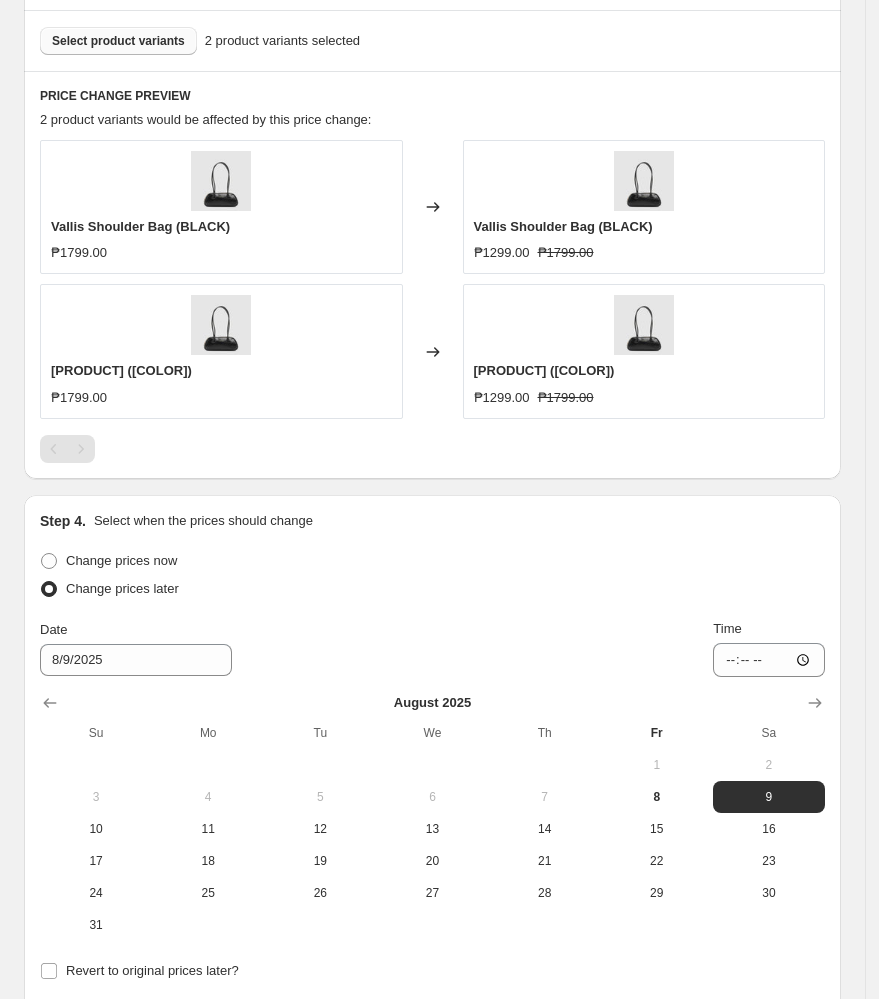 scroll, scrollTop: 1217, scrollLeft: 0, axis: vertical 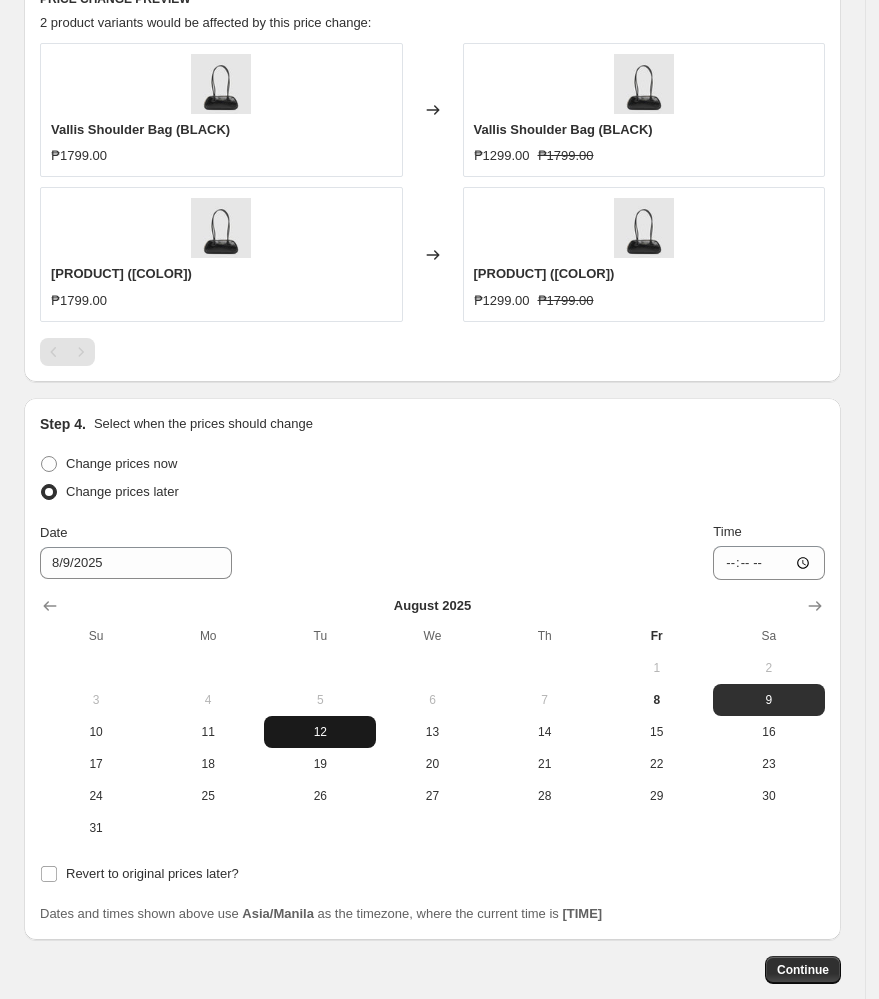 click on "12" at bounding box center (320, 732) 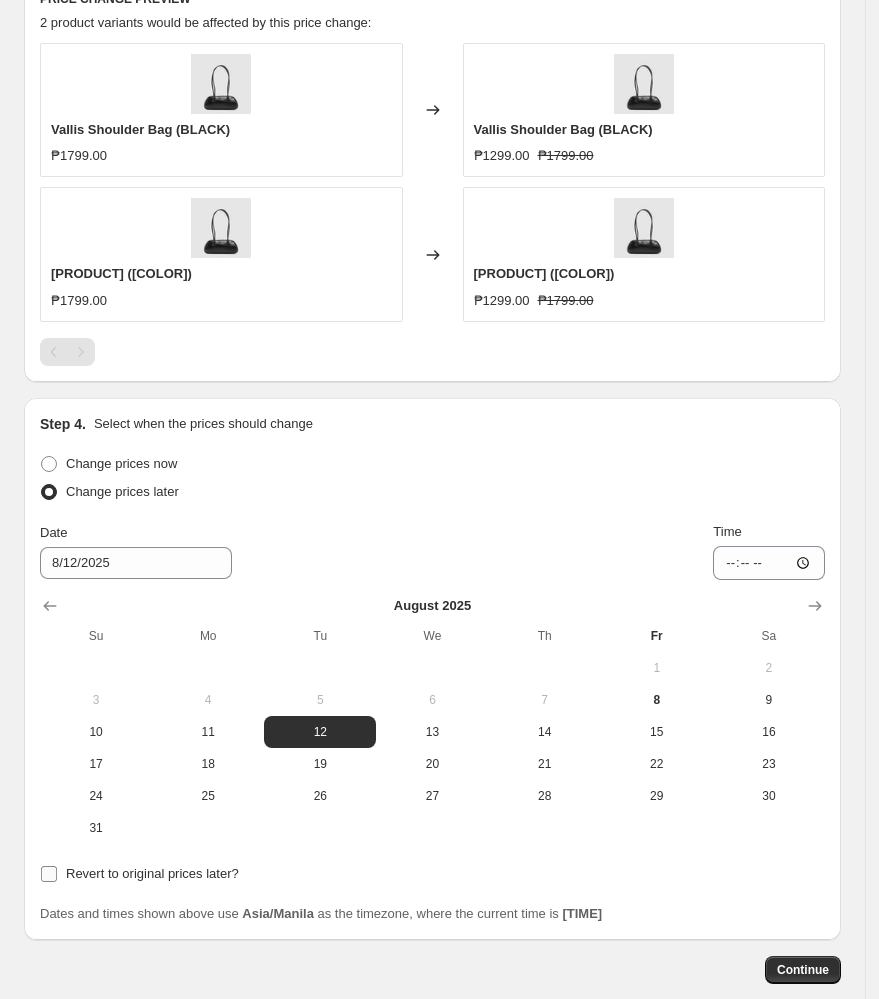 click on "Revert to original prices later?" at bounding box center (49, 874) 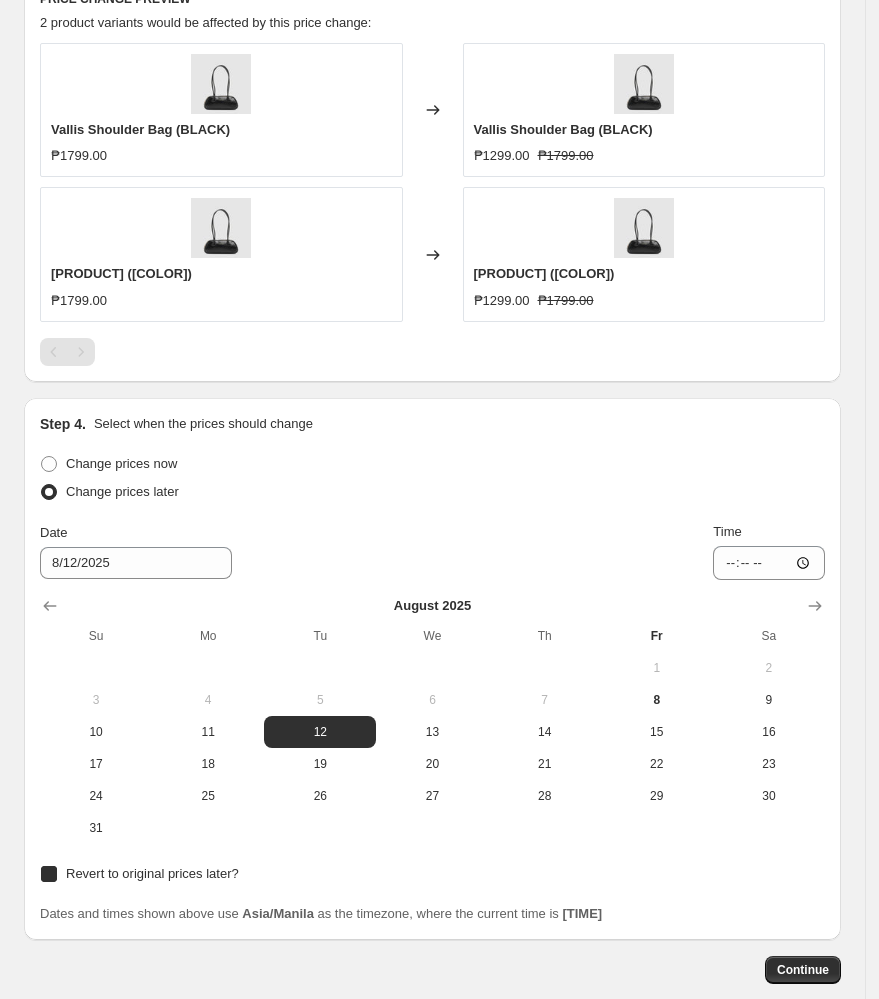 checkbox on "true" 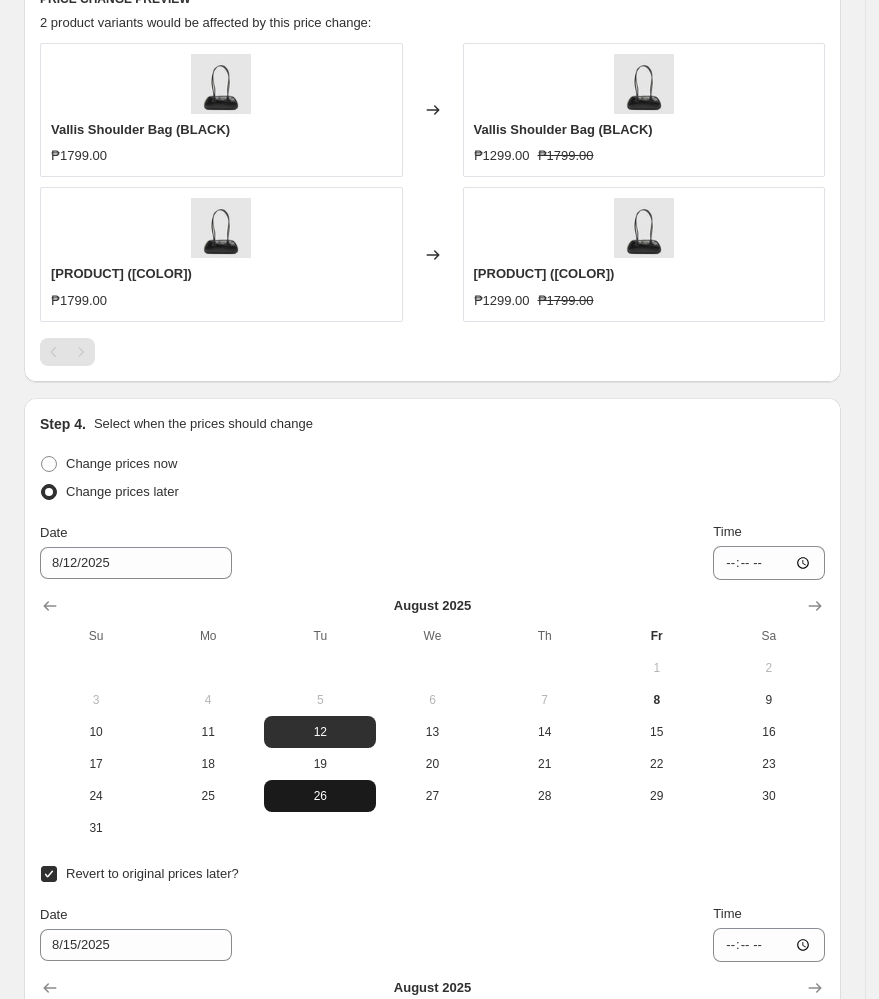 scroll, scrollTop: 1662, scrollLeft: 0, axis: vertical 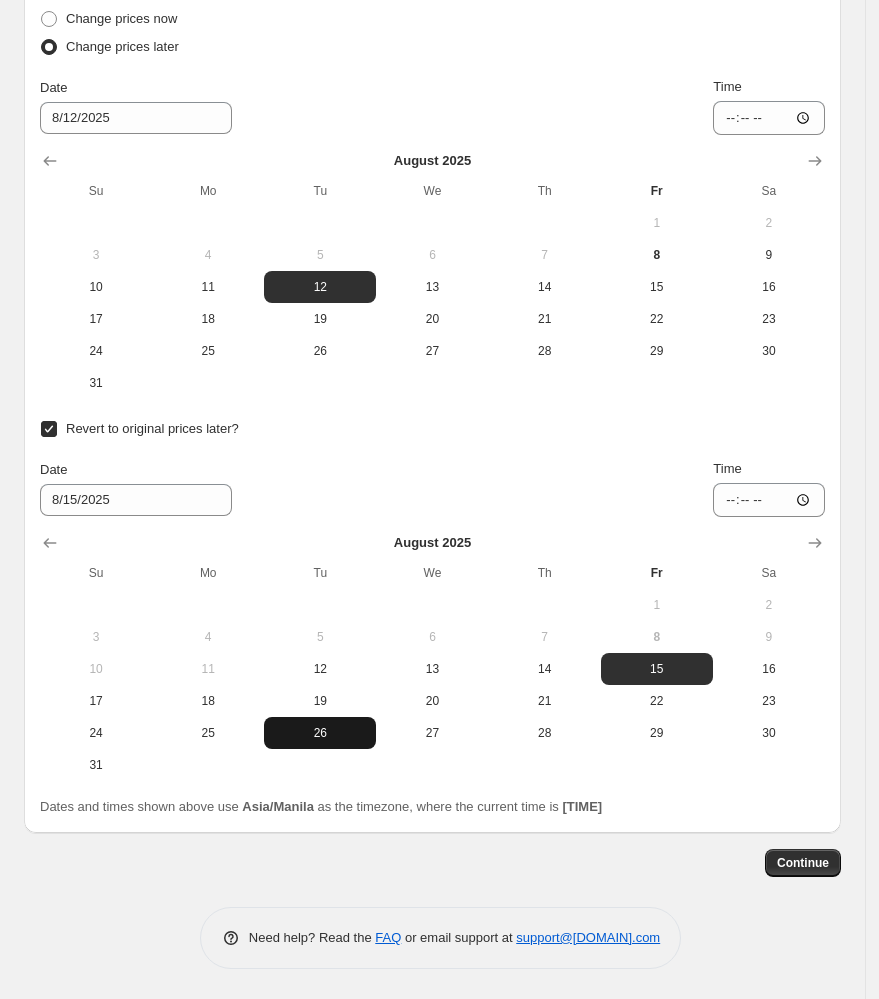 click on "26" at bounding box center (320, 733) 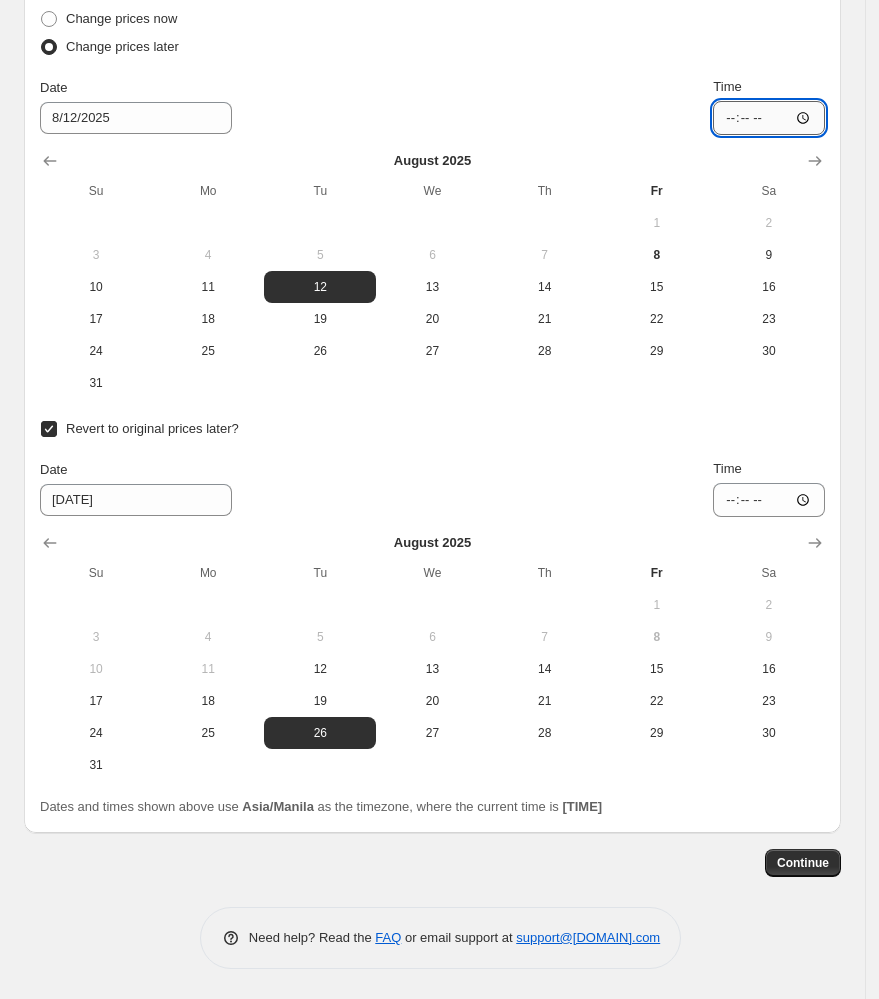 click on "[TIME]" at bounding box center [769, 118] 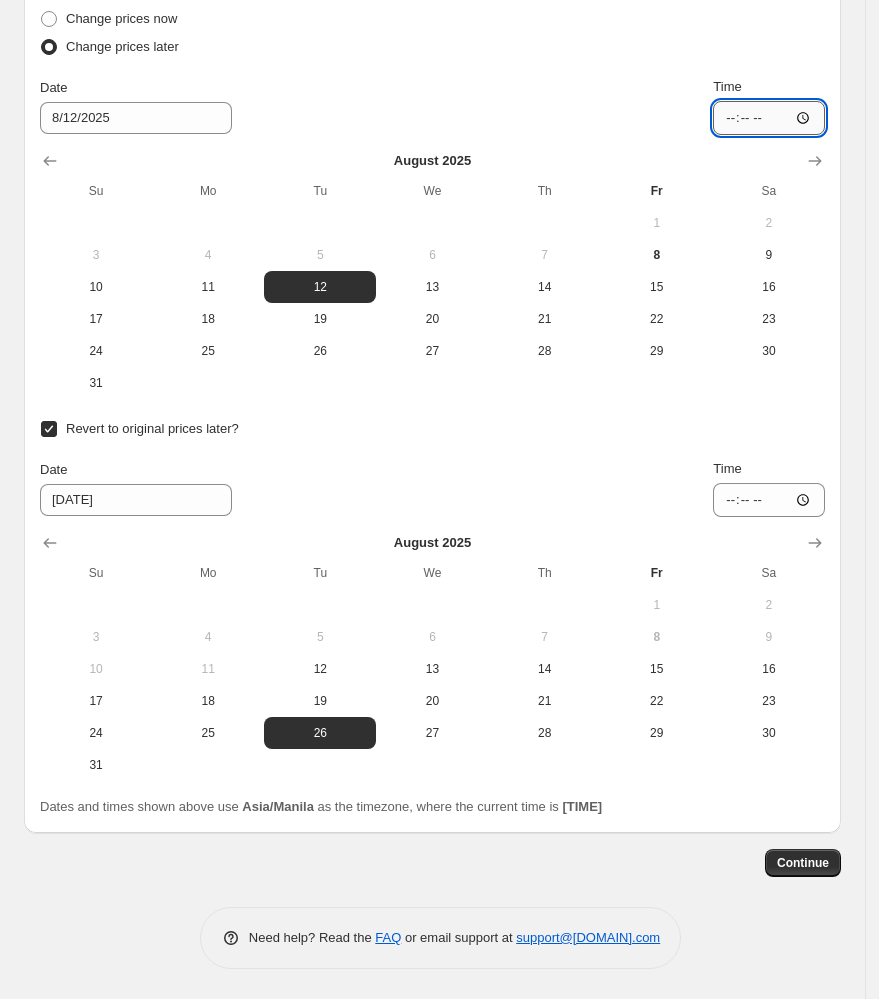 click on "[TIME]" at bounding box center (769, 118) 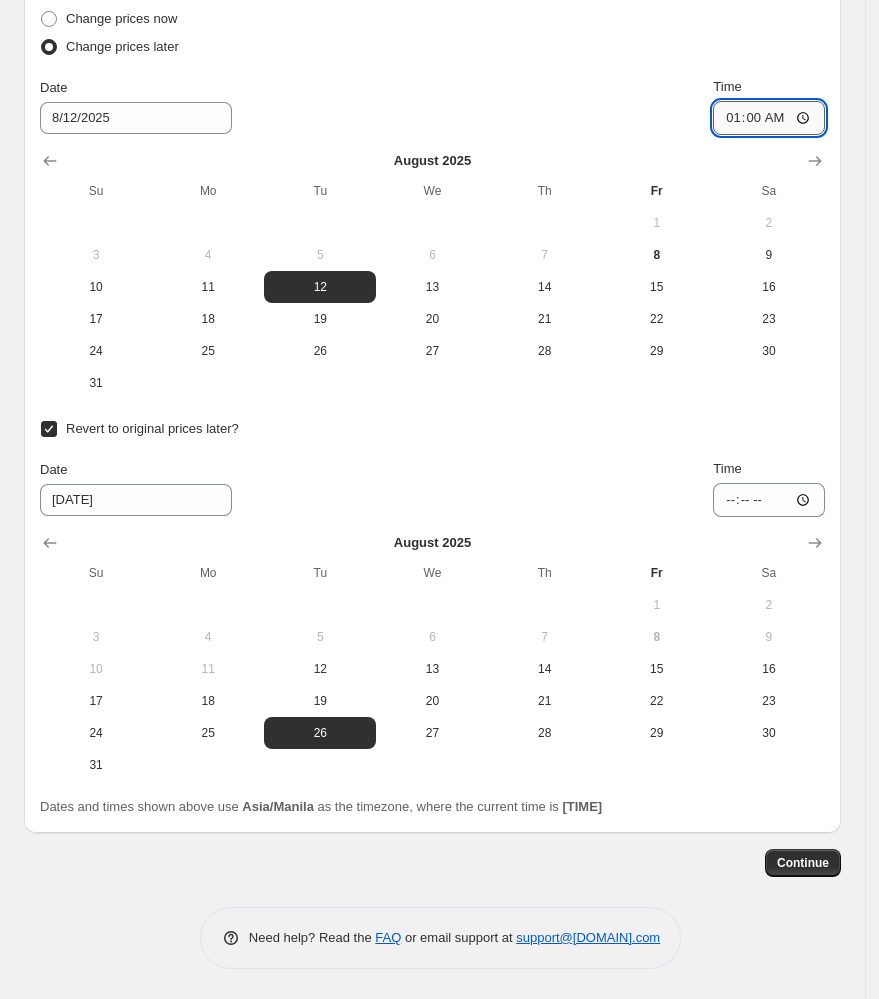 type on "10:00" 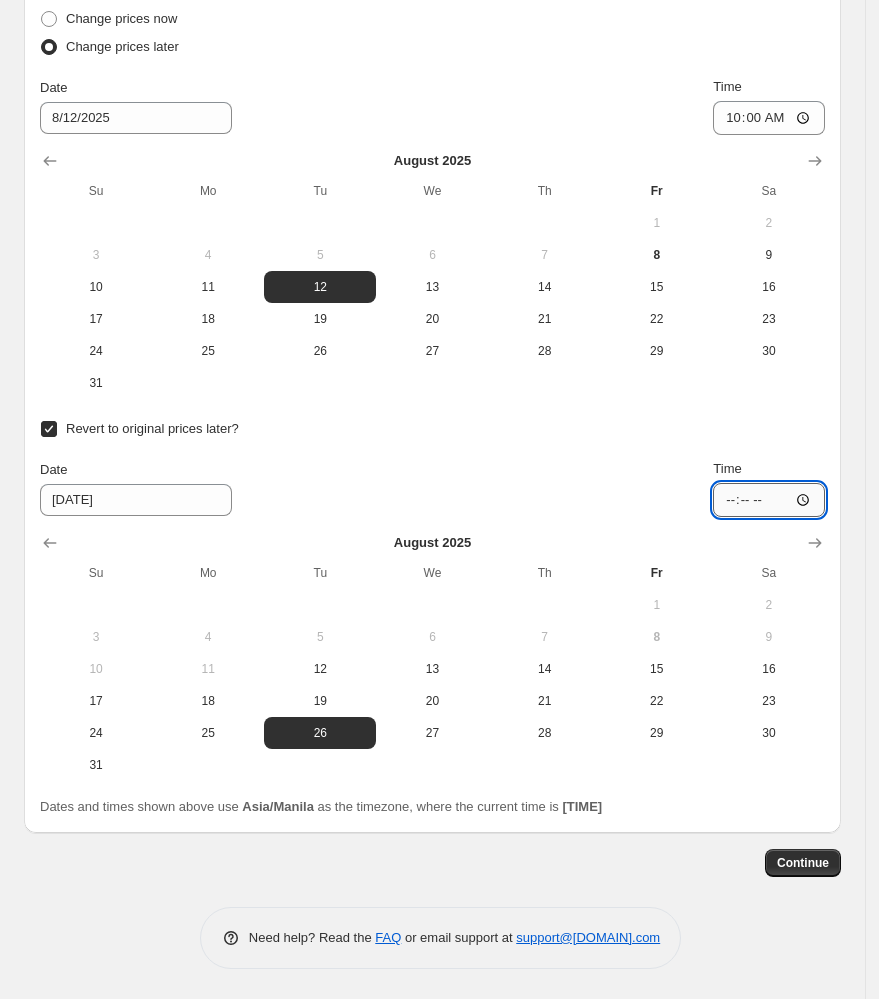 click on "[TIME]" at bounding box center [769, 500] 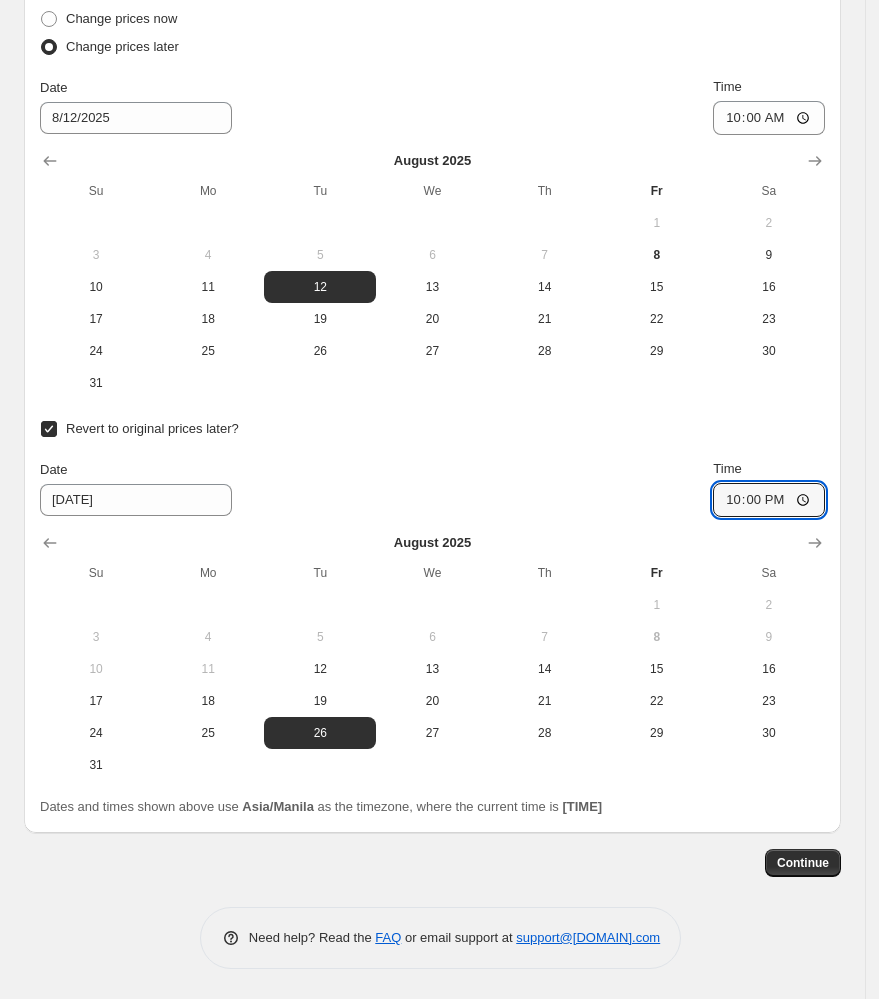 type on "10:00" 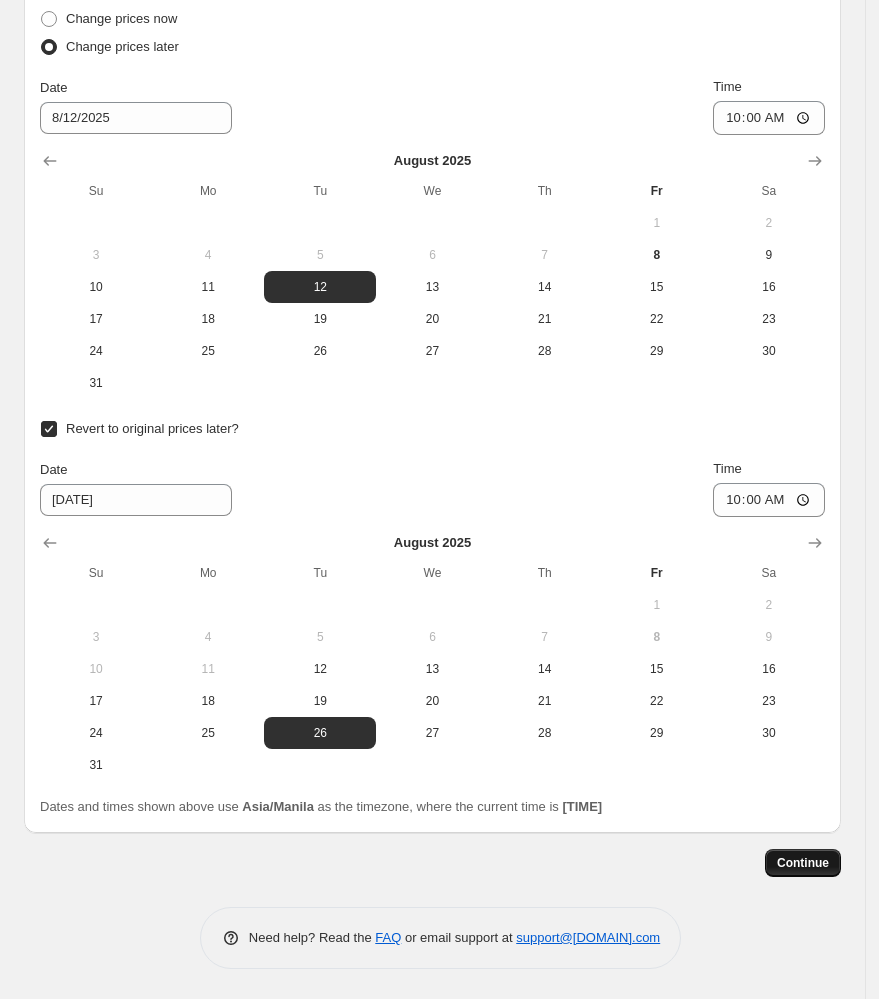 click on "Continue" at bounding box center (803, 863) 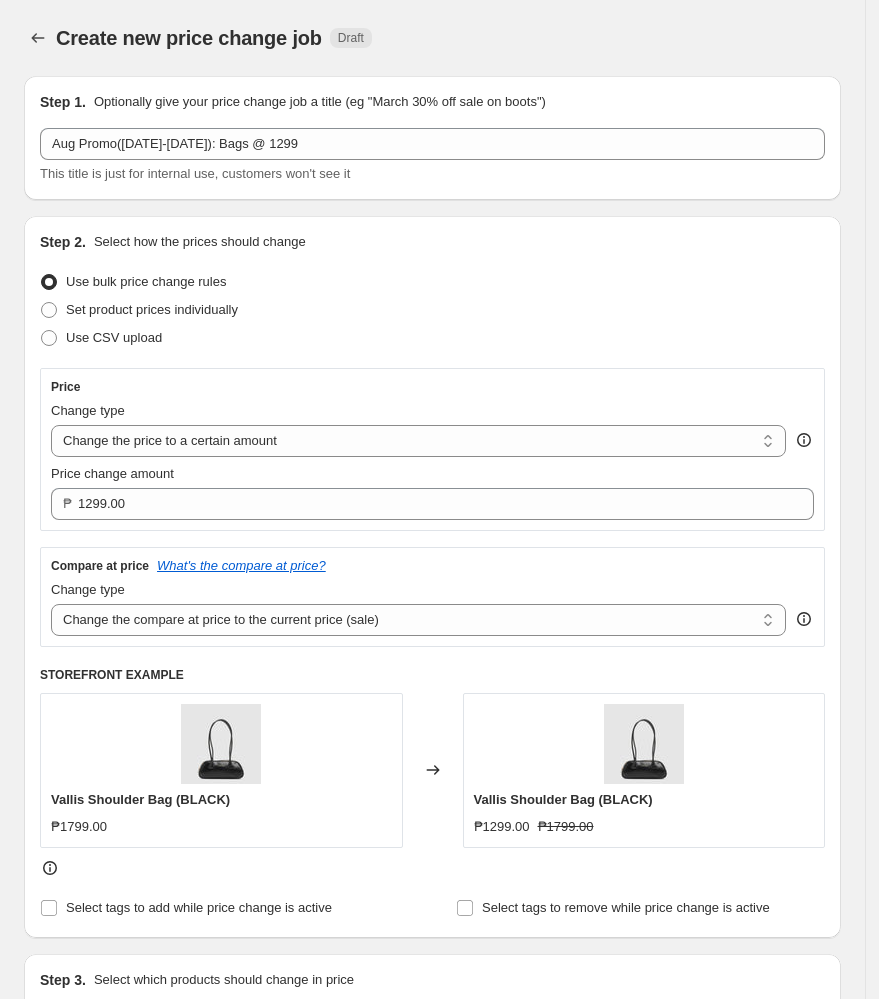 scroll, scrollTop: 1662, scrollLeft: 0, axis: vertical 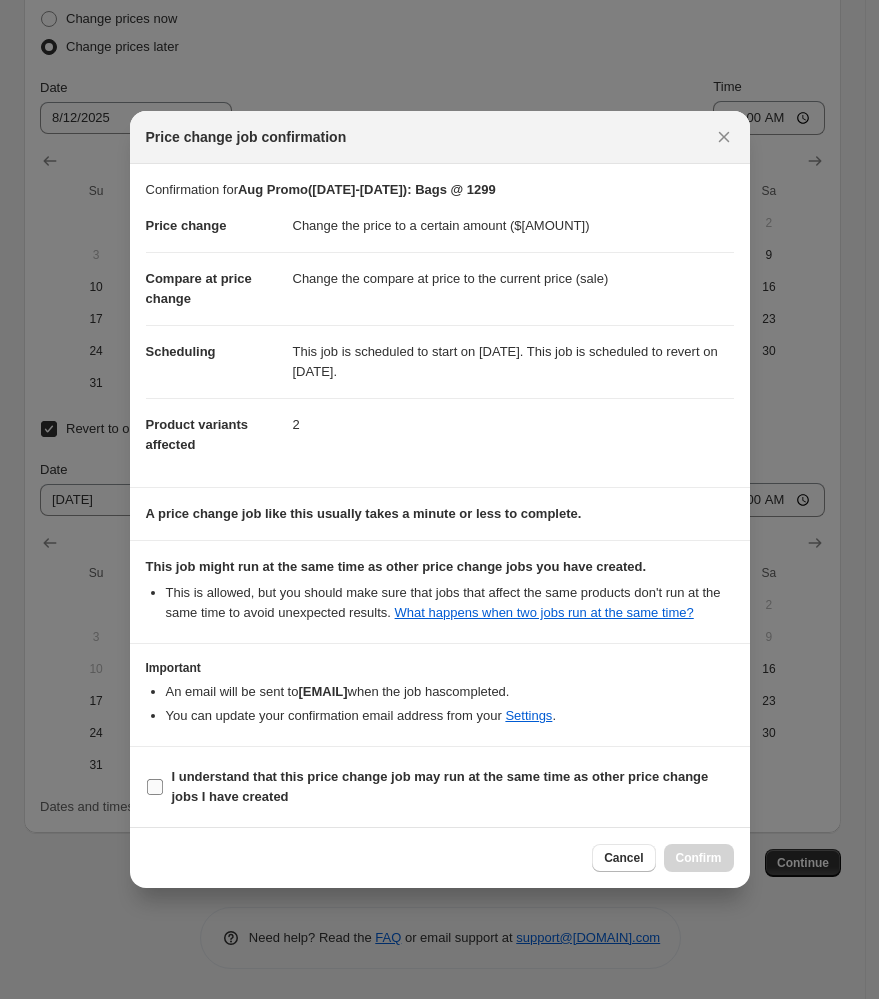 click on "I understand that this price change job may run at the same time as other price change jobs I have created" at bounding box center [453, 787] 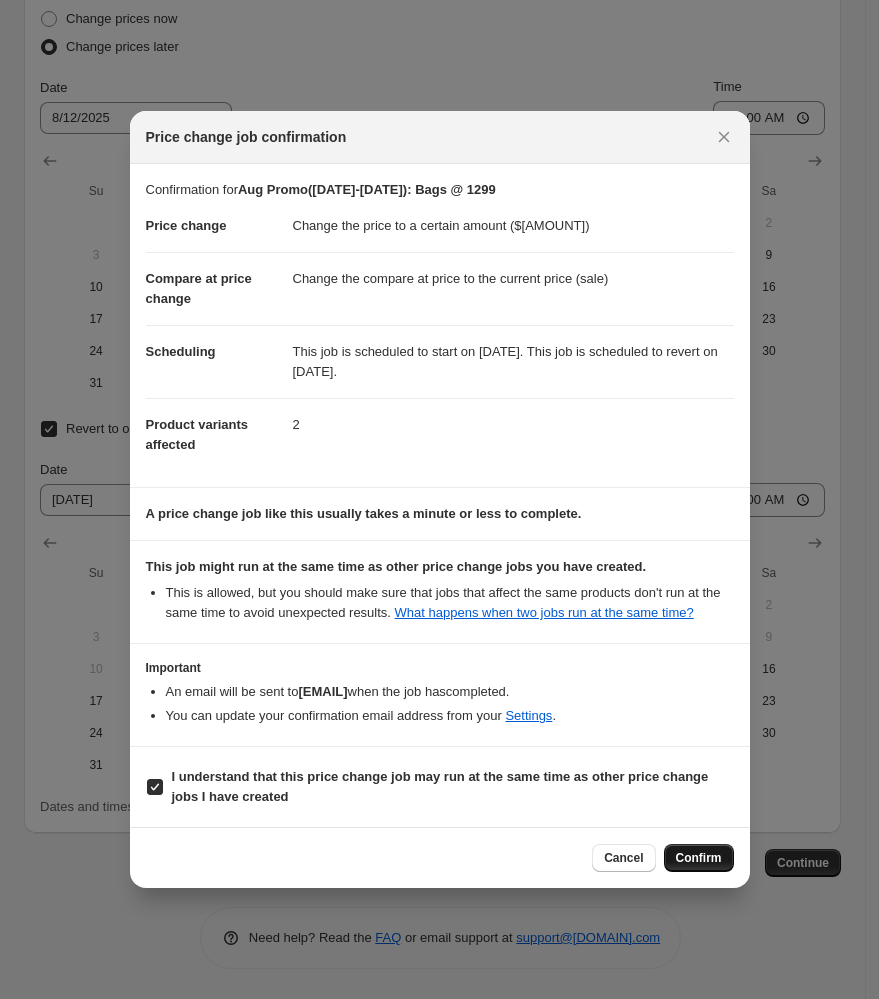 click on "Confirm" at bounding box center (699, 858) 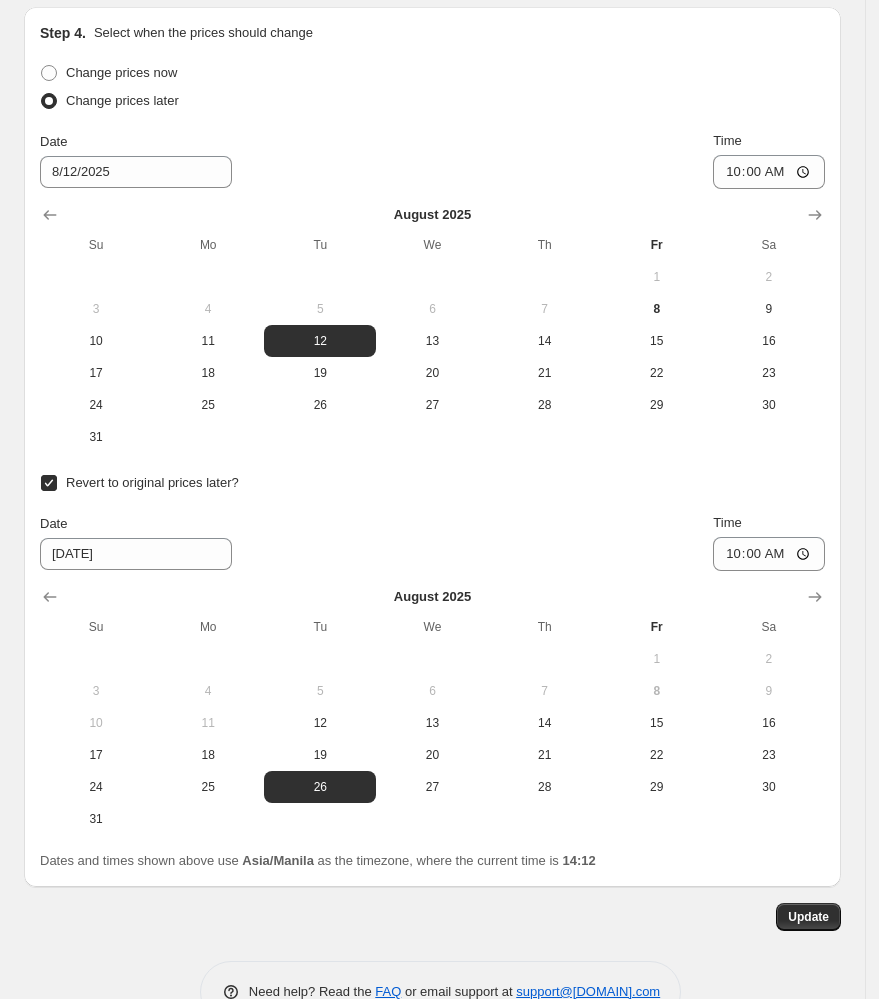 scroll, scrollTop: 1785, scrollLeft: 0, axis: vertical 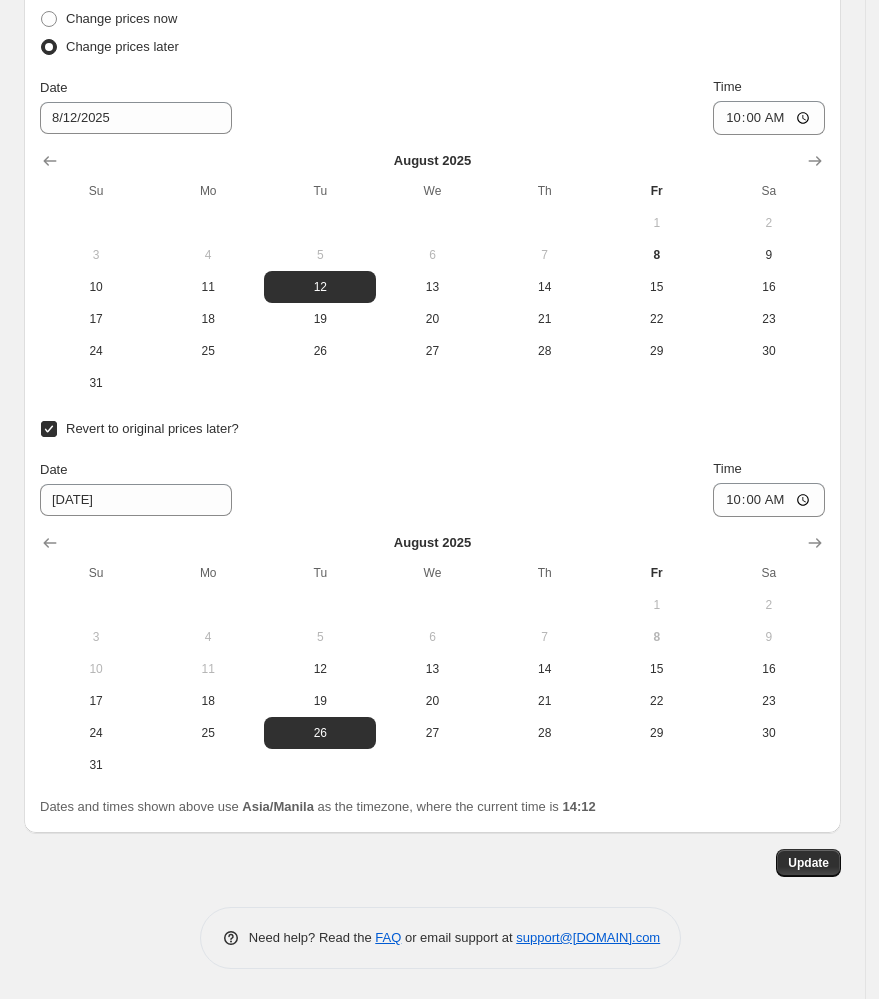 drag, startPoint x: 836, startPoint y: 869, endPoint x: 248, endPoint y: 889, distance: 588.34 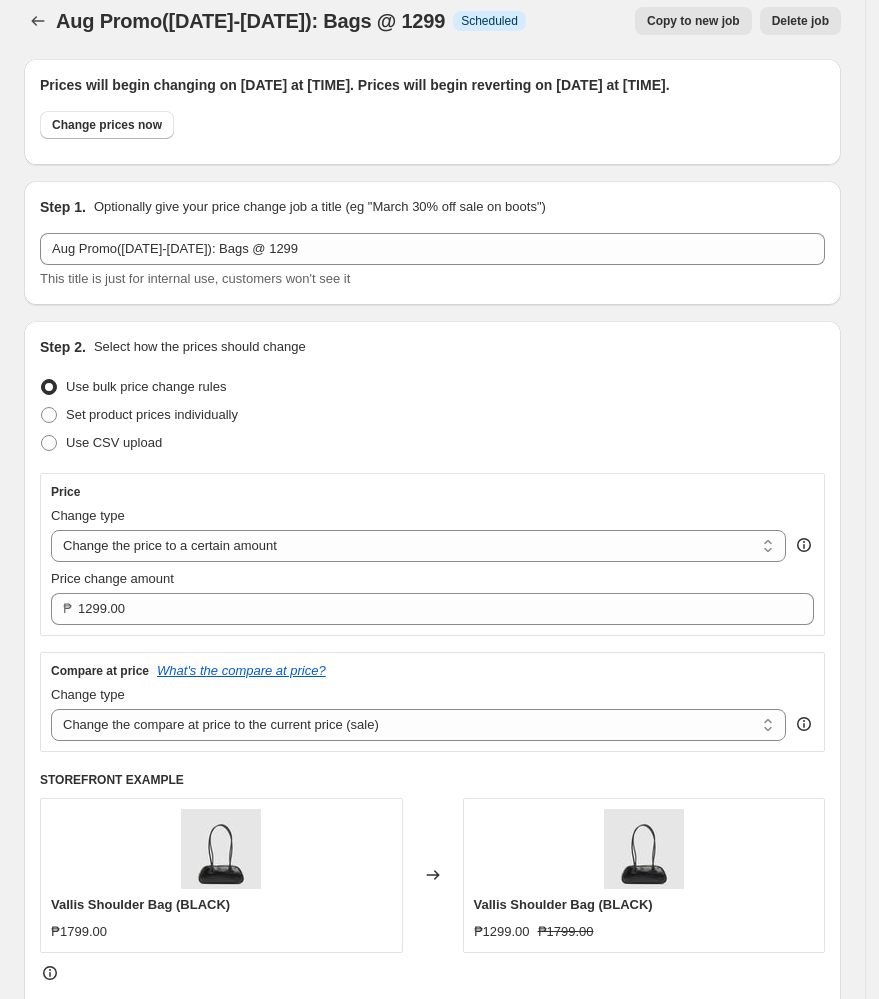 scroll, scrollTop: 0, scrollLeft: 0, axis: both 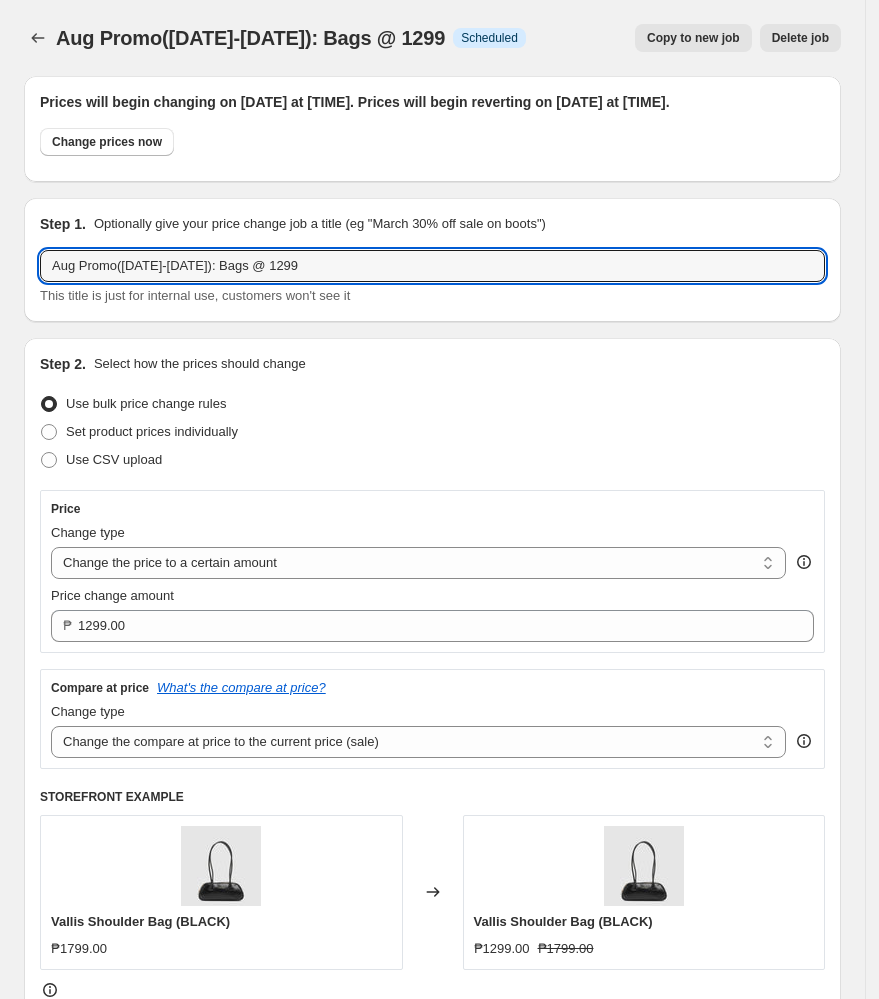 drag, startPoint x: 351, startPoint y: 261, endPoint x: -150, endPoint y: 288, distance: 501.72702 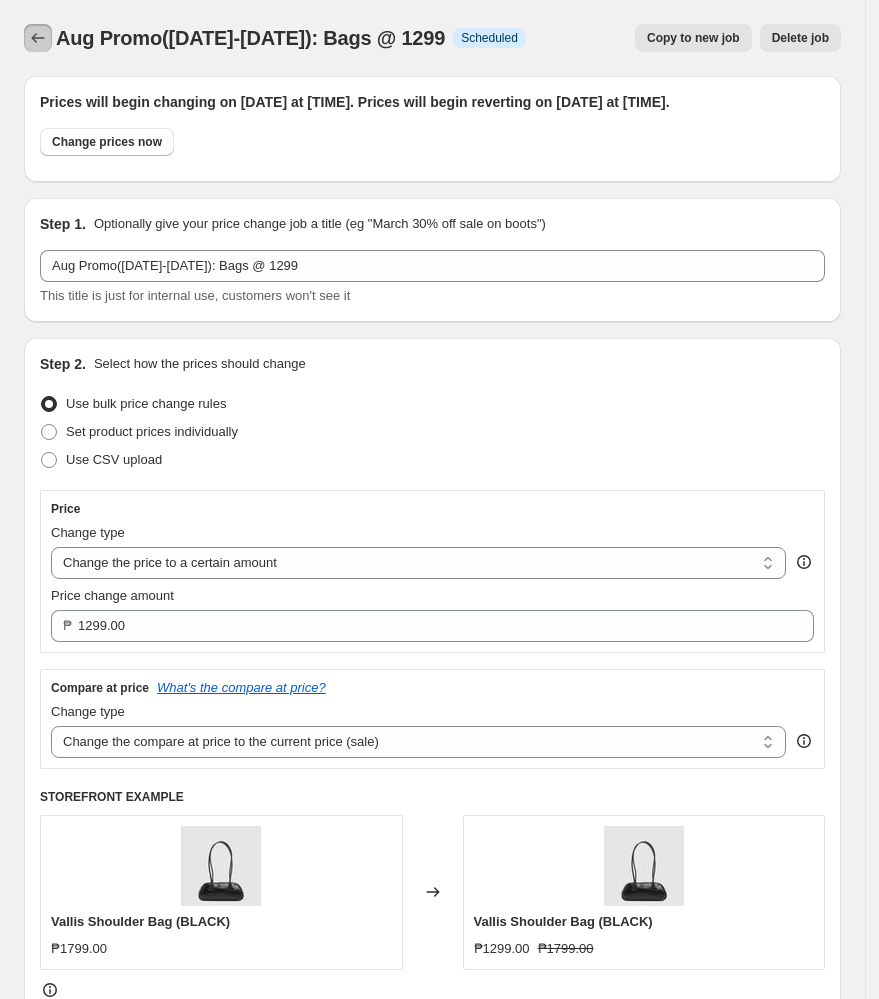 click 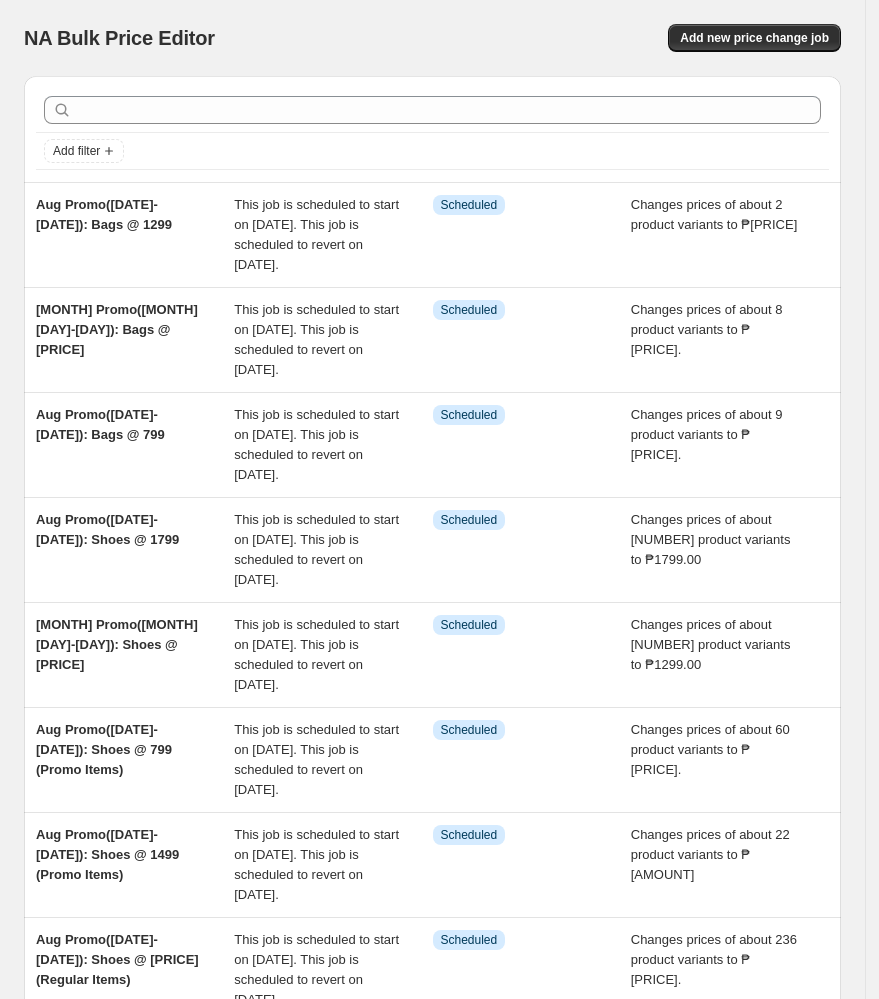 click on "NA Bulk Price Editor. This page is ready NA Bulk Price Editor Add new price change job" at bounding box center [432, 38] 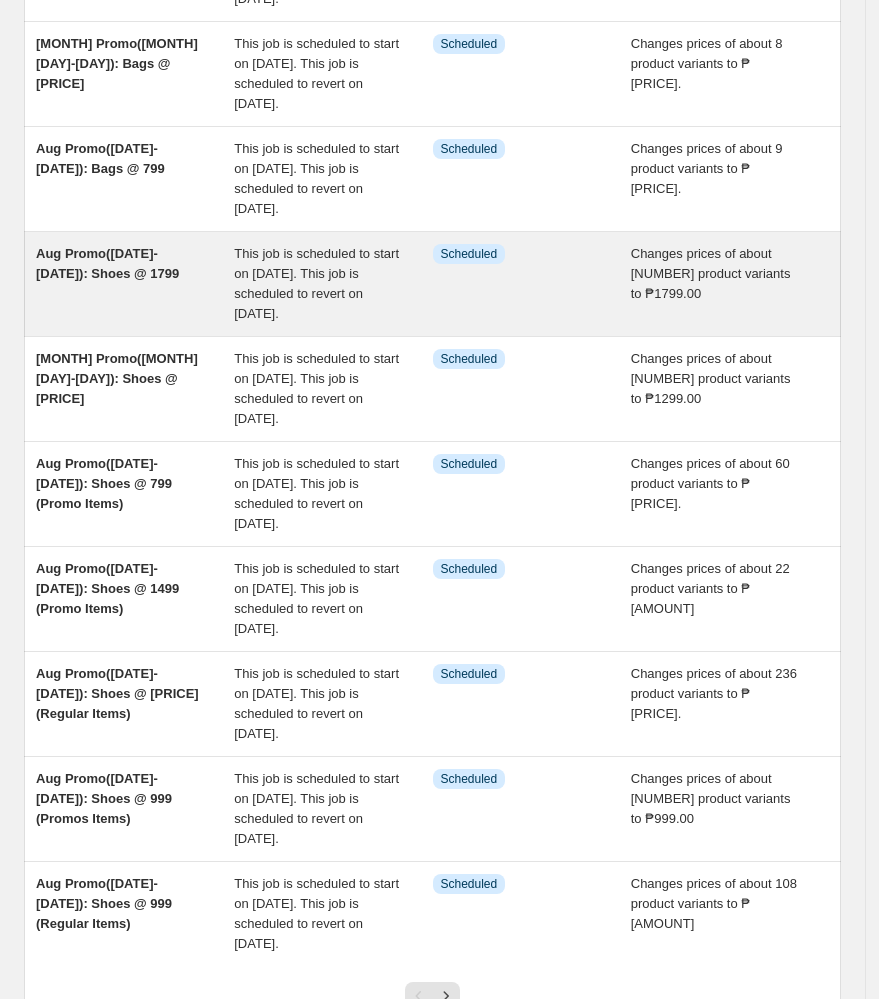 scroll, scrollTop: 0, scrollLeft: 0, axis: both 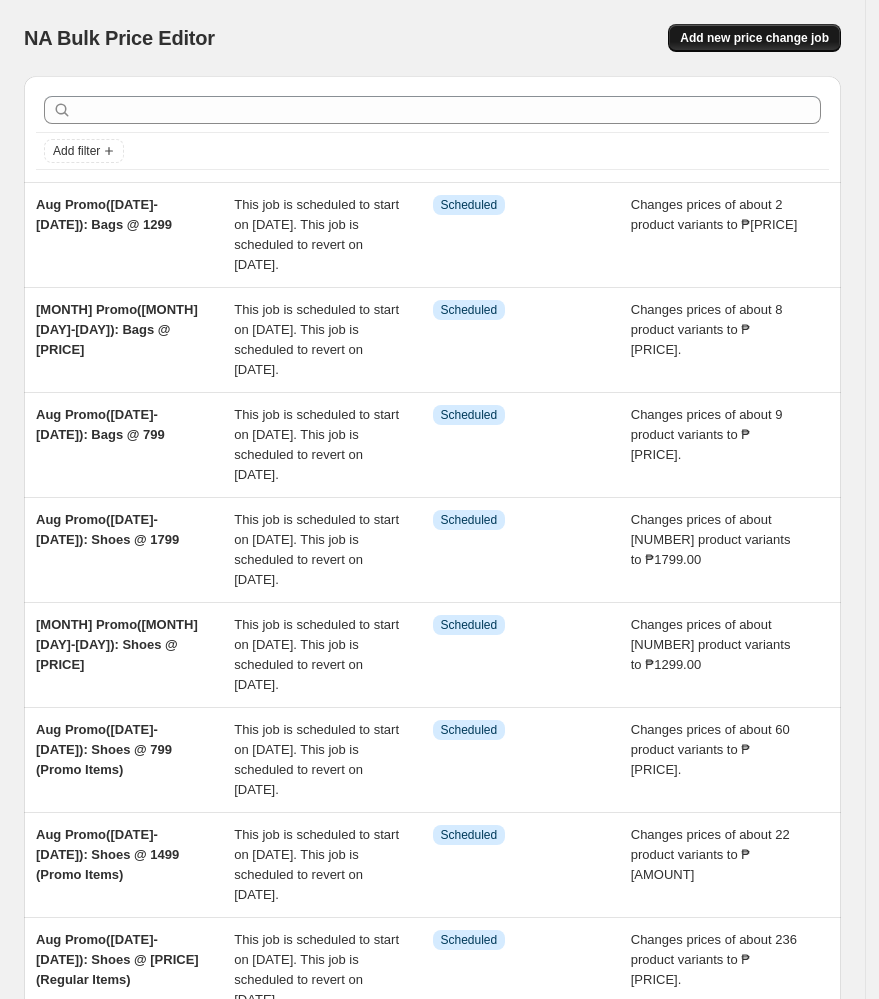 click on "Add new price change job" at bounding box center [754, 38] 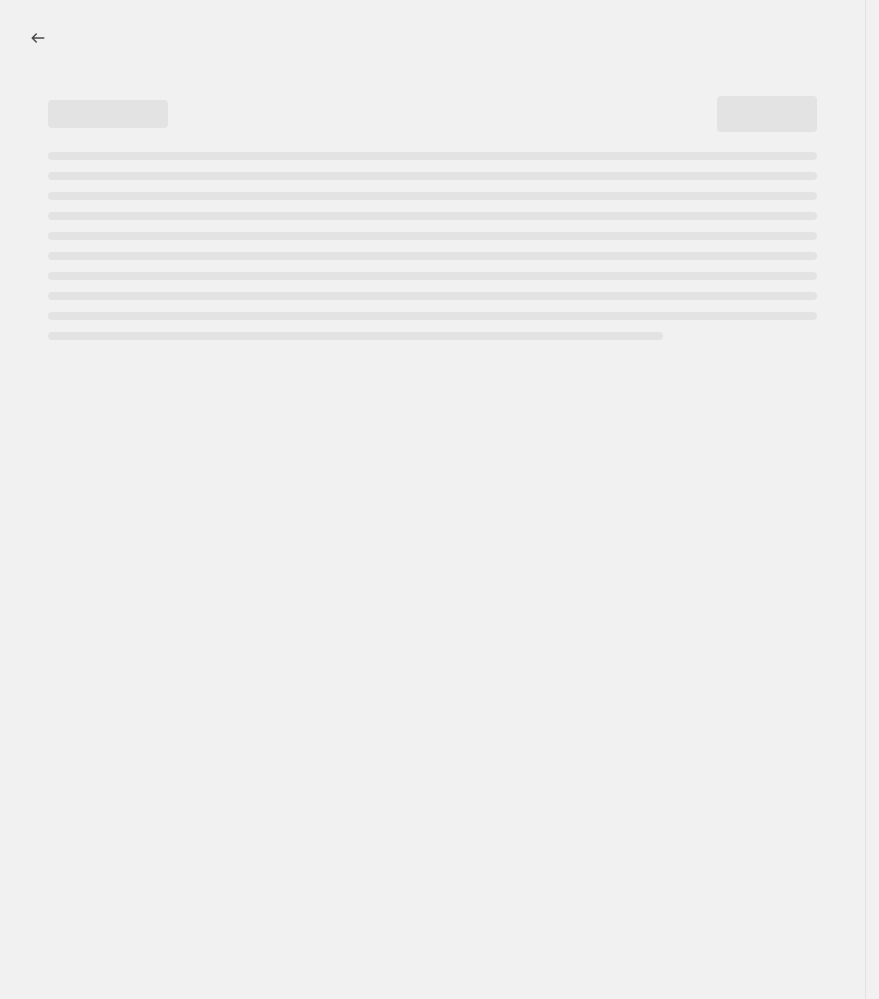 select on "percentage" 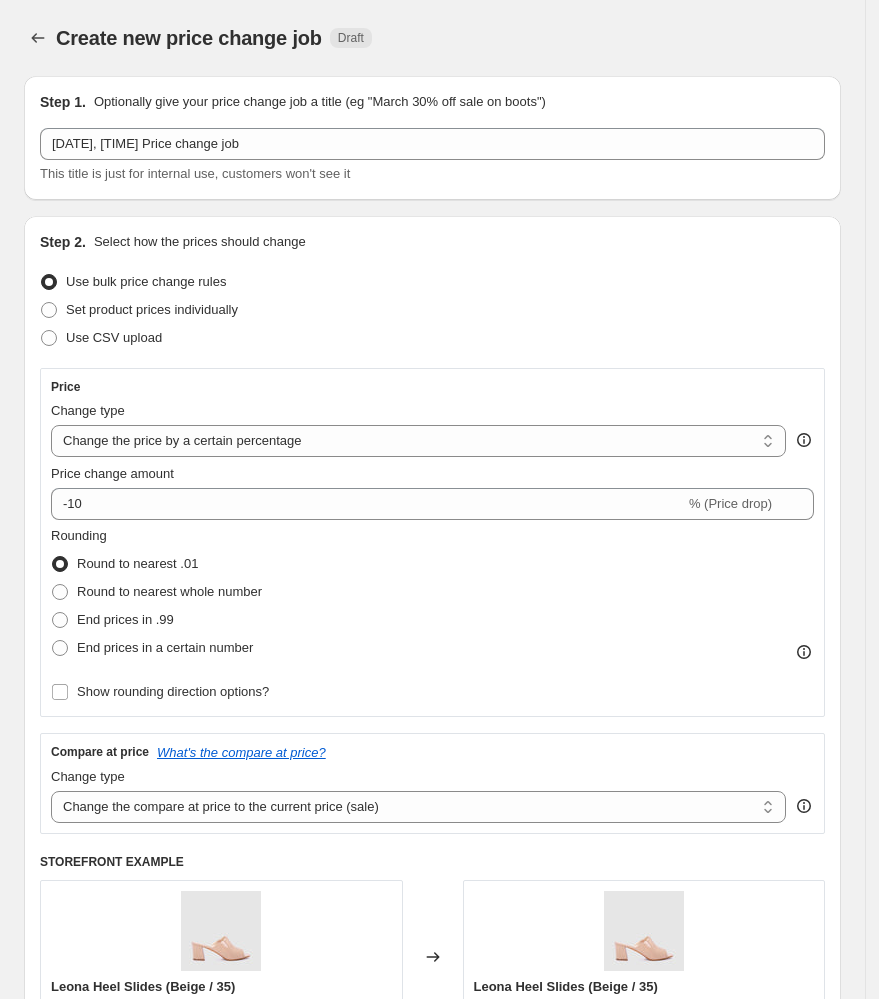click on "Step 1. Optionally give your price change job a title (eg "March 30% off sale on boots") 8 [DATE], [TIME] Price change job This title is just for internal use, customers won't see it" at bounding box center [432, 138] 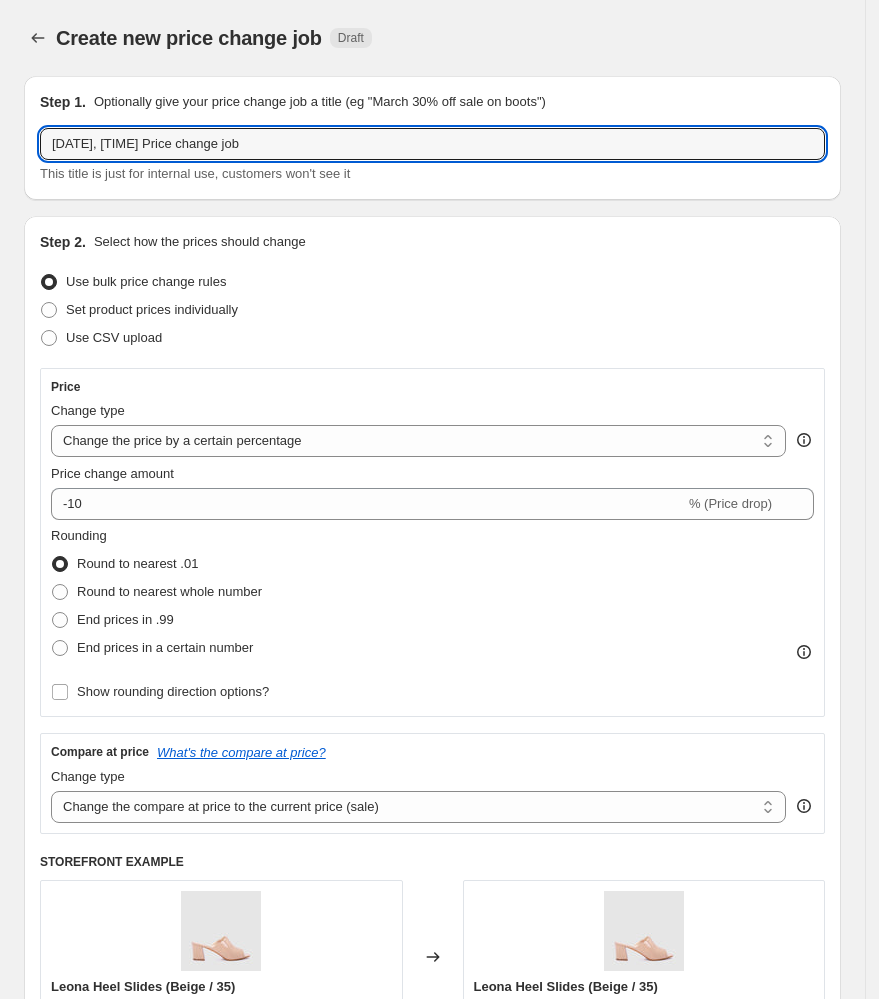 drag, startPoint x: 340, startPoint y: 136, endPoint x: -395, endPoint y: 141, distance: 735.017 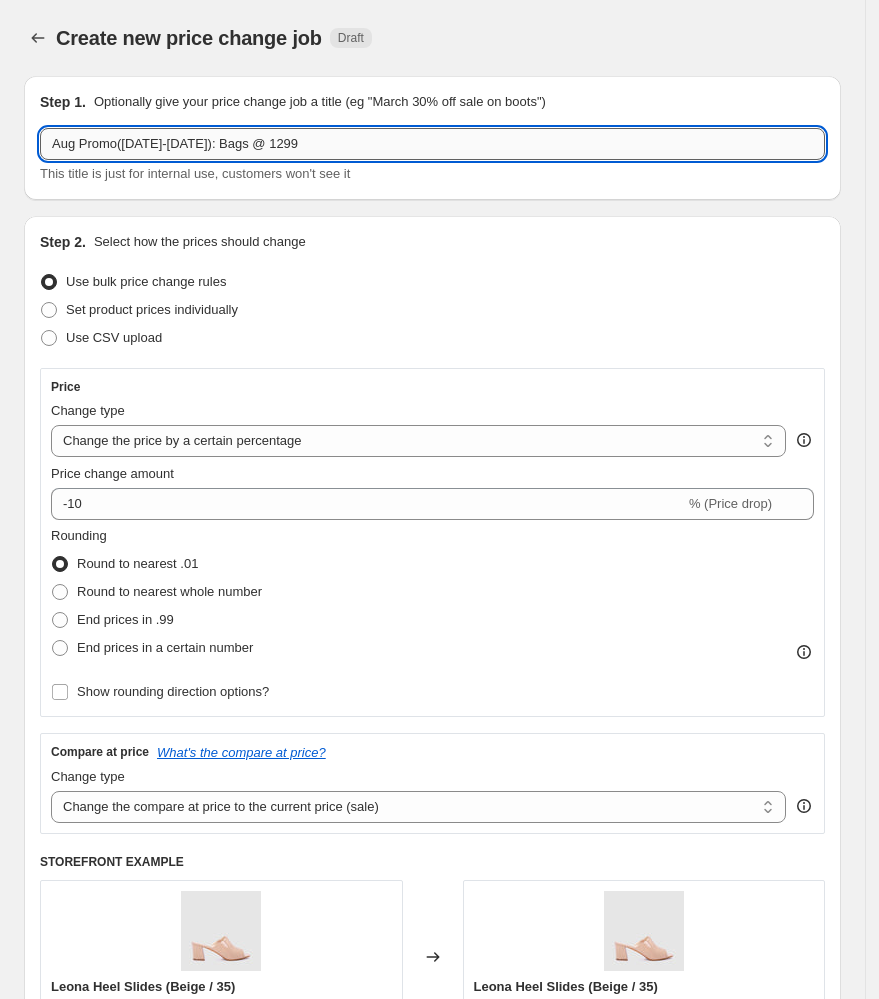 click on "Aug Promo([DATE]-[DATE]): Bags @ 1299" at bounding box center [432, 144] 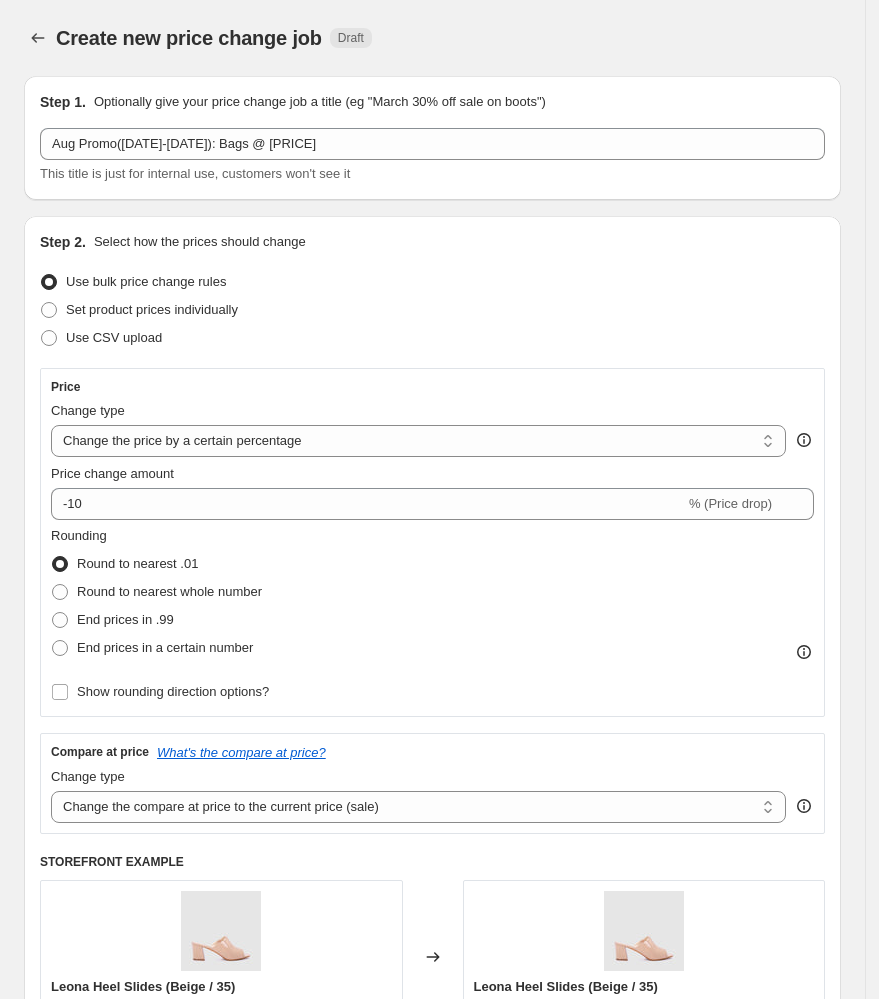 click on "Use bulk price change rules" at bounding box center [432, 282] 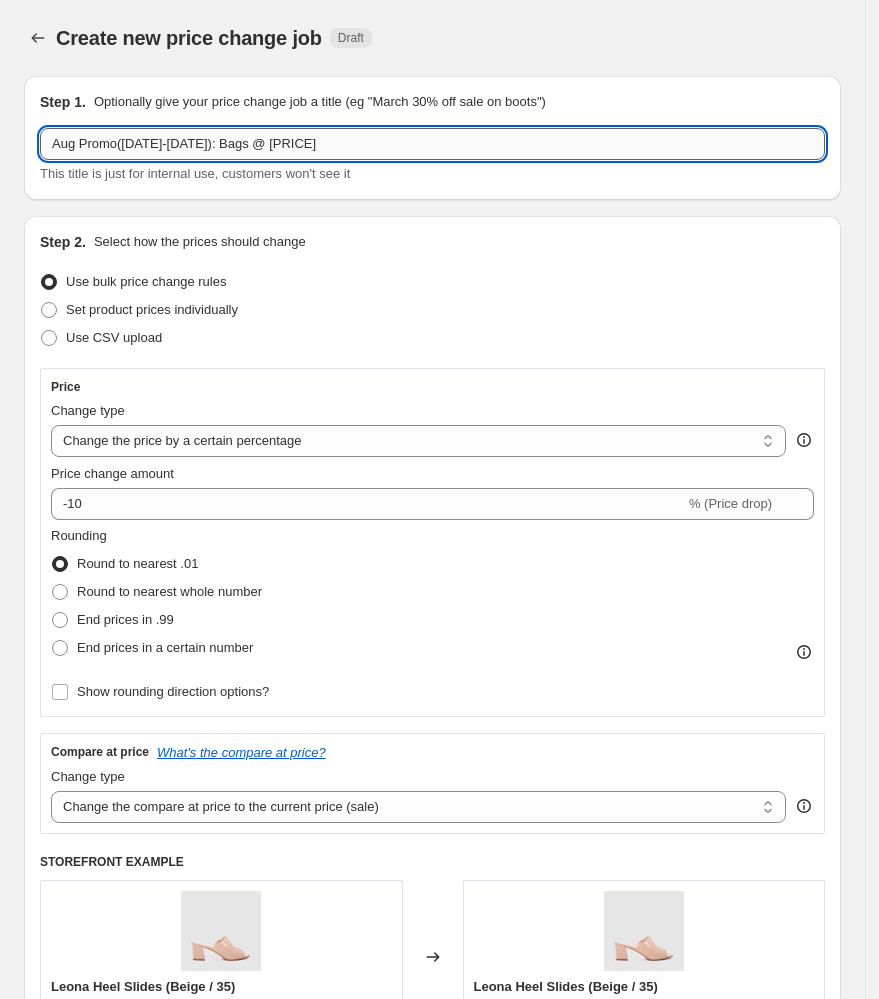 click on "Aug Promo([DATE]-[DATE]): Bags @ [PRICE]" at bounding box center (432, 144) 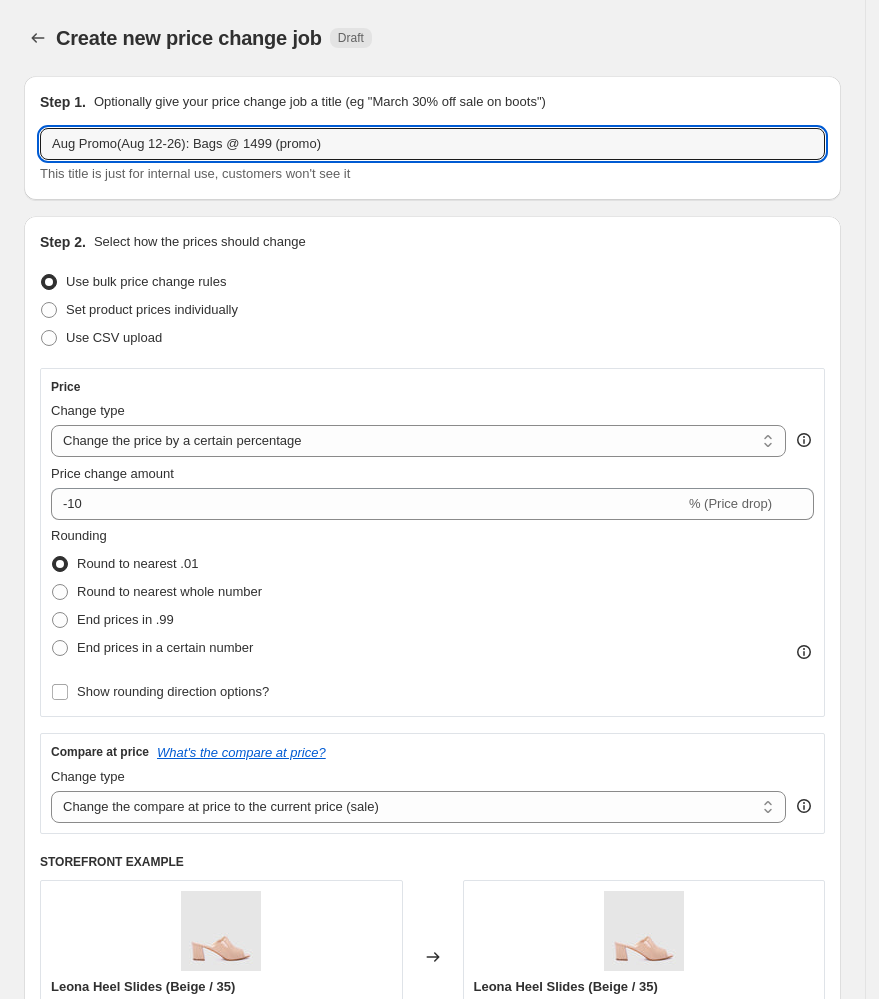 type on "Aug Promo(Aug 12-26): Bags @ 1499 (promo)" 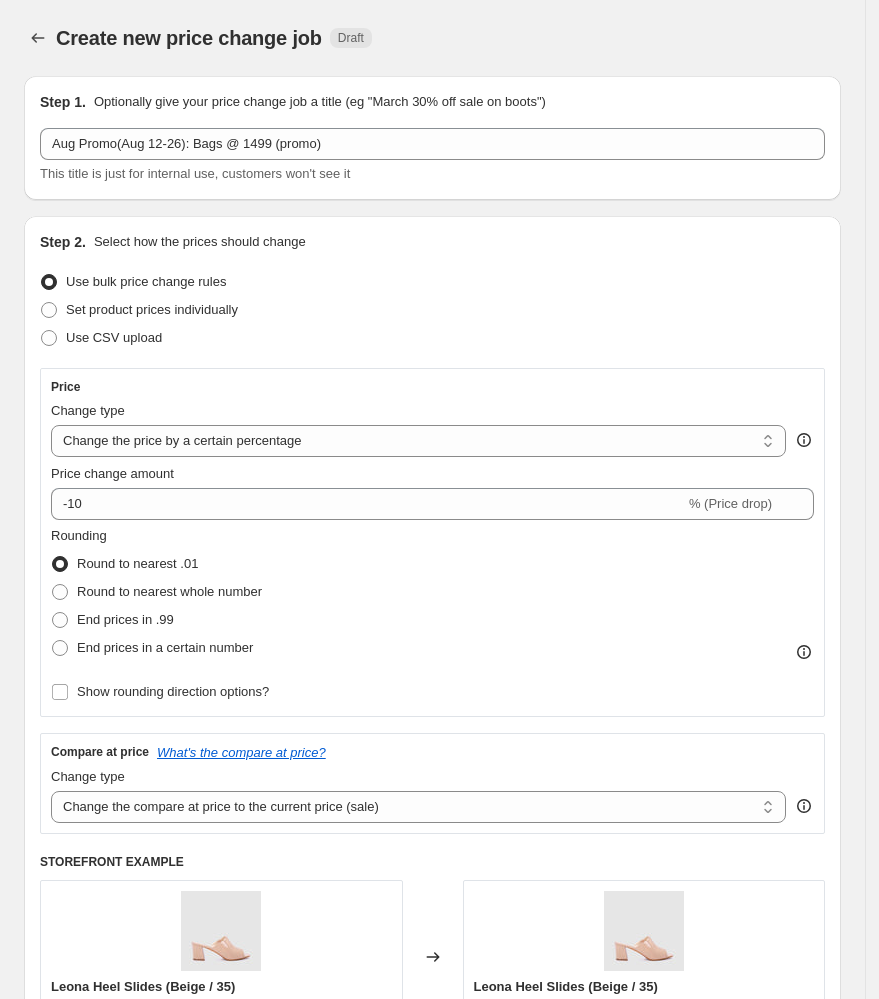 click on "Step 2. Select how the prices should change Use bulk price change rules Set product prices individually Use CSV upload Price Change type Change the price to a certain amount Change the price by a certain amount Change the price by a certain percentage Change the price to the current compare at price (price before sale) Change the price by a certain amount relative to the compare at price Change the price by a certain percentage relative to the compare at price Don't change the price Change the price by a certain percentage relative to the cost per item Change price to certain cost margin Change the price by a certain percentage Price change amount -10 % (Price drop) Rounding Round to nearest .01 Round to nearest whole number End prices in .99 End prices in a certain number Show rounding direction options? Compare at price What's the compare at price? Change type Change the compare at price to the current price (sale) Change the compare at price to a certain amount Don't change the compare at price ₱[PRICE].00" at bounding box center [432, 670] 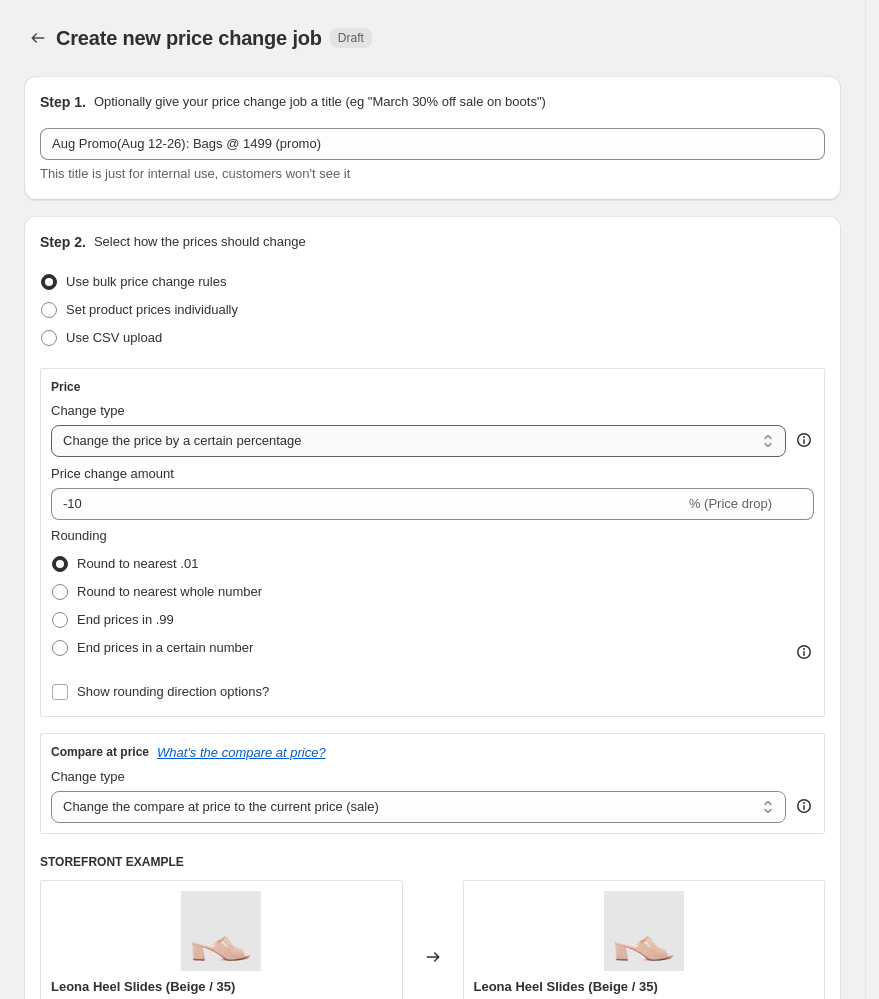 click on "Change the price to a certain amount Change the price by a certain amount Change the price by a certain percentage Change the price to the current compare at price (price before sale) Change the price by a certain amount relative to the compare at price Change the price by a certain percentage relative to the compare at price Don't change the price Change the price by a certain percentage relative to the cost per item Change price to certain cost margin" at bounding box center (418, 441) 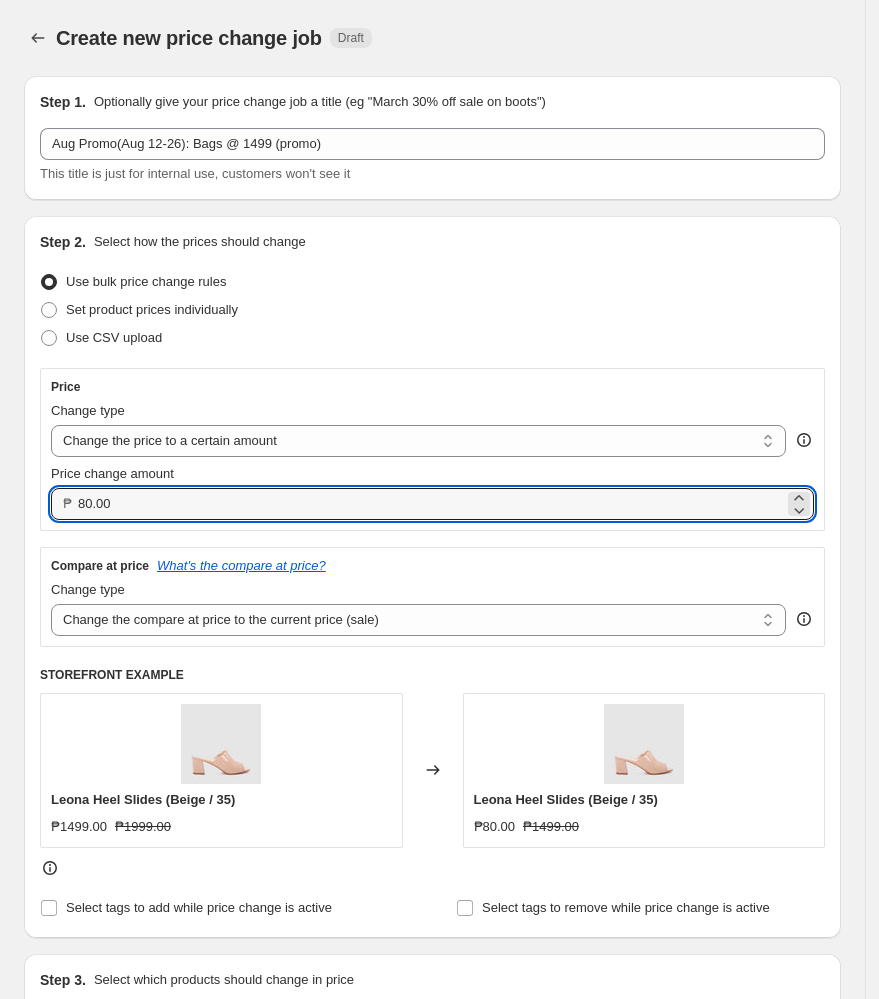 drag, startPoint x: 273, startPoint y: 504, endPoint x: -244, endPoint y: 538, distance: 518.11676 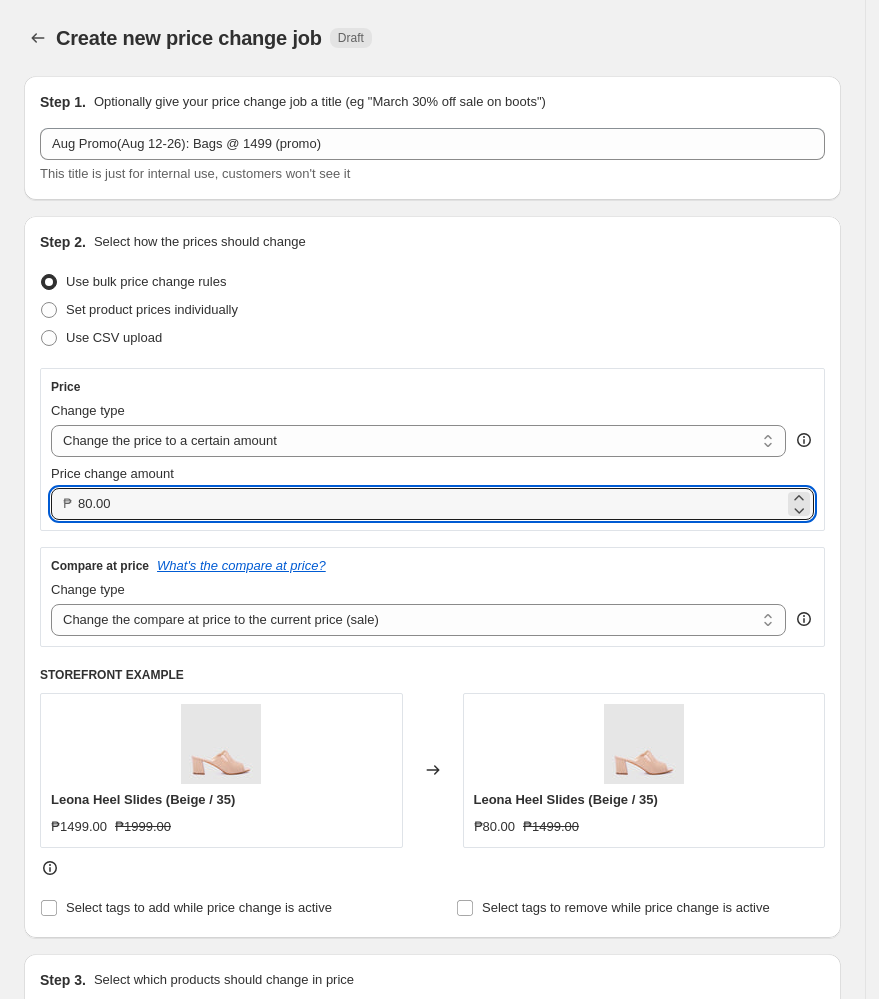 type on "1499.00" 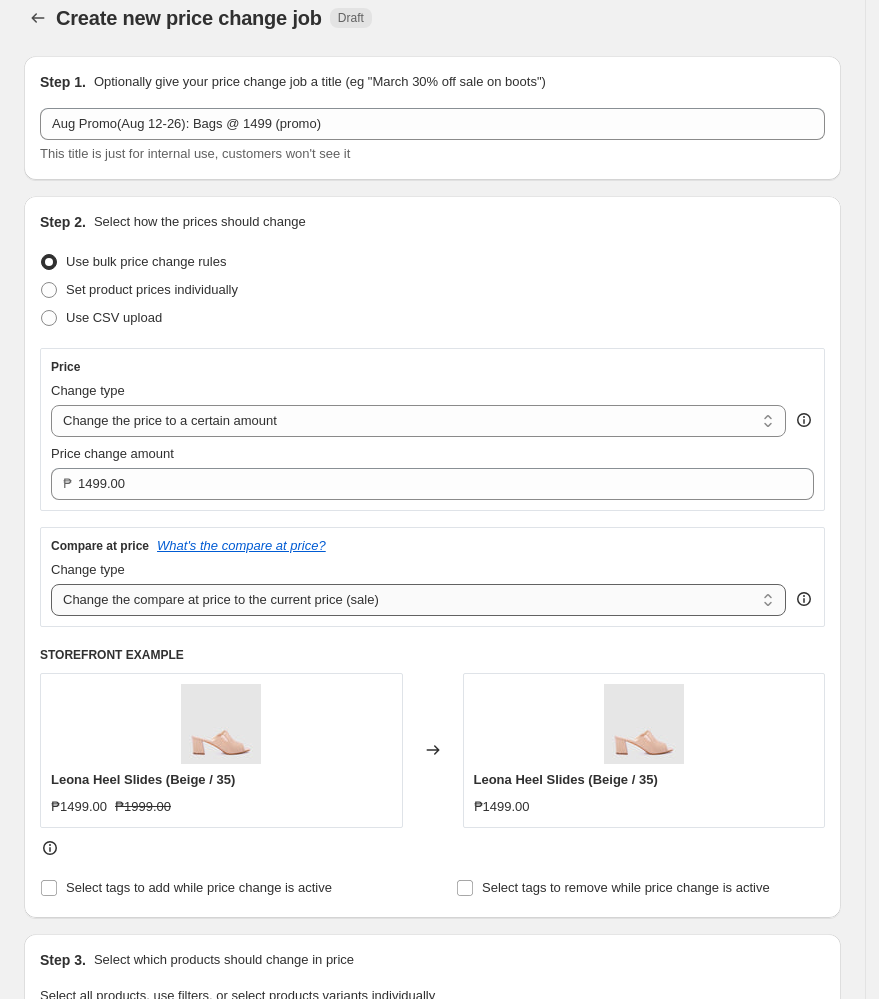 scroll, scrollTop: 400, scrollLeft: 0, axis: vertical 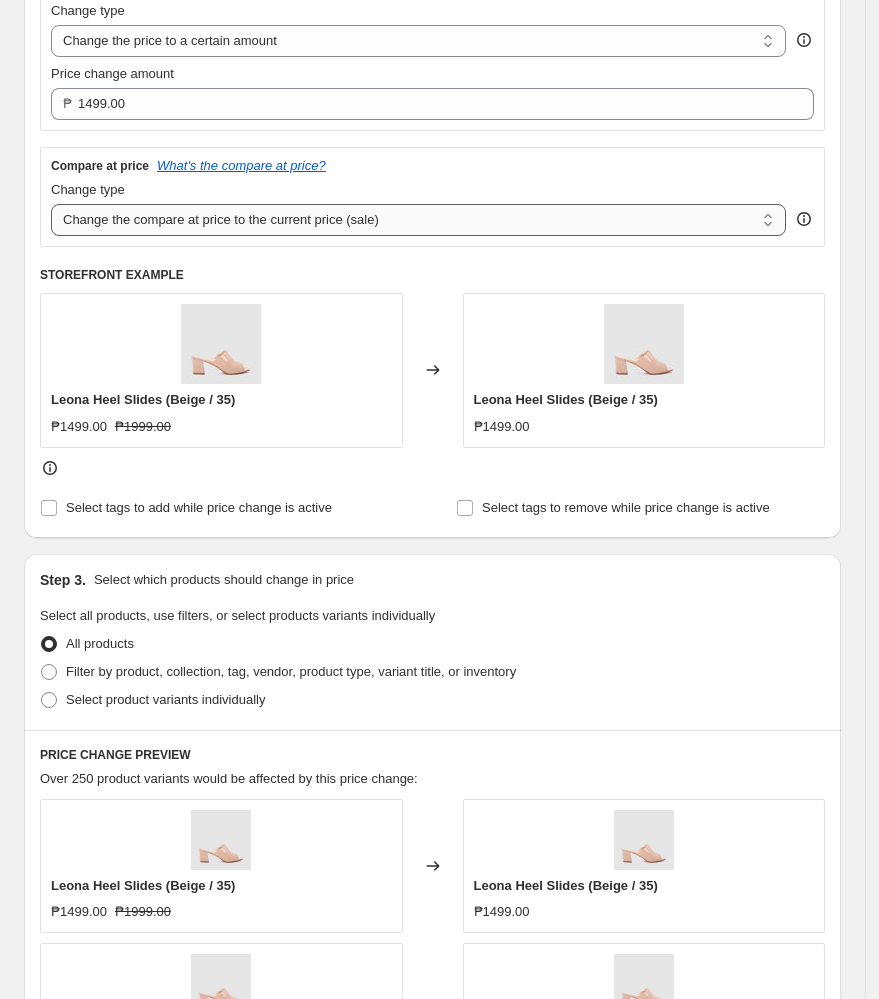 click on "Change the compare at price to the current price (sale) Change the compare at price to a certain amount Change the compare at price by a certain amount Change the compare at price by a certain percentage Change the compare at price by a certain amount relative to the actual price Change the compare at price by a certain percentage relative to the actual price Don't change the compare at price Remove the compare at price" at bounding box center [418, 220] 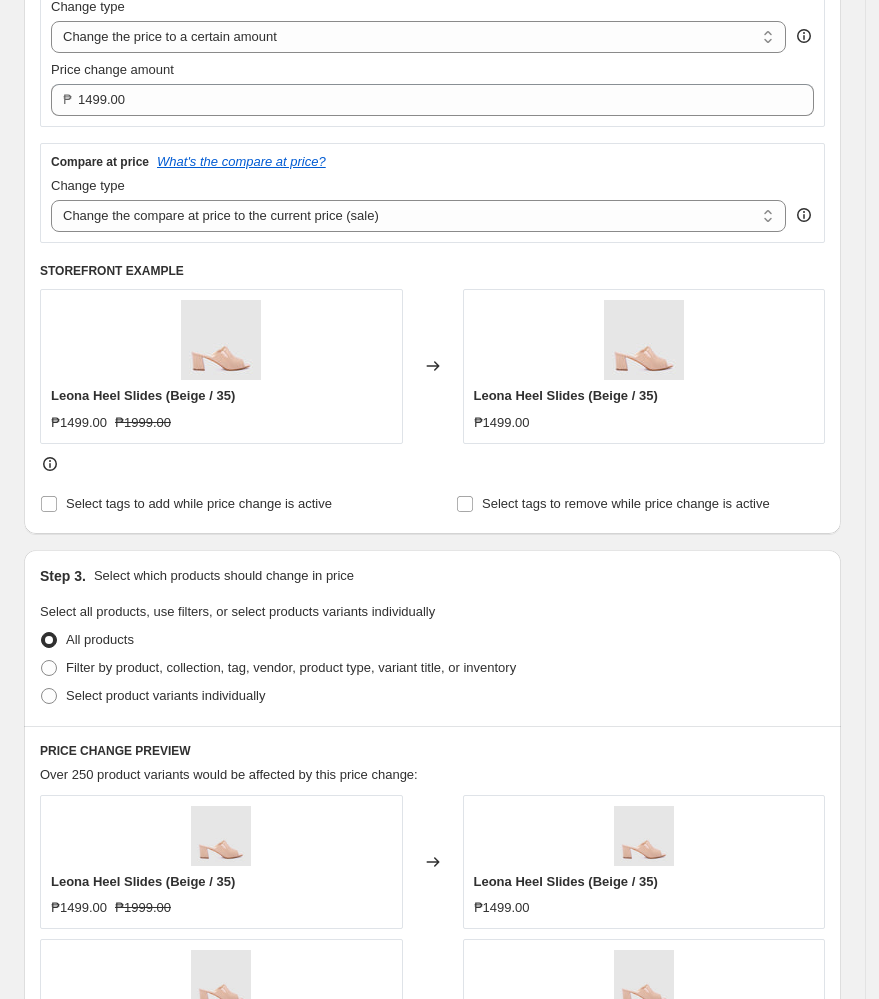 scroll, scrollTop: 400, scrollLeft: 0, axis: vertical 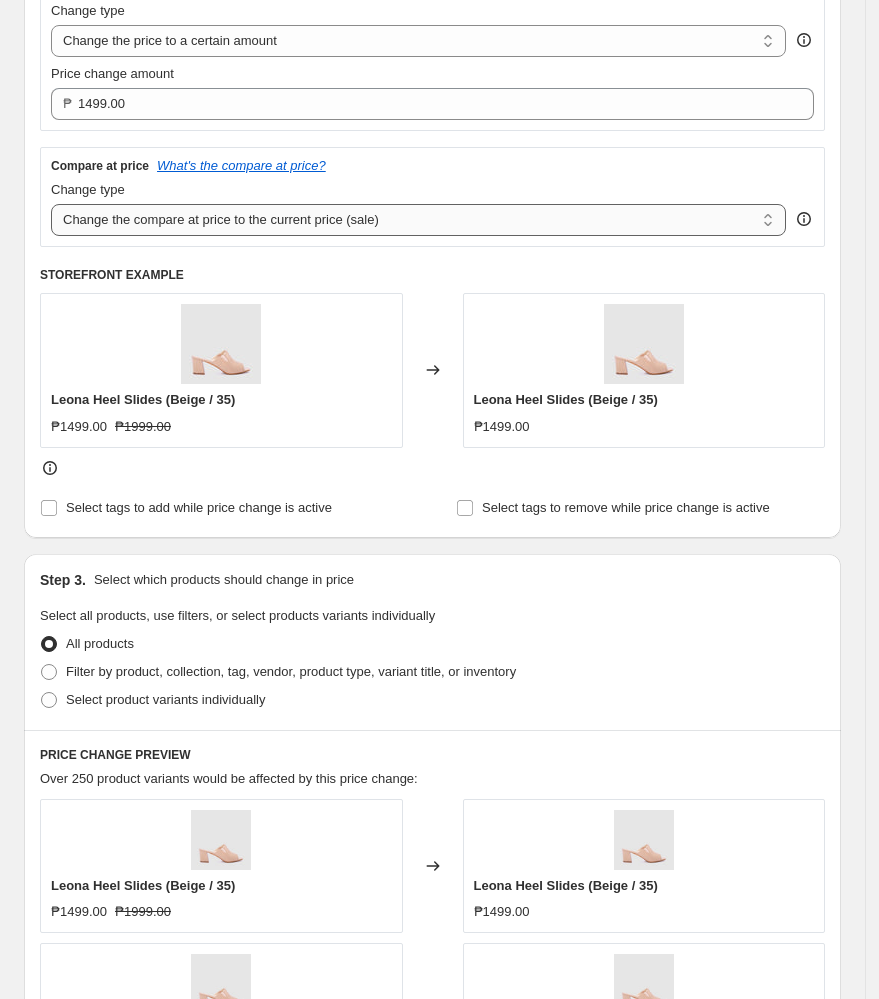 click on "Change the compare at price to the current price (sale) Change the compare at price to a certain amount Change the compare at price by a certain amount Change the compare at price by a certain percentage Change the compare at price by a certain amount relative to the actual price Change the compare at price by a certain percentage relative to the actual price Don't change the compare at price Remove the compare at price" at bounding box center (418, 220) 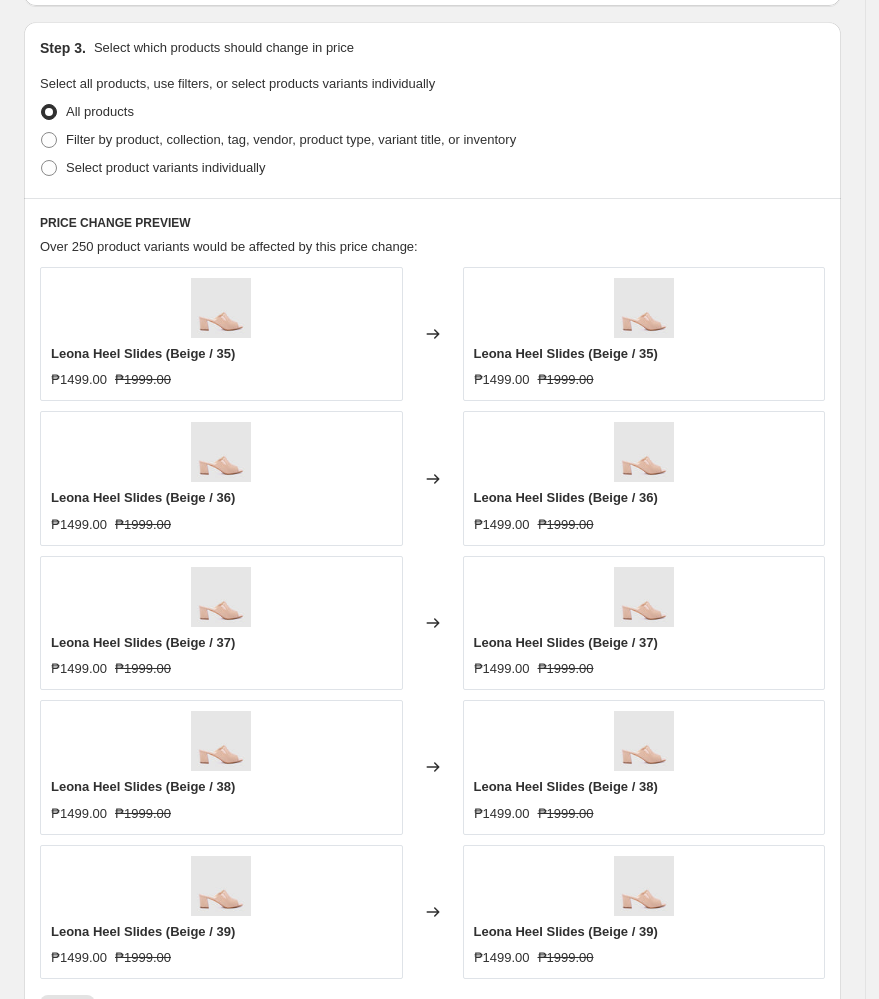 scroll, scrollTop: 933, scrollLeft: 0, axis: vertical 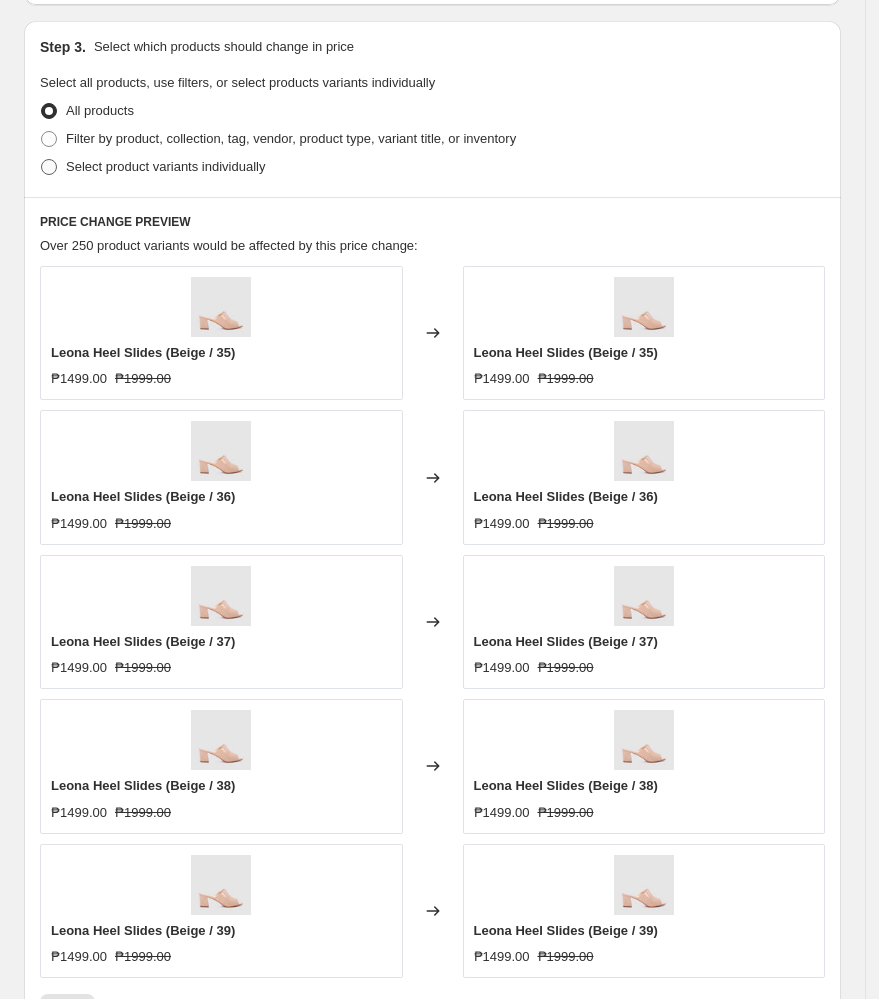 click on "Select product variants individually" at bounding box center [165, 166] 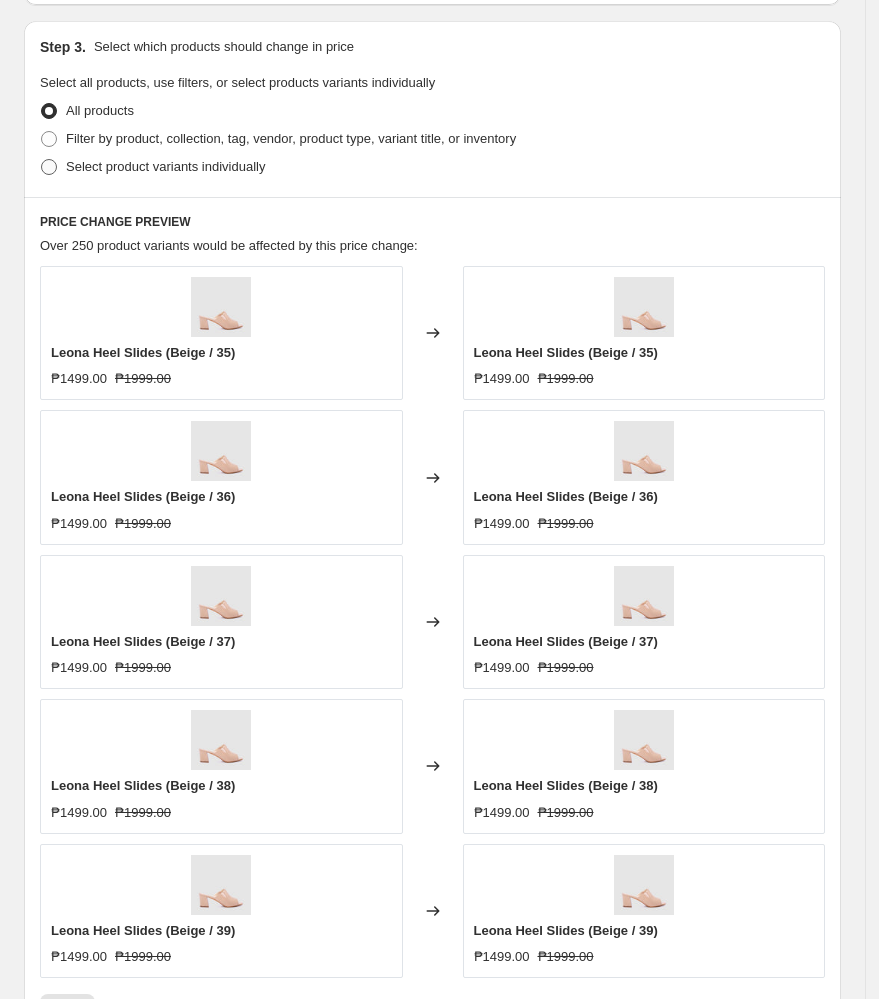 radio on "true" 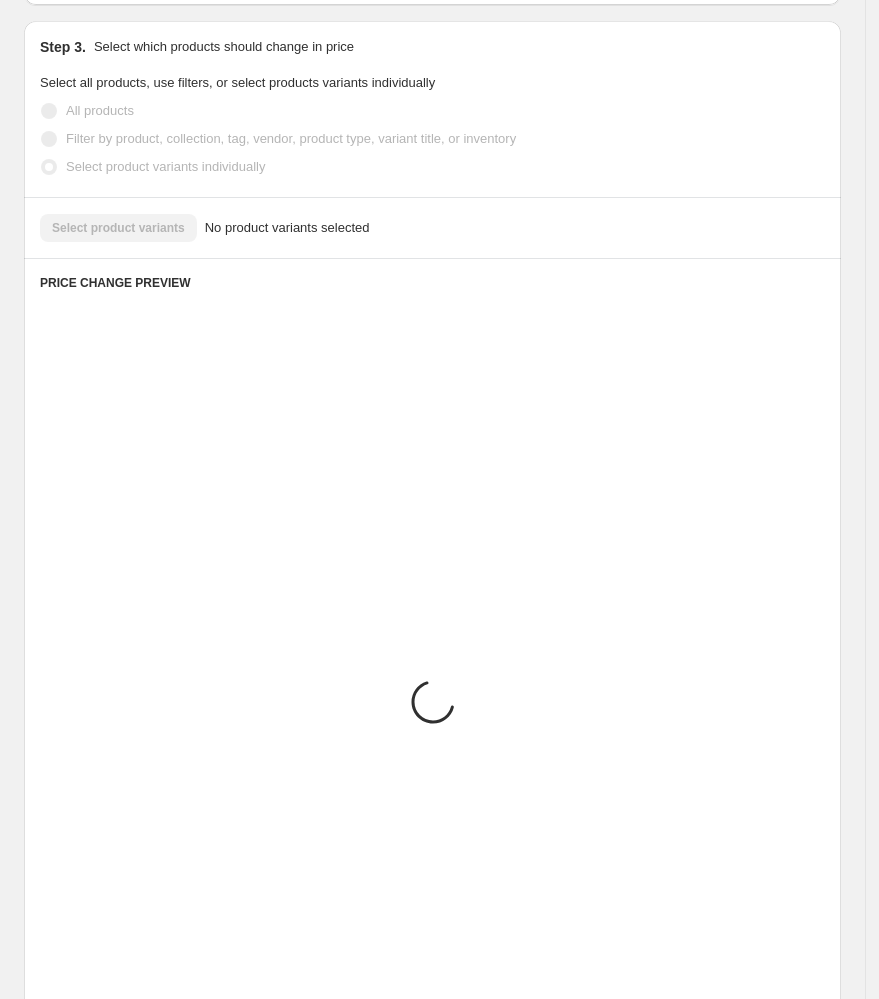 scroll, scrollTop: 618, scrollLeft: 0, axis: vertical 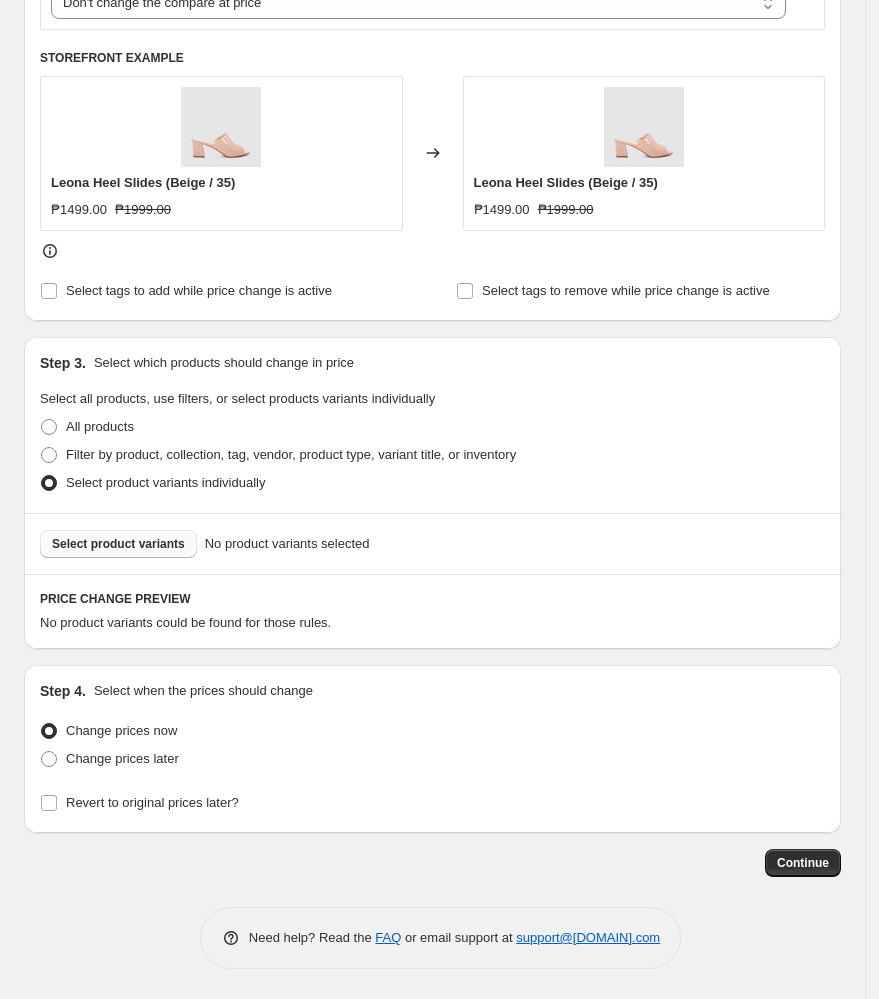 click on "Select product variants" at bounding box center (118, 544) 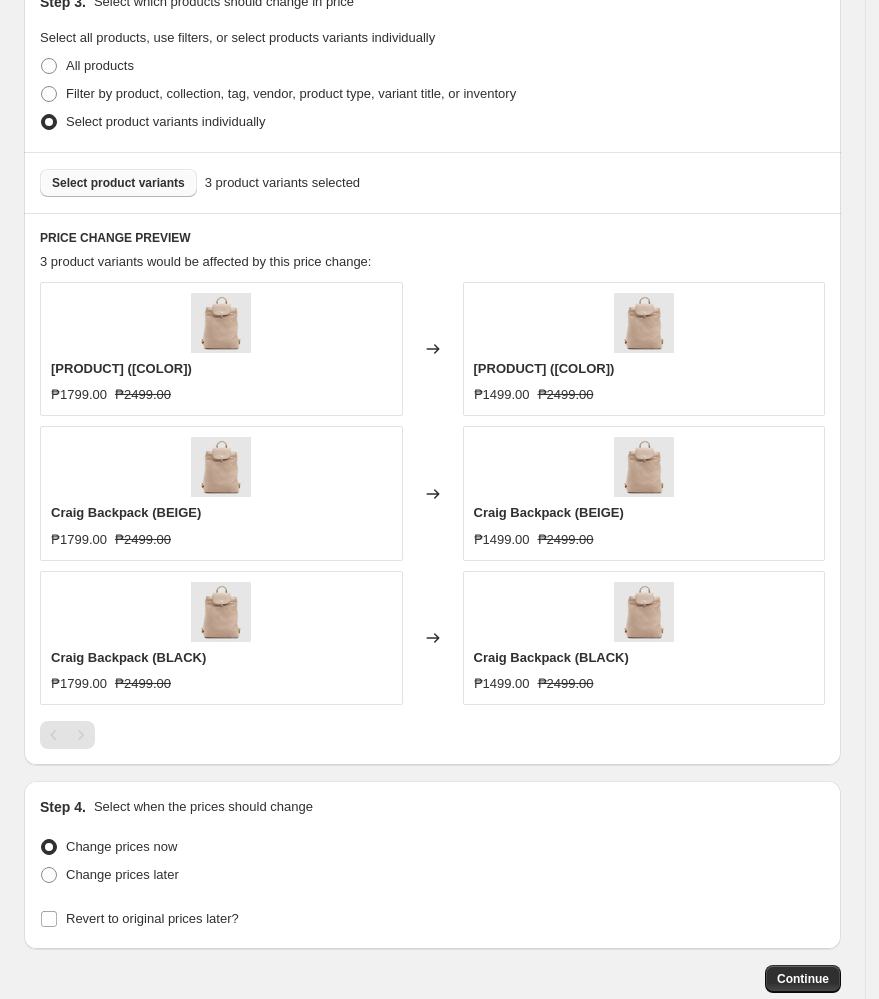 scroll, scrollTop: 1096, scrollLeft: 0, axis: vertical 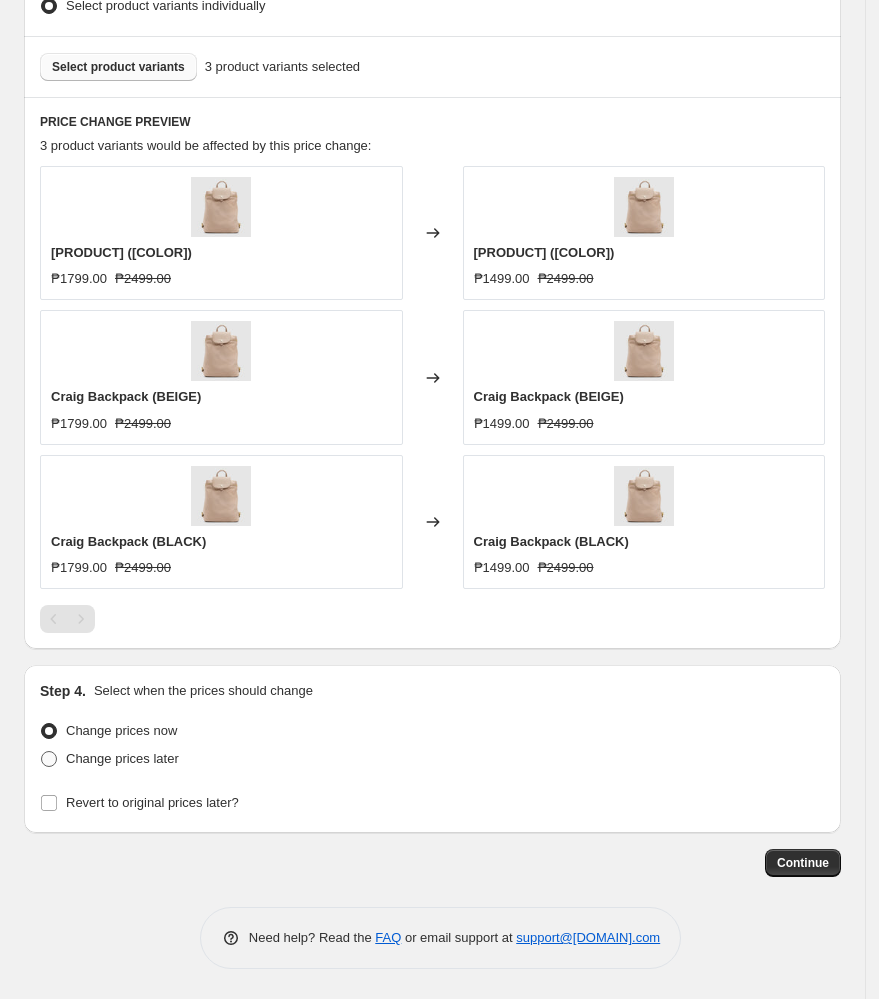 click at bounding box center (49, 759) 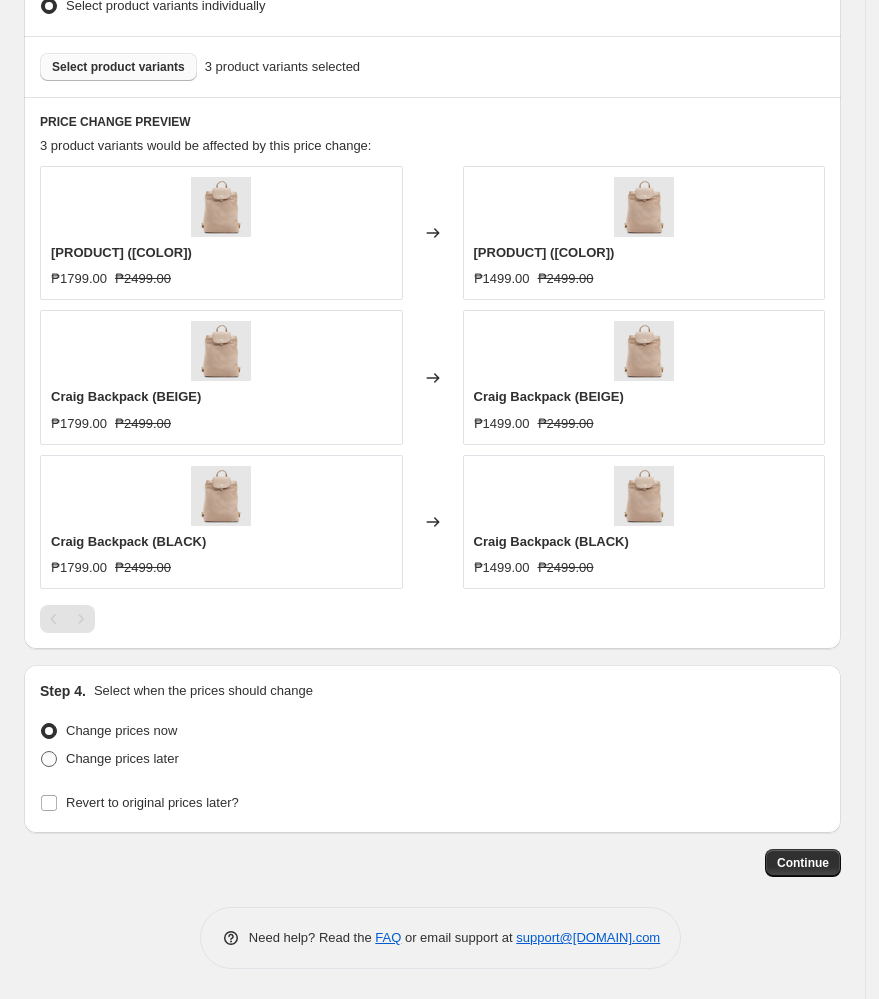 radio on "true" 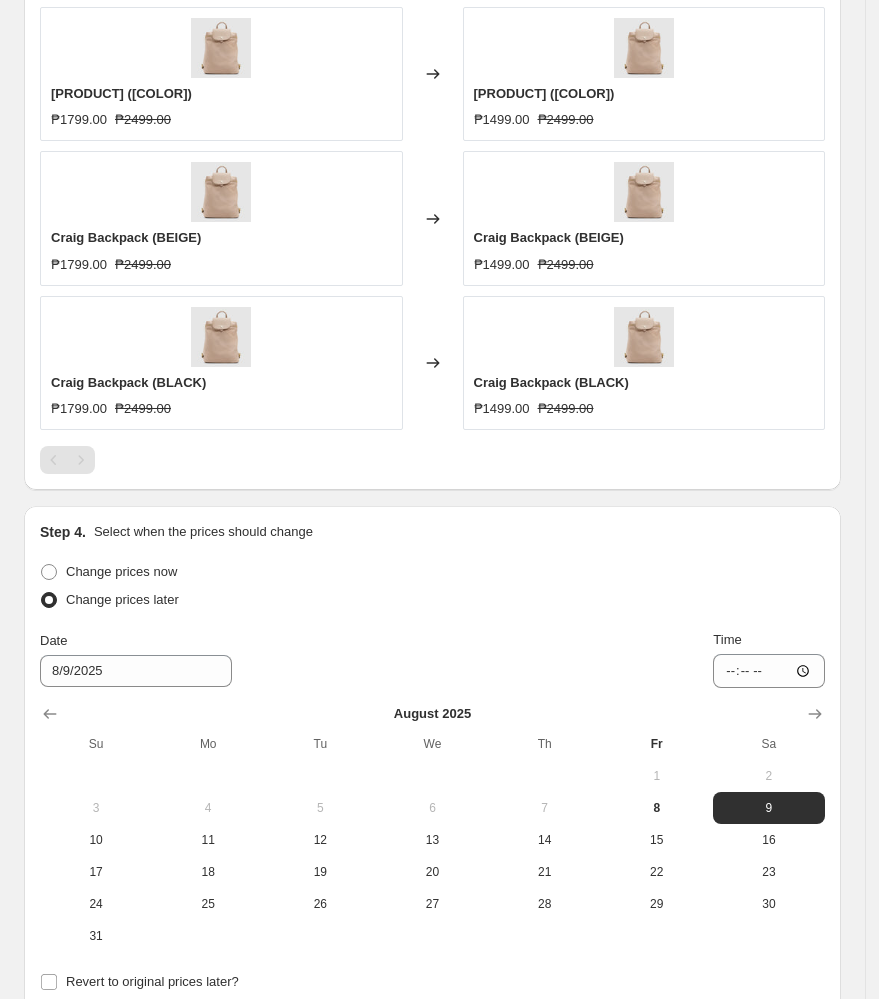 scroll, scrollTop: 1470, scrollLeft: 0, axis: vertical 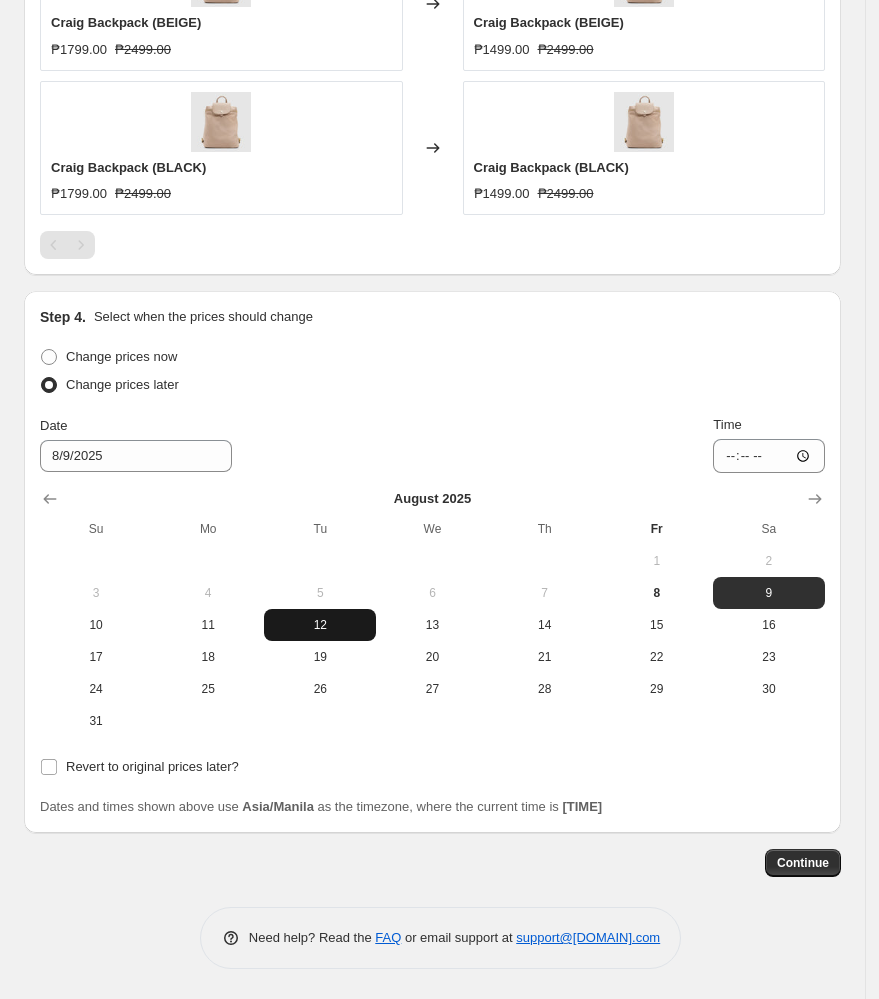 click on "12" at bounding box center [320, 625] 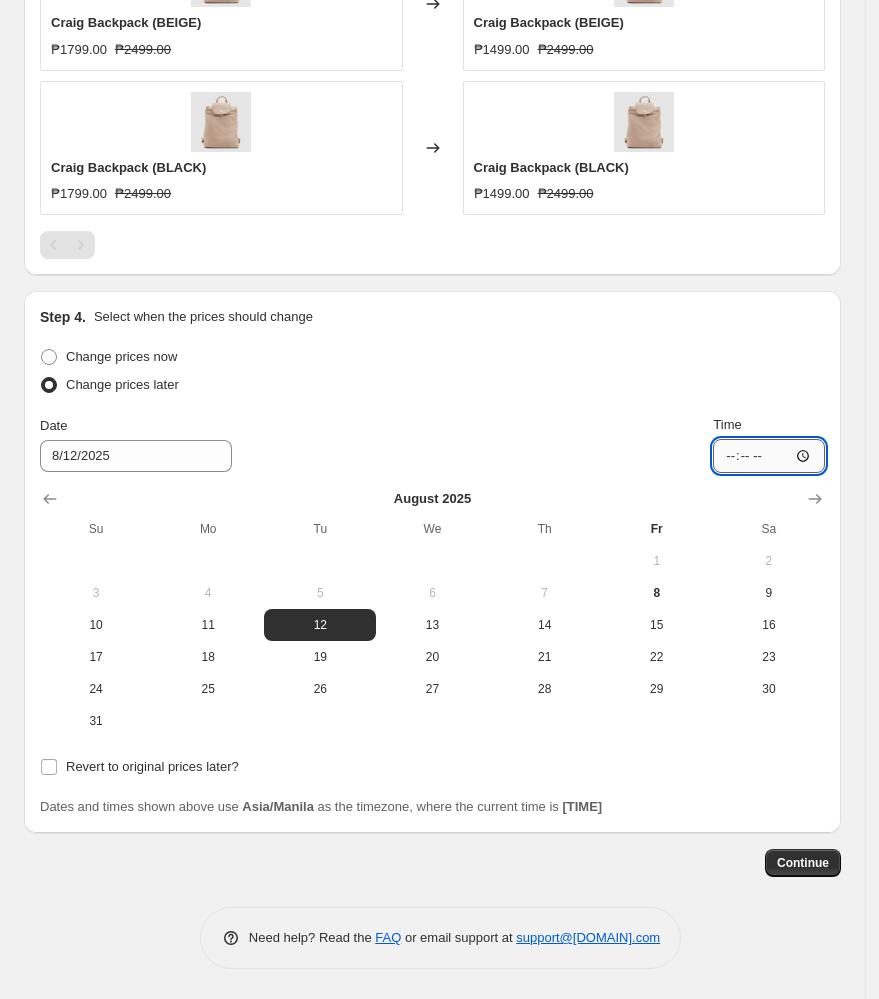 click on "[TIME]" at bounding box center [769, 456] 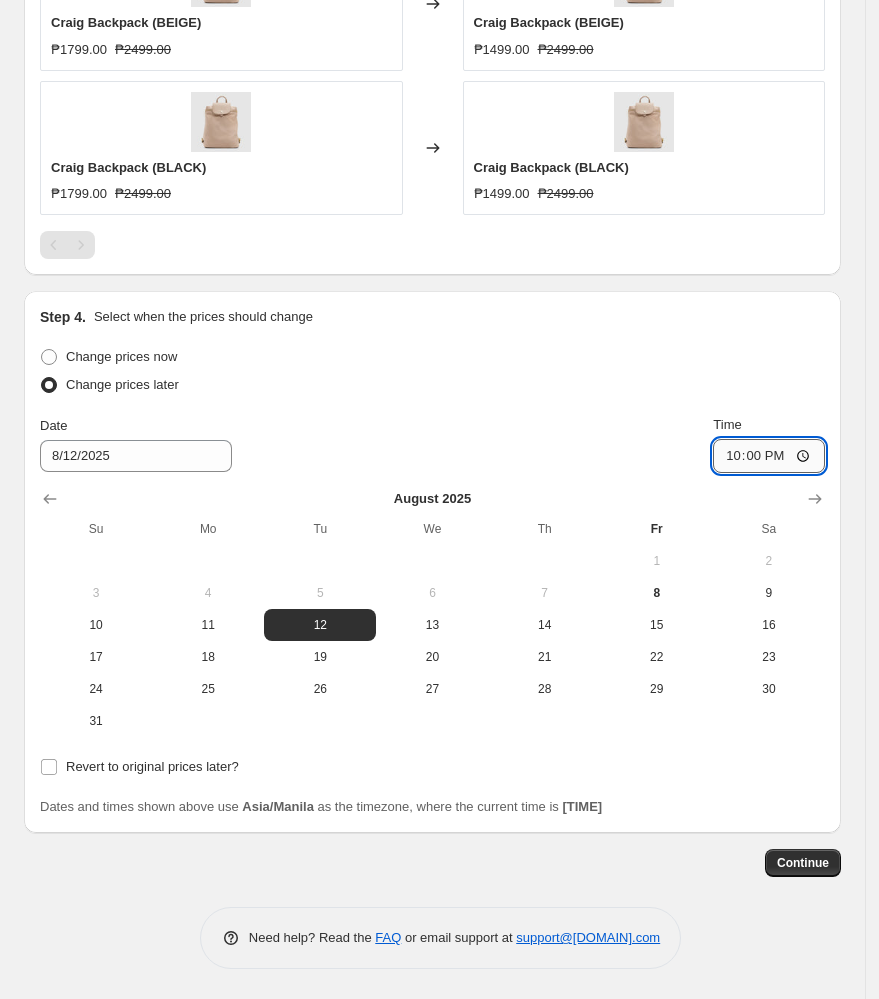 type on "10:00" 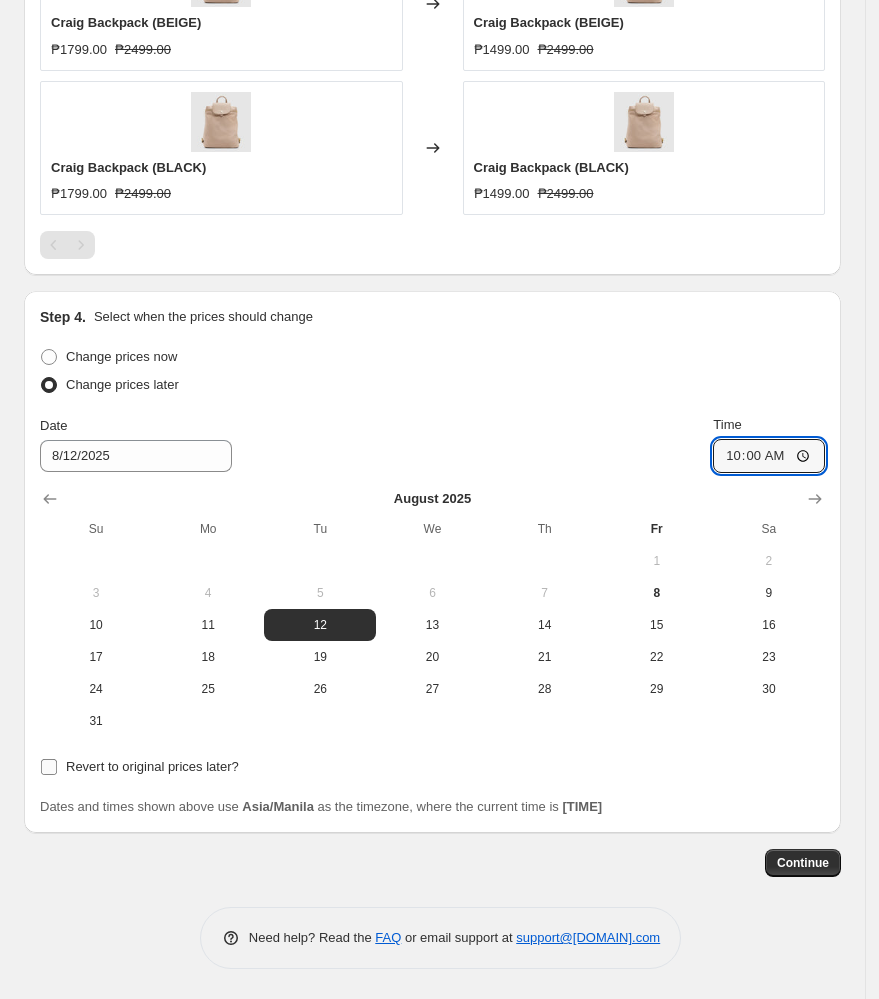 click on "Revert to original prices later?" at bounding box center [49, 767] 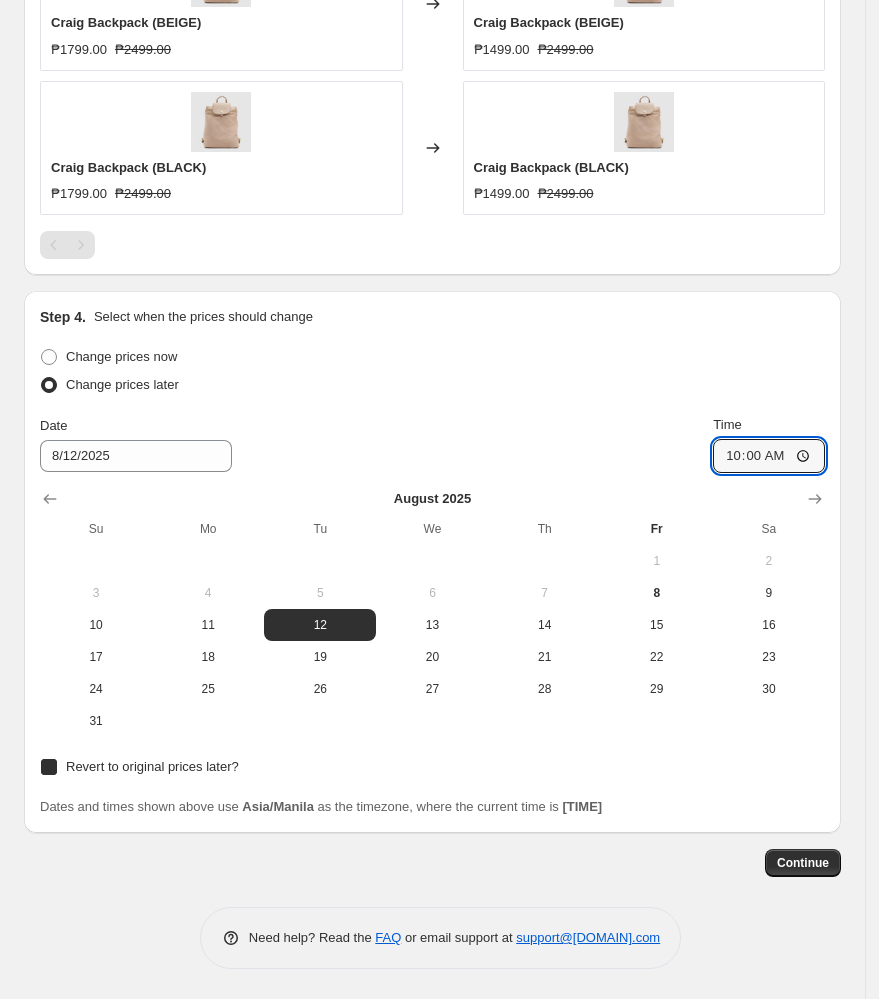 checkbox on "true" 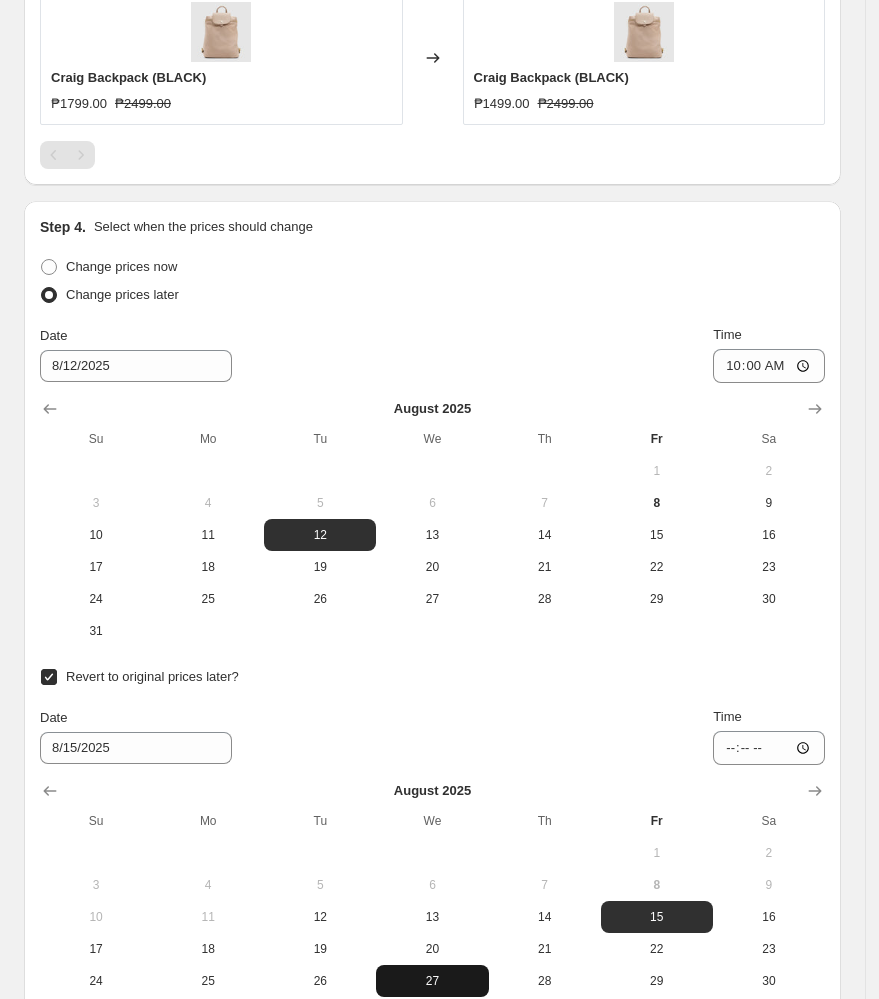 scroll, scrollTop: 1807, scrollLeft: 0, axis: vertical 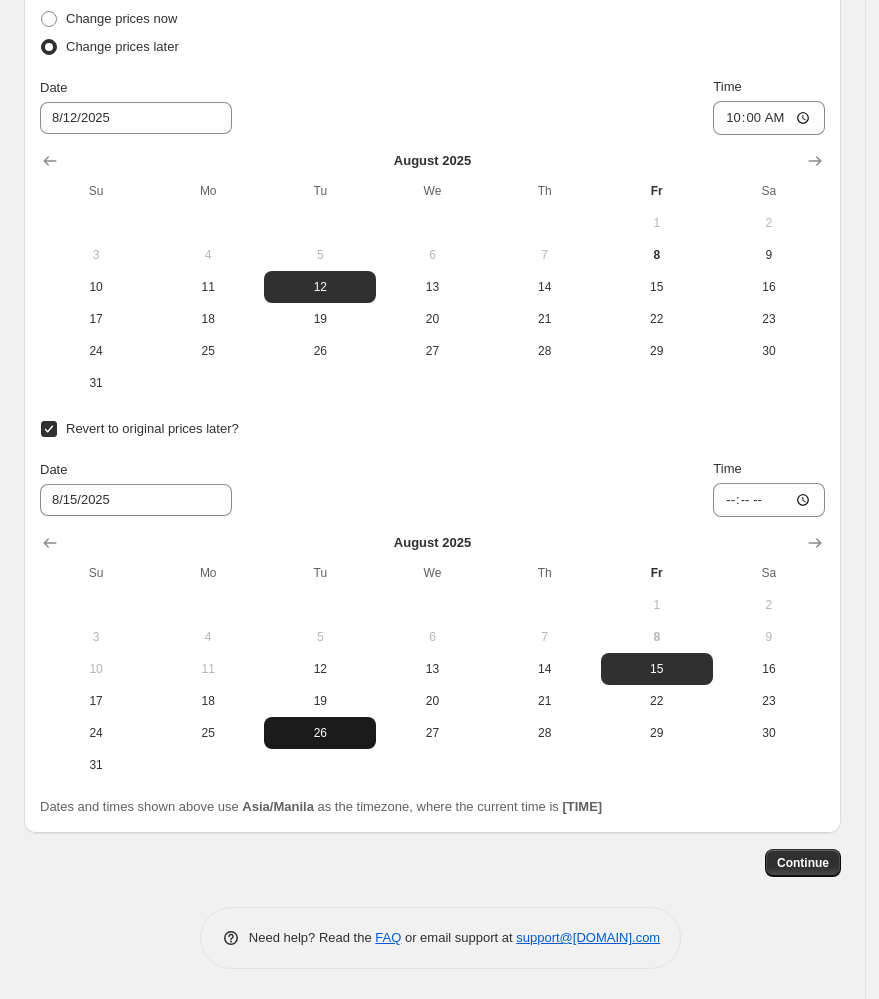 click on "26" at bounding box center [320, 733] 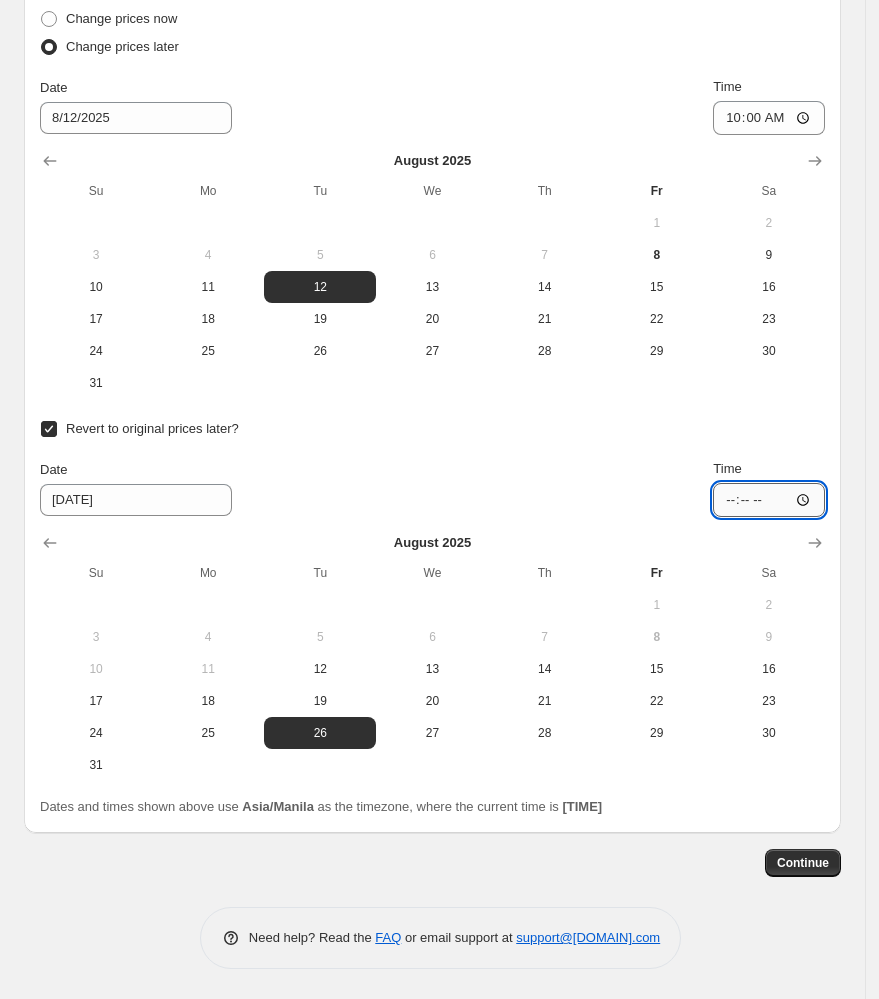 click on "[TIME]" at bounding box center (769, 500) 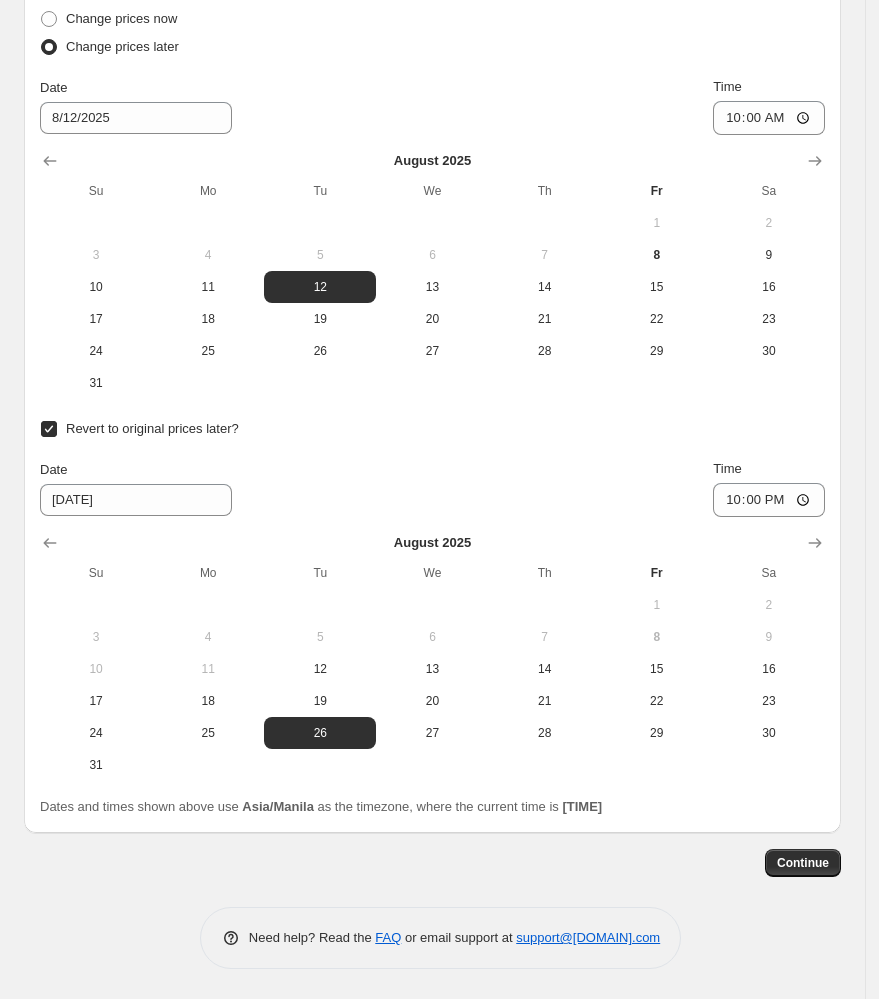 click on "Revert to original prices later? Date [DATE] Time [TIME] August   2025 Su Mo Tu We Th Fr Sa 1 2 3 4 5 6 7 8 9 10 11 12 13 14 15 16 17 18 19 20 21 22 23 24 25 26 27 28 29 30 31" at bounding box center [432, 598] 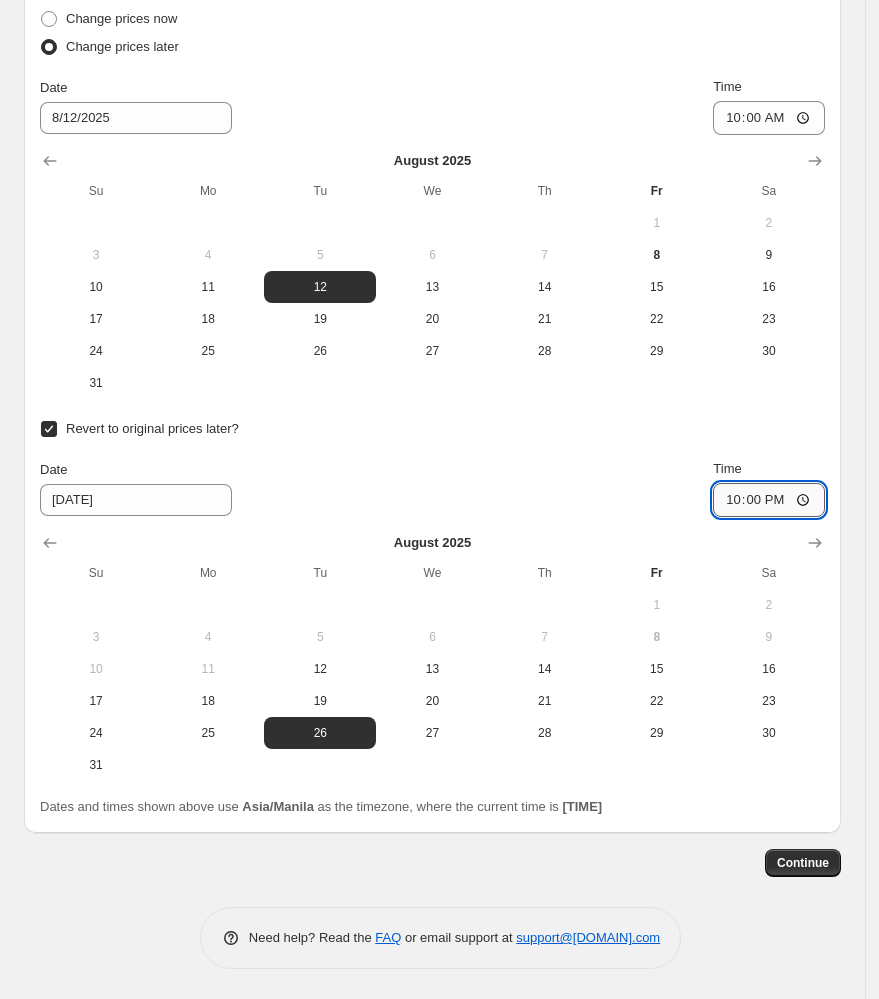 click on "22:00" at bounding box center (769, 500) 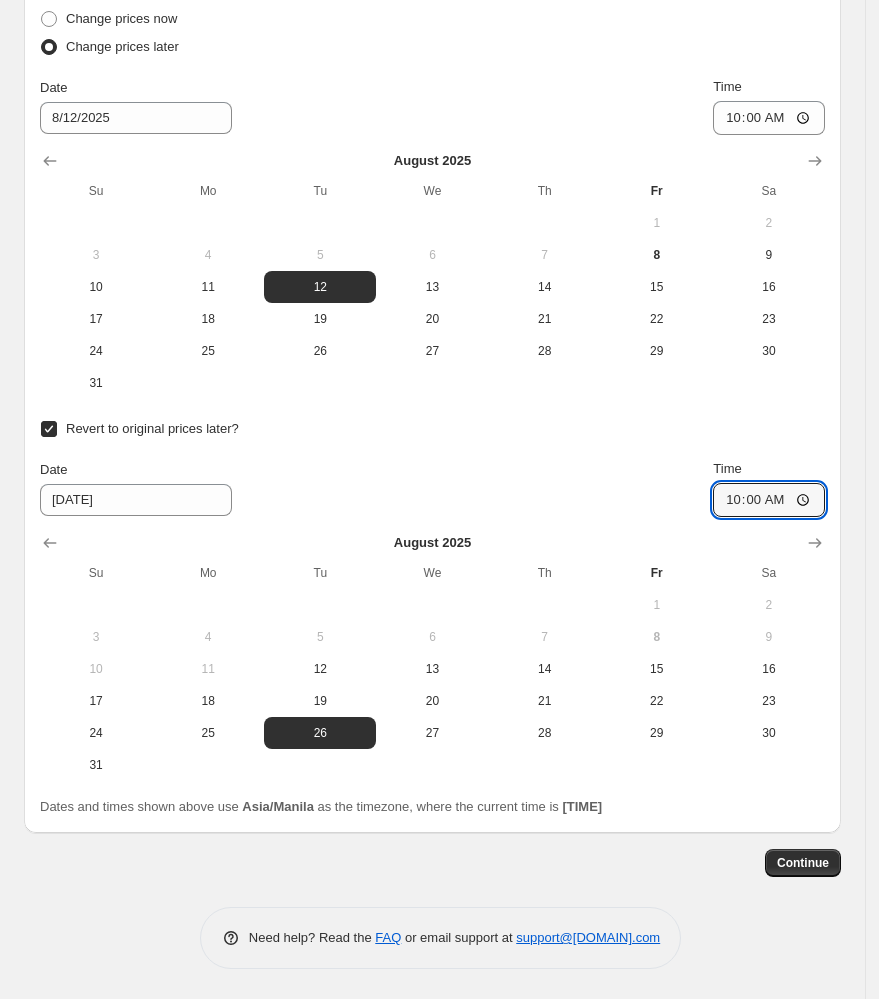 click on "Revert to original prices later? Date [DATE]/[MONTH]/[YEAR] Time [TIME] [MONTH] 2025 Su Mo Tu We Th Fr Sa 1 2 3 4 5 6 7 8 9 10 11 12 13 14 15 16 17 18 19 20 21 22 23 24 25 26 27 28 29 30 31" at bounding box center [432, 598] 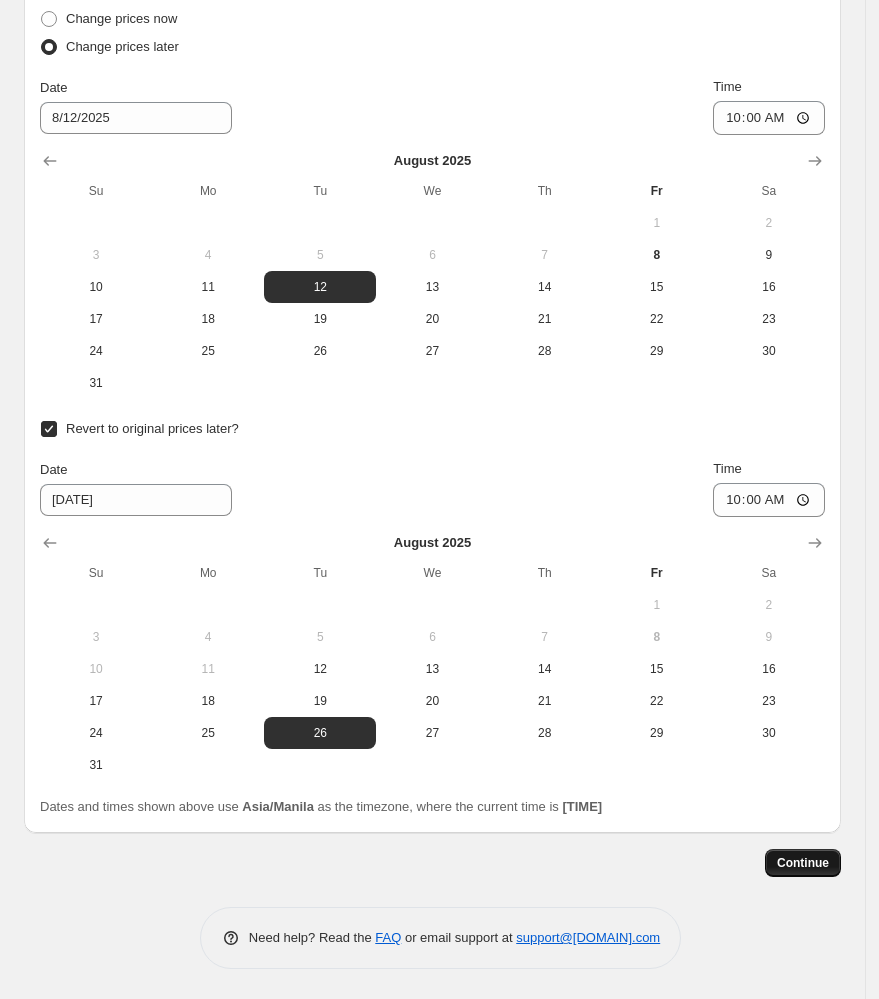 click on "Continue" at bounding box center (803, 863) 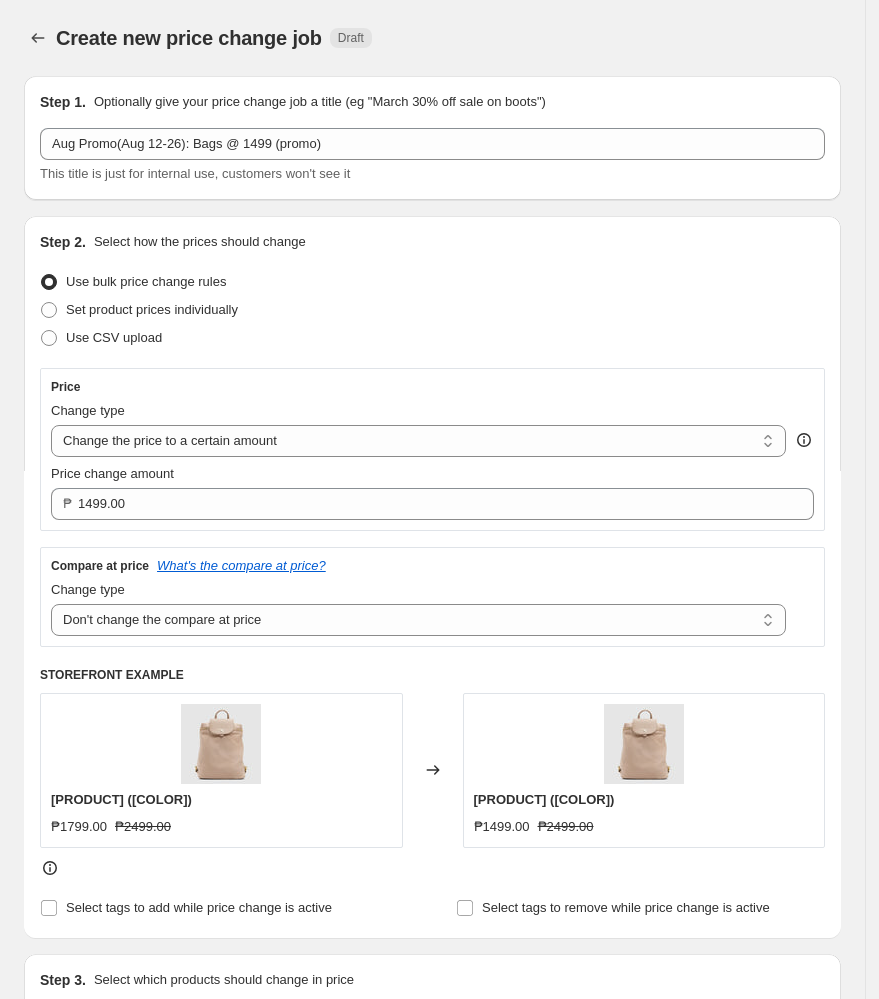 scroll, scrollTop: 1807, scrollLeft: 0, axis: vertical 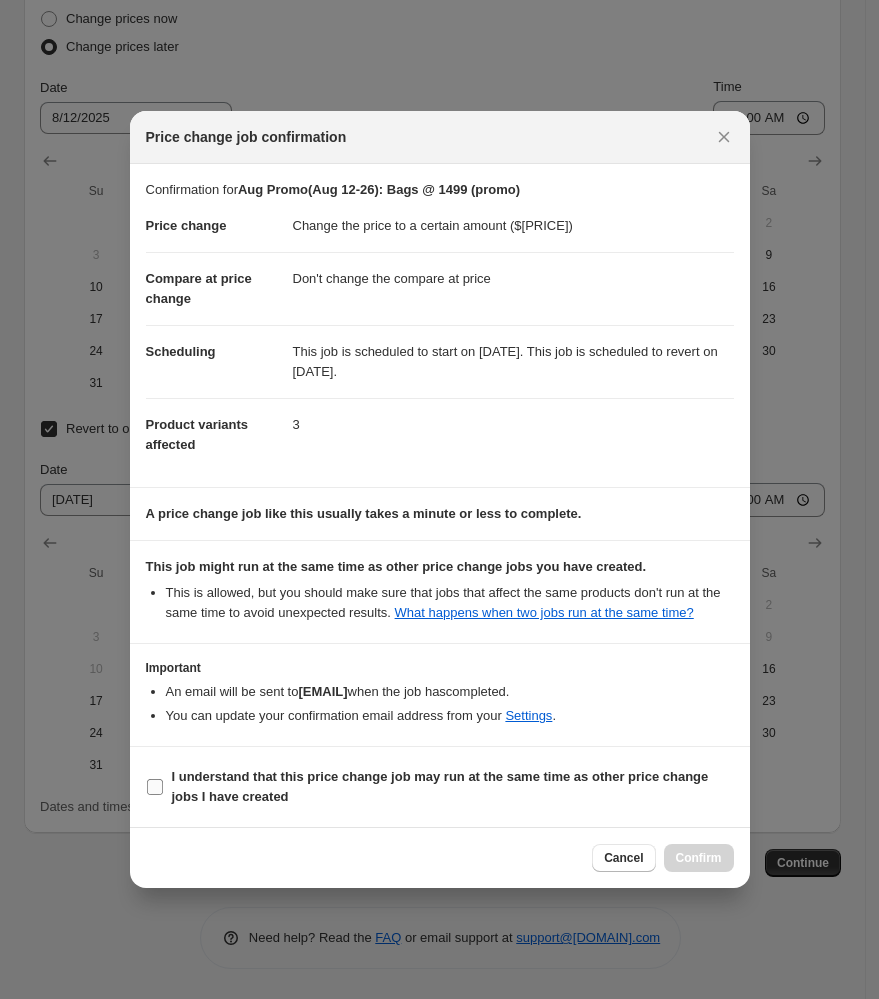 click on "I understand that this price change job may run at the same time as other price change jobs I have created" at bounding box center (440, 786) 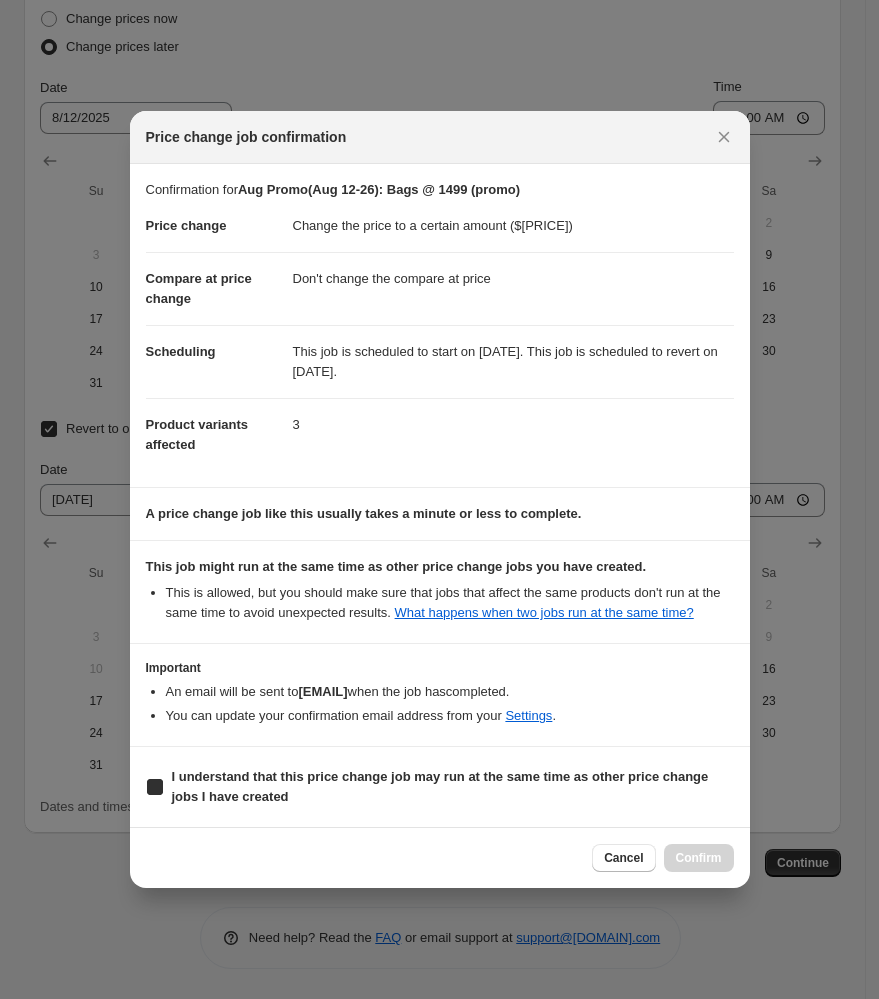 checkbox on "true" 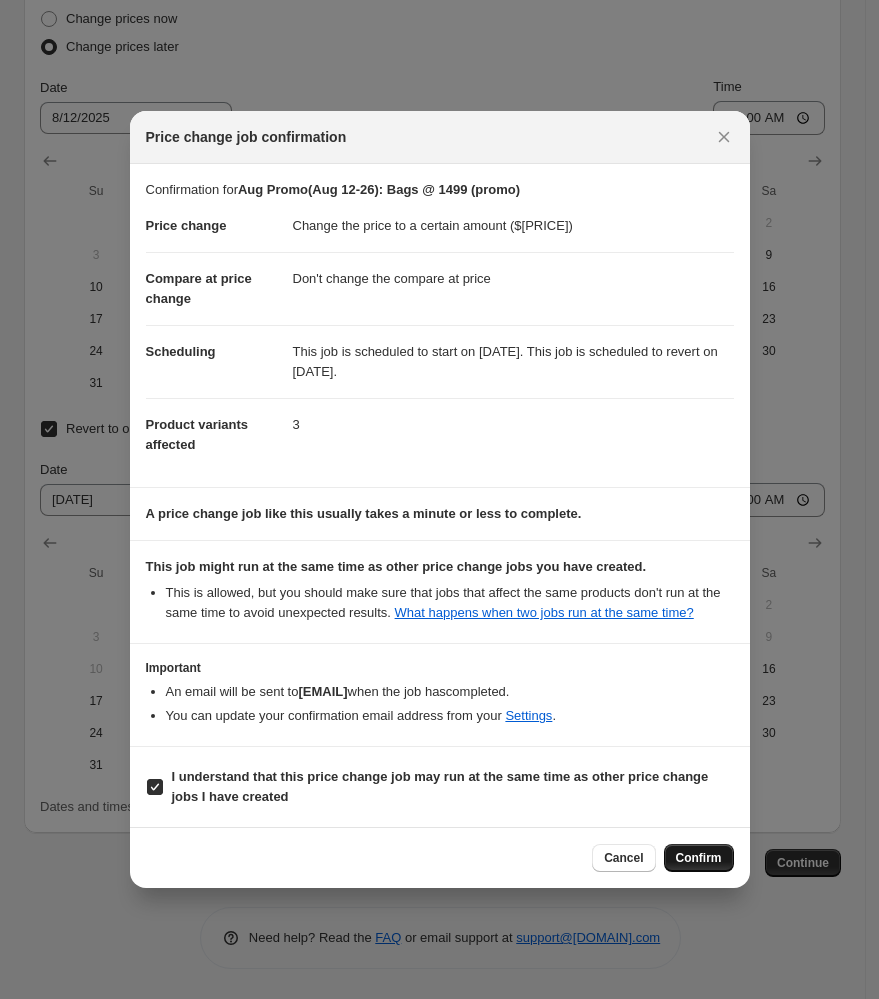click on "Confirm" at bounding box center (699, 858) 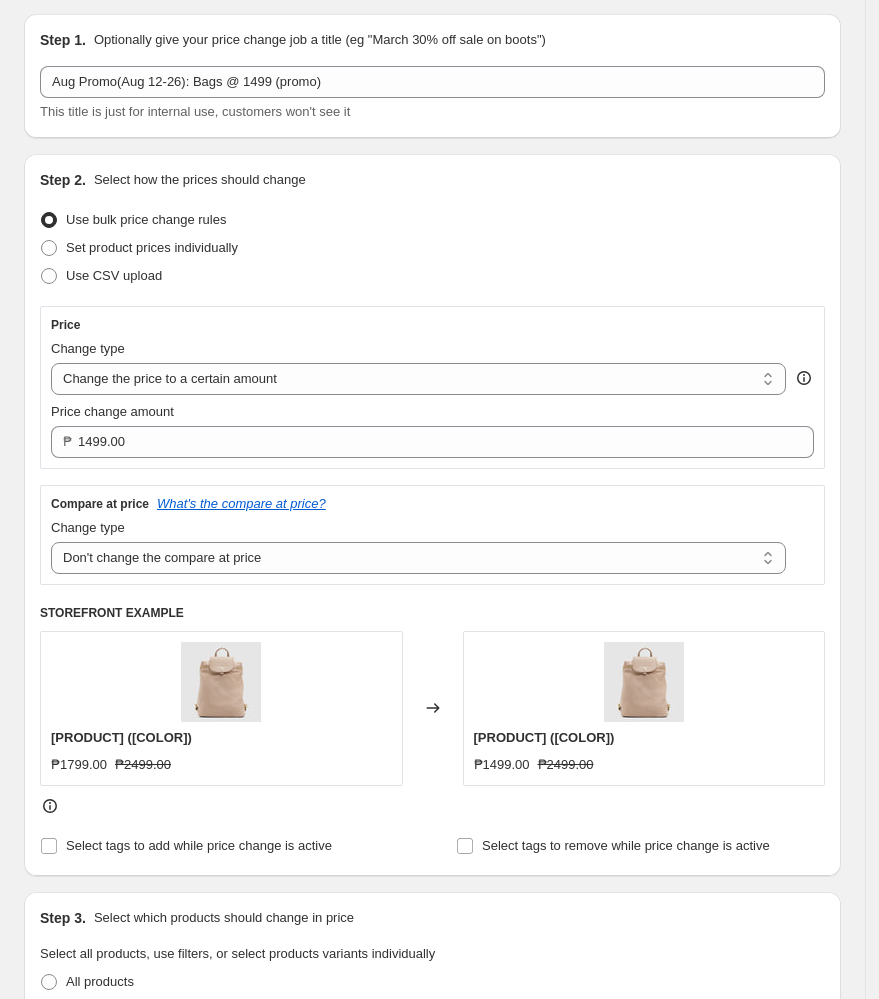 scroll, scrollTop: 0, scrollLeft: 0, axis: both 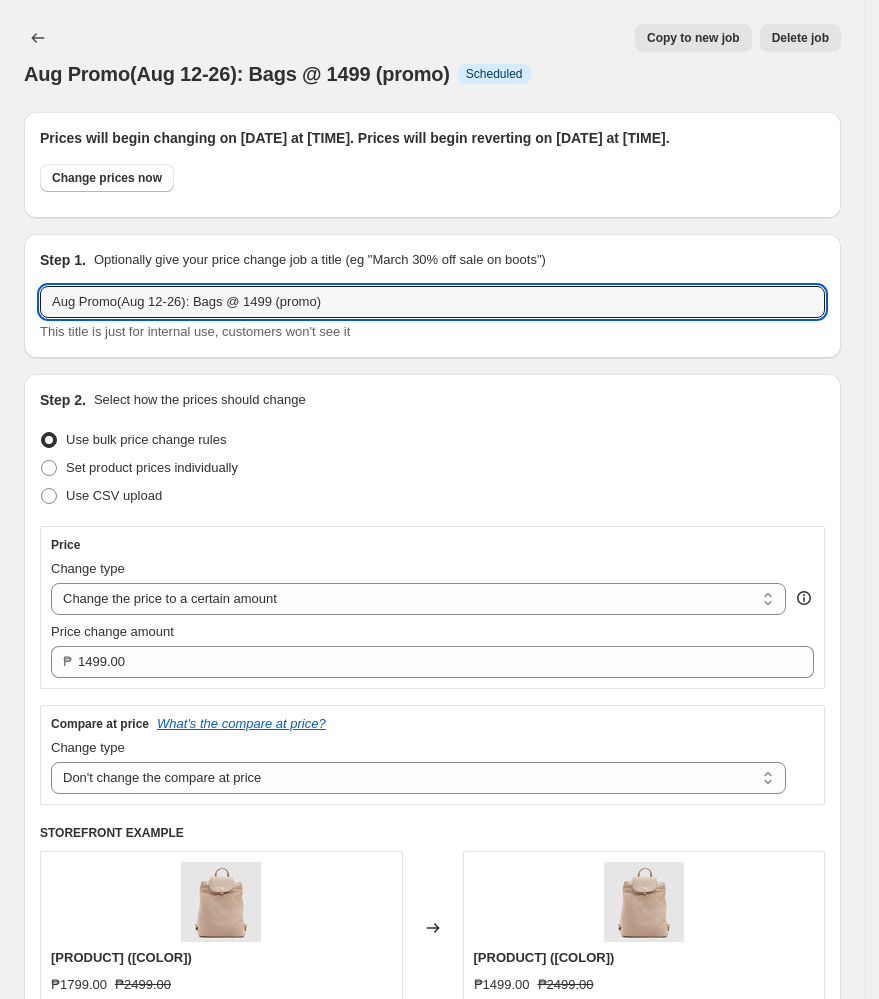 drag, startPoint x: 357, startPoint y: 306, endPoint x: -398, endPoint y: 276, distance: 755.59576 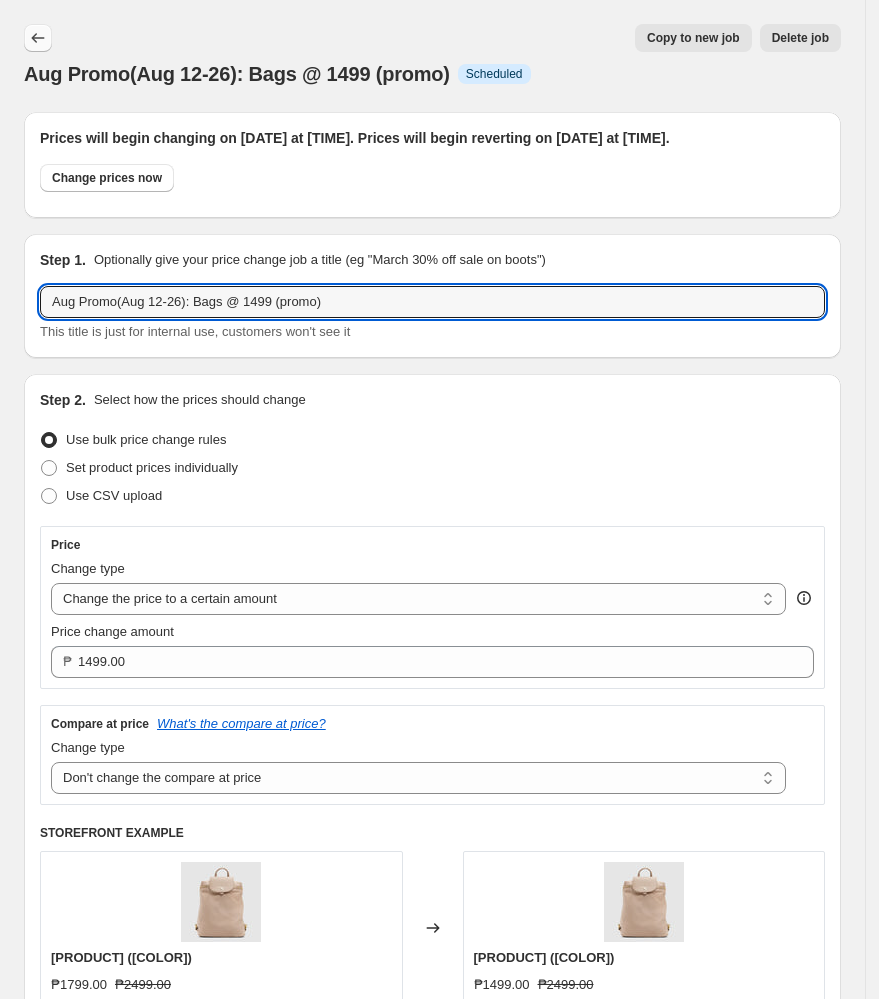 click 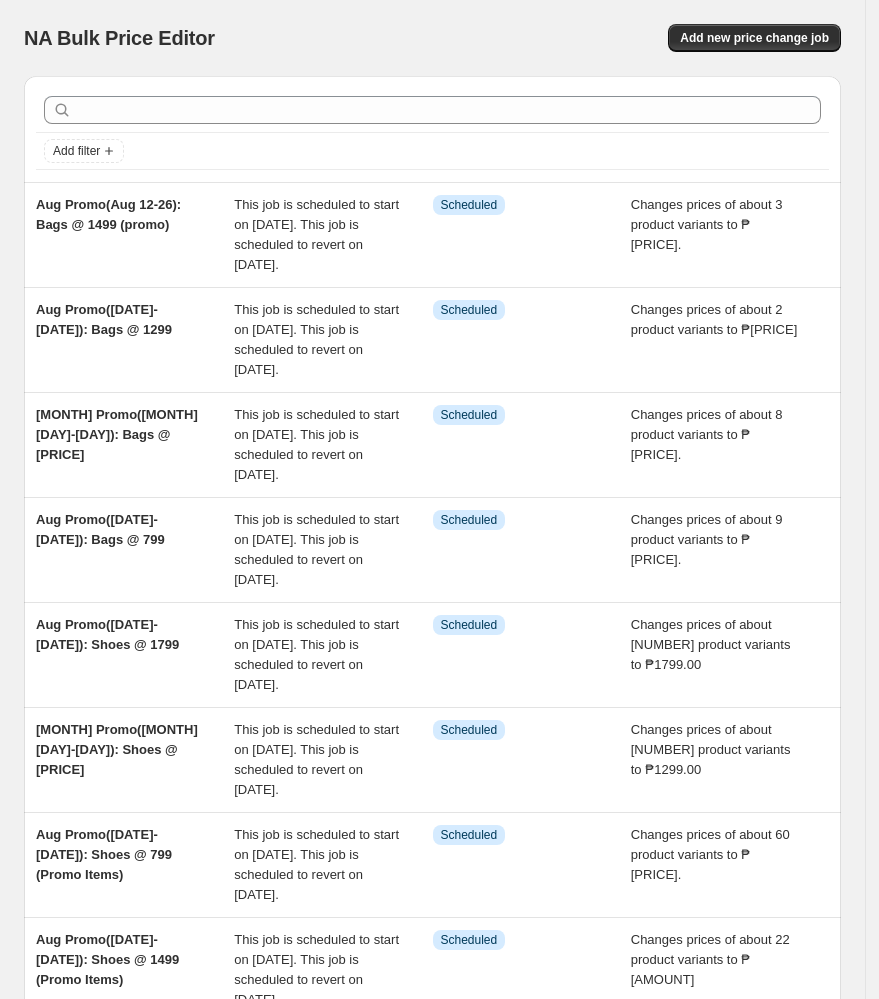 click on "NA Bulk Price Editor. This page is ready NA Bulk Price Editor Add new price change job" at bounding box center [432, 38] 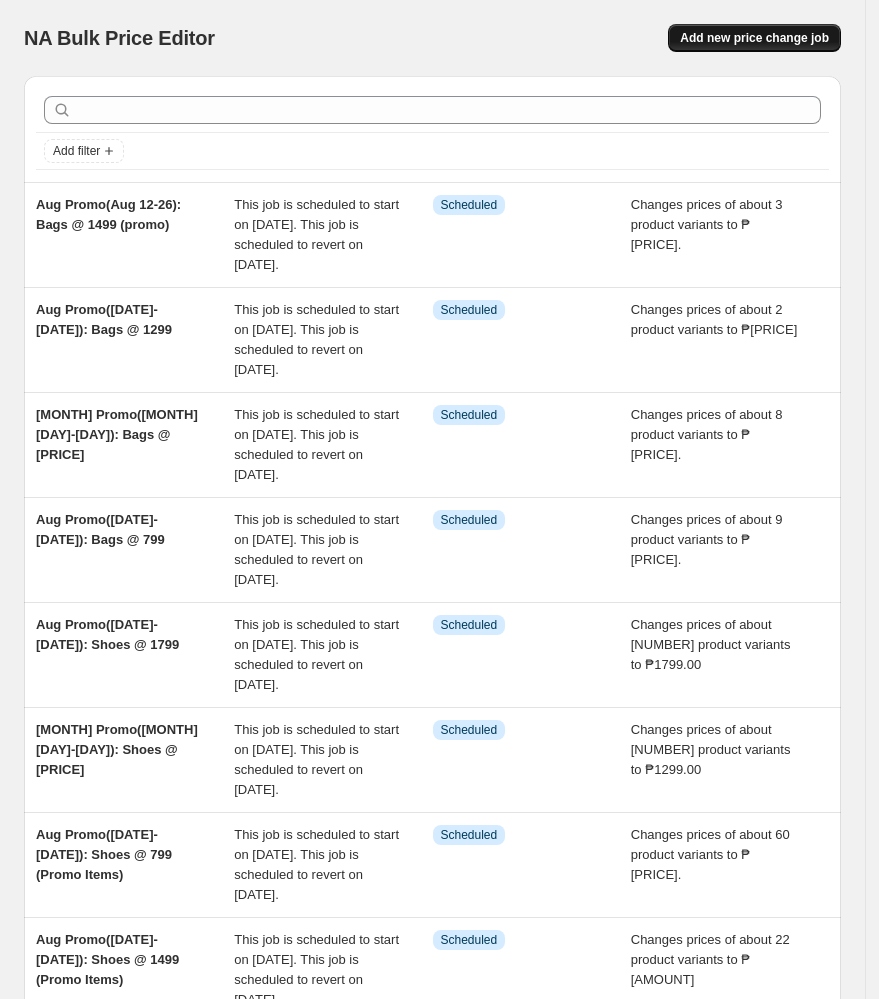 click on "Add new price change job" at bounding box center (754, 38) 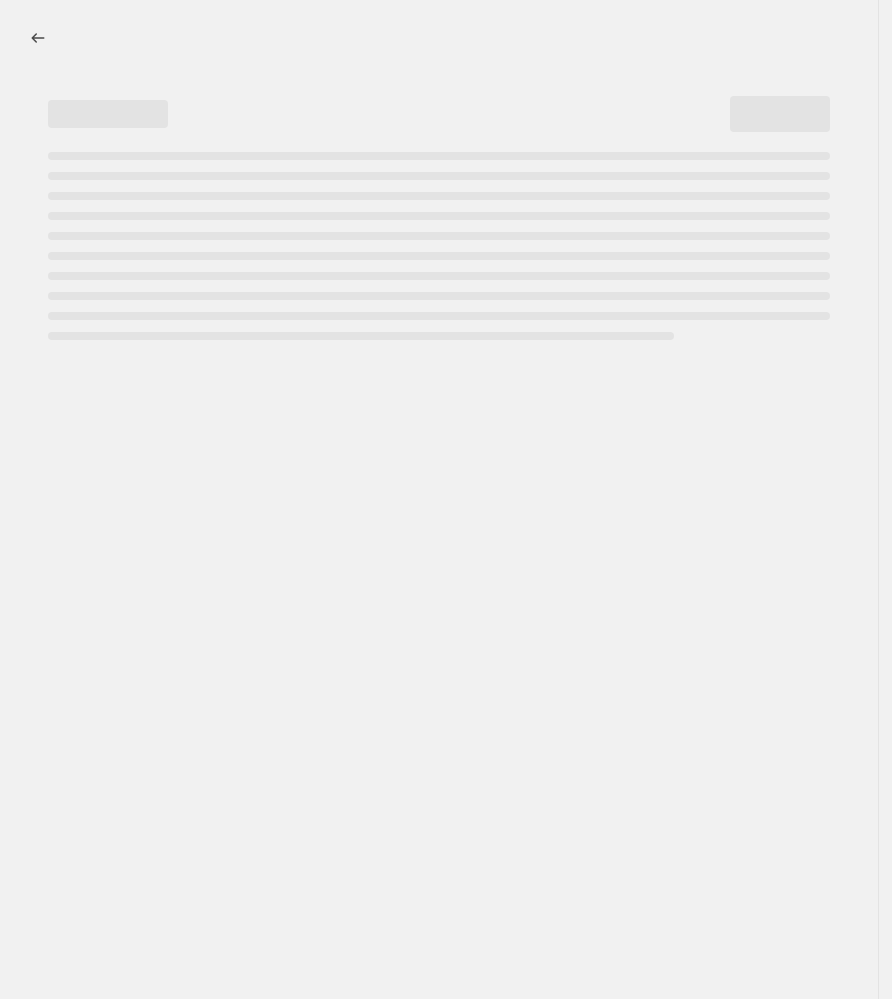 select on "percentage" 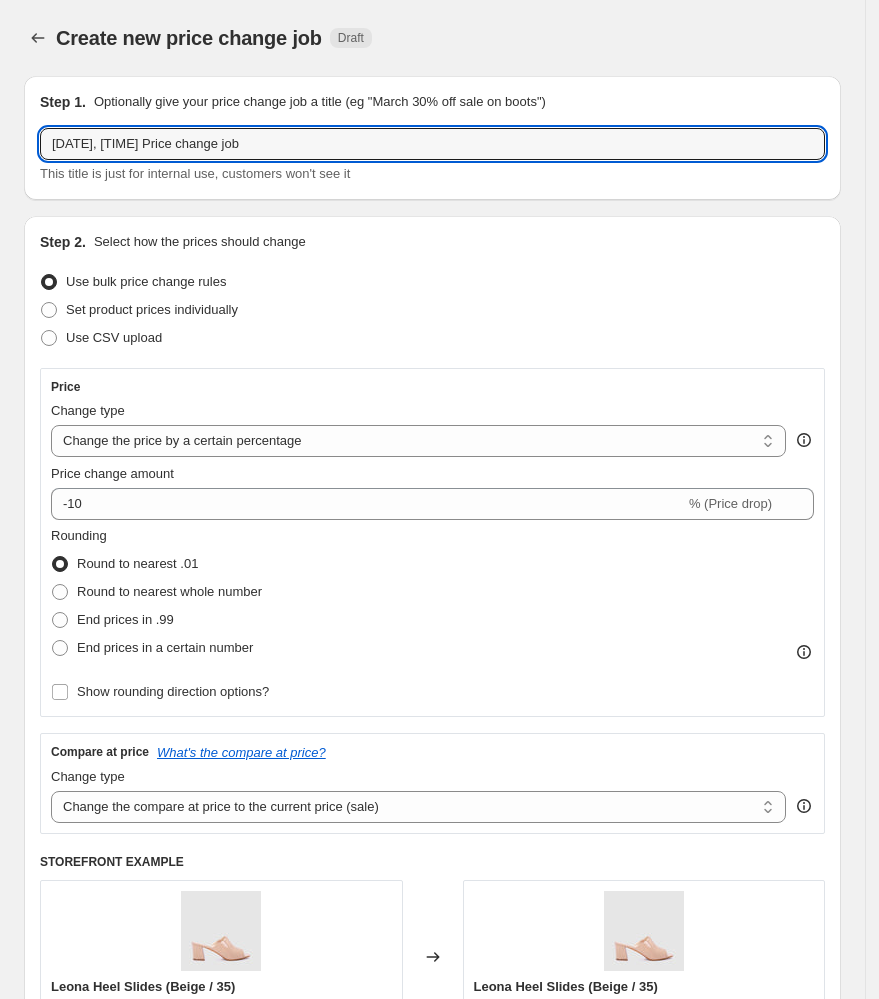 drag, startPoint x: 352, startPoint y: 142, endPoint x: -490, endPoint y: 160, distance: 842.1924 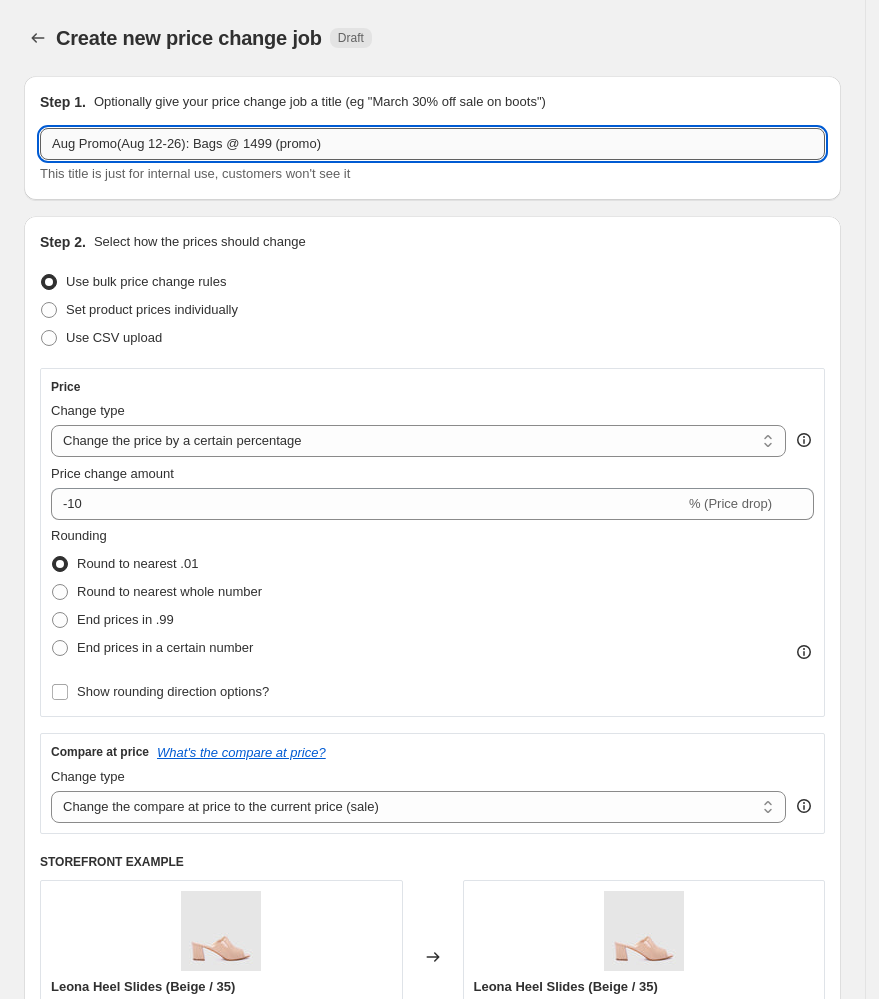 drag, startPoint x: 329, startPoint y: 140, endPoint x: 294, endPoint y: 148, distance: 35.902645 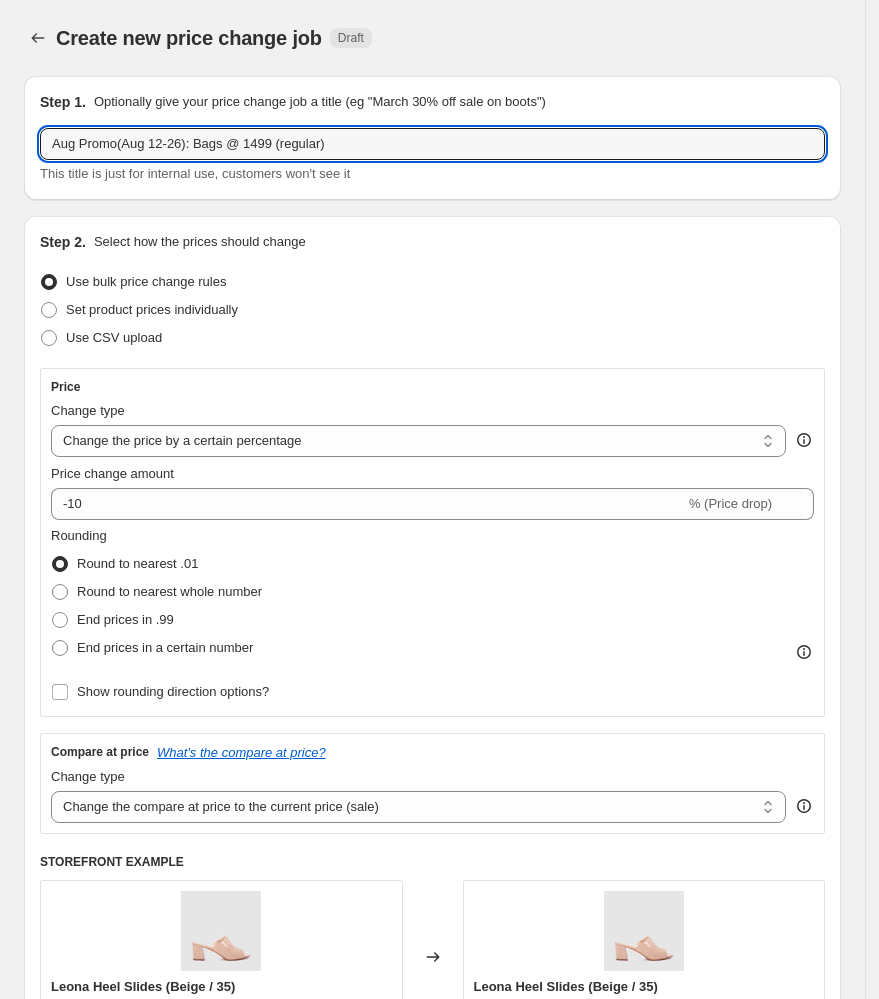 type on "Aug Promo(Aug 12-26): Bags @ 1499 (regular)" 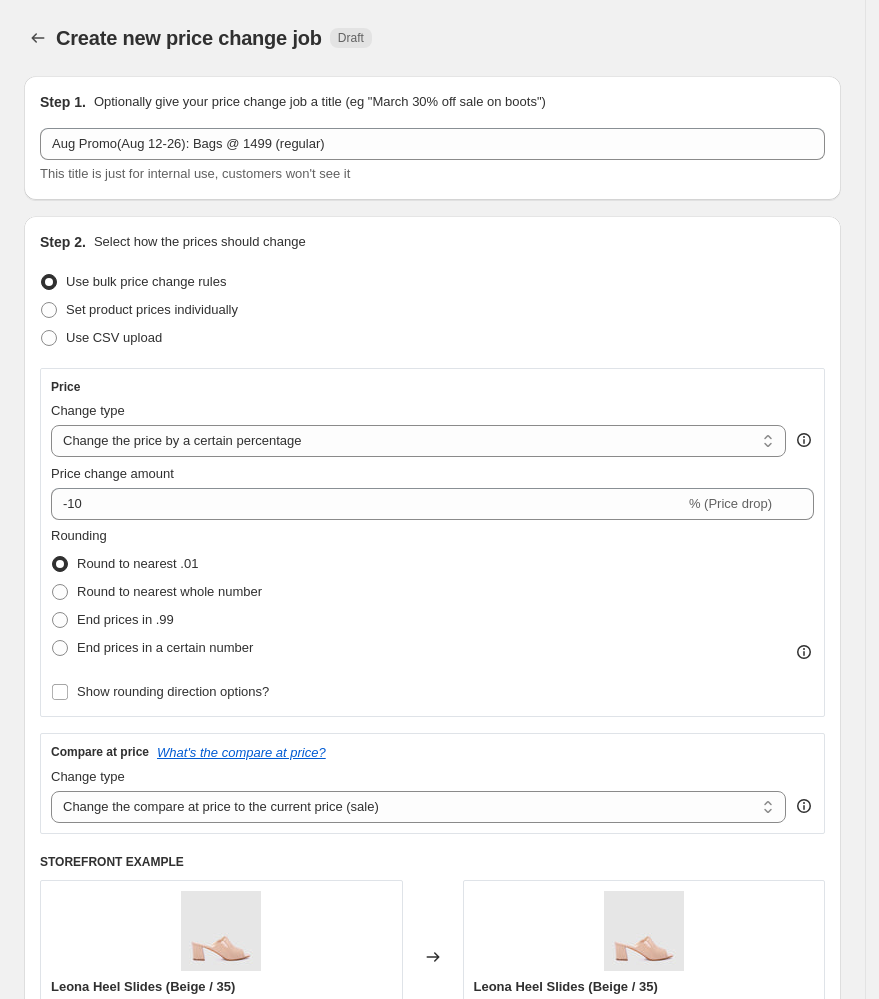 drag, startPoint x: 544, startPoint y: 254, endPoint x: 517, endPoint y: 267, distance: 29.966648 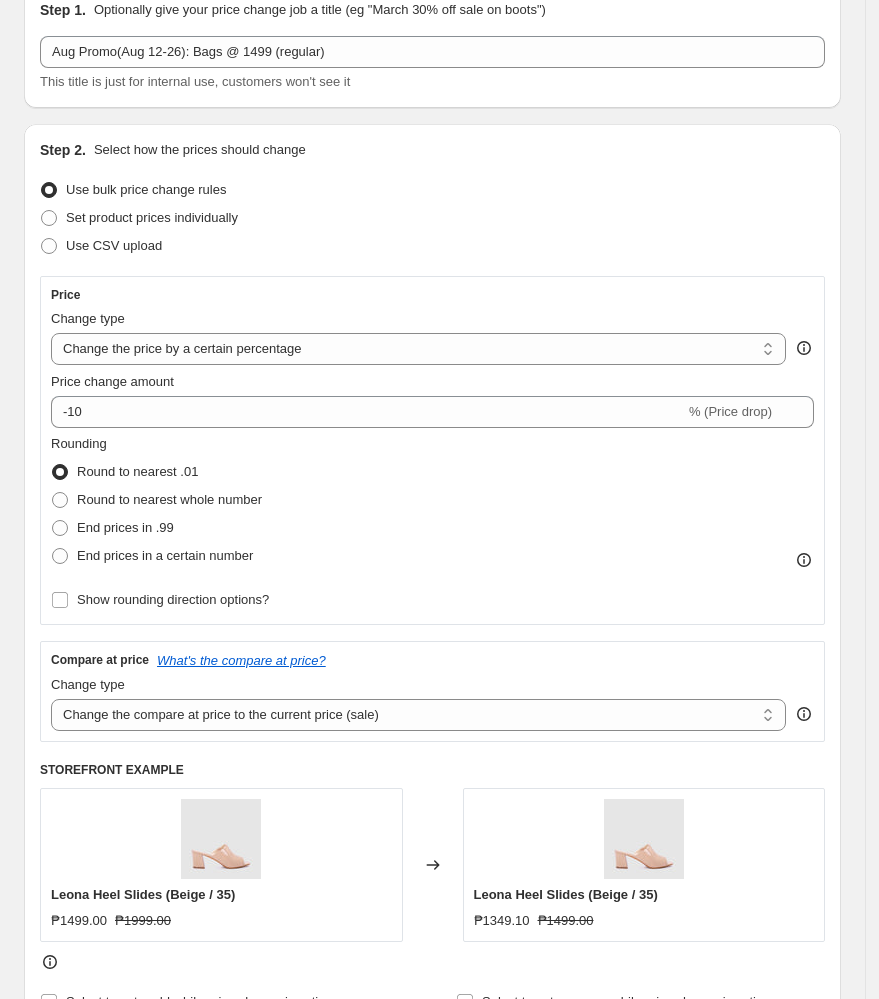 scroll, scrollTop: 133, scrollLeft: 0, axis: vertical 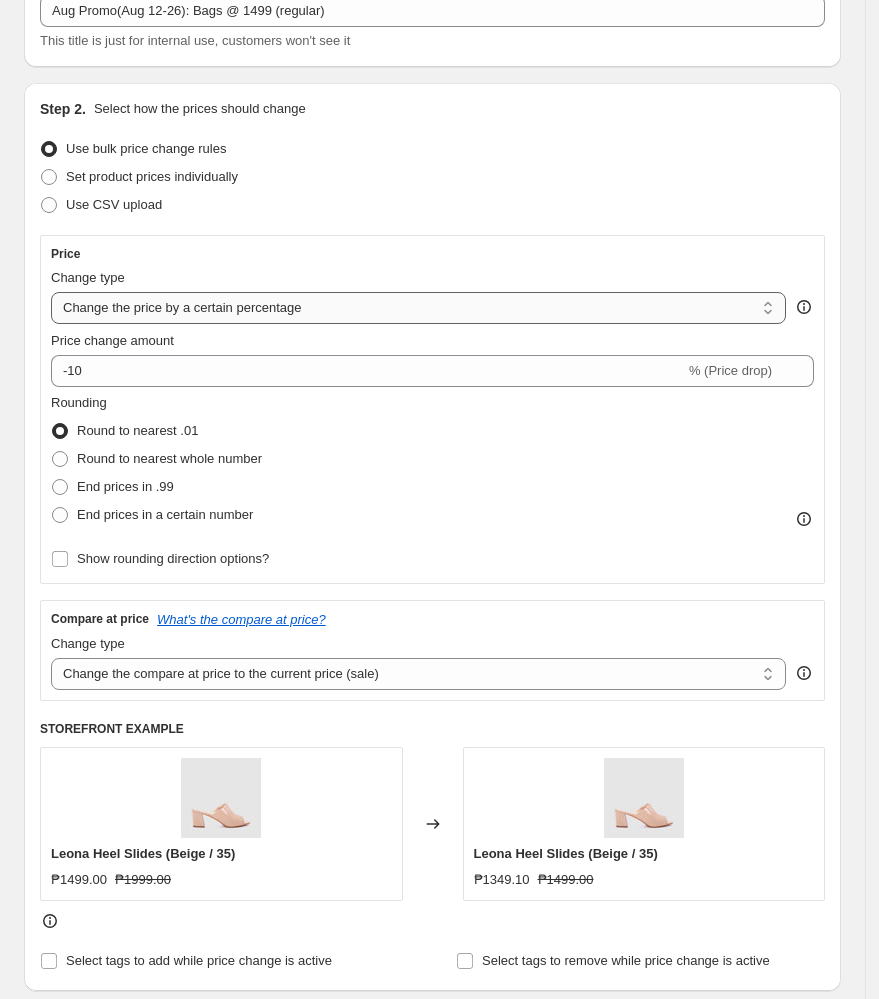 click on "Change the price to a certain amount Change the price by a certain amount Change the price by a certain percentage Change the price to the current compare at price (price before sale) Change the price by a certain amount relative to the compare at price Change the price by a certain percentage relative to the compare at price Don't change the price Change the price by a certain percentage relative to the cost per item Change price to certain cost margin" at bounding box center [418, 308] 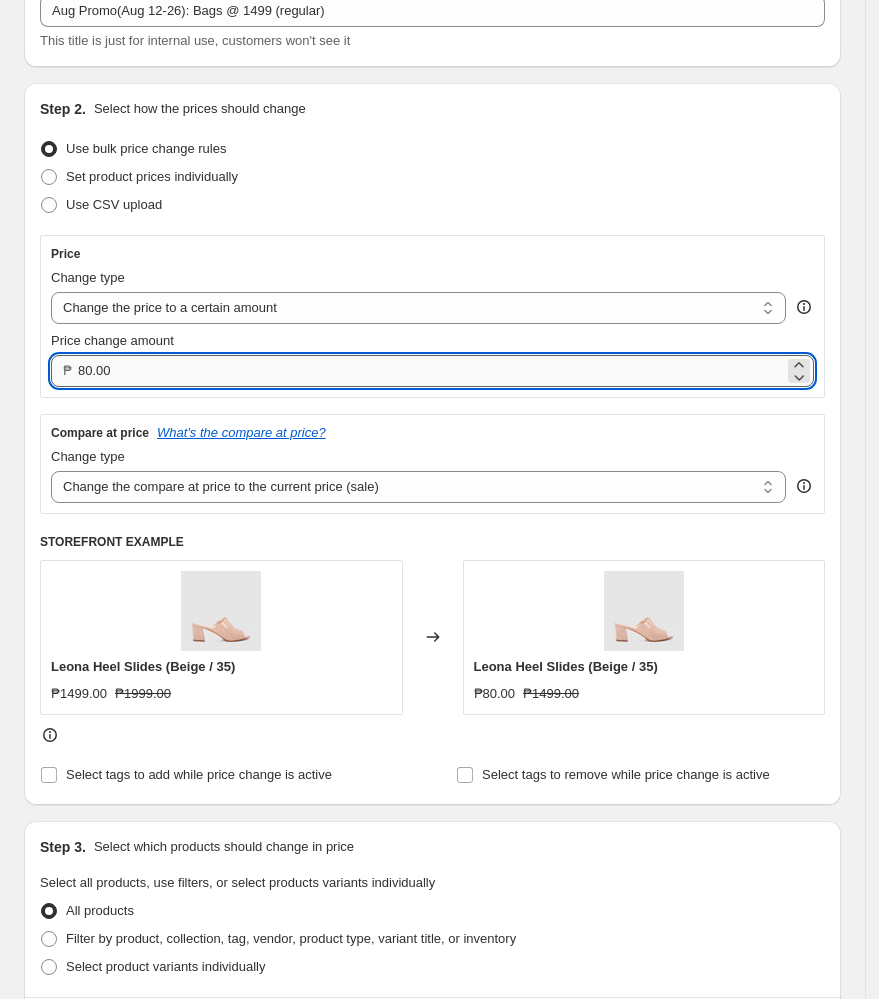 click on "80.00" at bounding box center [431, 371] 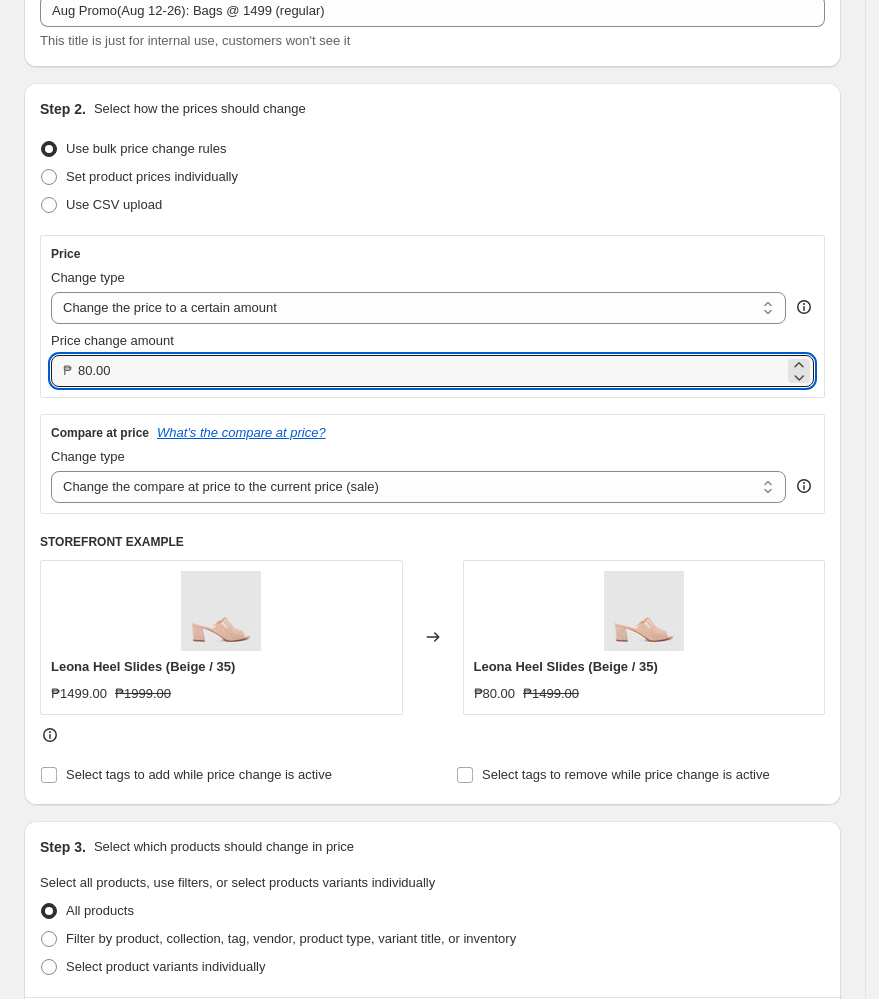 drag, startPoint x: 307, startPoint y: 372, endPoint x: -246, endPoint y: 389, distance: 553.2612 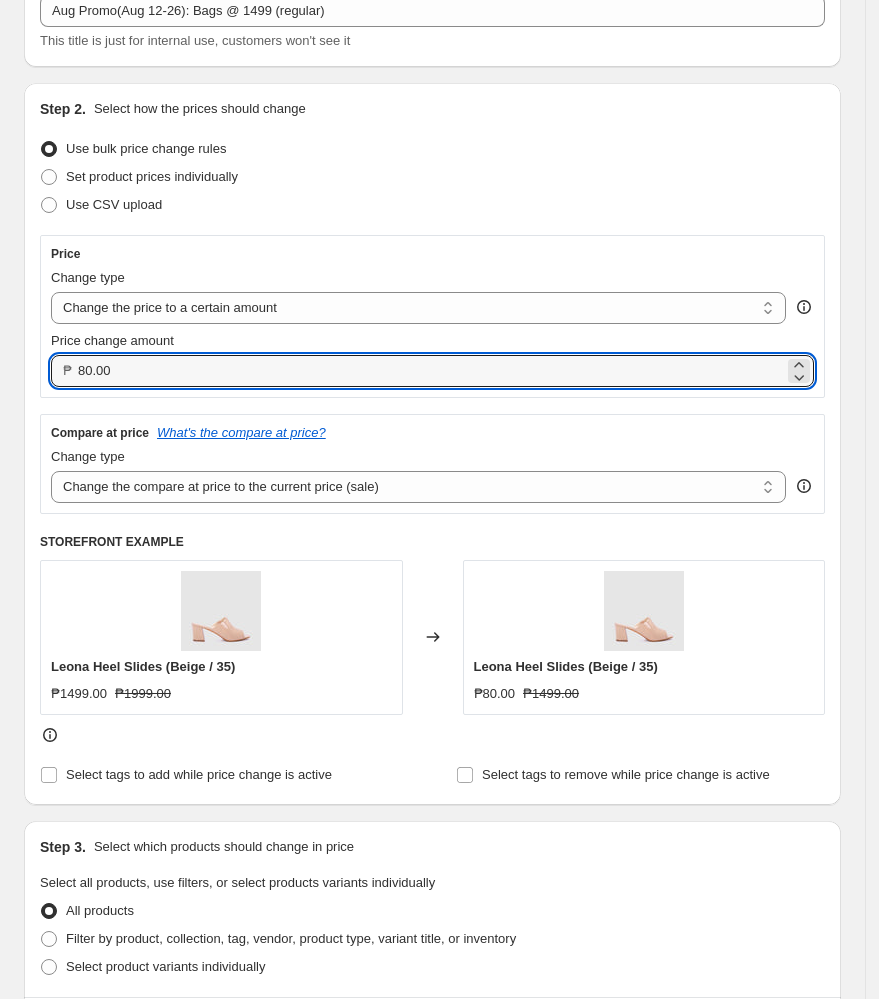 type on "1499.00" 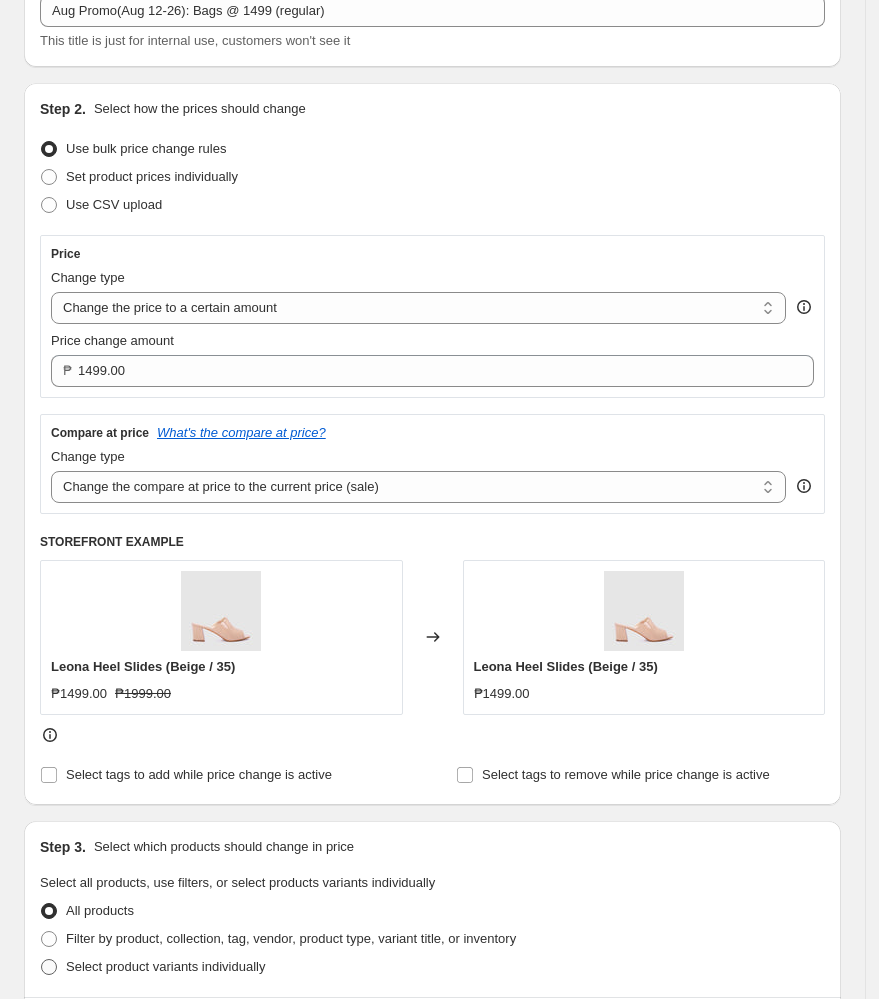 click at bounding box center [49, 967] 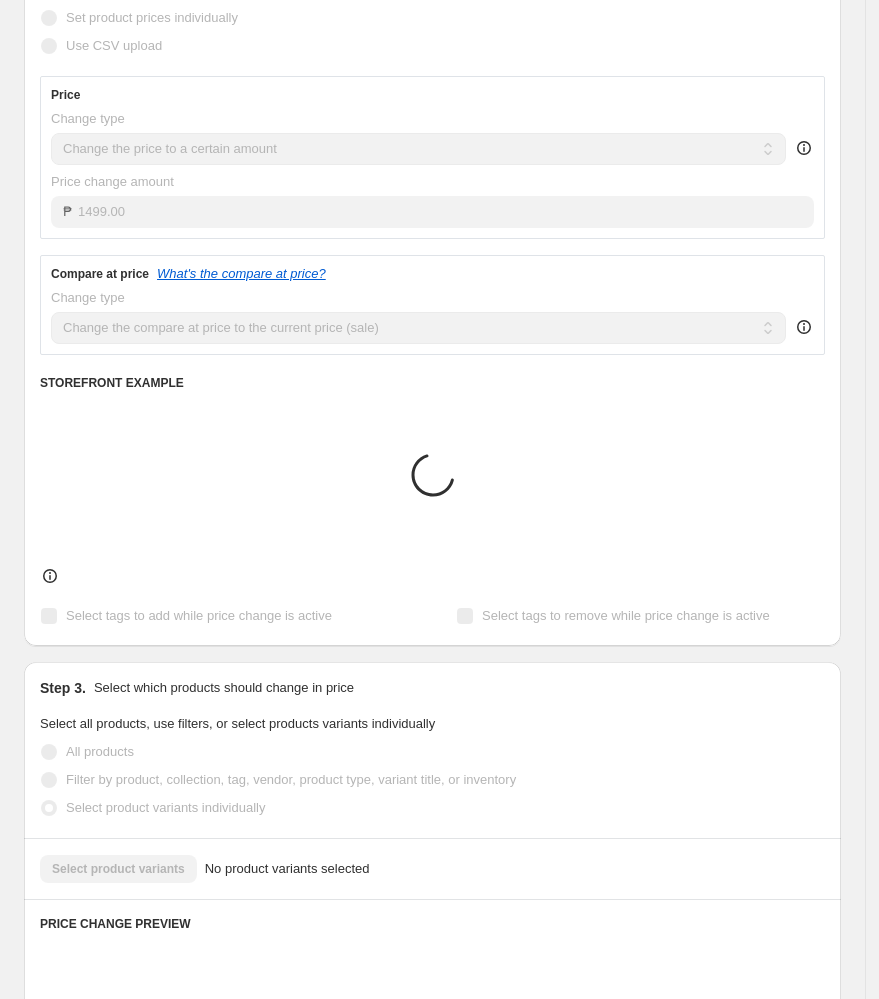 scroll, scrollTop: 618, scrollLeft: 0, axis: vertical 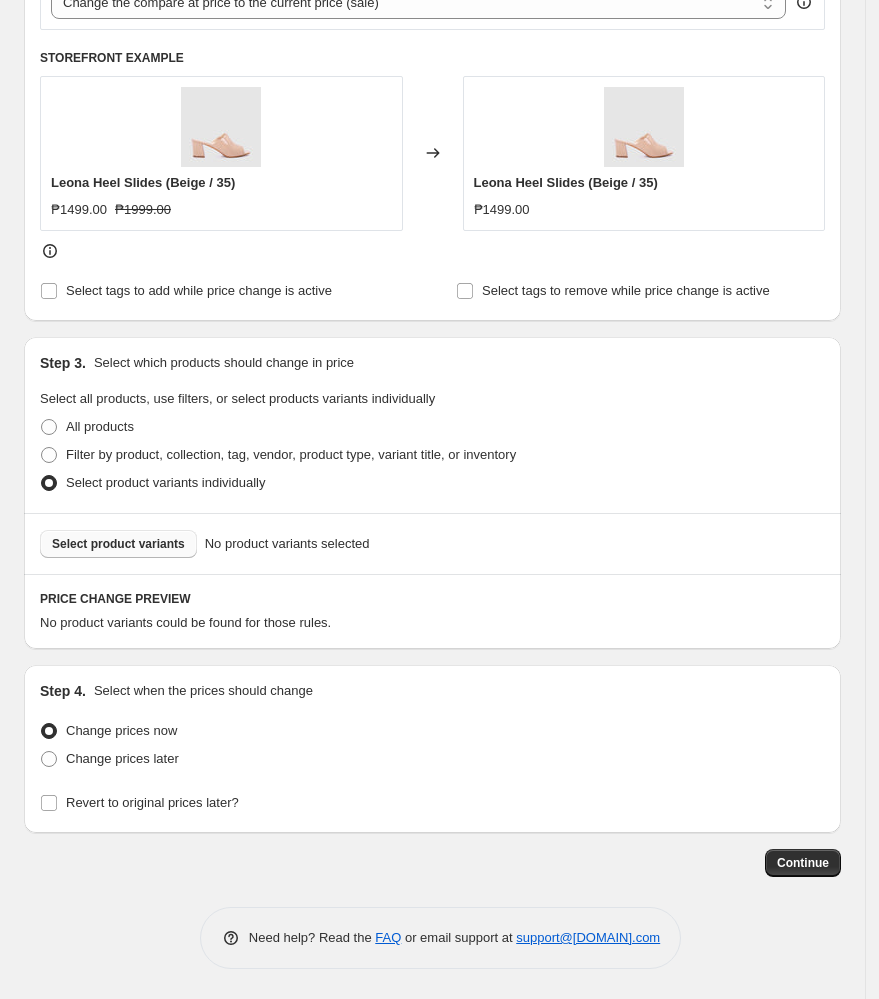 click on "Select product variants" at bounding box center (118, 544) 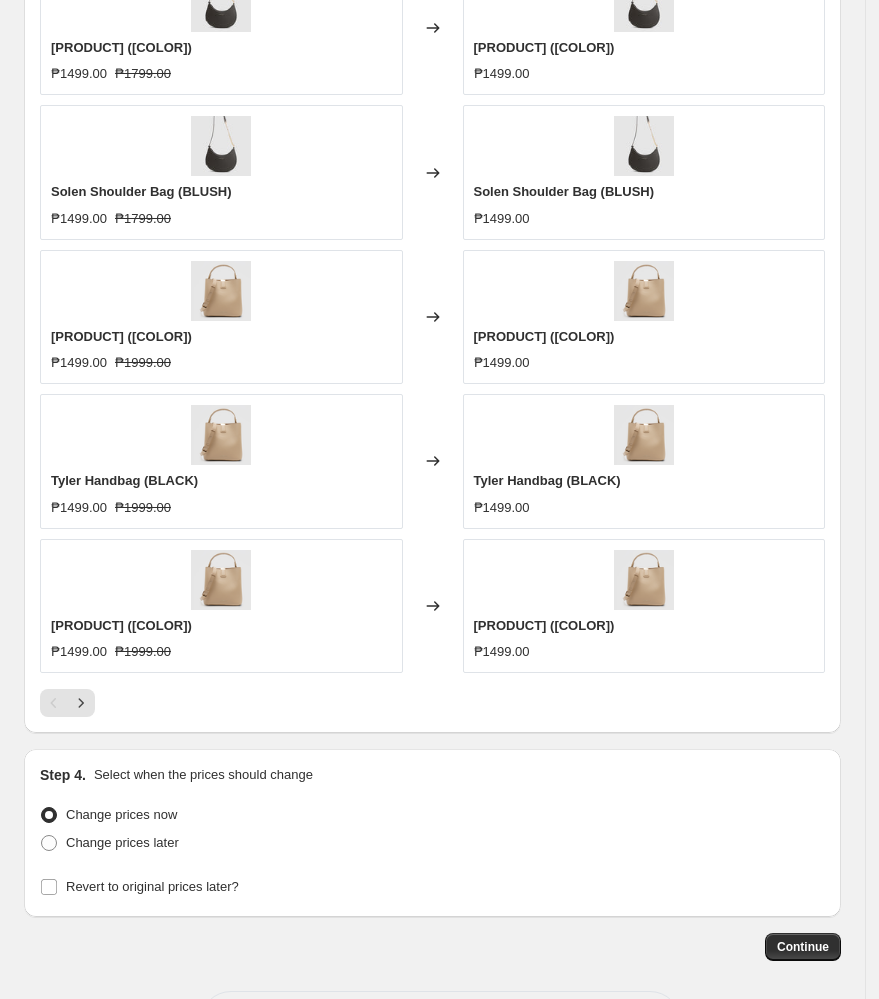 scroll, scrollTop: 1251, scrollLeft: 0, axis: vertical 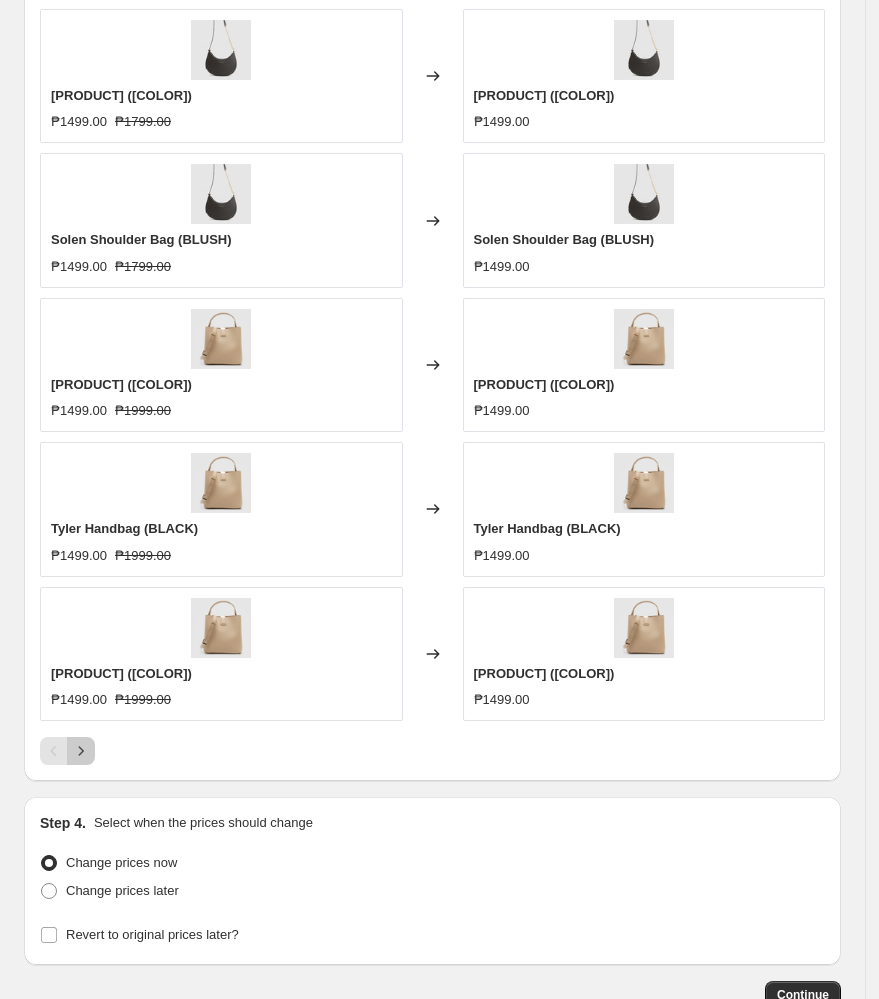 click 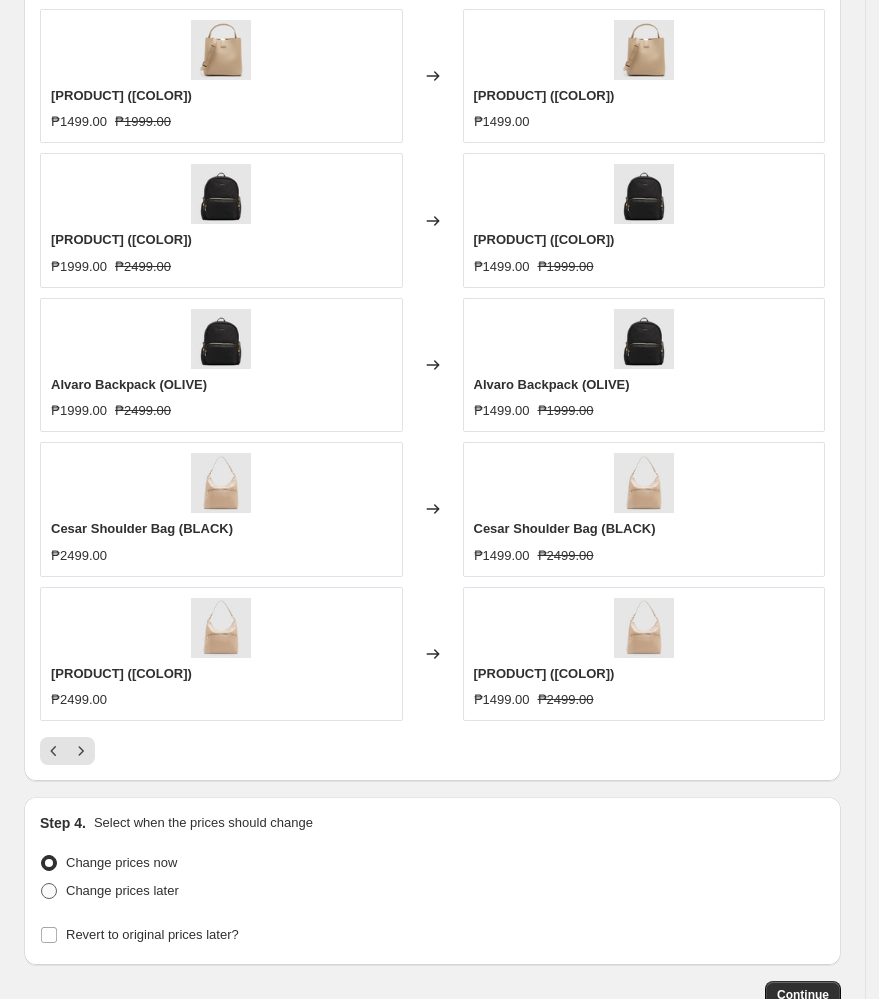 click on "Change prices later" at bounding box center [122, 890] 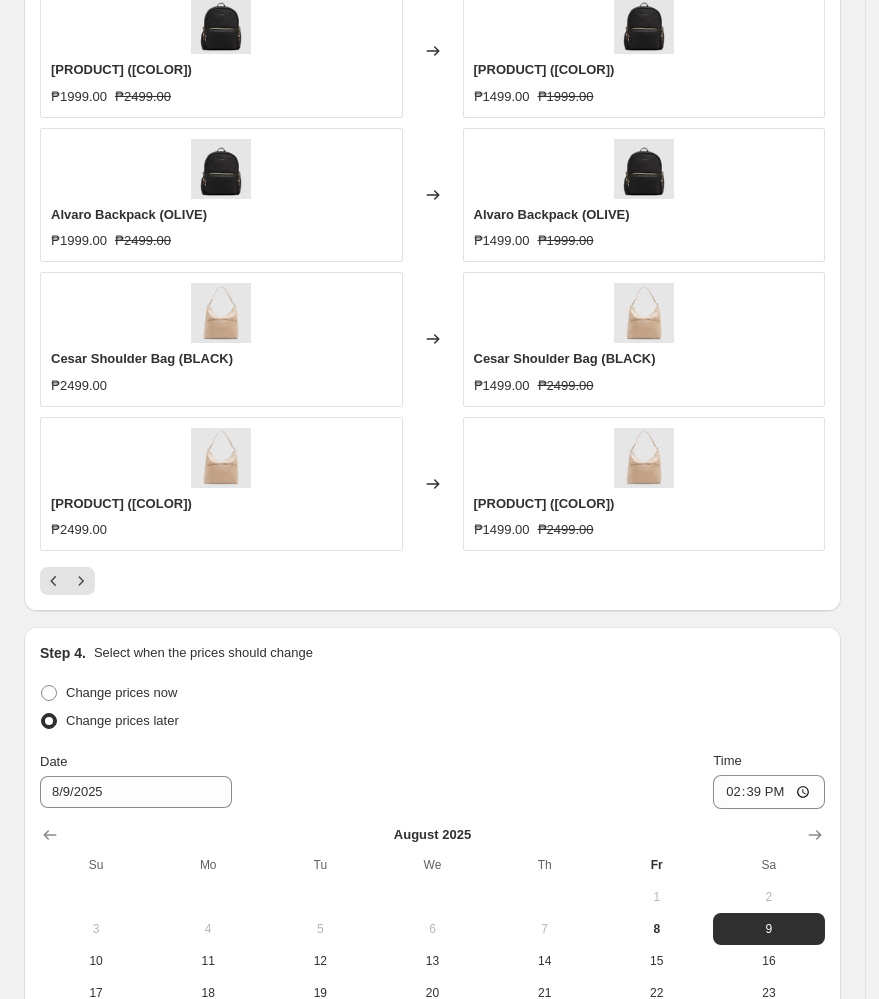 scroll, scrollTop: 1651, scrollLeft: 0, axis: vertical 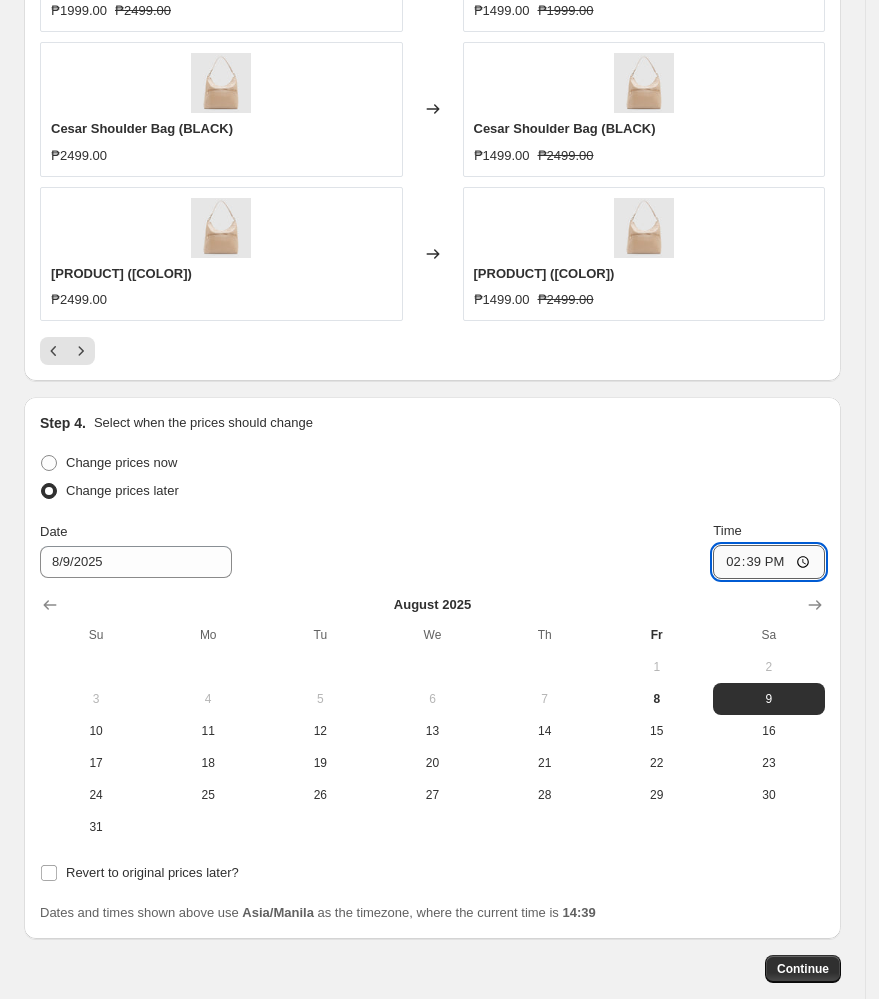 click on "14:39" at bounding box center [769, 562] 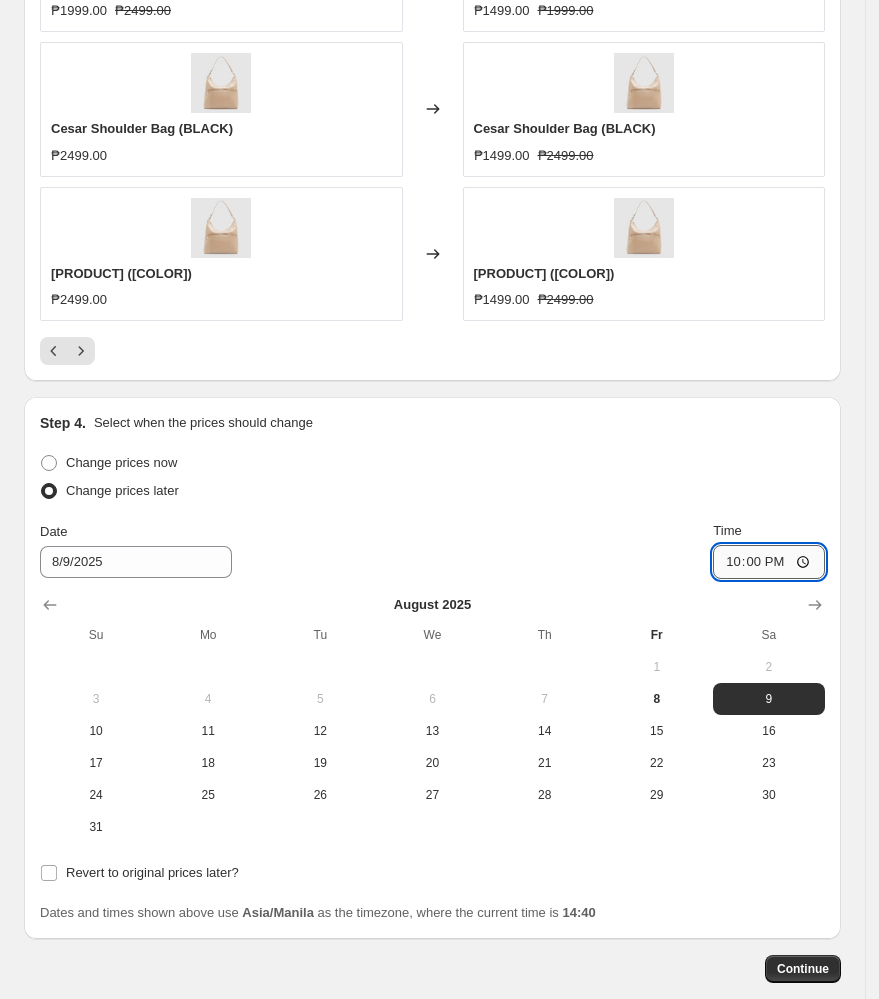 type on "10:00" 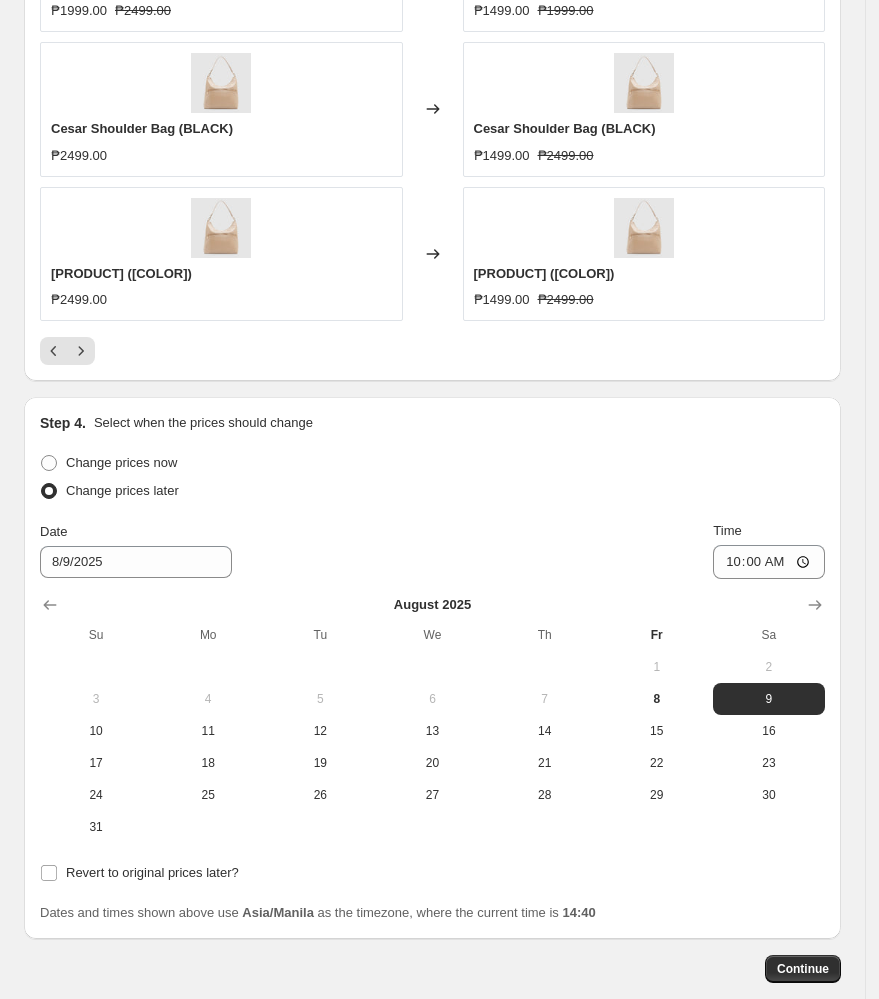 click on "Date [DATE] Time [TIME]" at bounding box center [432, 550] 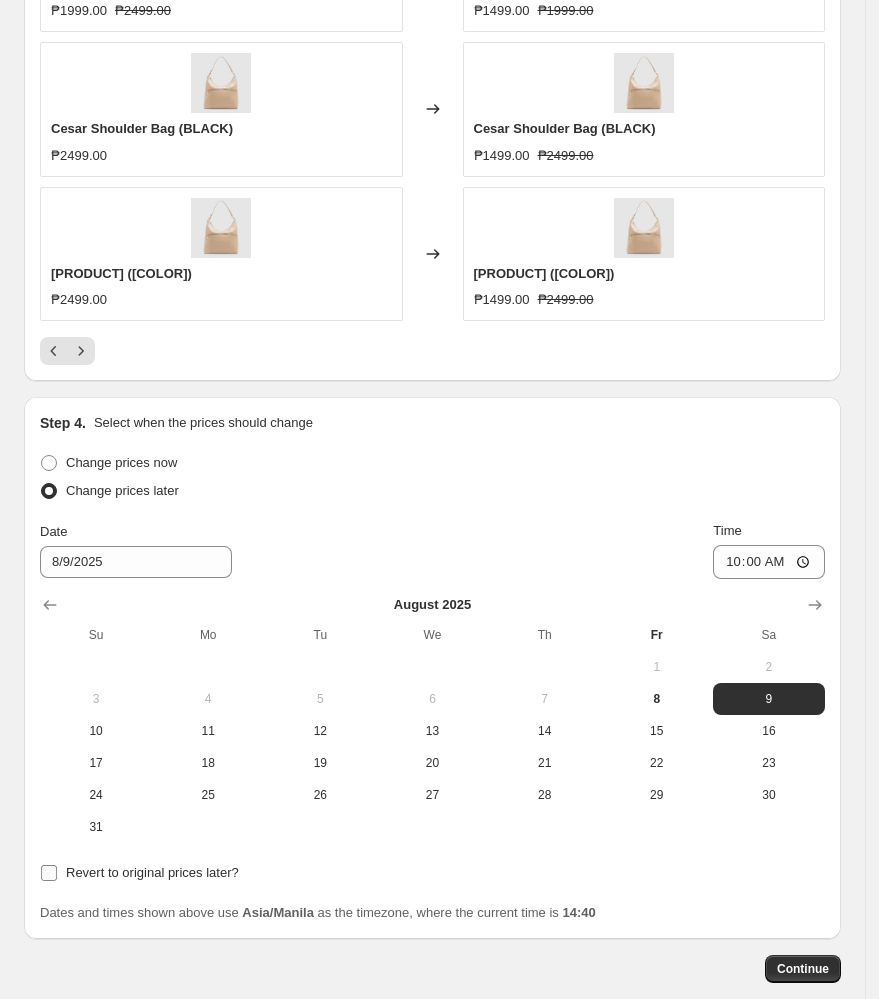 click on "Revert to original prices later?" at bounding box center (49, 873) 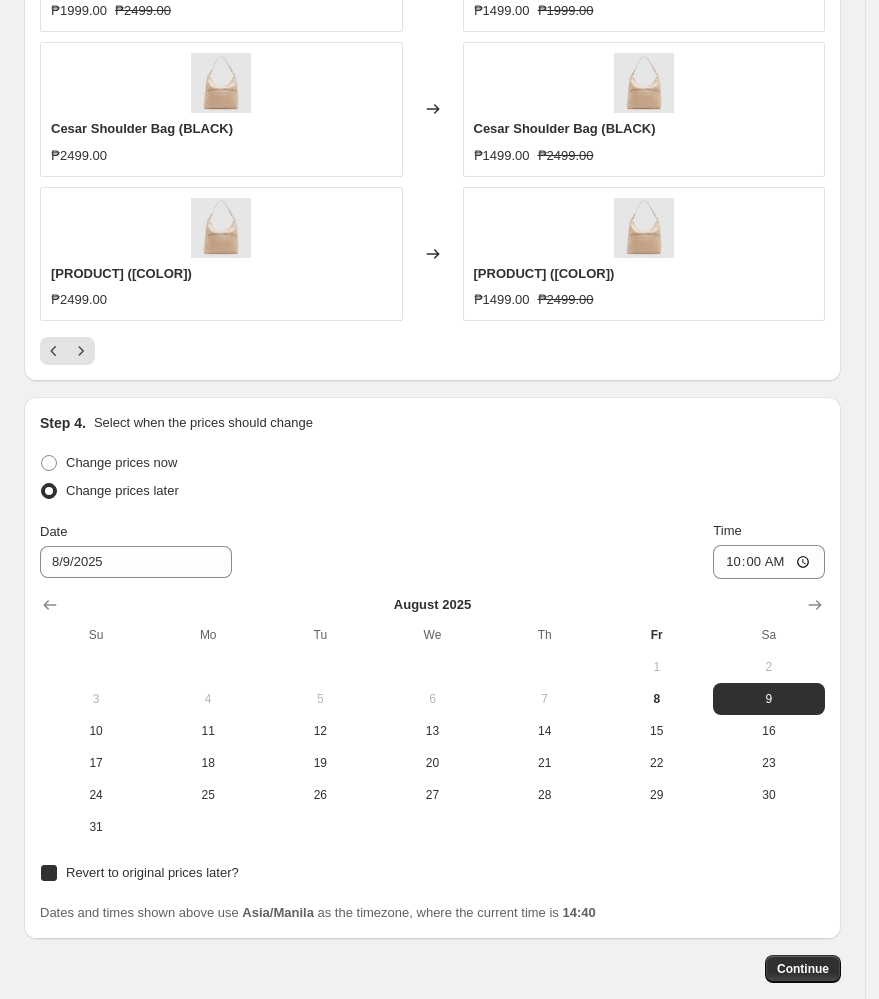 checkbox on "true" 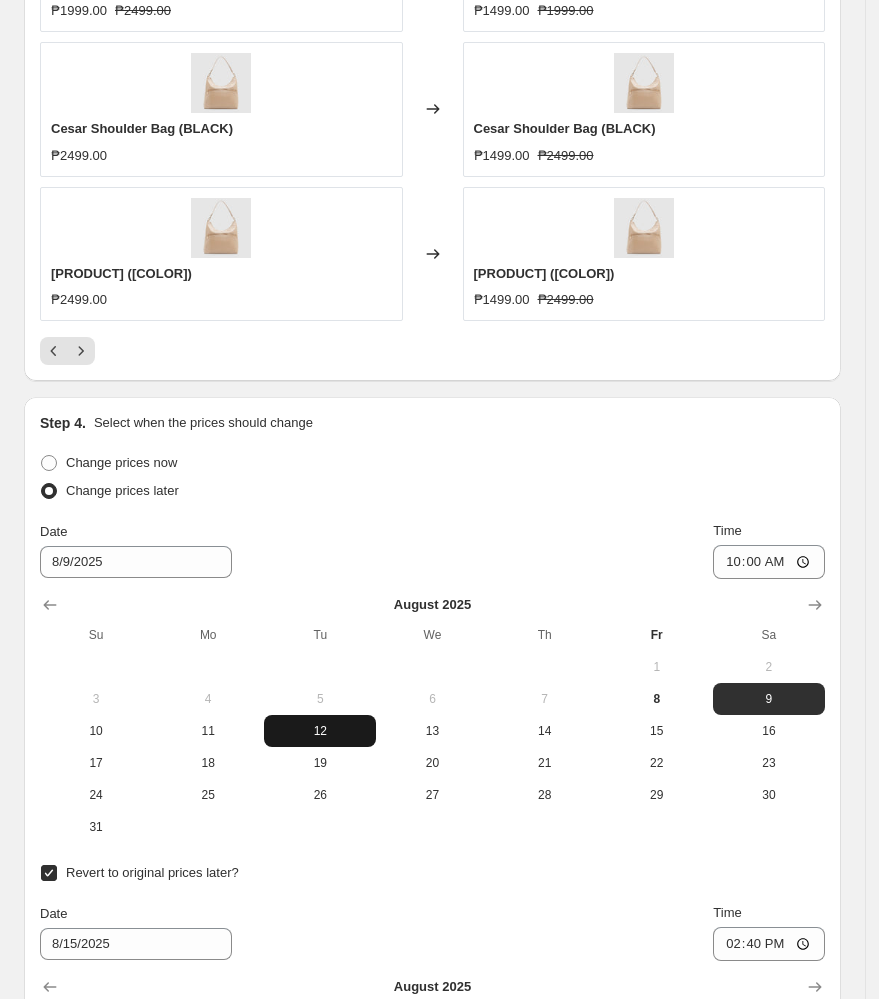 click on "12" at bounding box center (320, 731) 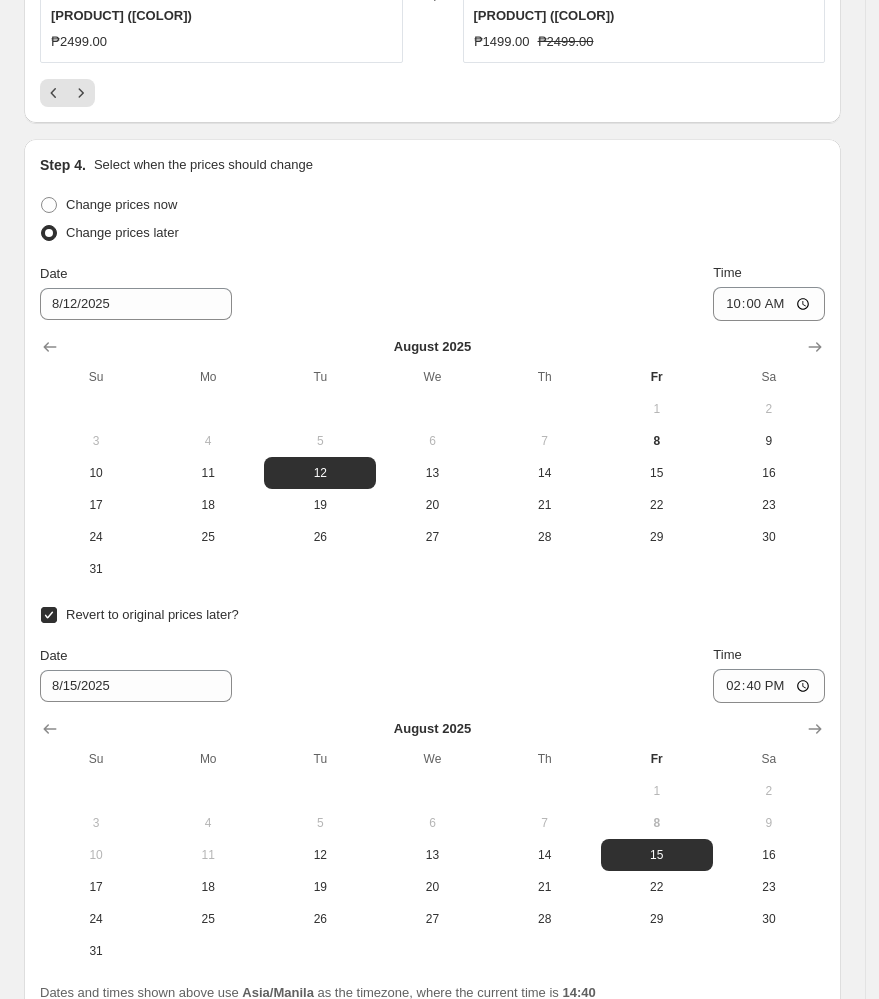 scroll, scrollTop: 2096, scrollLeft: 0, axis: vertical 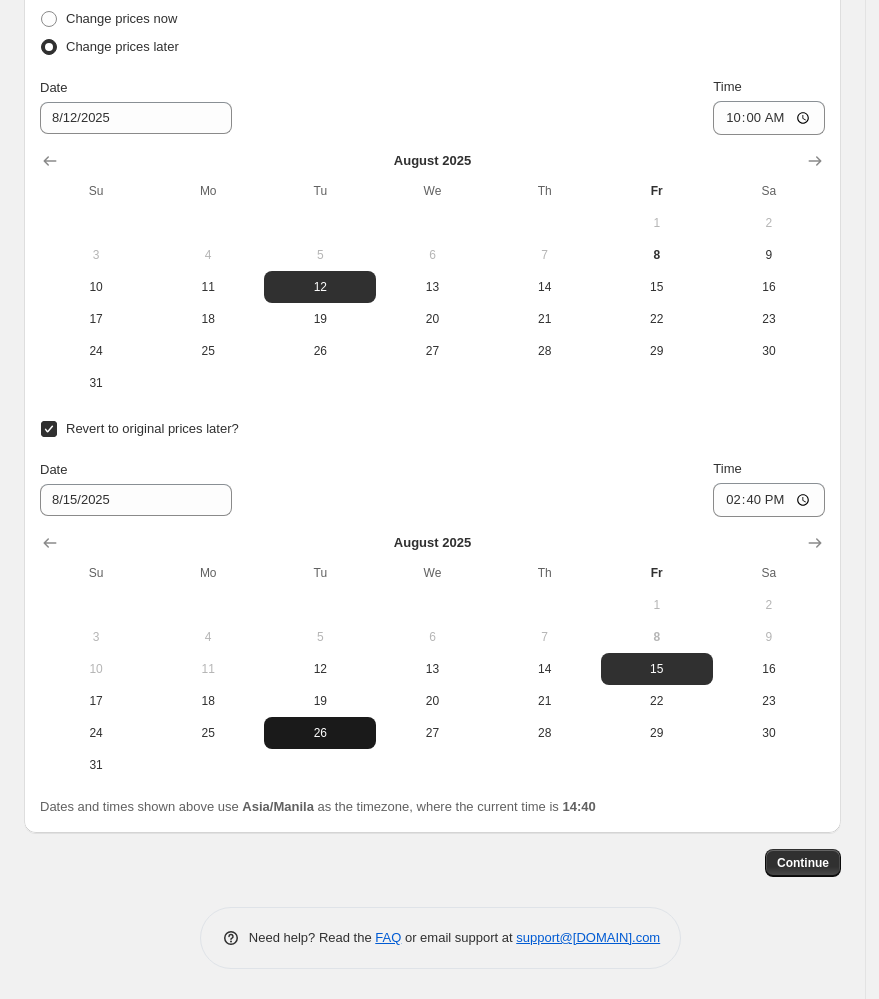 click on "26" at bounding box center [320, 733] 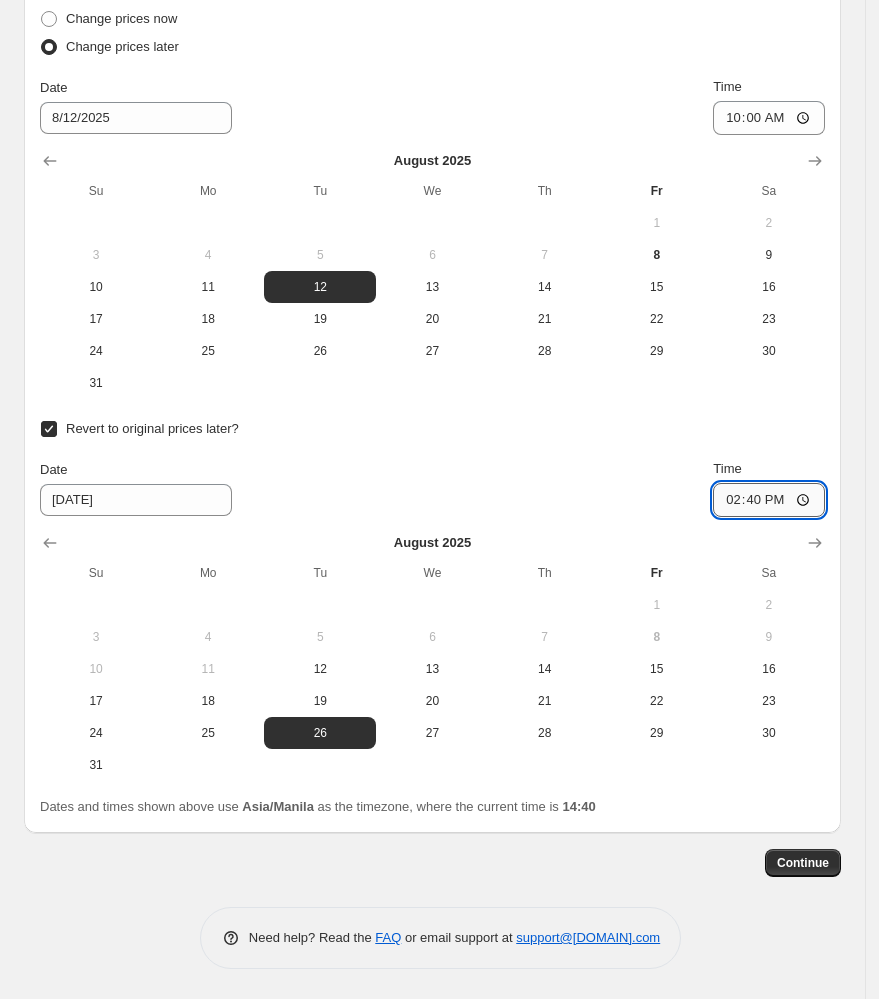click on "14:40" at bounding box center (769, 500) 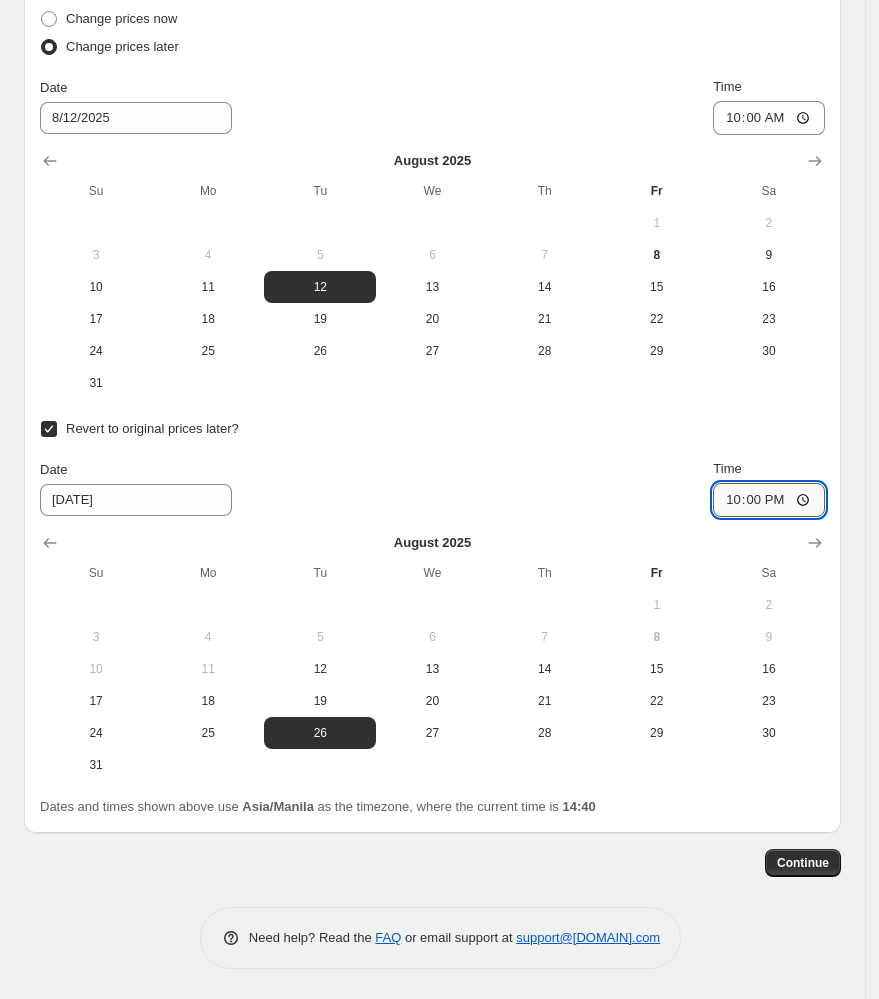 type on "10:00" 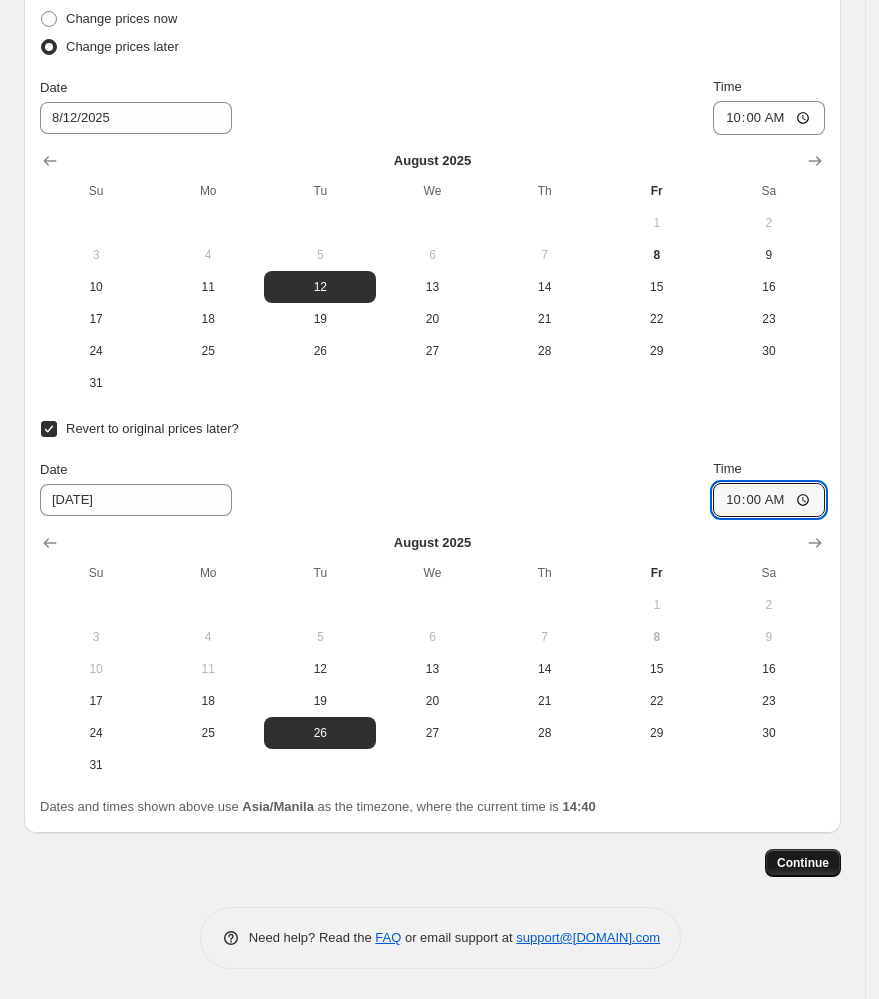 click on "Continue" at bounding box center (803, 863) 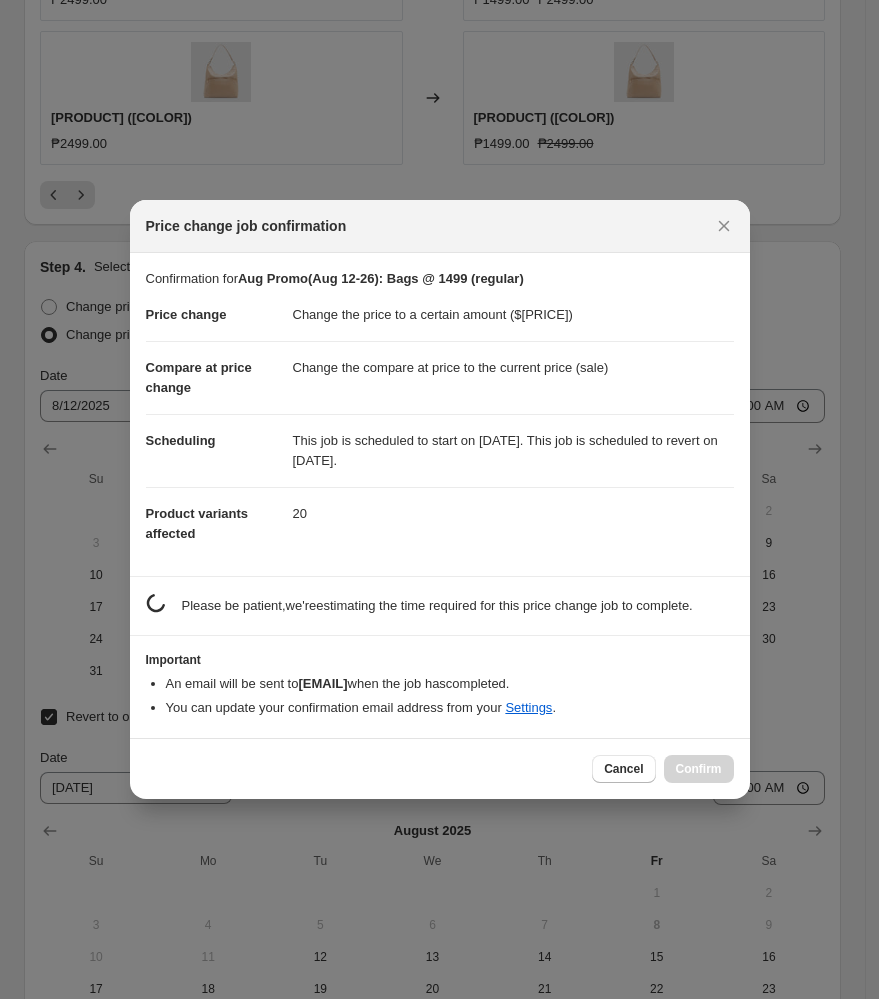 scroll, scrollTop: 0, scrollLeft: 0, axis: both 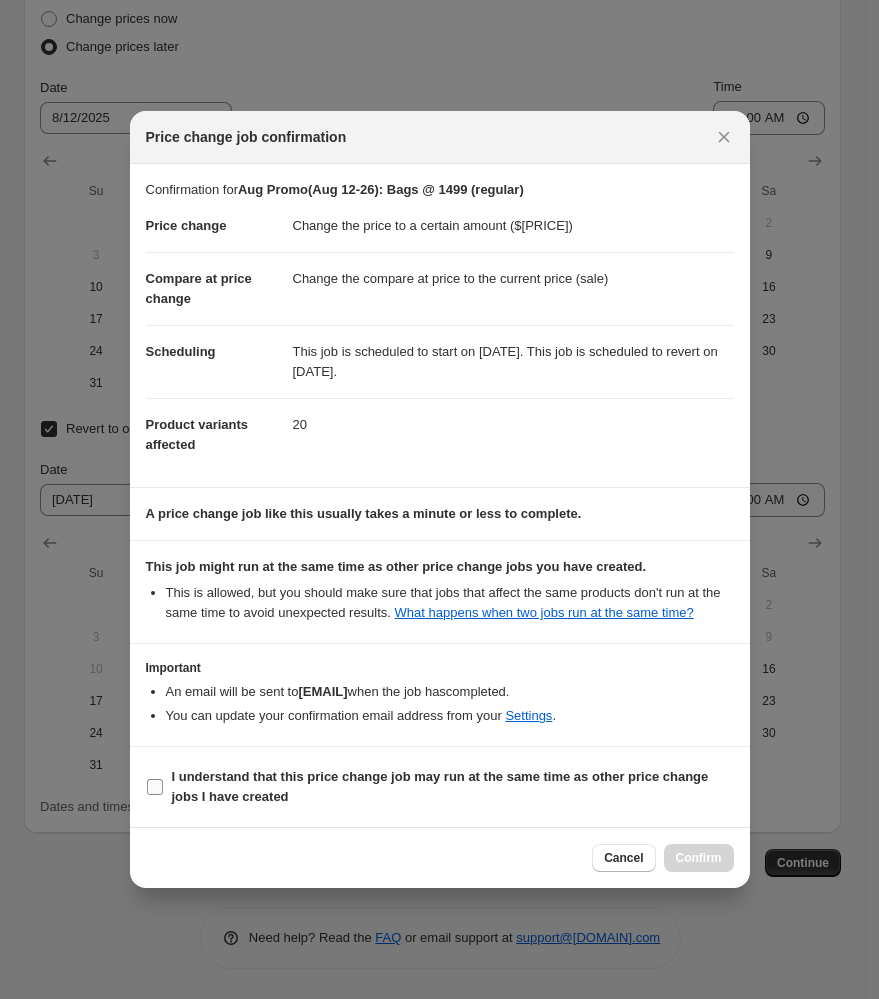 drag, startPoint x: 253, startPoint y: 793, endPoint x: 314, endPoint y: 808, distance: 62.817196 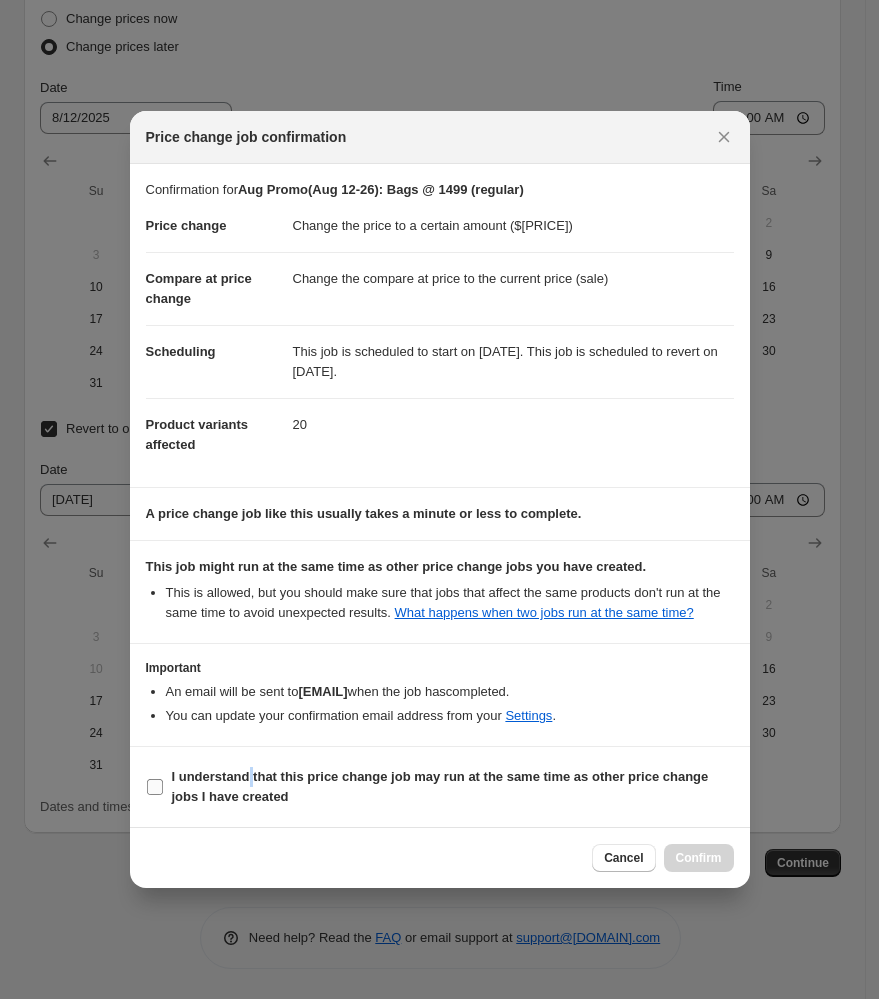 click on "I understand that this price change job may run at the same time as other price change jobs I have created" at bounding box center [155, 787] 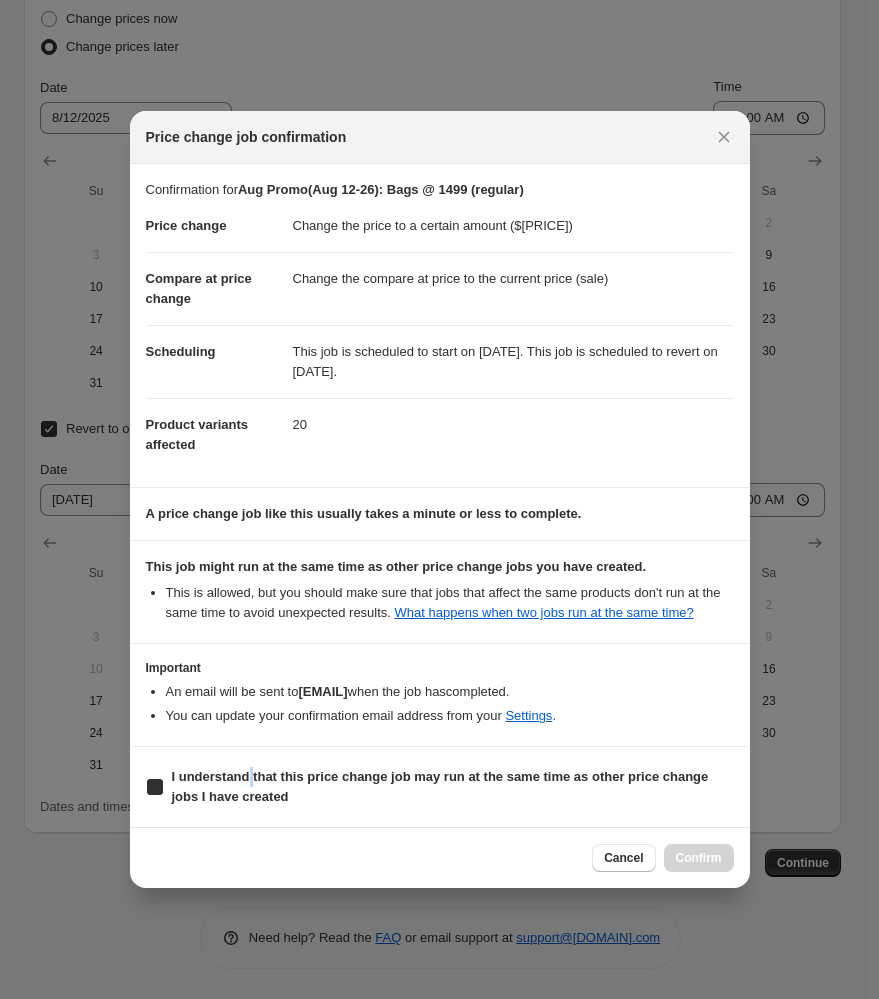 checkbox on "true" 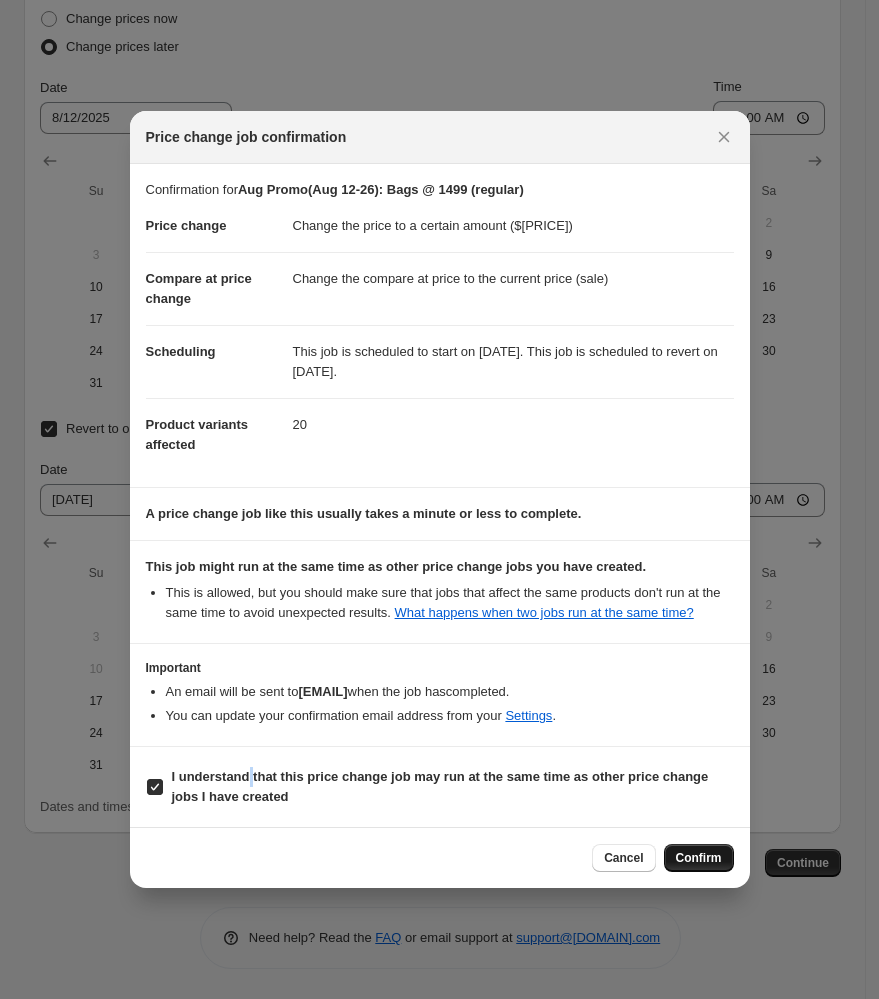 click on "Confirm" at bounding box center [699, 858] 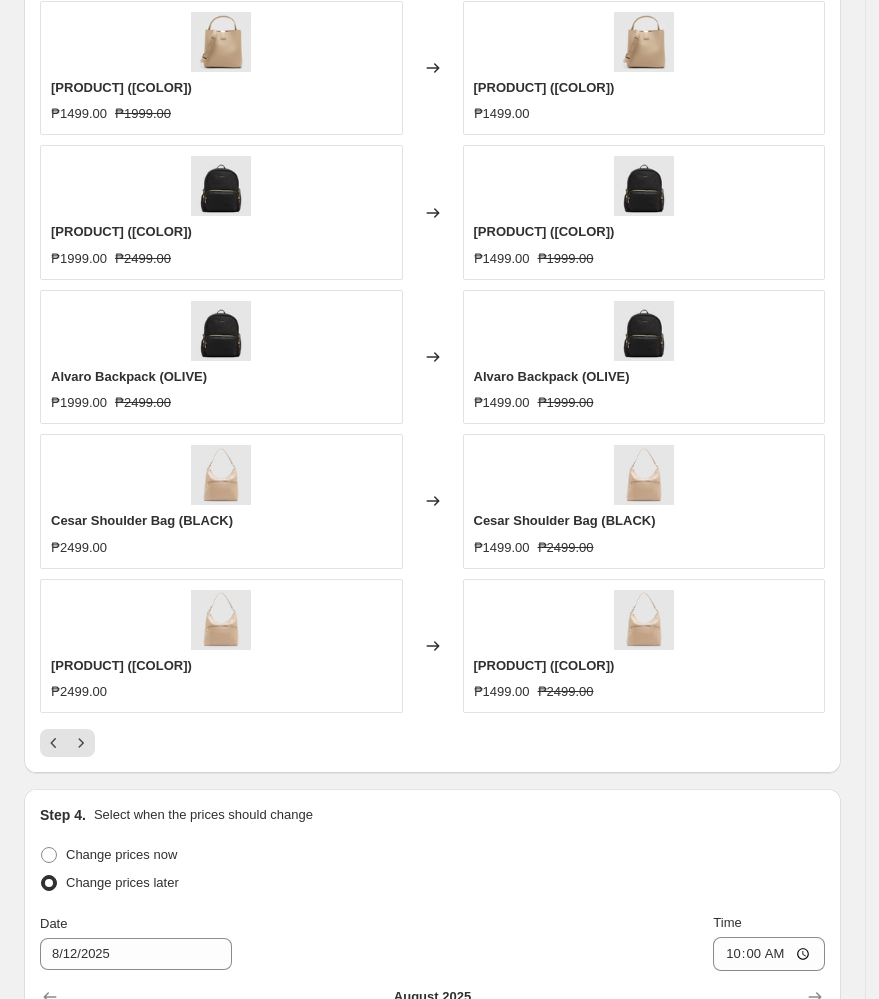 scroll, scrollTop: 1430, scrollLeft: 0, axis: vertical 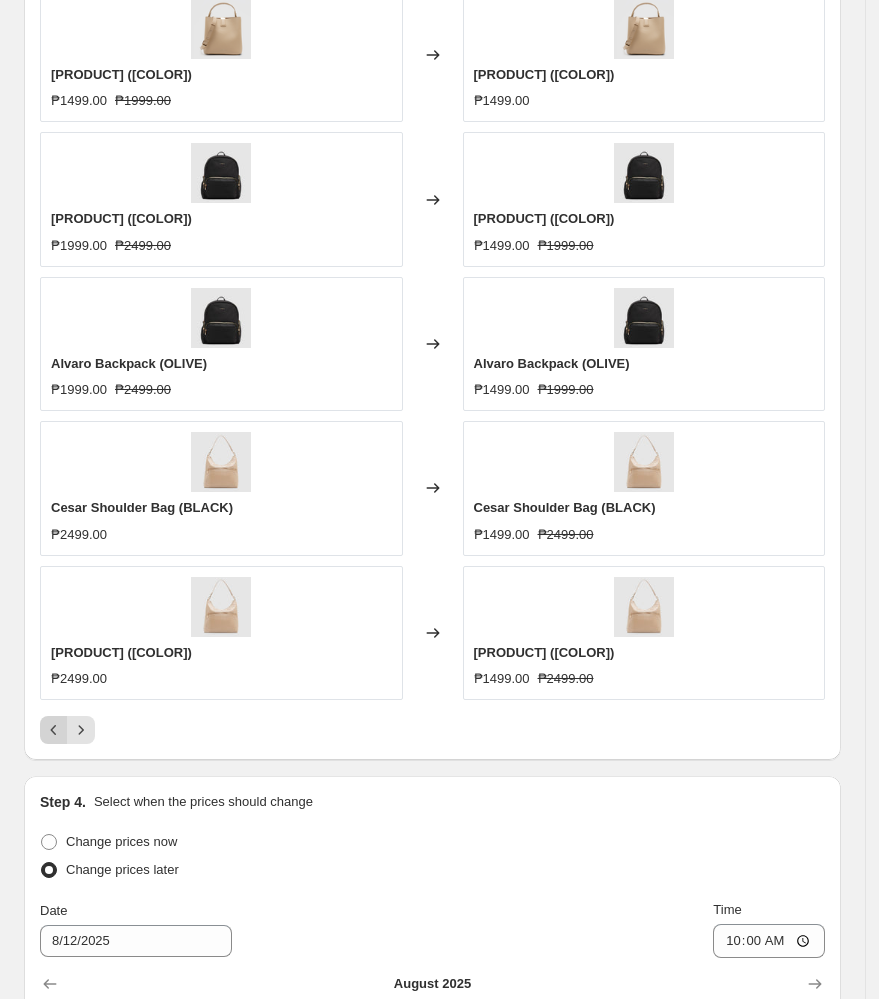 click 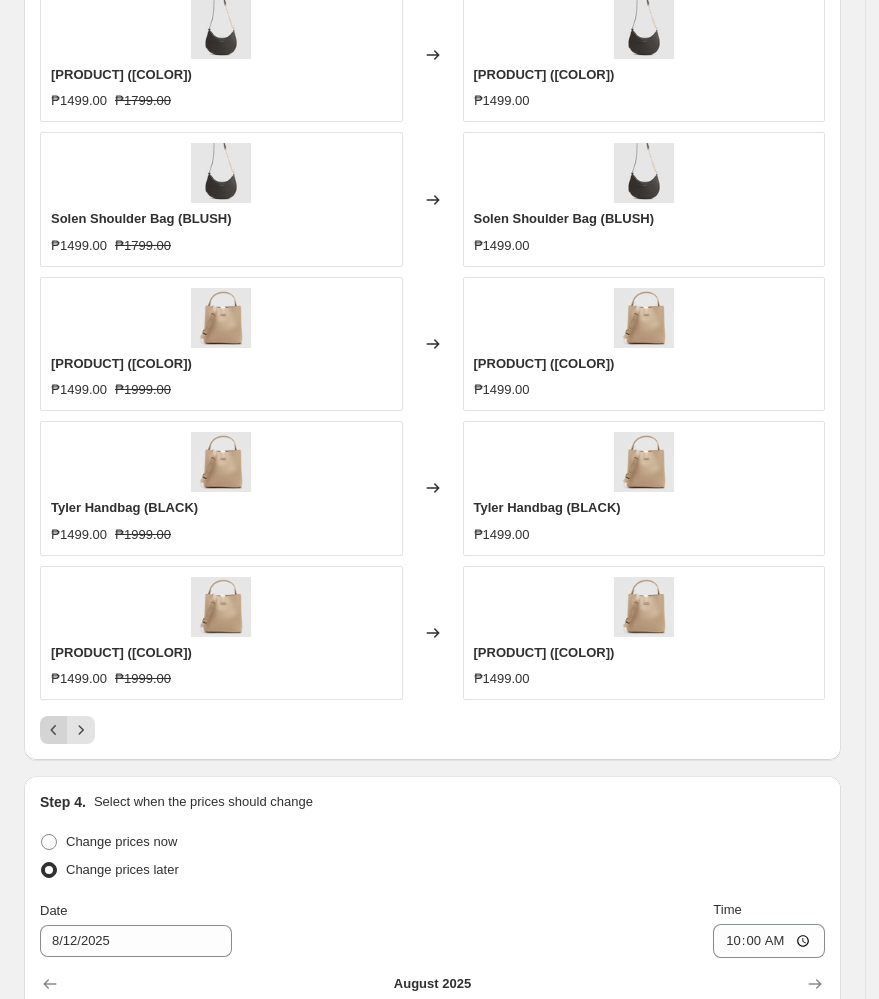 click at bounding box center (54, 730) 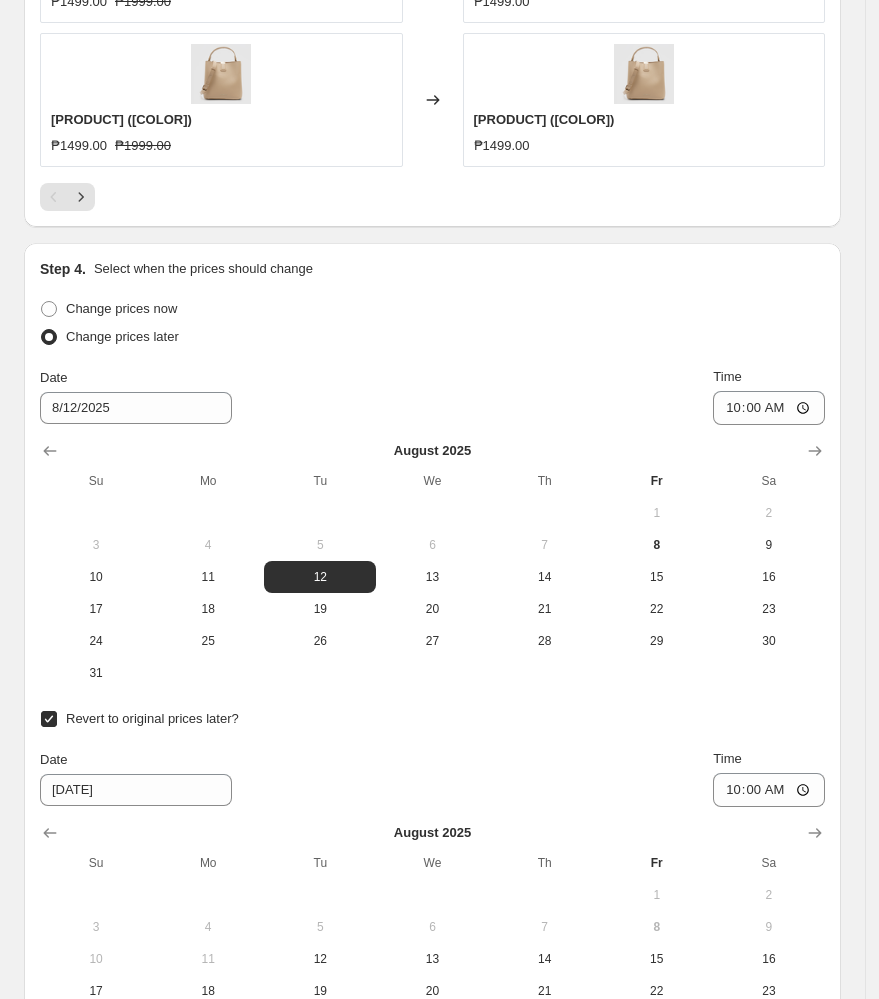 scroll, scrollTop: 2230, scrollLeft: 0, axis: vertical 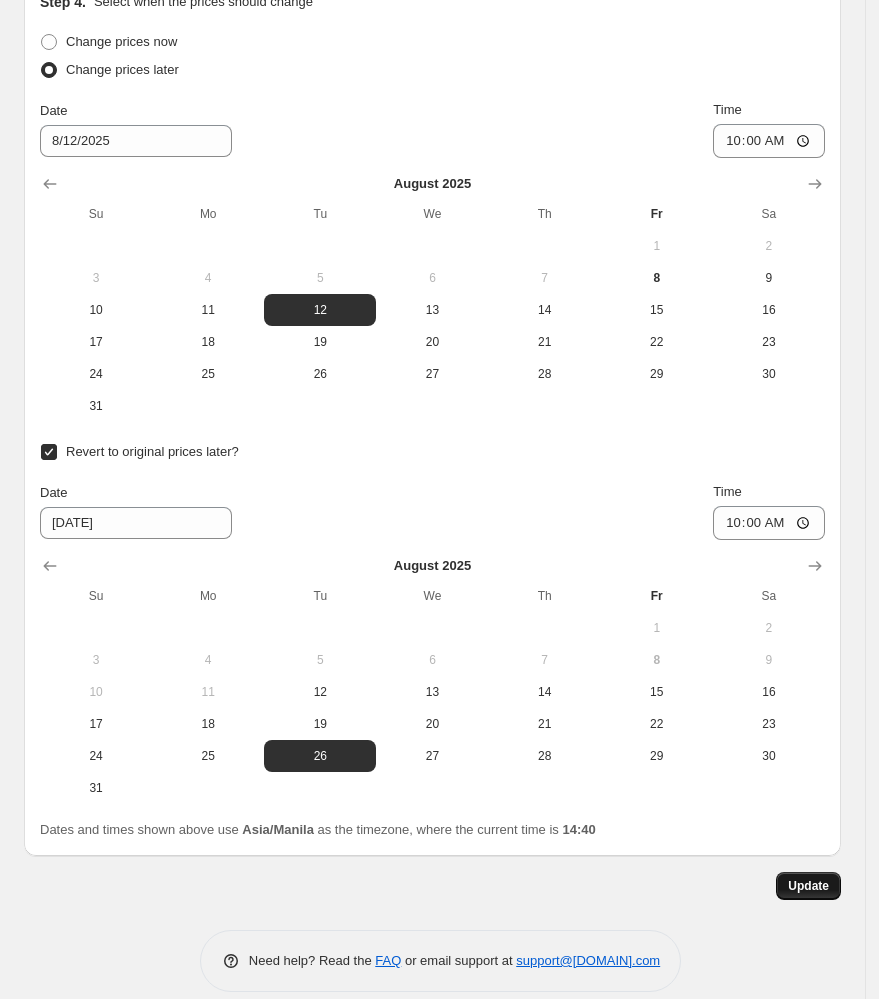 click on "Update" at bounding box center [808, 886] 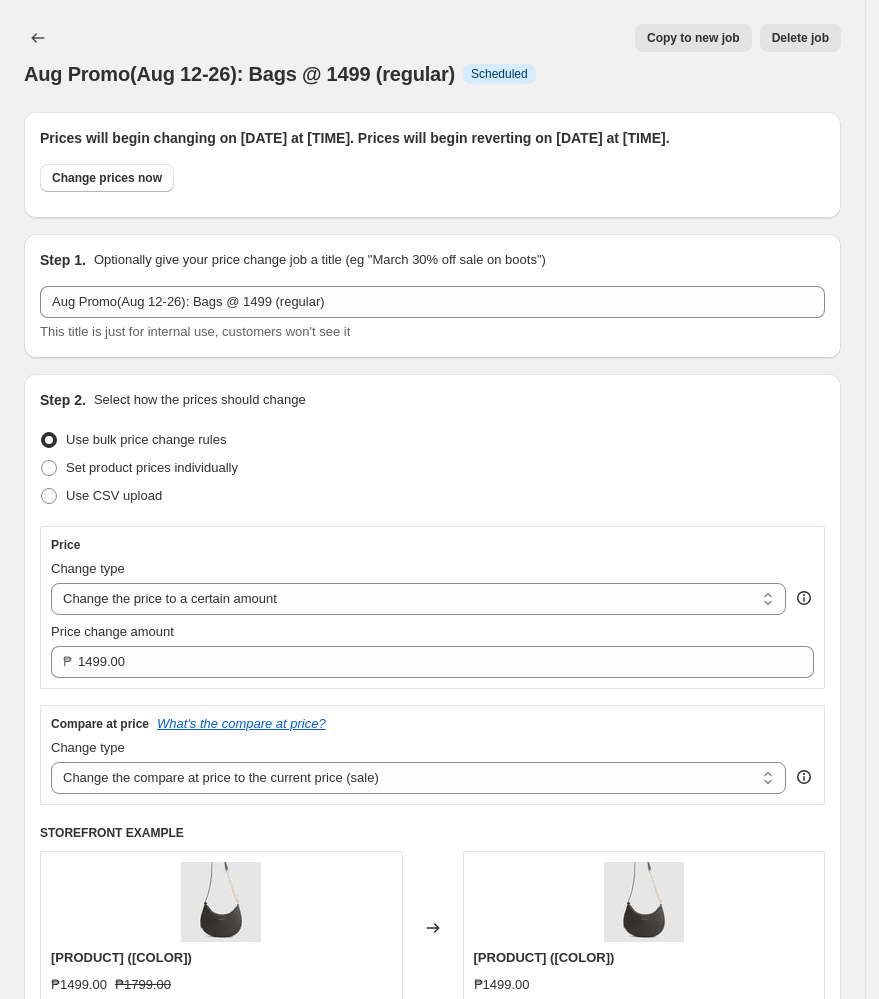scroll, scrollTop: 2230, scrollLeft: 0, axis: vertical 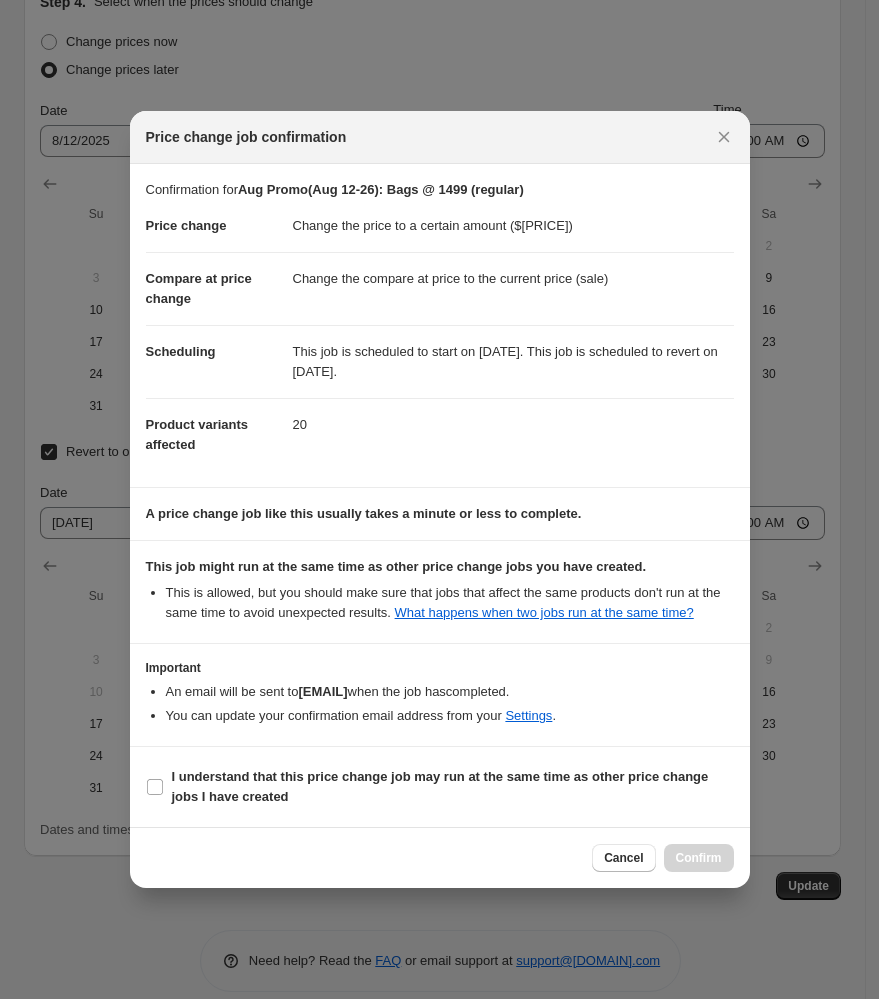 click on "I understand that this price change job may run at the same time as other price change jobs I have created" at bounding box center (440, 787) 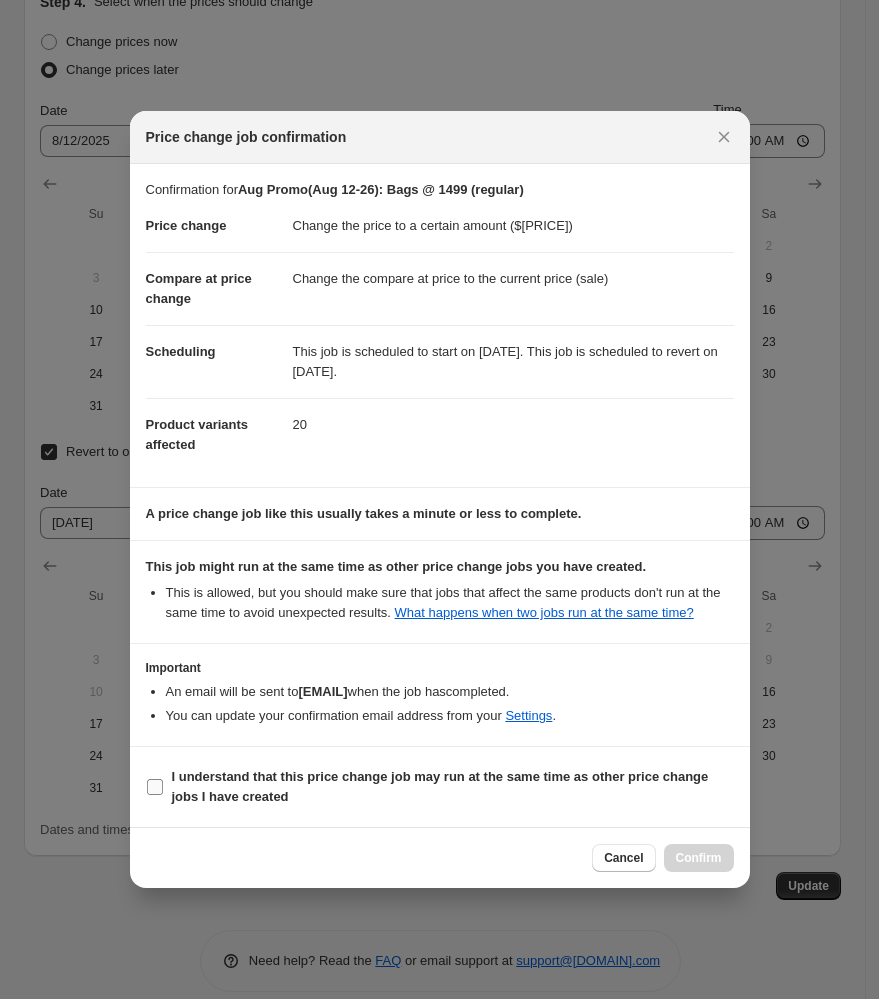 drag, startPoint x: 342, startPoint y: 780, endPoint x: 395, endPoint y: 785, distance: 53.235325 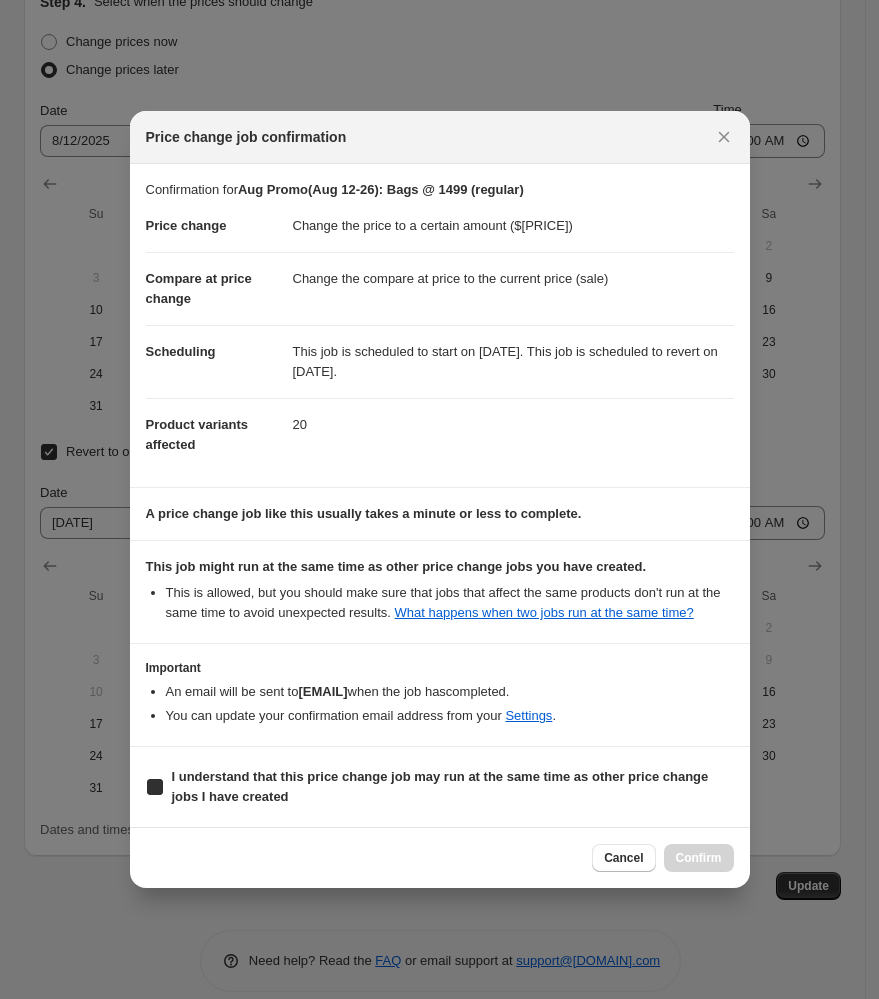 checkbox on "true" 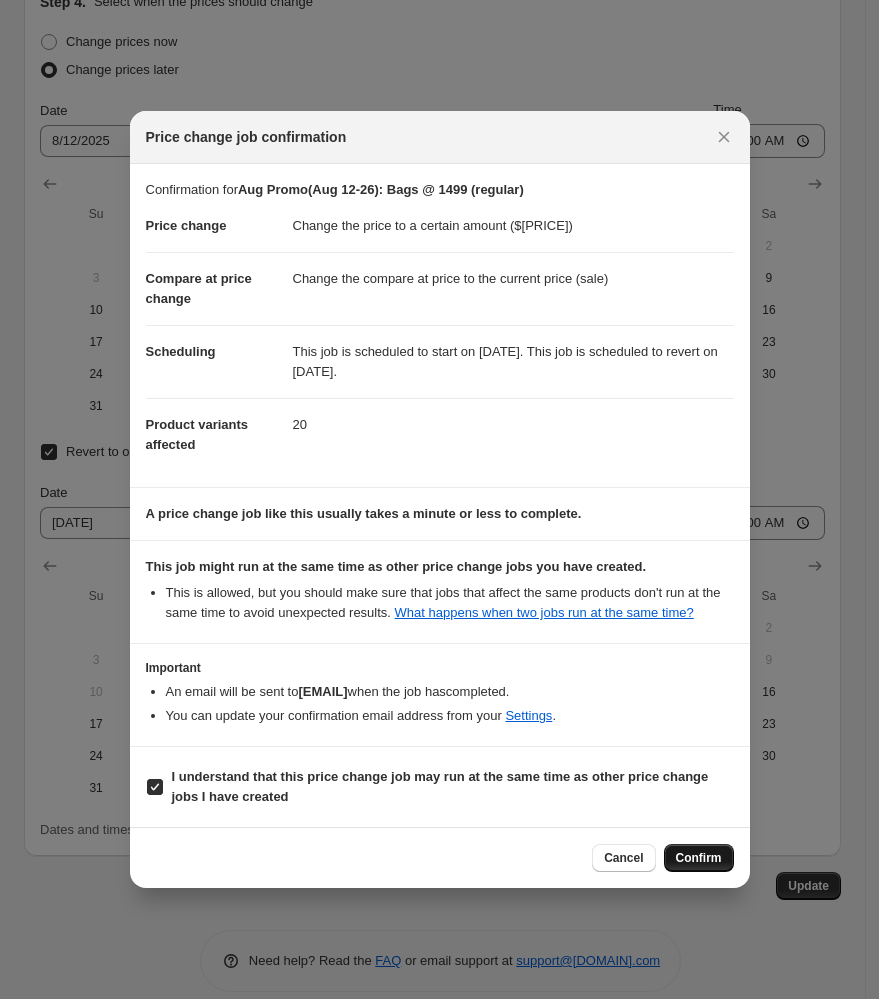 click on "Confirm" at bounding box center (699, 858) 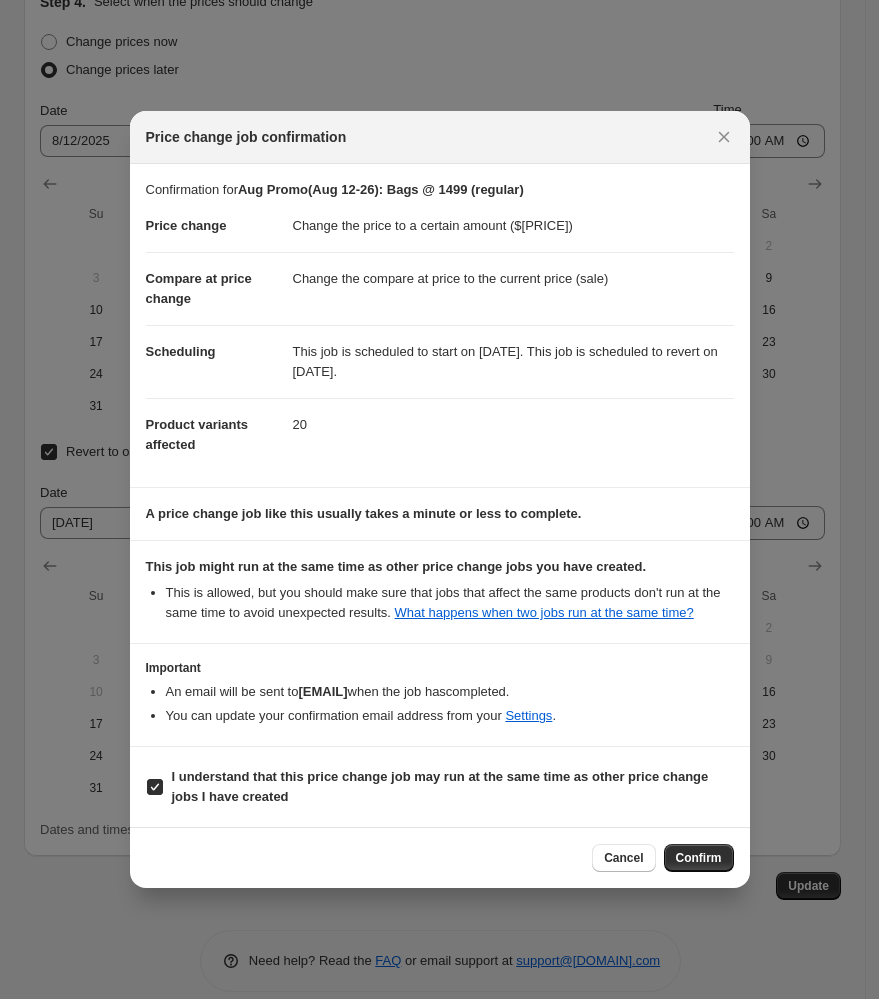scroll, scrollTop: 2221, scrollLeft: 0, axis: vertical 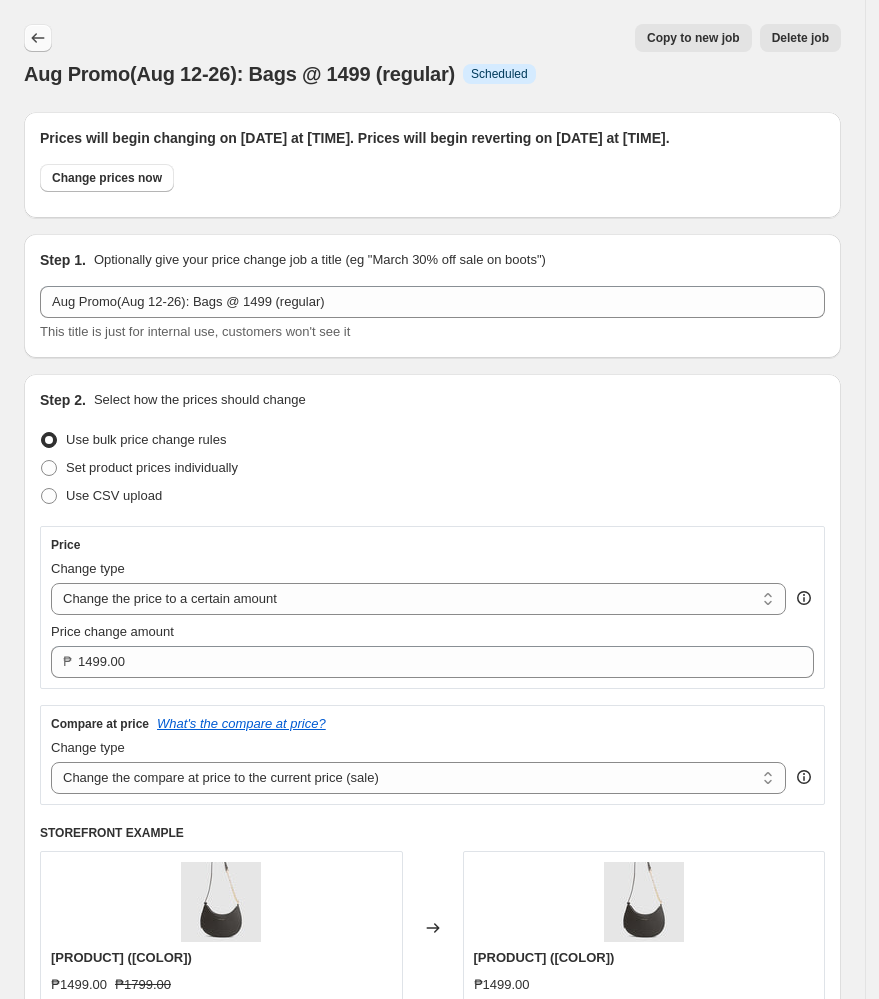click 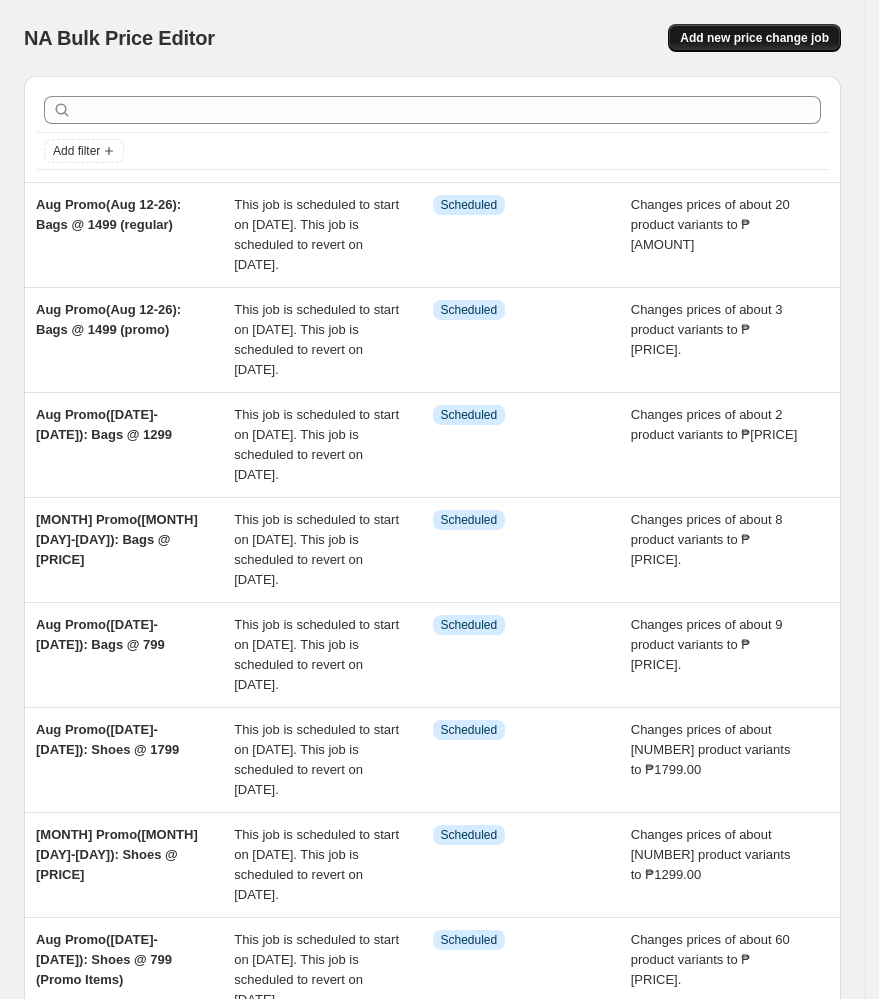 click on "Add new price change job" at bounding box center (754, 38) 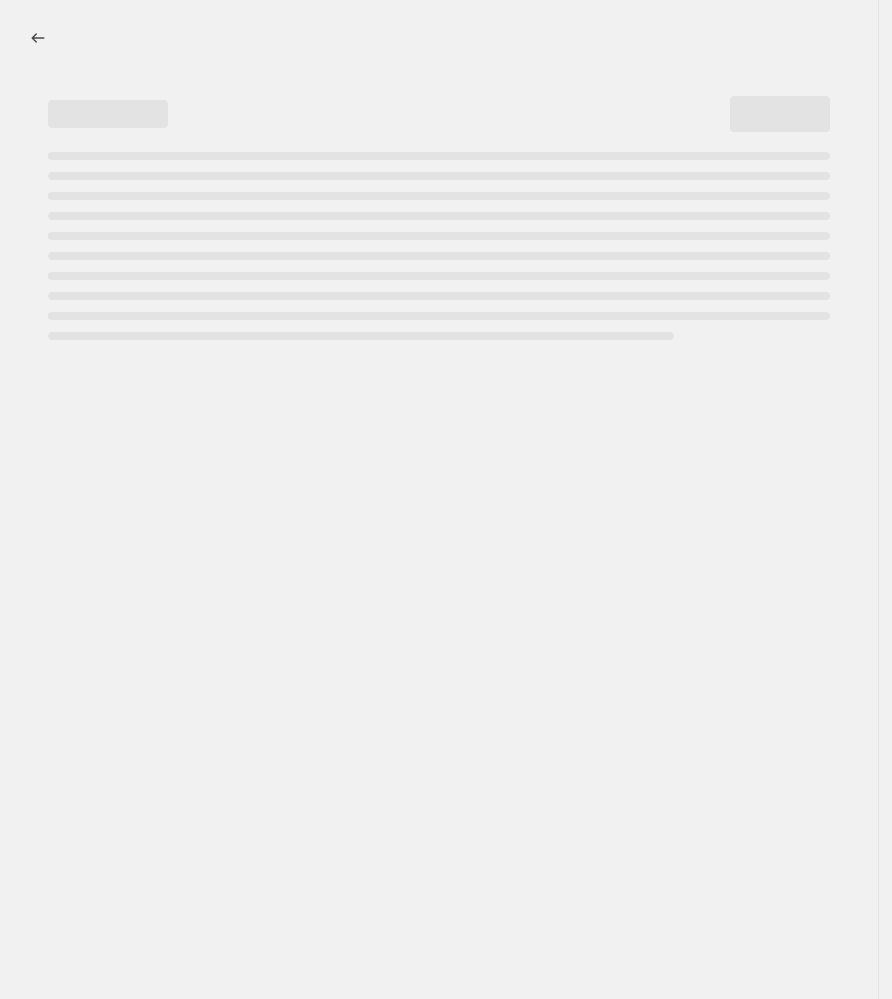 select on "percentage" 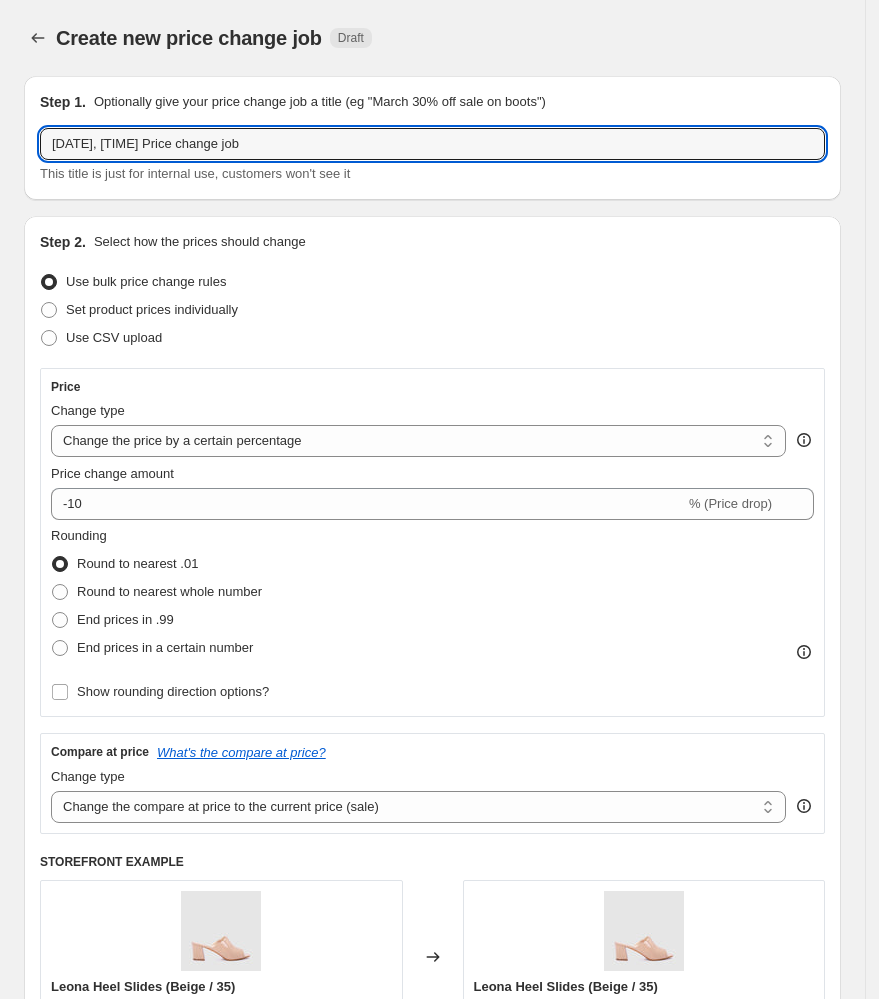 drag, startPoint x: 312, startPoint y: 139, endPoint x: -272, endPoint y: 105, distance: 584.9889 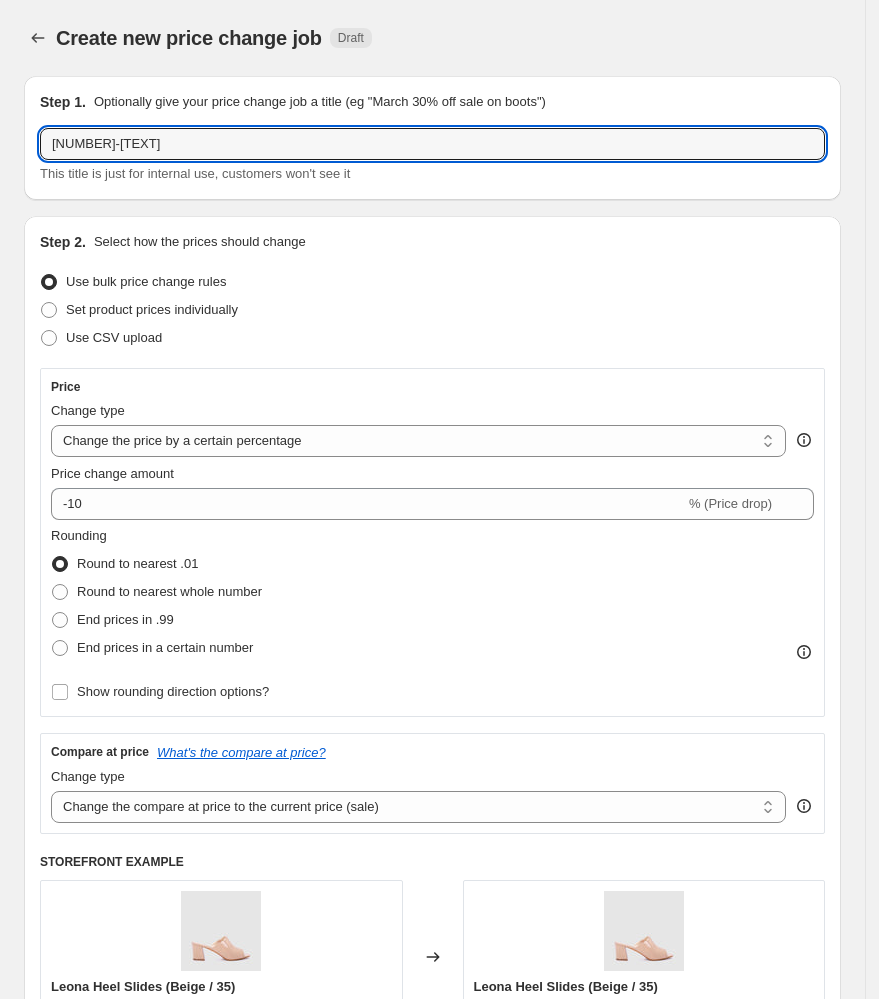 drag, startPoint x: 181, startPoint y: 149, endPoint x: -384, endPoint y: 181, distance: 565.90546 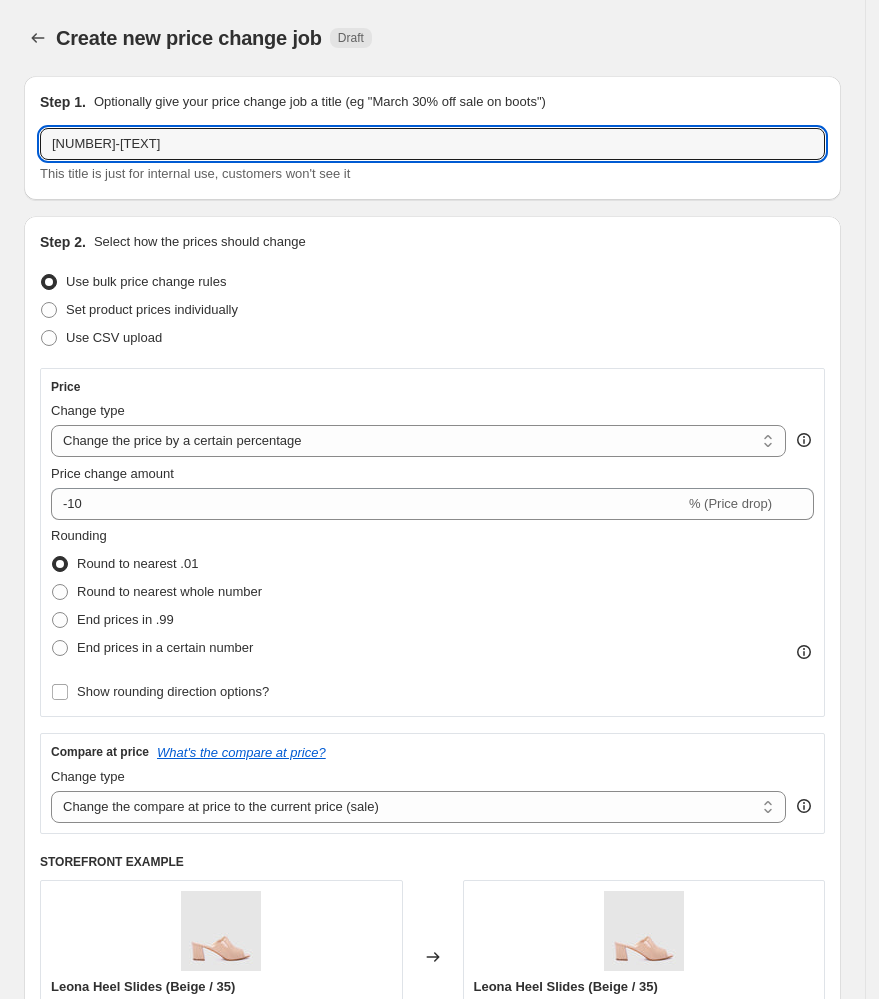 paste on "Aug Promo(Aug 12-26): Bags @ 1499 (promo)" 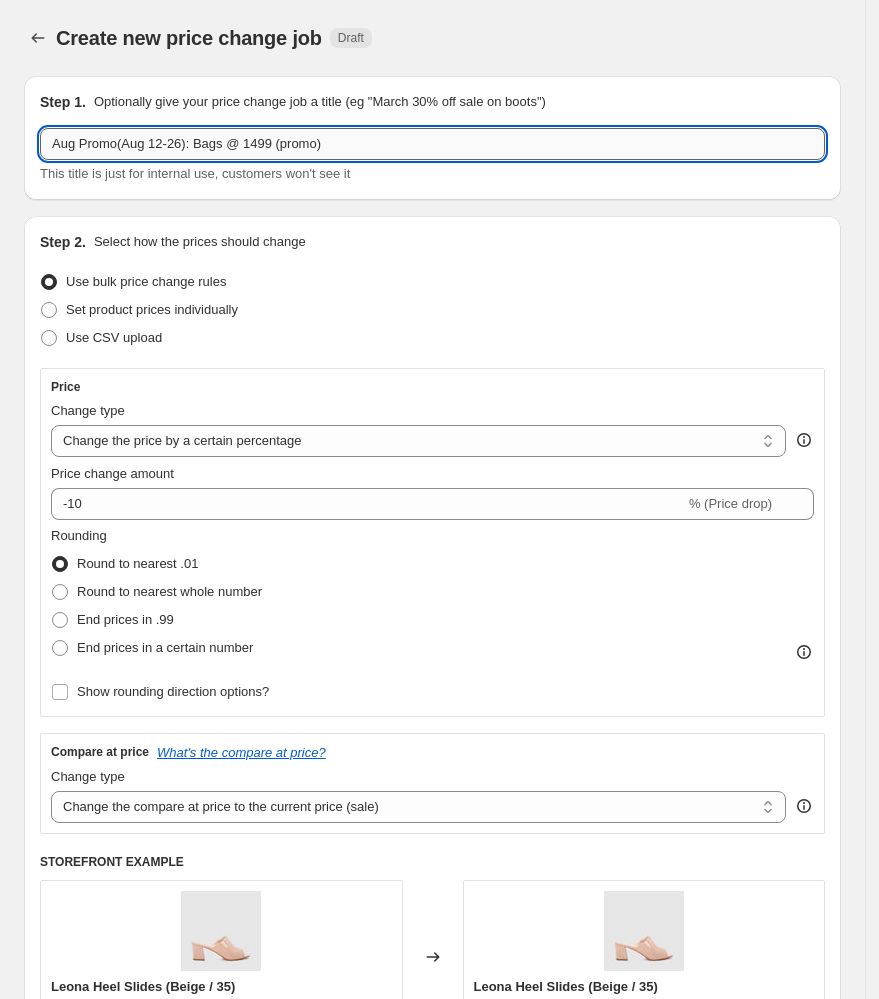 drag, startPoint x: 292, startPoint y: 141, endPoint x: 260, endPoint y: 134, distance: 32.75668 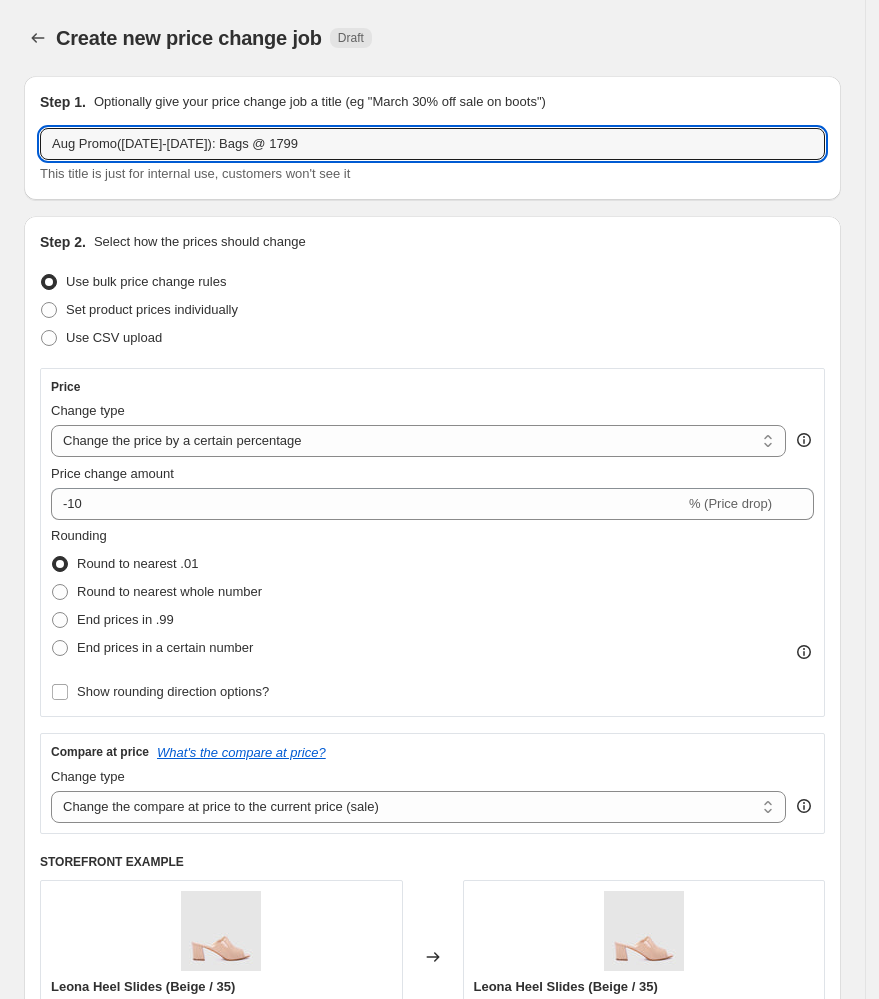 type on "Aug Promo([DATE]-[DATE]): Bags @ 1799" 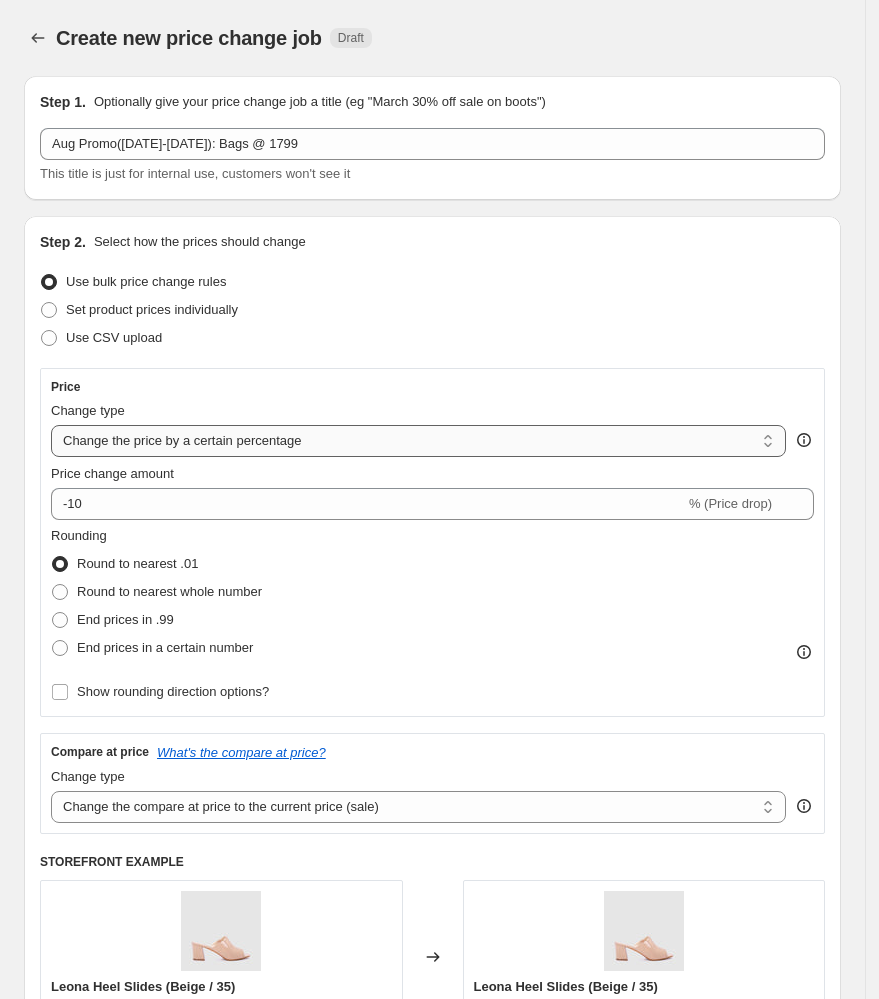 click on "Change the price to a certain amount Change the price by a certain amount Change the price by a certain percentage Change the price to the current compare at price (price before sale) Change the price by a certain amount relative to the compare at price Change the price by a certain percentage relative to the compare at price Don't change the price Change the price by a certain percentage relative to the cost per item Change price to certain cost margin" at bounding box center (418, 441) 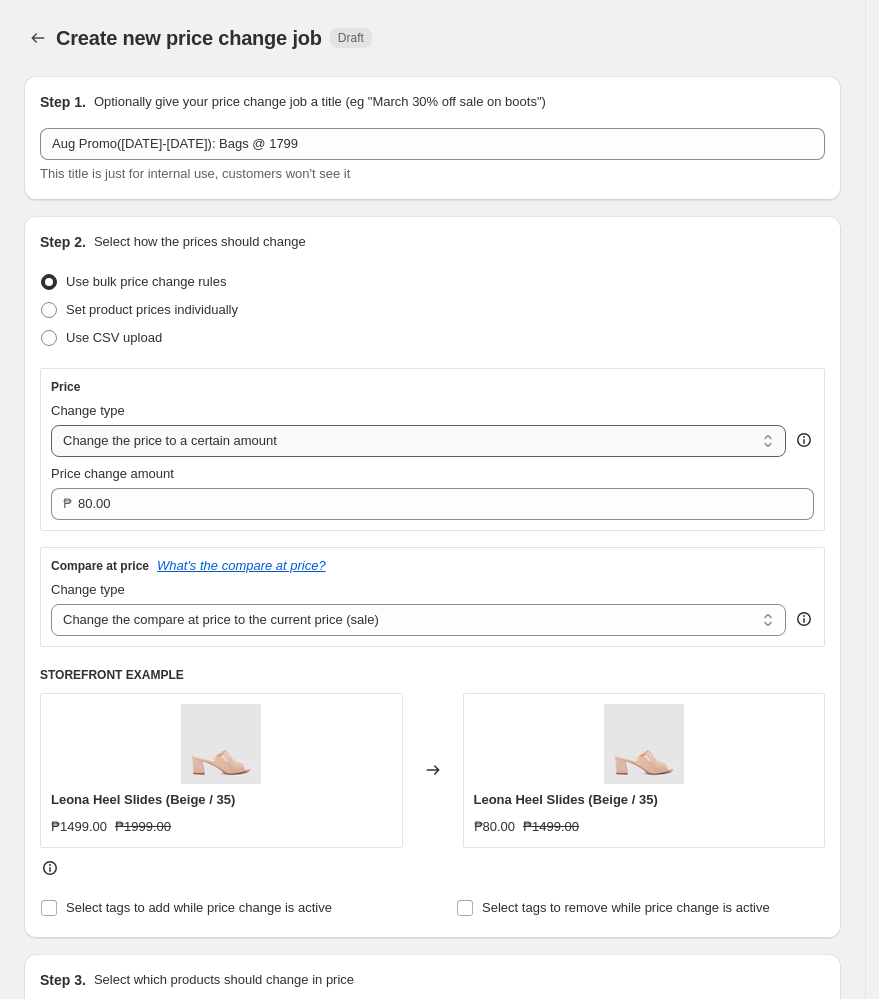 click on "Change the price to a certain amount Change the price by a certain amount Change the price by a certain percentage Change the price to the current compare at price (price before sale) Change the price by a certain amount relative to the compare at price Change the price by a certain percentage relative to the compare at price Don't change the price Change the price by a certain percentage relative to the cost per item Change price to certain cost margin" at bounding box center [418, 441] 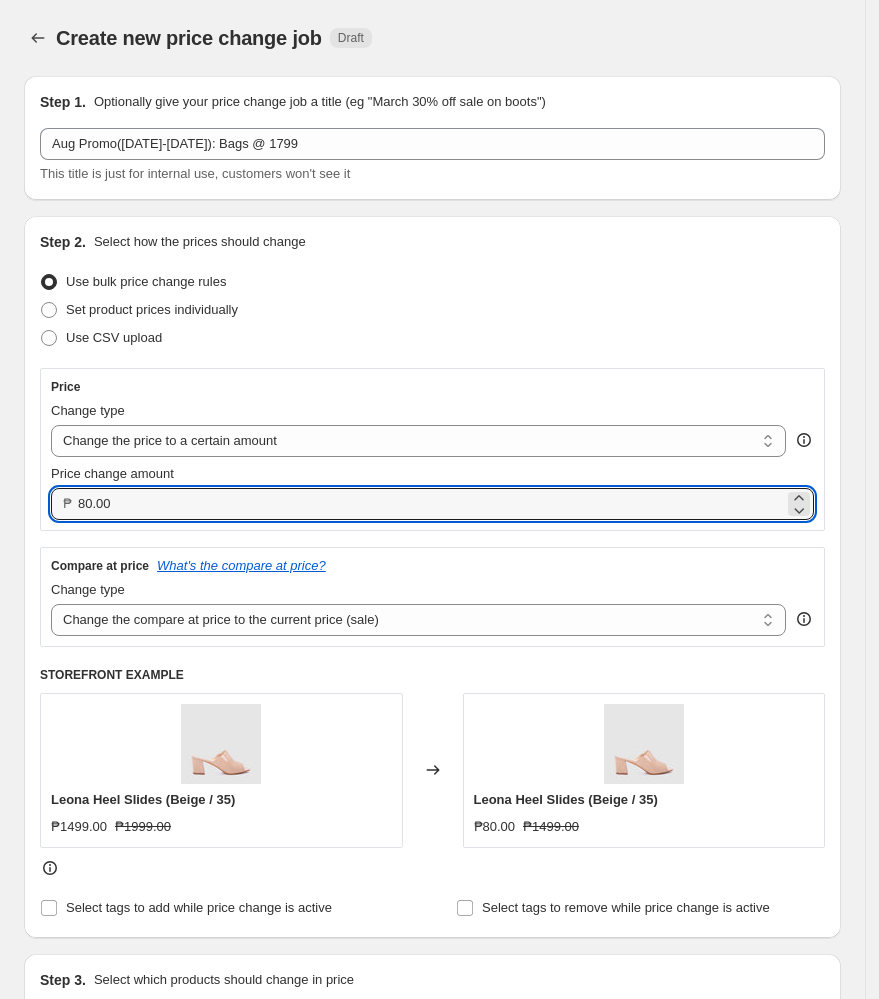drag, startPoint x: 158, startPoint y: 491, endPoint x: -127, endPoint y: 511, distance: 285.7009 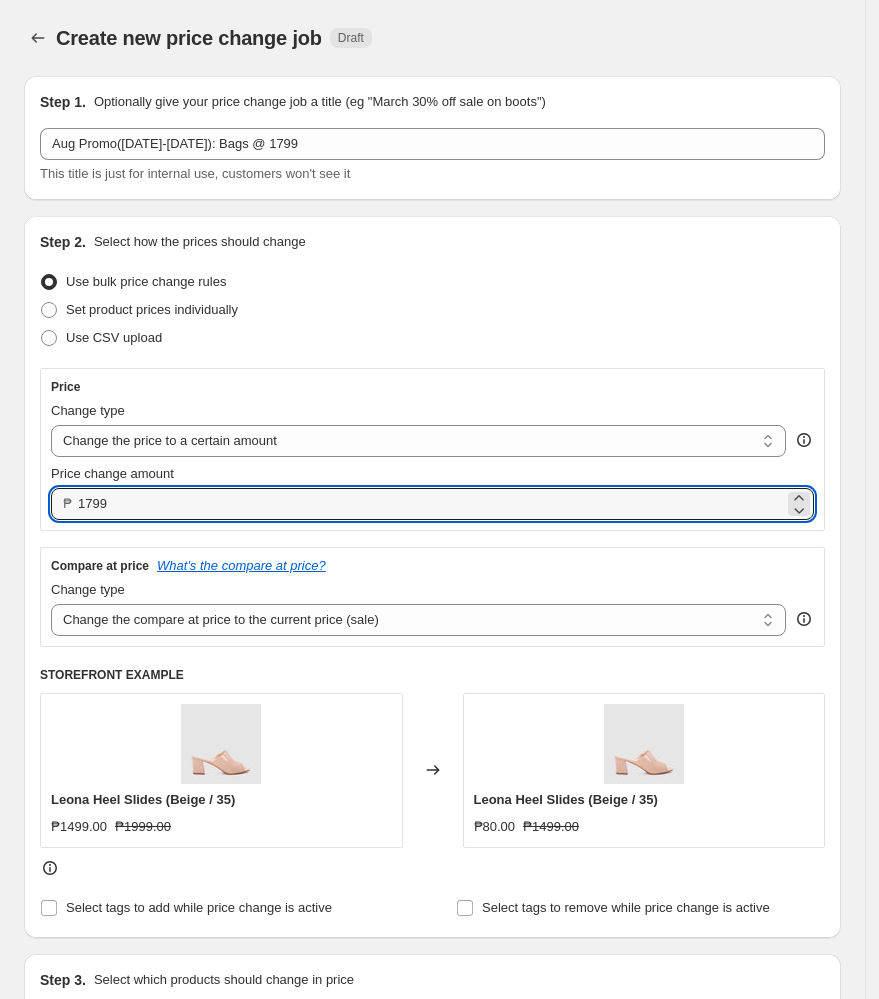 type on "[PRICE]" 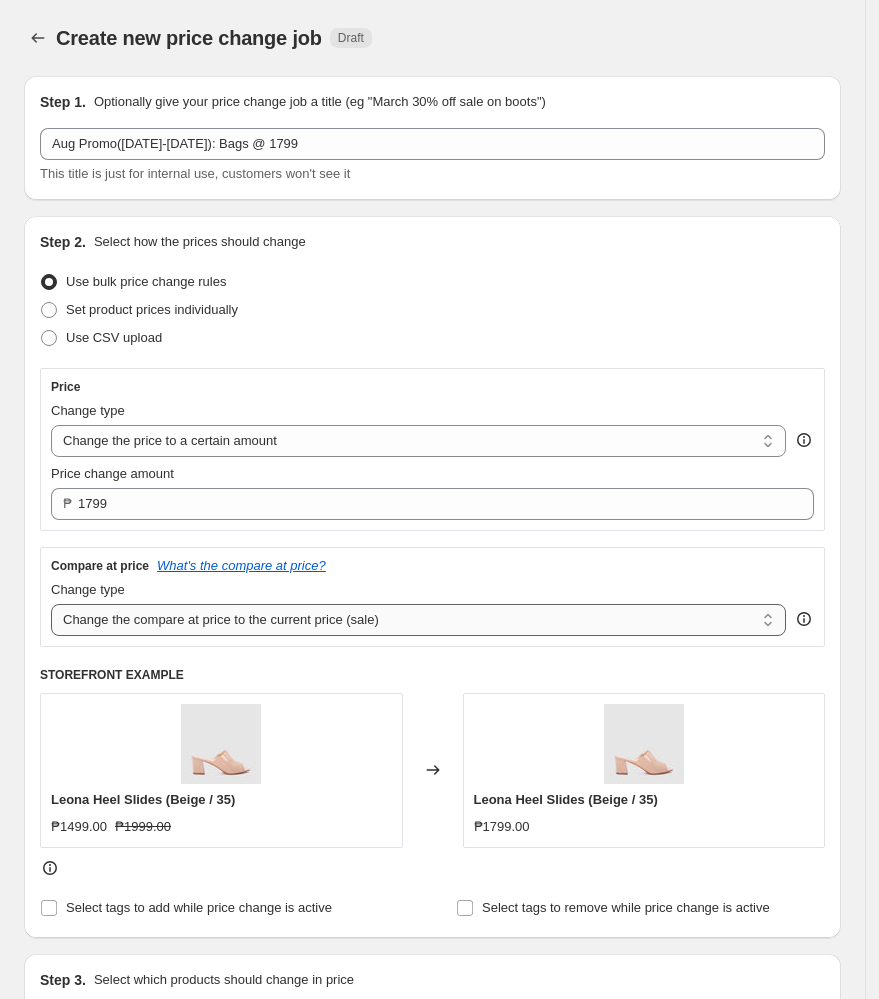 click on "Change the compare at price to the current price (sale) Change the compare at price to a certain amount Change the compare at price by a certain amount Change the compare at price by a certain percentage Change the compare at price by a certain amount relative to the actual price Change the compare at price by a certain percentage relative to the actual price Don't change the compare at price Remove the compare at price" at bounding box center [418, 620] 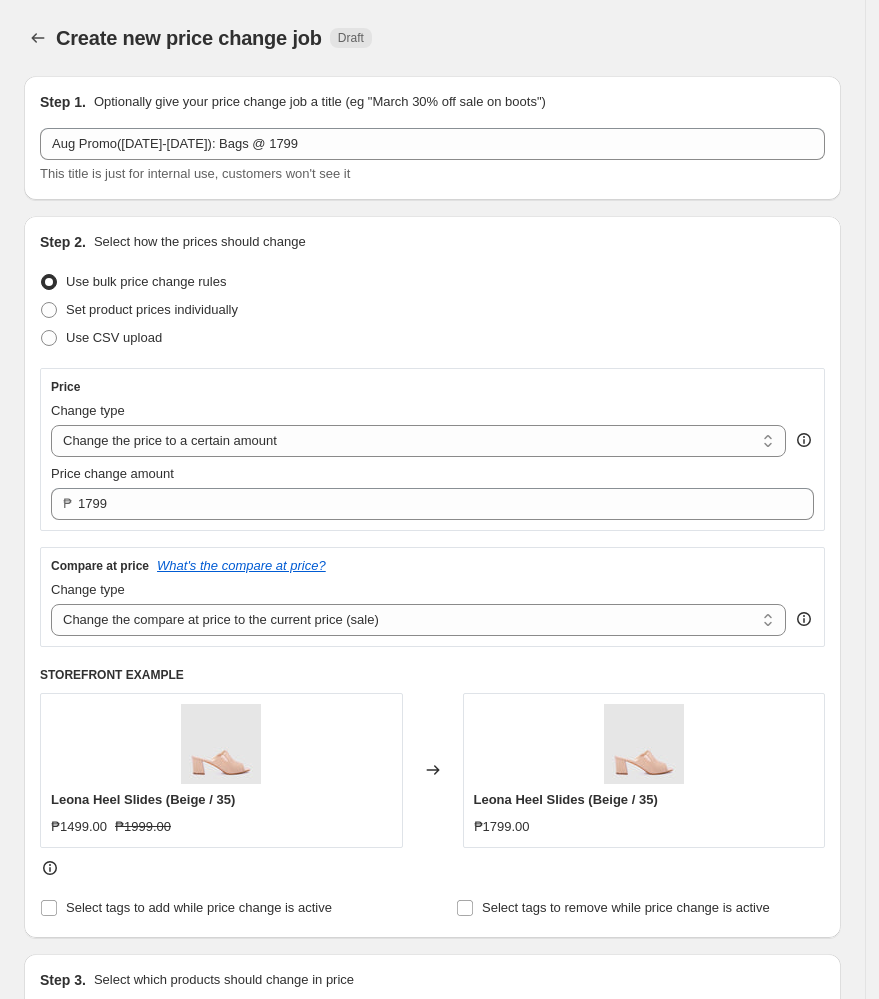 click on "Change the compare at price to the current price (sale) Change the compare at price to a certain amount Change the compare at price by a certain amount Change the compare at price by a certain percentage Change the compare at price by a certain amount relative to the actual price Change the compare at price by a certain percentage relative to the actual price Don't change the compare at price Remove the compare at price" at bounding box center [418, 620] 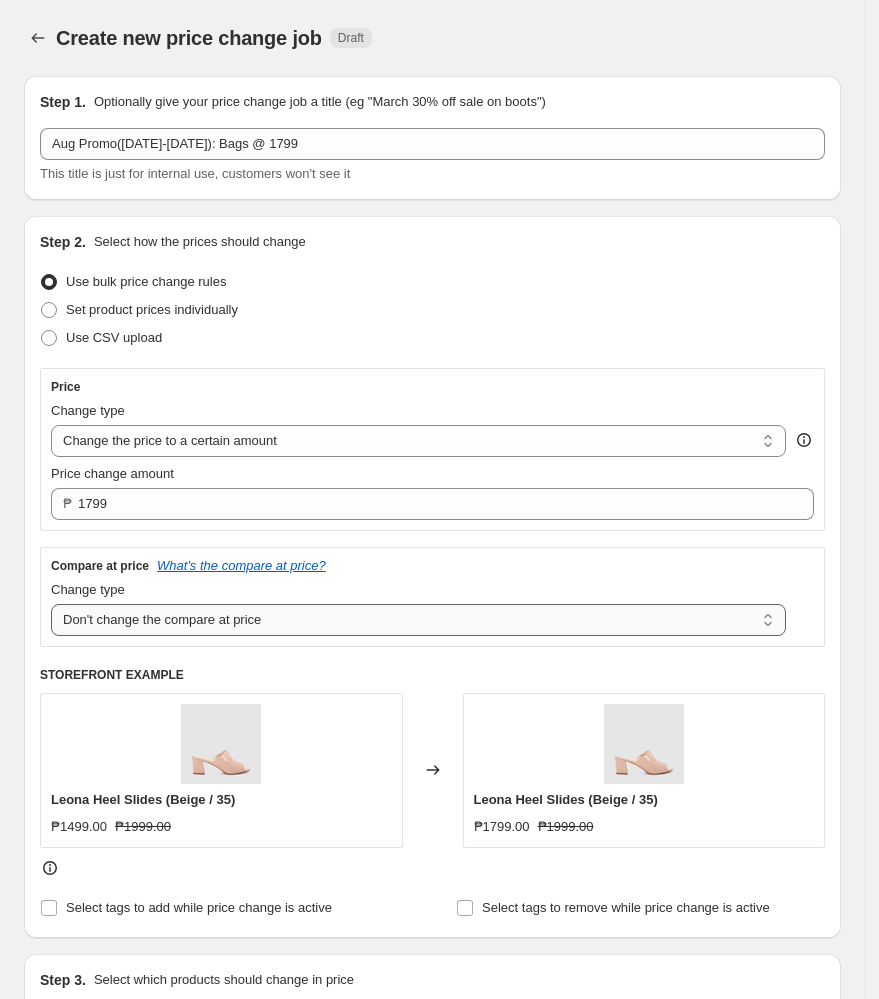 click on "Change the compare at price to the current price (sale) Change the compare at price to a certain amount Change the compare at price by a certain amount Change the compare at price by a certain percentage Change the compare at price by a certain amount relative to the actual price Change the compare at price by a certain percentage relative to the actual price Don't change the compare at price Remove the compare at price" at bounding box center (418, 620) 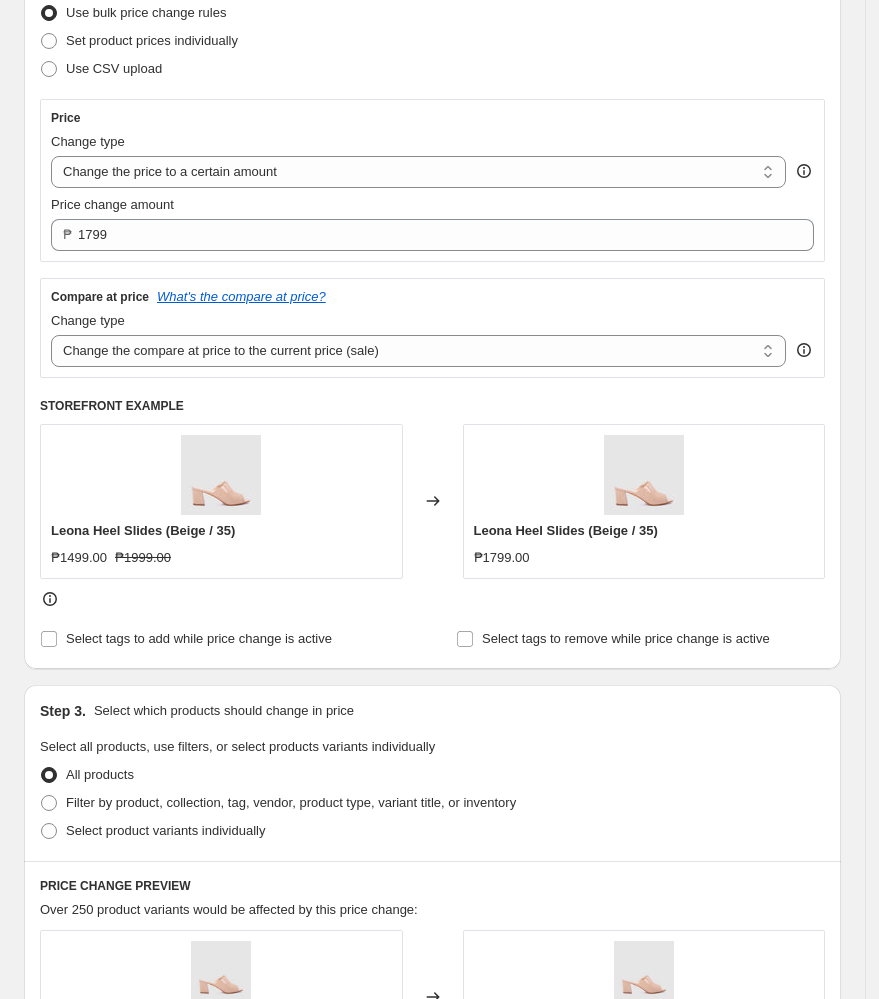 scroll, scrollTop: 533, scrollLeft: 0, axis: vertical 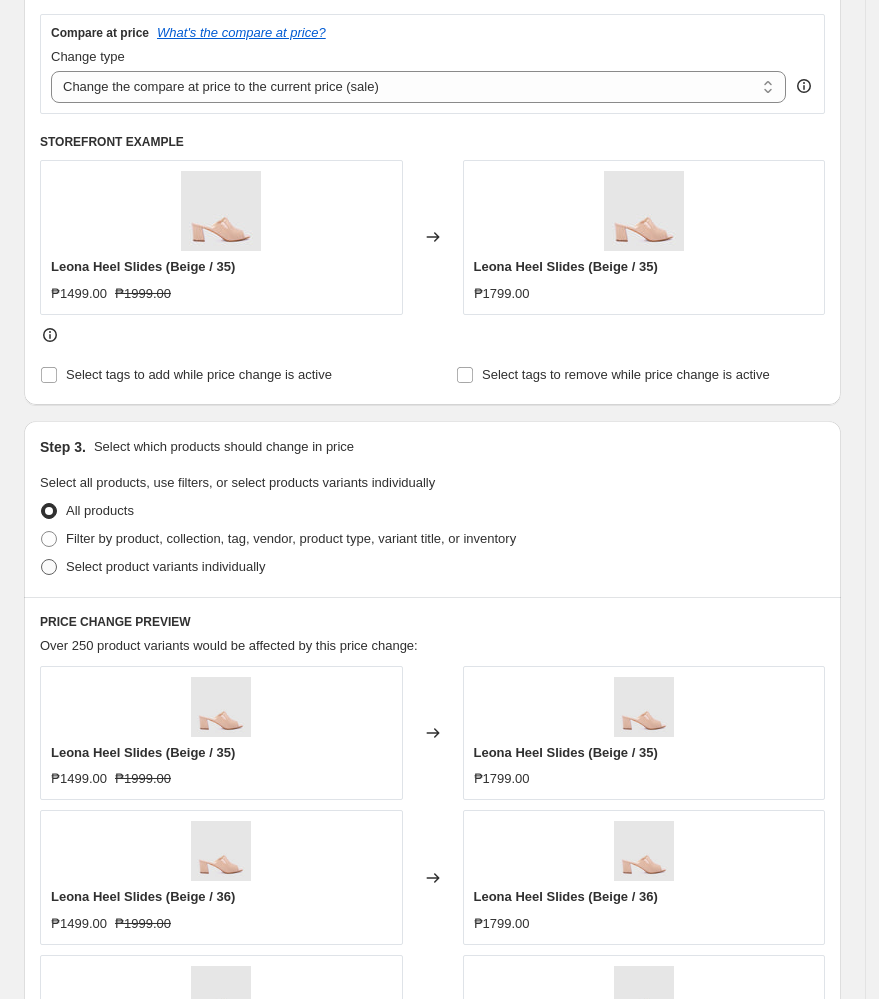 click at bounding box center [49, 567] 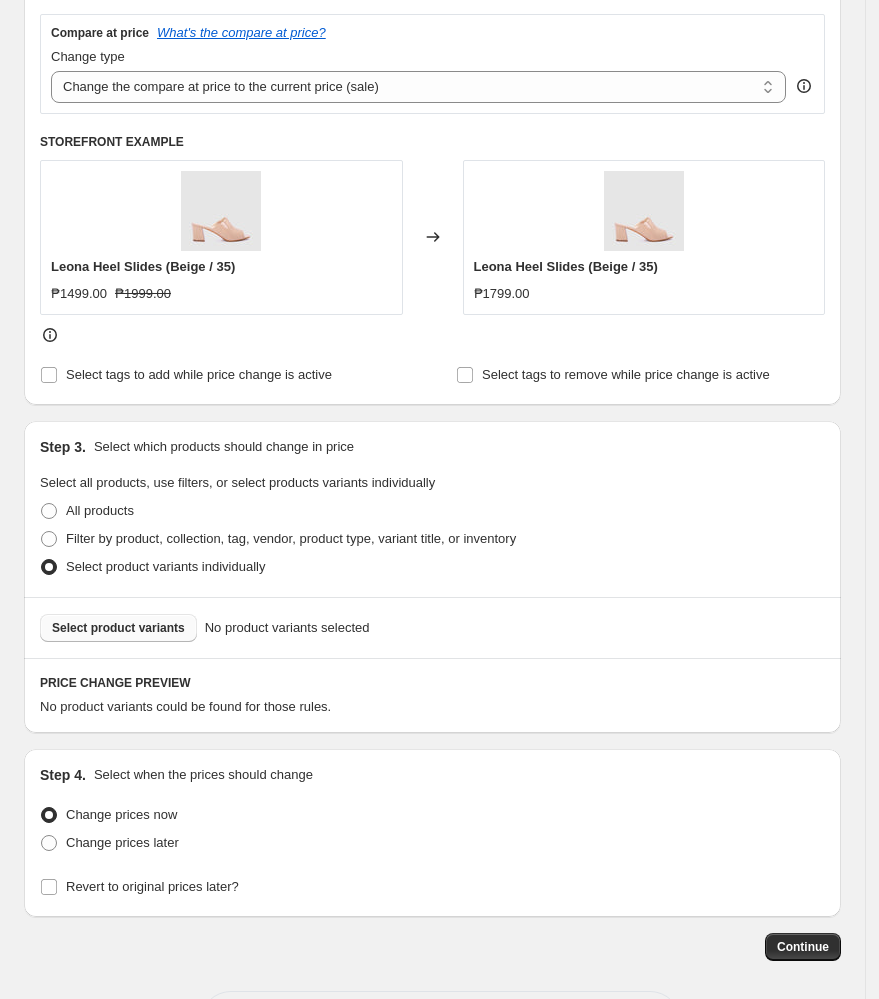 click on "Select product variants" at bounding box center (118, 628) 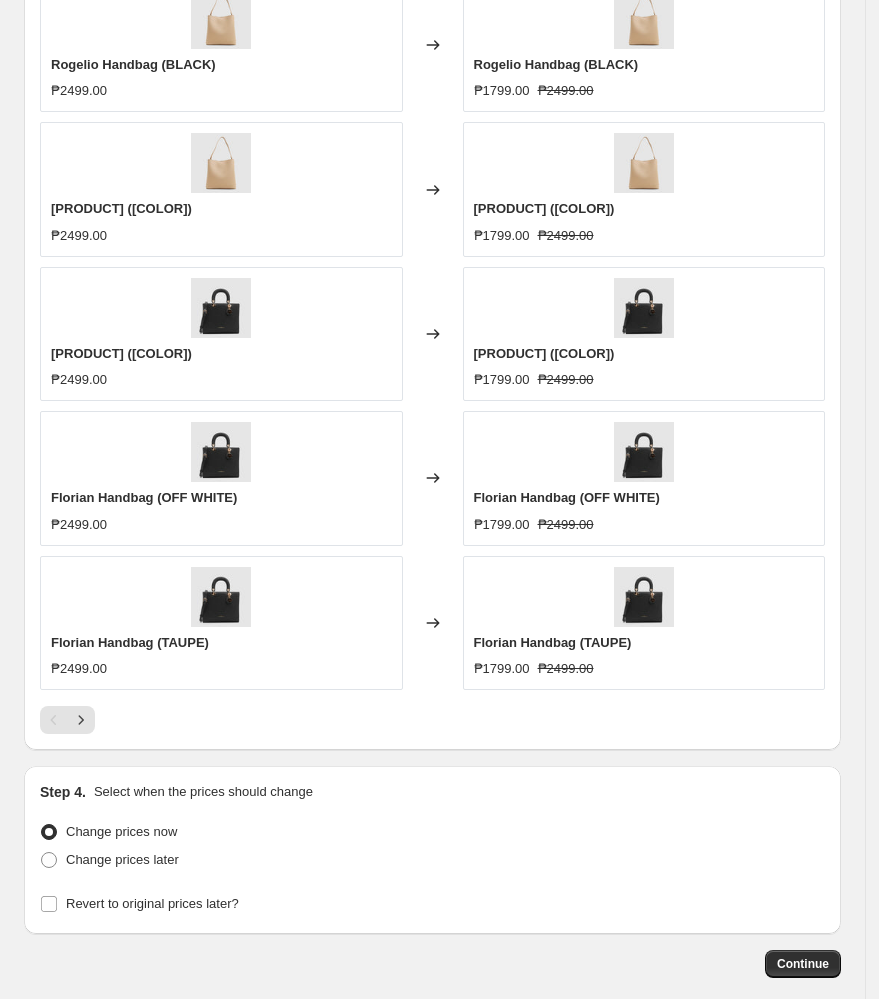 scroll, scrollTop: 1385, scrollLeft: 0, axis: vertical 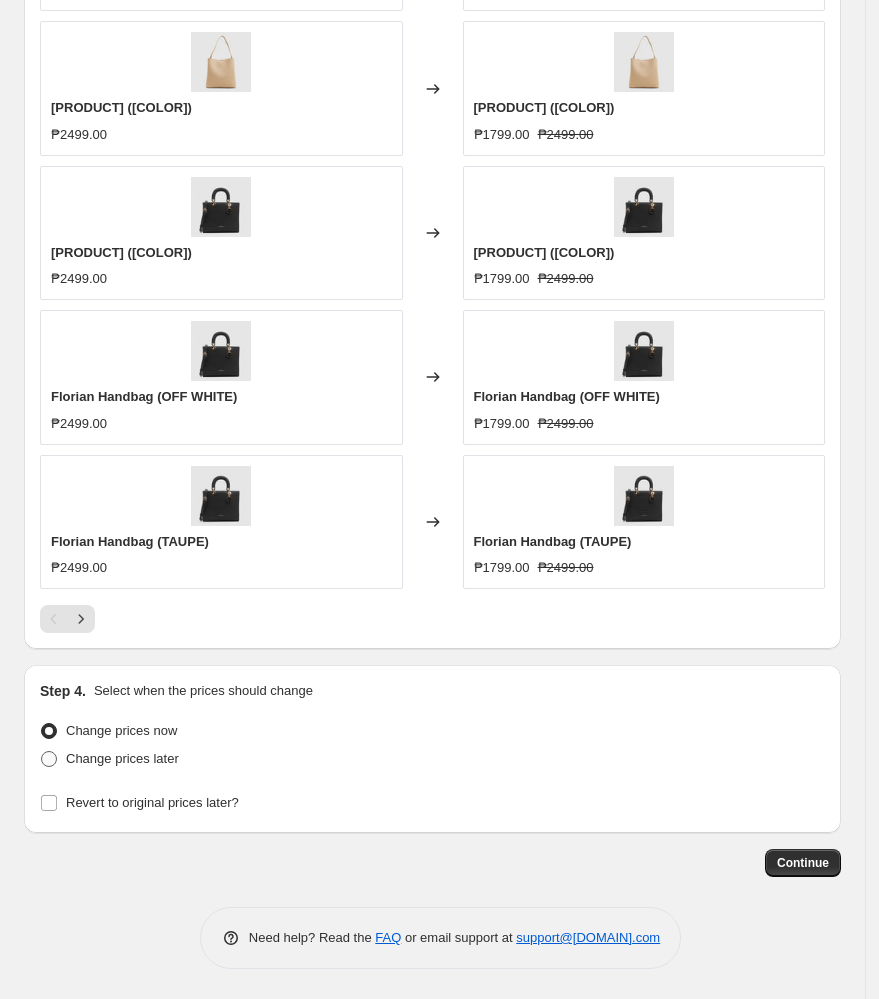 click on "Change prices later" at bounding box center (122, 758) 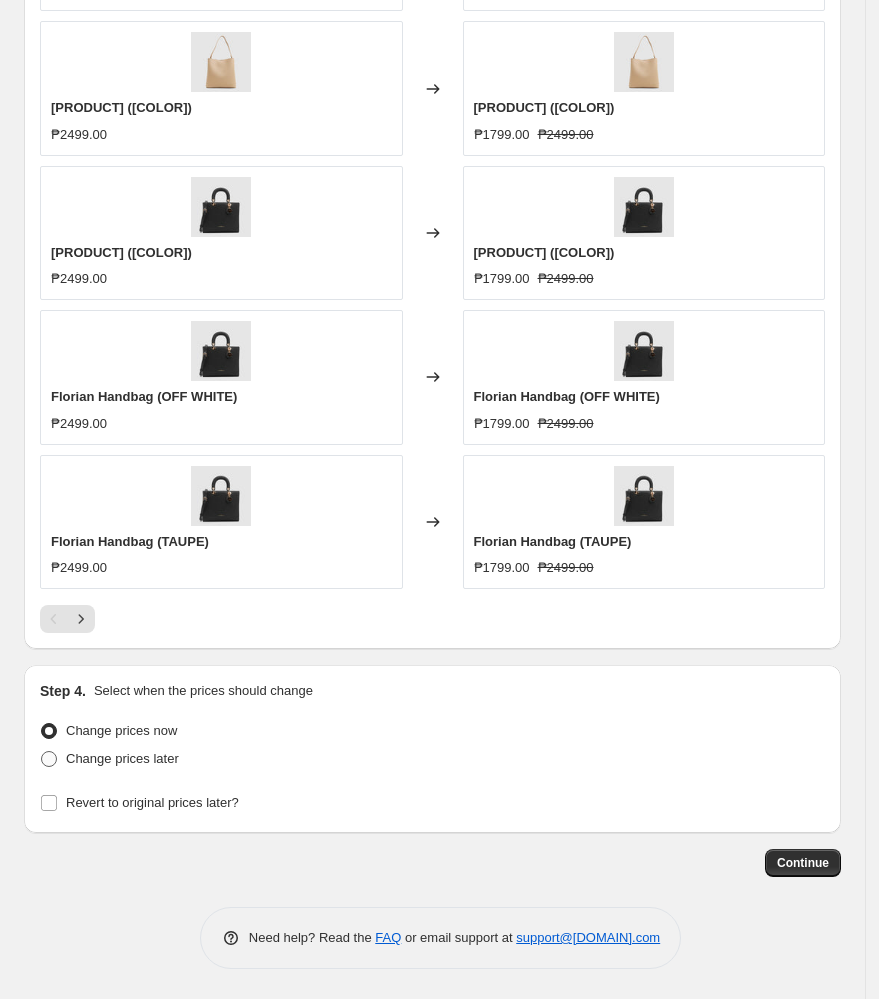 radio on "true" 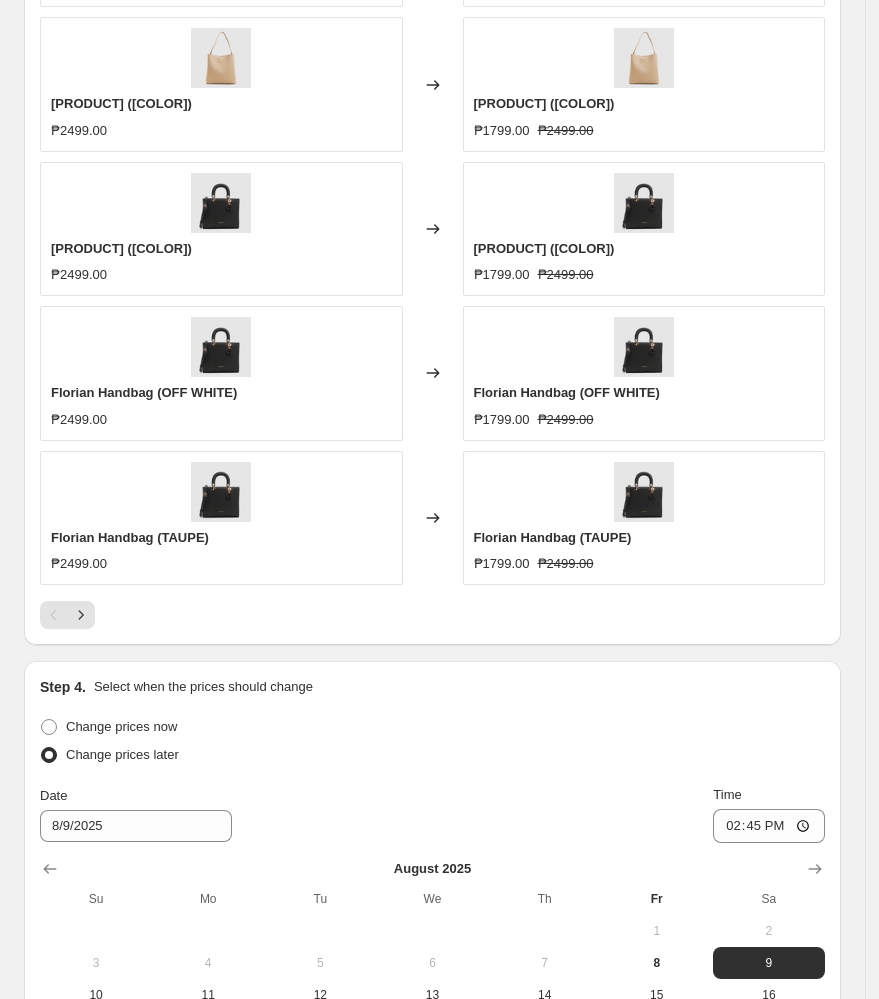 scroll, scrollTop: 1759, scrollLeft: 0, axis: vertical 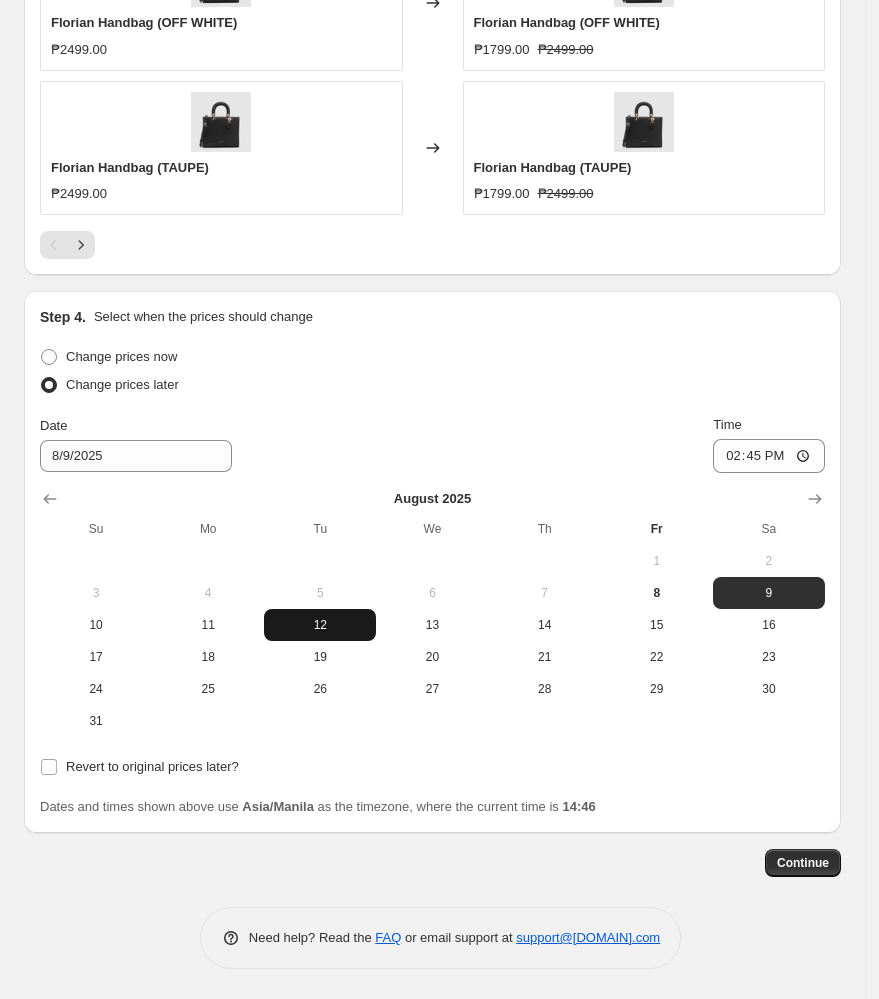 click on "12" at bounding box center (320, 625) 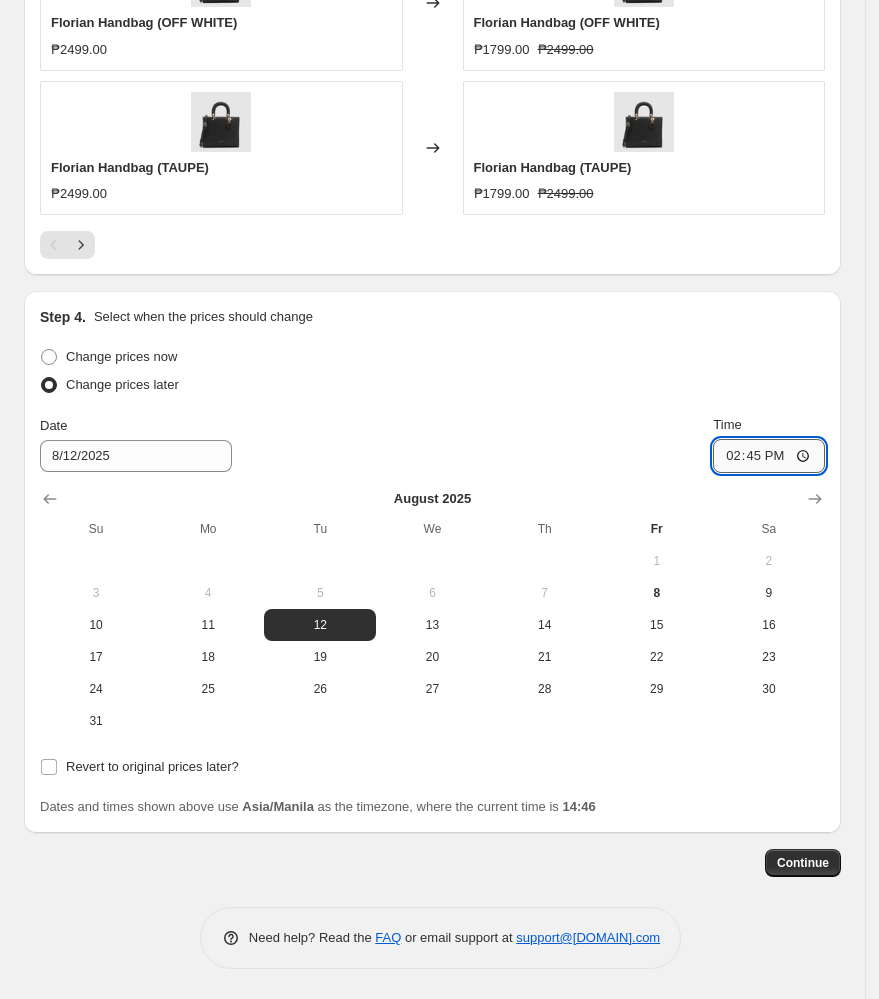 click on "14:45" at bounding box center [769, 456] 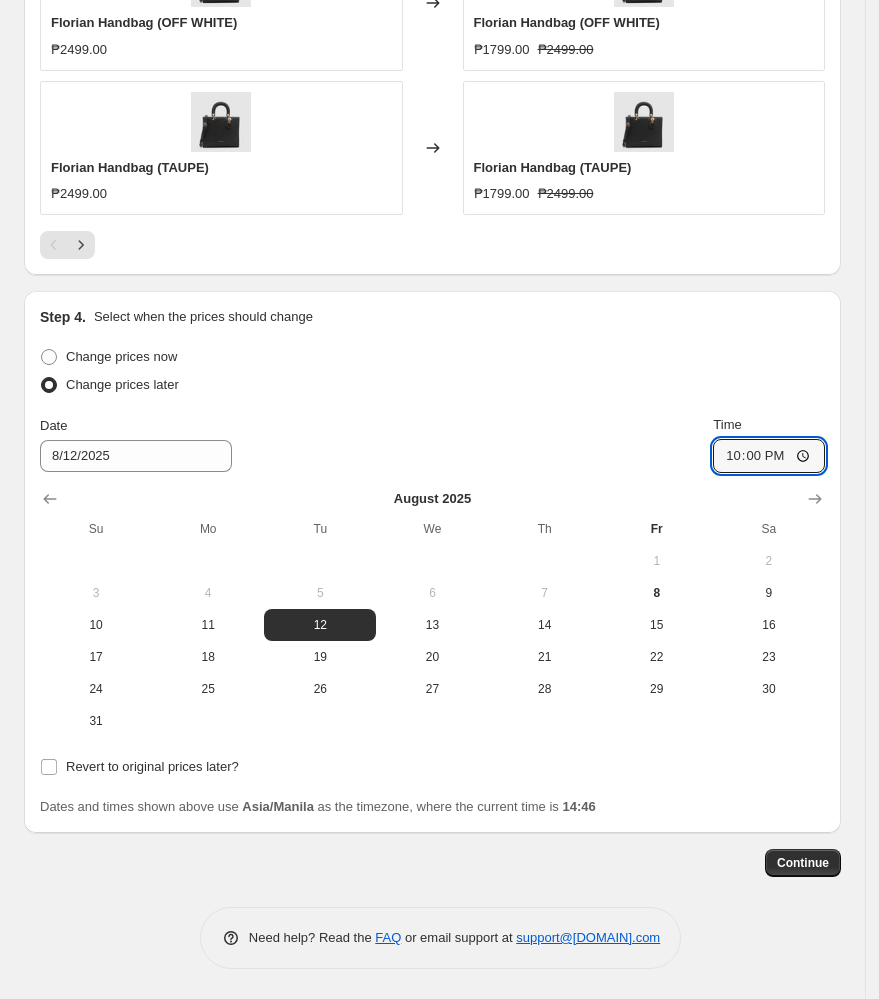 type on "10:00" 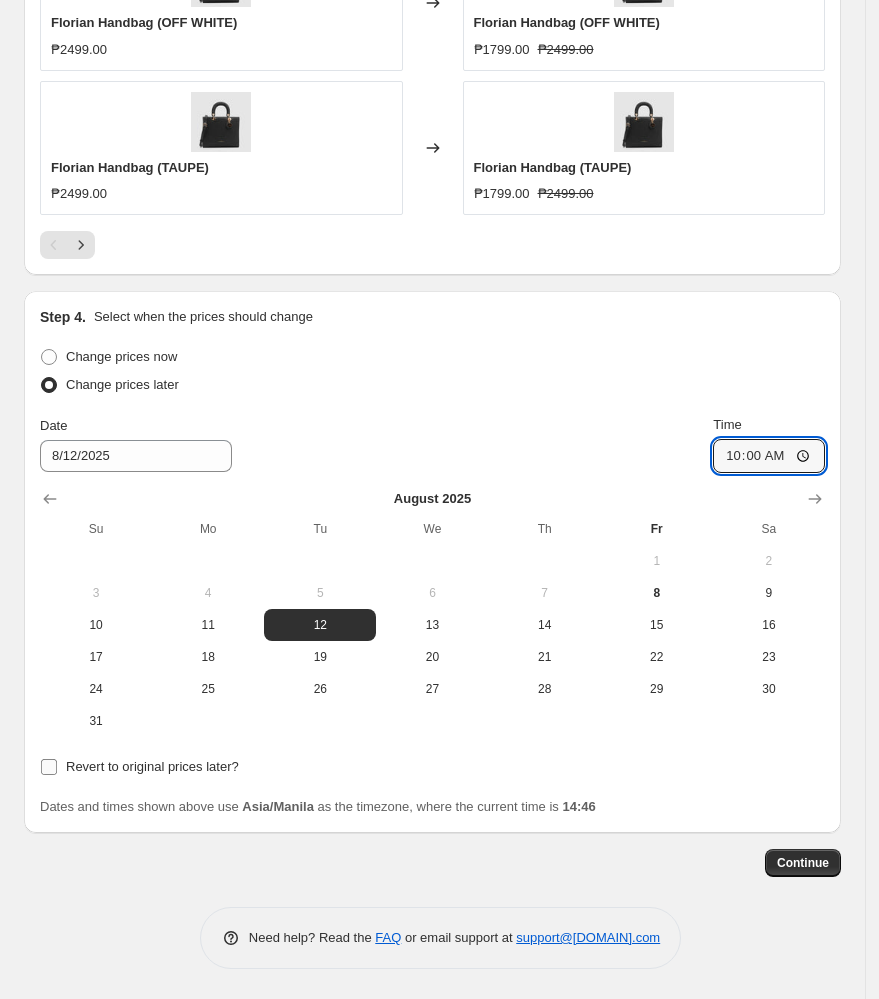 click on "Revert to original prices later?" at bounding box center (152, 766) 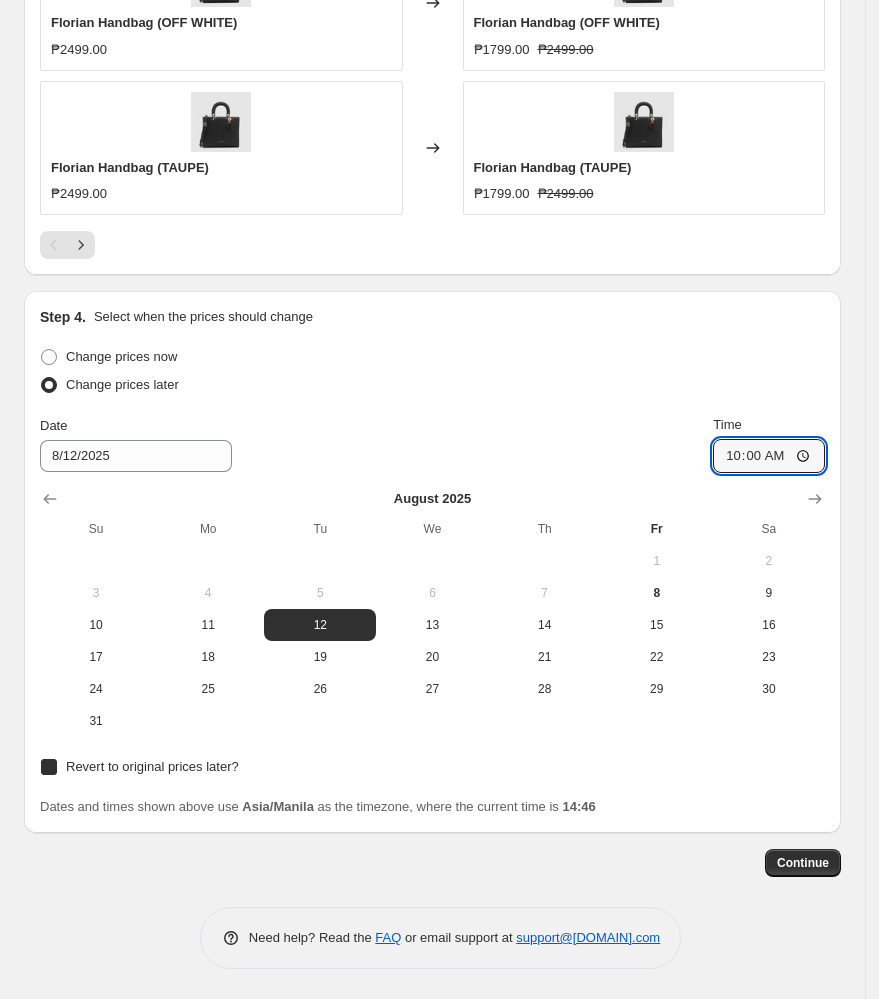 checkbox on "true" 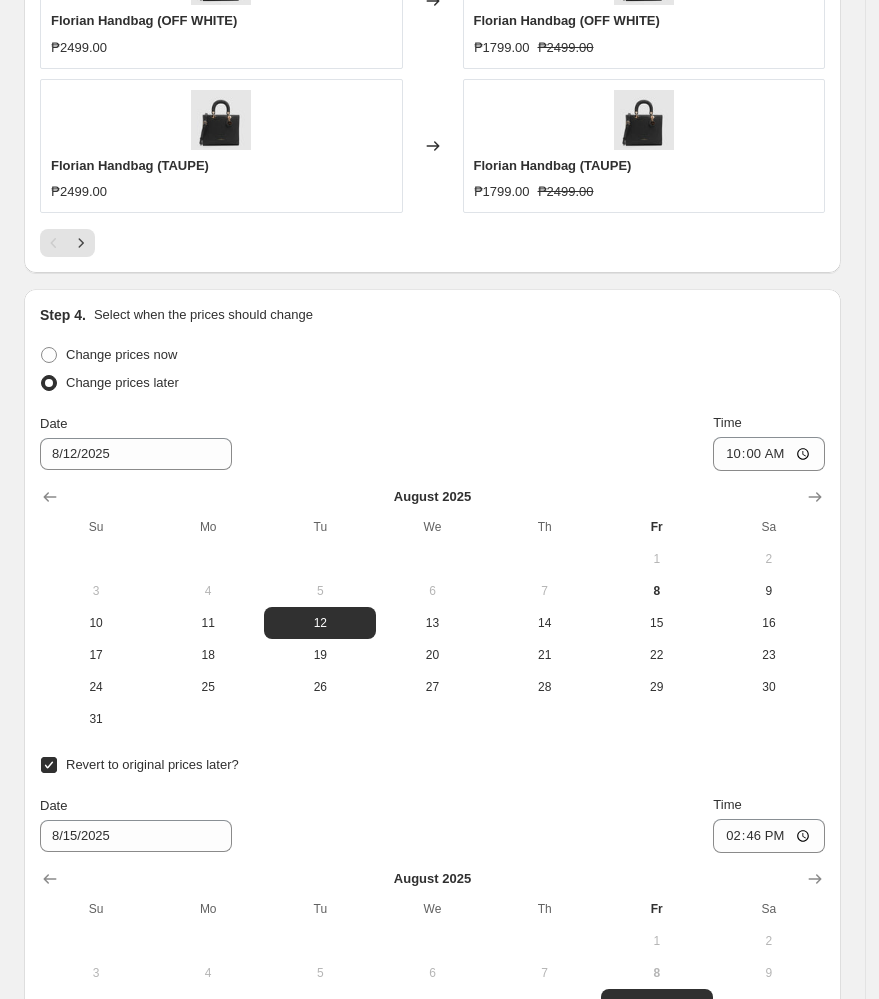 scroll, scrollTop: 2096, scrollLeft: 0, axis: vertical 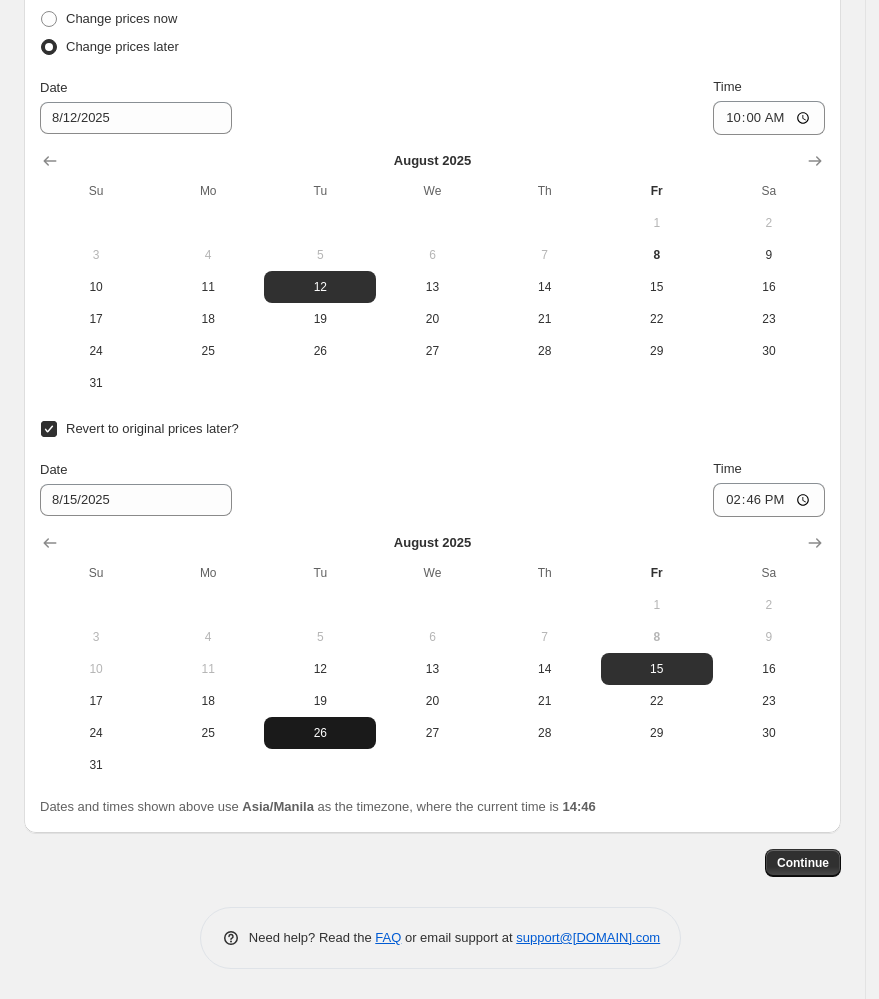 click on "26" at bounding box center (320, 733) 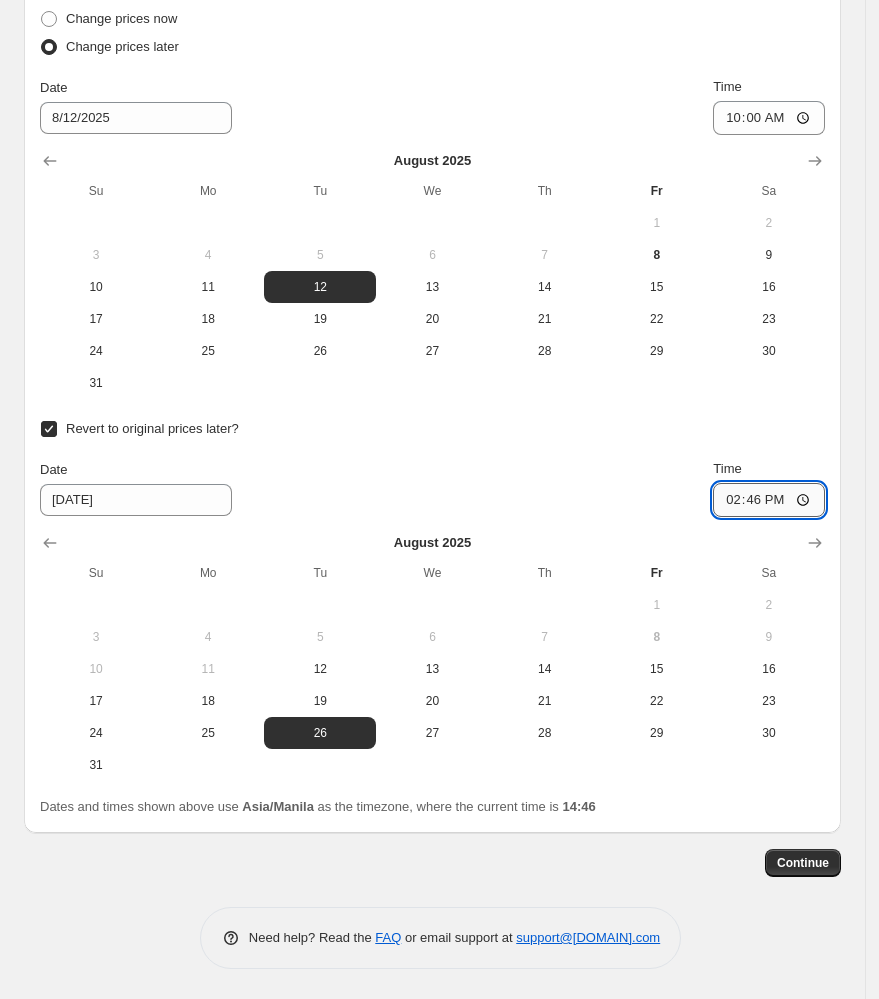 click on "14:46" at bounding box center (769, 500) 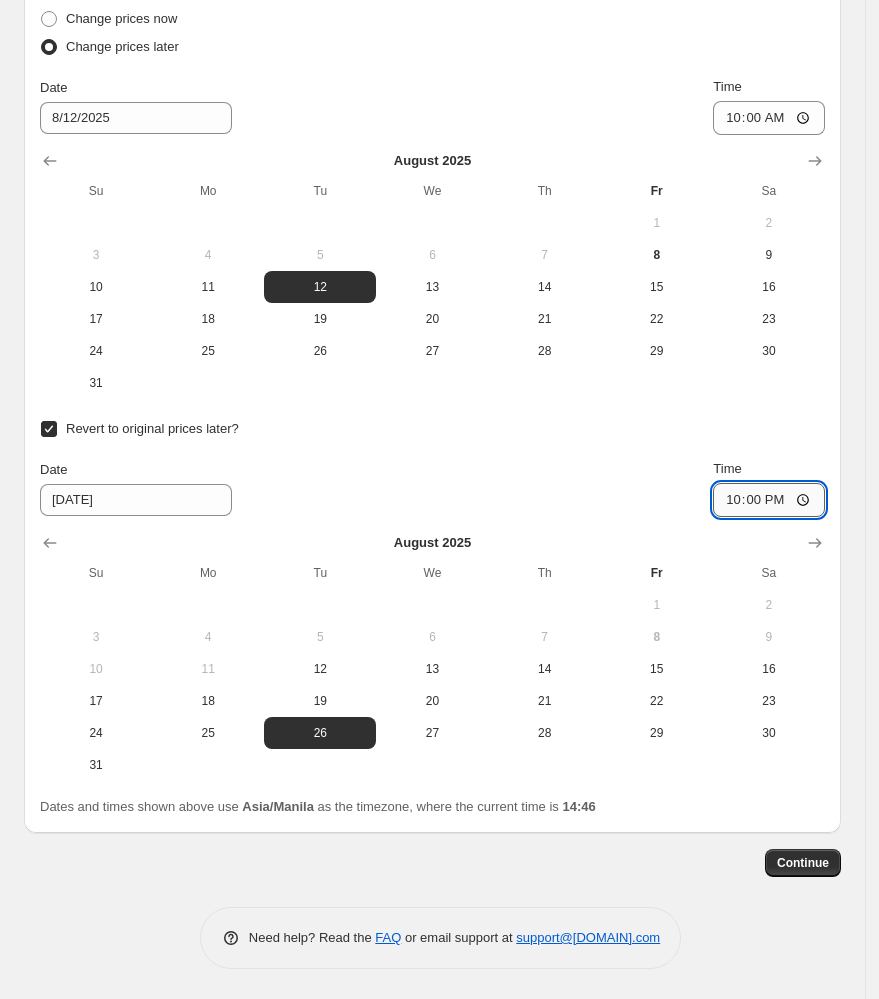 type on "10:00" 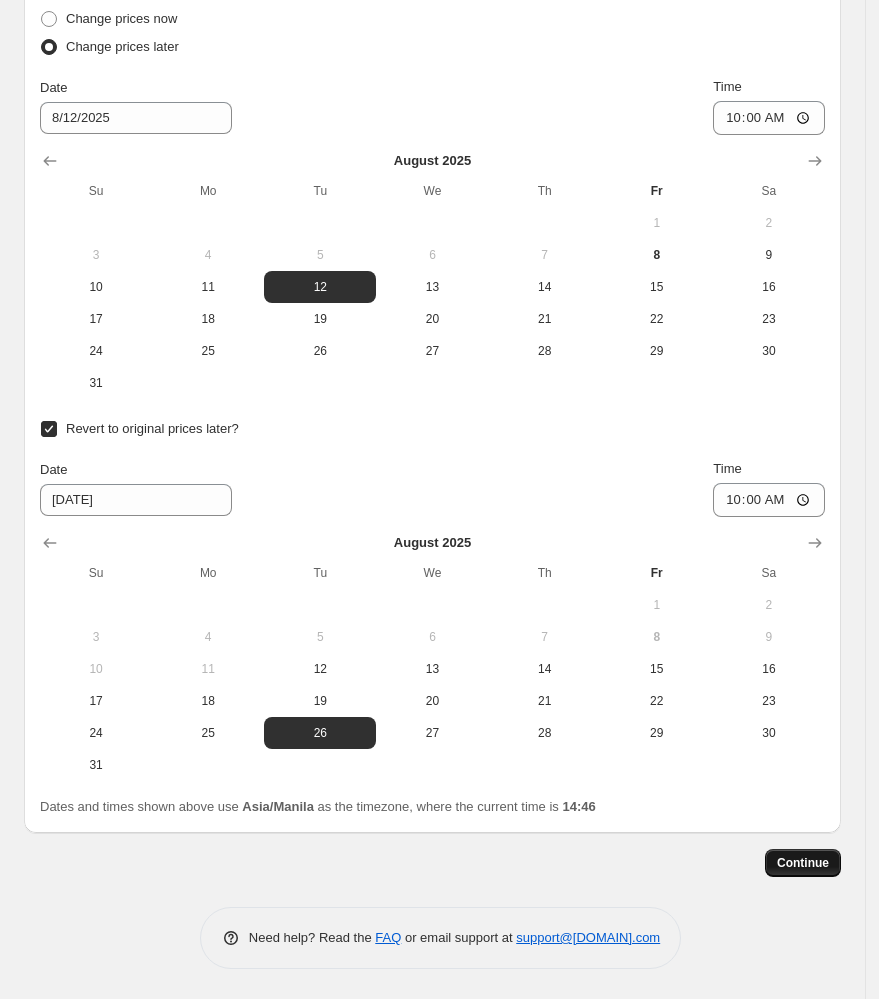 click on "Continue" at bounding box center (803, 863) 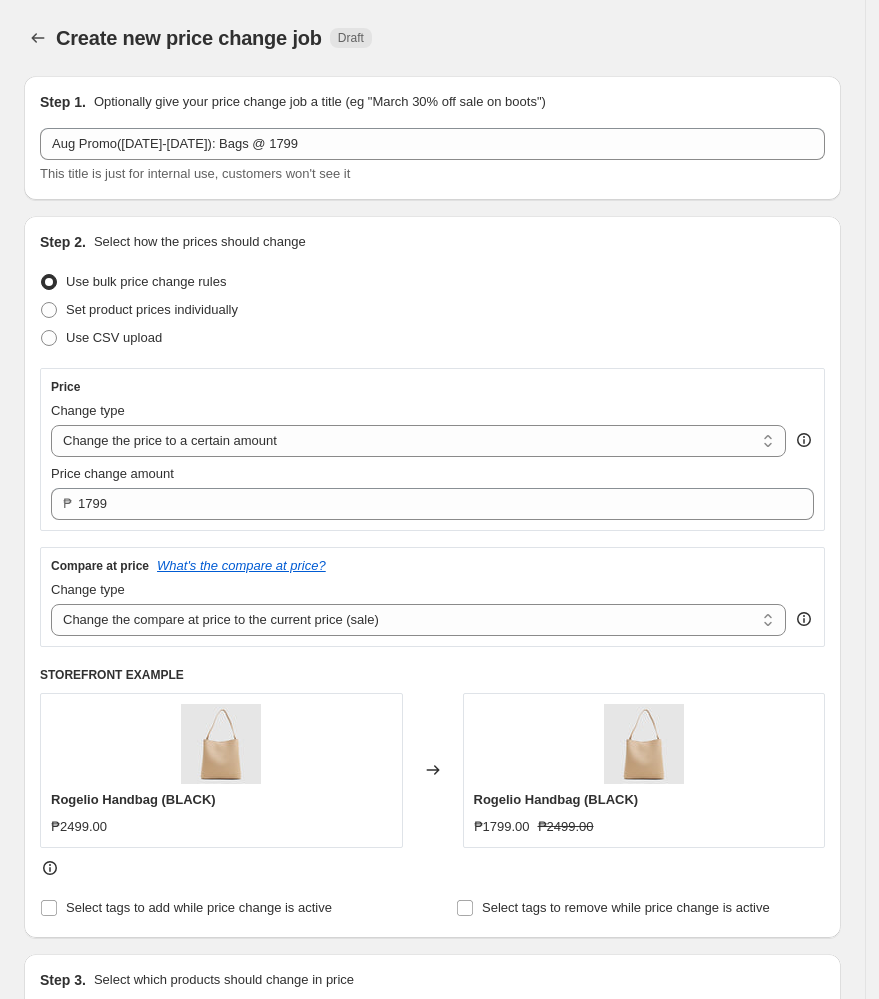 scroll, scrollTop: 2096, scrollLeft: 0, axis: vertical 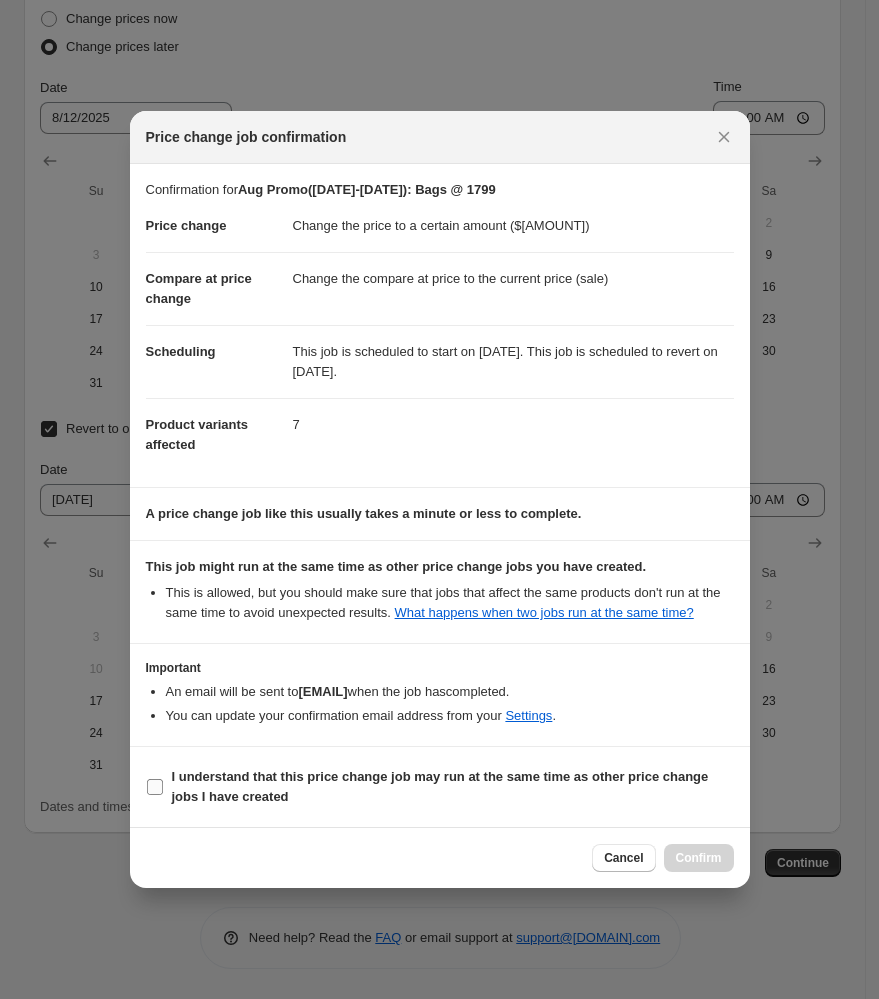 click on "I understand that this price change job may run at the same time as other price change jobs I have created" at bounding box center [440, 786] 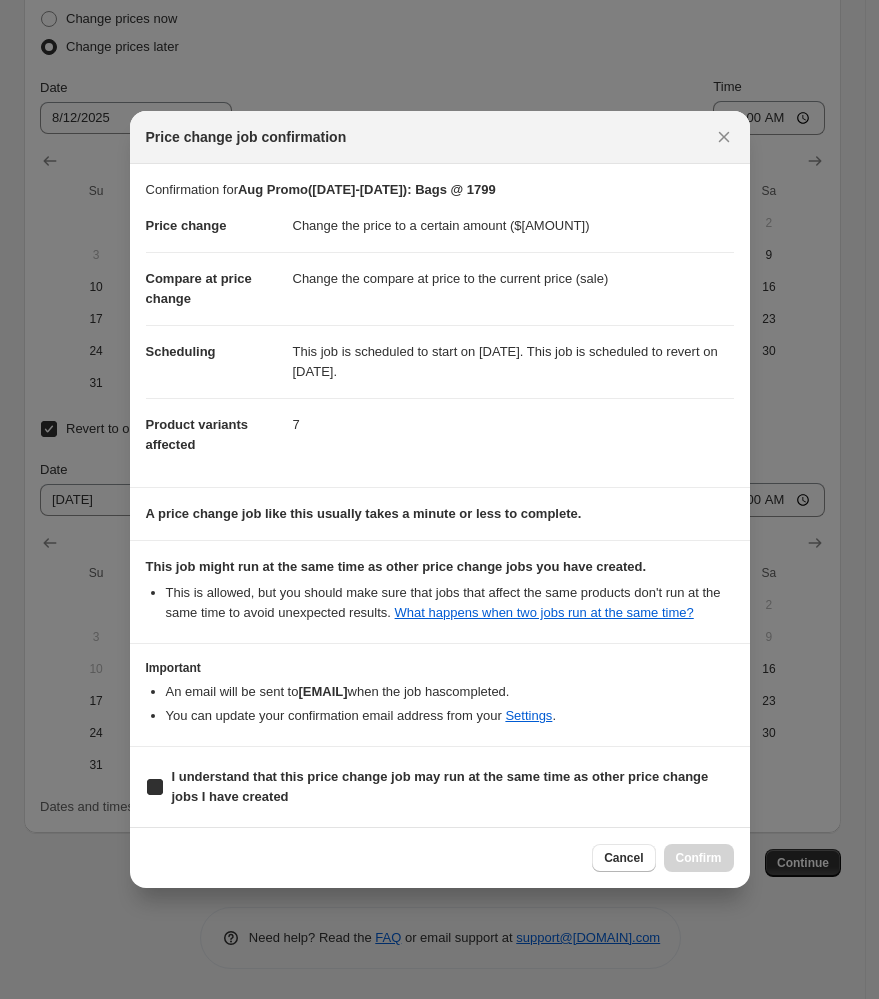checkbox on "true" 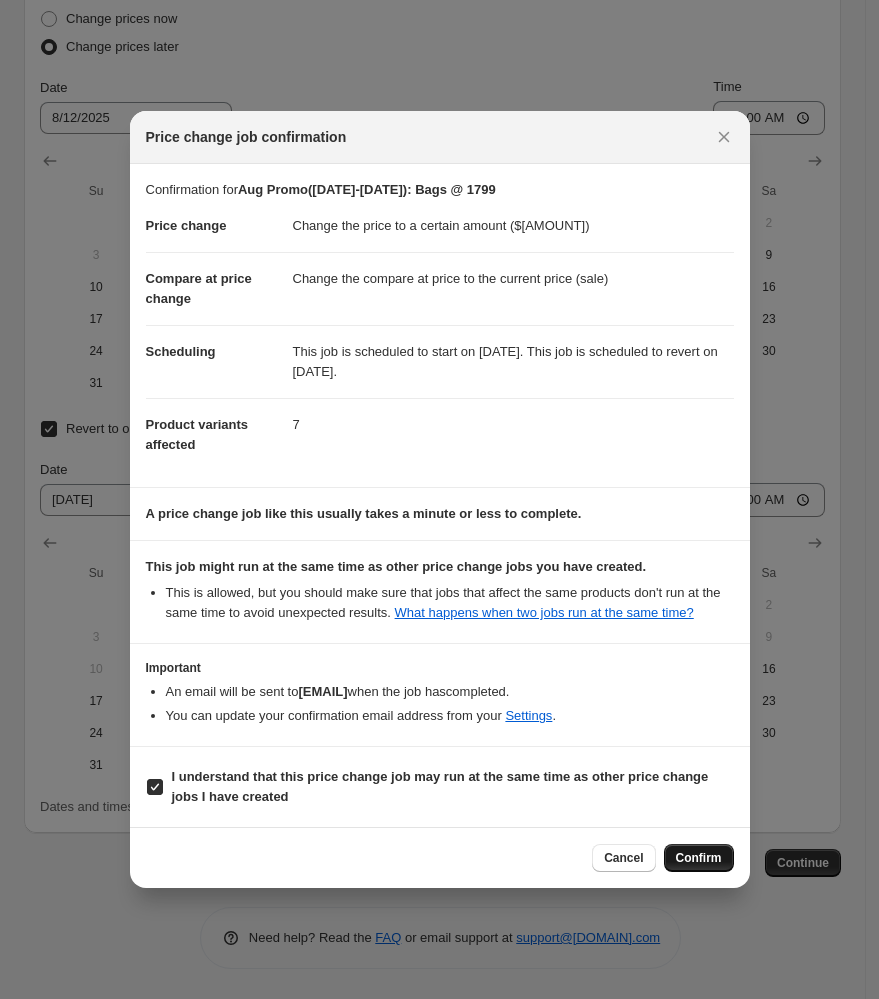 click on "Confirm" at bounding box center (699, 858) 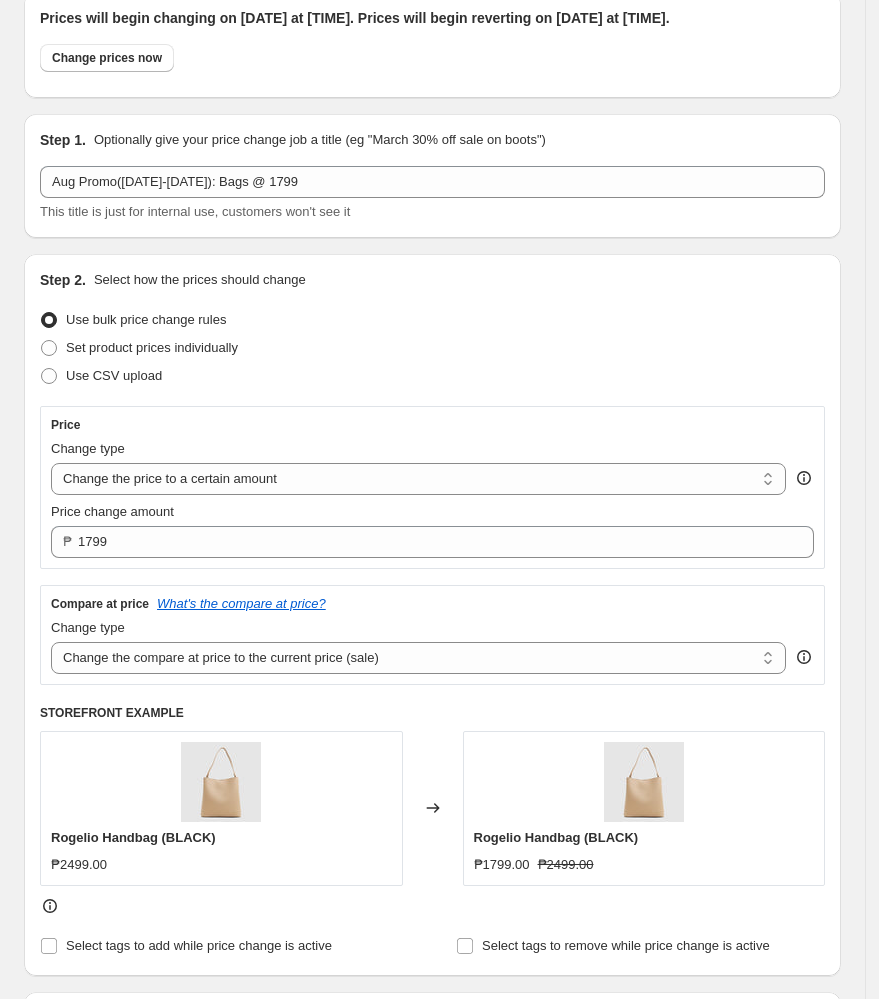 scroll, scrollTop: 0, scrollLeft: 0, axis: both 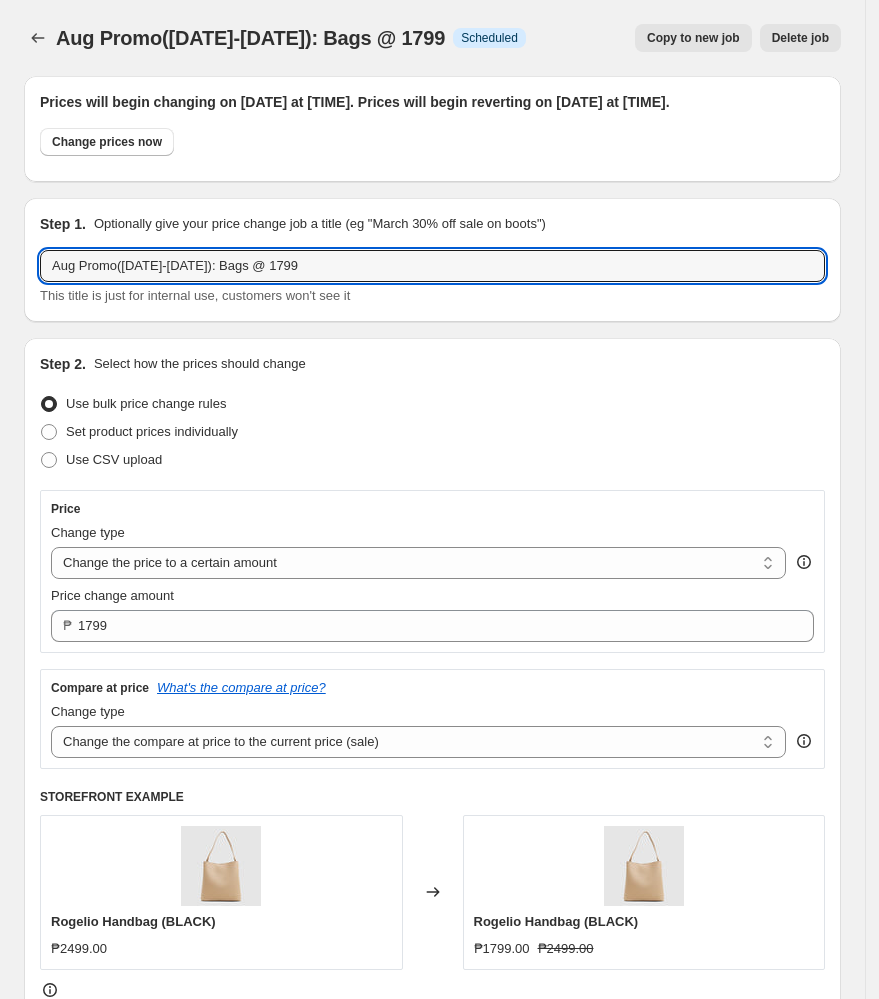 drag, startPoint x: 300, startPoint y: 261, endPoint x: -312, endPoint y: 286, distance: 612.51044 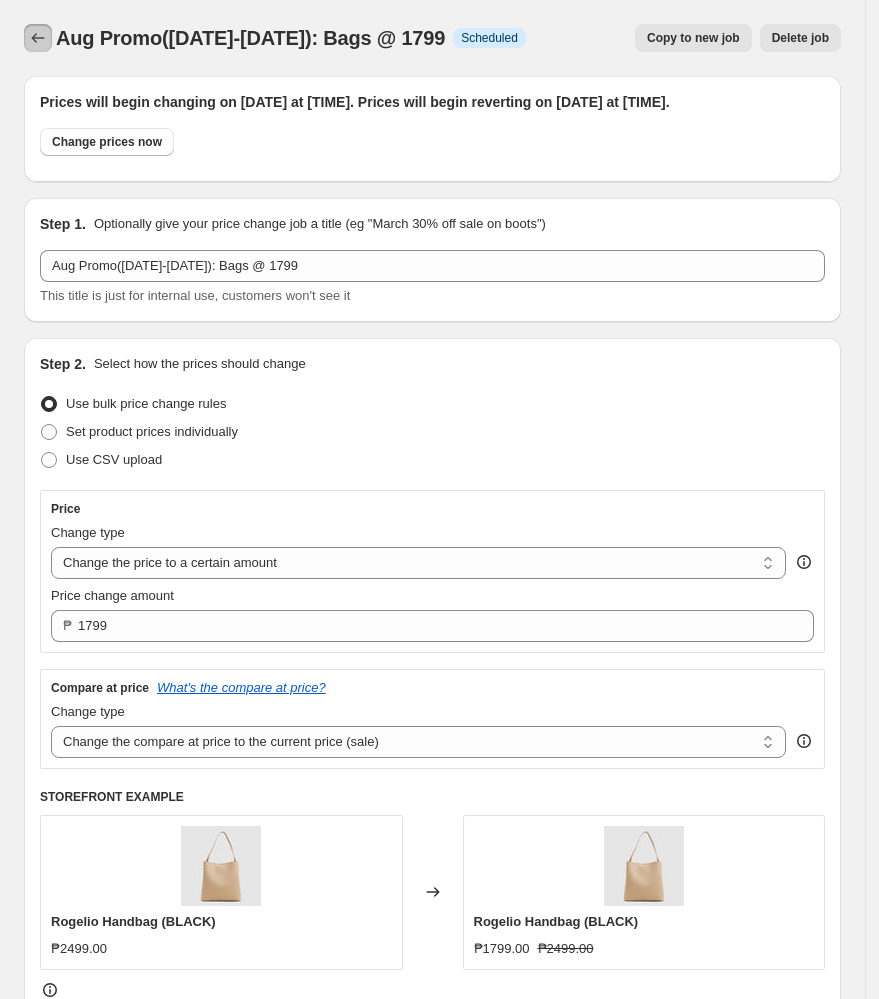 click 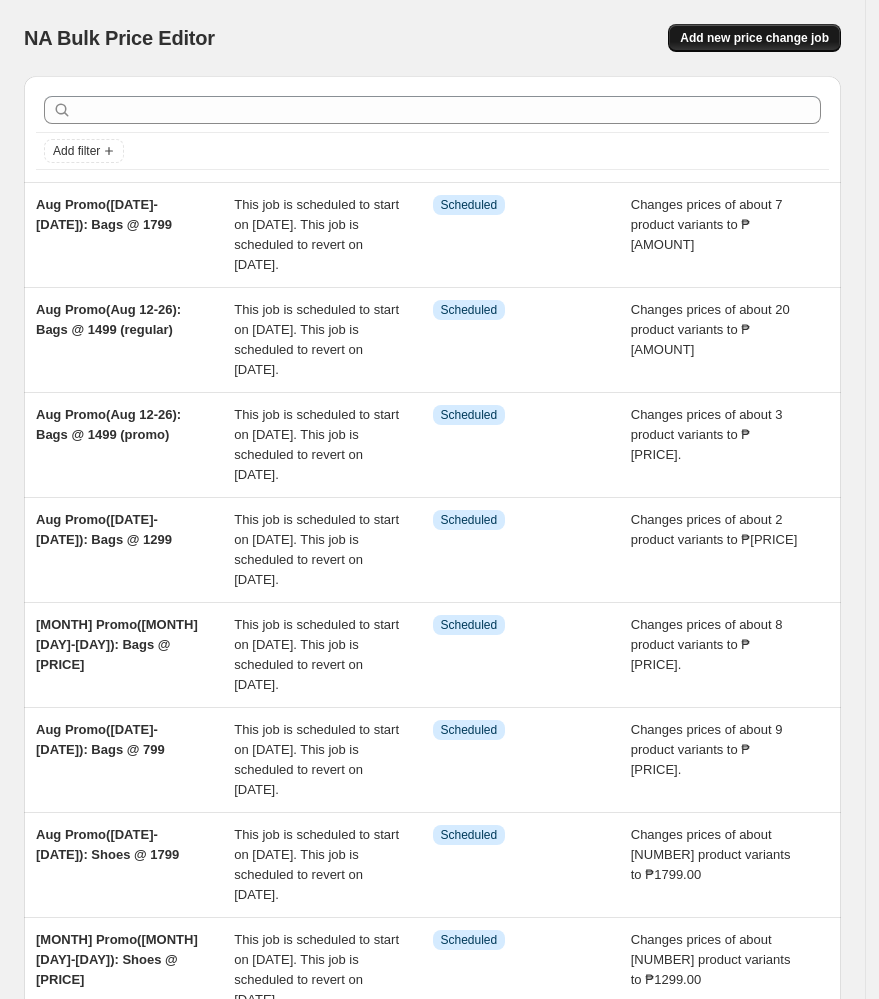 click on "Add new price change job" at bounding box center [754, 38] 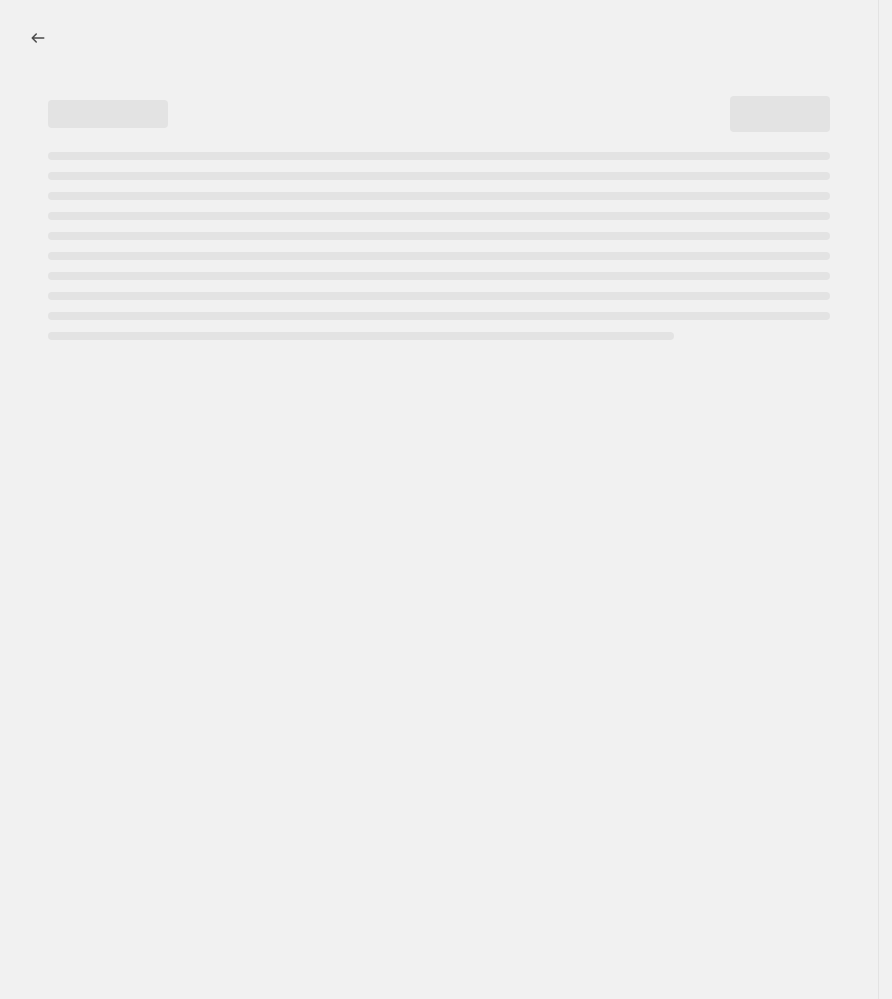 select on "percentage" 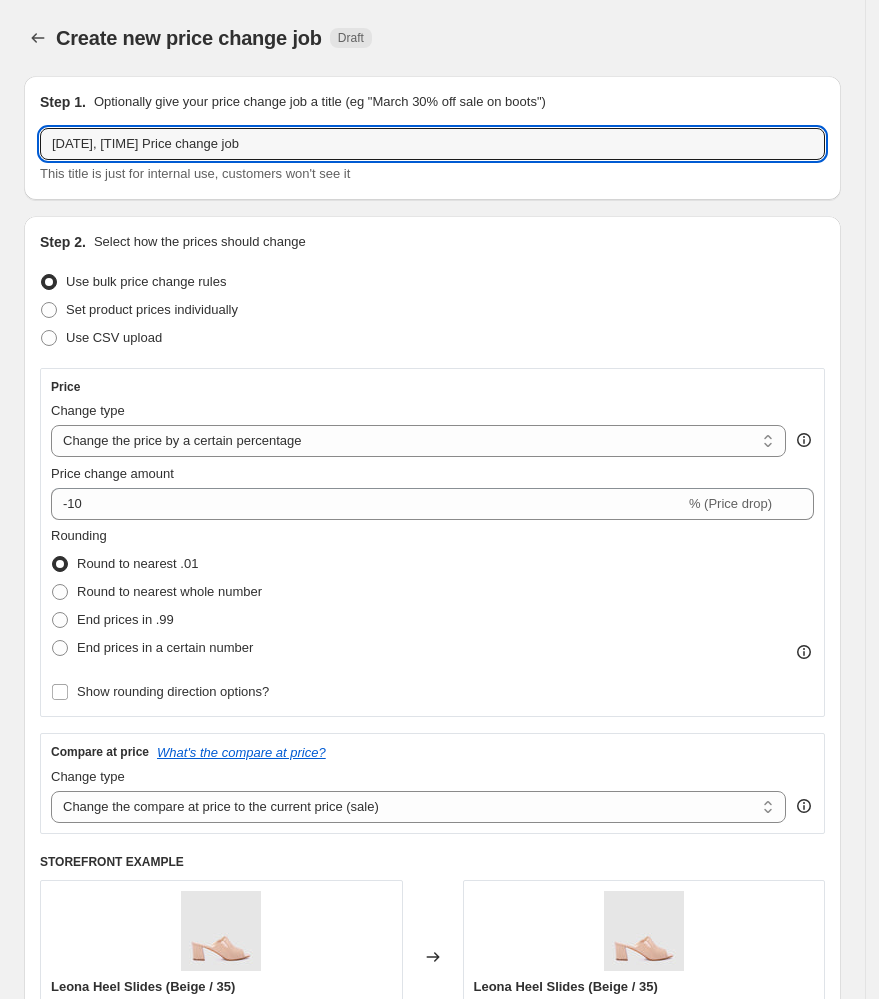 drag, startPoint x: 192, startPoint y: 145, endPoint x: -326, endPoint y: 175, distance: 518.868 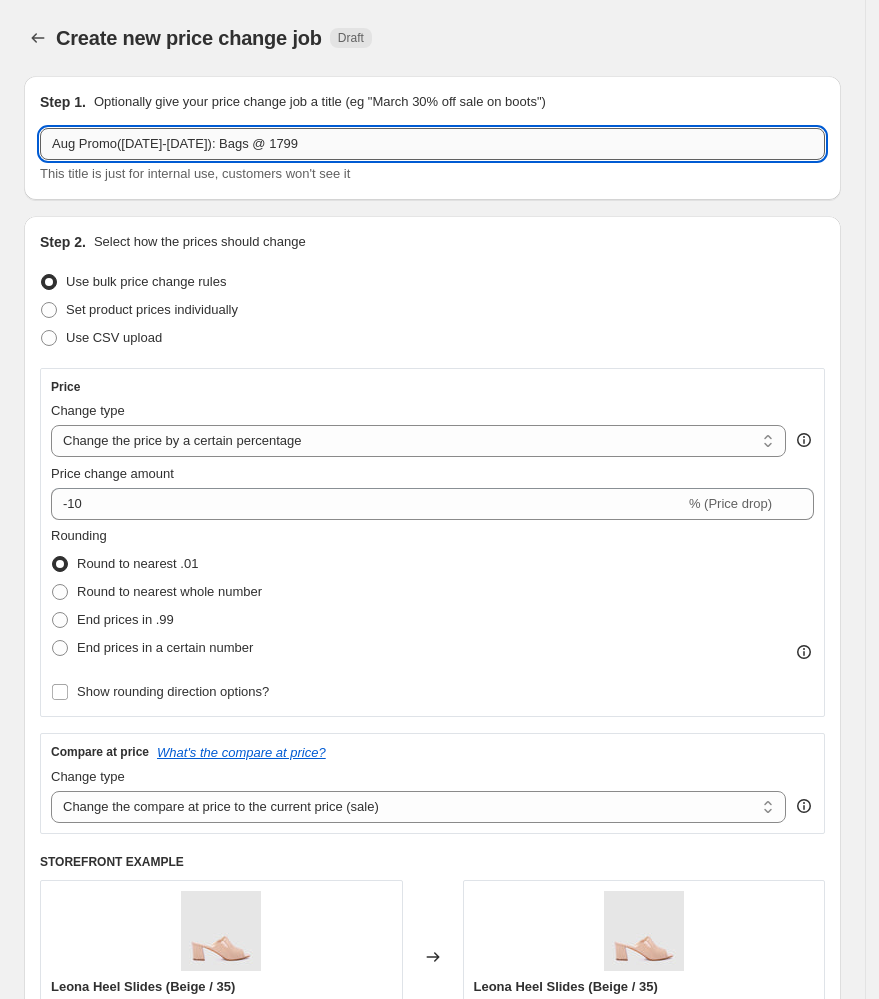 click on "Aug Promo([DATE]-[DATE]): Bags @ 1799" at bounding box center (432, 144) 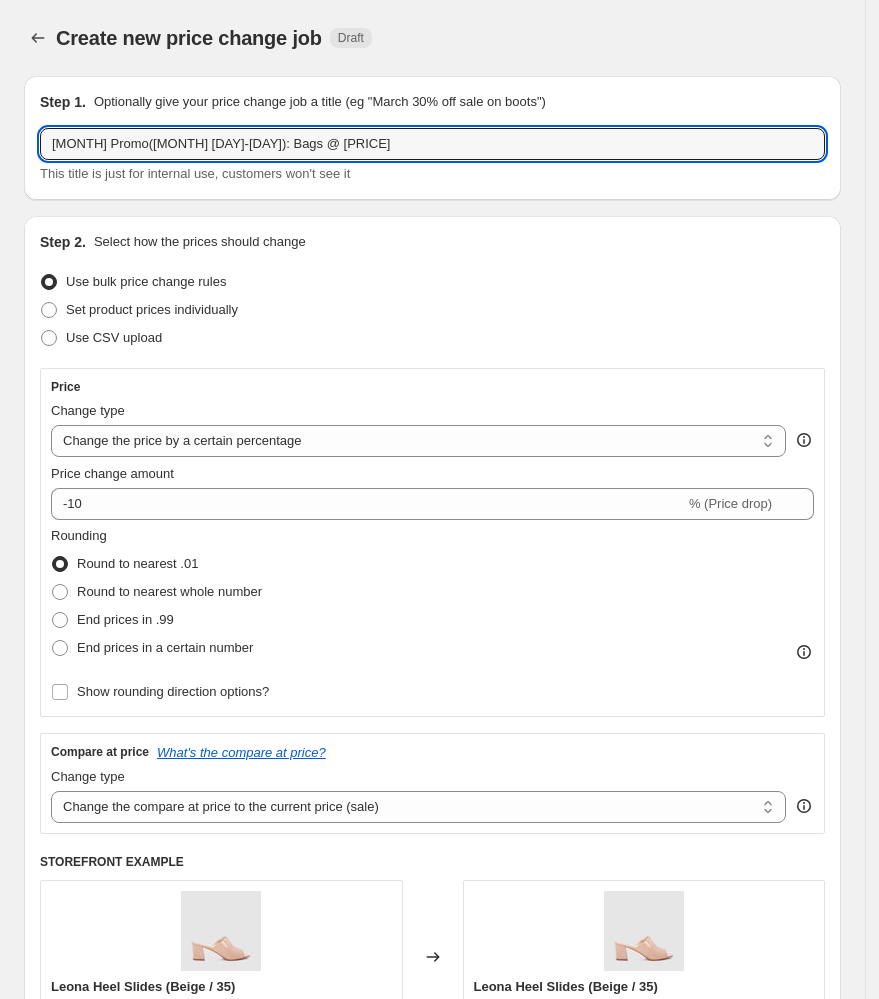 type on "[MONTH] Promo([MONTH] [DAY]-[DAY]): Bags @ [PRICE]" 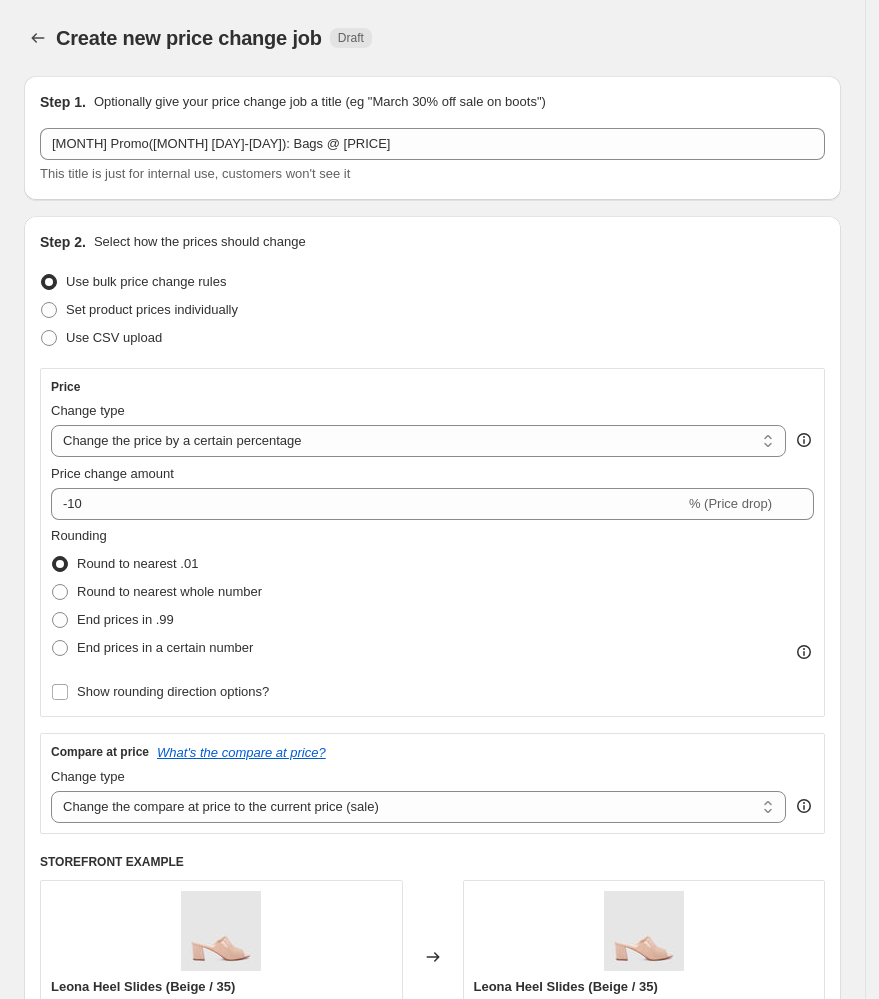click on "Price Change type Change the price to a certain amount Change the price by a certain amount Change the price by a certain percentage Change the price to the current compare at price (price before sale) Change the price by a certain amount relative to the compare at price Change the price by a certain percentage relative to the compare at price Don't change the price Change the price by a certain percentage relative to the cost per item Change price to certain cost margin Change the price by a certain percentage Price change amount -10 % (Price drop) Rounding Round to nearest .01 Round to nearest whole number End prices in .99 End prices in a certain number Show rounding direction options? Compare at price What's the compare at price? Change type Change the compare at price to the current price (sale) Change the compare at price to a certain amount Change the compare at price by a certain amount Change the compare at price by a certain percentage Don't change the compare at price Remove the compare at price" at bounding box center (432, 601) 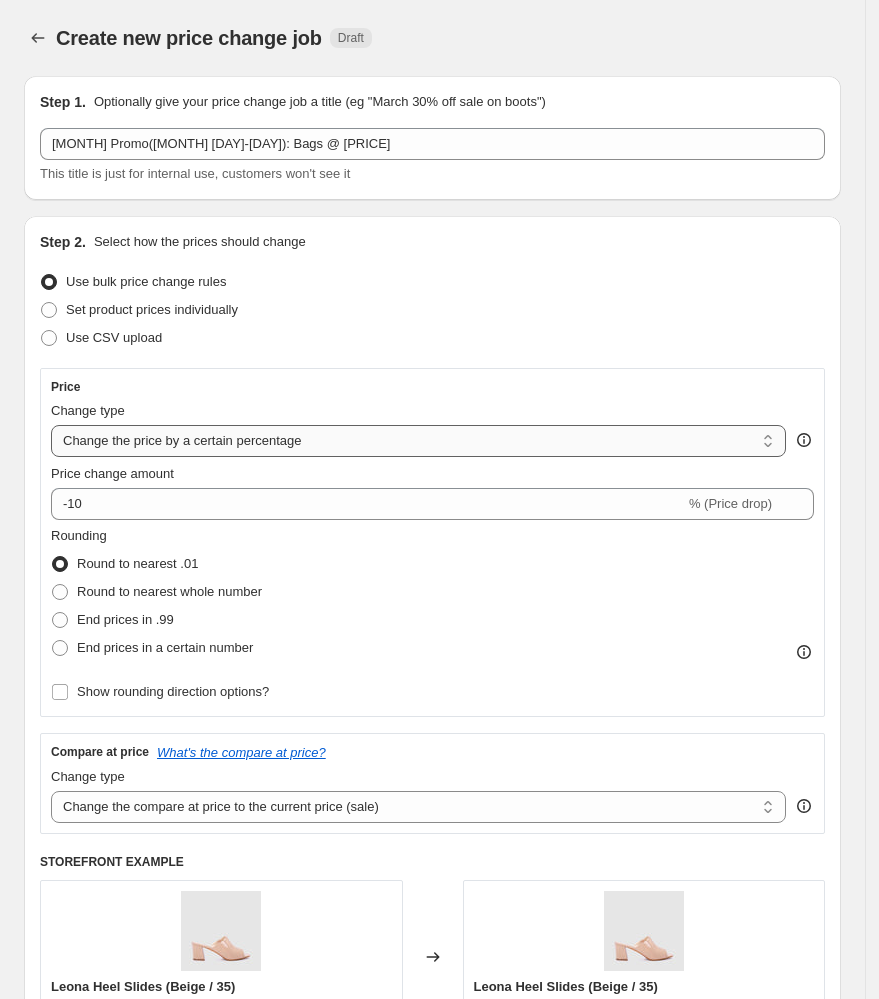 click on "Change the price to a certain amount Change the price by a certain amount Change the price by a certain percentage Change the price to the current compare at price (price before sale) Change the price by a certain amount relative to the compare at price Change the price by a certain percentage relative to the compare at price Don't change the price Change the price by a certain percentage relative to the cost per item Change price to certain cost margin" at bounding box center (418, 441) 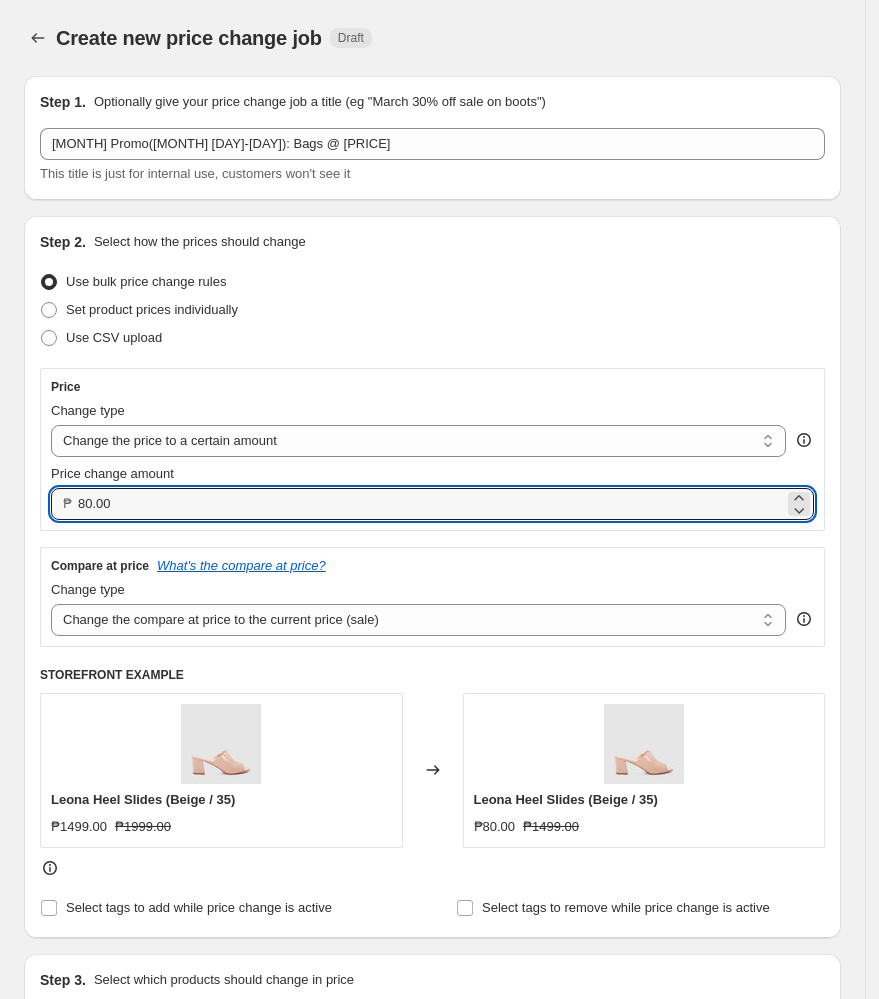 drag, startPoint x: 145, startPoint y: 509, endPoint x: -35, endPoint y: 508, distance: 180.00278 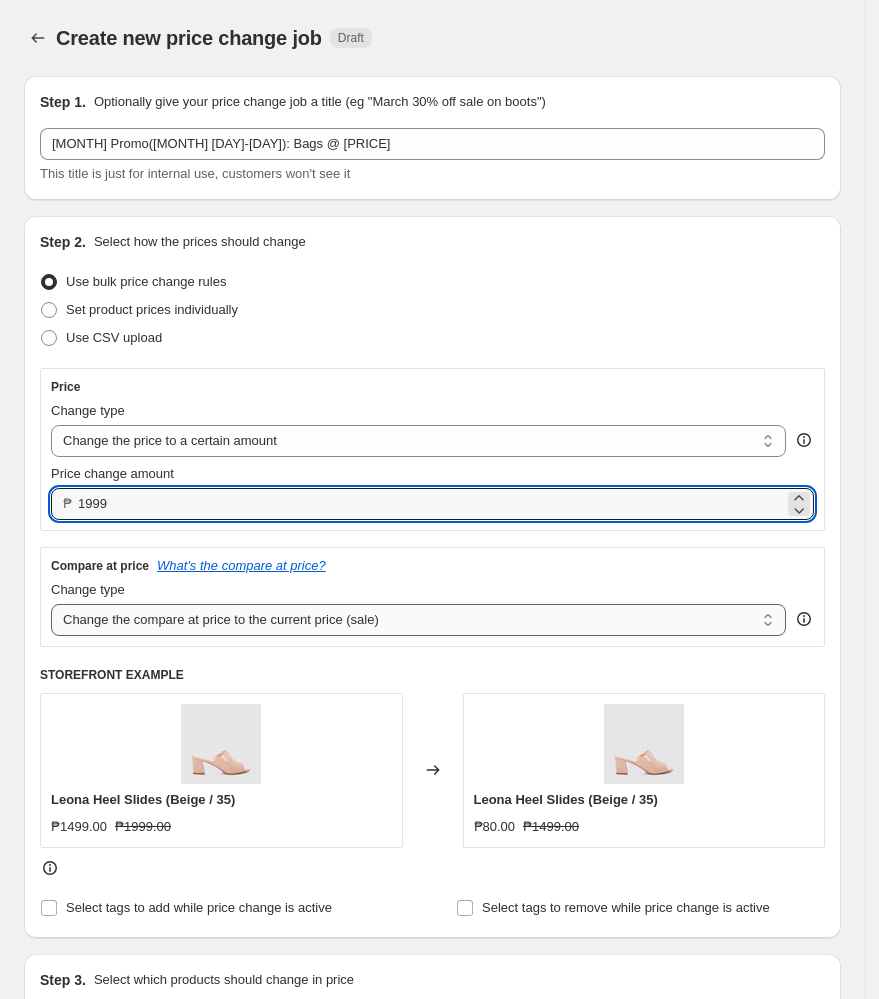 type on "1999.00" 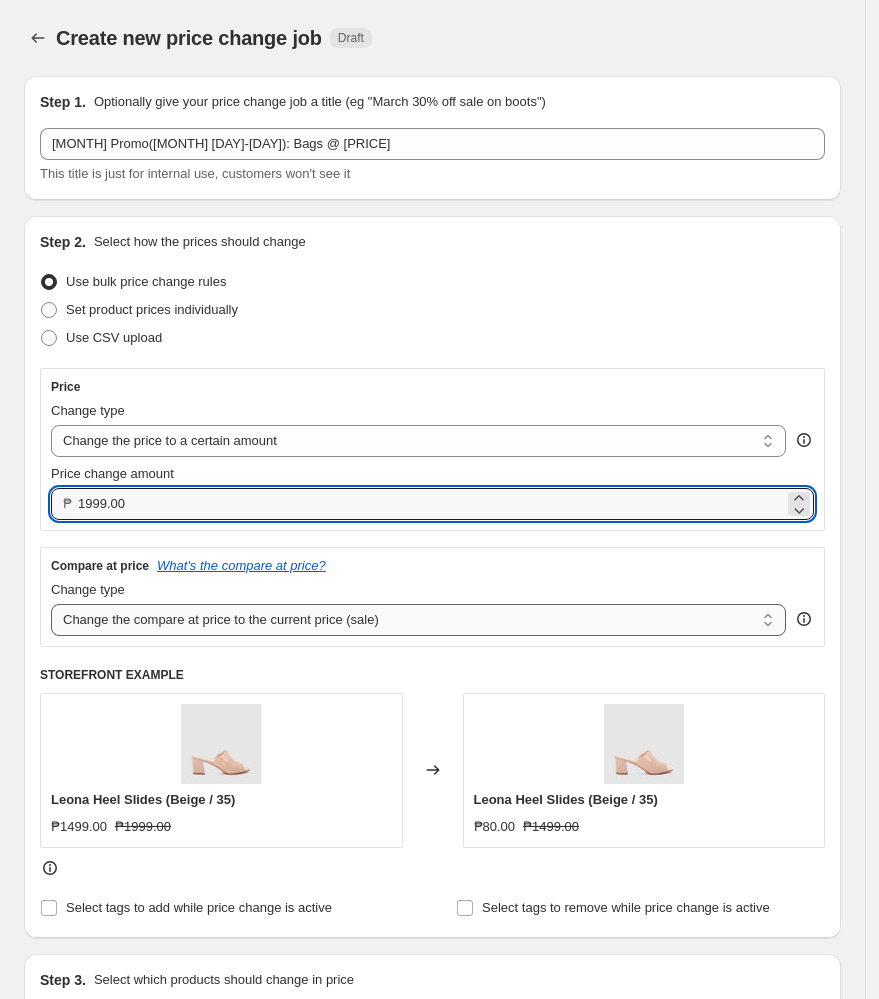 click on "Change the compare at price to the current price (sale) Change the compare at price to a certain amount Change the compare at price by a certain amount Change the compare at price by a certain percentage Change the compare at price by a certain amount relative to the actual price Change the compare at price by a certain percentage relative to the actual price Don't change the compare at price Remove the compare at price" at bounding box center (418, 620) 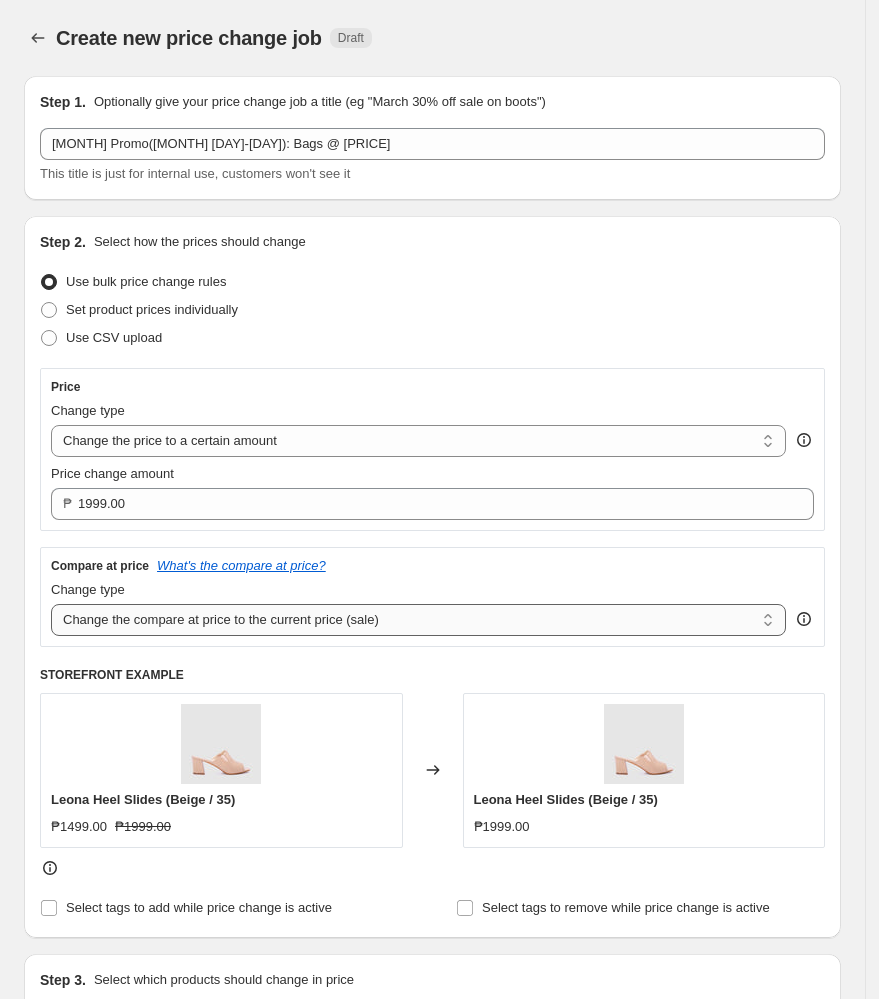 click on "Change the compare at price to the current price (sale) Change the compare at price to a certain amount Change the compare at price by a certain amount Change the compare at price by a certain percentage Change the compare at price by a certain amount relative to the actual price Change the compare at price by a certain percentage relative to the actual price Don't change the compare at price Remove the compare at price" at bounding box center (418, 620) 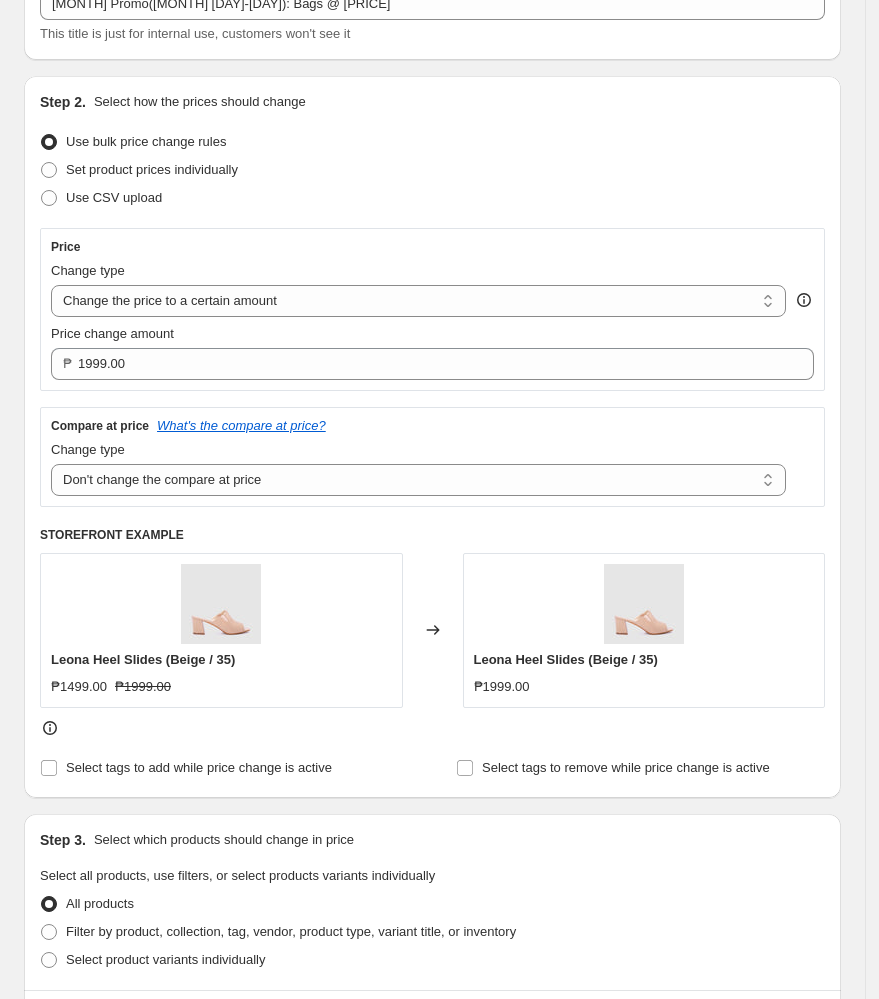 scroll, scrollTop: 400, scrollLeft: 0, axis: vertical 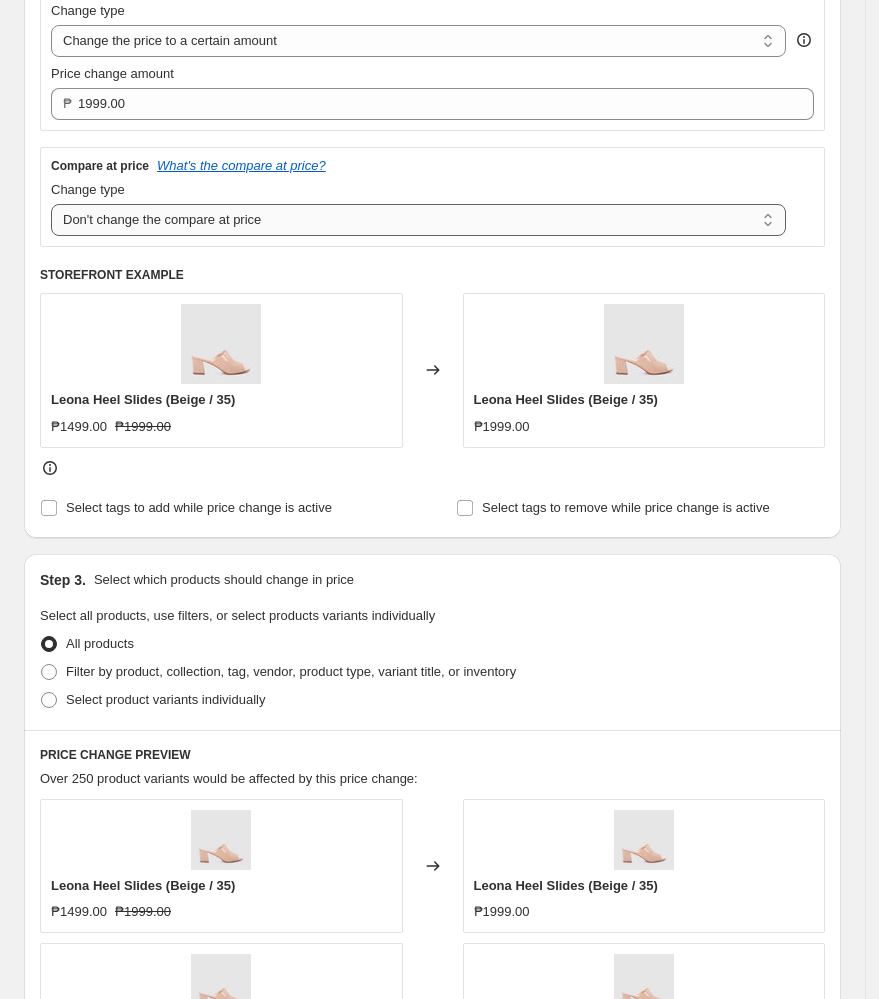 click on "Change the compare at price to the current price (sale) Change the compare at price to a certain amount Change the compare at price by a certain amount Change the compare at price by a certain percentage Change the compare at price by a certain amount relative to the actual price Change the compare at price by a certain percentage relative to the actual price Don't change the compare at price Remove the compare at price" at bounding box center [418, 220] 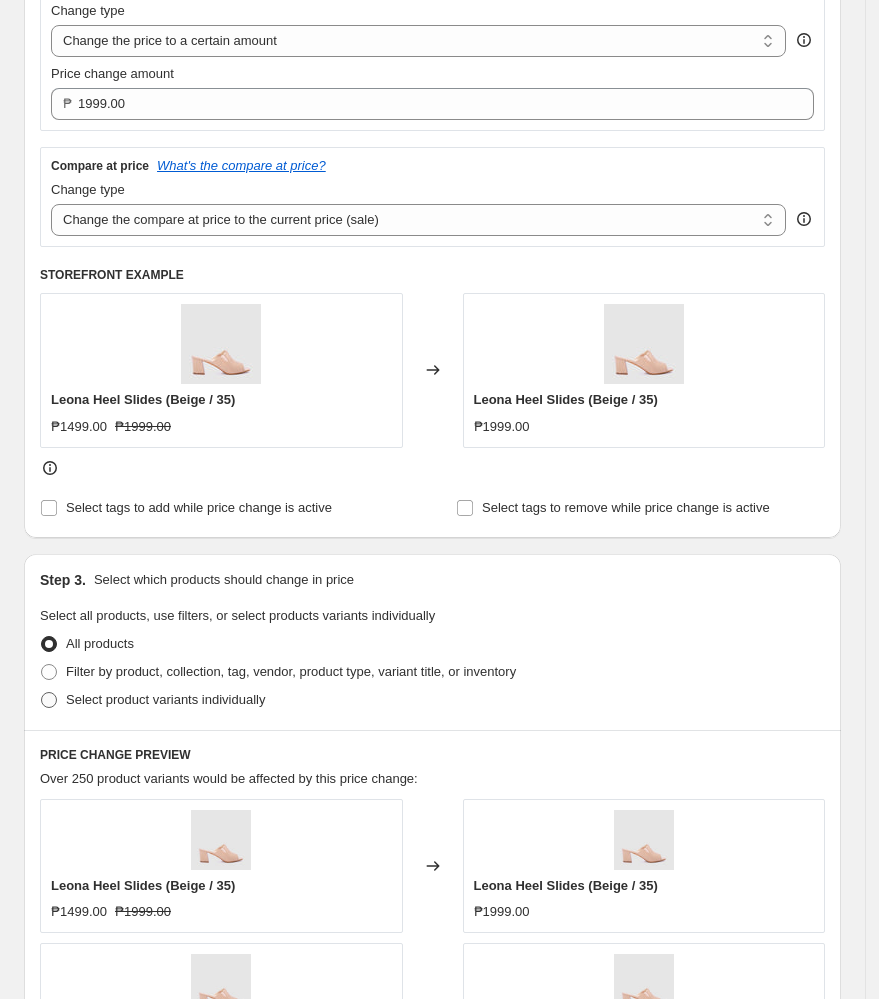 click on "Select product variants individually" at bounding box center [152, 700] 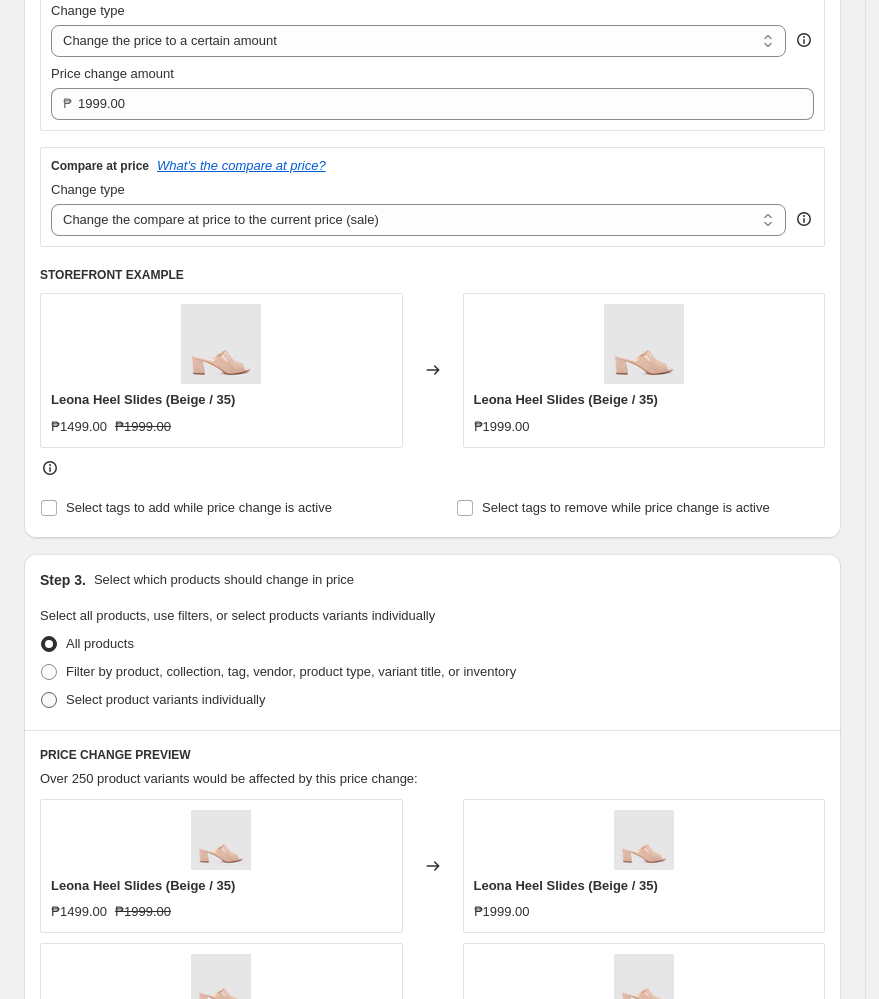 radio on "true" 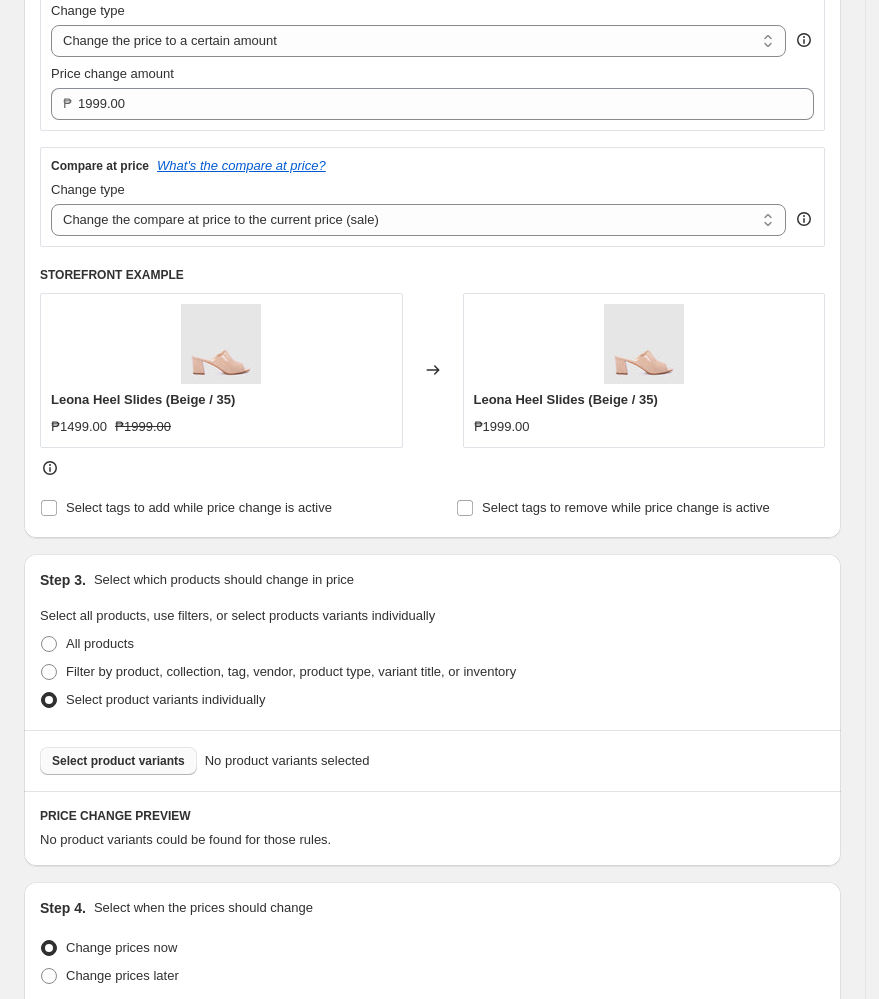 click on "Select product variants" at bounding box center [118, 761] 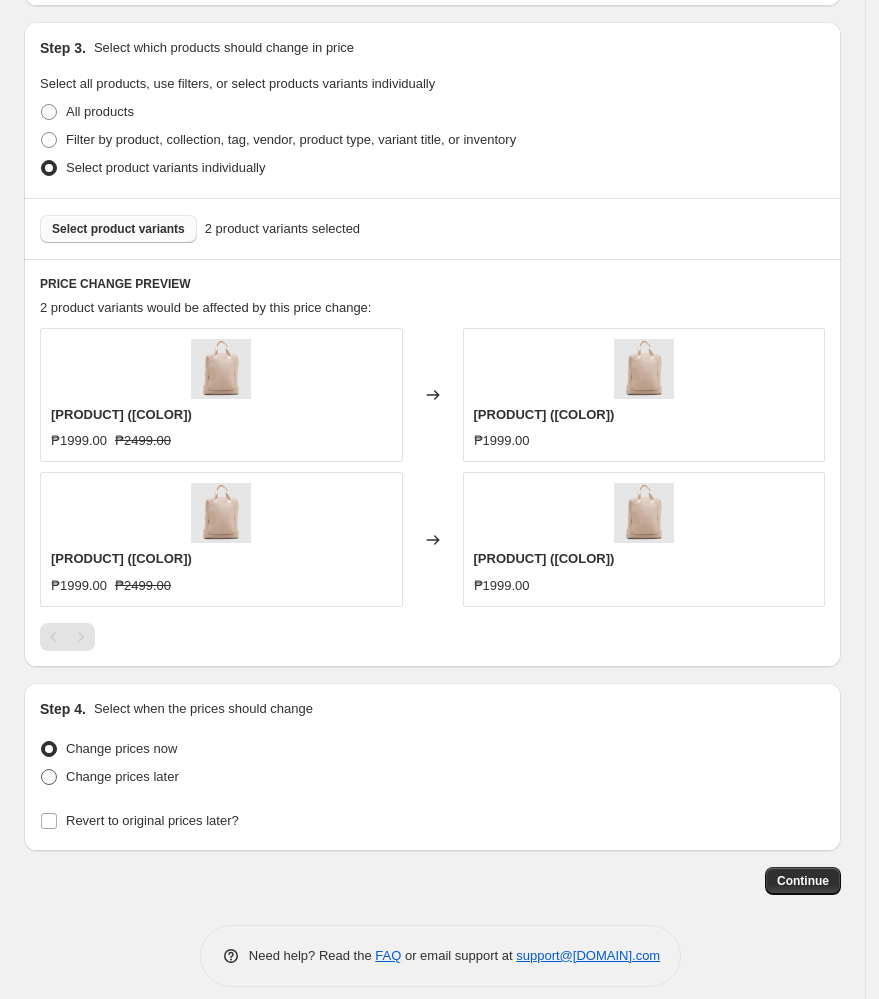 scroll, scrollTop: 933, scrollLeft: 0, axis: vertical 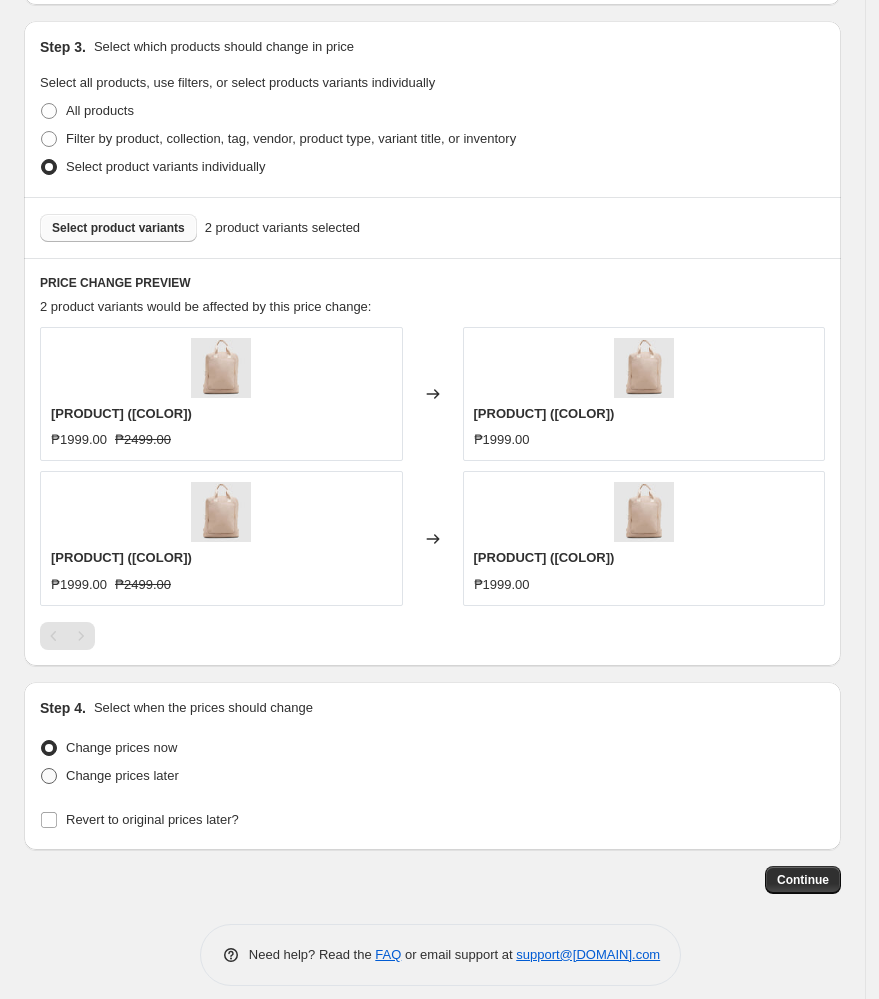 click on "Change prices later" at bounding box center [122, 775] 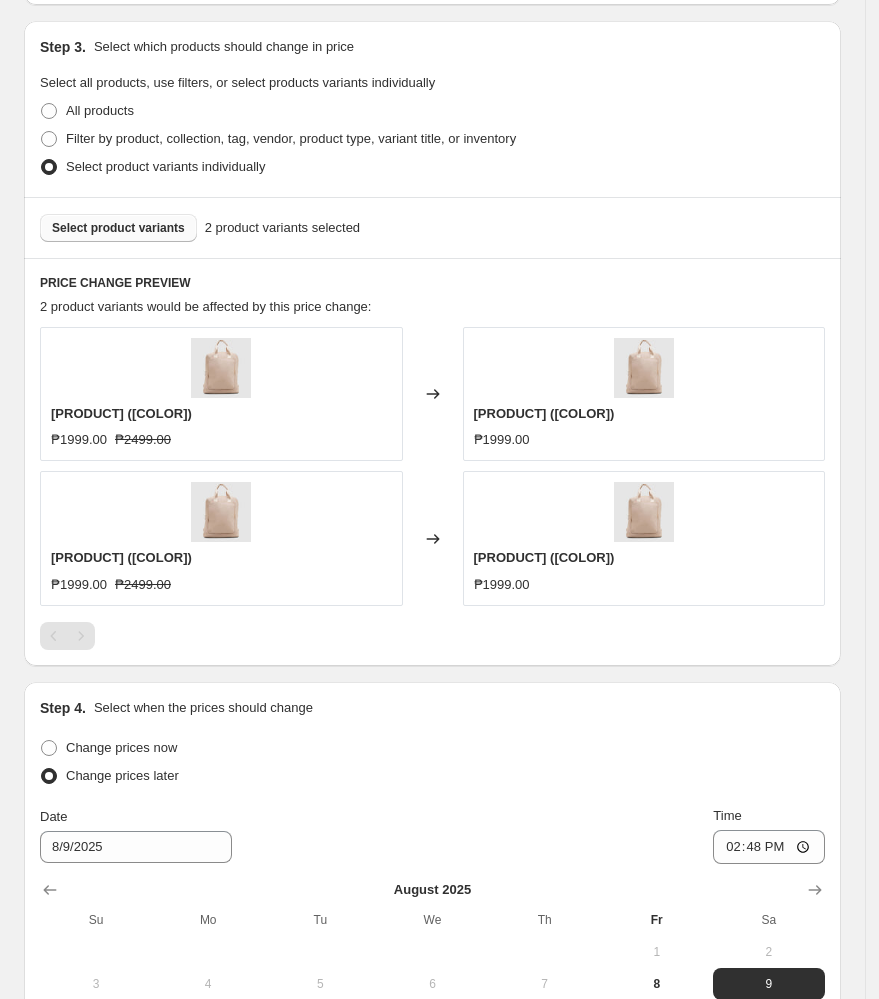 scroll, scrollTop: 1325, scrollLeft: 0, axis: vertical 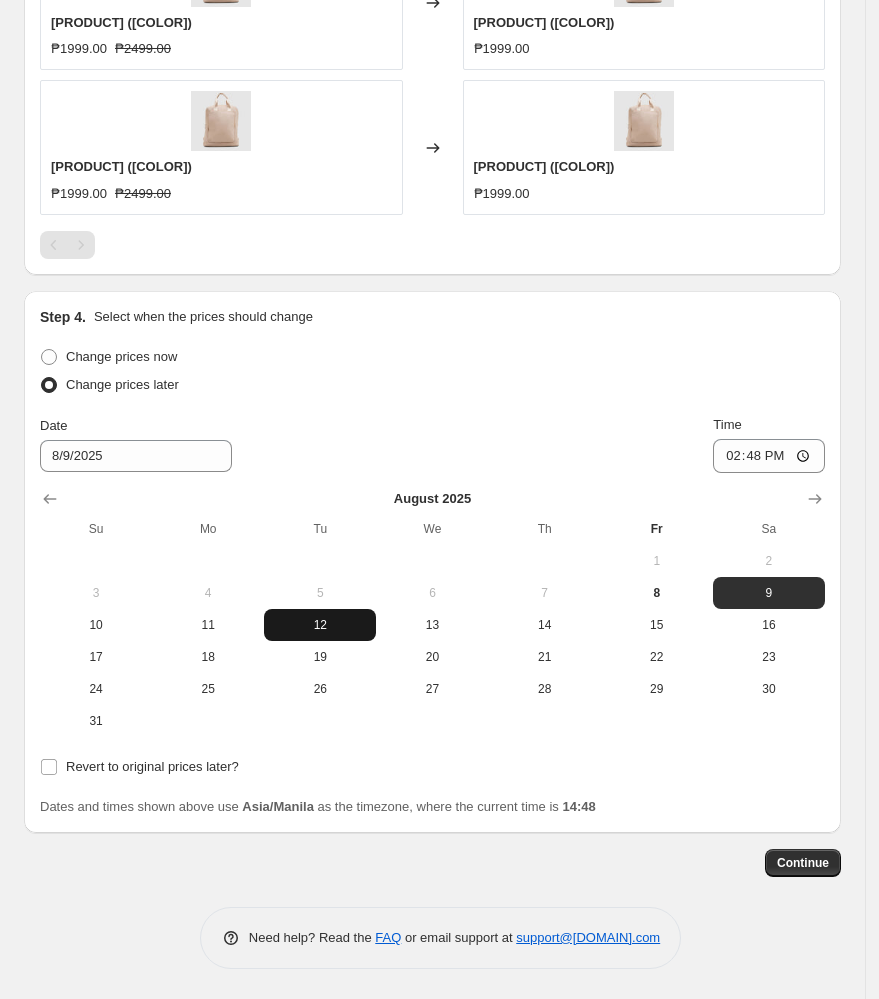 drag, startPoint x: 345, startPoint y: 615, endPoint x: 583, endPoint y: 551, distance: 246.45486 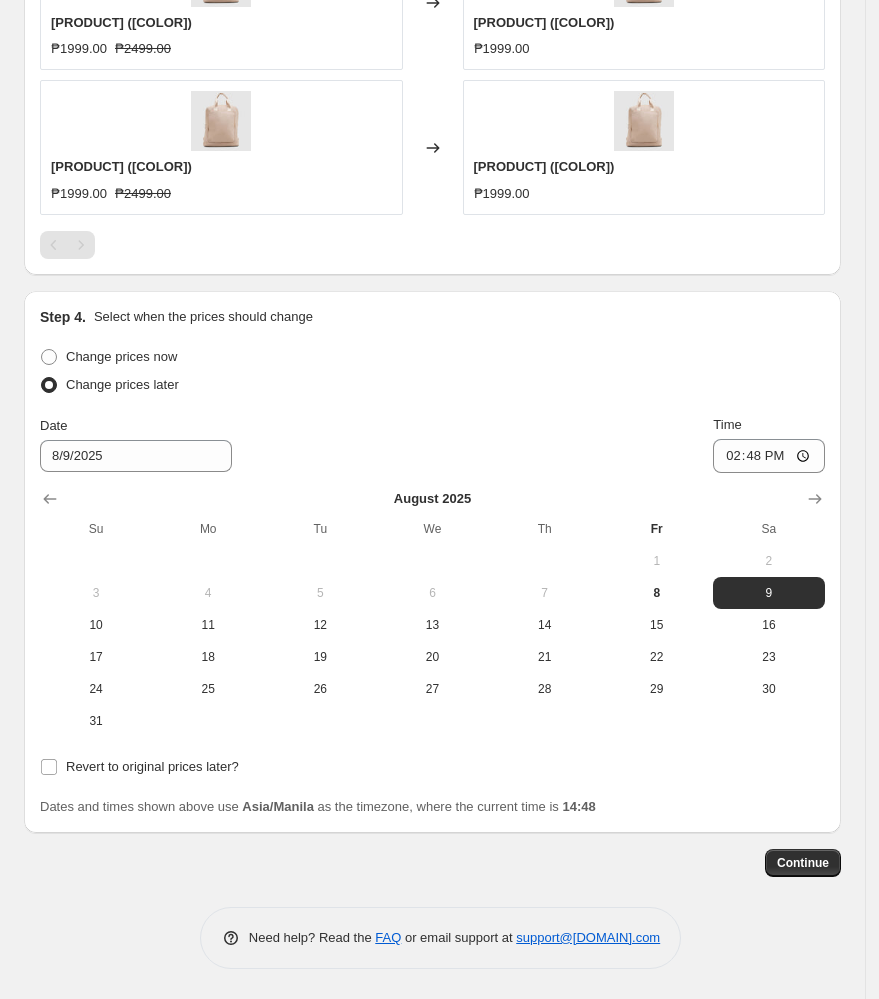 type on "8/12/2025" 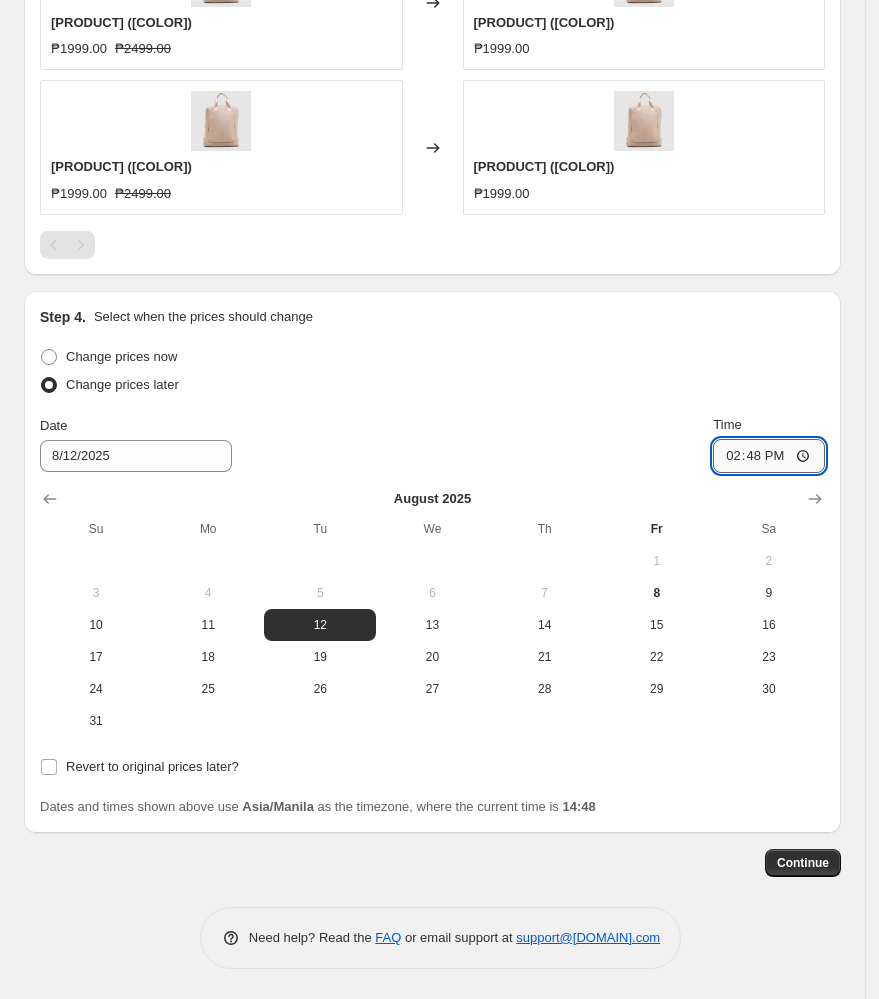 click on "14:48" at bounding box center [769, 456] 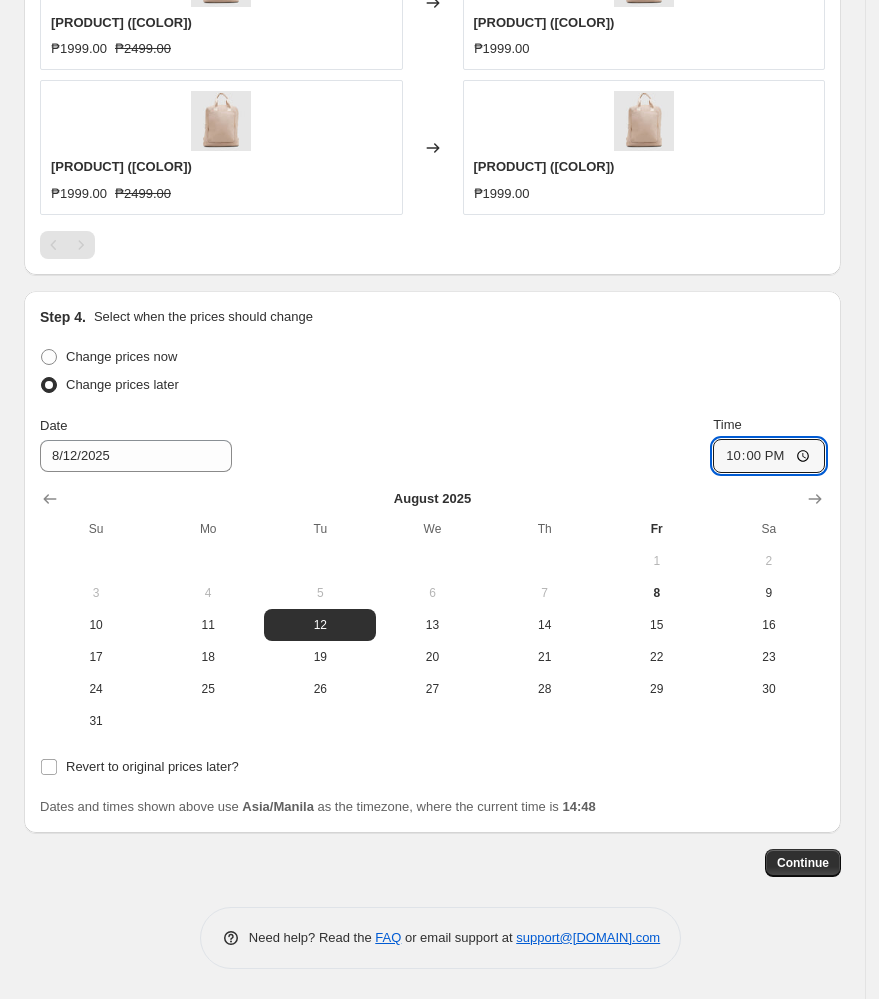 type on "10:00" 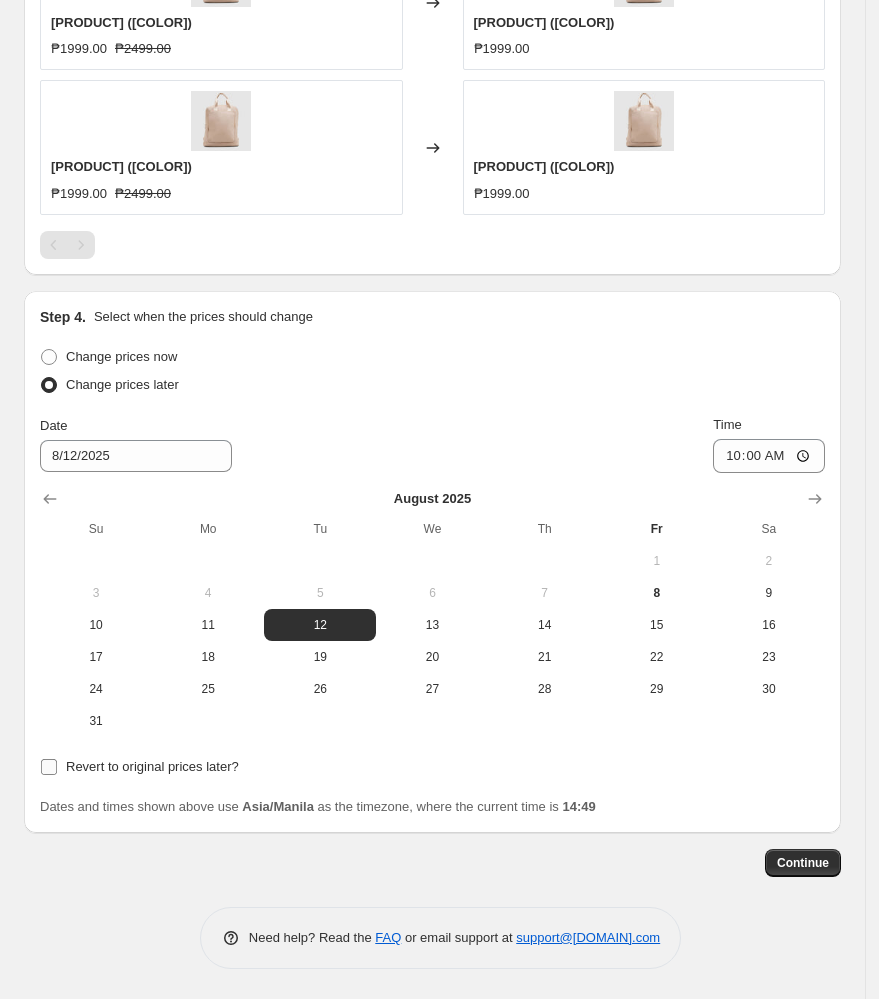 click on "Revert to original prices later?" at bounding box center [152, 766] 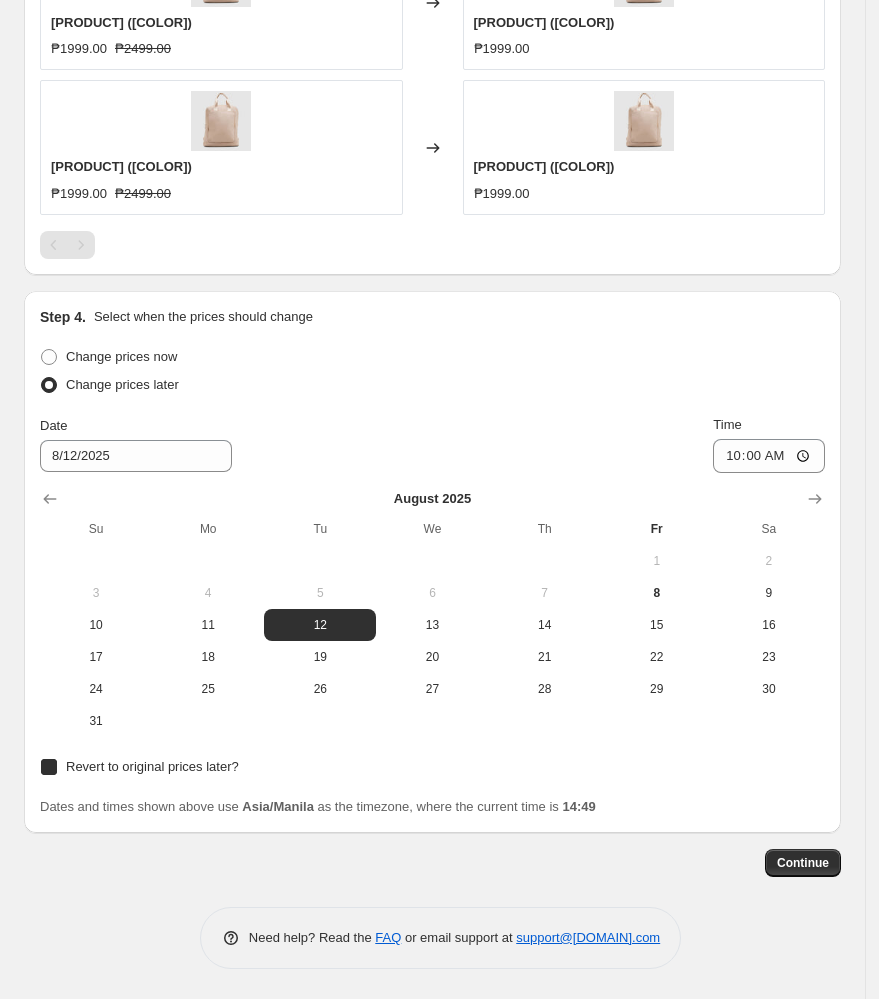 checkbox on "true" 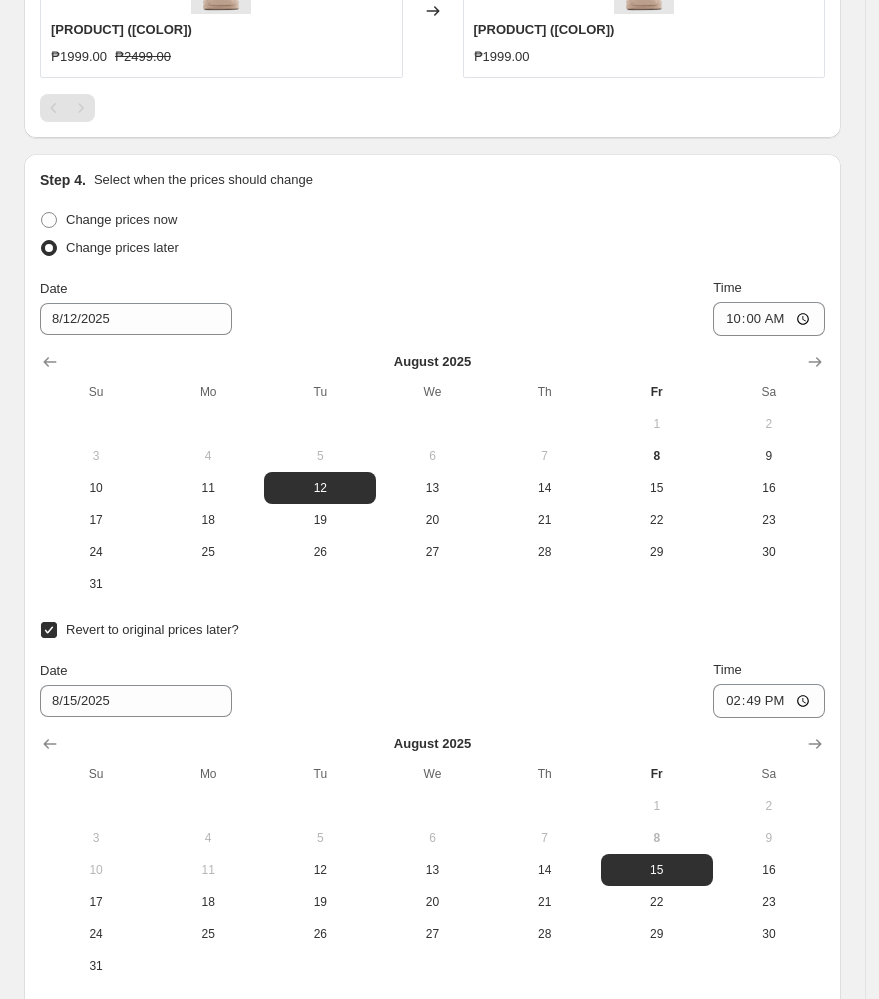scroll, scrollTop: 1662, scrollLeft: 0, axis: vertical 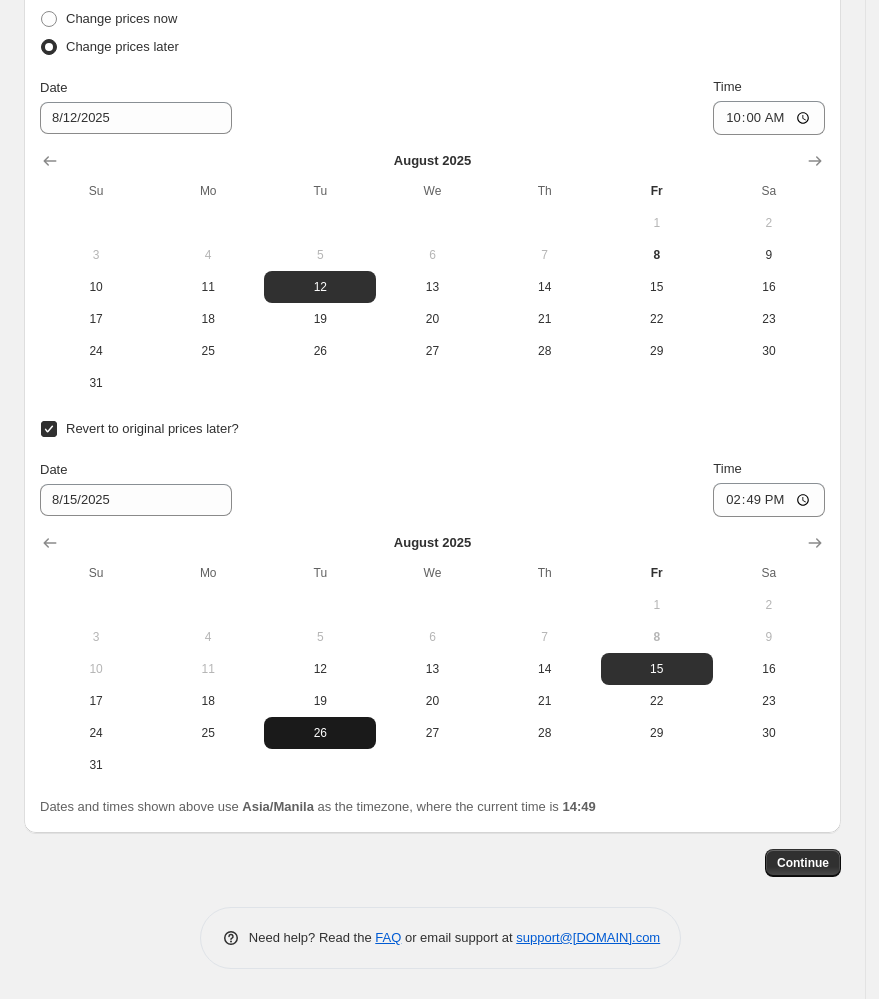 drag, startPoint x: 318, startPoint y: 738, endPoint x: 347, endPoint y: 740, distance: 29.068884 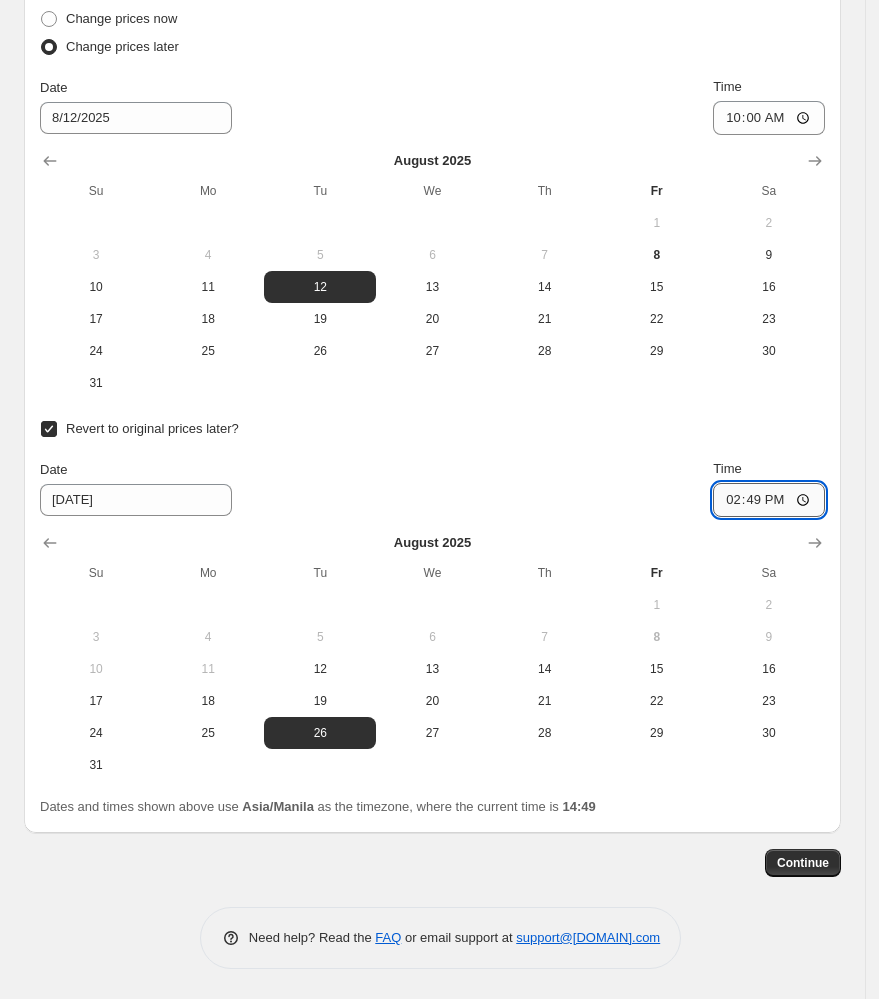 click on "14:49" at bounding box center (769, 500) 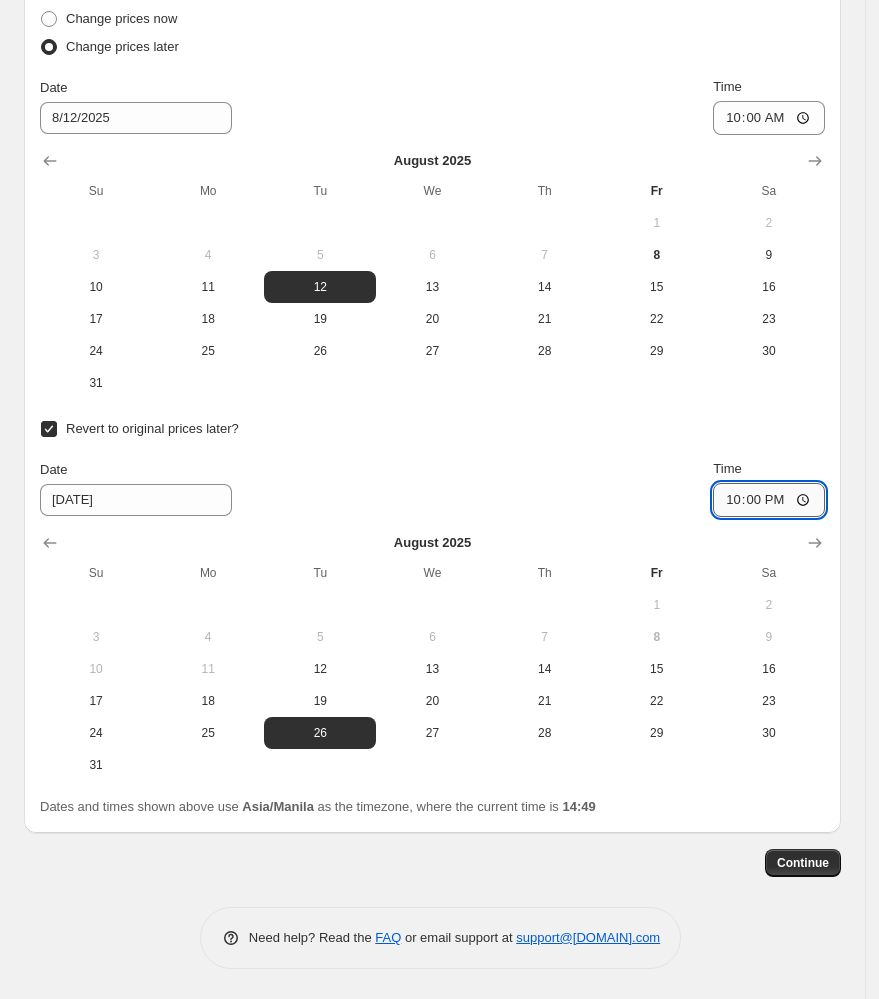 type on "10:00" 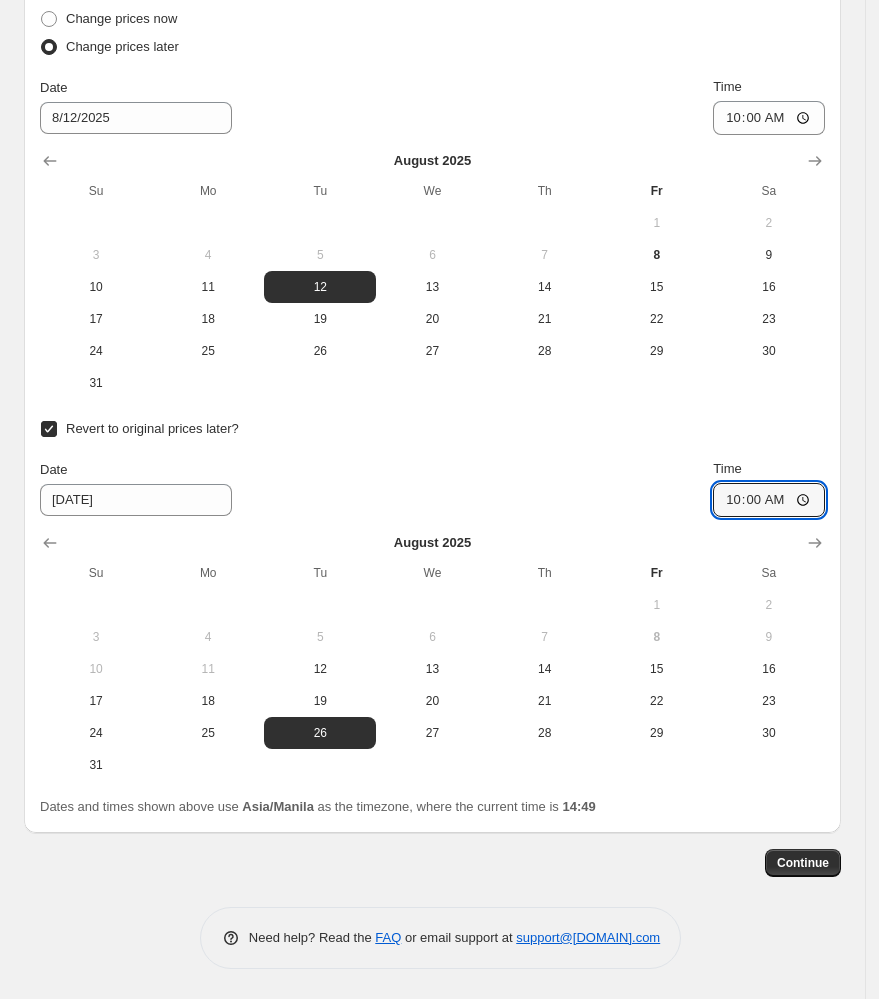 drag, startPoint x: 506, startPoint y: 480, endPoint x: 707, endPoint y: 579, distance: 224.05803 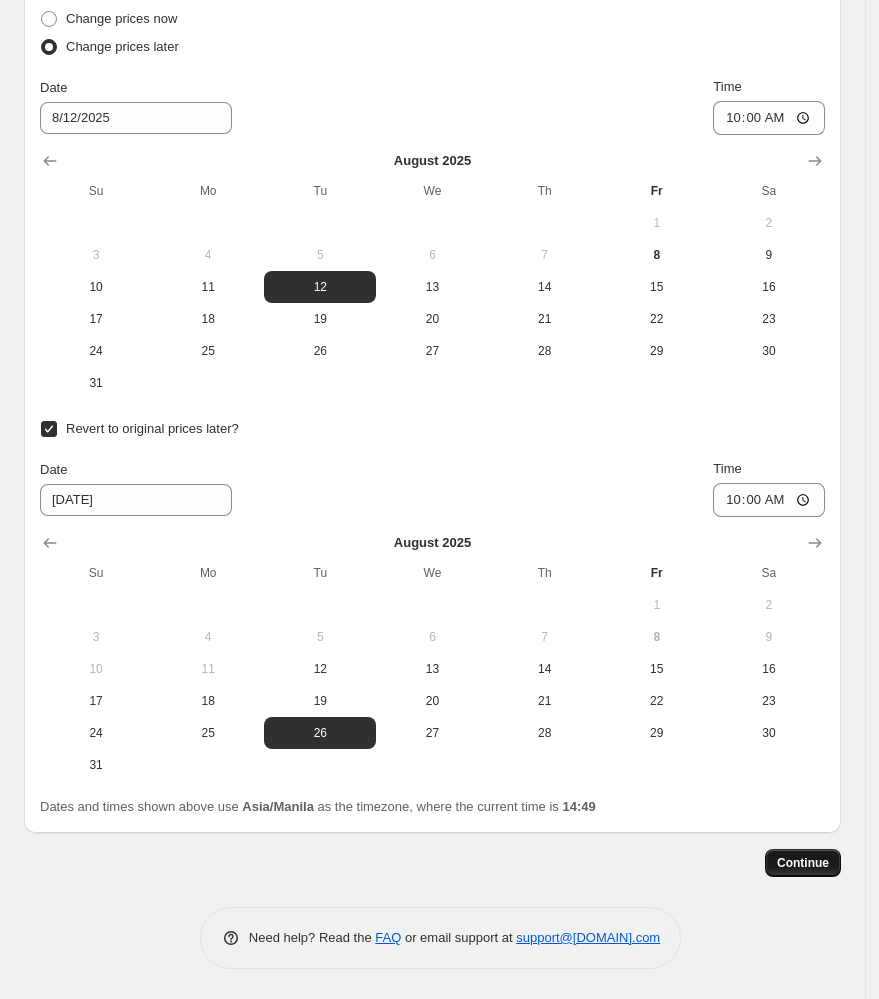 click on "Continue" at bounding box center (803, 863) 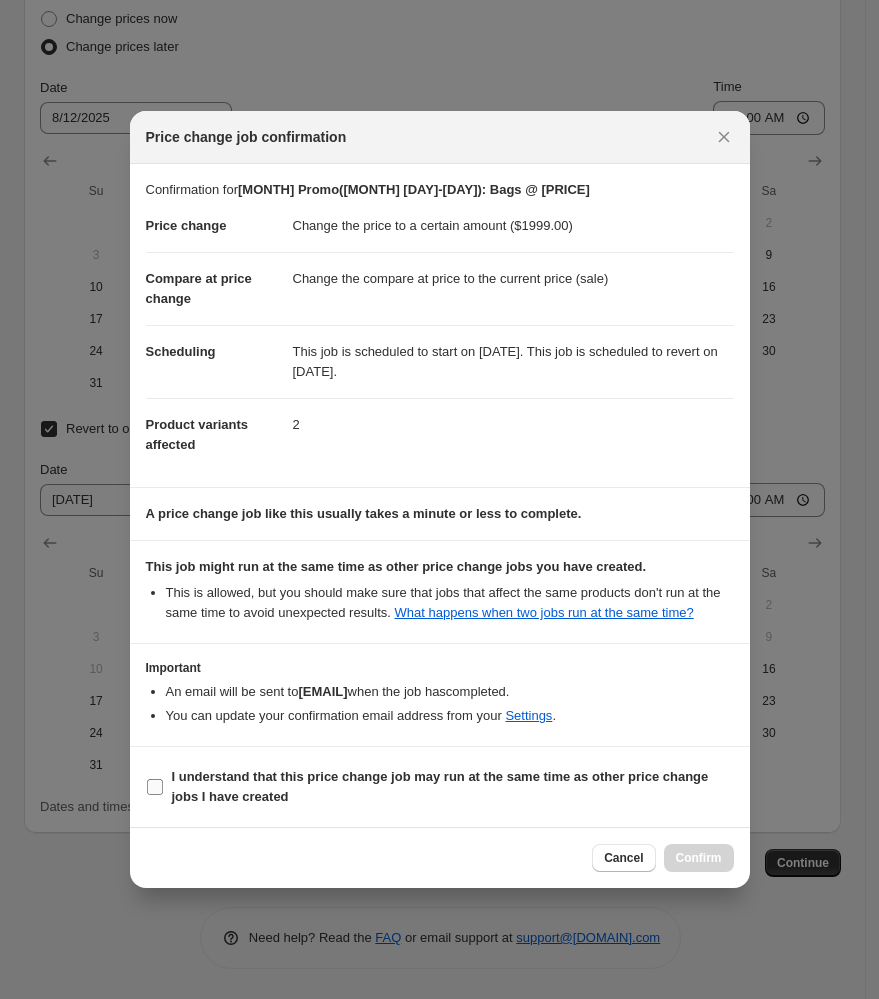 click on "I understand that this price change job may run at the same time as other price change jobs I have created" at bounding box center [440, 786] 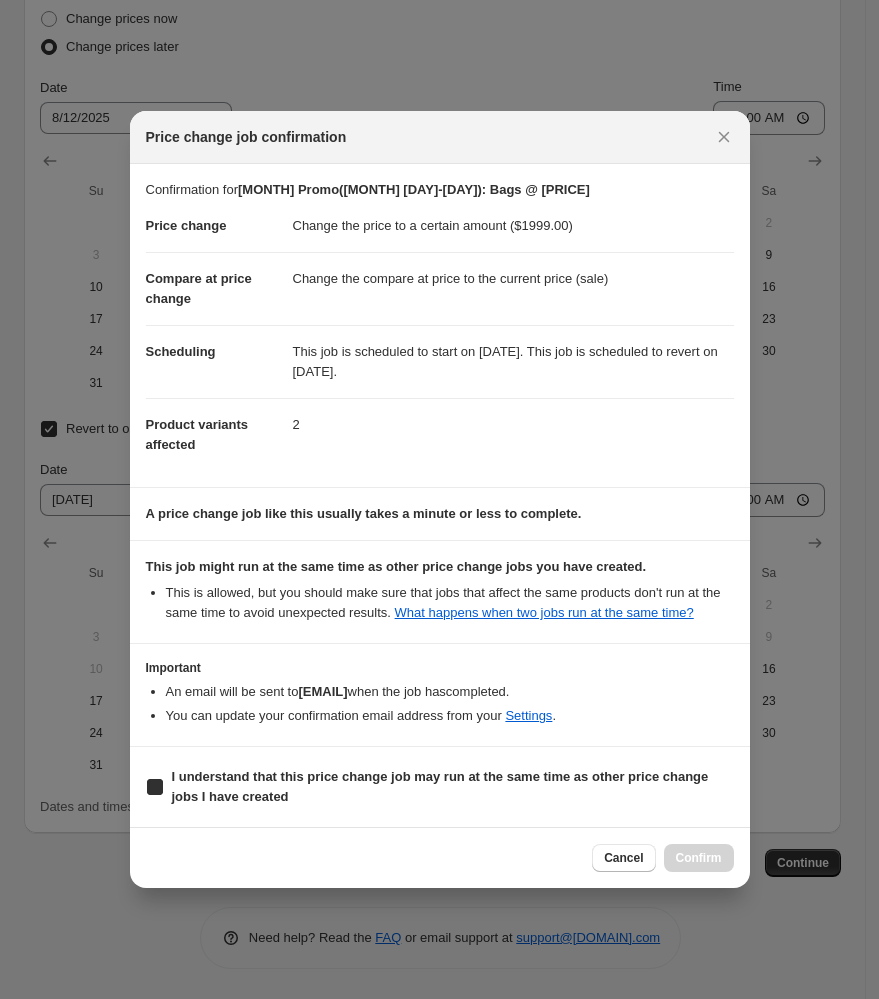 checkbox on "true" 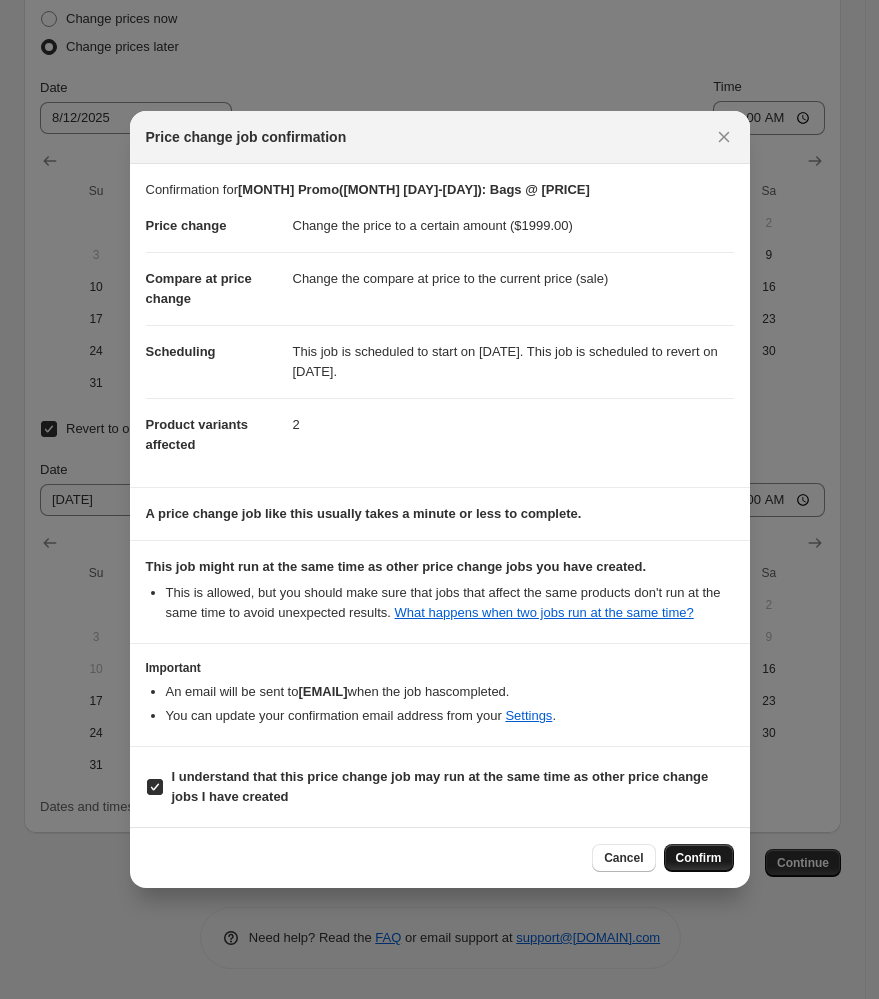 click on "Confirm" at bounding box center [699, 858] 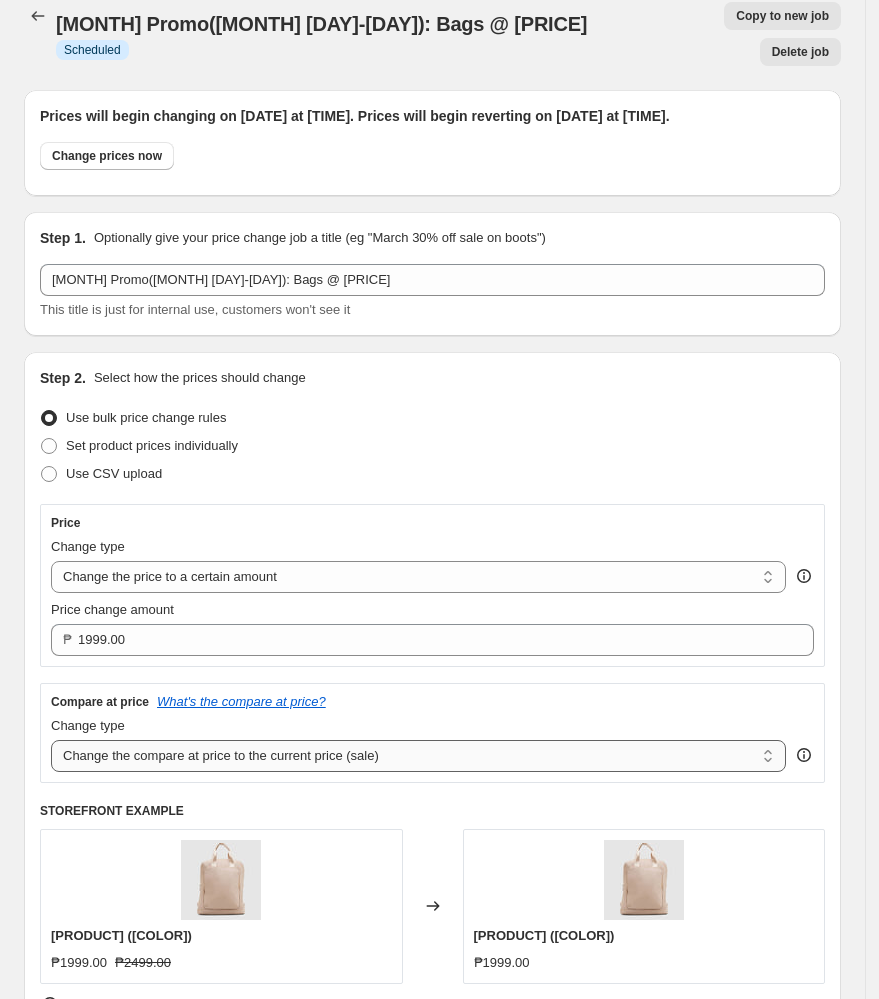 scroll, scrollTop: 0, scrollLeft: 0, axis: both 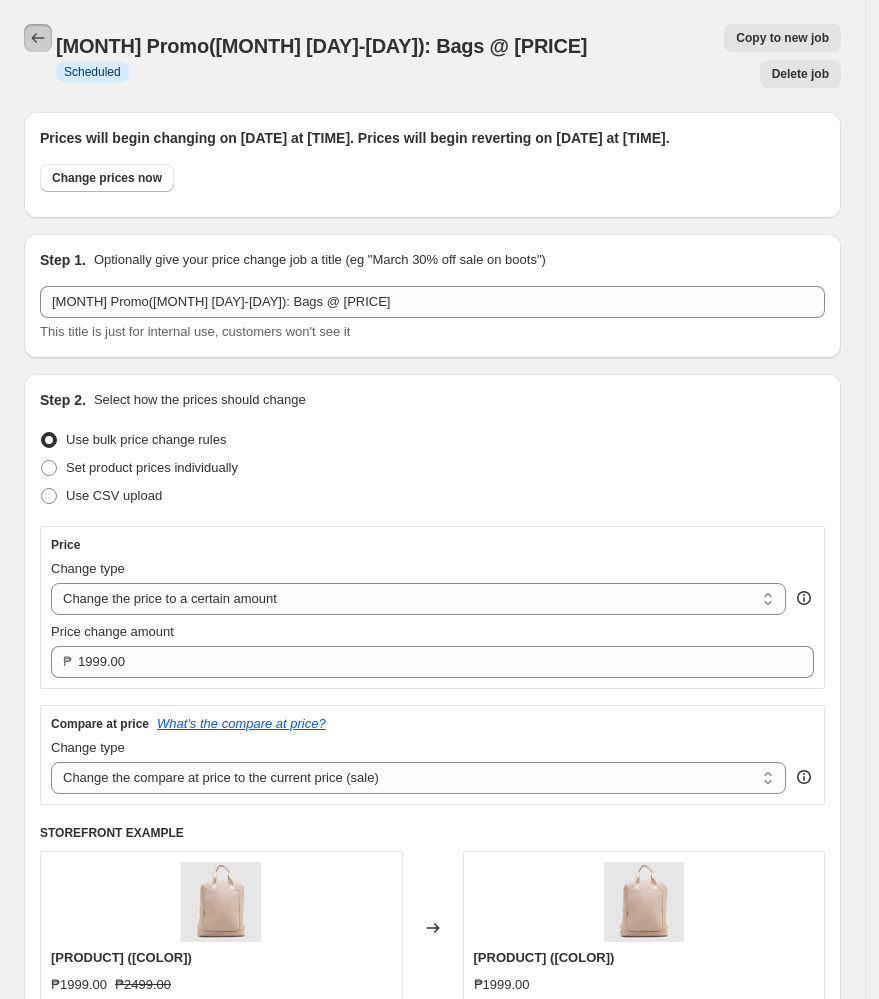 click 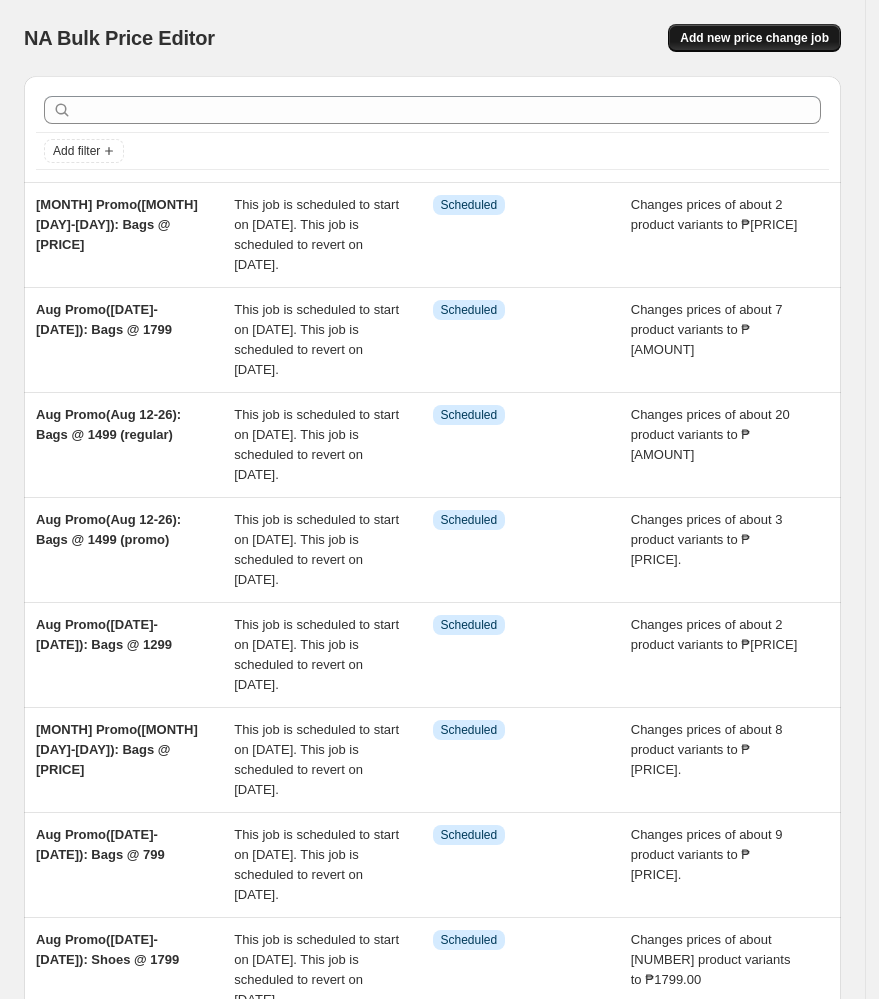 click on "Add new price change job" at bounding box center [754, 38] 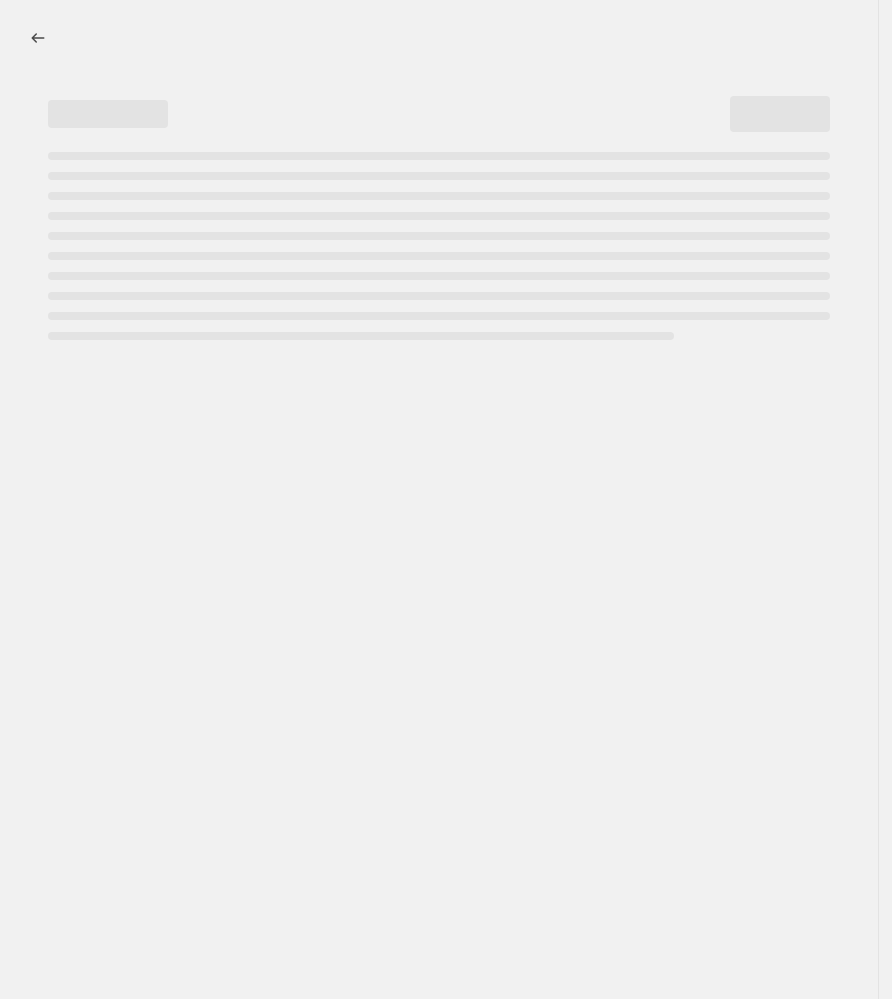 select on "percentage" 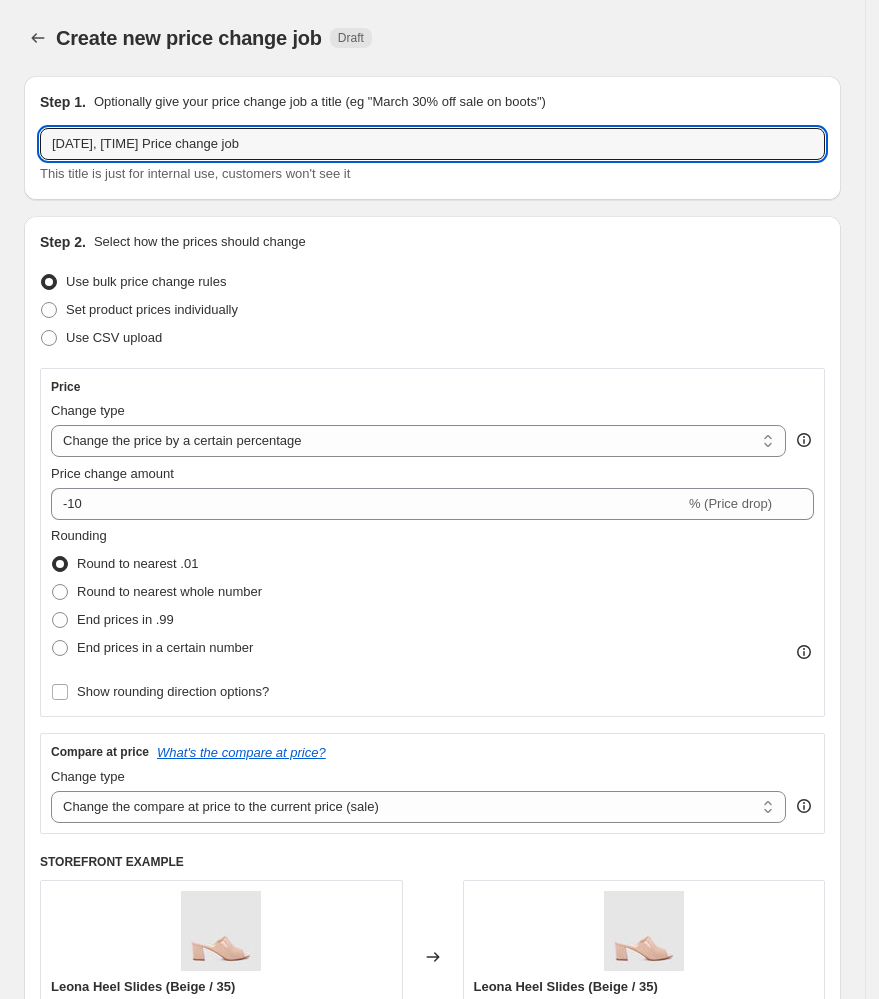 drag, startPoint x: 367, startPoint y: 146, endPoint x: -659, endPoint y: 187, distance: 1026.8188 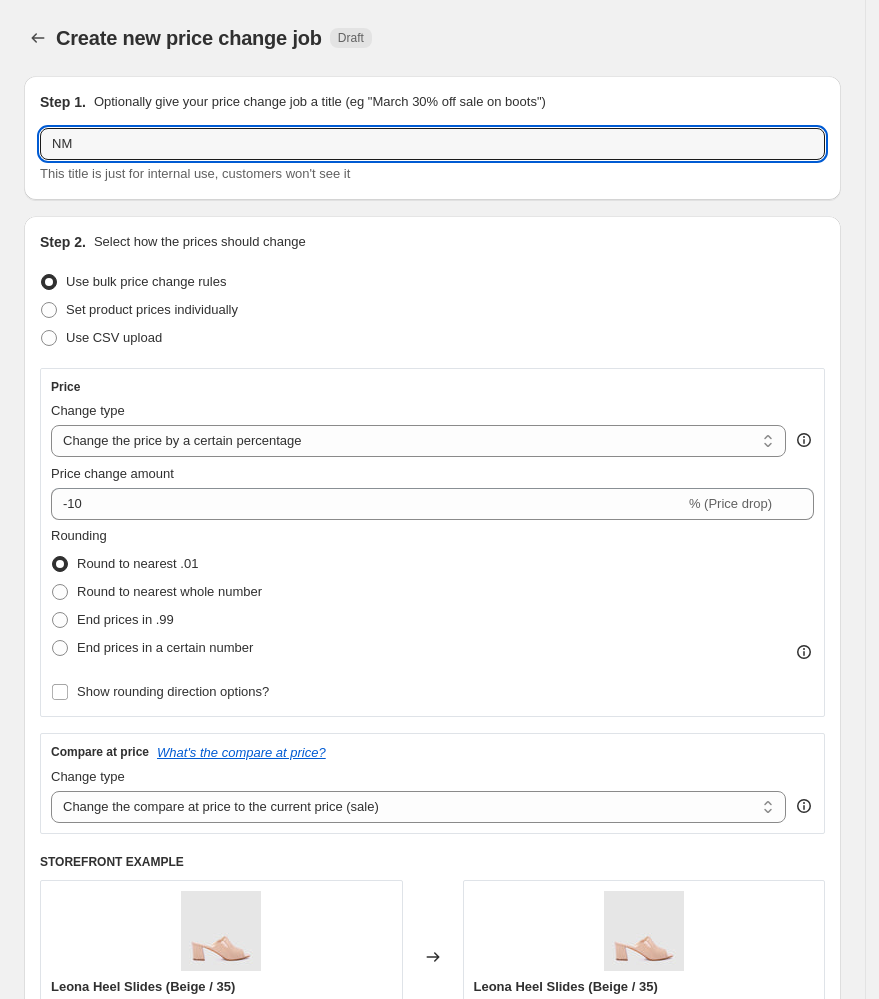 type on "N" 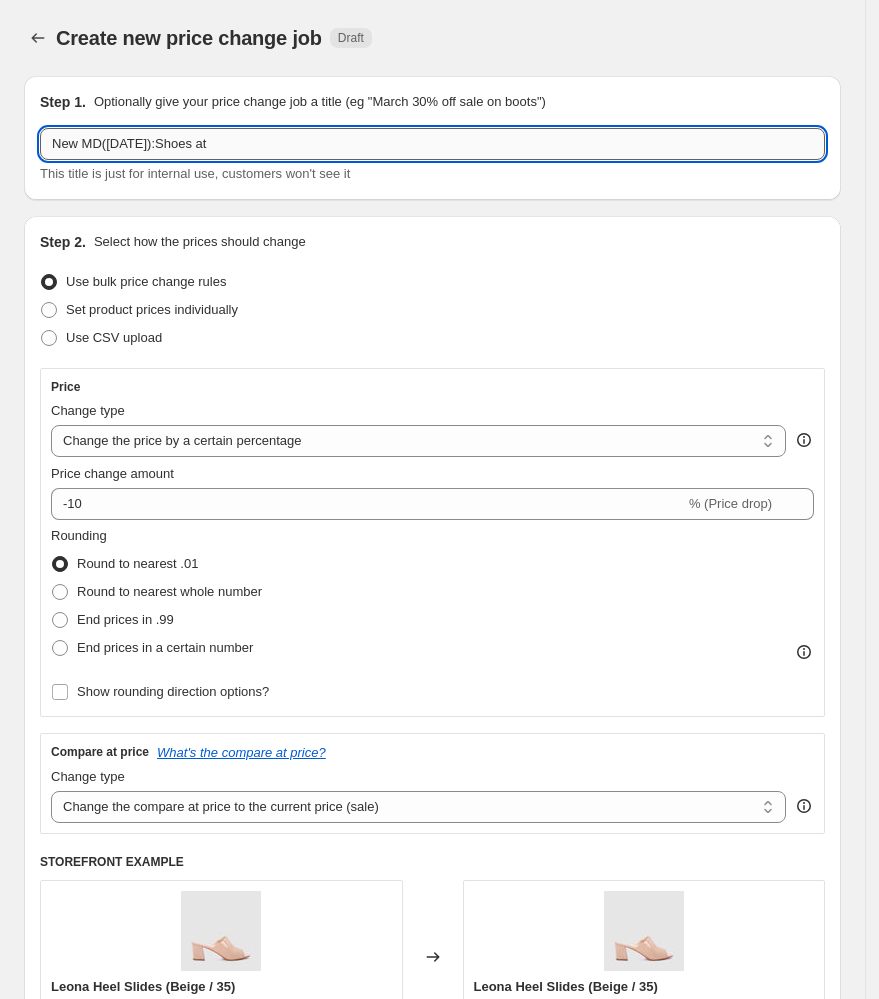 click on "New MD([DATE]):Shoes at" at bounding box center [432, 144] 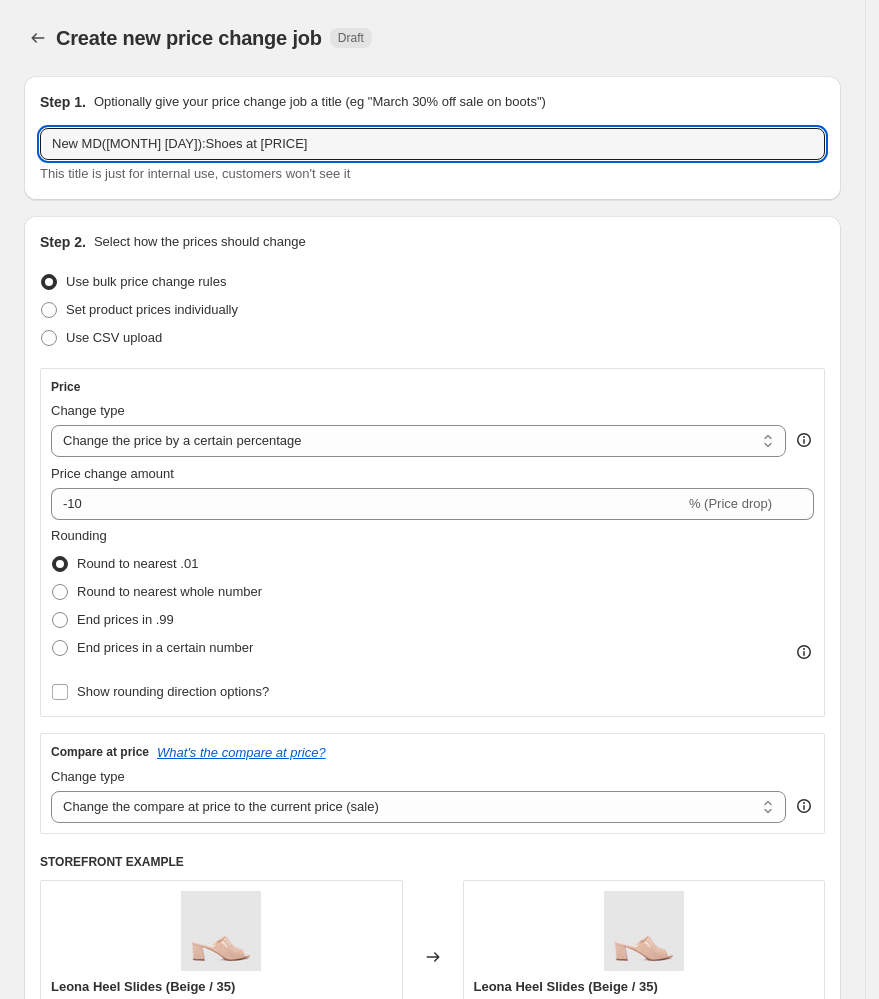 type on "New MD([MONTH] [DAY]):Shoes at [PRICE]" 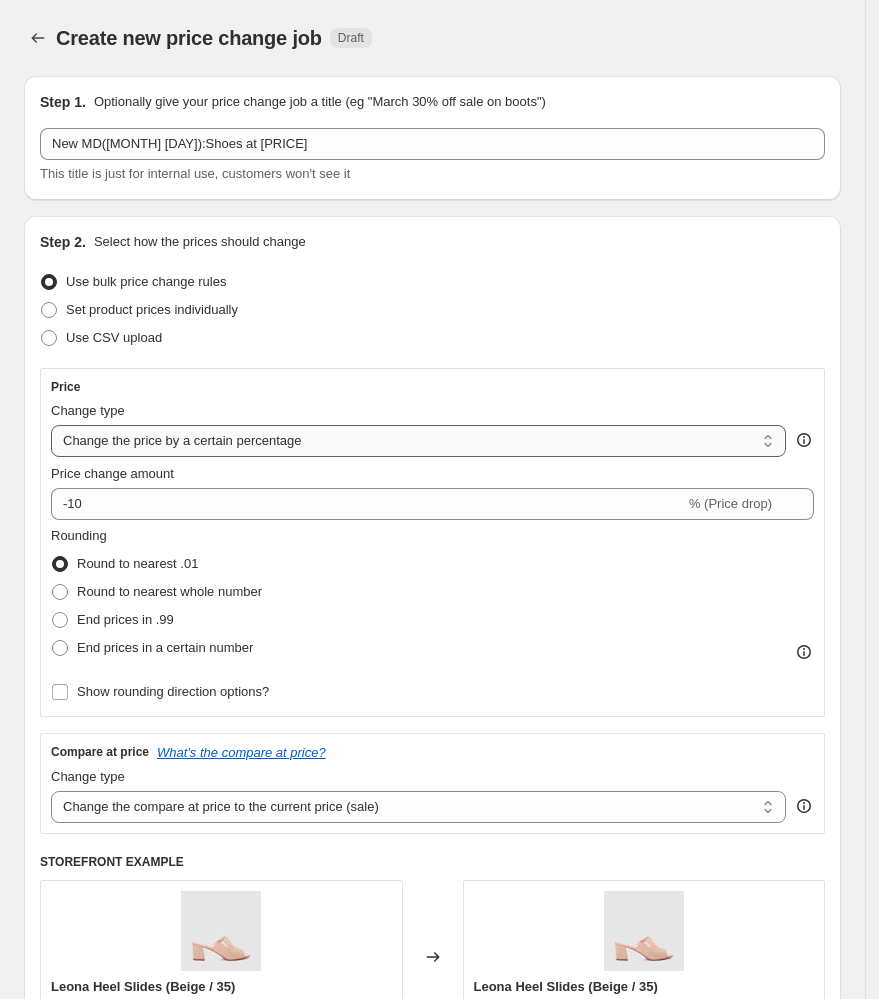 click on "Change the price to a certain amount Change the price by a certain amount Change the price by a certain percentage Change the price to the current compare at price (price before sale) Change the price by a certain amount relative to the compare at price Change the price by a certain percentage relative to the compare at price Don't change the price Change the price by a certain percentage relative to the cost per item Change price to certain cost margin" at bounding box center [418, 441] 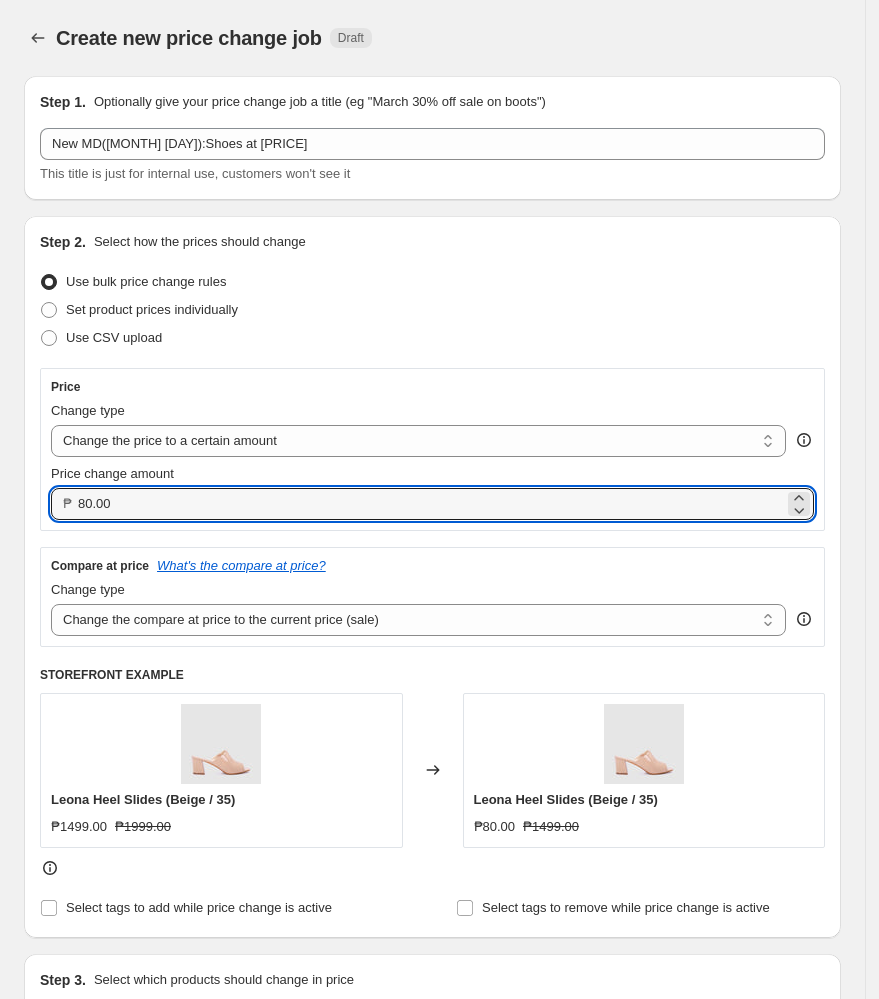 drag, startPoint x: 187, startPoint y: 510, endPoint x: -231, endPoint y: 517, distance: 418.0586 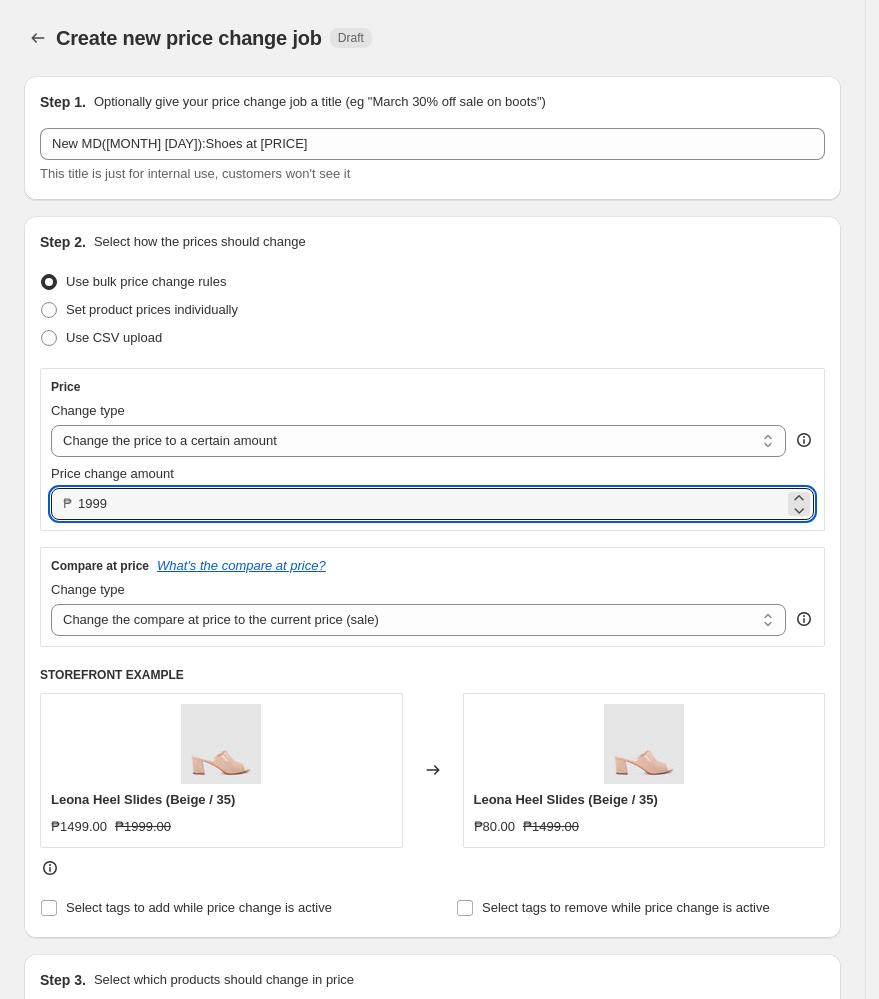 type on "1999.00" 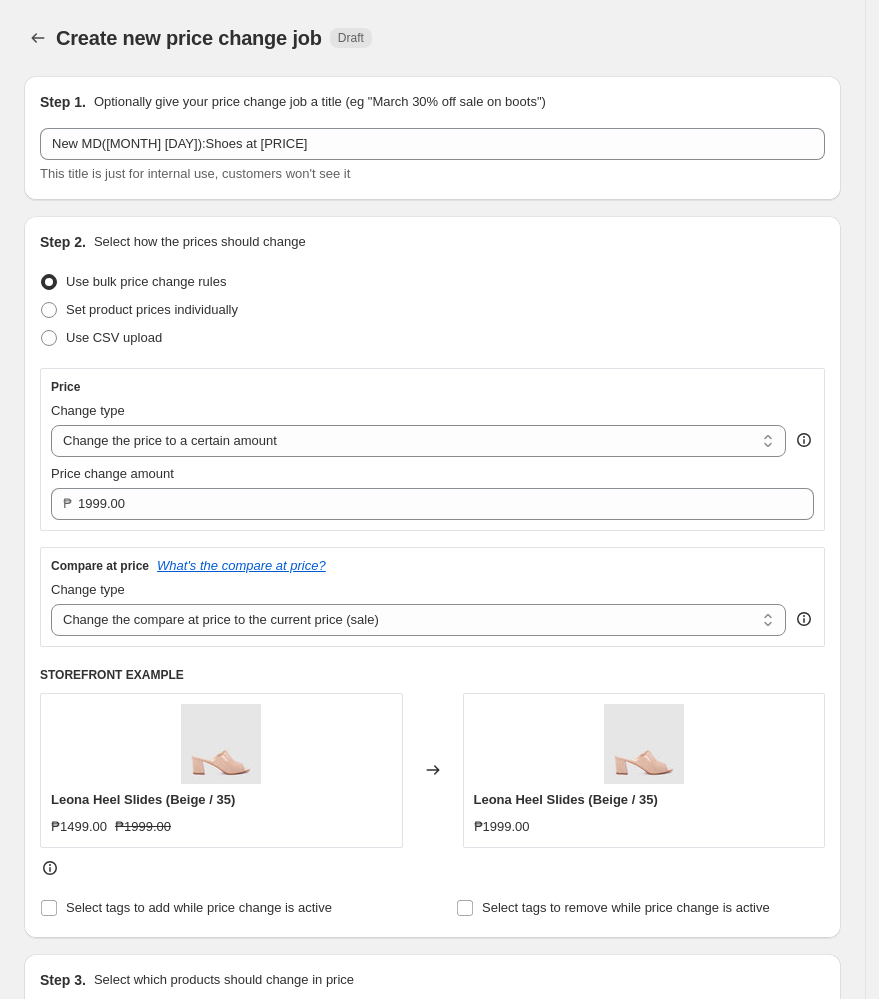 click on "Step 2. Select how the prices should change Use bulk price change rules Set product prices individually Use CSV upload Price Change type Change the price to a certain amount Change the price by a certain amount Change the price by a certain percentage Change the price to the current compare at price (price before sale) Change the price by a certain amount relative to the compare at price Change the price by a certain percentage relative to the compare at price Don't change the price Change the price by a certain percentage relative to the cost per item Change price to certain cost margin Change the price to a certain amount Price change amount ₱ [PRICE] Compare at price What's the compare at price? Change type Change the compare at price to the current price (sale) Change the compare at price to a certain amount Change the compare at price by a certain amount Change the compare at price by a certain percentage Change the compare at price by a certain amount relative to the actual price STOREFRONT EXAMPLE" at bounding box center (432, 577) 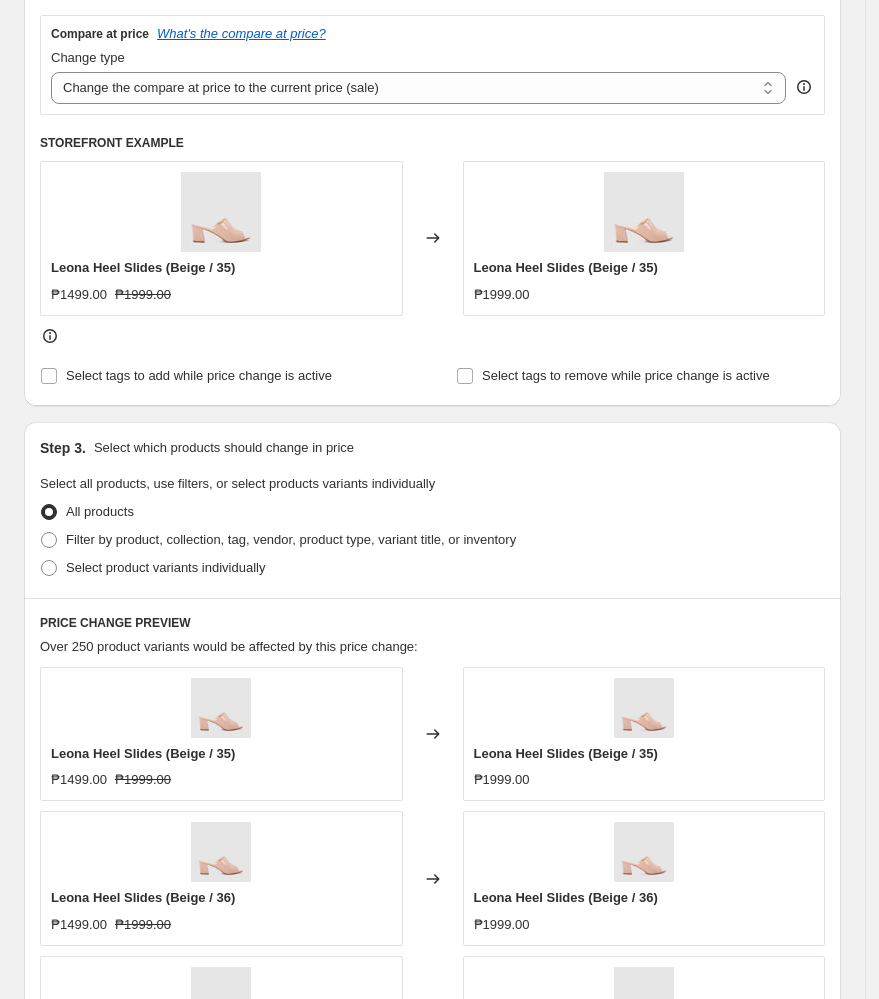 scroll, scrollTop: 533, scrollLeft: 0, axis: vertical 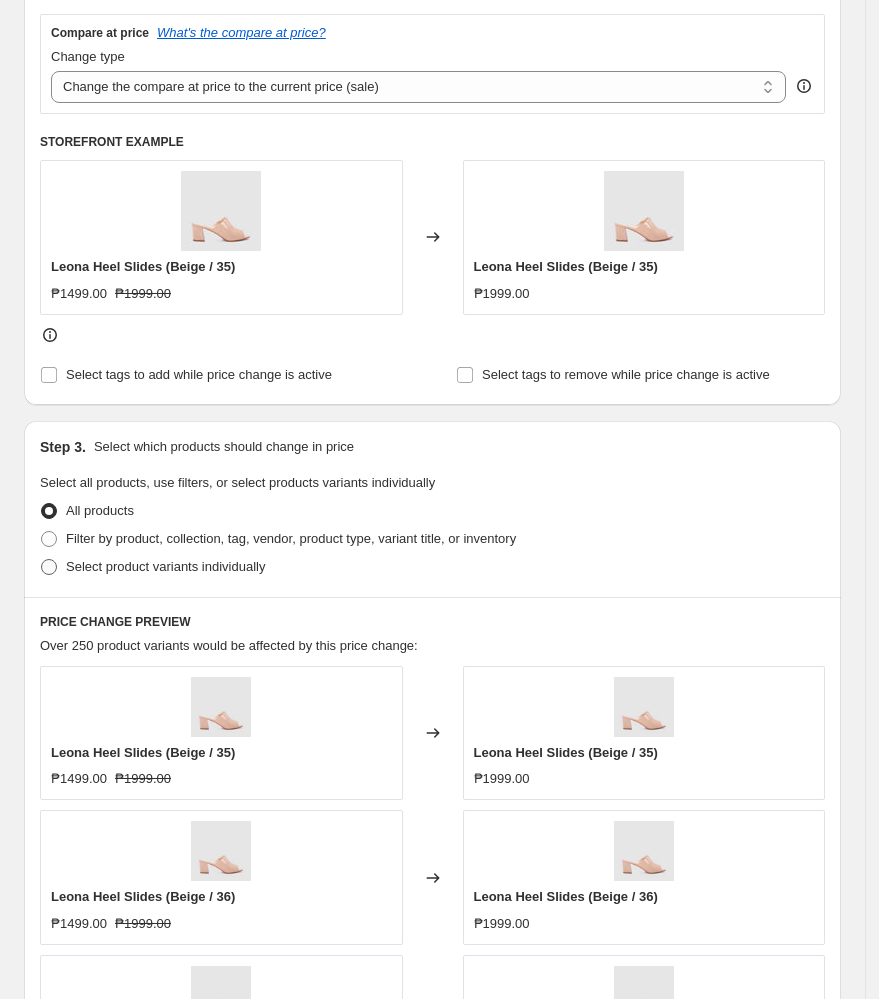 click at bounding box center (49, 567) 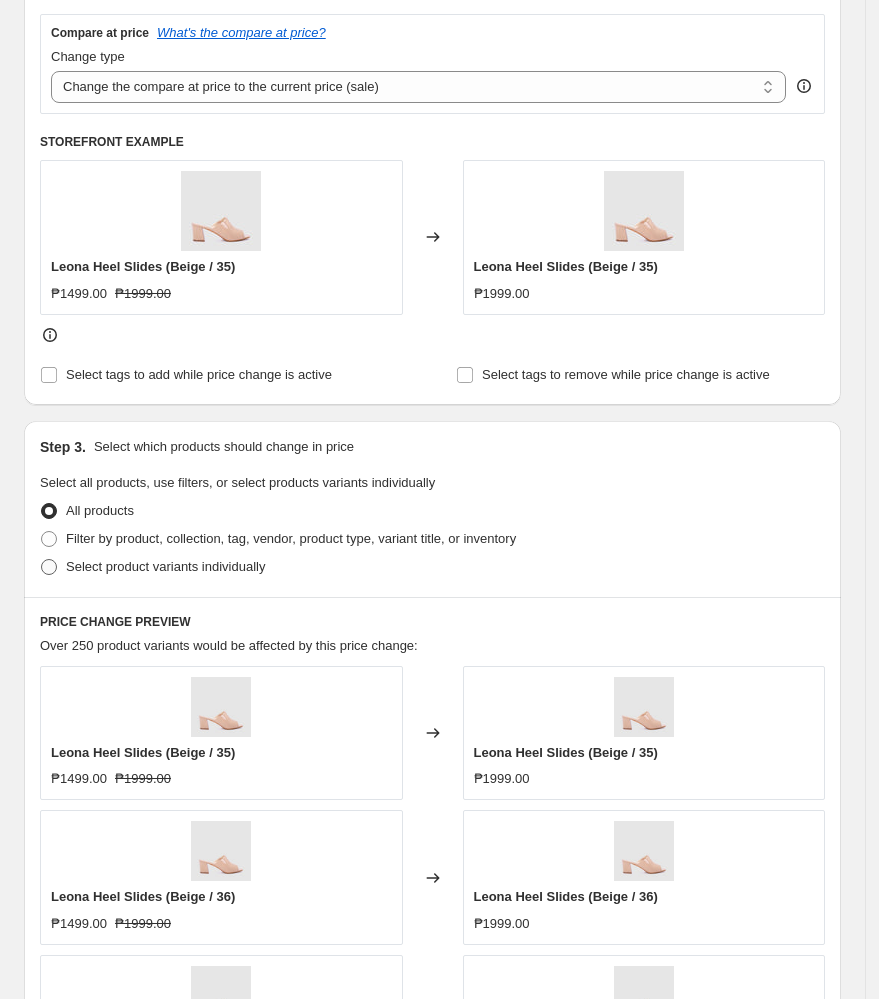radio on "true" 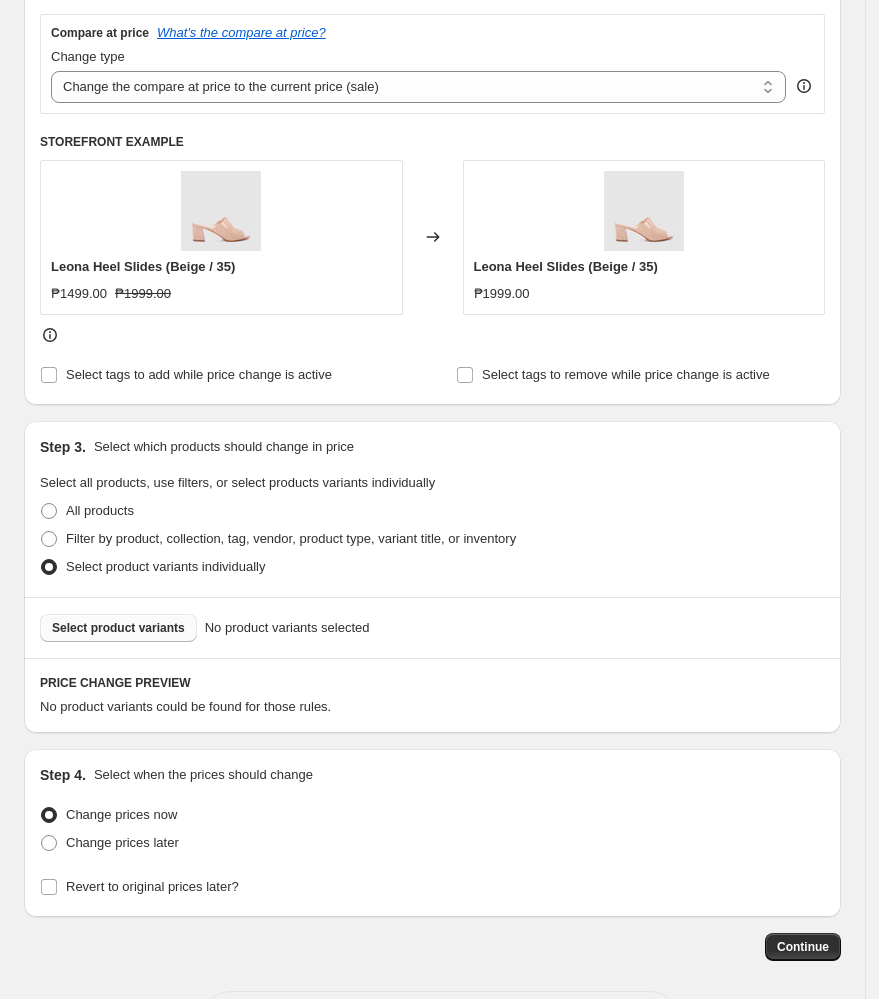 click on "Select product variants" at bounding box center (118, 628) 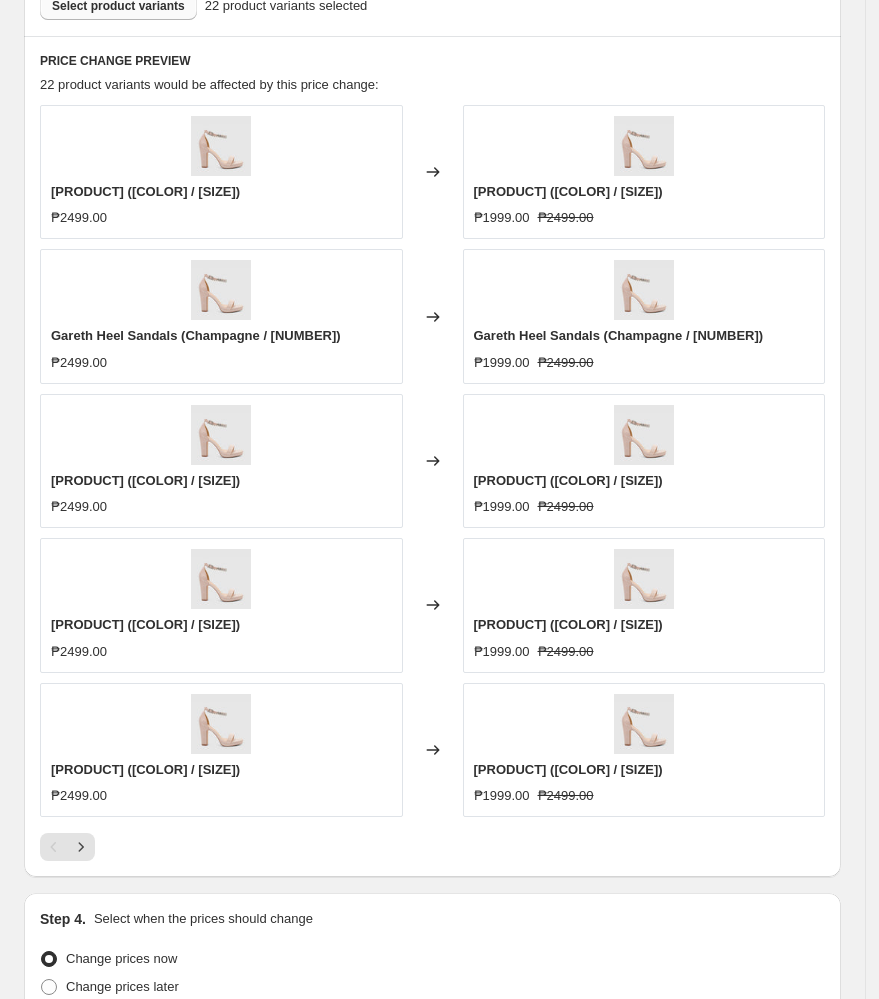 scroll, scrollTop: 1333, scrollLeft: 0, axis: vertical 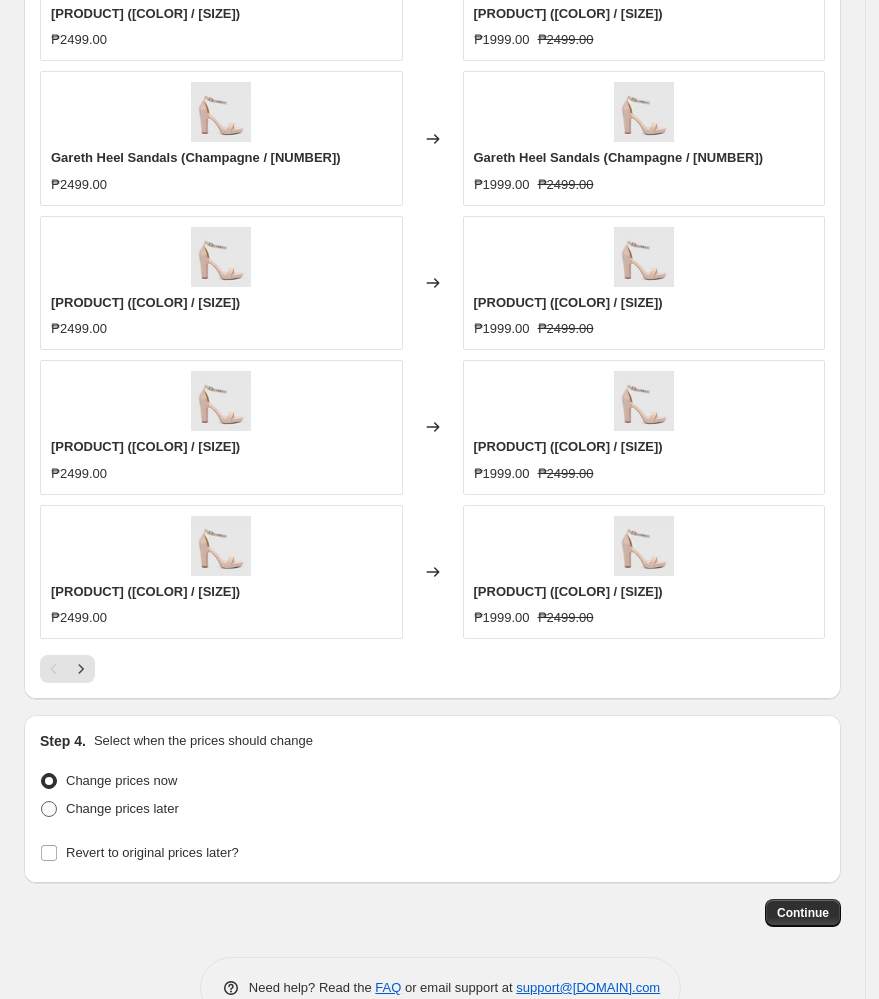 click on "Change prices later" at bounding box center [122, 808] 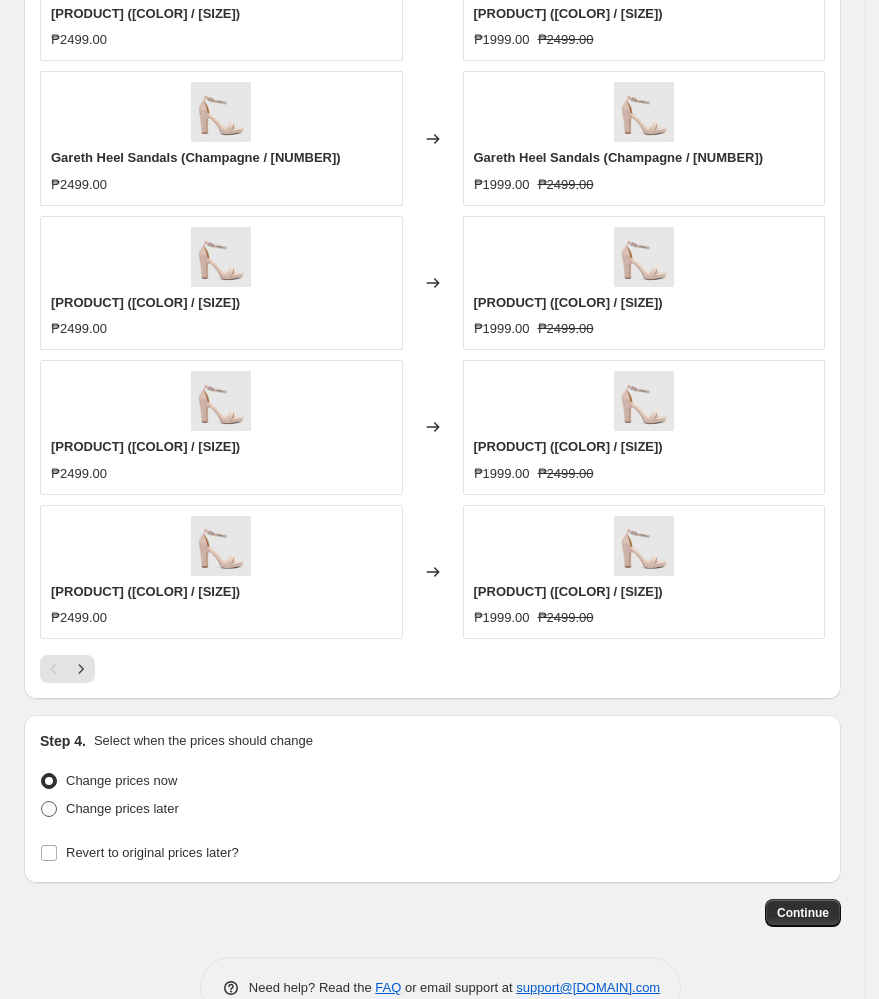 radio on "true" 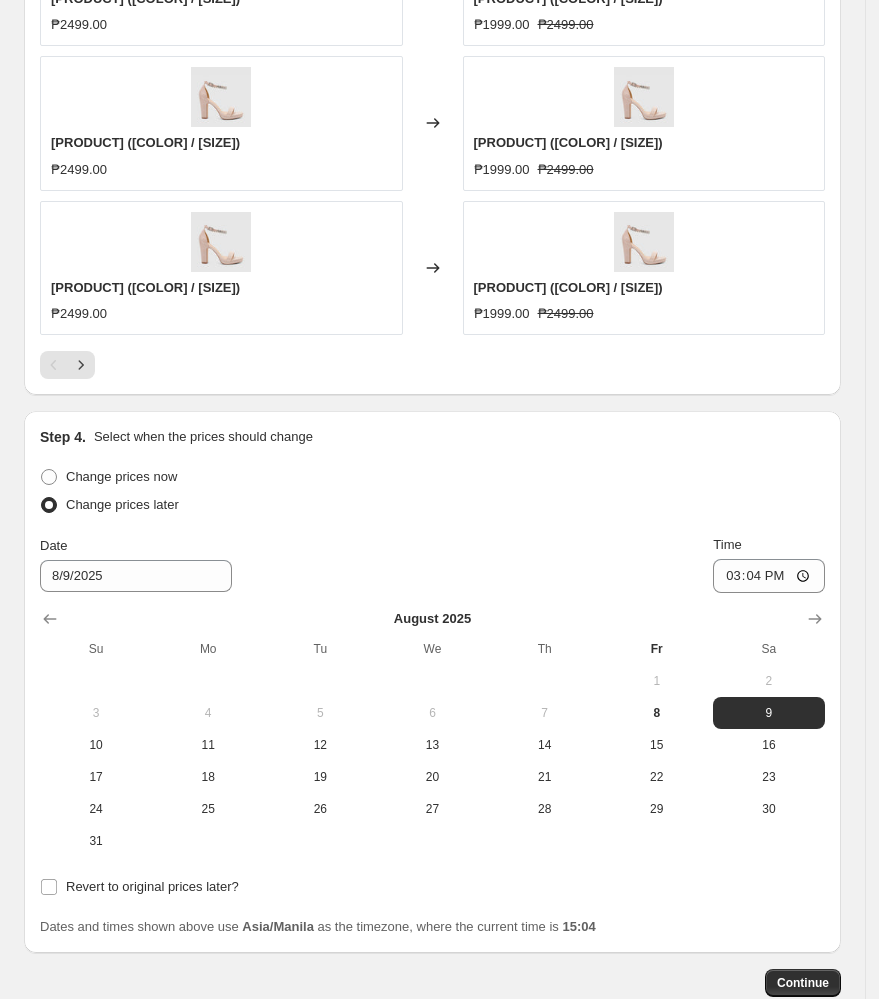 scroll, scrollTop: 1733, scrollLeft: 0, axis: vertical 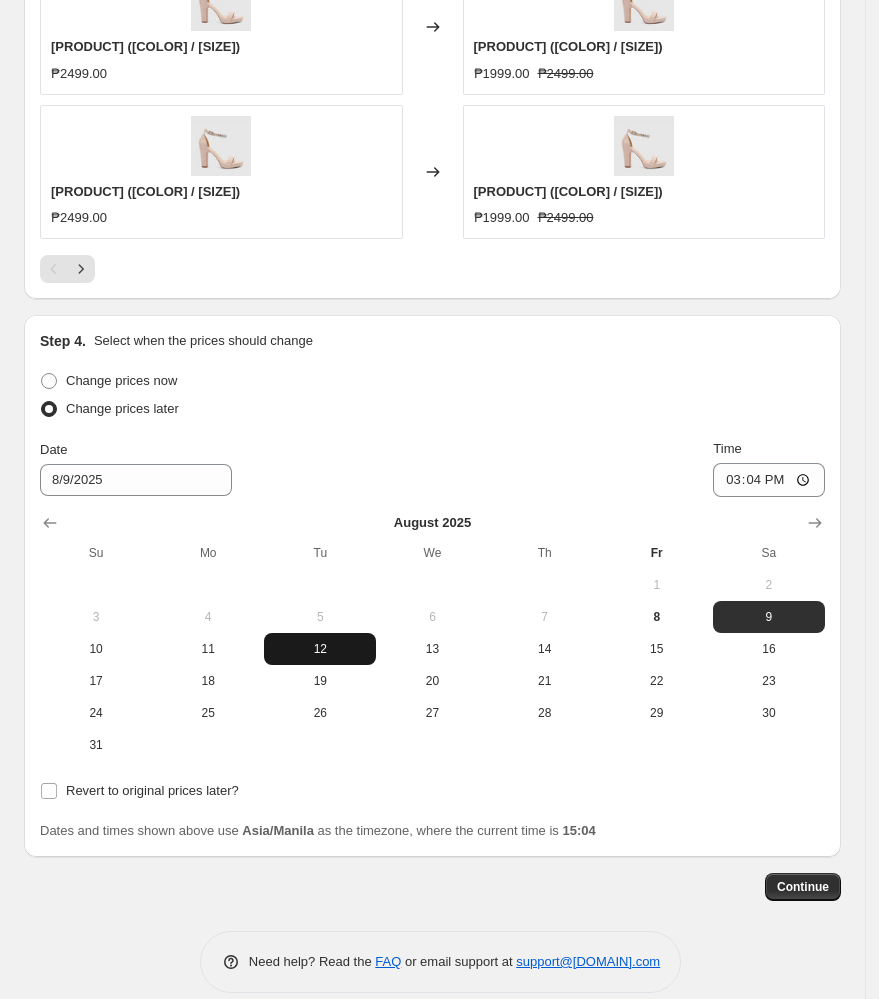 click on "12" at bounding box center [320, 649] 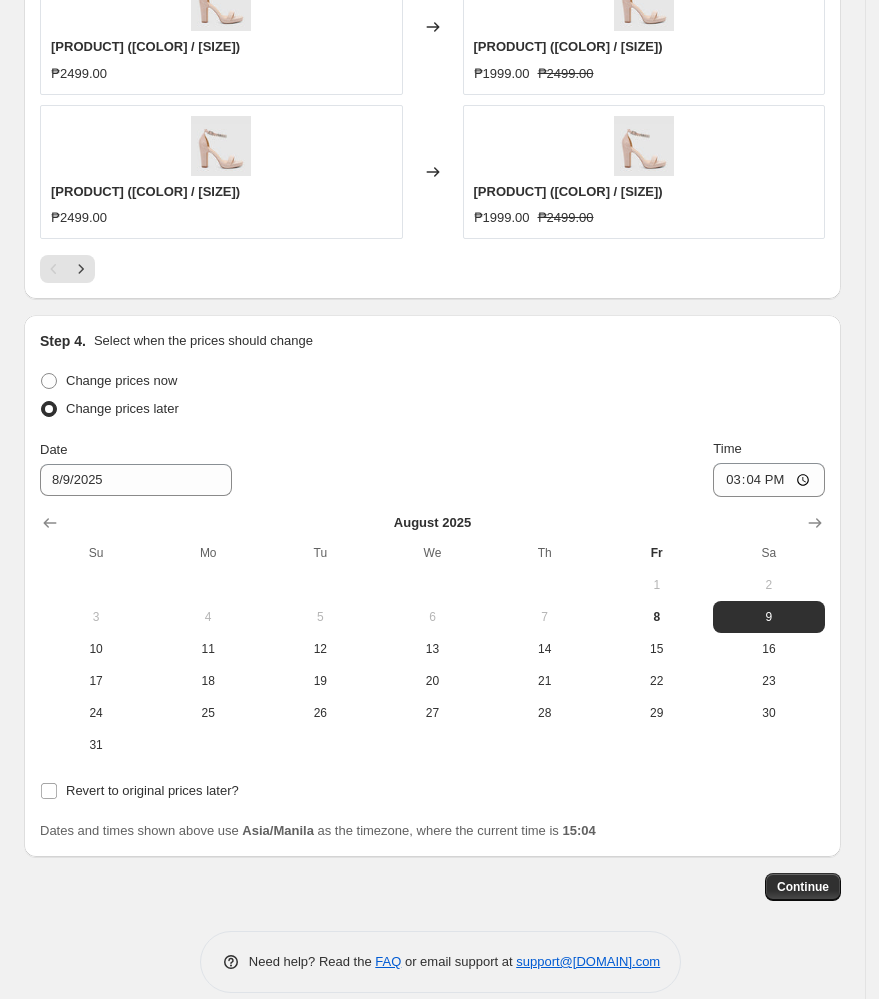 type on "8/12/2025" 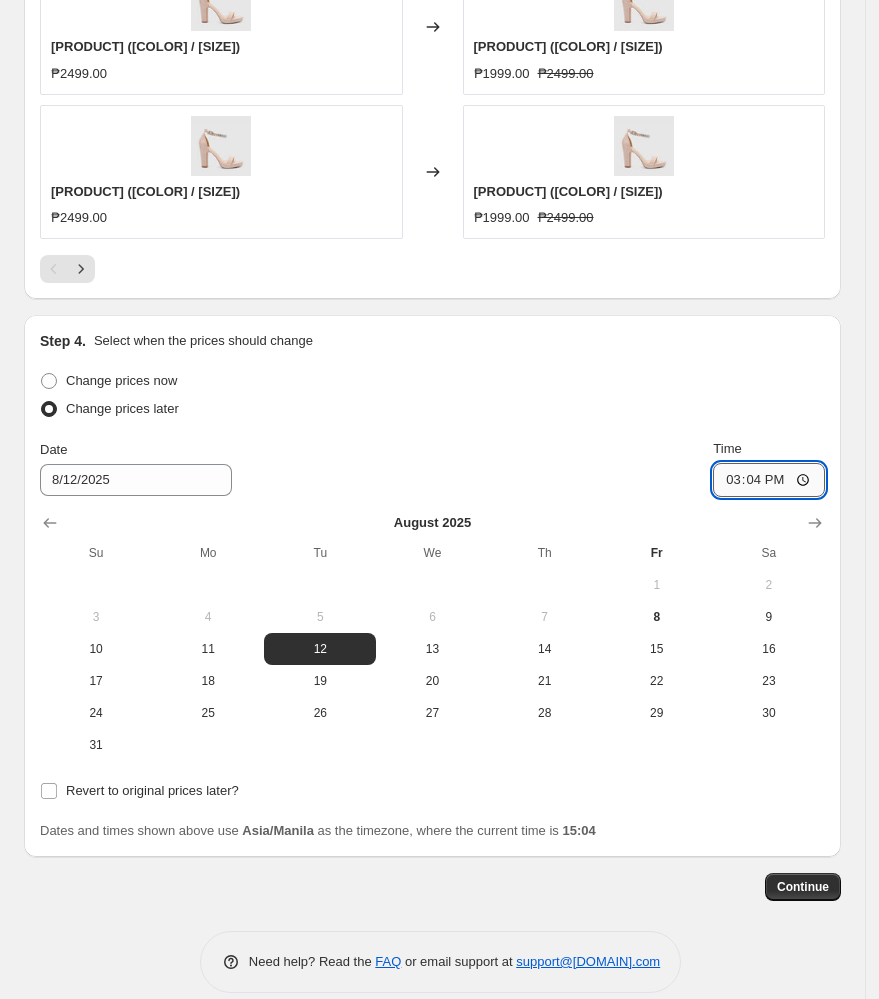 click on "15:04" at bounding box center (769, 480) 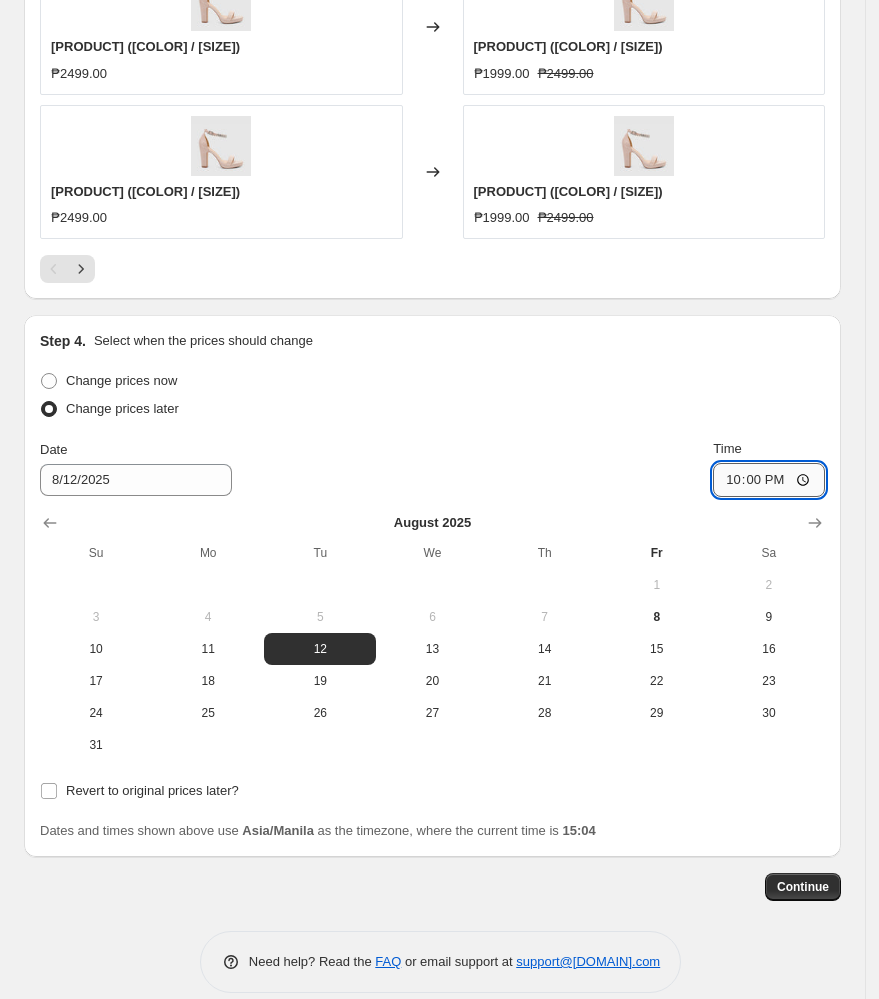 type on "10:00" 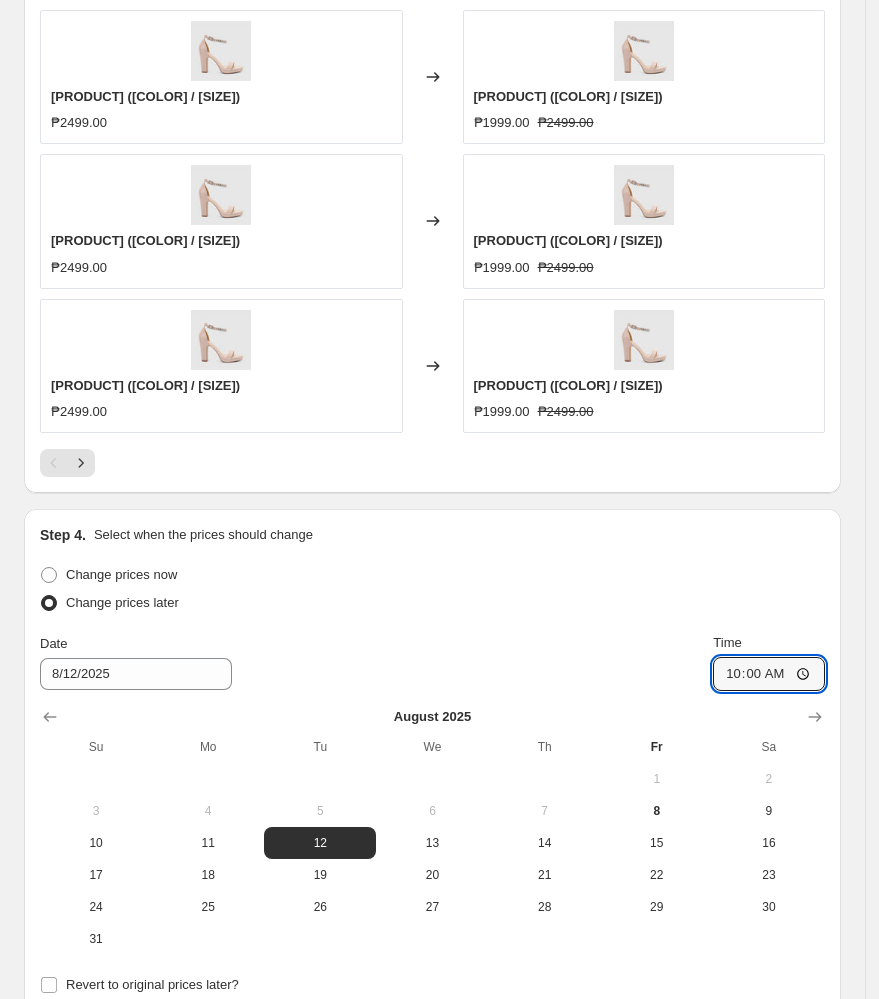 scroll, scrollTop: 1600, scrollLeft: 0, axis: vertical 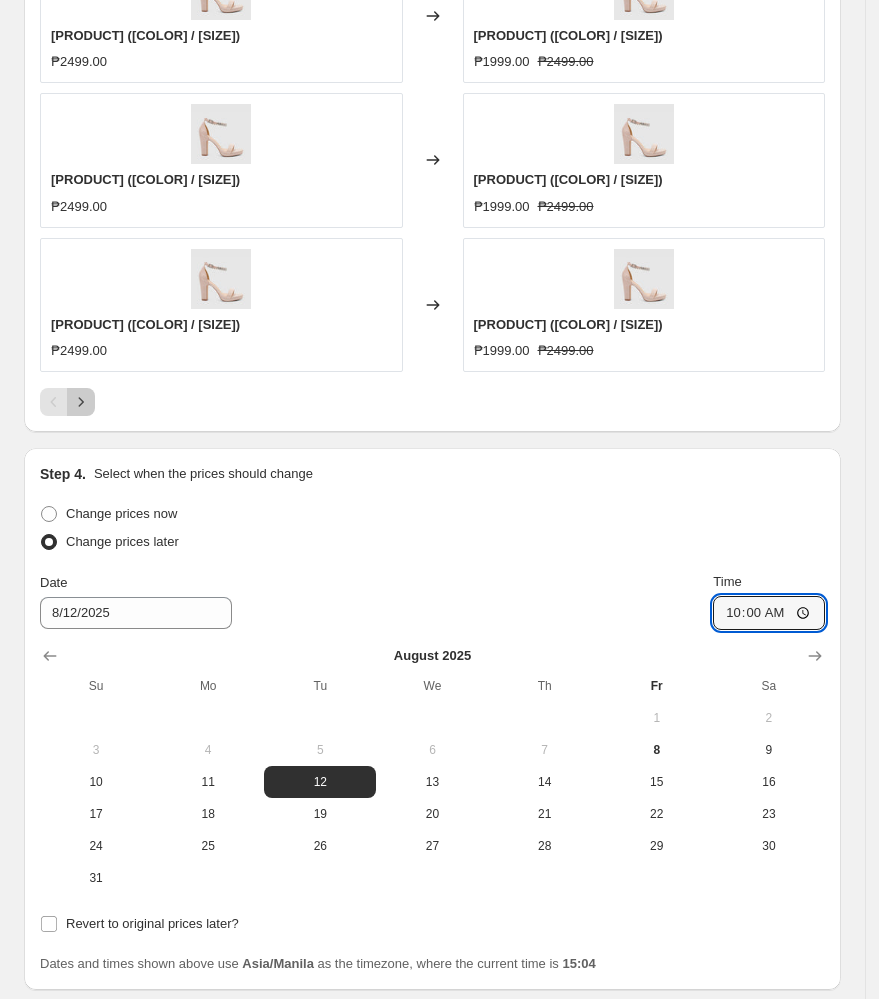 click 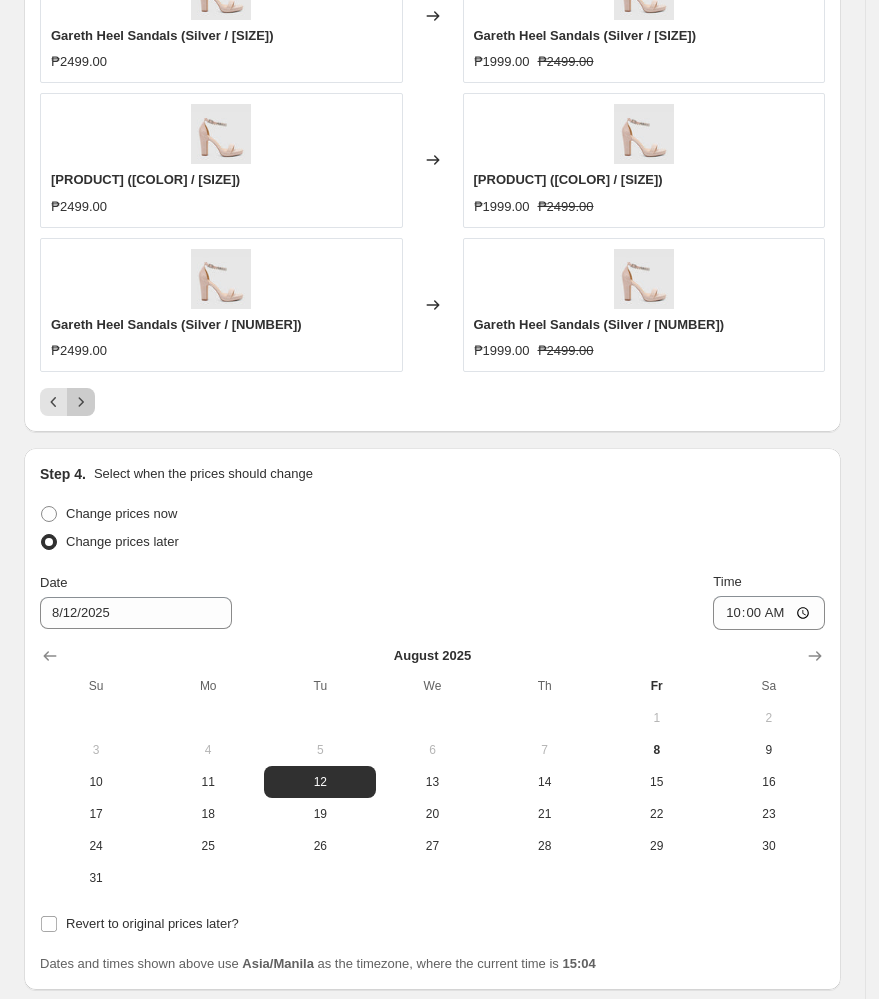 click 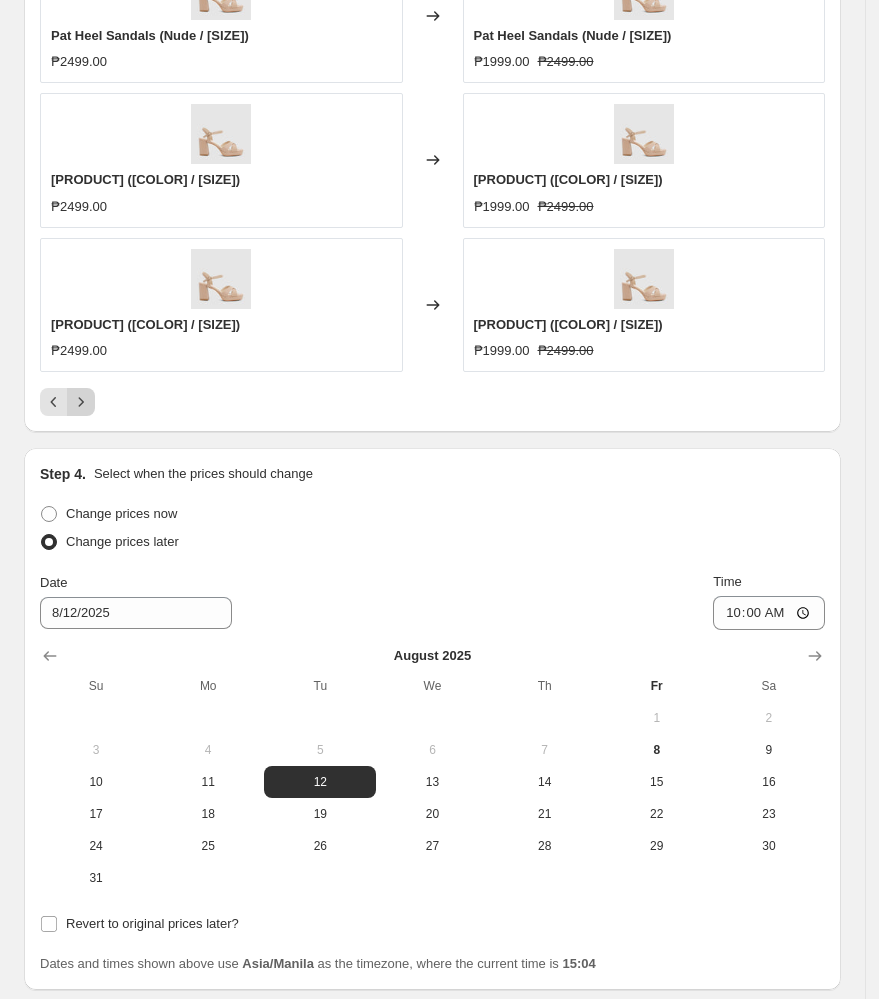 click 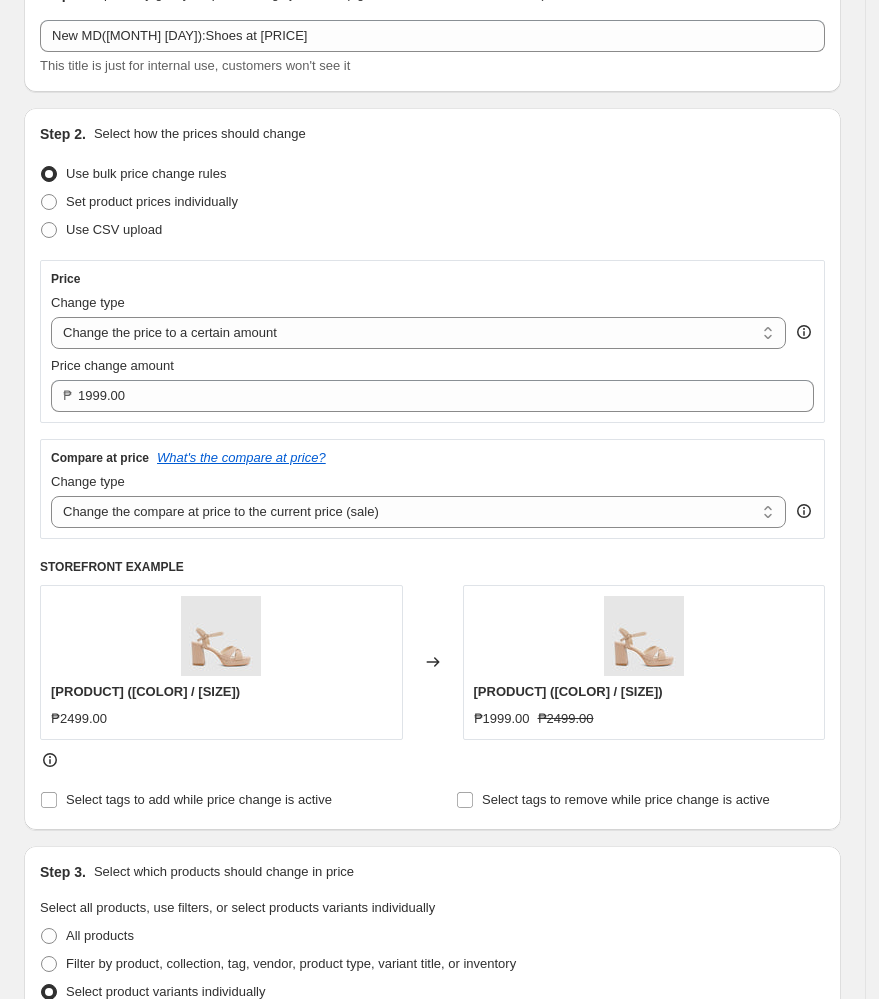 scroll, scrollTop: 0, scrollLeft: 0, axis: both 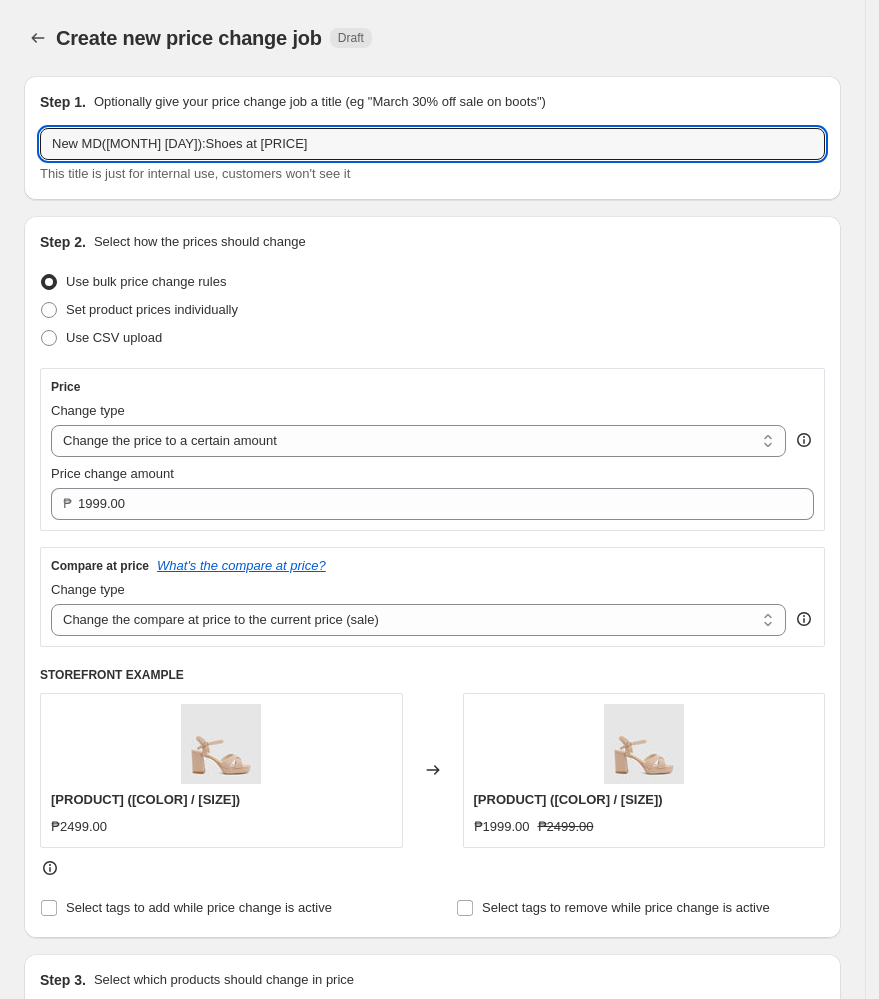 drag, startPoint x: 280, startPoint y: 142, endPoint x: -370, endPoint y: 118, distance: 650.44293 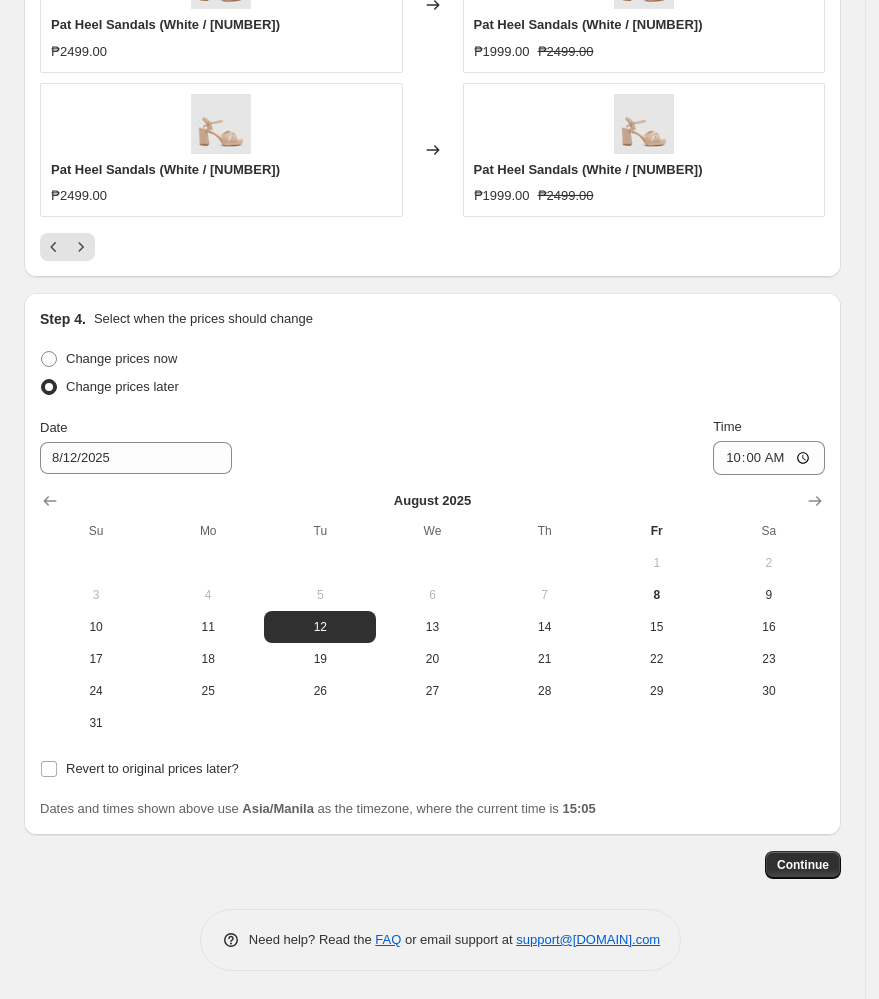 scroll, scrollTop: 1759, scrollLeft: 0, axis: vertical 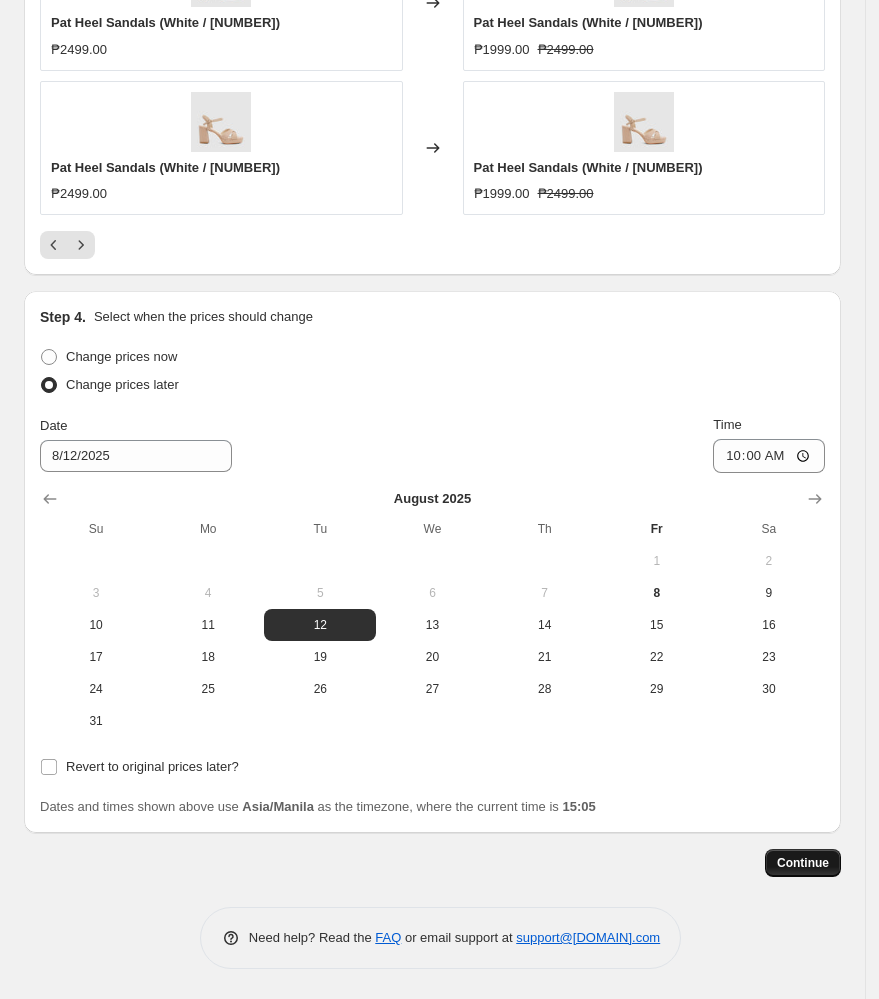 click on "Continue" at bounding box center [803, 863] 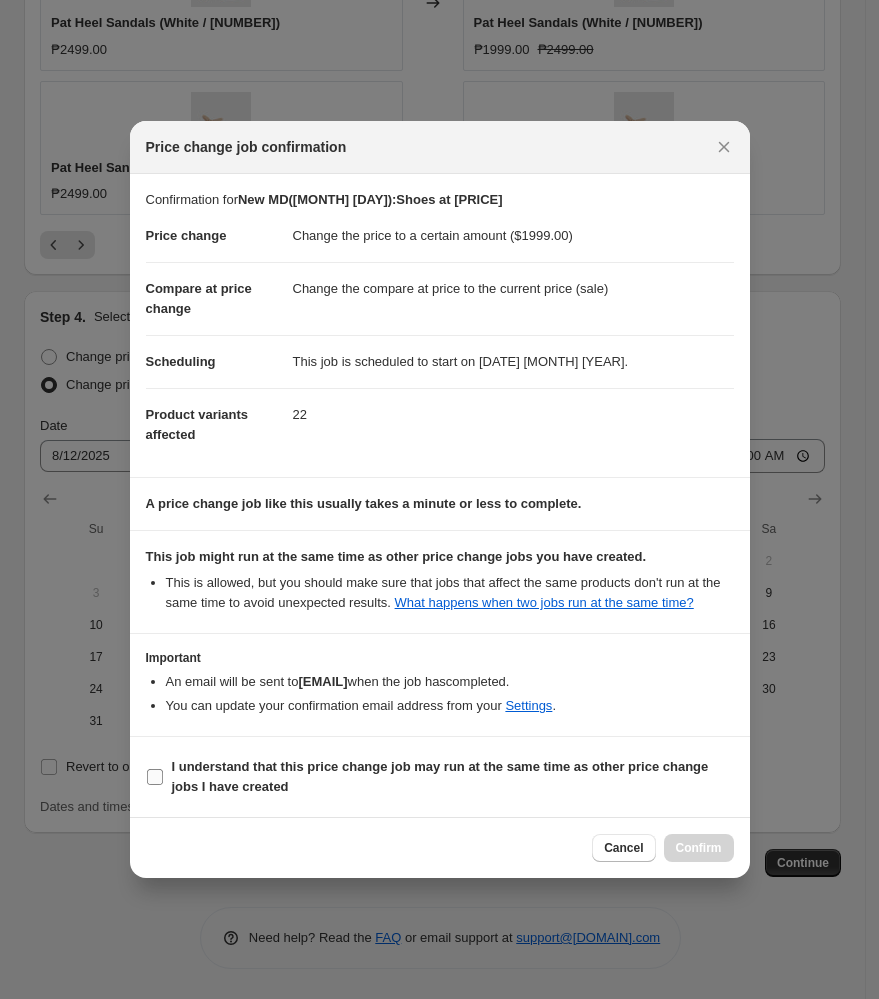 click on "I understand that this price change job may run at the same time as other price change jobs I have created" at bounding box center (440, 776) 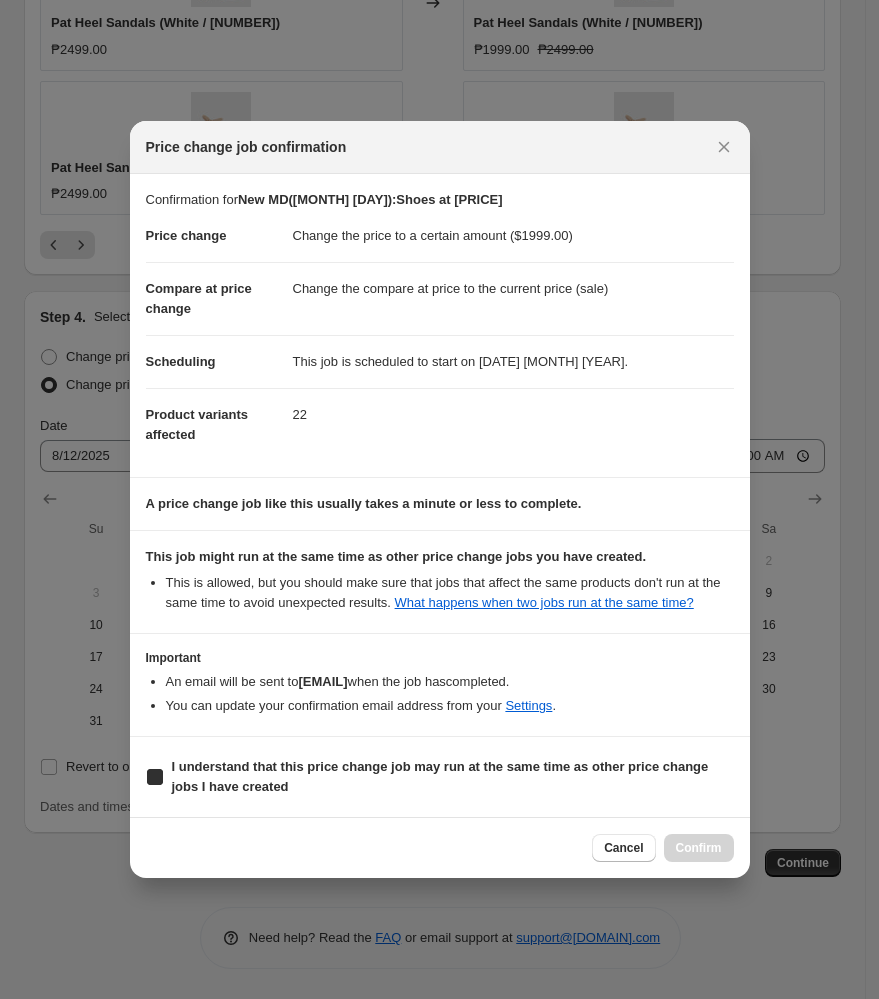 checkbox on "true" 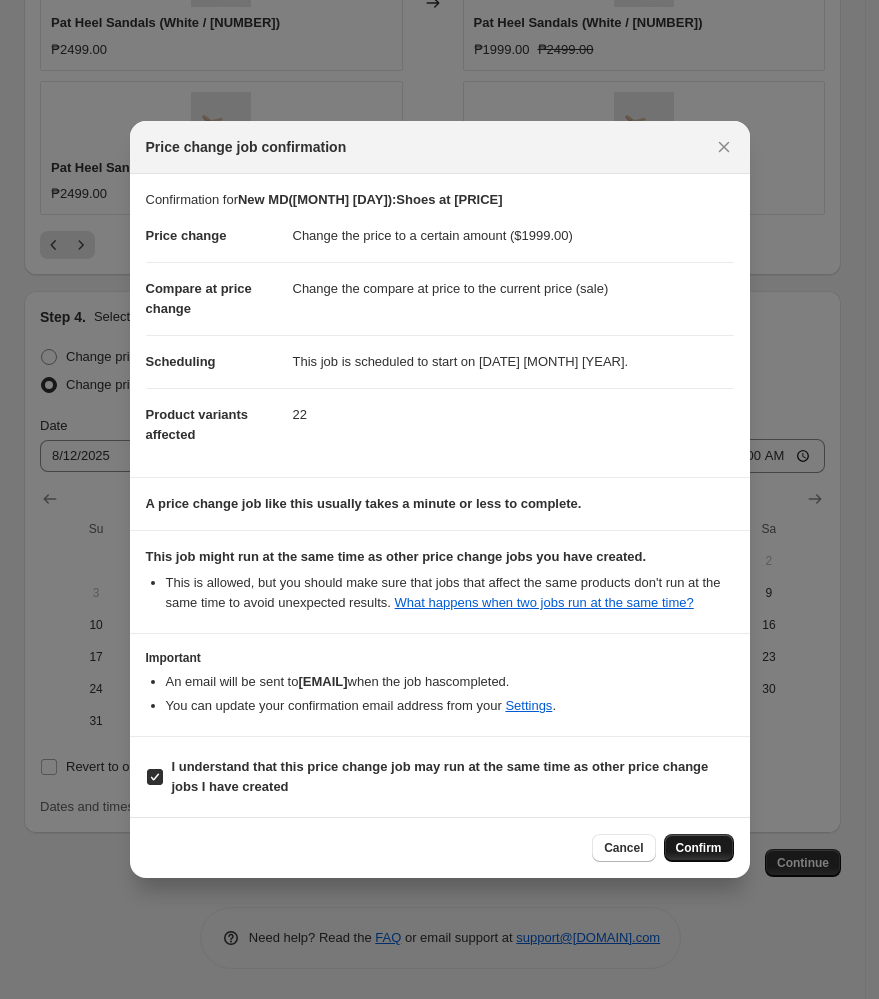 click on "Confirm" at bounding box center (699, 848) 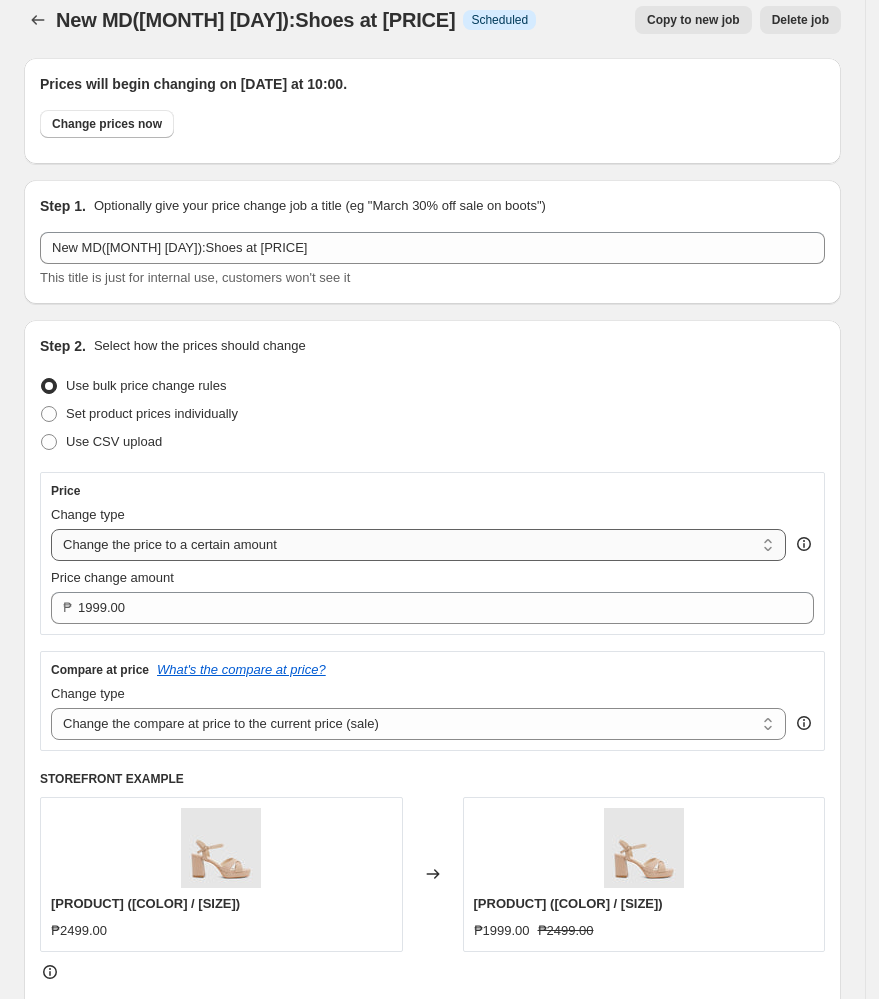 scroll, scrollTop: 0, scrollLeft: 0, axis: both 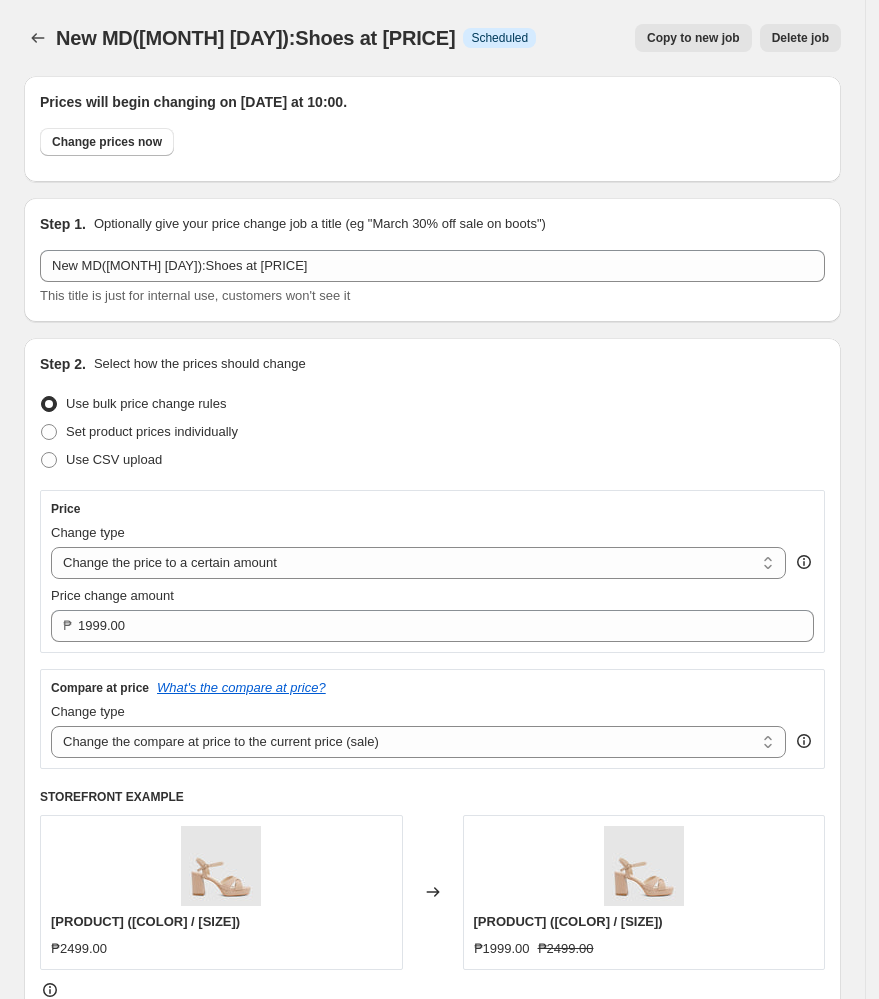 click on "Copy to new job Delete job" at bounding box center [696, 38] 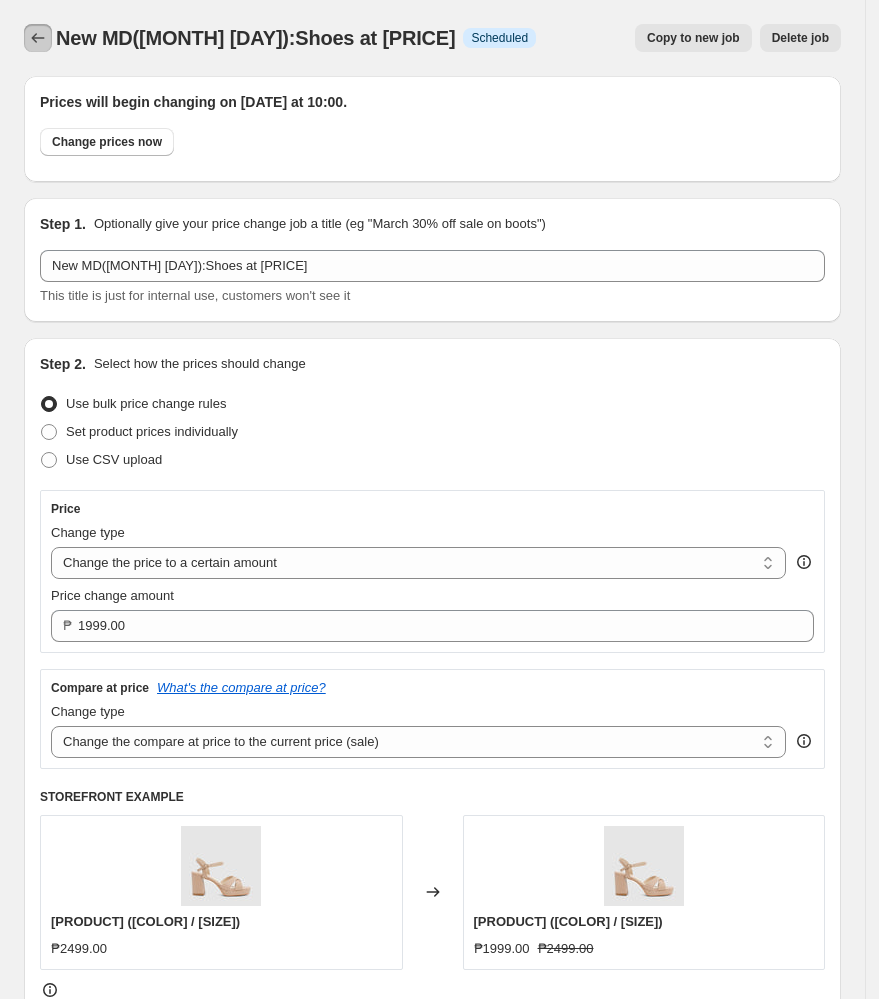 click 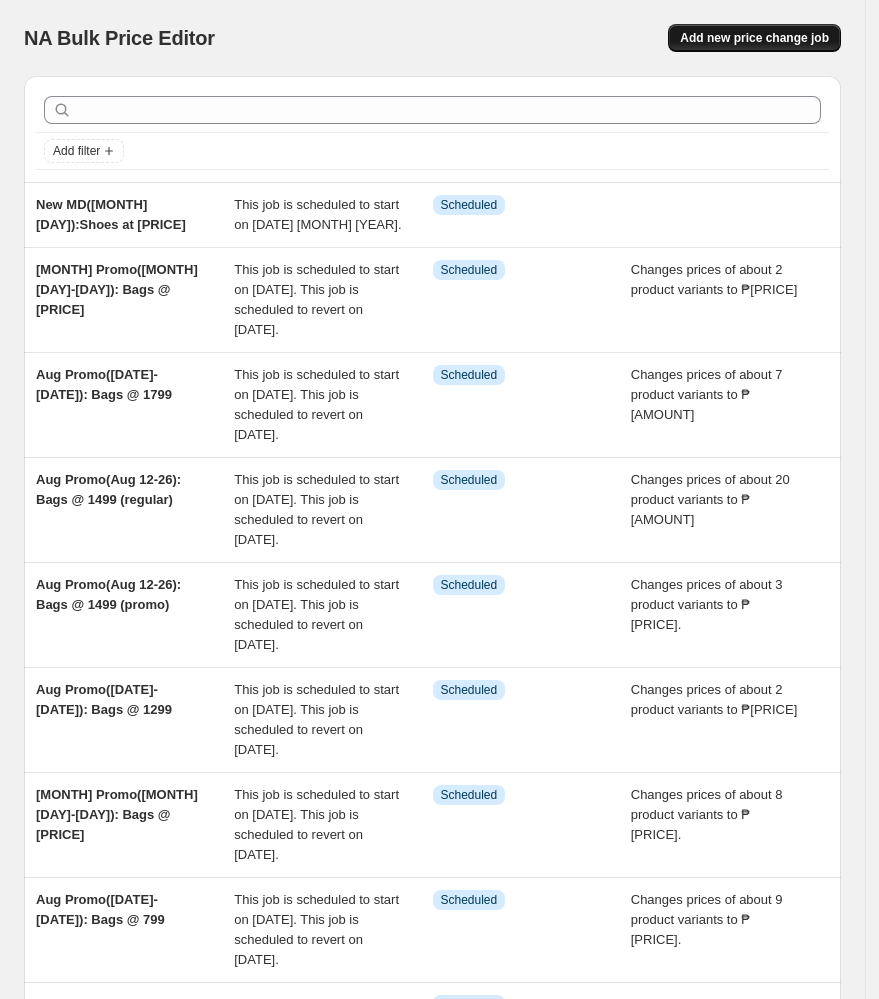 click on "Add new price change job" at bounding box center (754, 38) 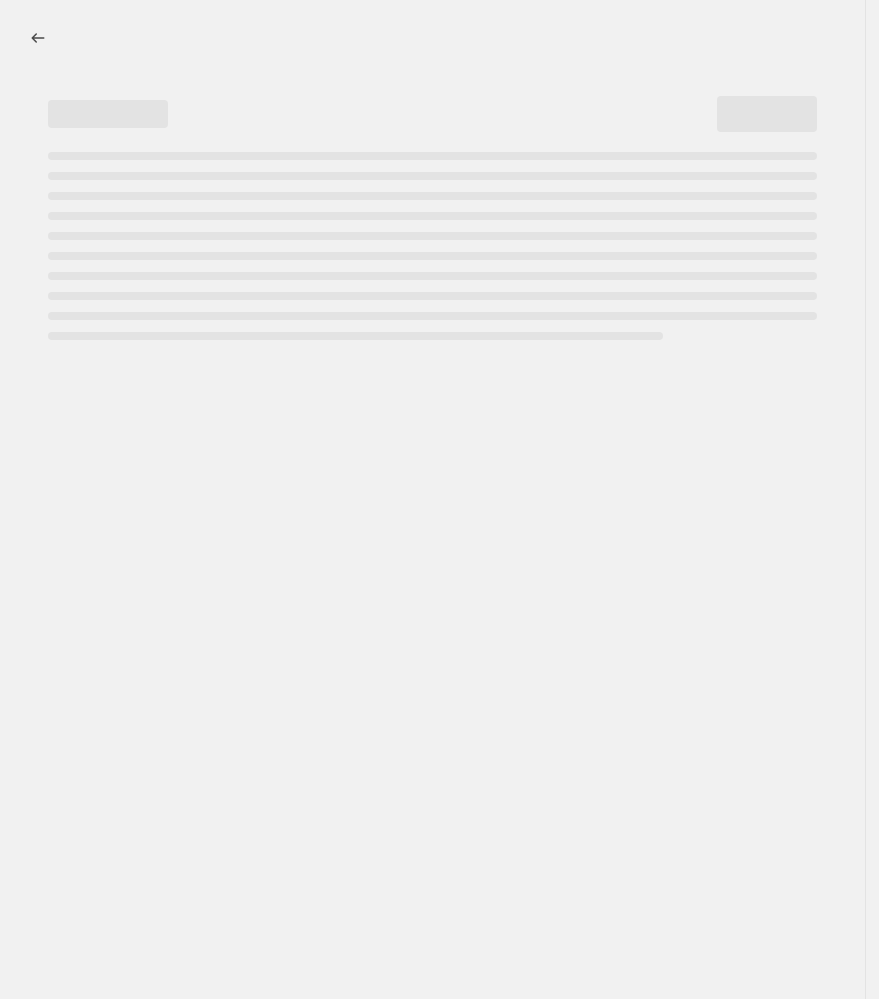 select on "percentage" 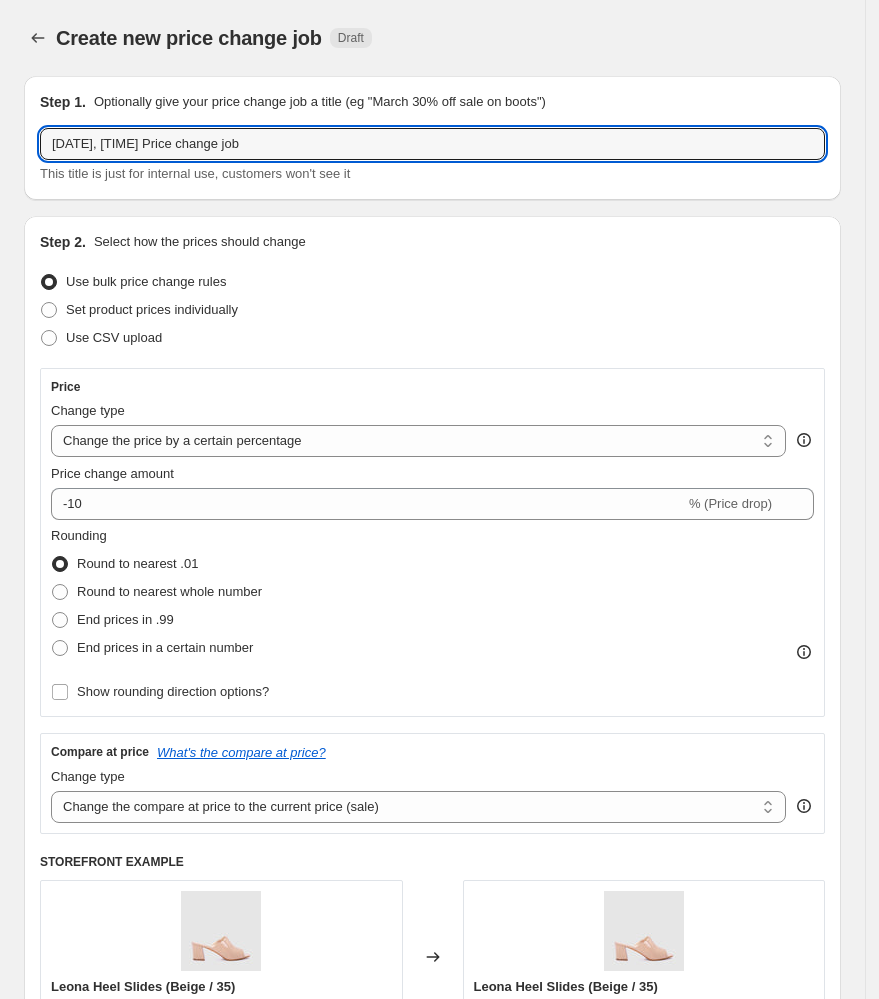 drag, startPoint x: 321, startPoint y: 133, endPoint x: 3, endPoint y: 153, distance: 318.6283 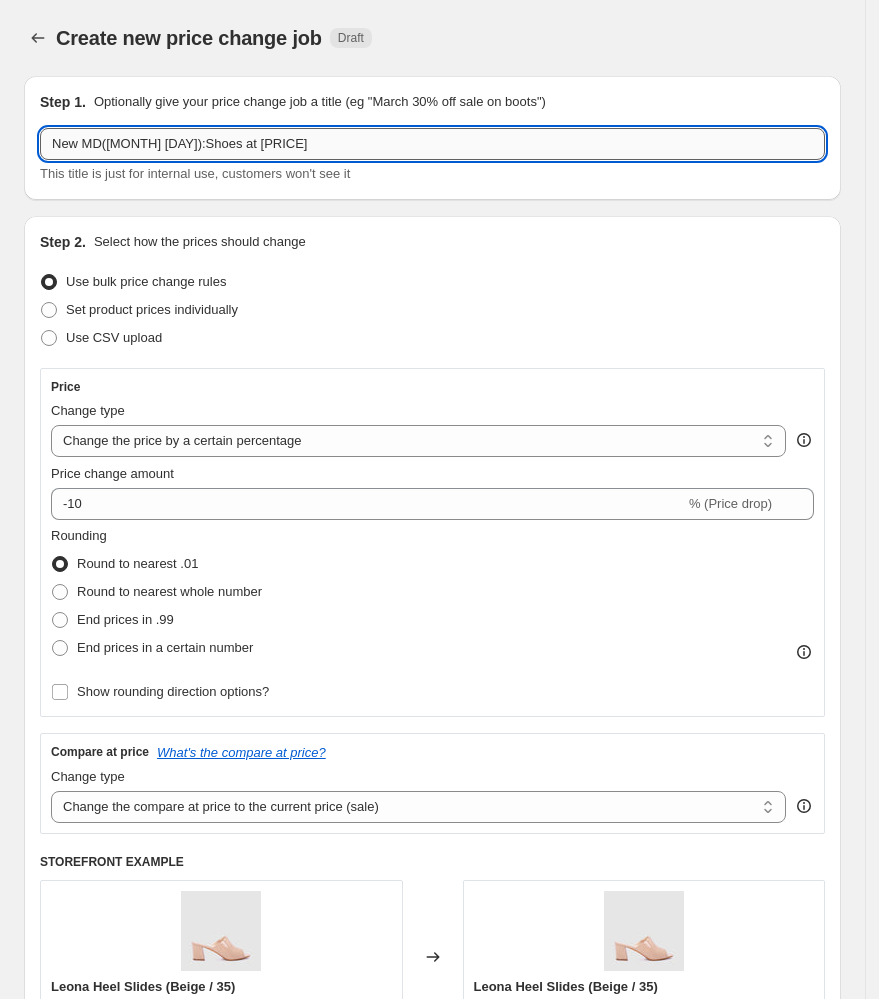 click on "New MD([MONTH] [DAY]):Shoes at [PRICE]" at bounding box center (432, 144) 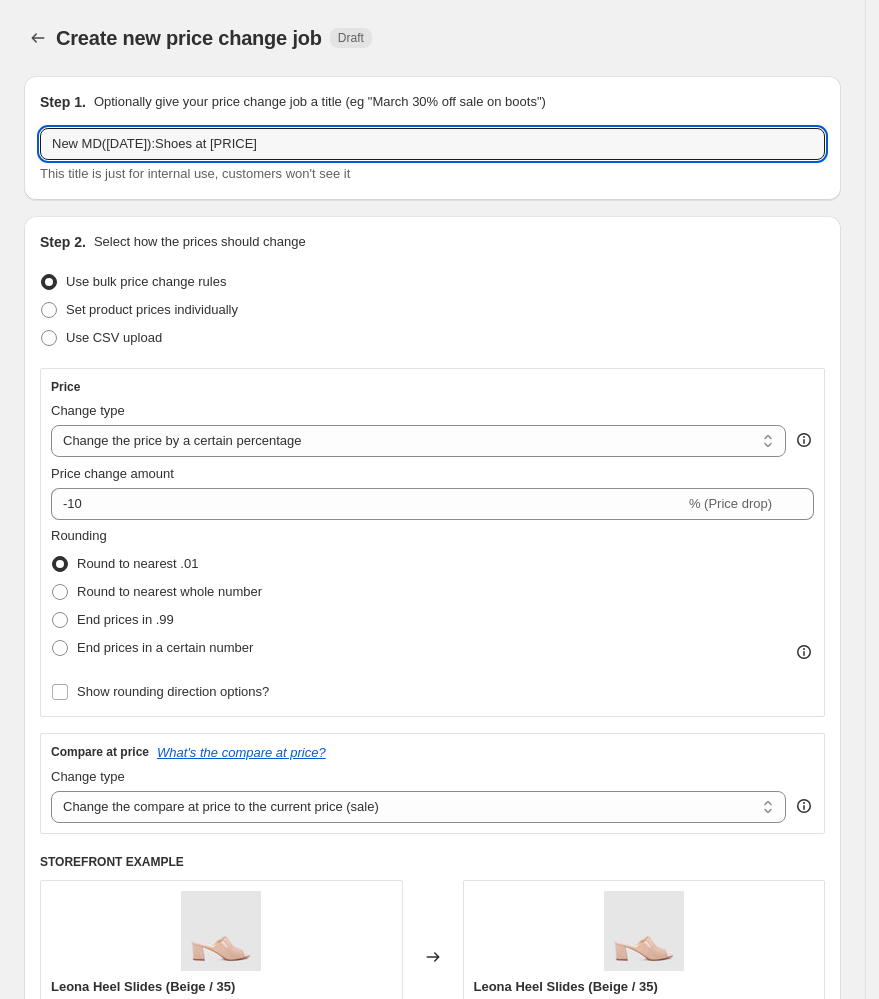 type on "New MD([DATE]):Shoes at [PRICE]" 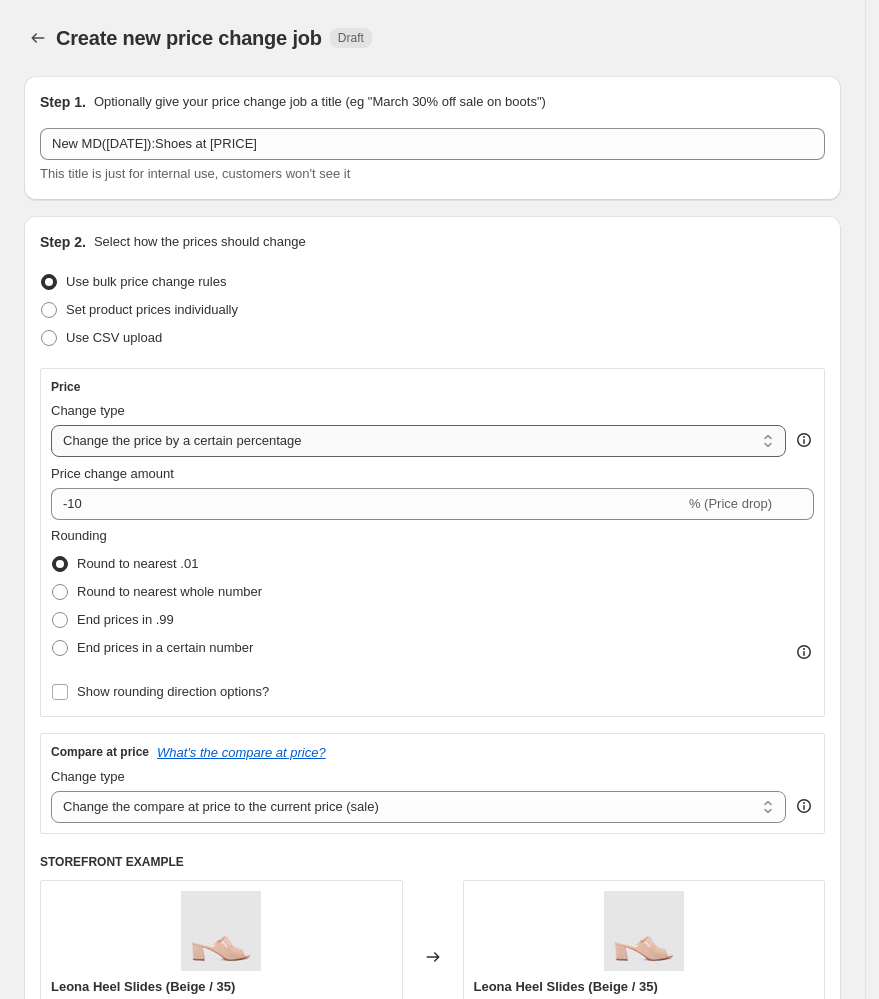 click on "Change the price to a certain amount Change the price by a certain amount Change the price by a certain percentage Change the price to the current compare at price (price before sale) Change the price by a certain amount relative to the compare at price Change the price by a certain percentage relative to the compare at price Don't change the price Change the price by a certain percentage relative to the cost per item Change price to certain cost margin" at bounding box center (418, 441) 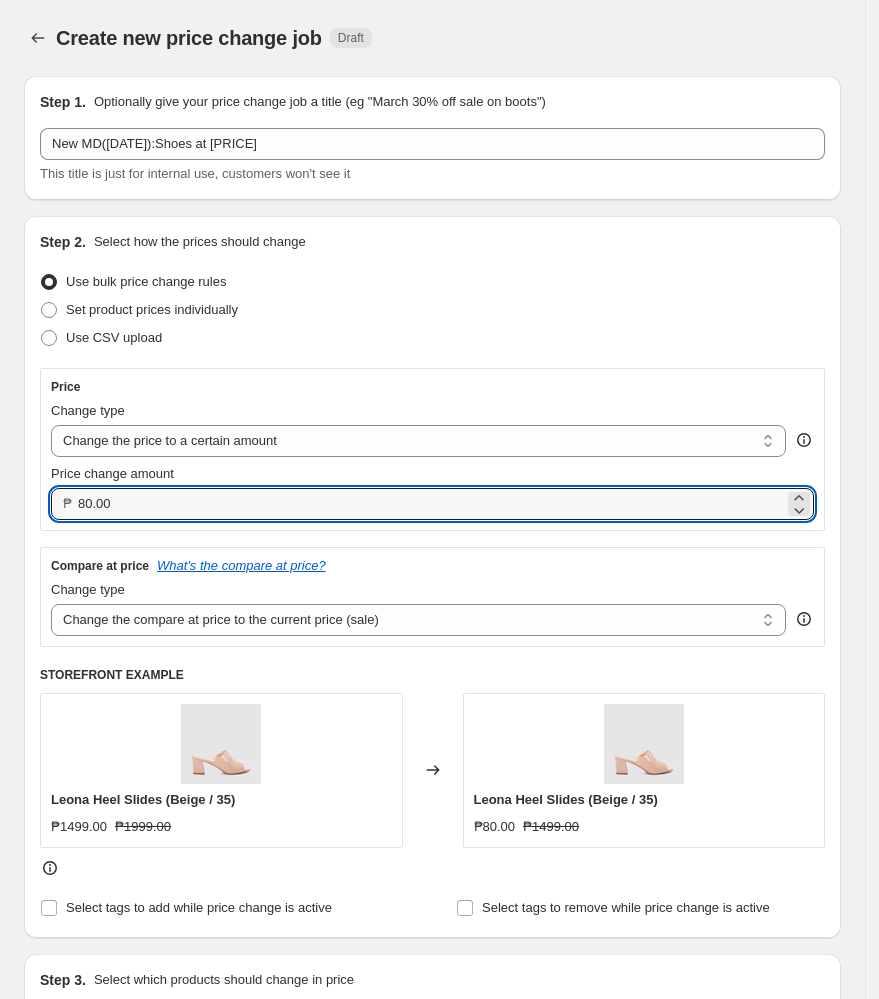 drag, startPoint x: 175, startPoint y: 503, endPoint x: -330, endPoint y: 519, distance: 505.2534 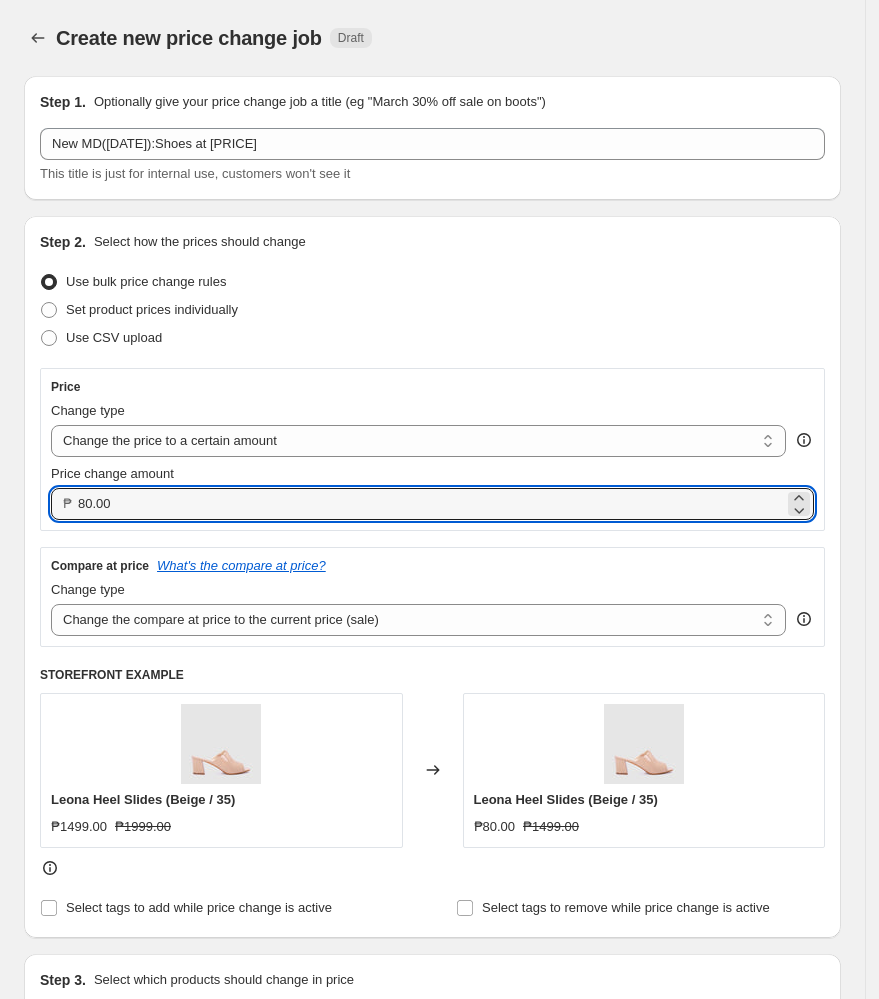 type on "1499.00" 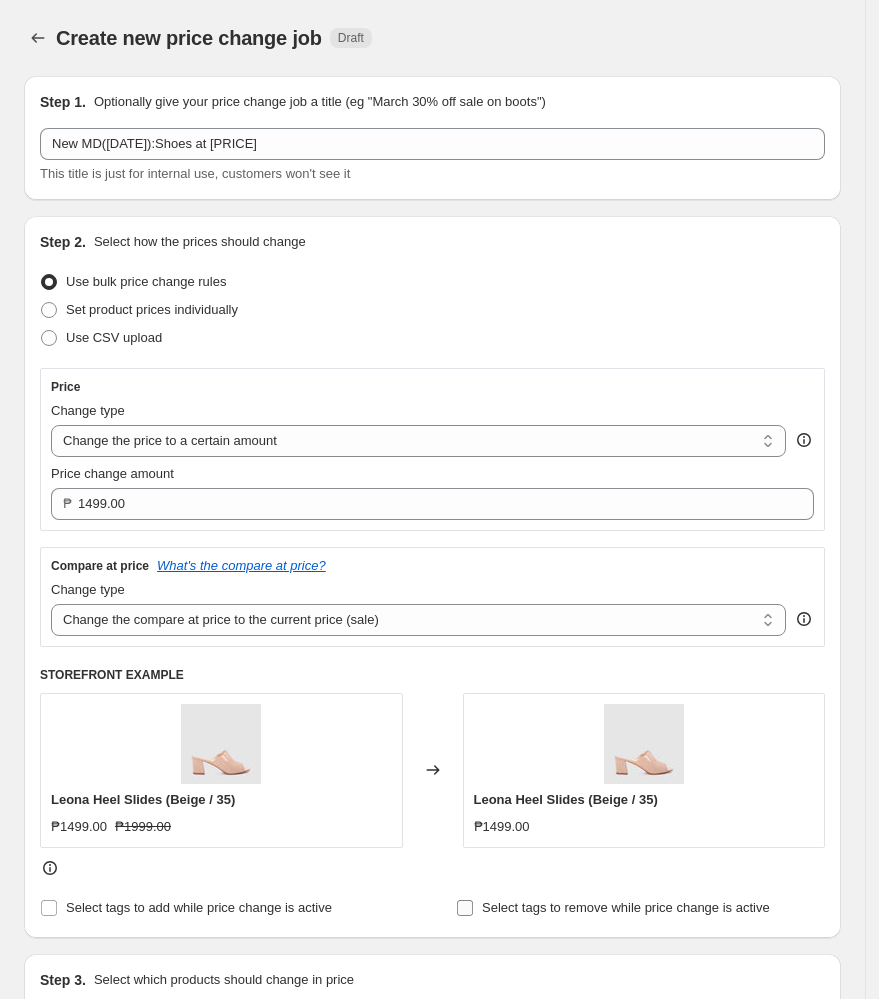 click on "Select tags to remove while price change is active" at bounding box center (465, 908) 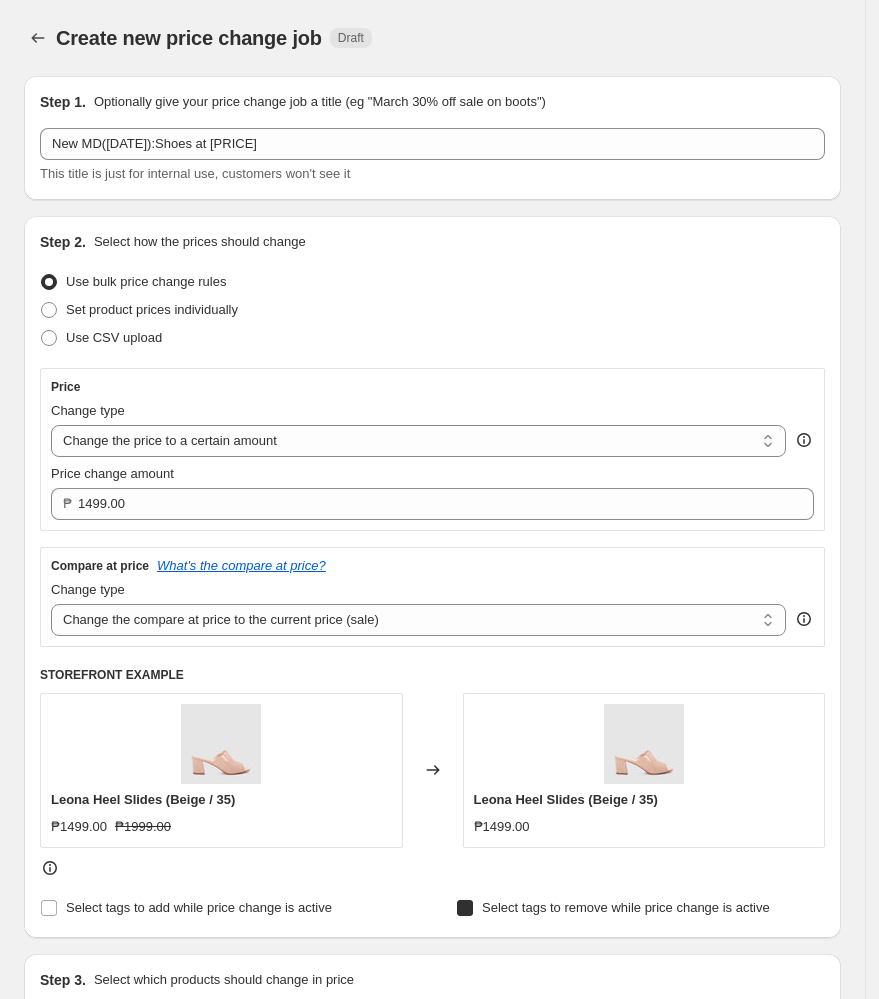 checkbox on "true" 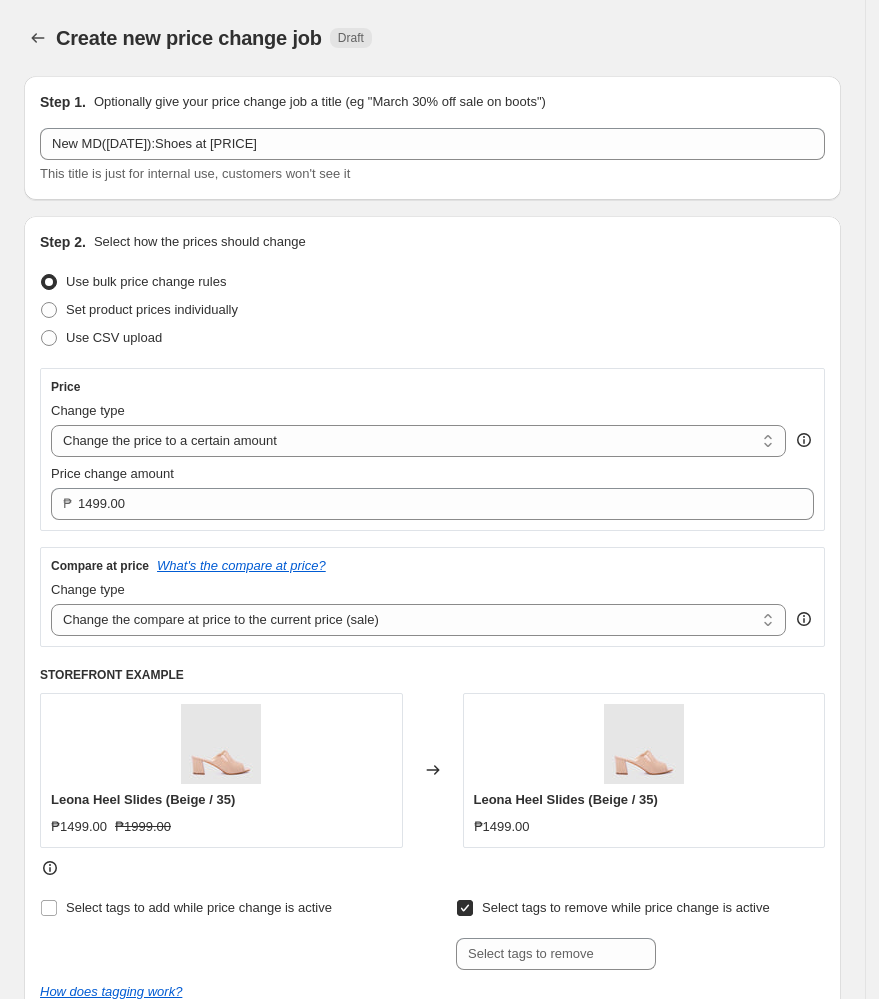 scroll, scrollTop: 666, scrollLeft: 0, axis: vertical 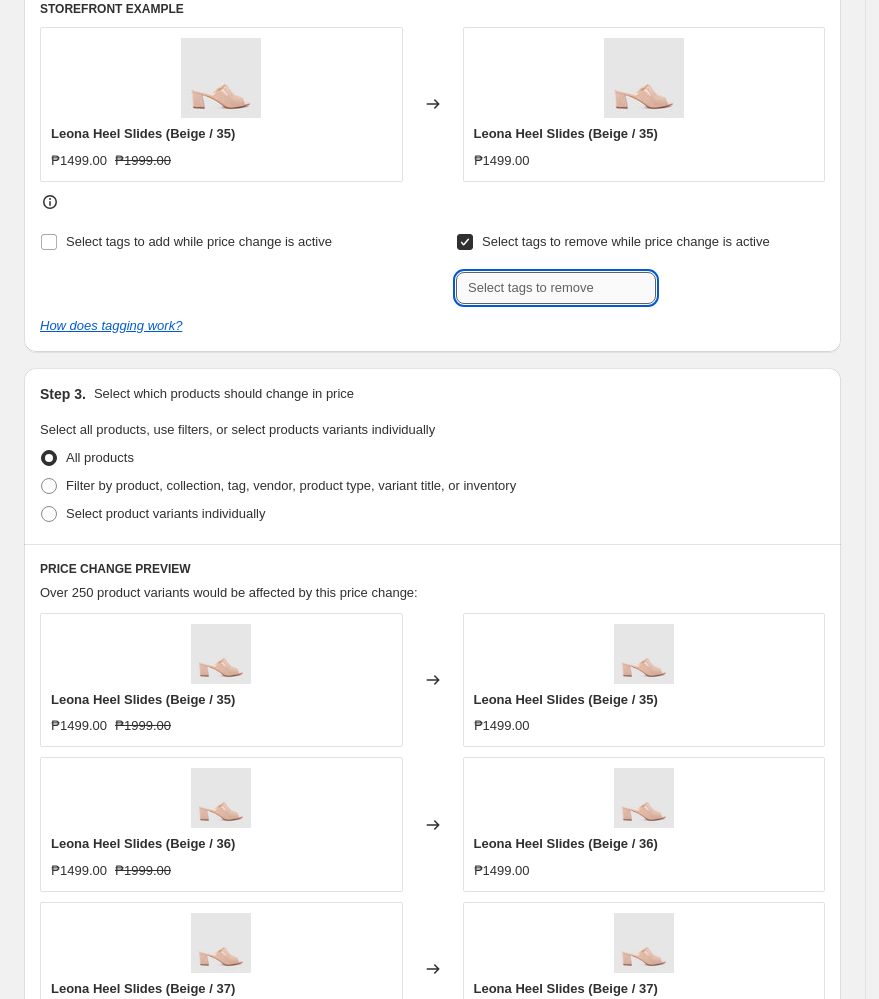 click at bounding box center [556, 288] 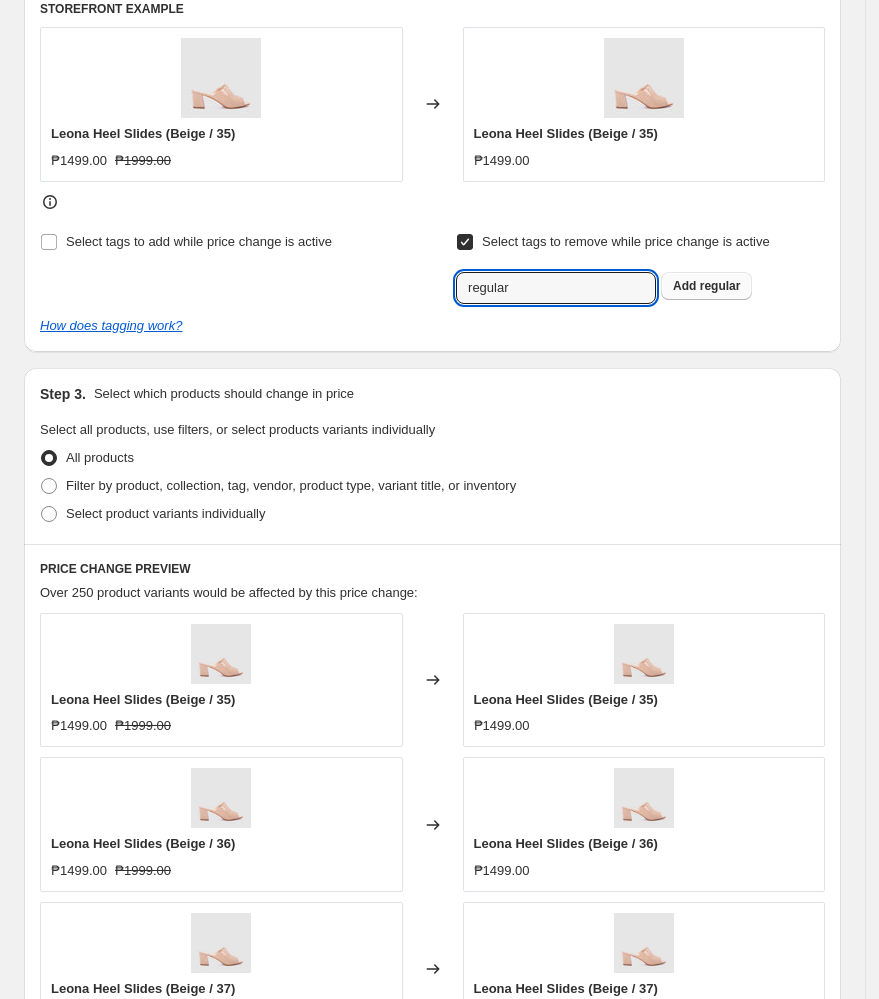 type on "regular" 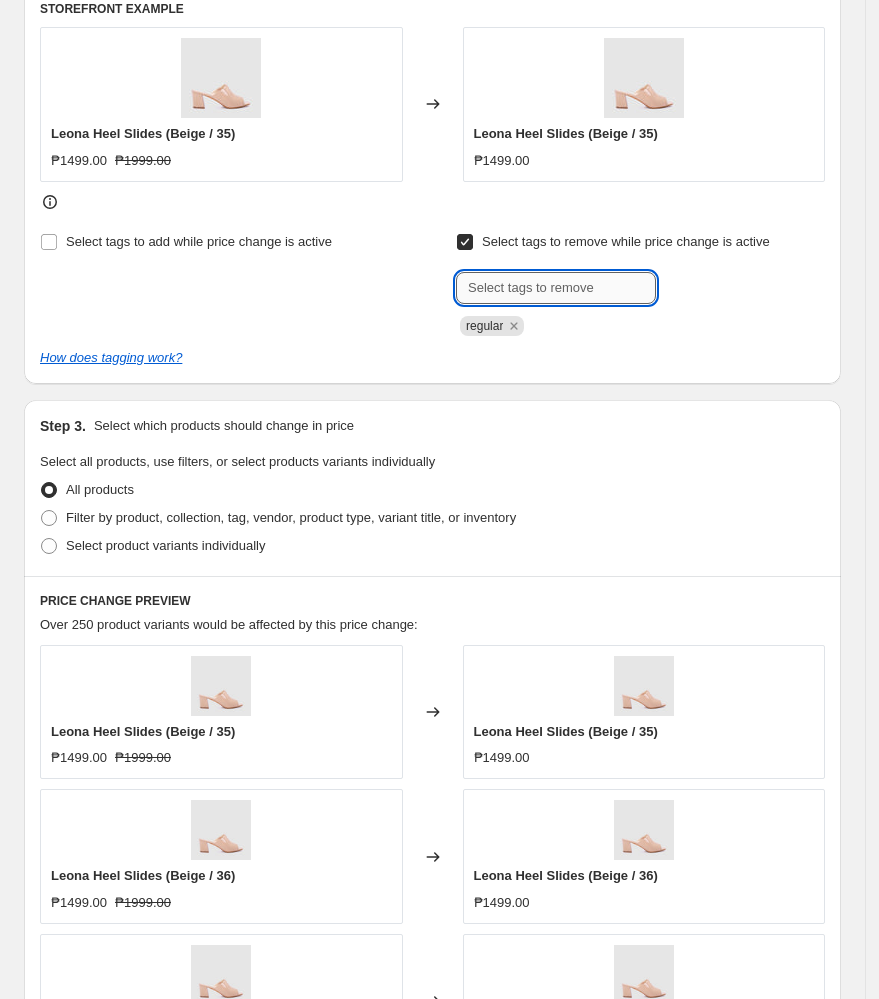 click at bounding box center (556, 288) 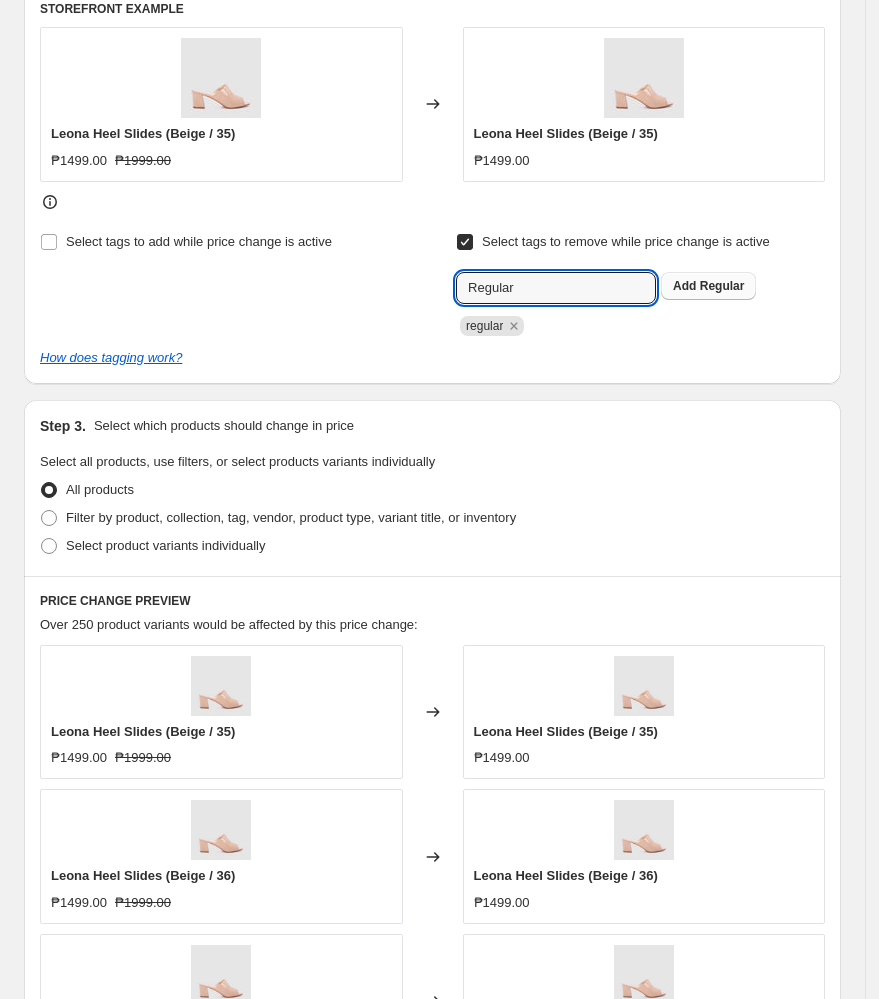 type on "Regular" 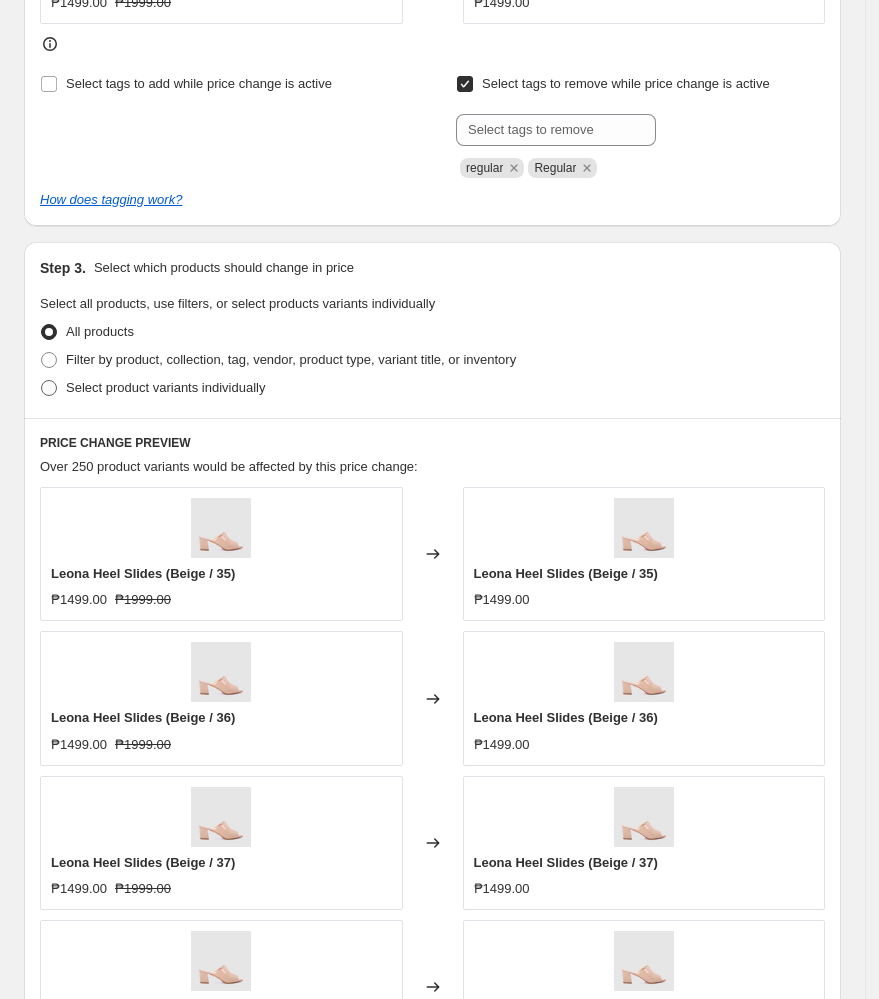 scroll, scrollTop: 933, scrollLeft: 0, axis: vertical 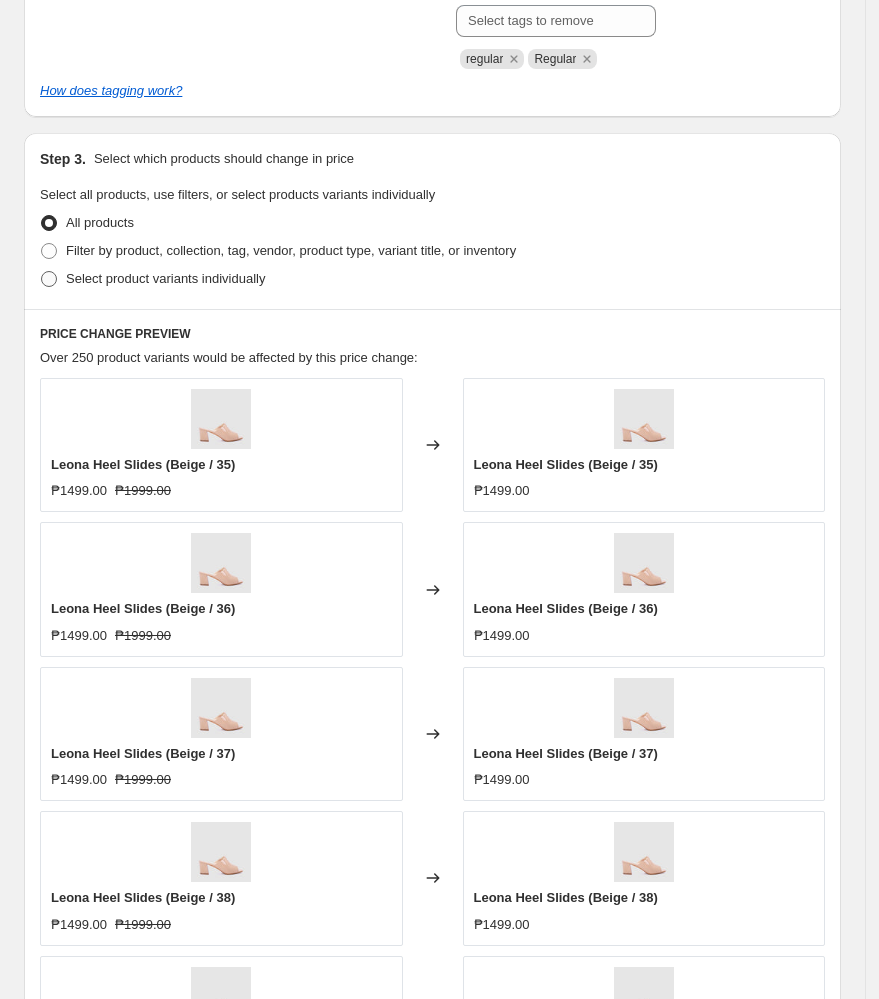 click on "Select product variants individually" at bounding box center (165, 278) 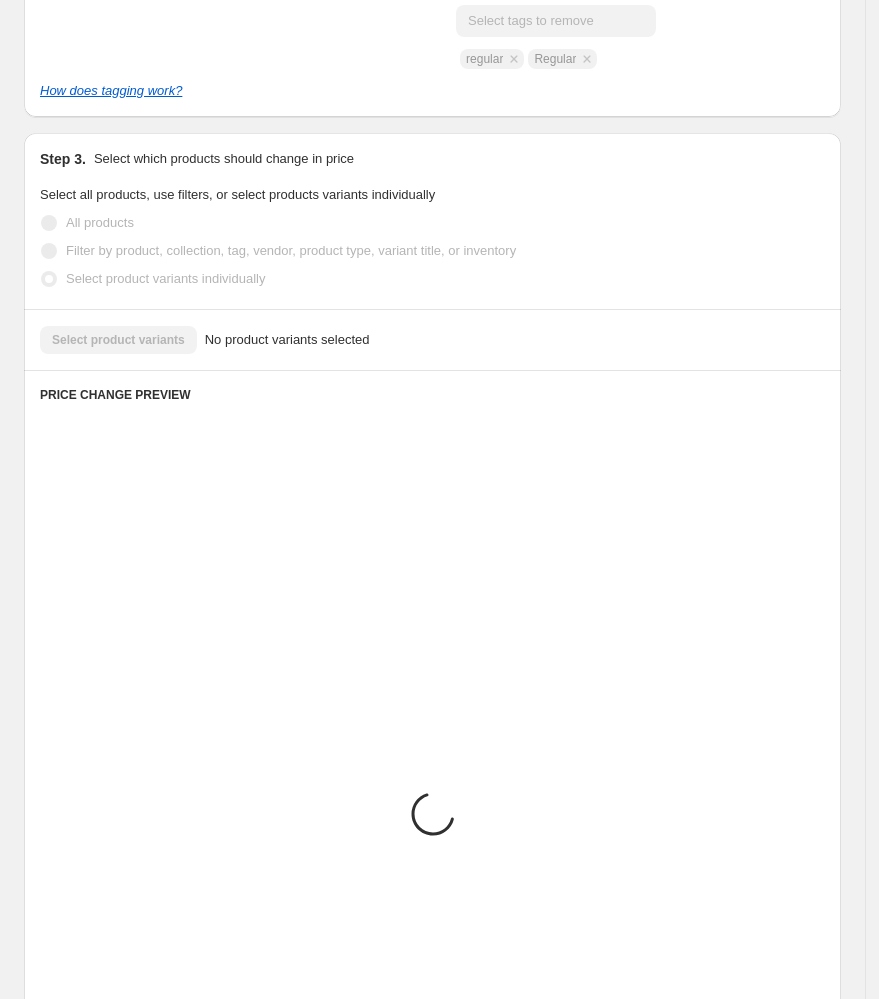 scroll, scrollTop: 730, scrollLeft: 0, axis: vertical 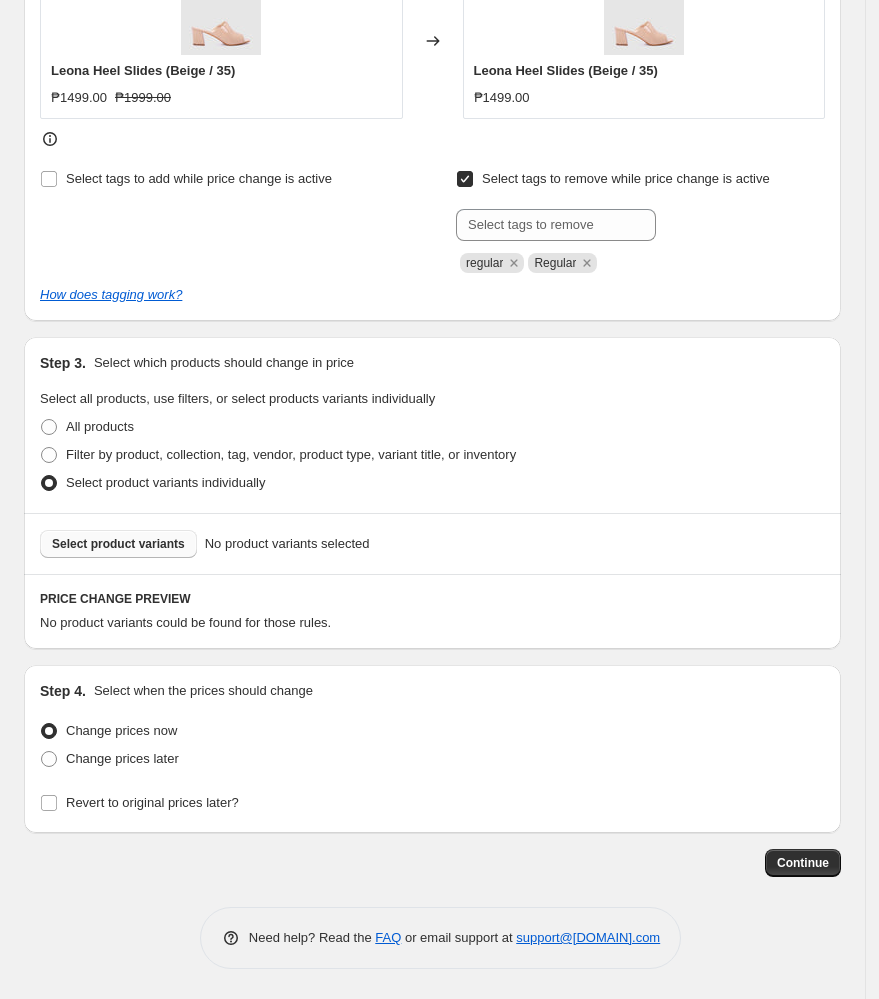 click on "Select product variants" at bounding box center [118, 544] 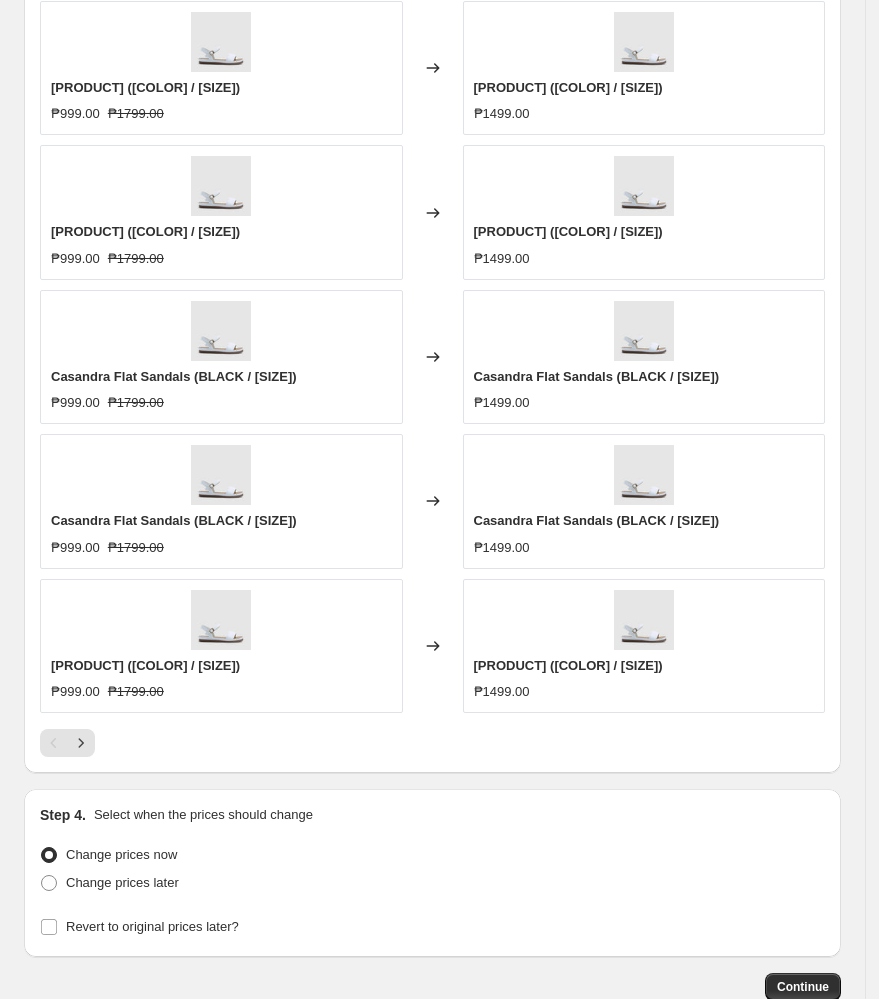 scroll, scrollTop: 1497, scrollLeft: 0, axis: vertical 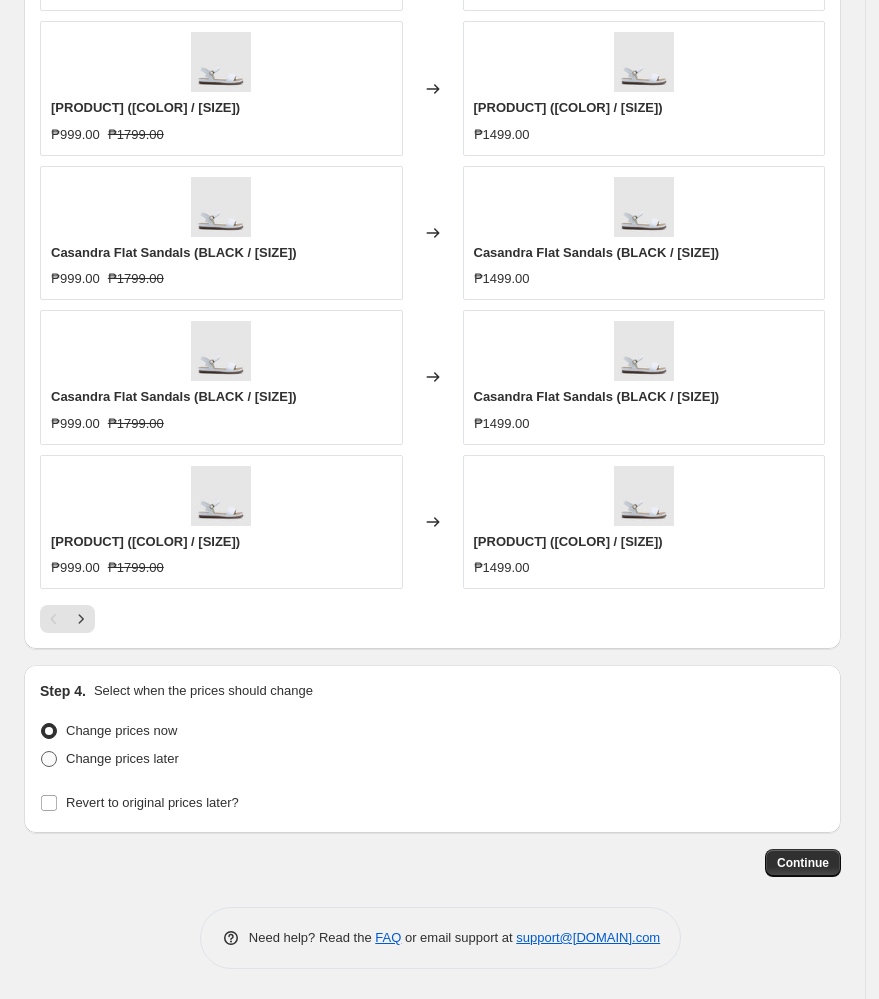click on "Change prices later" at bounding box center (122, 758) 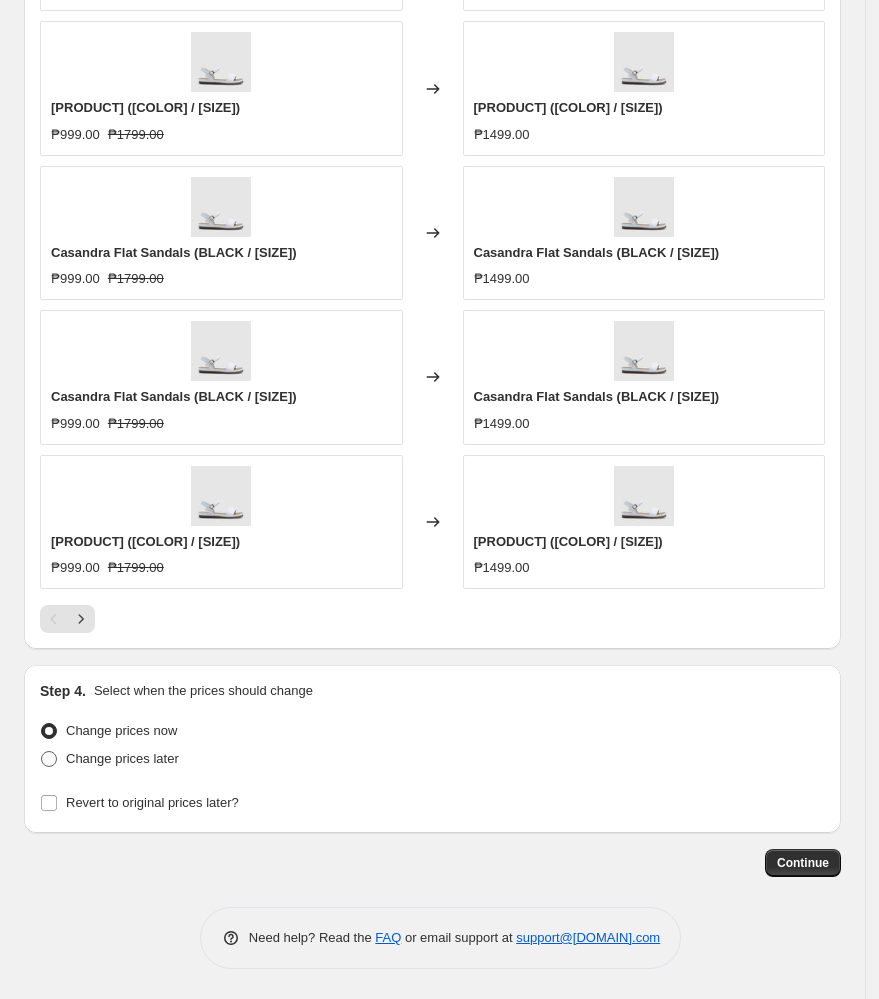 radio on "true" 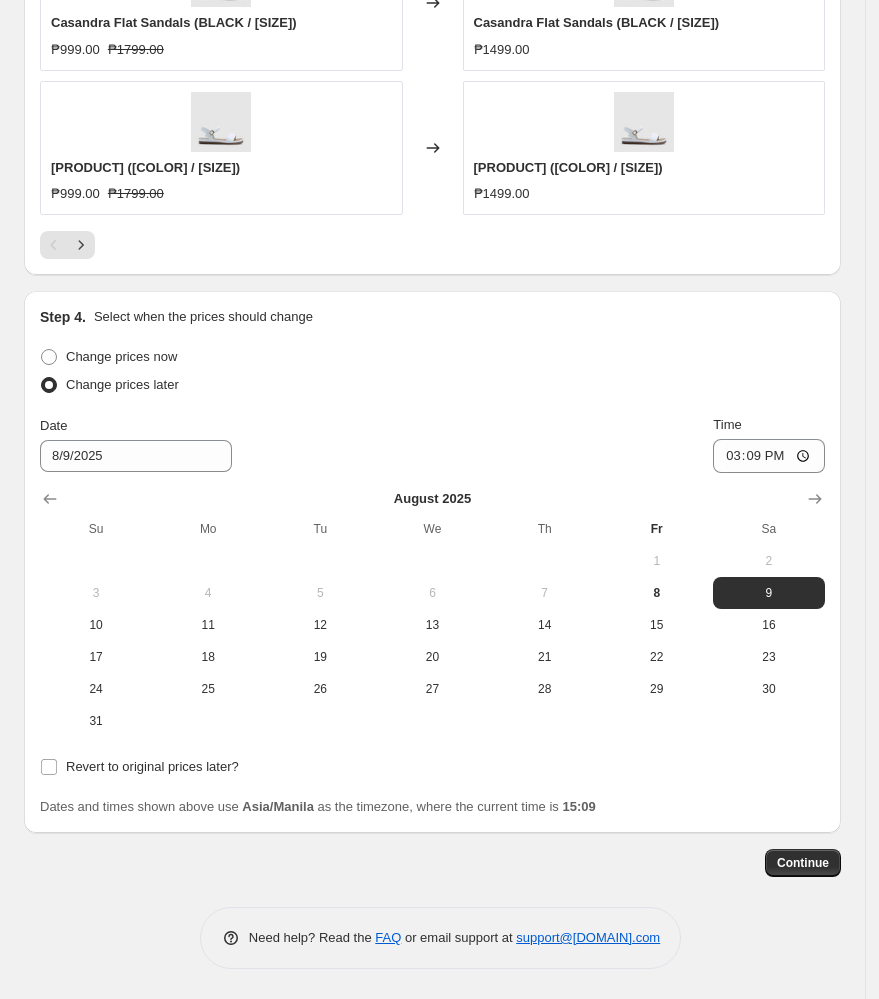 scroll, scrollTop: 1871, scrollLeft: 0, axis: vertical 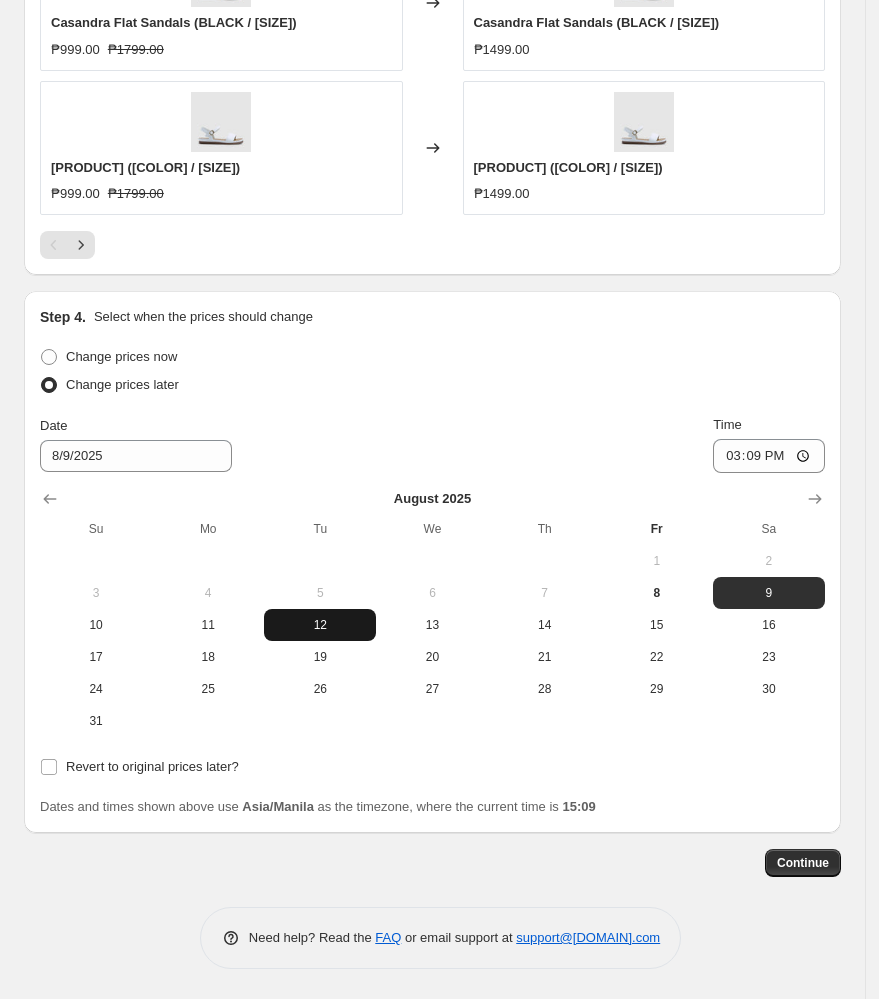 click on "12" at bounding box center (320, 625) 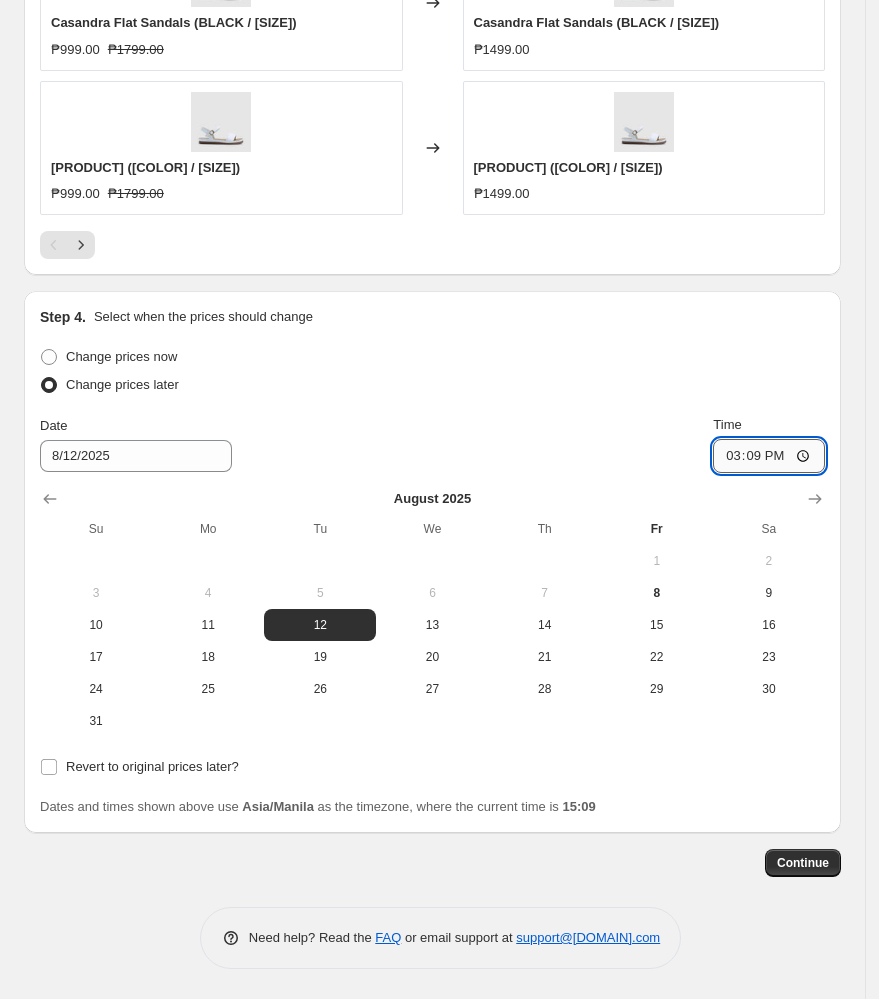 click on "15:09" at bounding box center (769, 456) 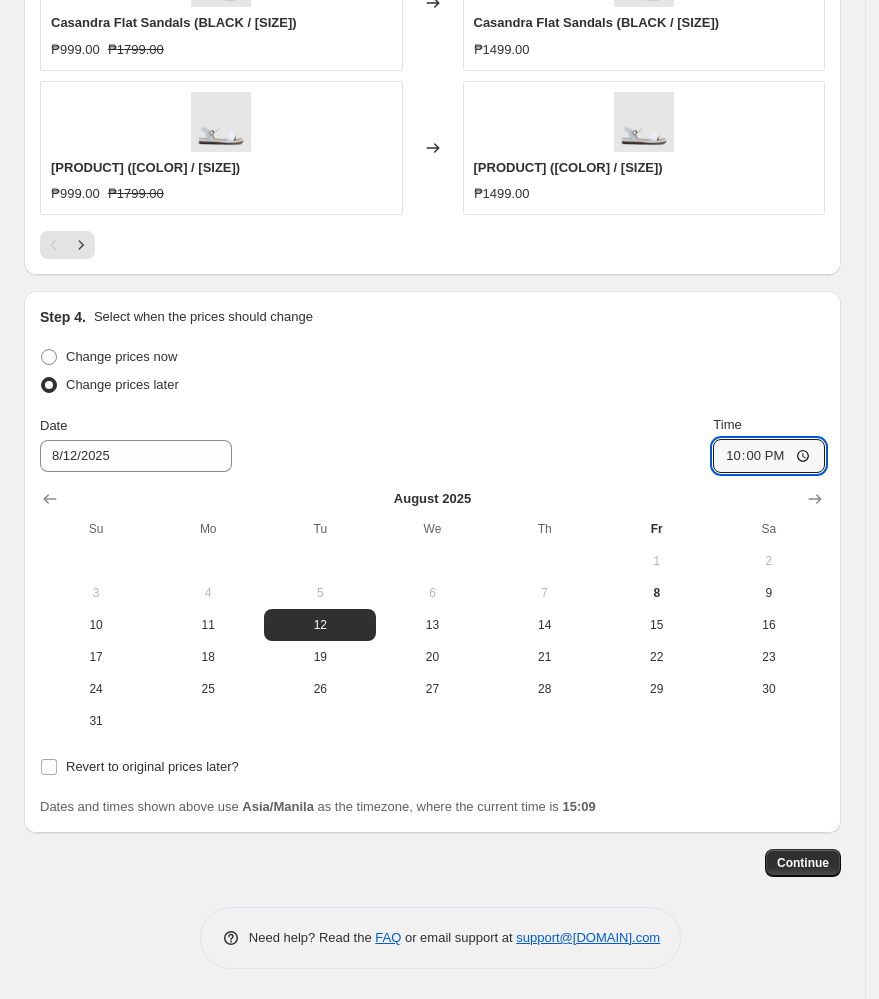 type on "10:00" 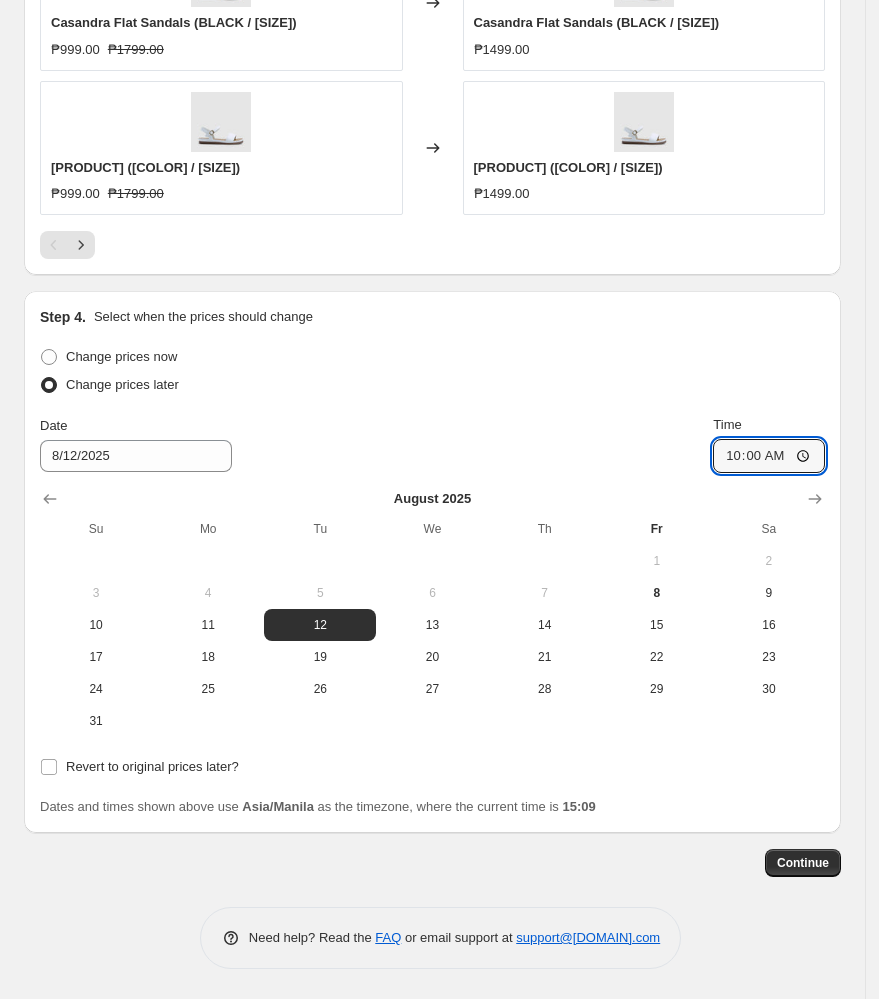 click on "Change prices later" at bounding box center (432, 385) 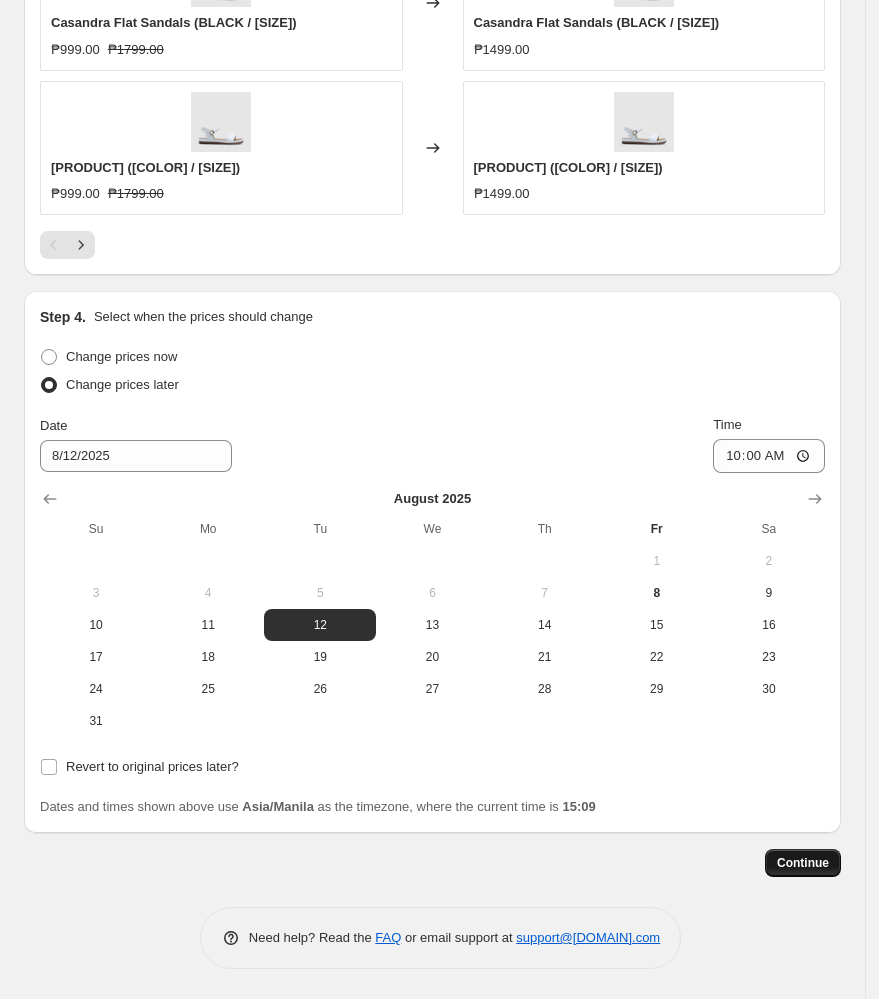 click on "Continue" at bounding box center [803, 863] 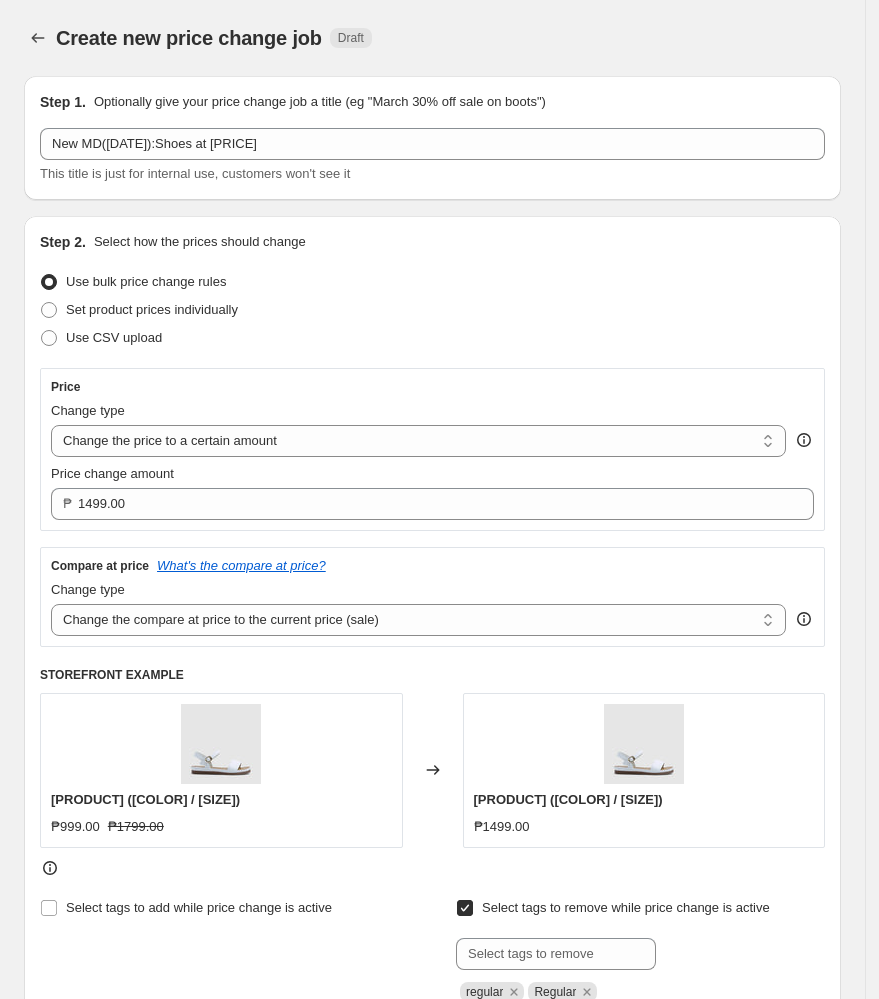 scroll, scrollTop: 1871, scrollLeft: 0, axis: vertical 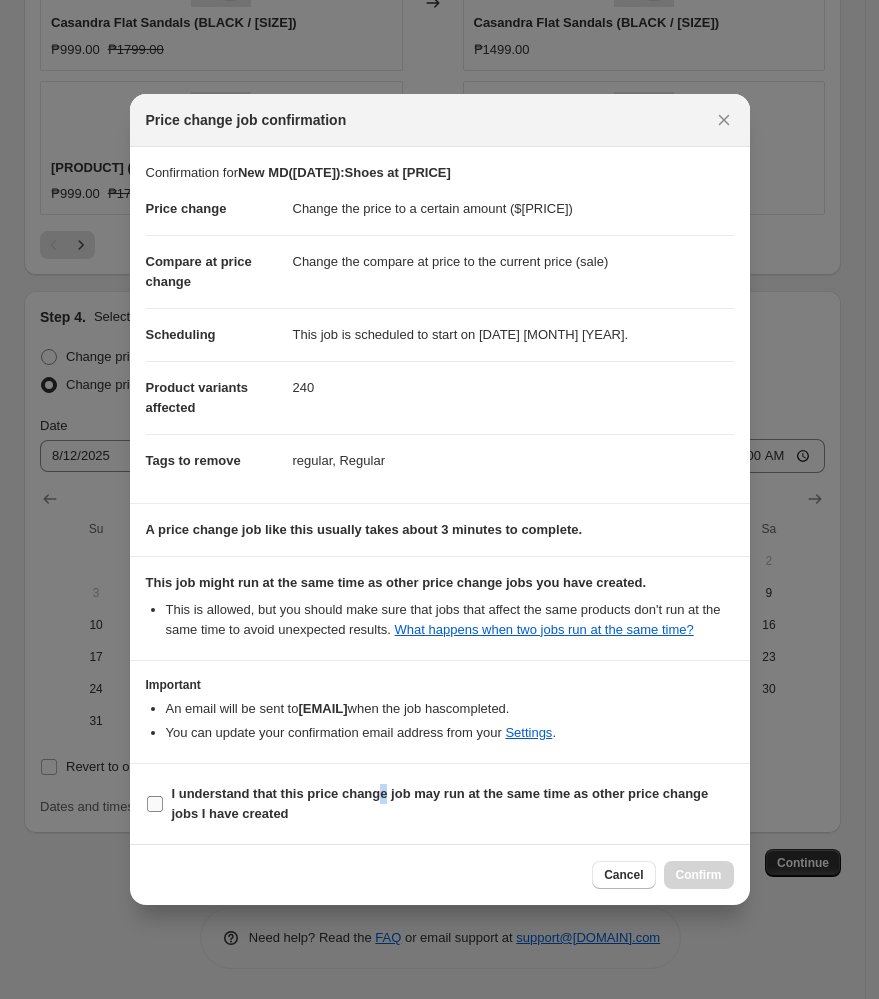 drag, startPoint x: 388, startPoint y: 813, endPoint x: 437, endPoint y: 825, distance: 50.447994 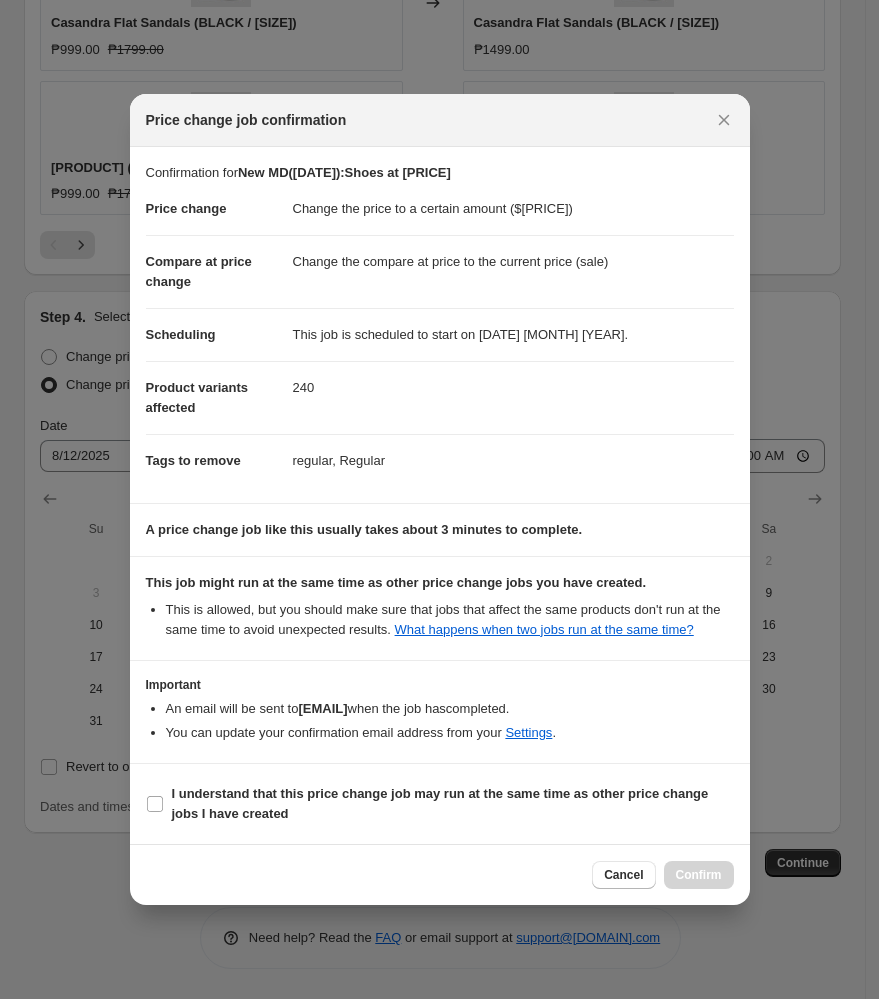 click on "Cancel Confirm" at bounding box center [440, 874] 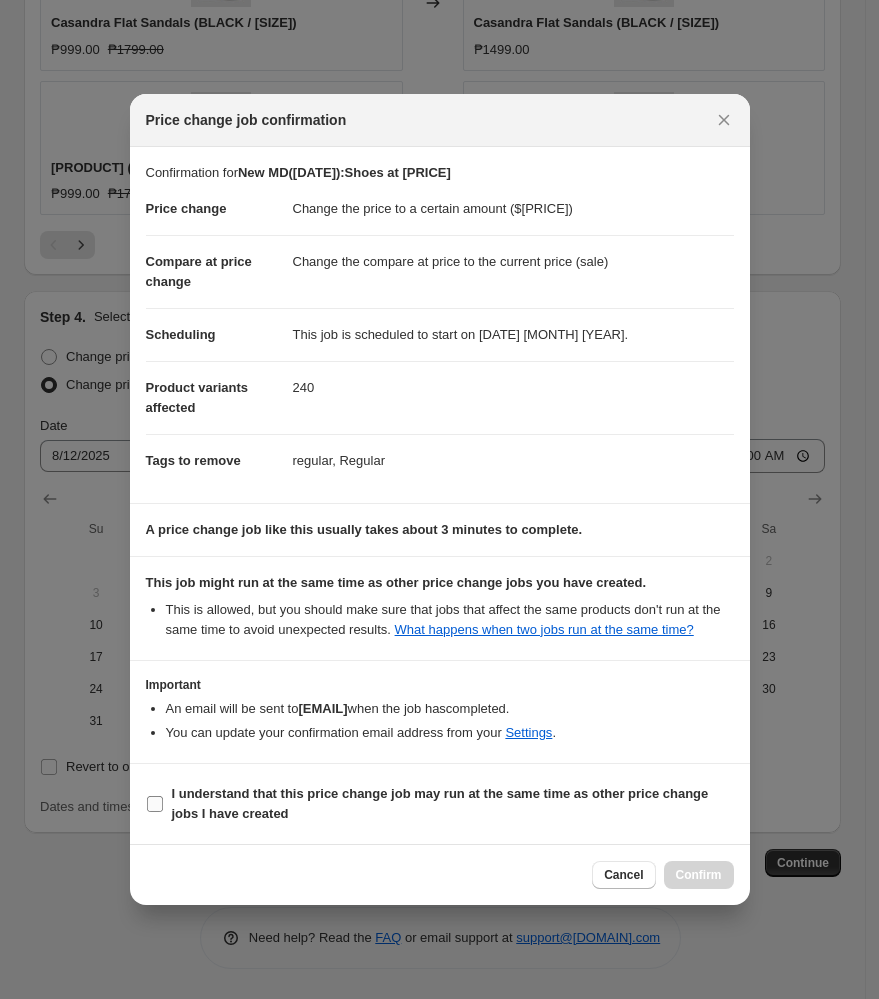 click on "I understand that this price change job may run at the same time as other price change jobs I have created" at bounding box center (440, 804) 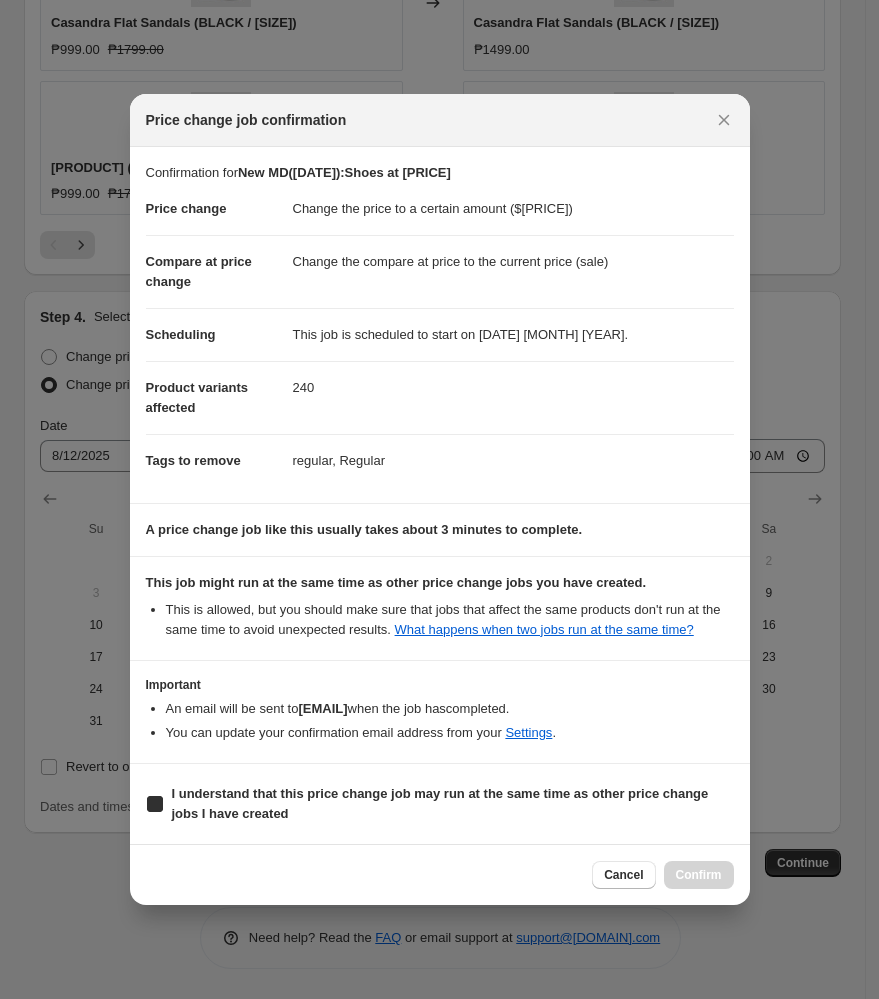 checkbox on "true" 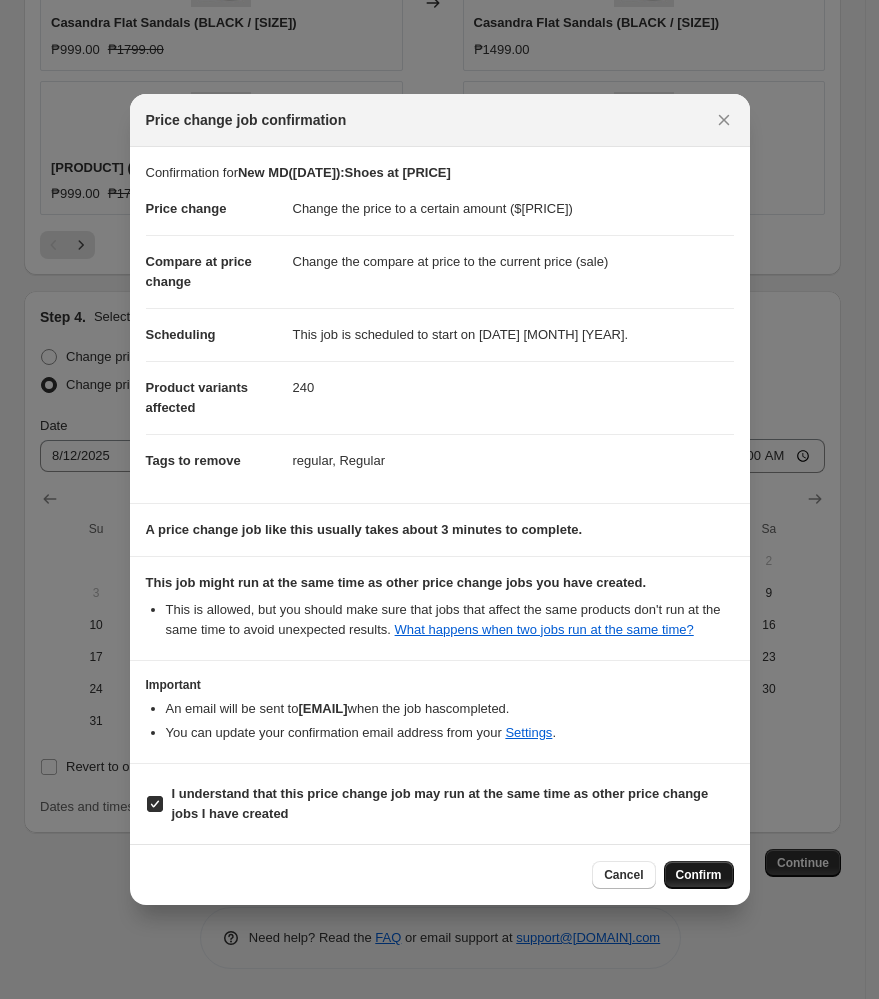 click on "Confirm" at bounding box center [699, 875] 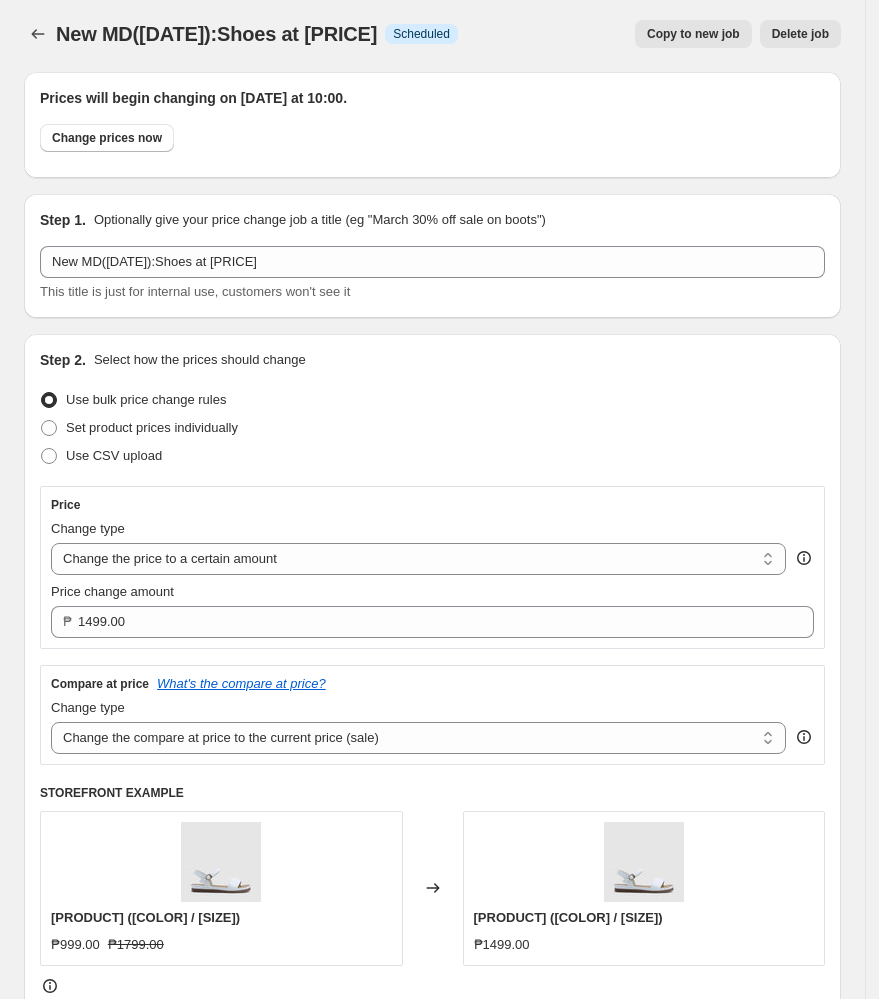 scroll, scrollTop: 0, scrollLeft: 0, axis: both 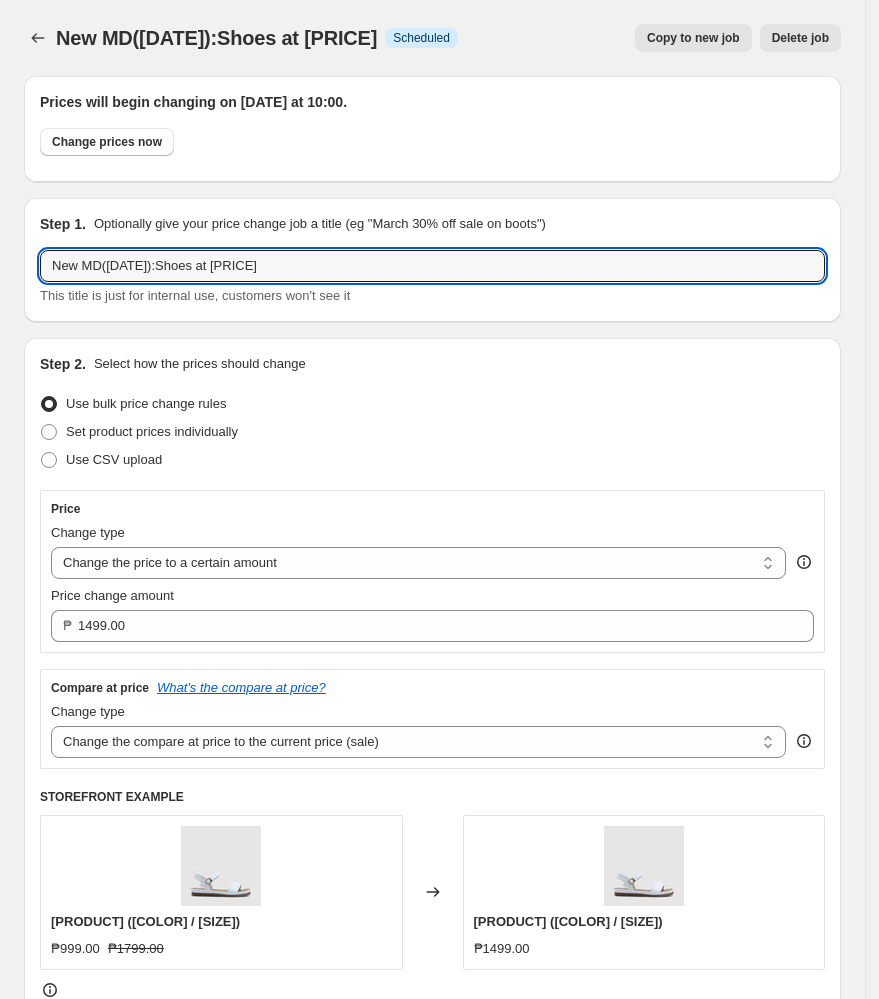 drag, startPoint x: 261, startPoint y: 274, endPoint x: 31, endPoint y: 280, distance: 230.07825 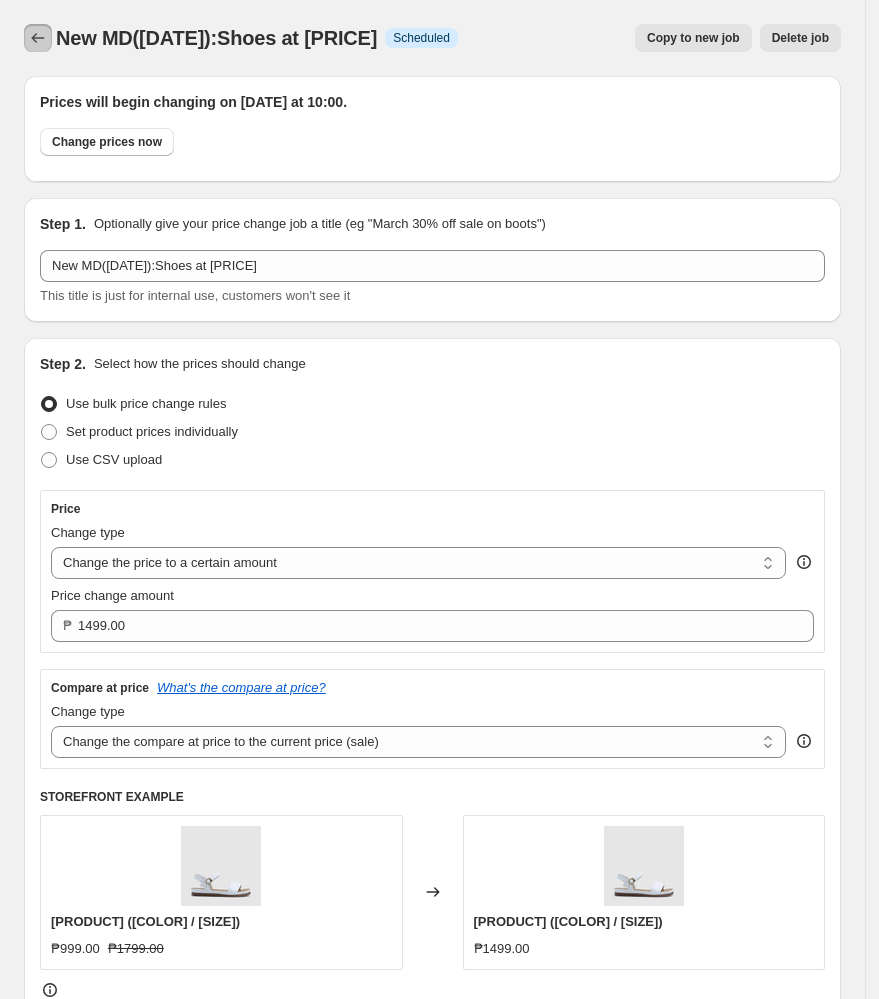 click 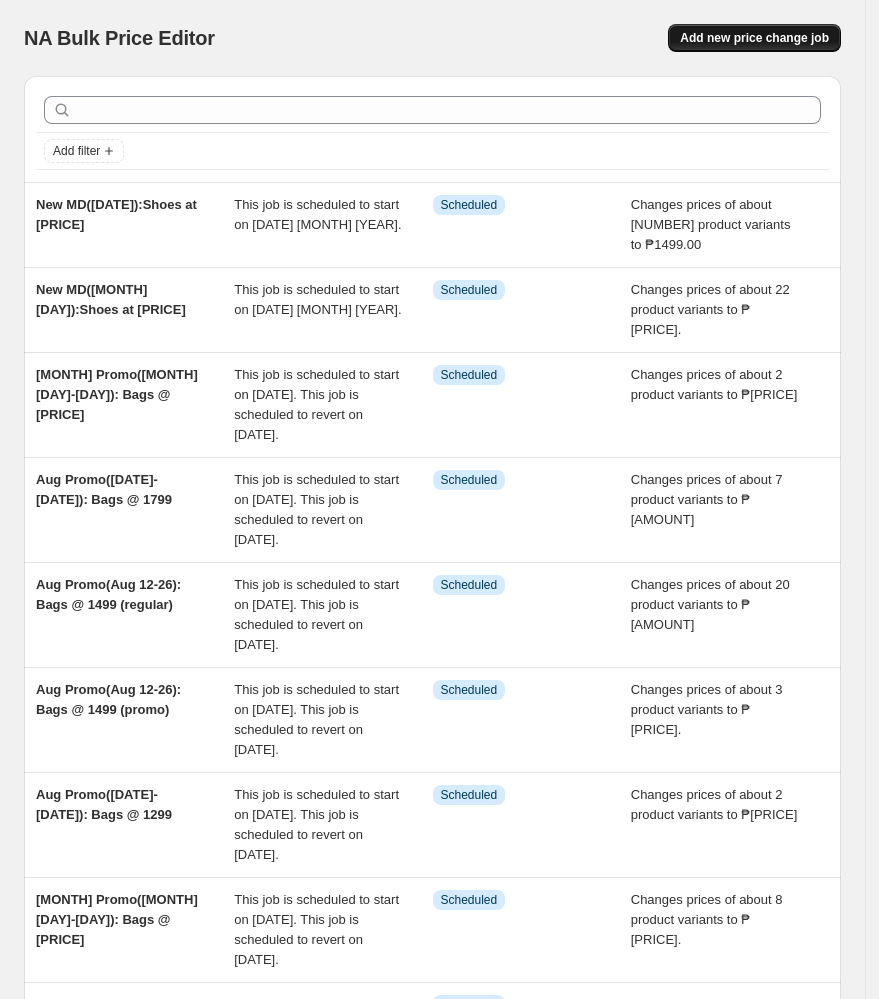 click on "Add new price change job" at bounding box center [754, 38] 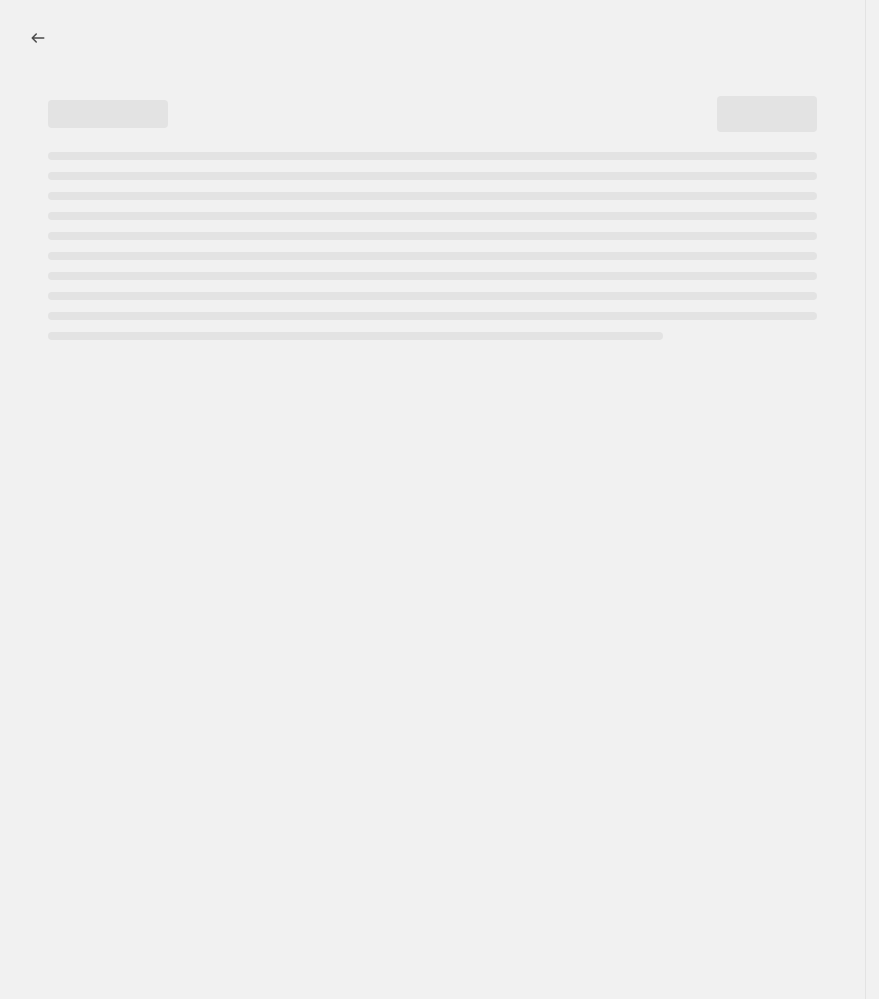 select on "percentage" 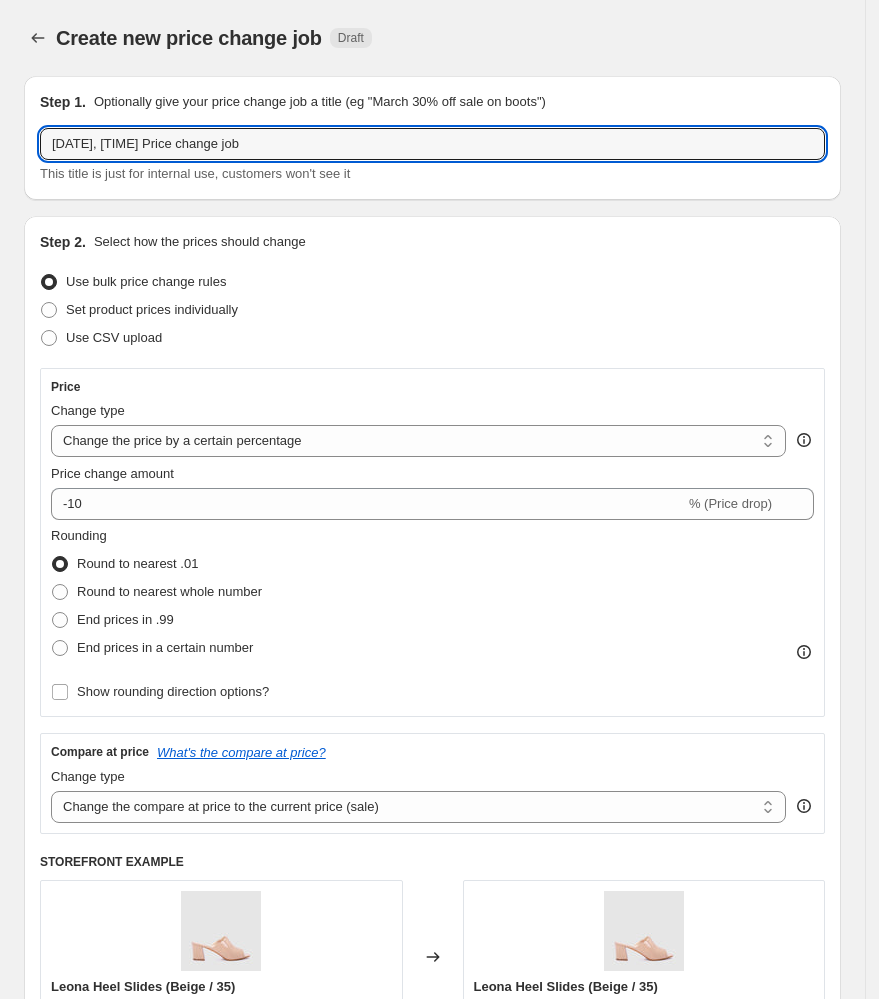 drag, startPoint x: 315, startPoint y: 129, endPoint x: -192, endPoint y: 150, distance: 507.43472 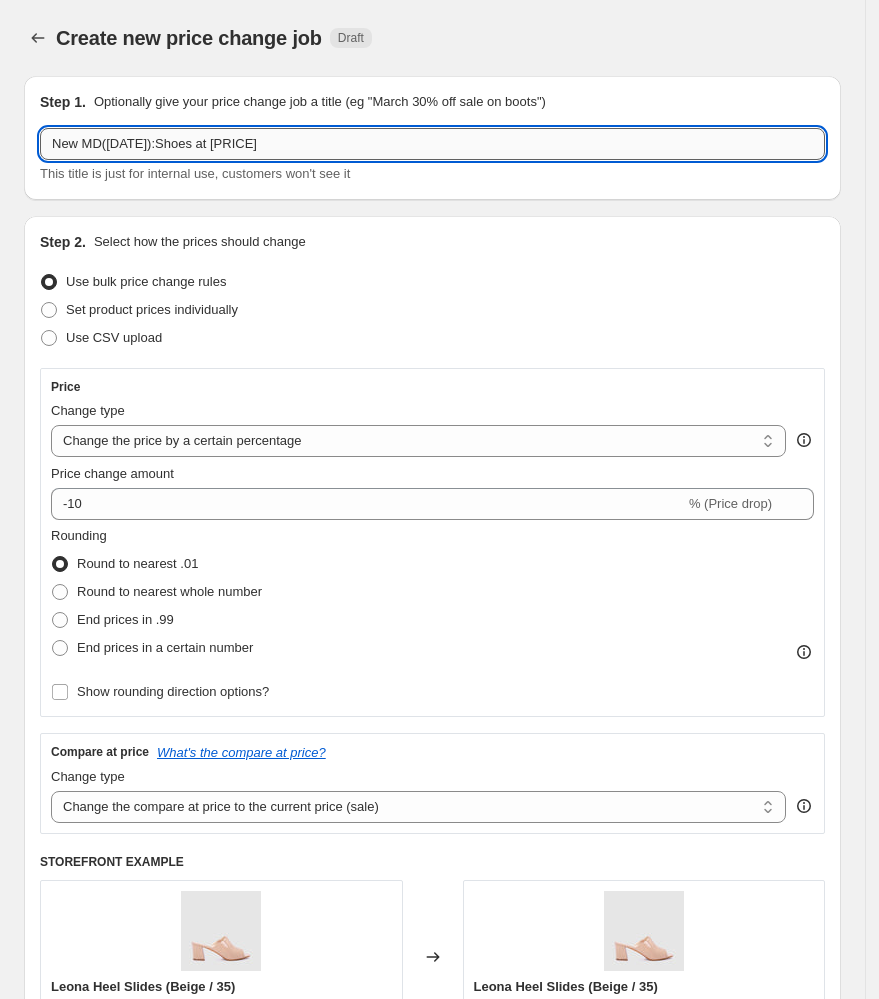 click on "New MD([DATE]):Shoes at [PRICE]" at bounding box center [432, 144] 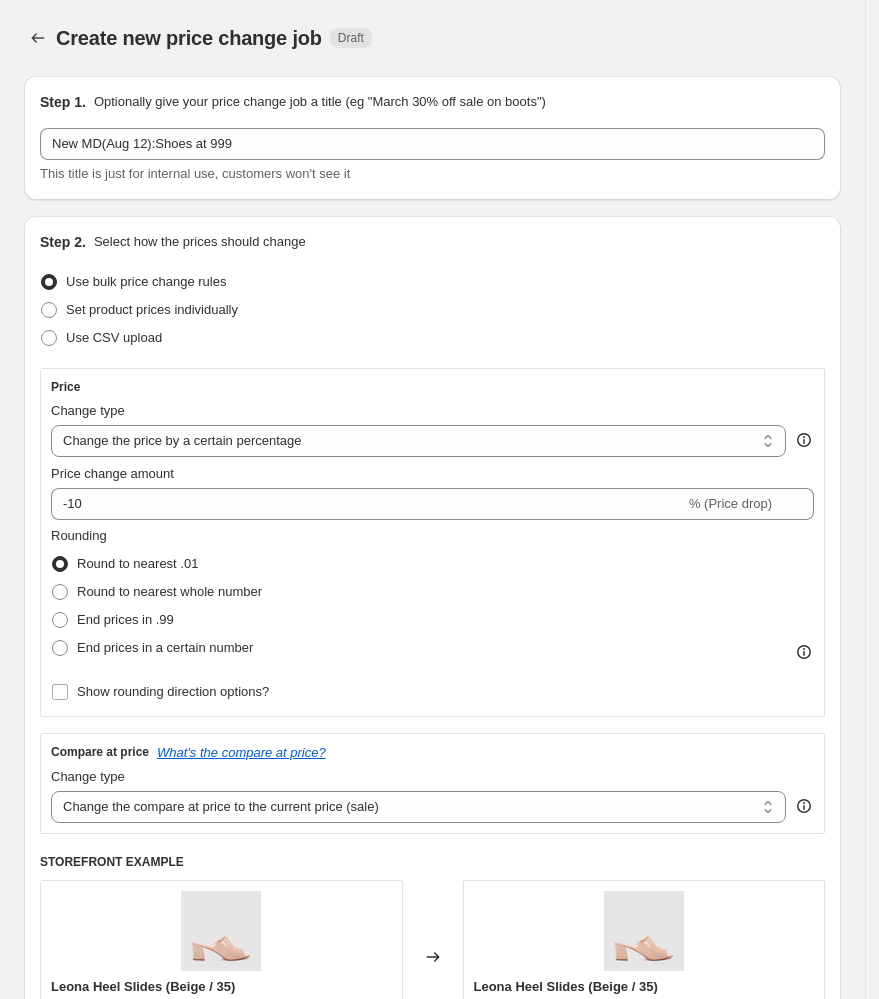drag, startPoint x: 442, startPoint y: 246, endPoint x: 442, endPoint y: 227, distance: 19 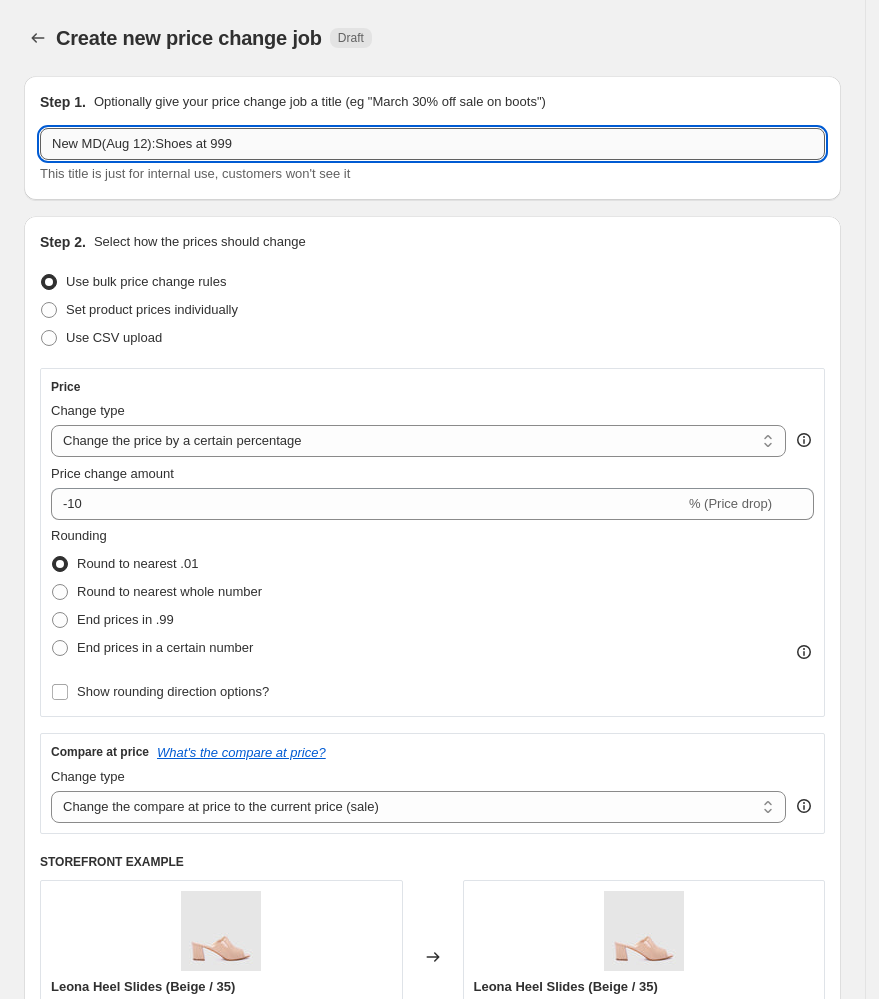 click on "New MD(Aug 12):Shoes at 999" at bounding box center (432, 144) 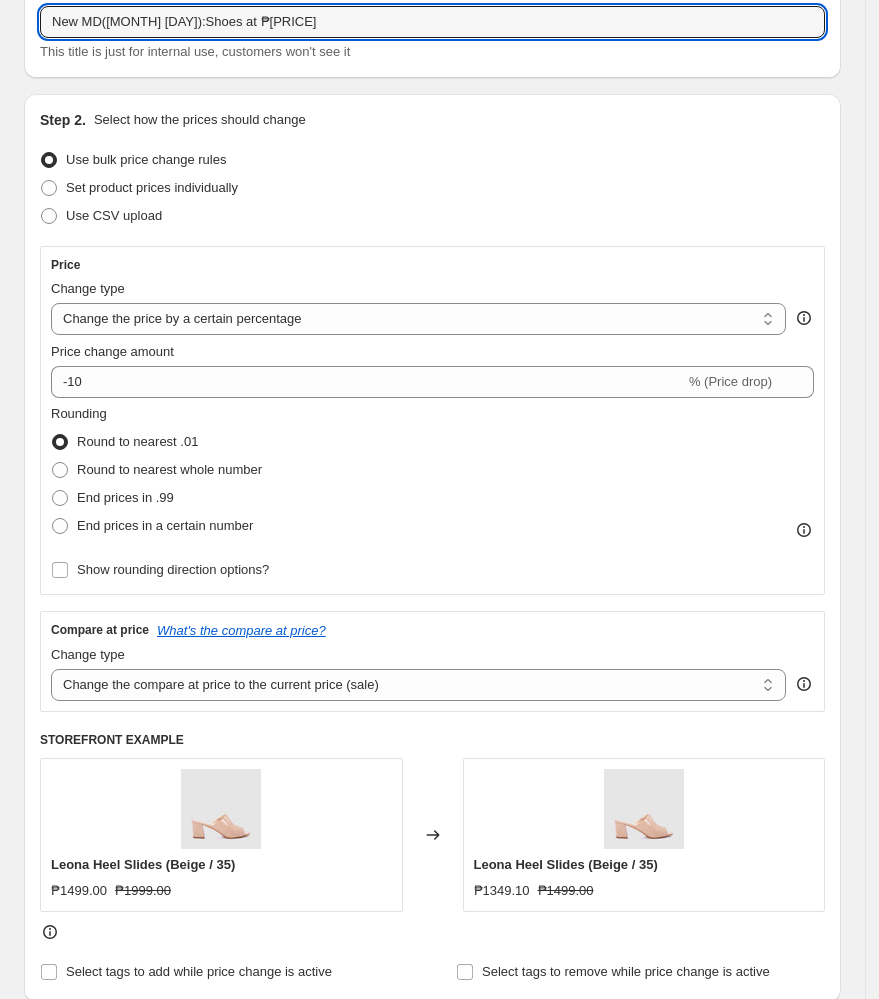 scroll, scrollTop: 266, scrollLeft: 0, axis: vertical 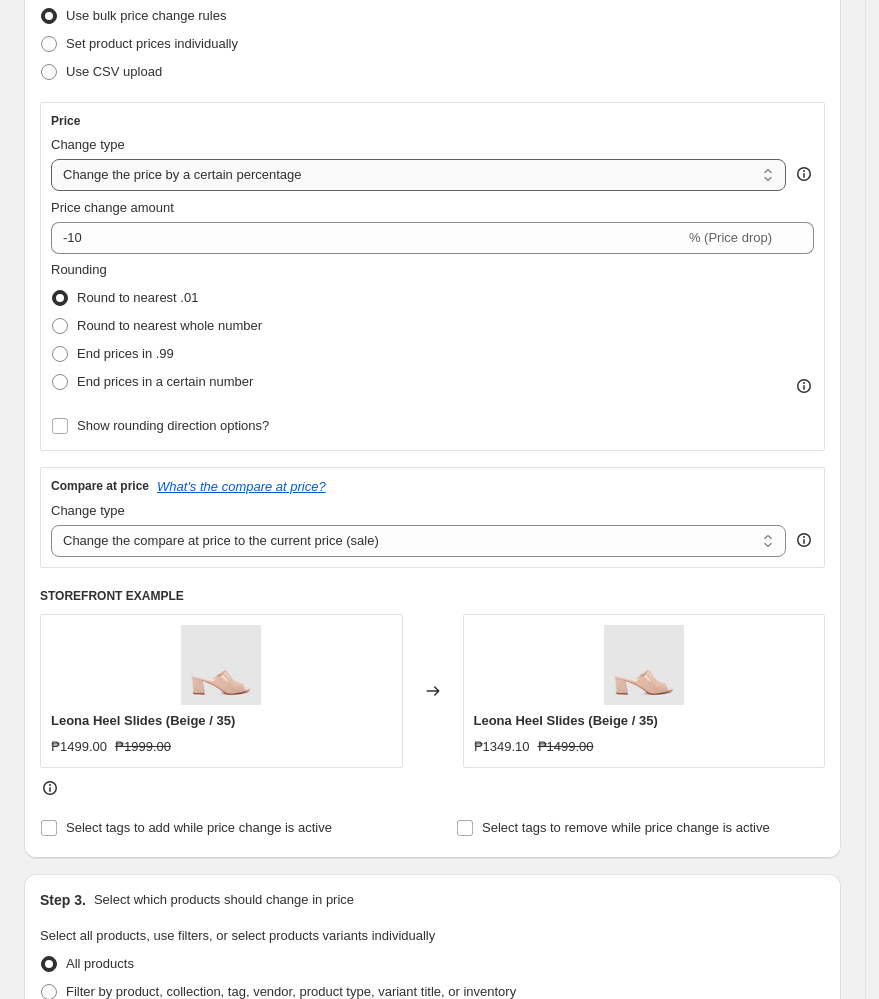 type on "New MD([MONTH] [DAY]):Shoes at ₱[PRICE]" 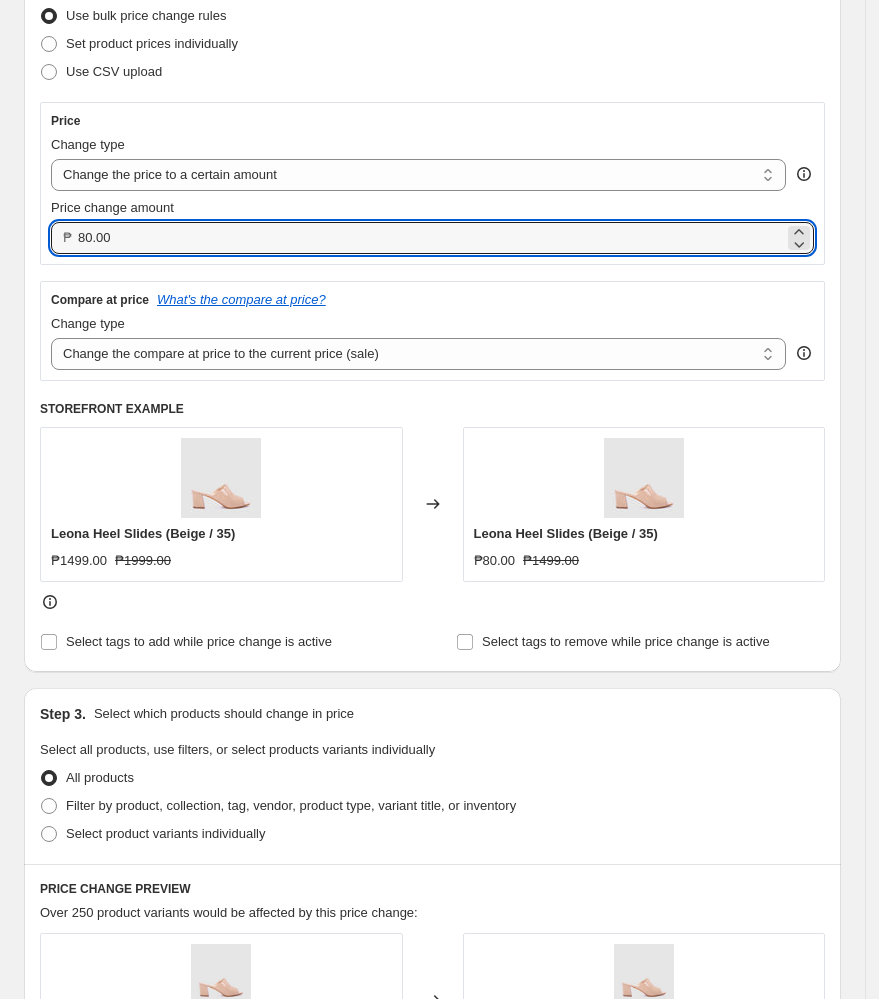 drag, startPoint x: 265, startPoint y: 242, endPoint x: -448, endPoint y: 287, distance: 714.41864 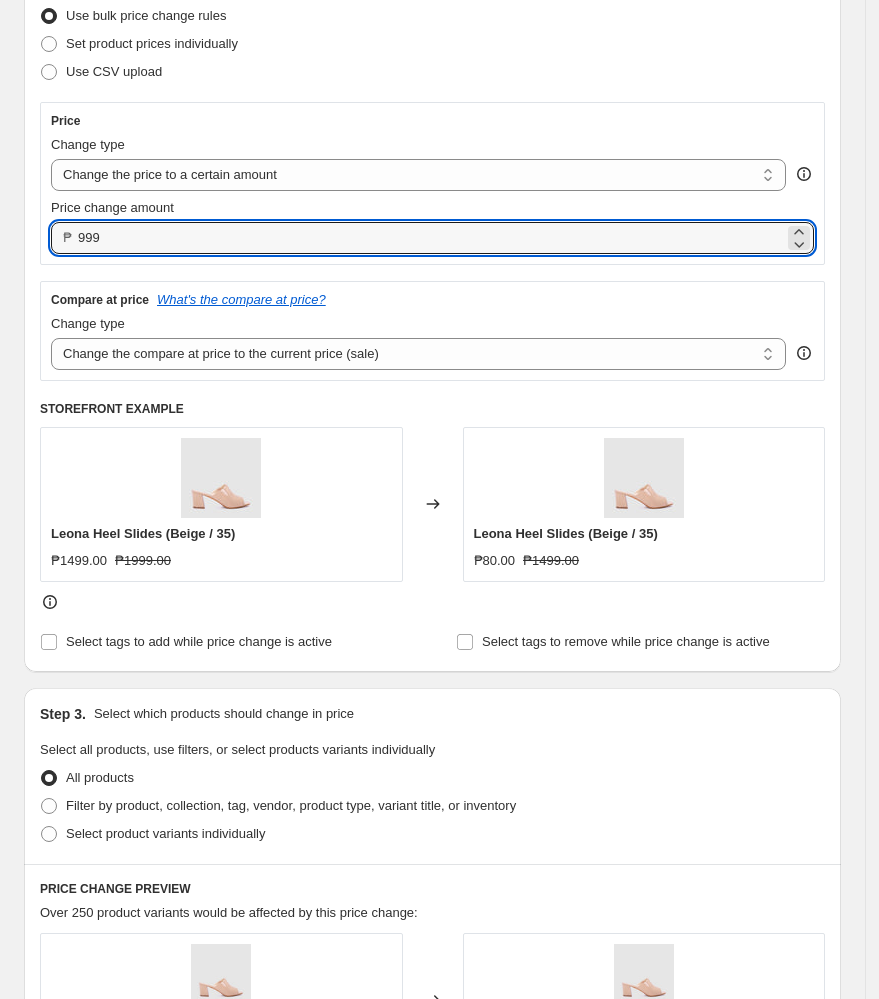 type on "999.00" 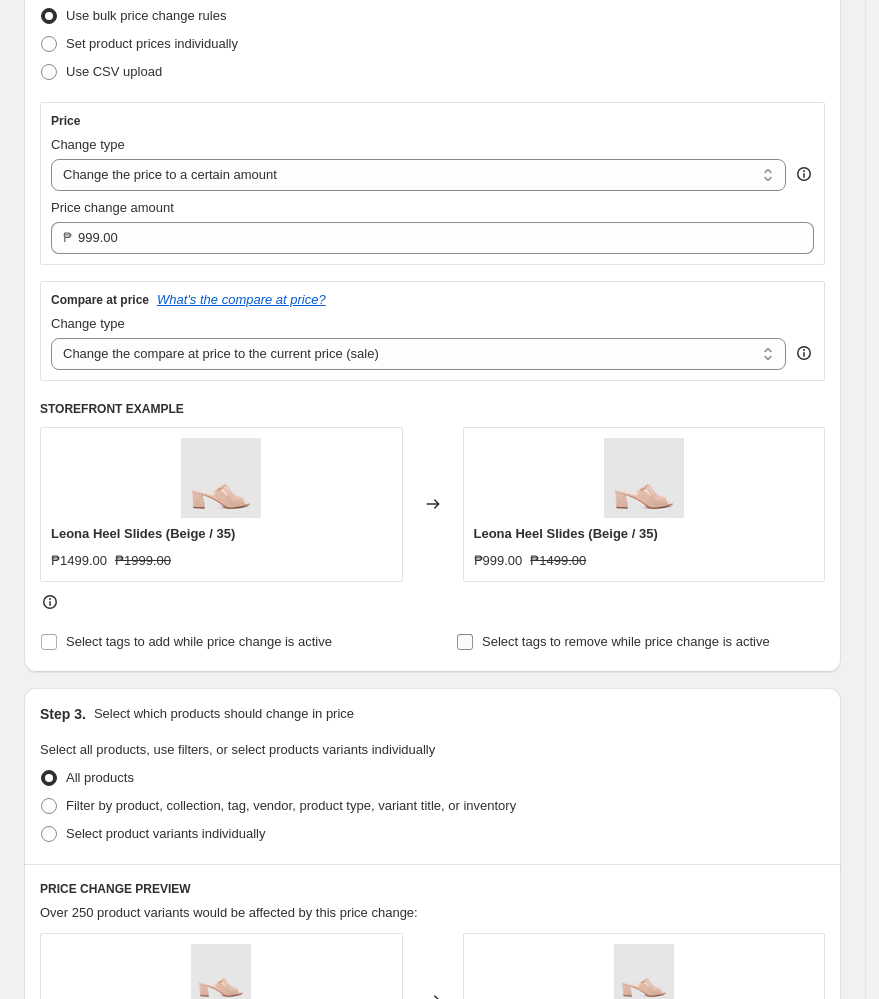 click on "Select tags to remove while price change is active" at bounding box center (465, 642) 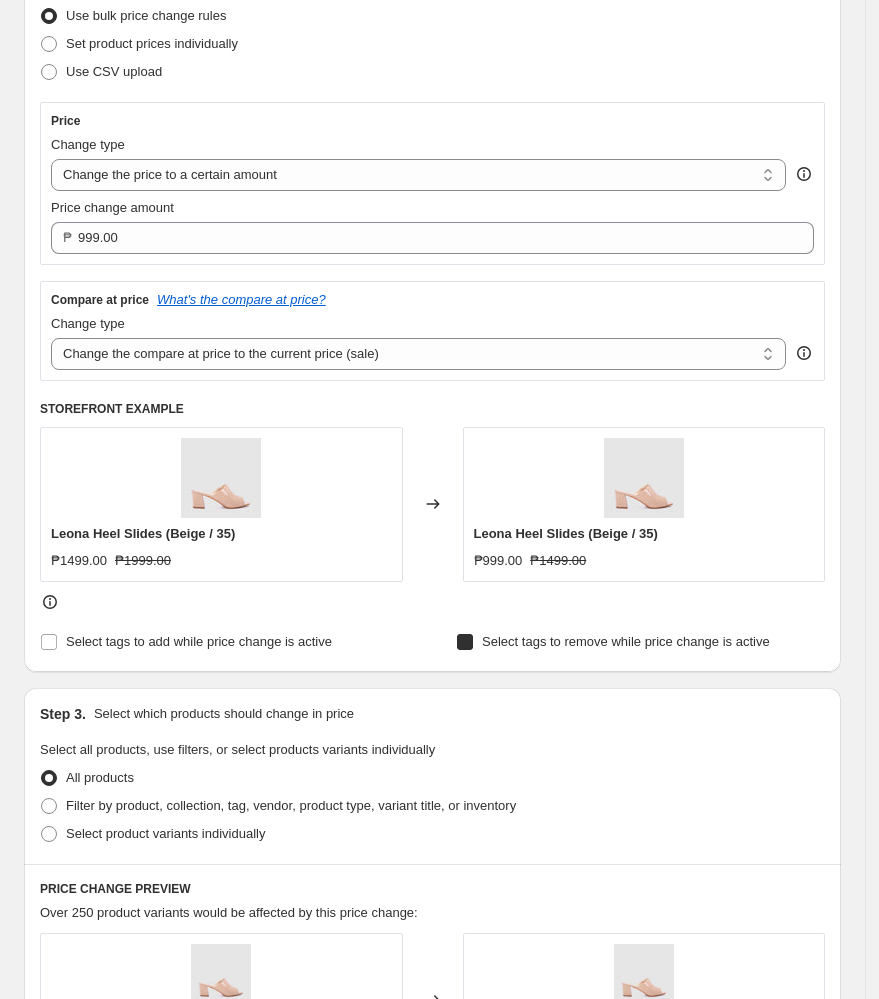 checkbox on "true" 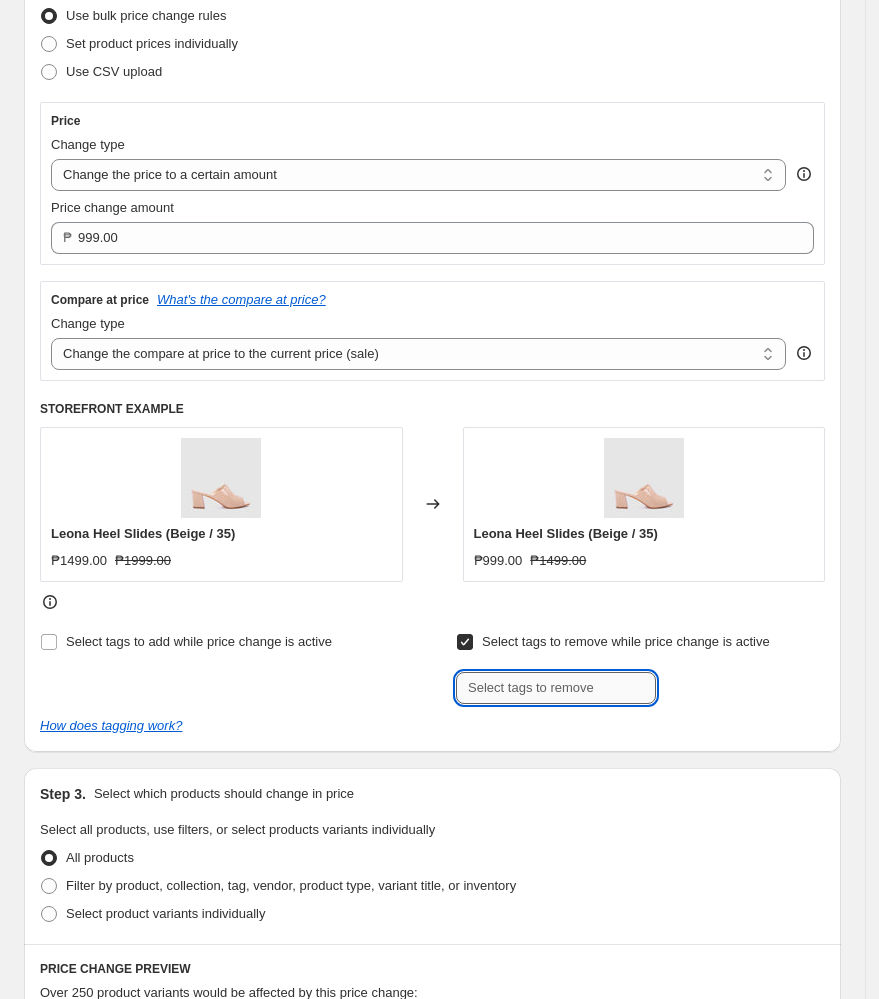 click at bounding box center (556, 688) 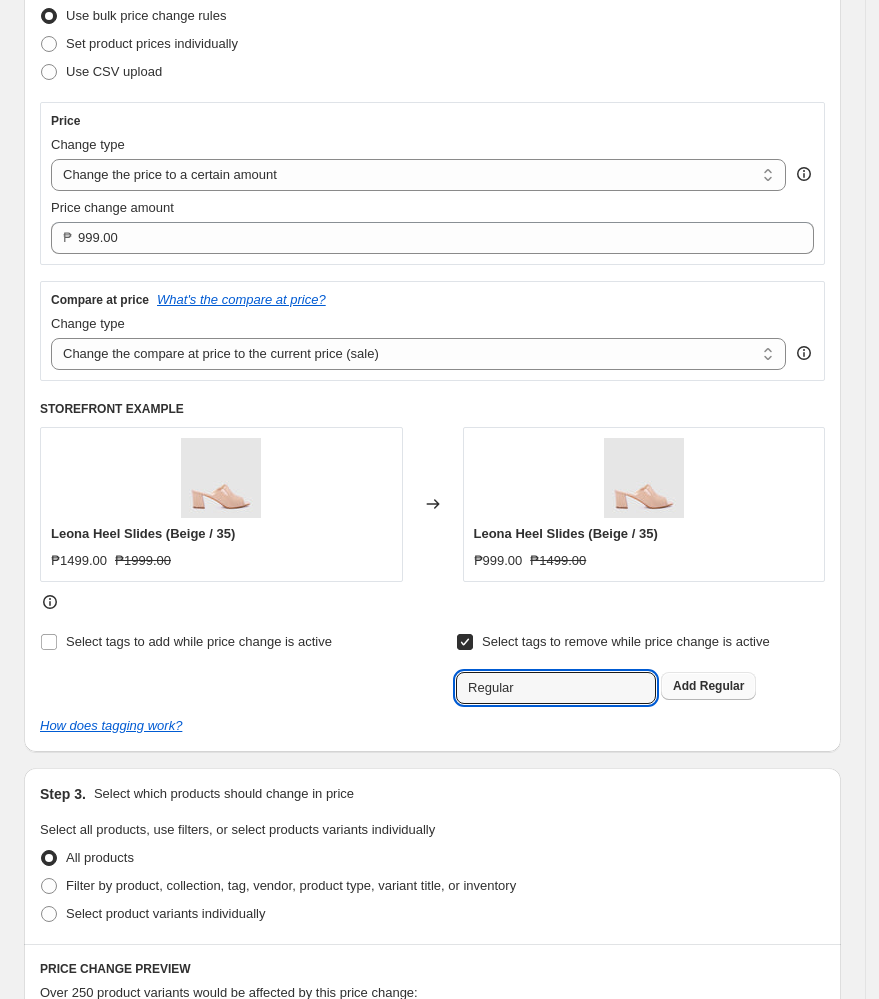 type on "Regular" 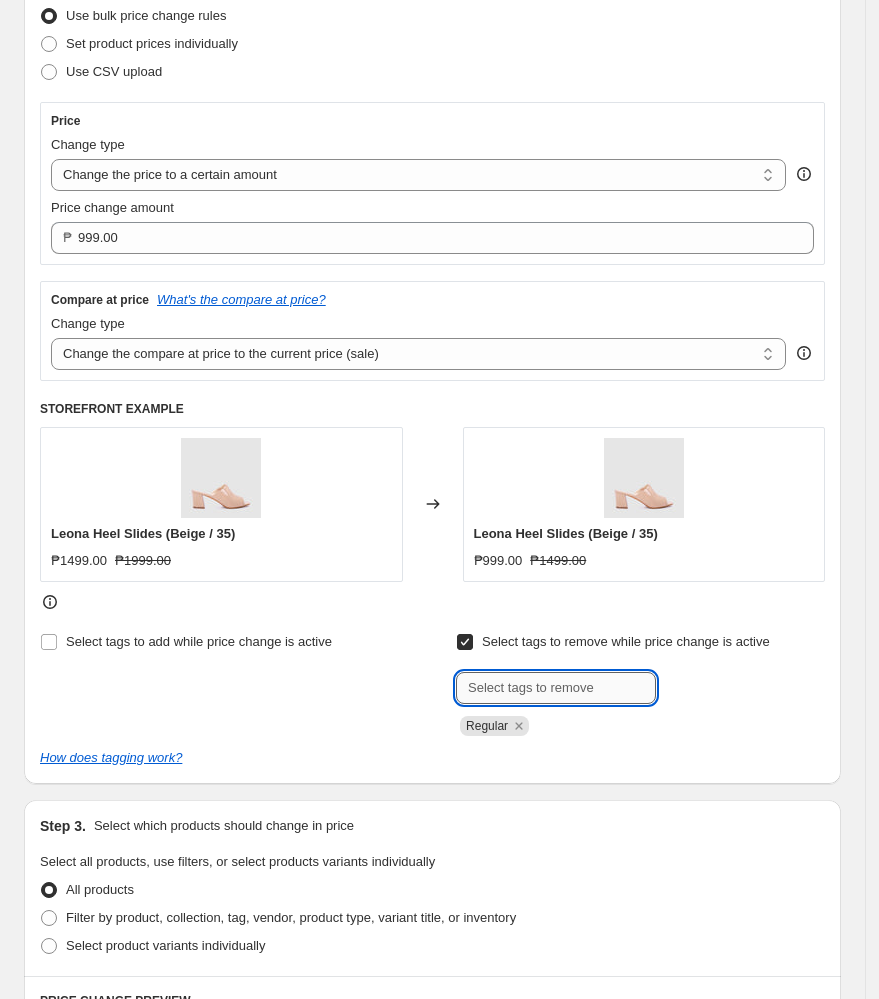 click at bounding box center [556, 688] 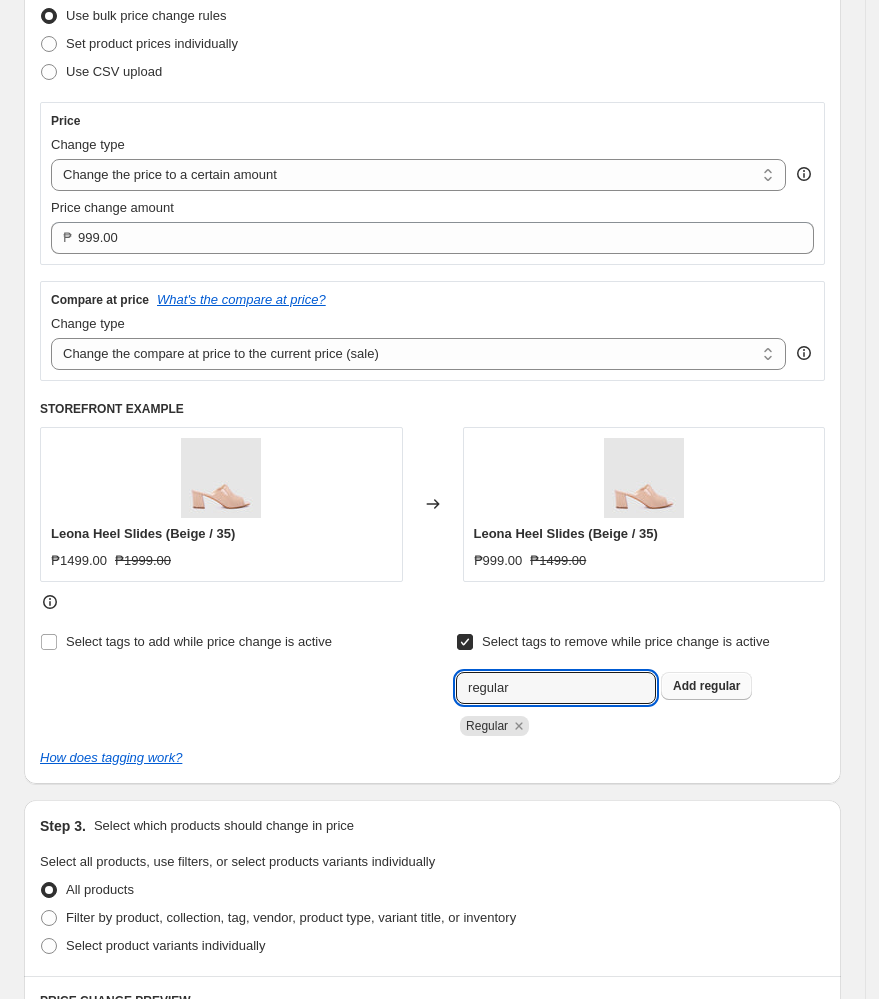 type on "regular" 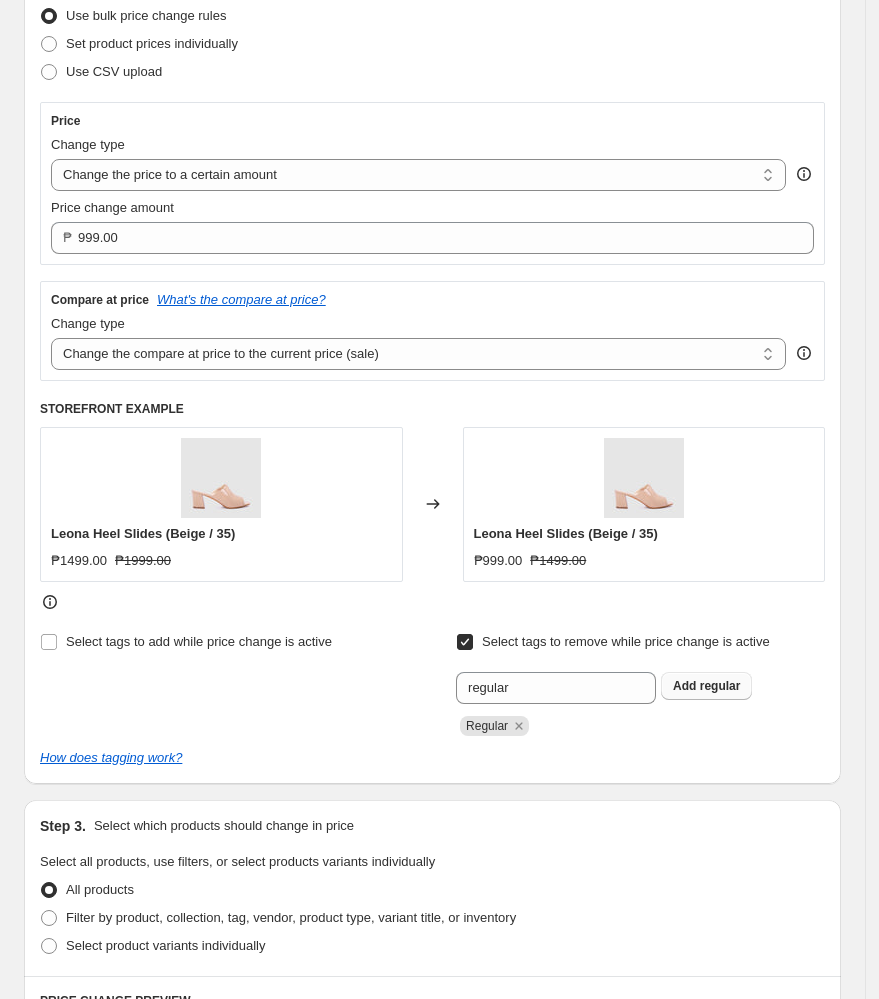 click on "Add Regular" at bounding box center (706, 686) 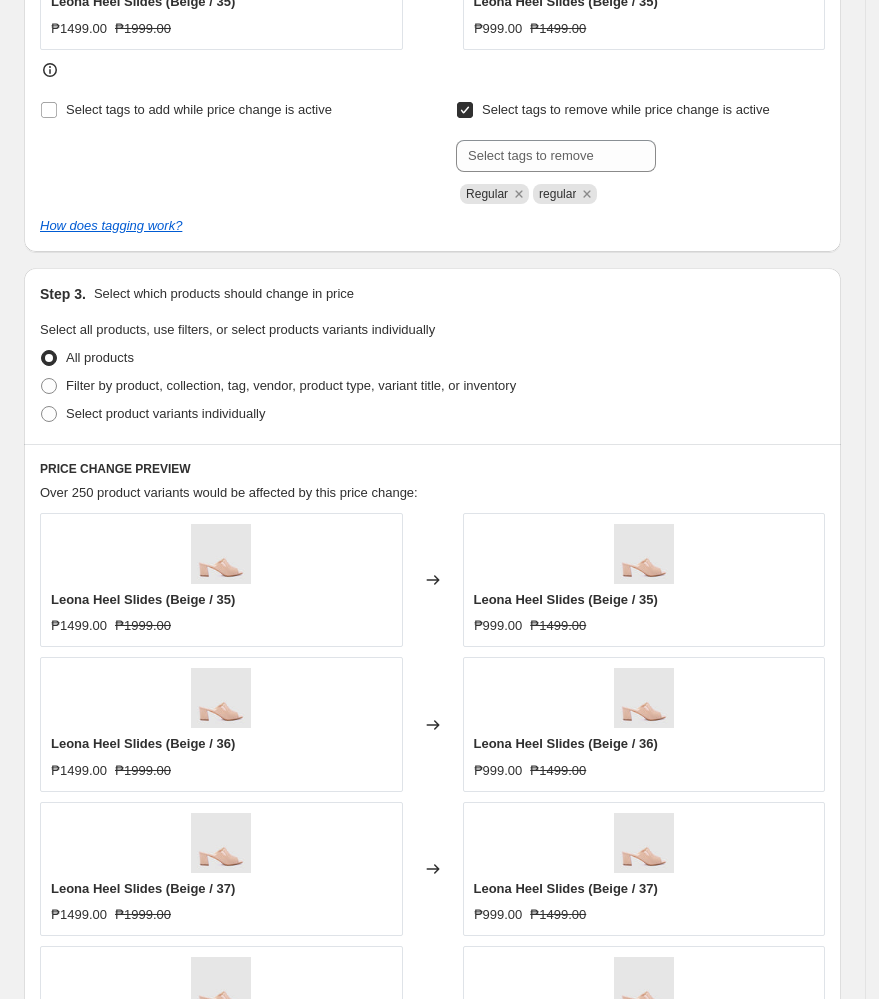 scroll, scrollTop: 800, scrollLeft: 0, axis: vertical 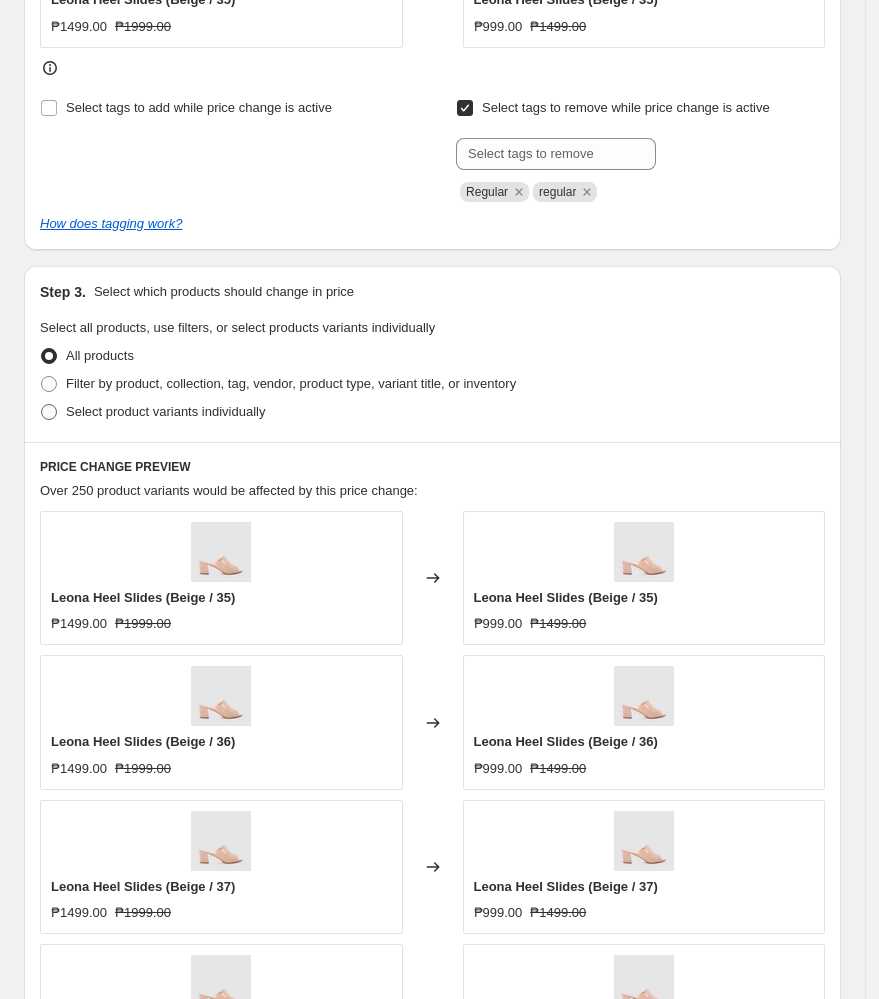 click on "Select product variants individually" at bounding box center [165, 411] 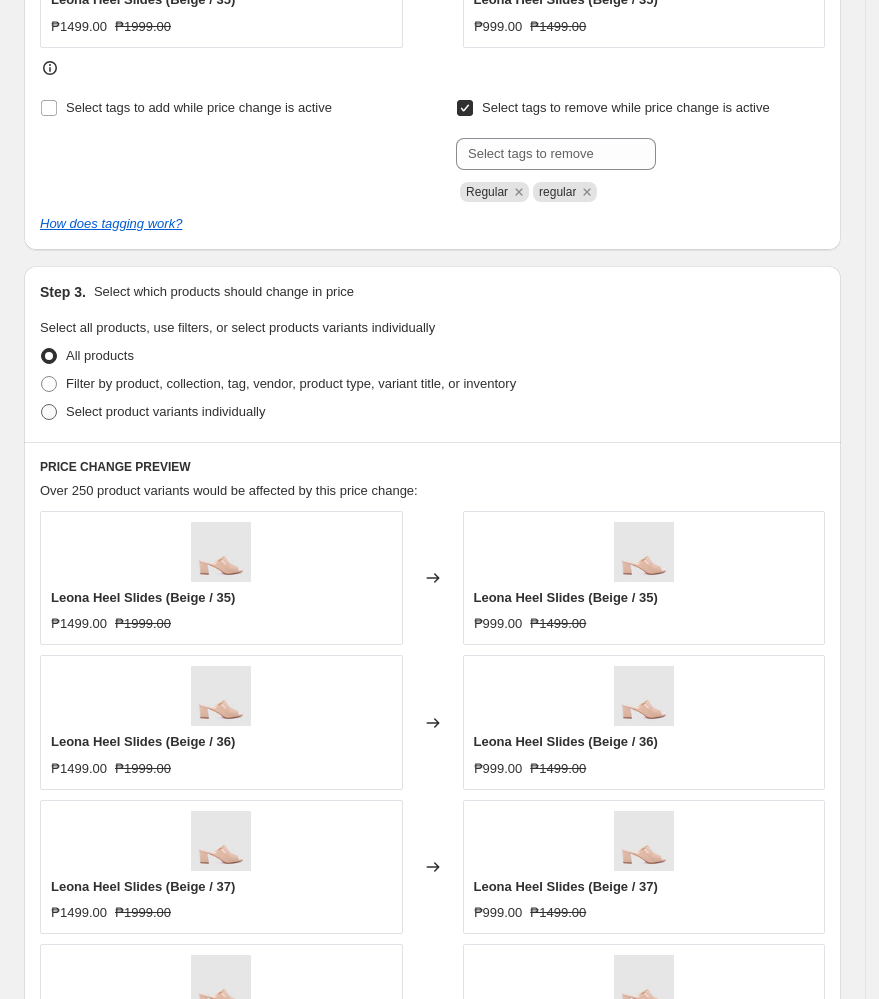 radio on "true" 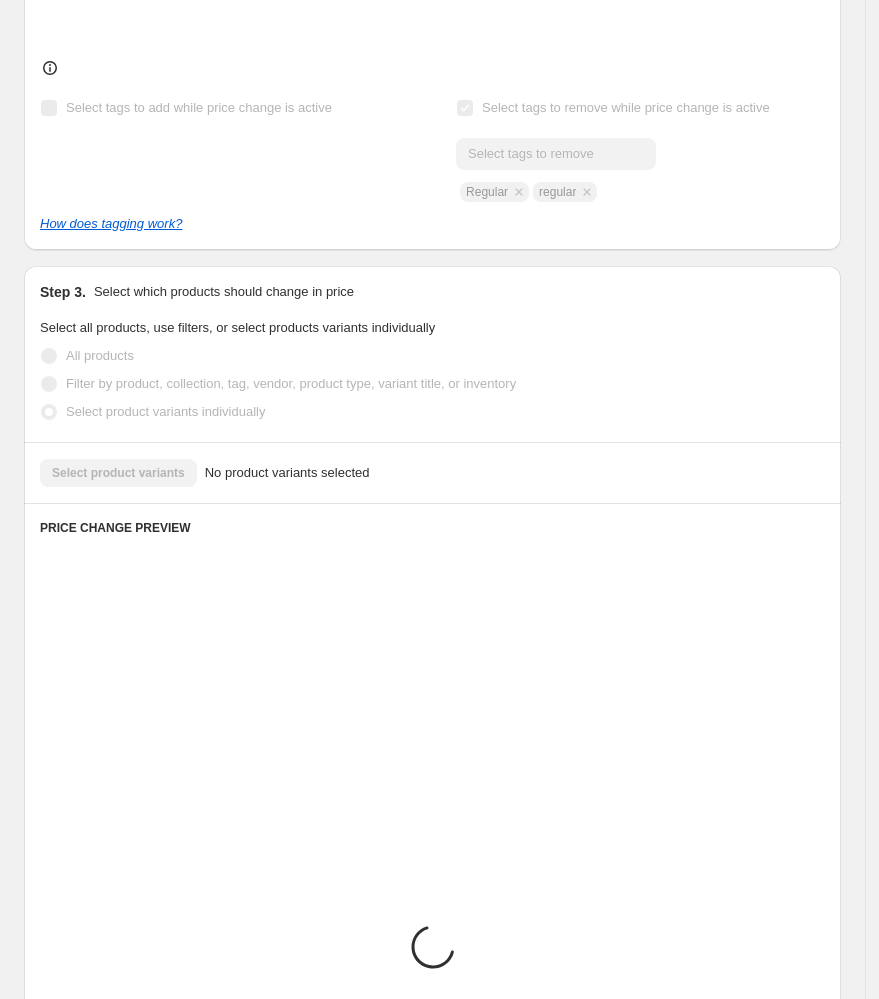scroll, scrollTop: 730, scrollLeft: 0, axis: vertical 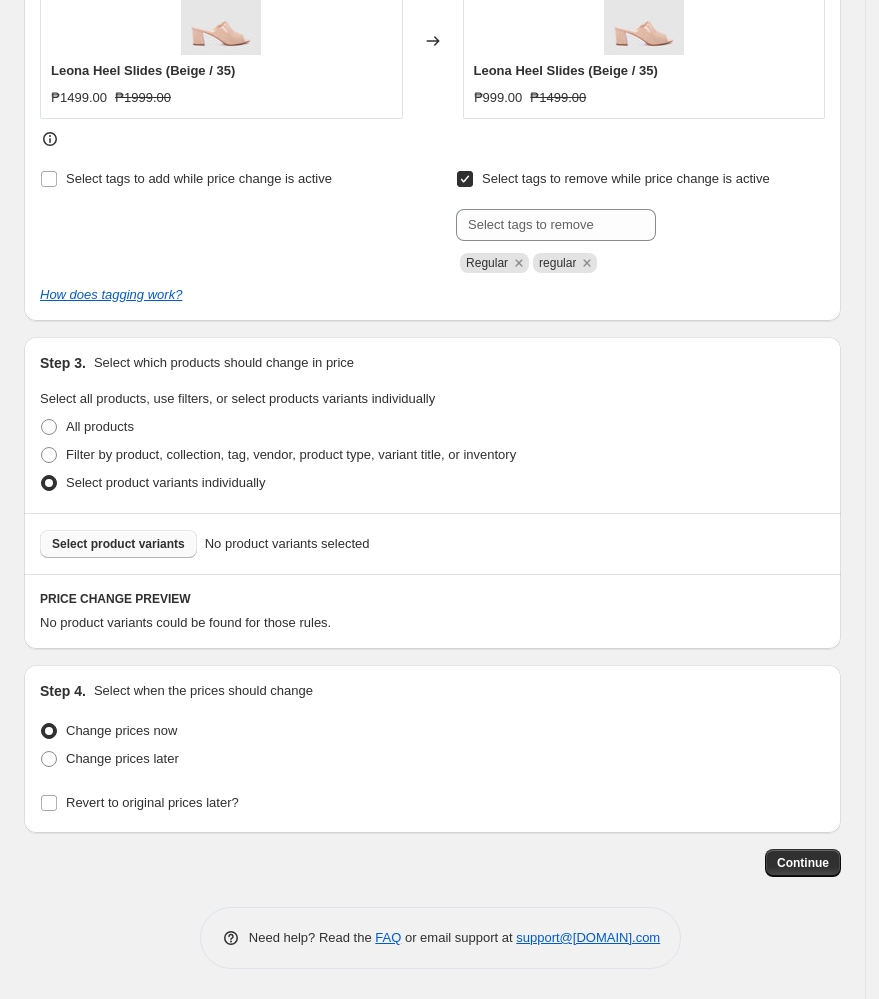 click on "Select product variants" at bounding box center [118, 544] 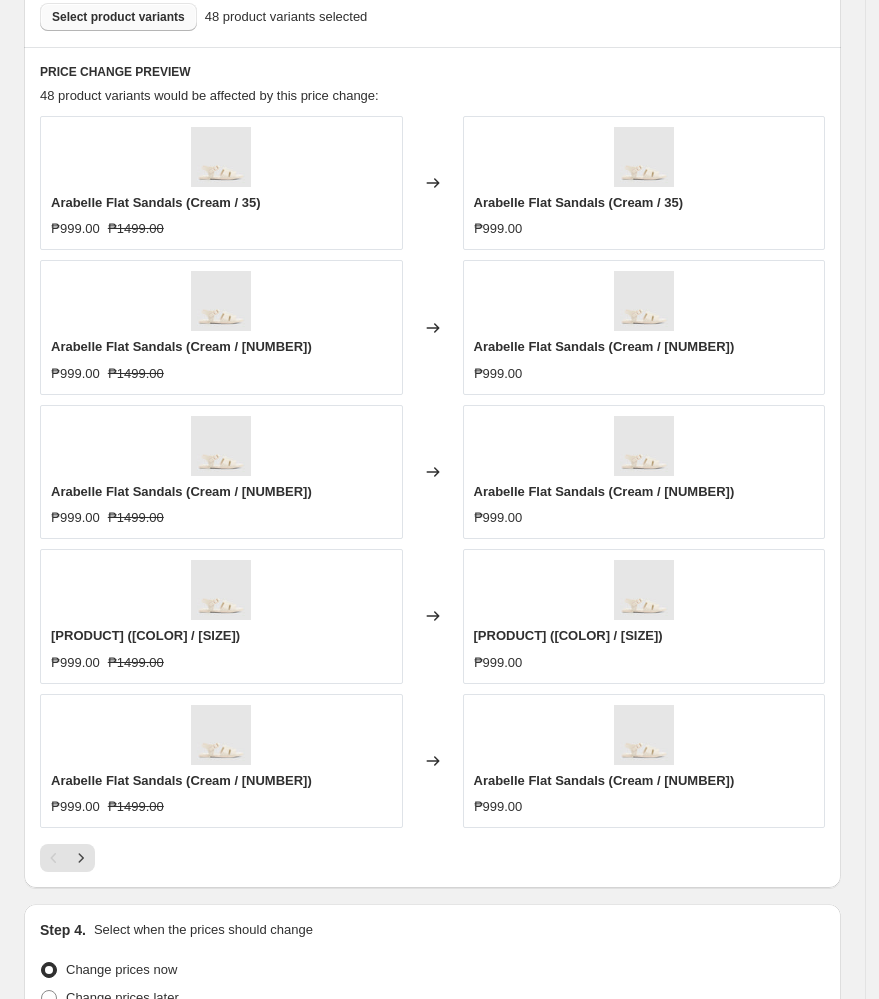 scroll, scrollTop: 1497, scrollLeft: 0, axis: vertical 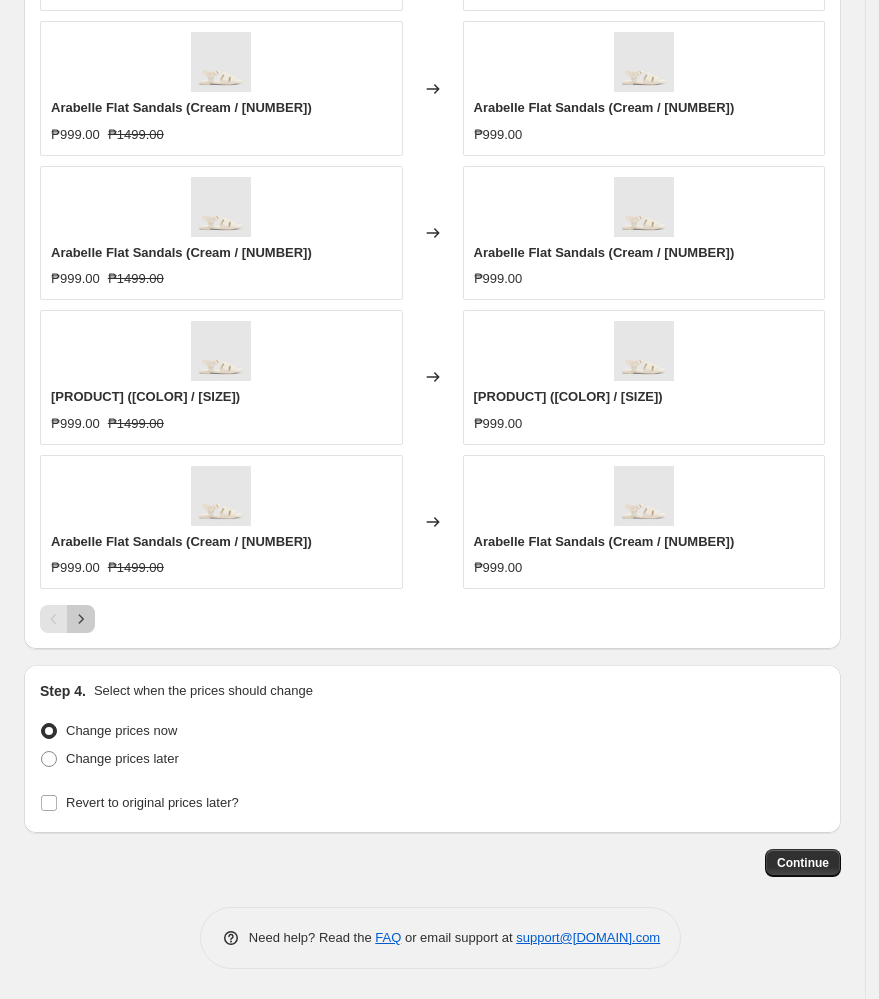 click 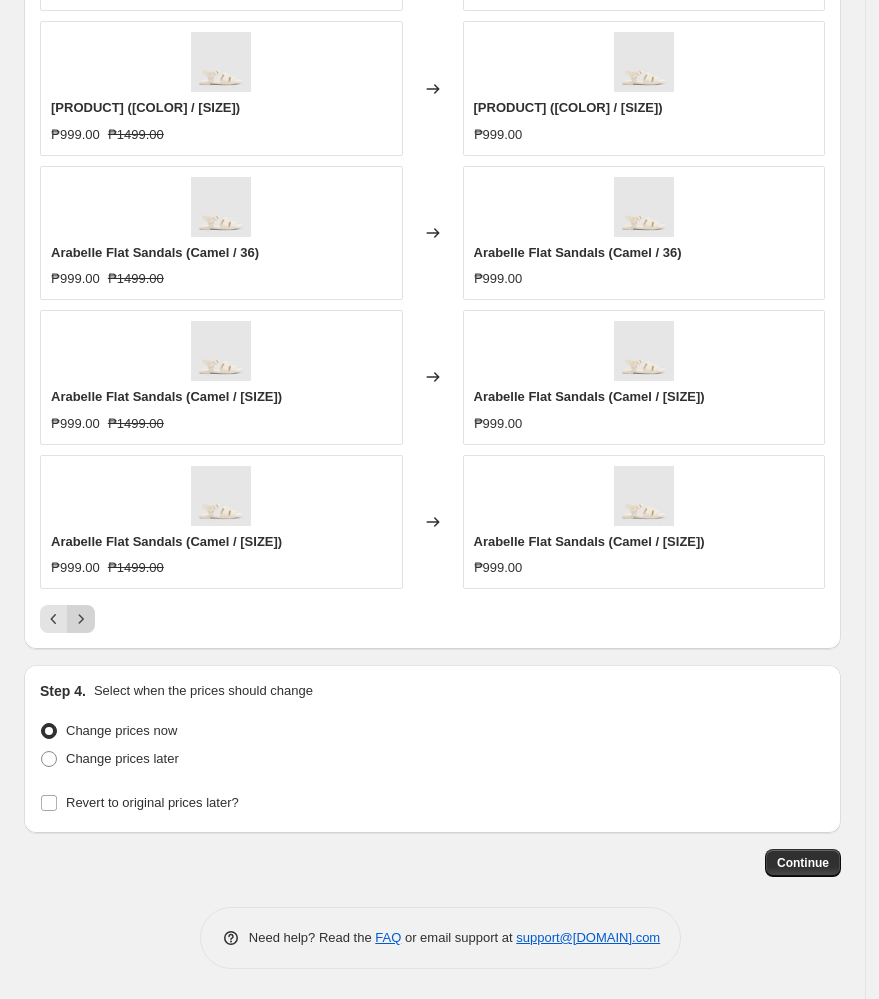 click 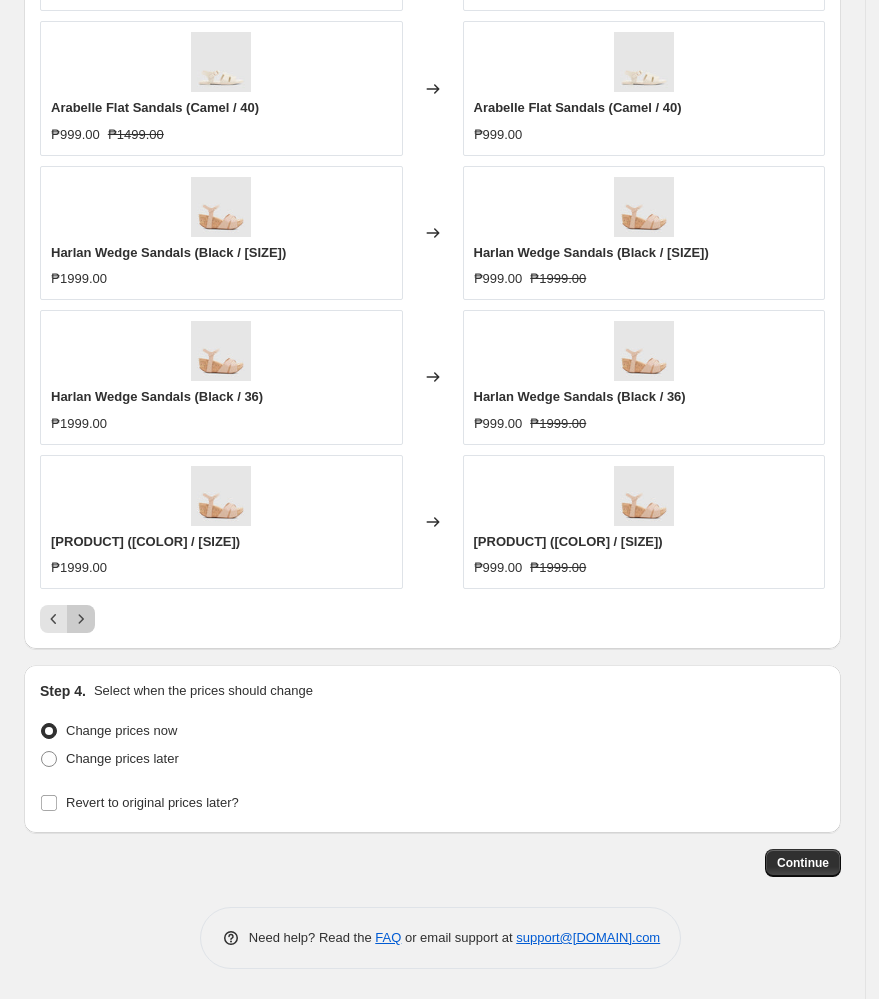 click 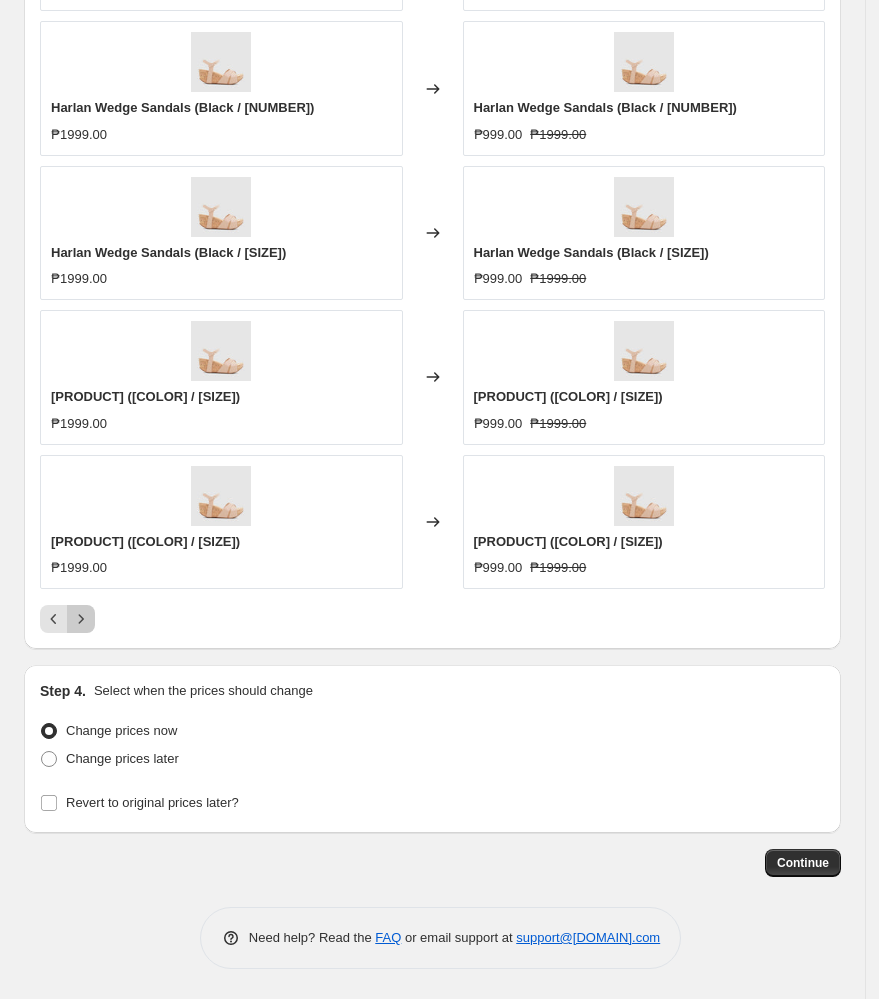 click 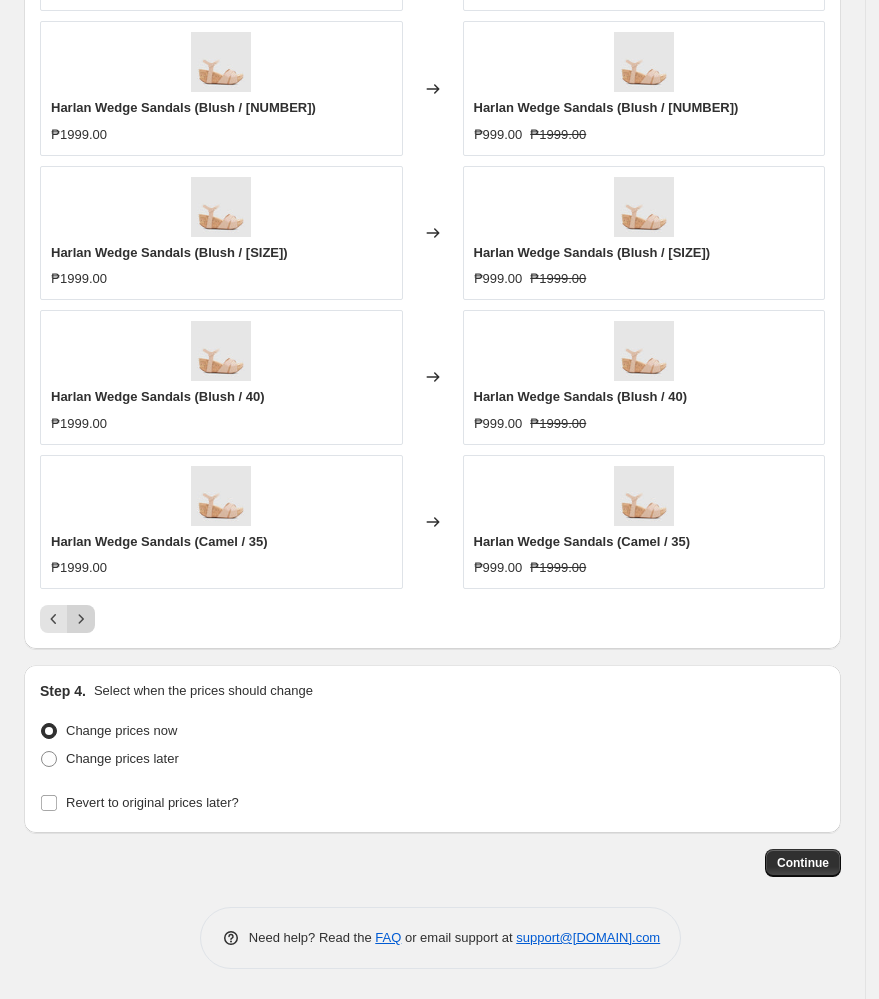 click 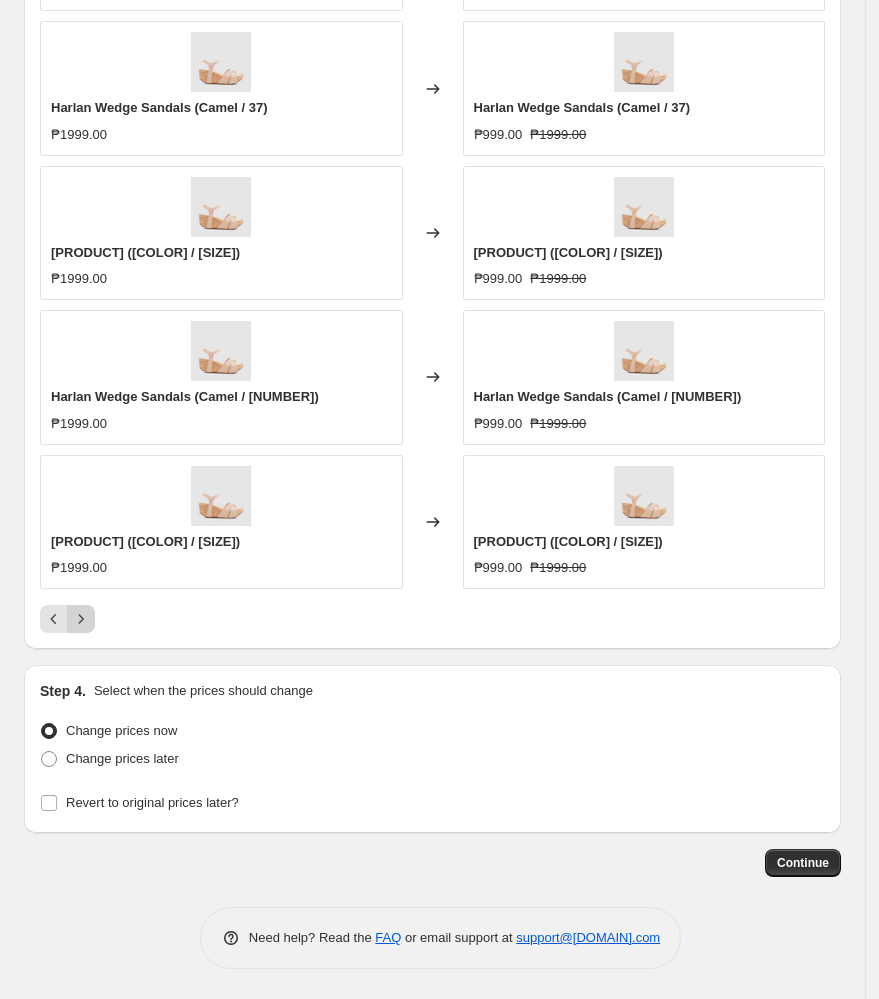 click 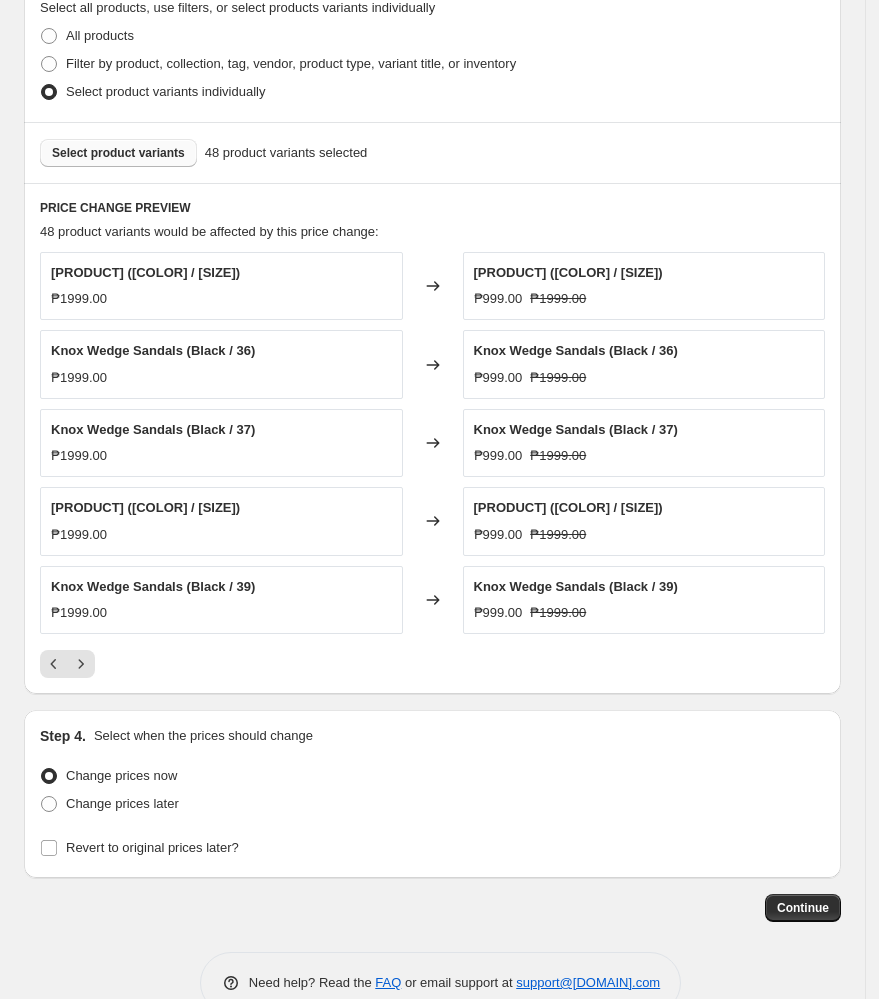 scroll, scrollTop: 1082, scrollLeft: 0, axis: vertical 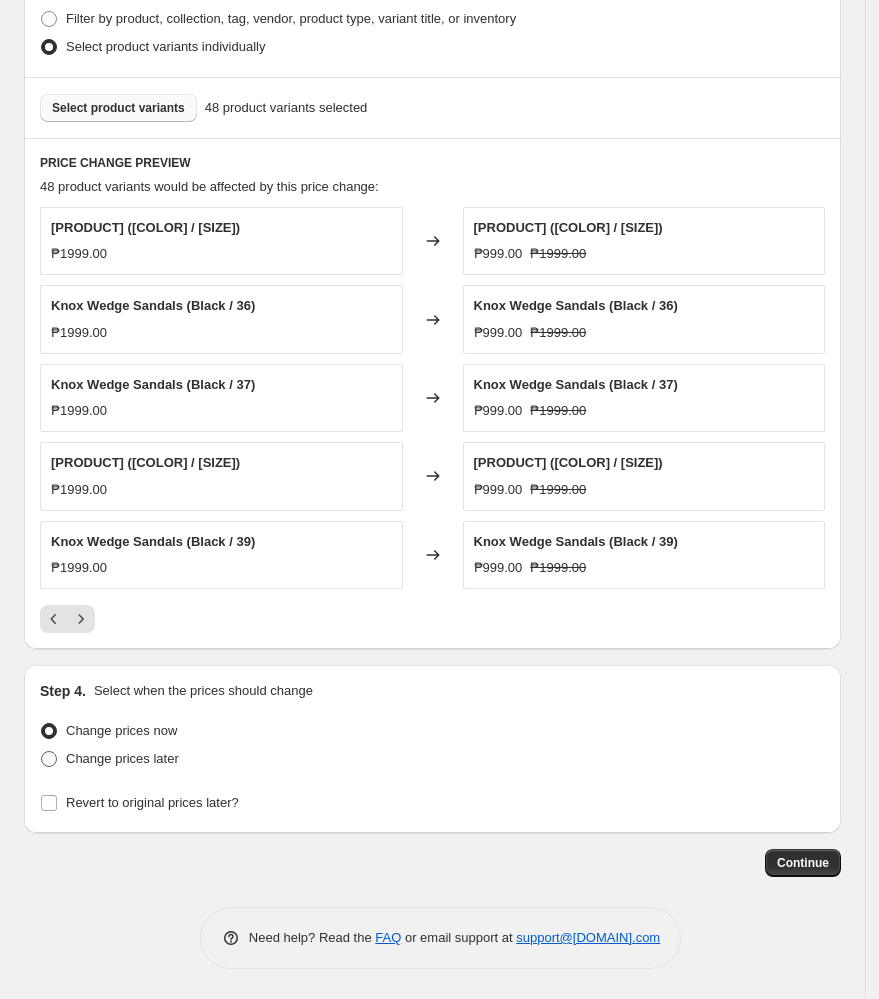 click on "Change prices later" at bounding box center [122, 758] 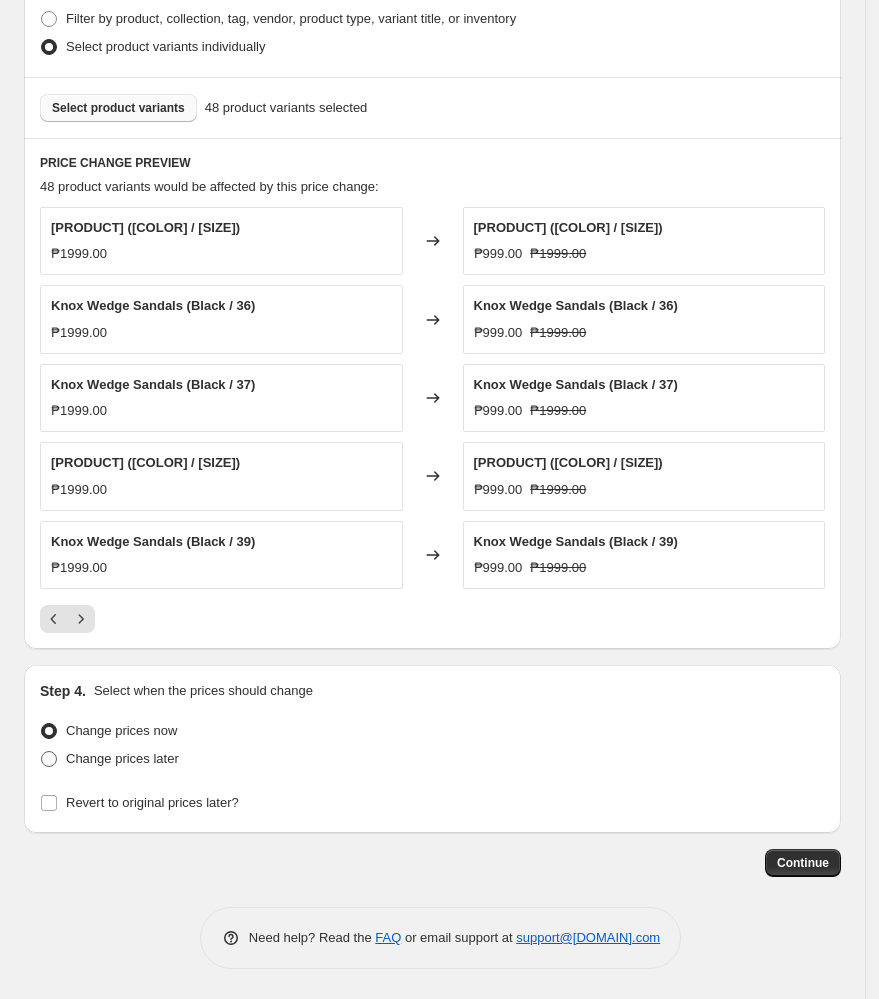 radio on "true" 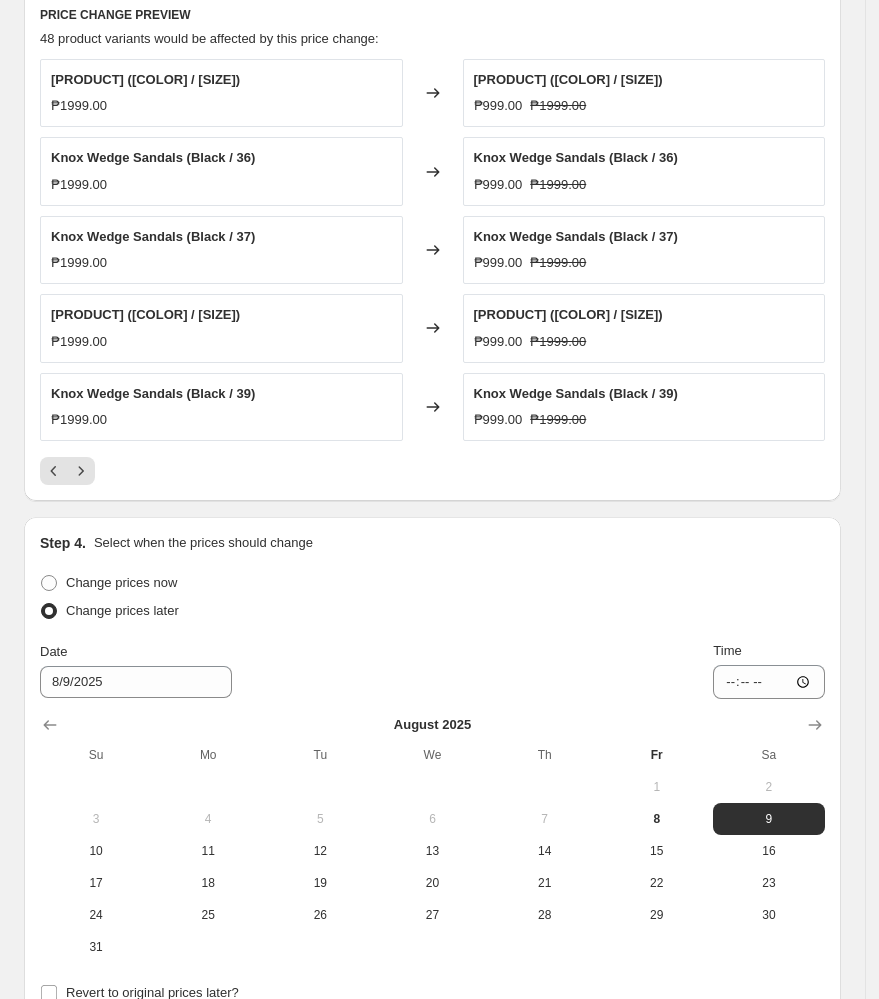 scroll, scrollTop: 1454, scrollLeft: 0, axis: vertical 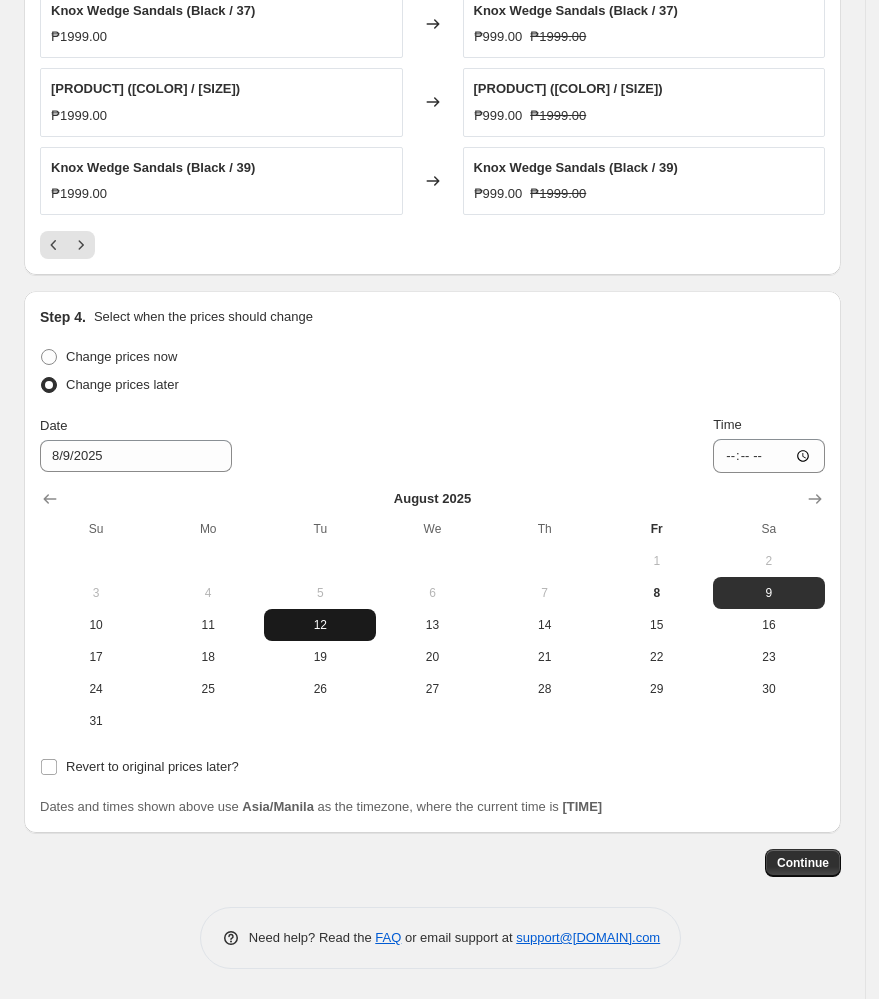 click on "12" at bounding box center [320, 625] 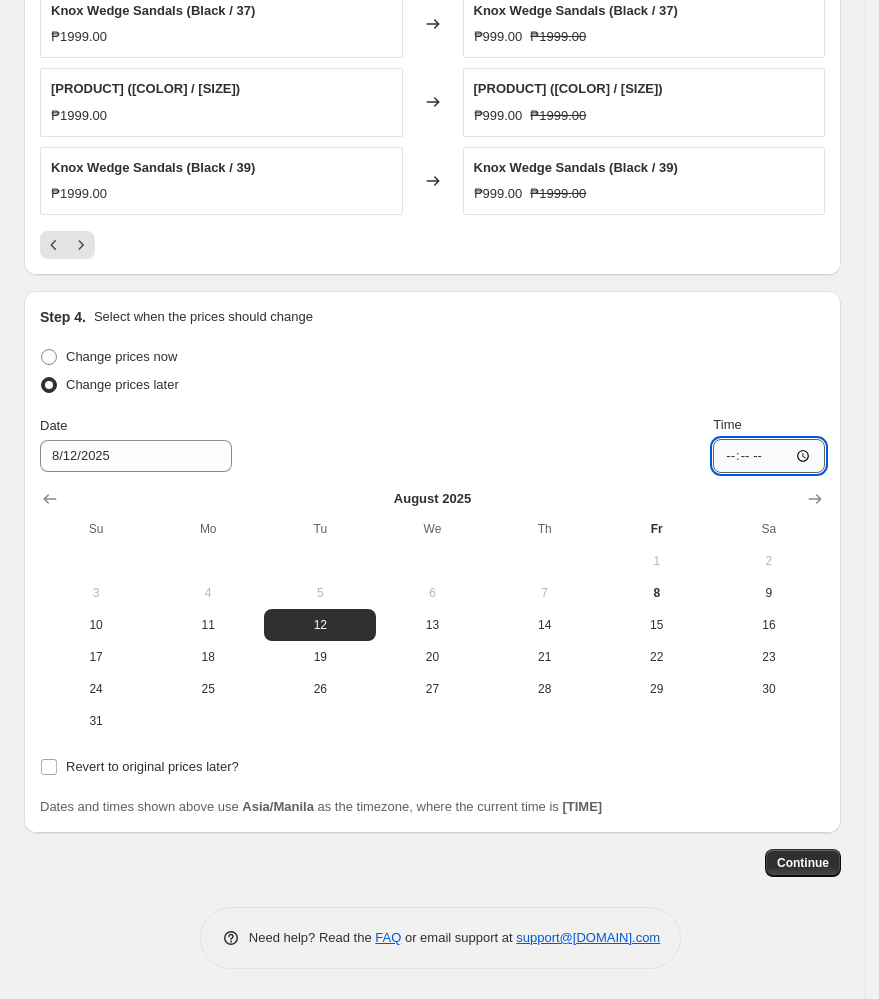 click on "[TIME]" at bounding box center (769, 456) 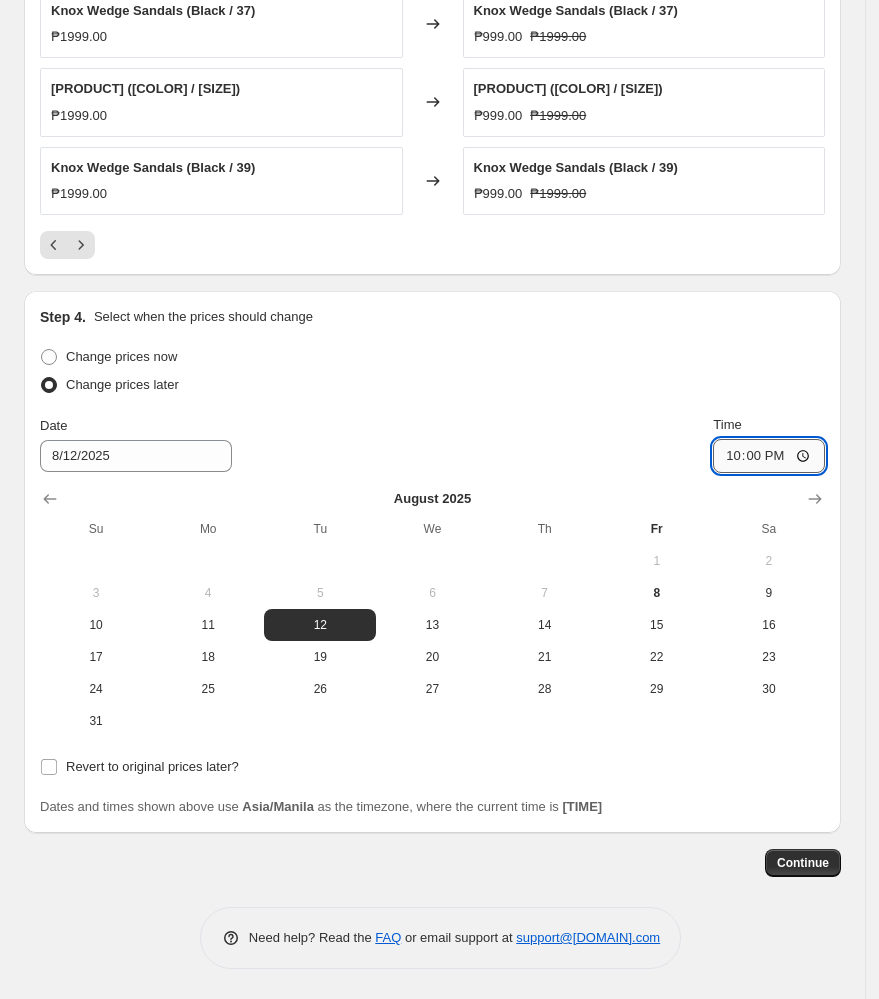 type on "10:00" 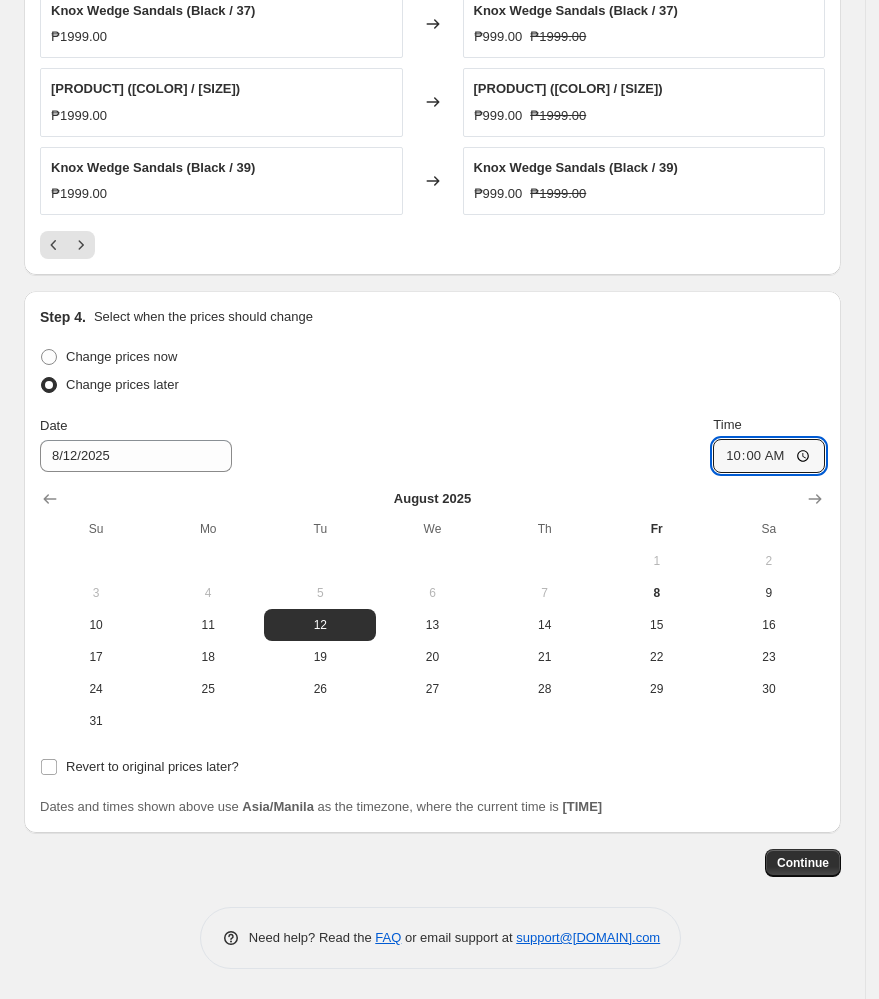click on "Date [MONTH]/[DAY]/[YEAR] Time [TIME]" at bounding box center [432, 444] 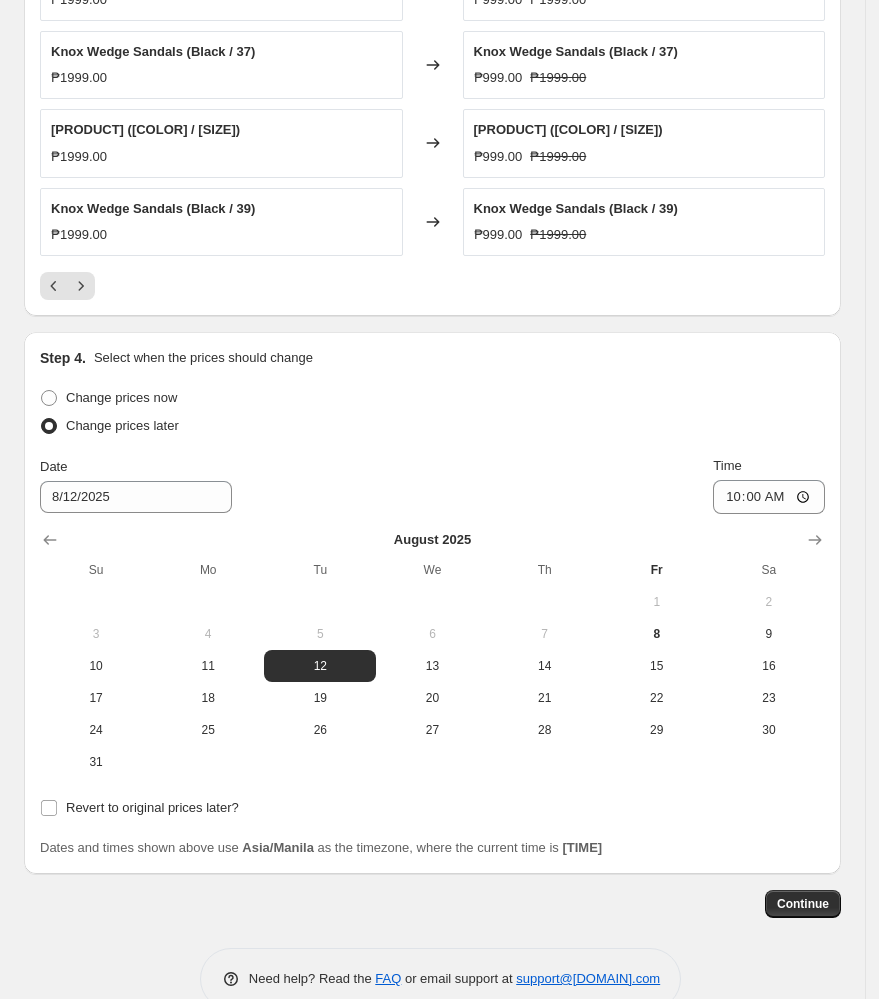 scroll, scrollTop: 1454, scrollLeft: 0, axis: vertical 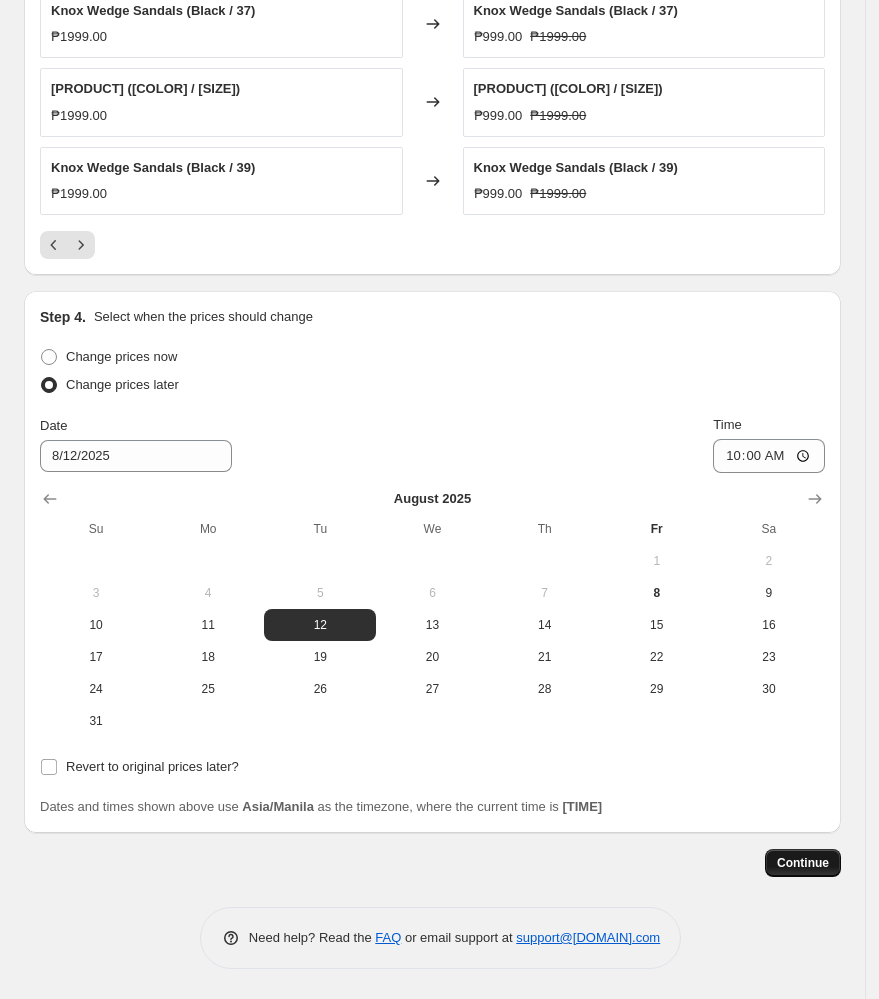 click on "Continue" at bounding box center [803, 863] 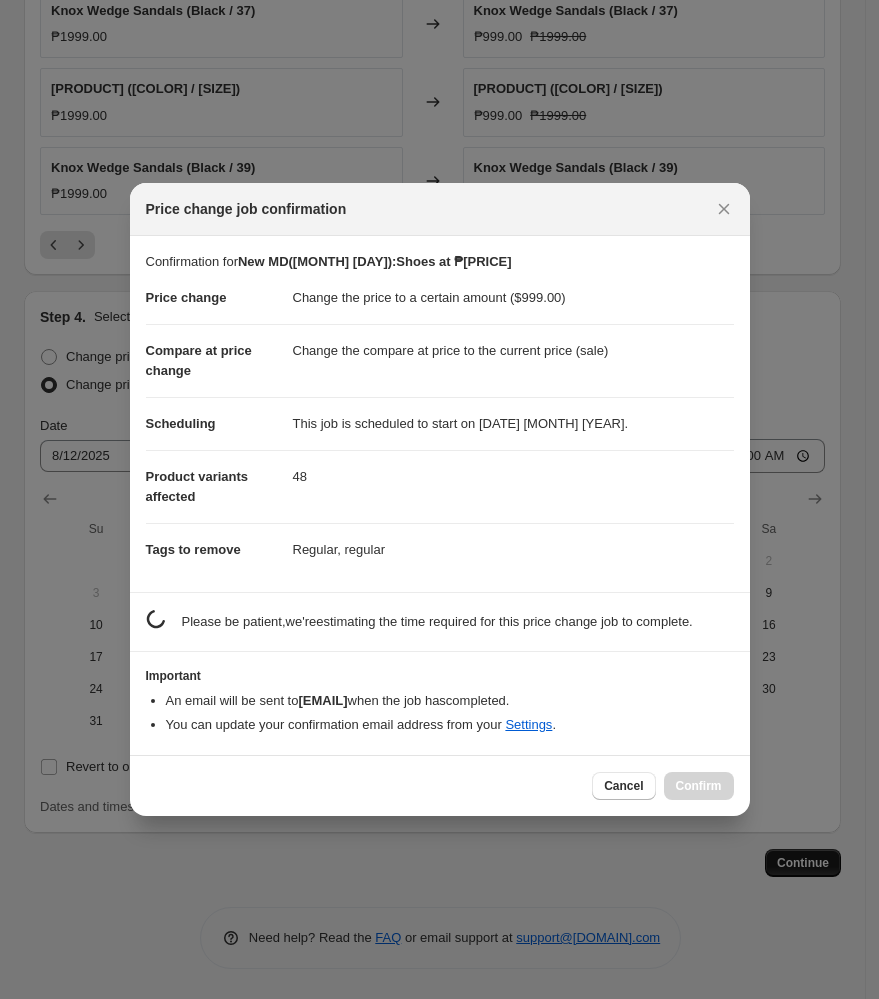 scroll, scrollTop: 1454, scrollLeft: 0, axis: vertical 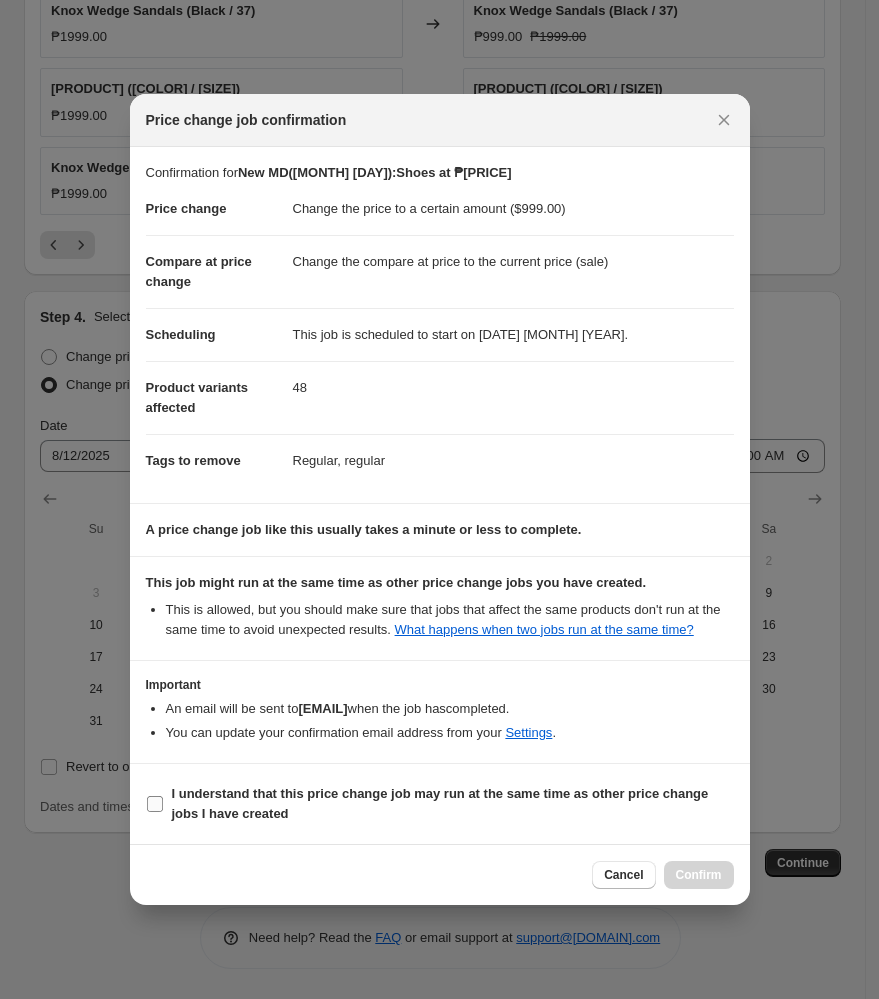 click on "I understand that this price change job may run at the same time as other price change jobs I have created" at bounding box center [440, 803] 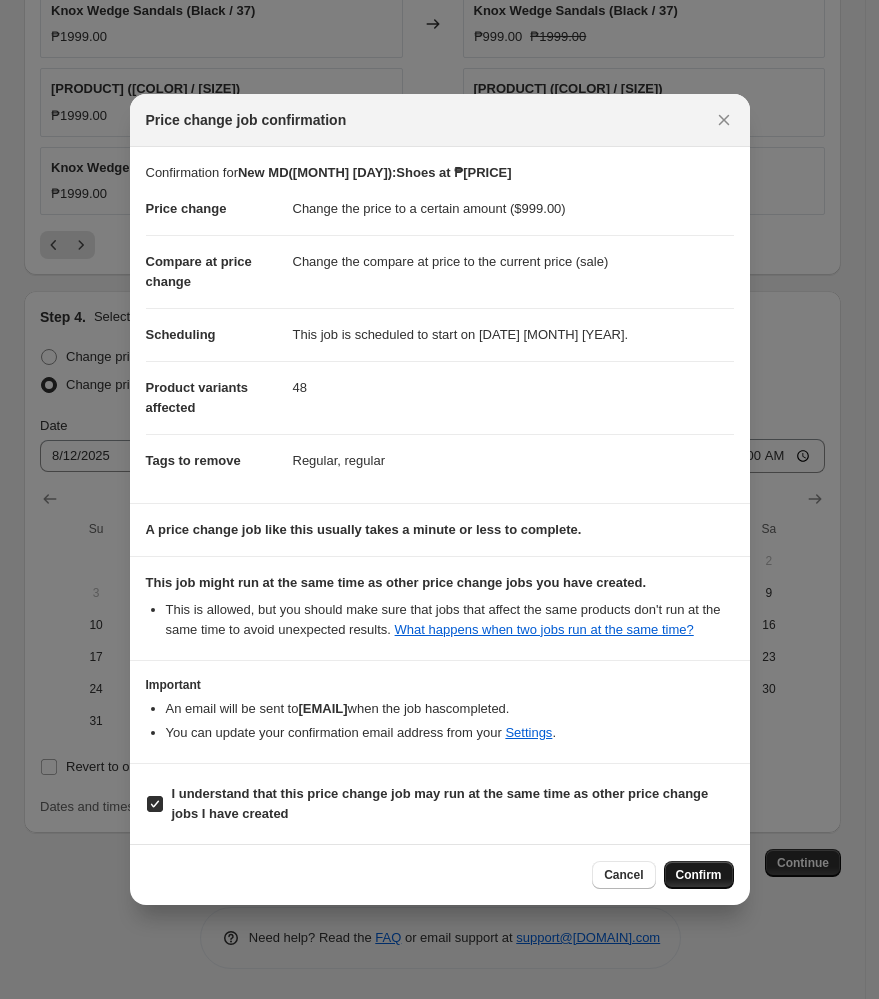 click on "Confirm" at bounding box center (699, 875) 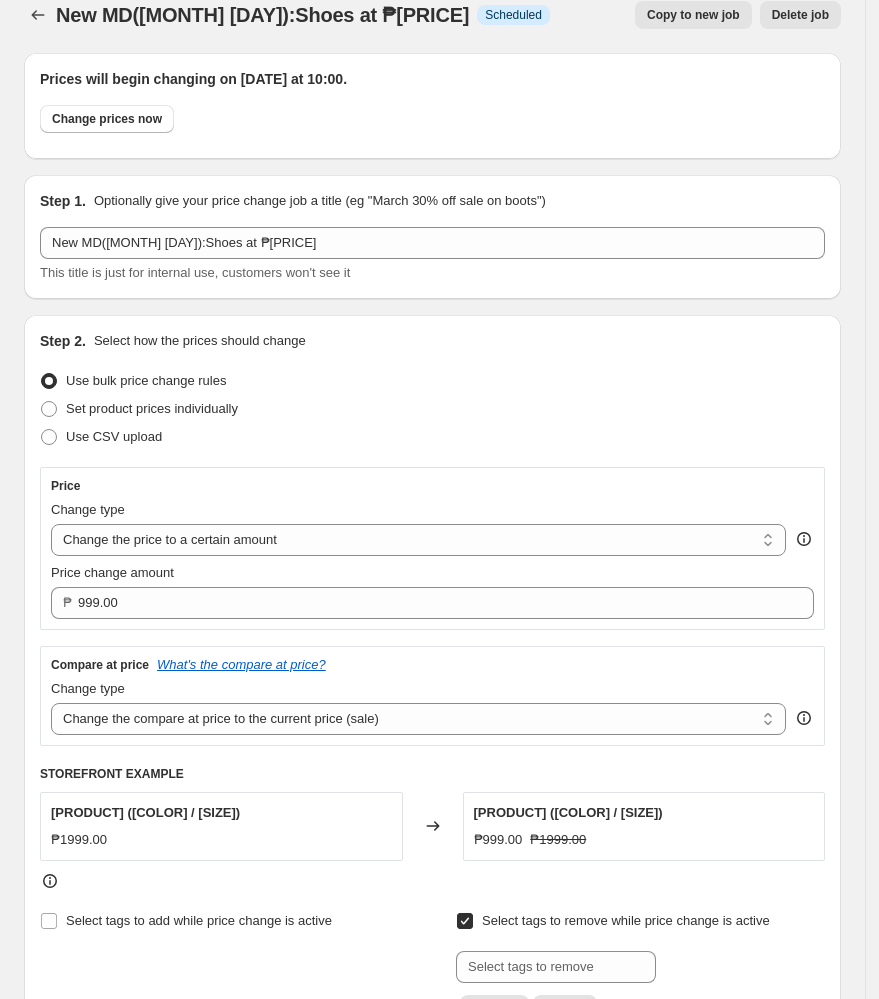 scroll, scrollTop: 0, scrollLeft: 0, axis: both 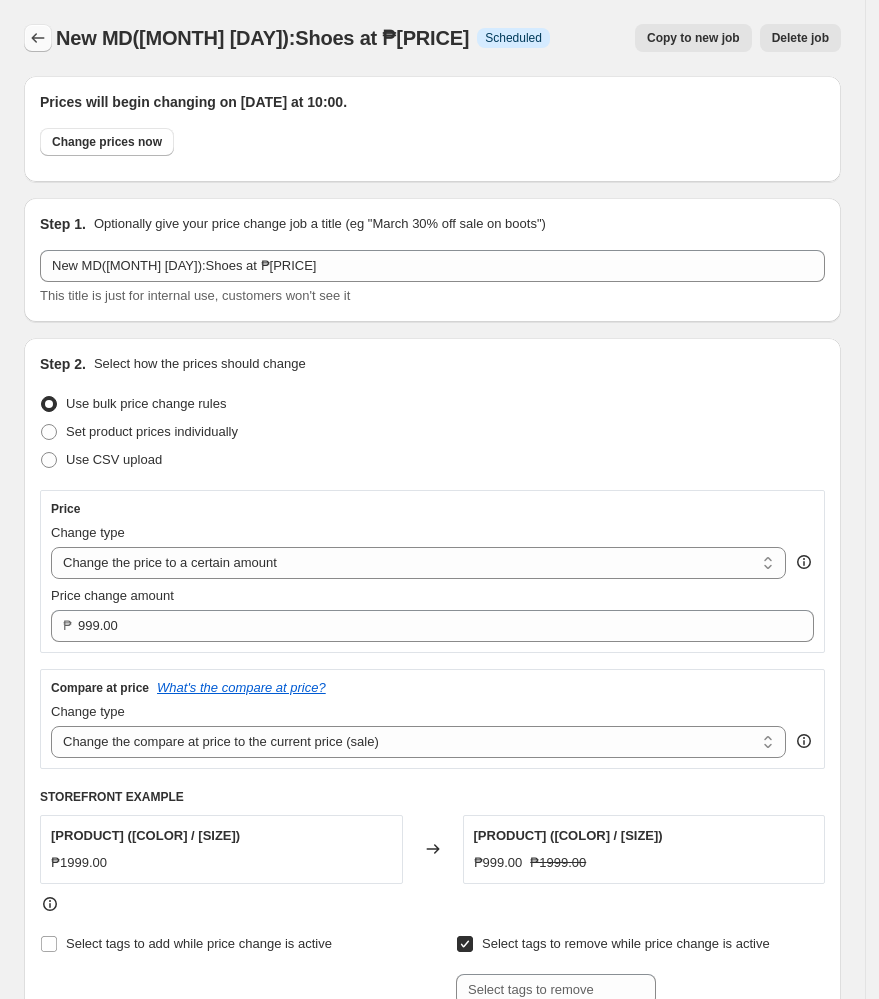 click at bounding box center [38, 38] 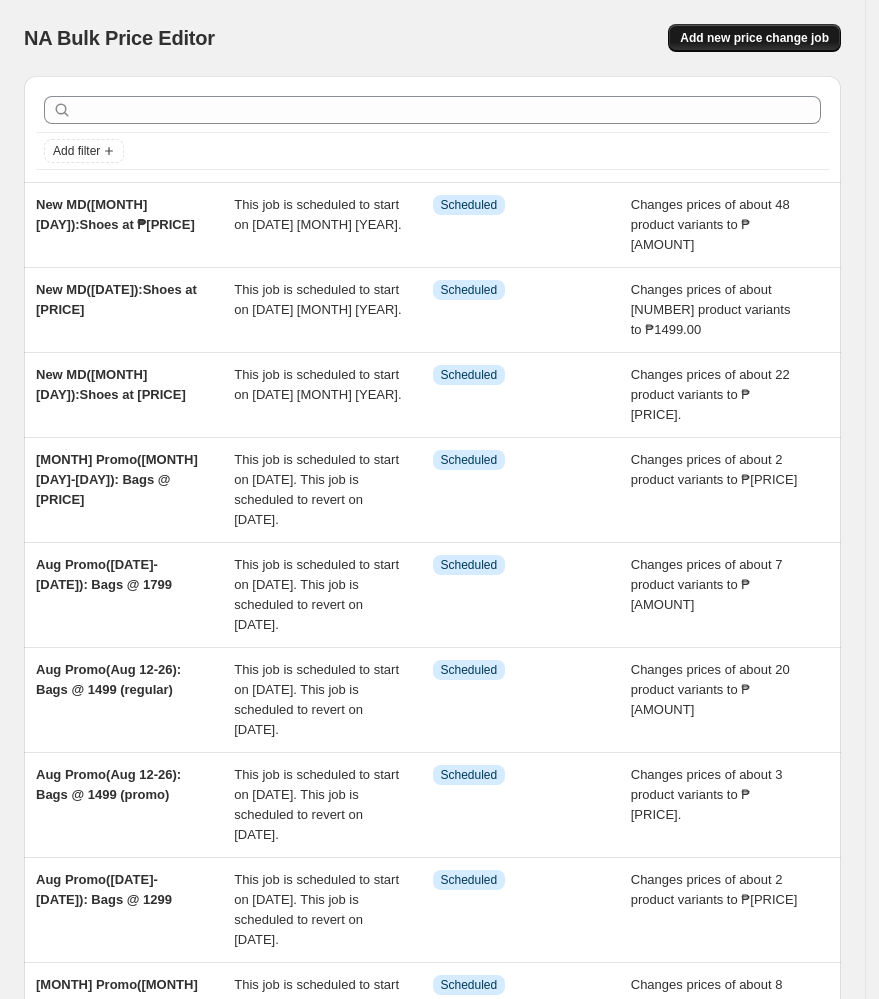 click on "Add new price change job" at bounding box center [754, 38] 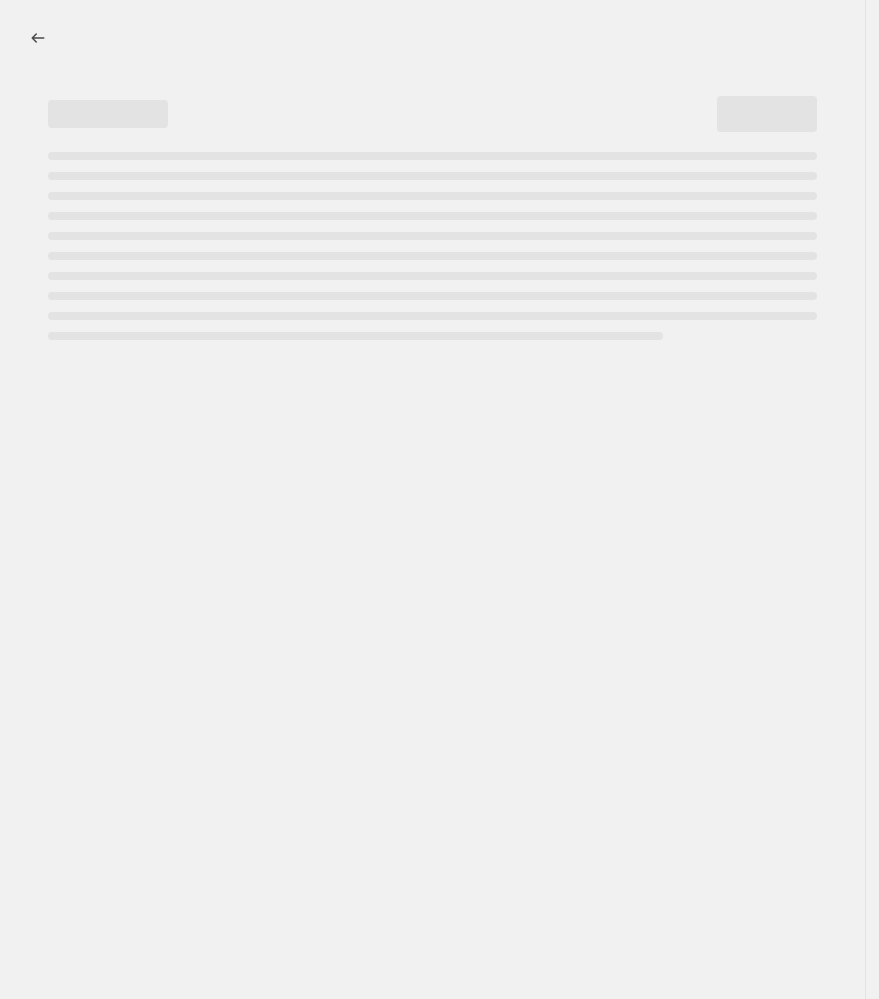 select on "percentage" 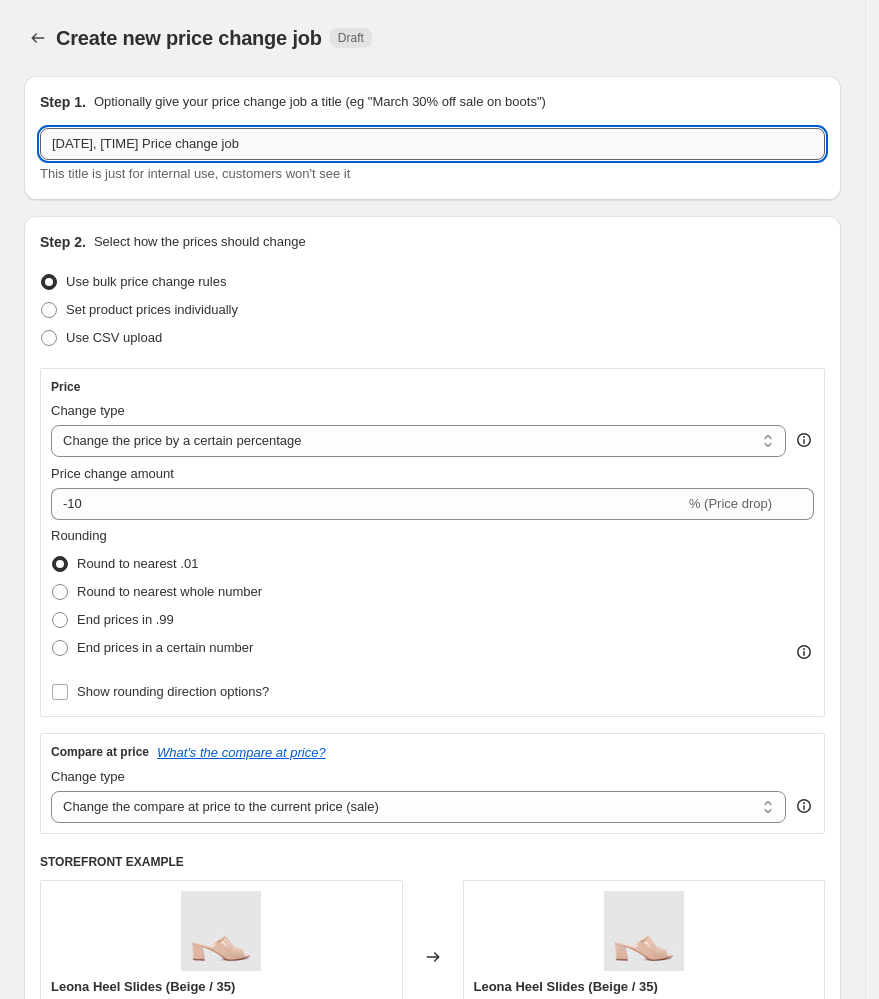 click on "[DATE], [TIME] Price change job" at bounding box center (432, 144) 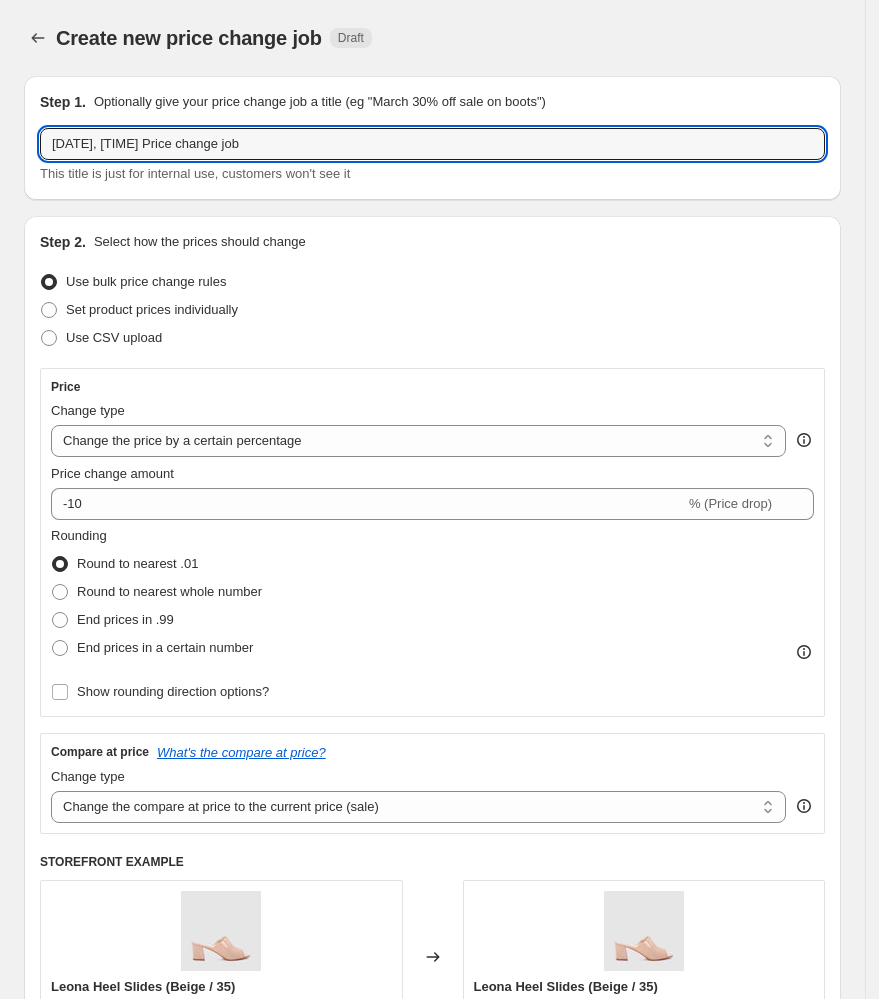 drag, startPoint x: 335, startPoint y: 143, endPoint x: -84, endPoint y: 153, distance: 419.11932 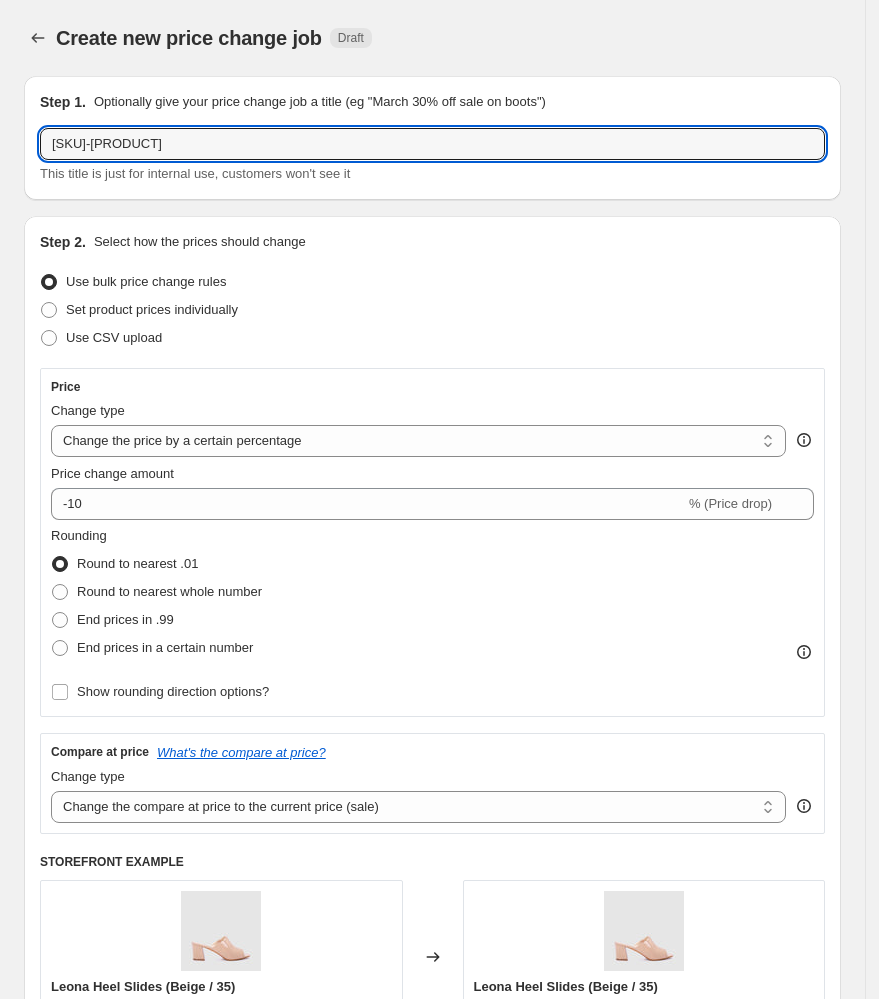 drag, startPoint x: 204, startPoint y: 151, endPoint x: -149, endPoint y: 127, distance: 353.8149 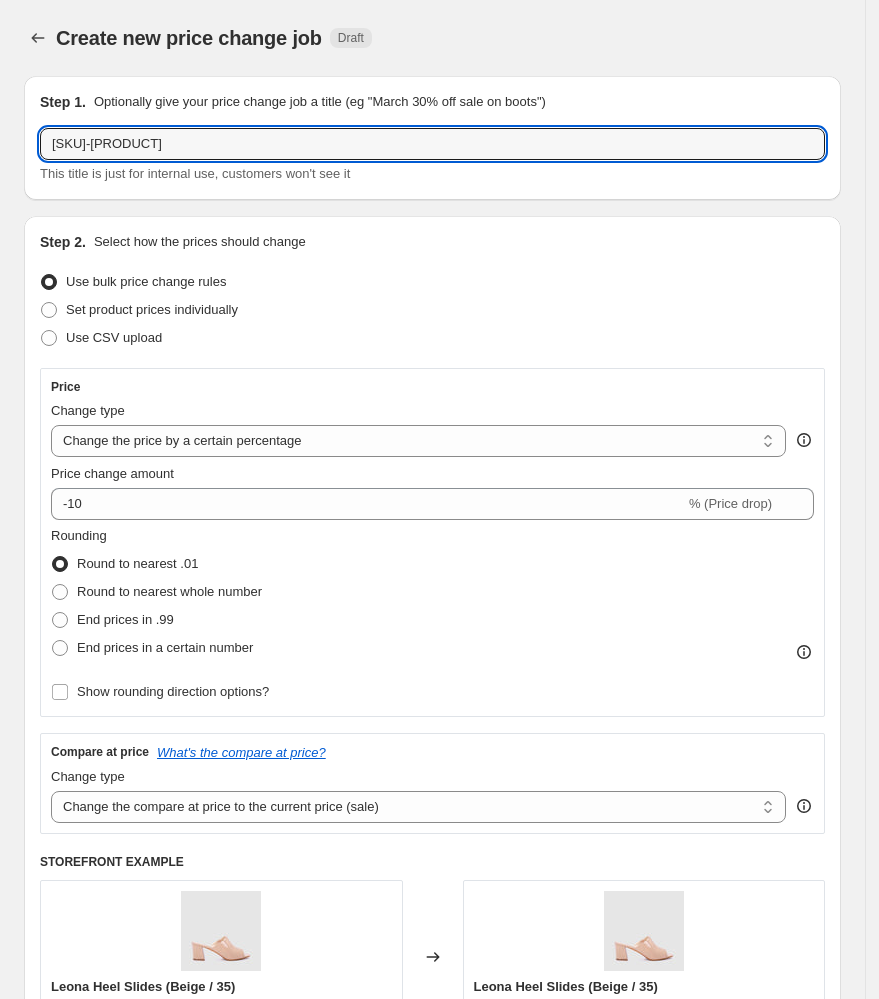 paste on "New MD([DATE]):Shoes at [PRICE]" 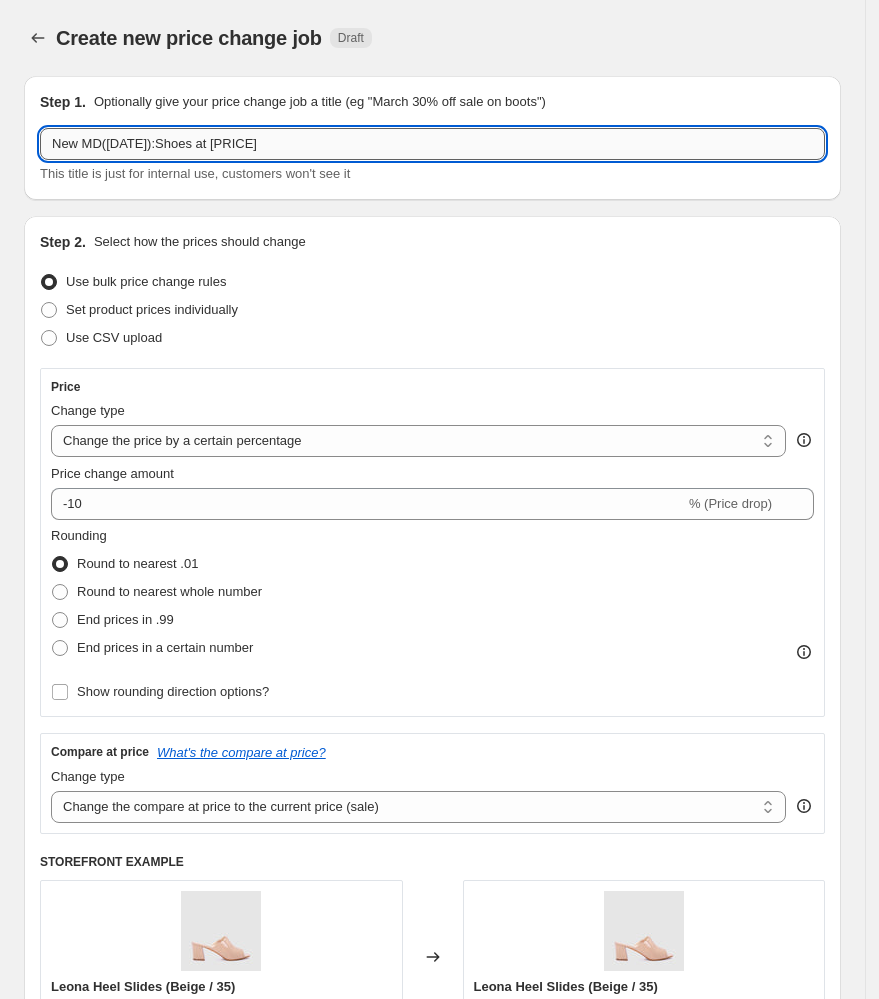 drag, startPoint x: 97, startPoint y: 146, endPoint x: 47, endPoint y: 150, distance: 50.159744 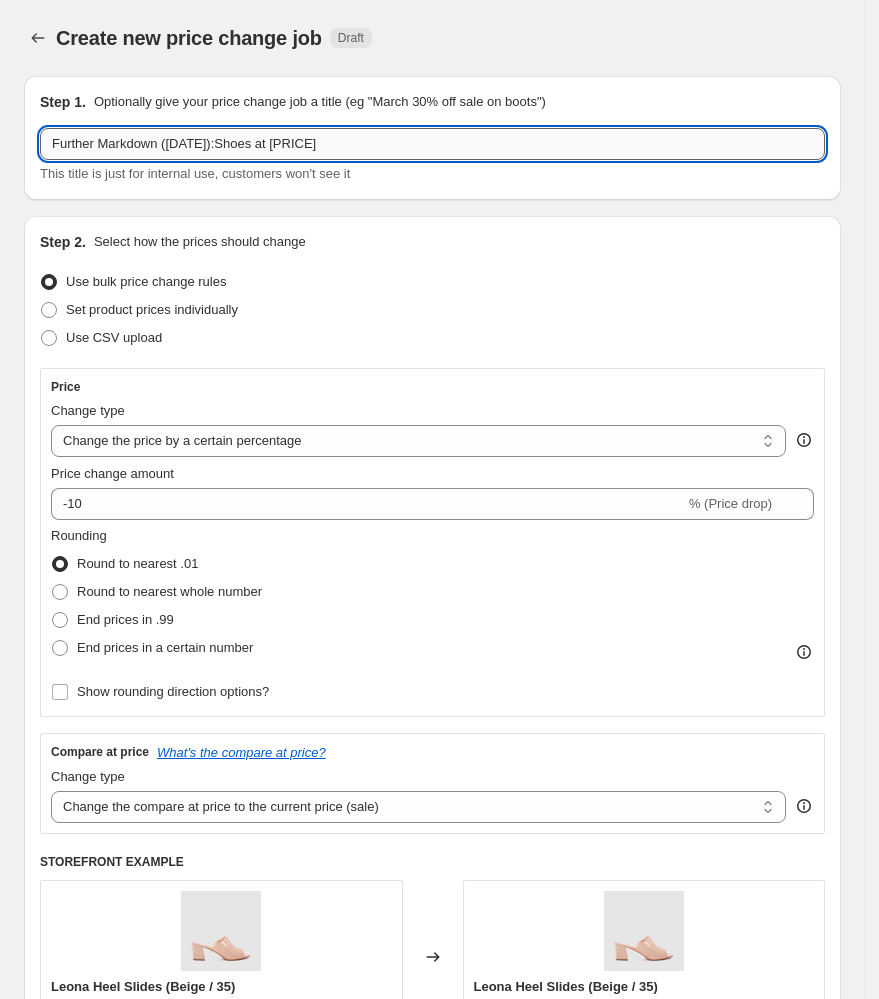 click on "Further Markdown ([DATE]):Shoes at [PRICE]" at bounding box center [432, 144] 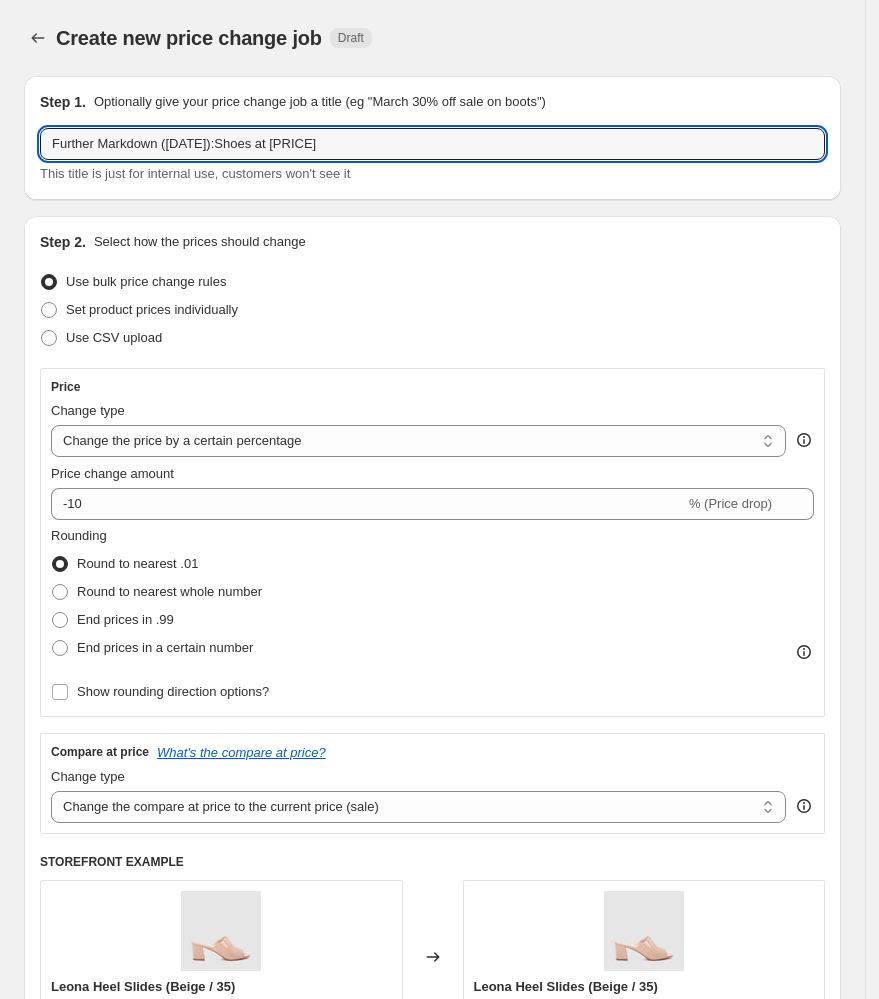 drag, startPoint x: 344, startPoint y: 147, endPoint x: 285, endPoint y: 167, distance: 62.297672 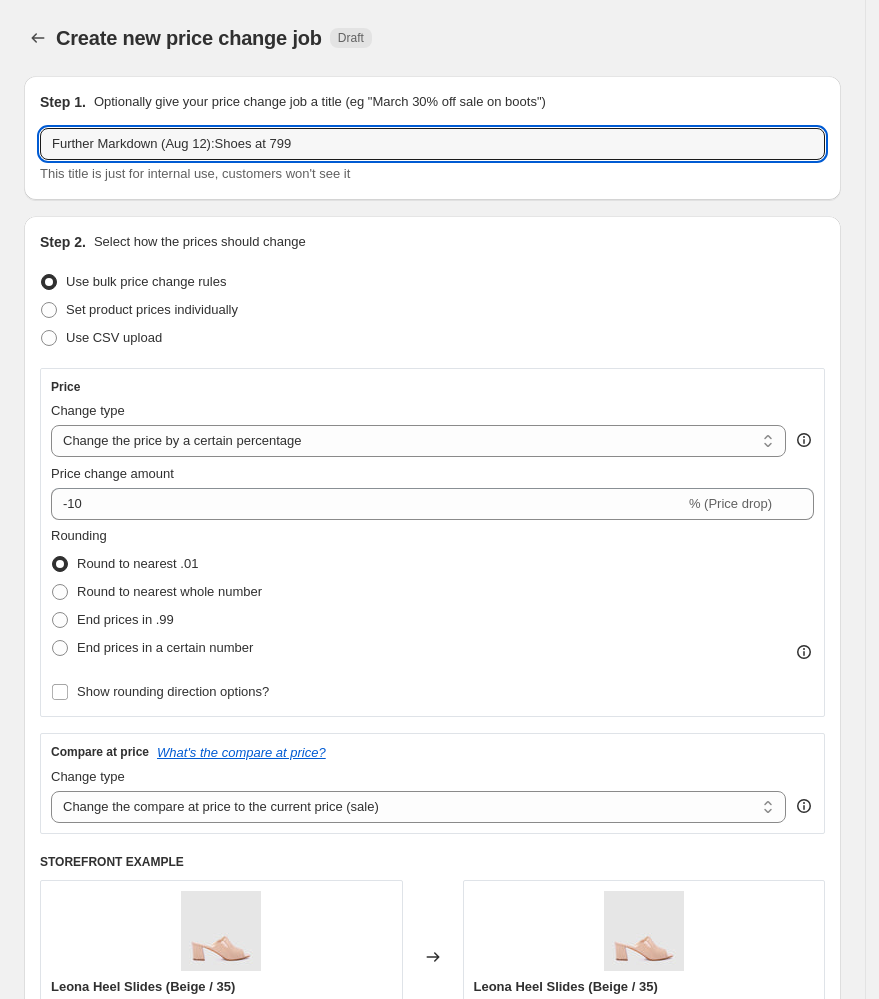 type on "Further Markdown (Aug 12):Shoes at 799" 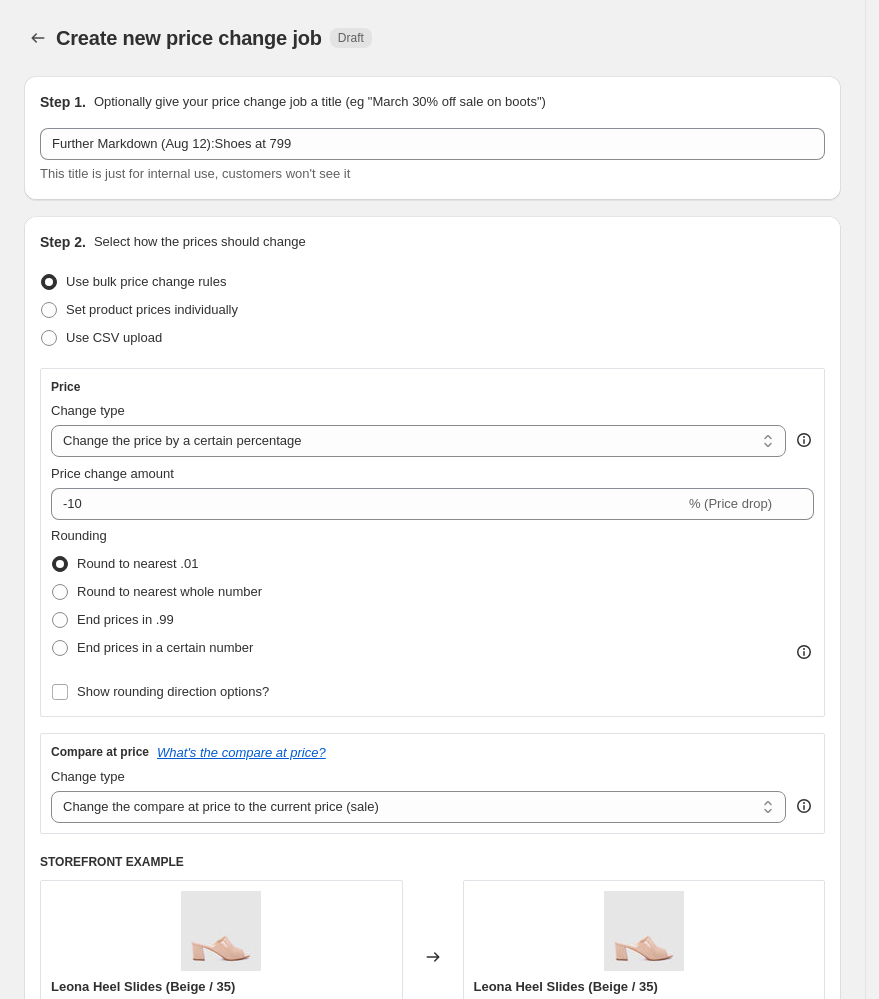 click on "Use bulk price change rules" at bounding box center (432, 282) 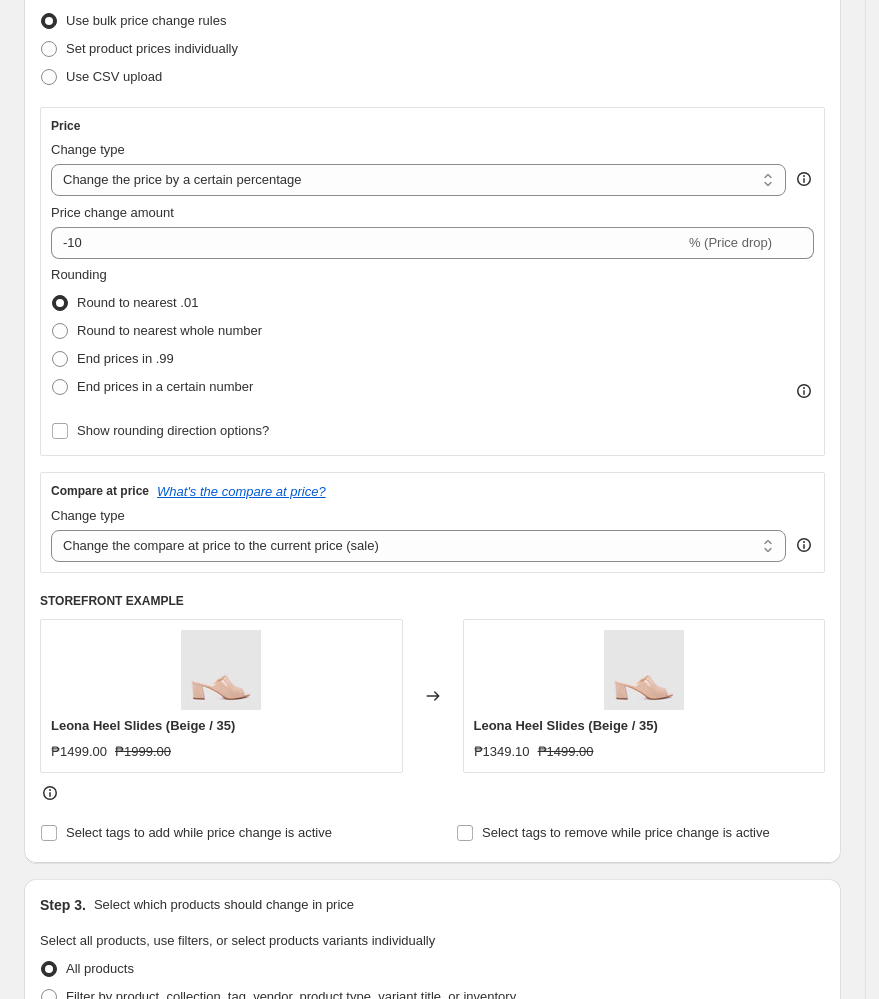 scroll, scrollTop: 266, scrollLeft: 0, axis: vertical 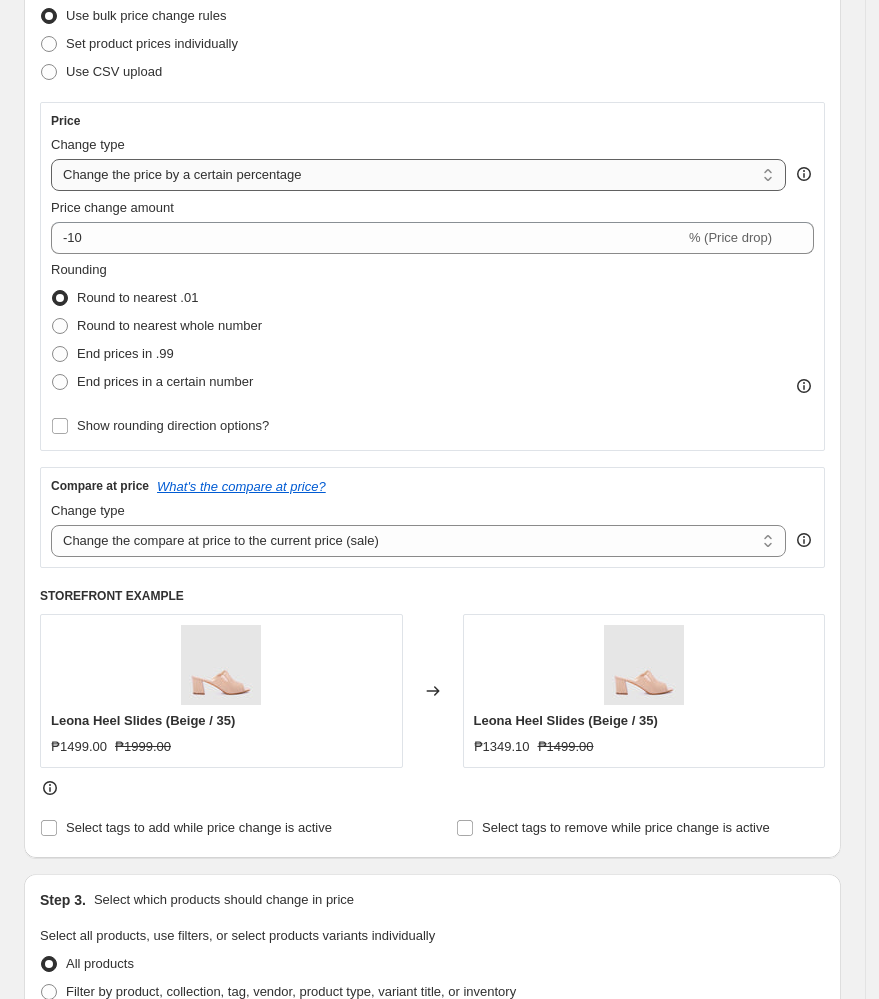 click on "Change the price to a certain amount Change the price by a certain amount Change the price by a certain percentage Change the price to the current compare at price (price before sale) Change the price by a certain amount relative to the compare at price Change the price by a certain percentage relative to the compare at price Don't change the price Change the price by a certain percentage relative to the cost per item Change price to certain cost margin" at bounding box center [418, 175] 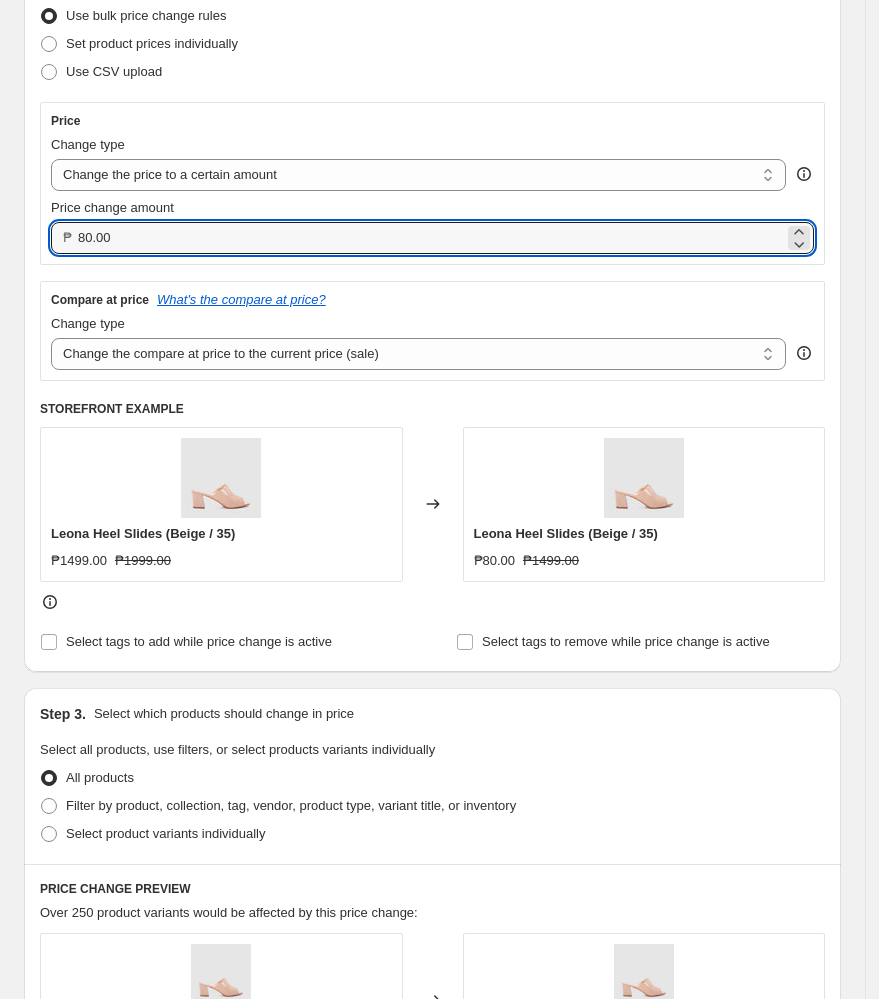 drag, startPoint x: 253, startPoint y: 248, endPoint x: -16, endPoint y: 255, distance: 269.09106 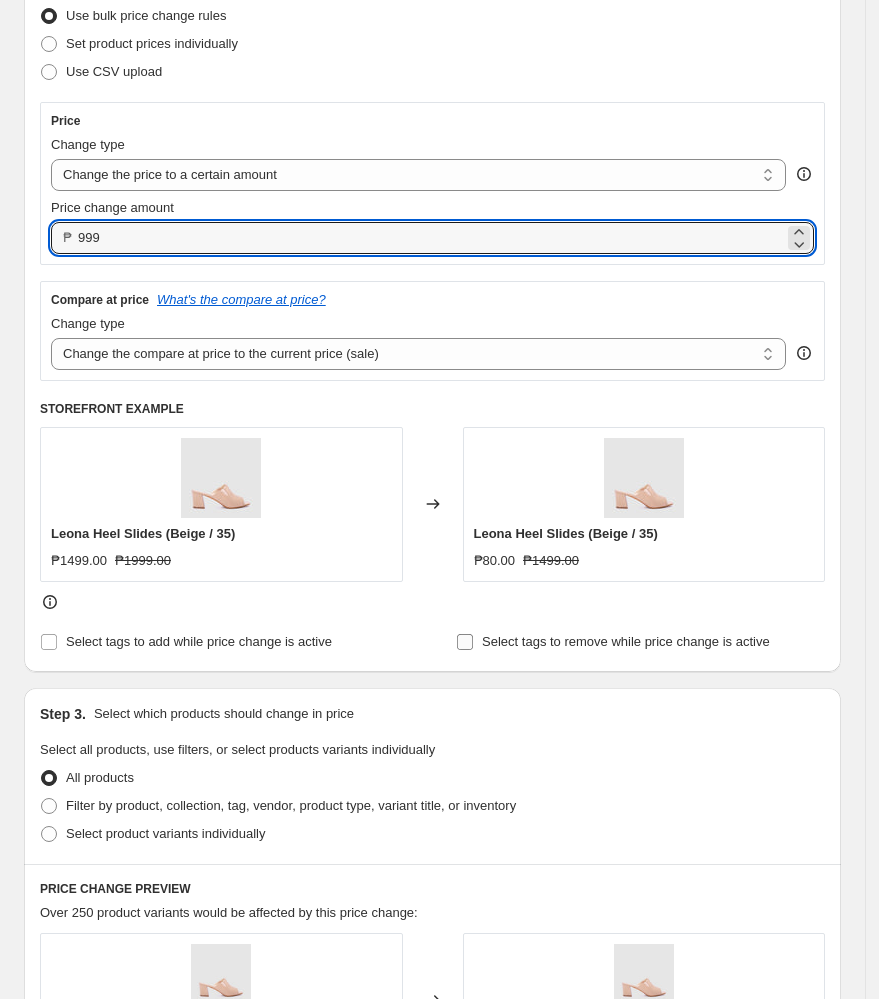 type on "999.00" 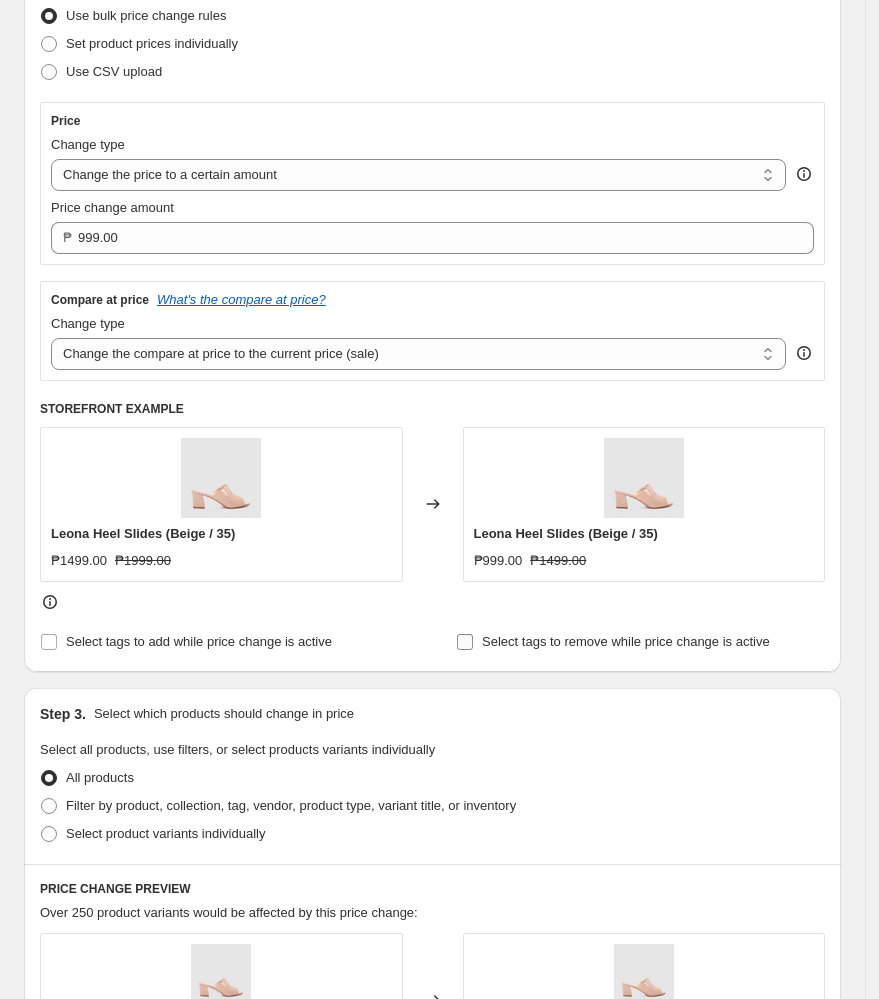 click on "Select tags to remove while price change is active" at bounding box center [465, 642] 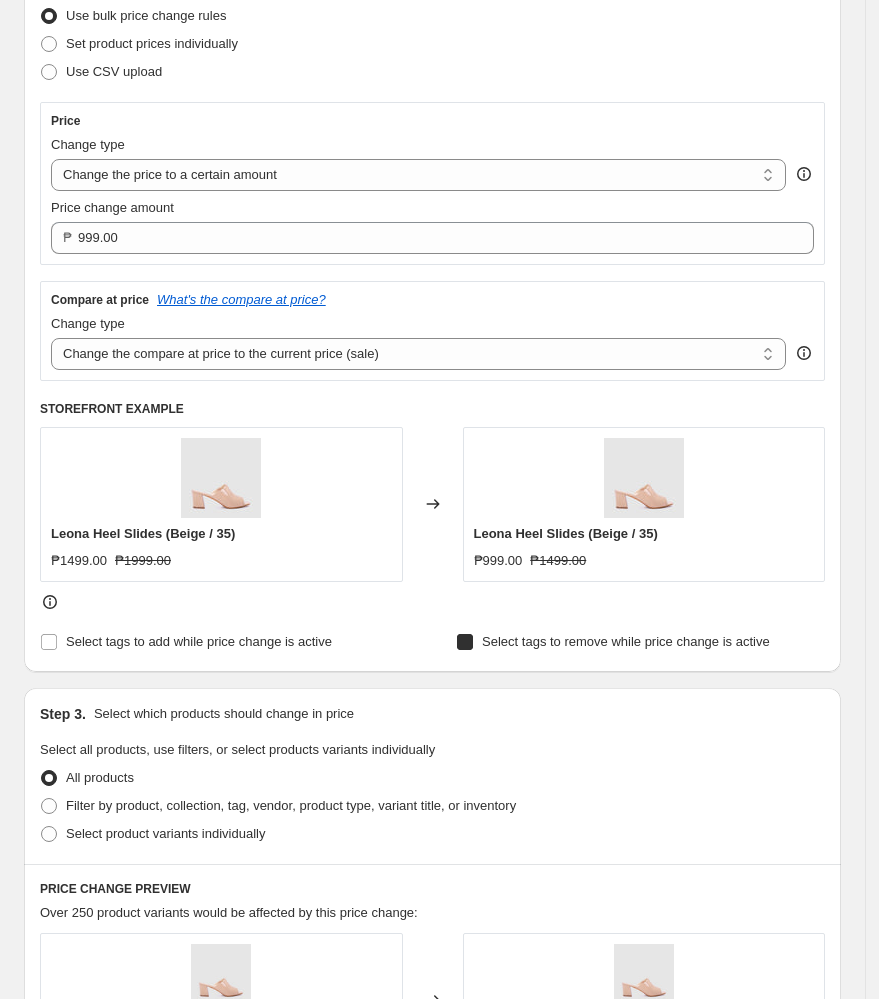 checkbox on "true" 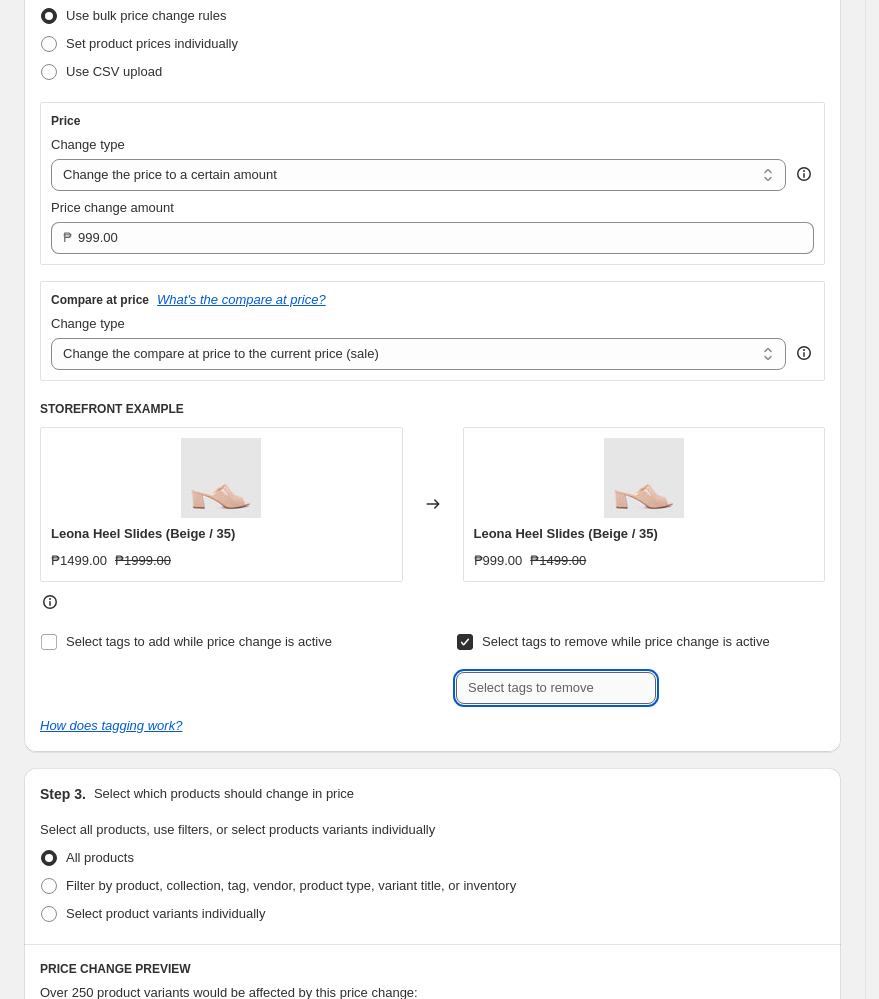 click at bounding box center [556, 688] 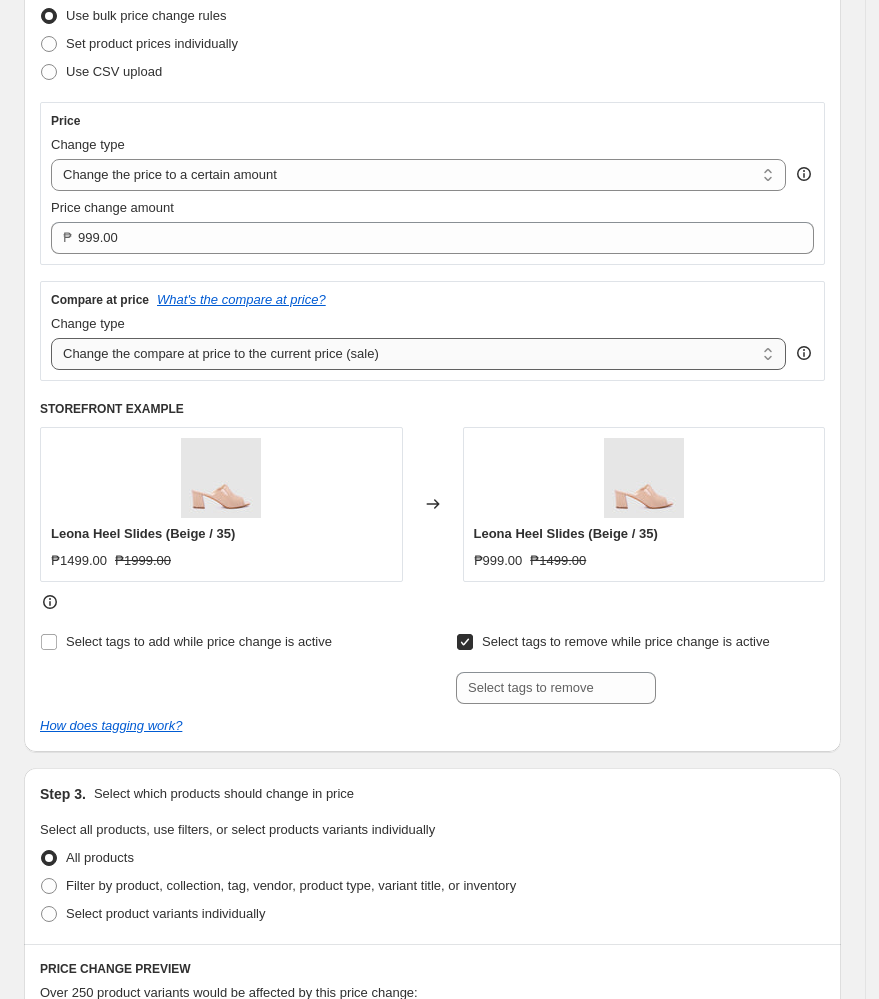 click on "Change the compare at price to the current price (sale) Change the compare at price to a certain amount Change the compare at price by a certain amount Change the compare at price by a certain percentage Change the compare at price by a certain amount relative to the actual price Change the compare at price by a certain percentage relative to the actual price Don't change the compare at price Remove the compare at price" at bounding box center (418, 354) 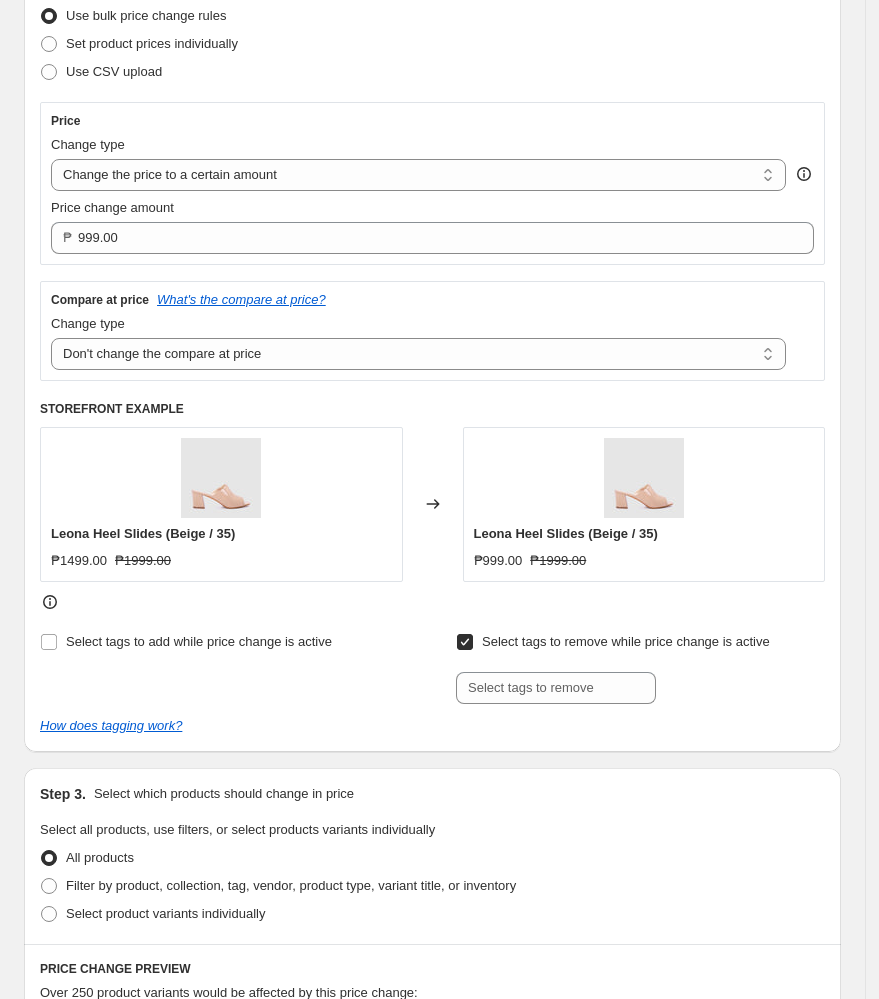 scroll, scrollTop: 0, scrollLeft: 0, axis: both 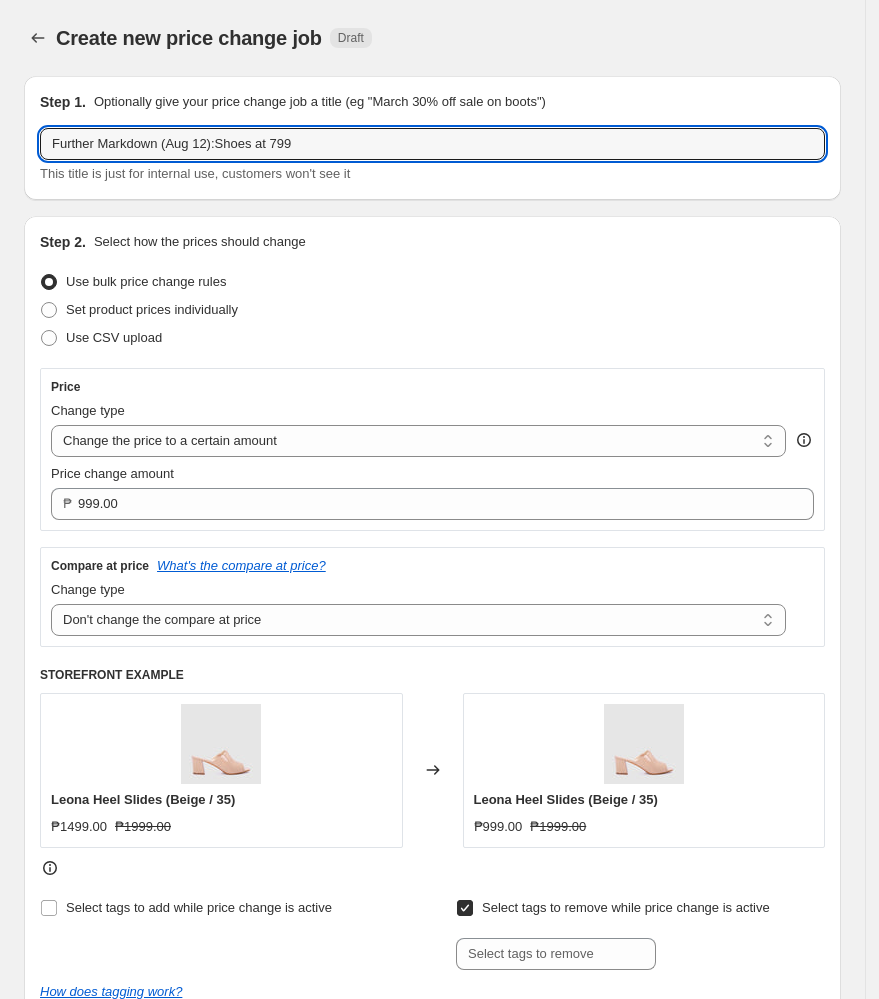 drag, startPoint x: 359, startPoint y: 140, endPoint x: 18, endPoint y: 188, distance: 344.36172 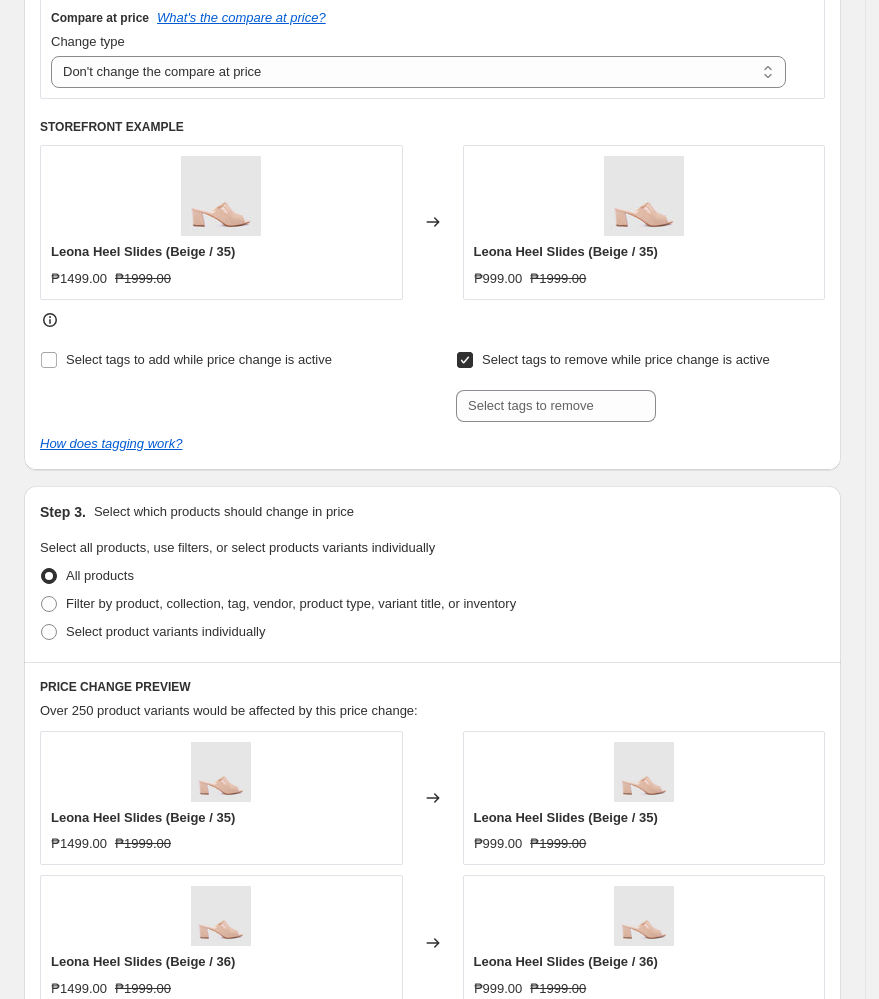 scroll, scrollTop: 800, scrollLeft: 0, axis: vertical 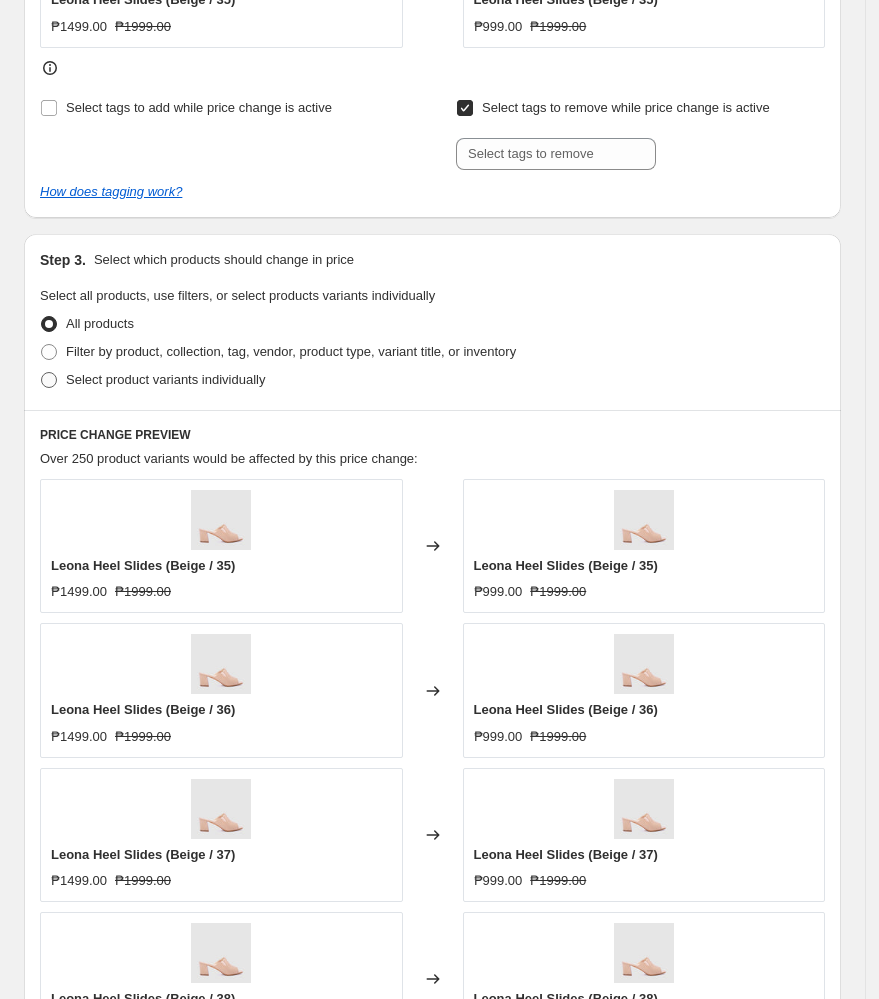 click on "Select product variants individually" at bounding box center (165, 379) 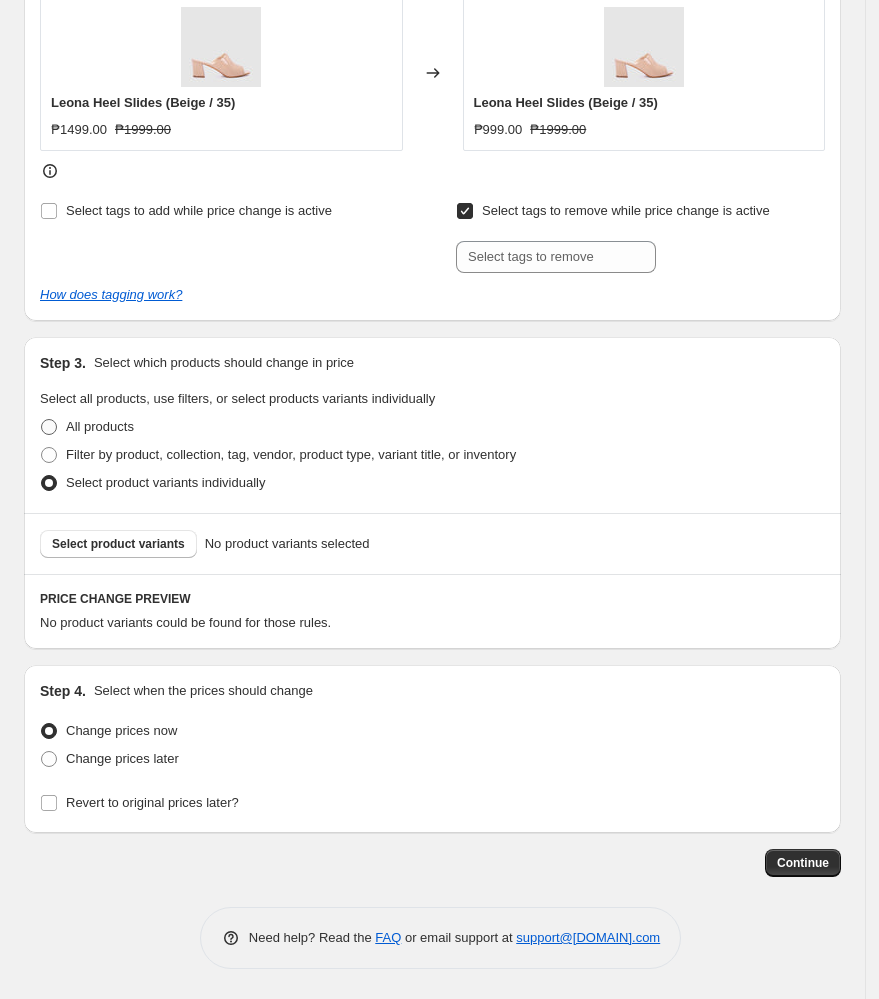 scroll, scrollTop: 697, scrollLeft: 0, axis: vertical 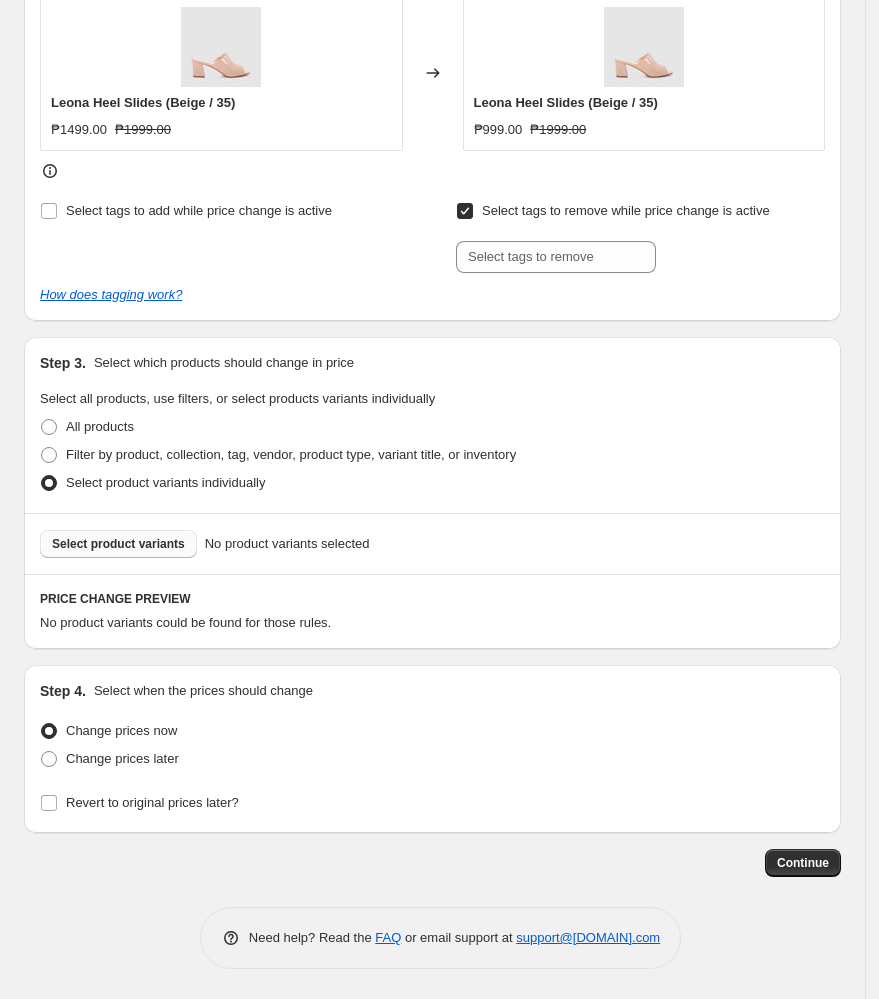 click on "Select product variants" at bounding box center [118, 544] 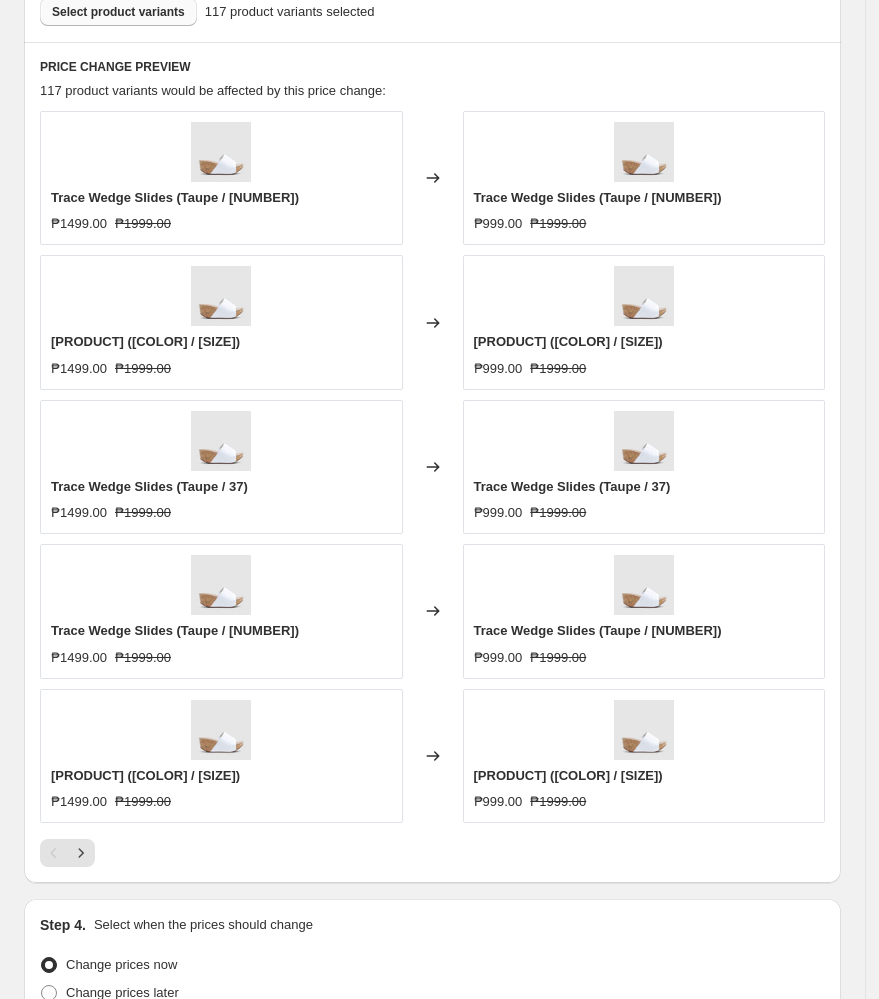 scroll, scrollTop: 1465, scrollLeft: 0, axis: vertical 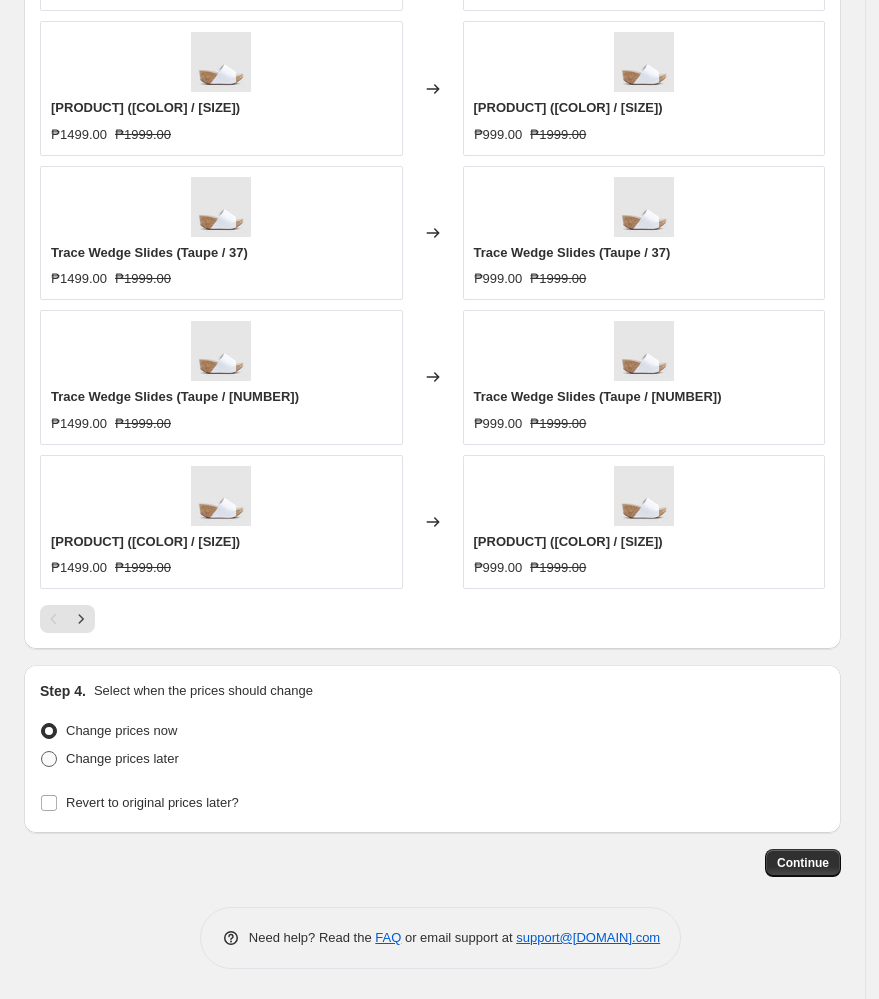 click on "Change prices later" at bounding box center (122, 758) 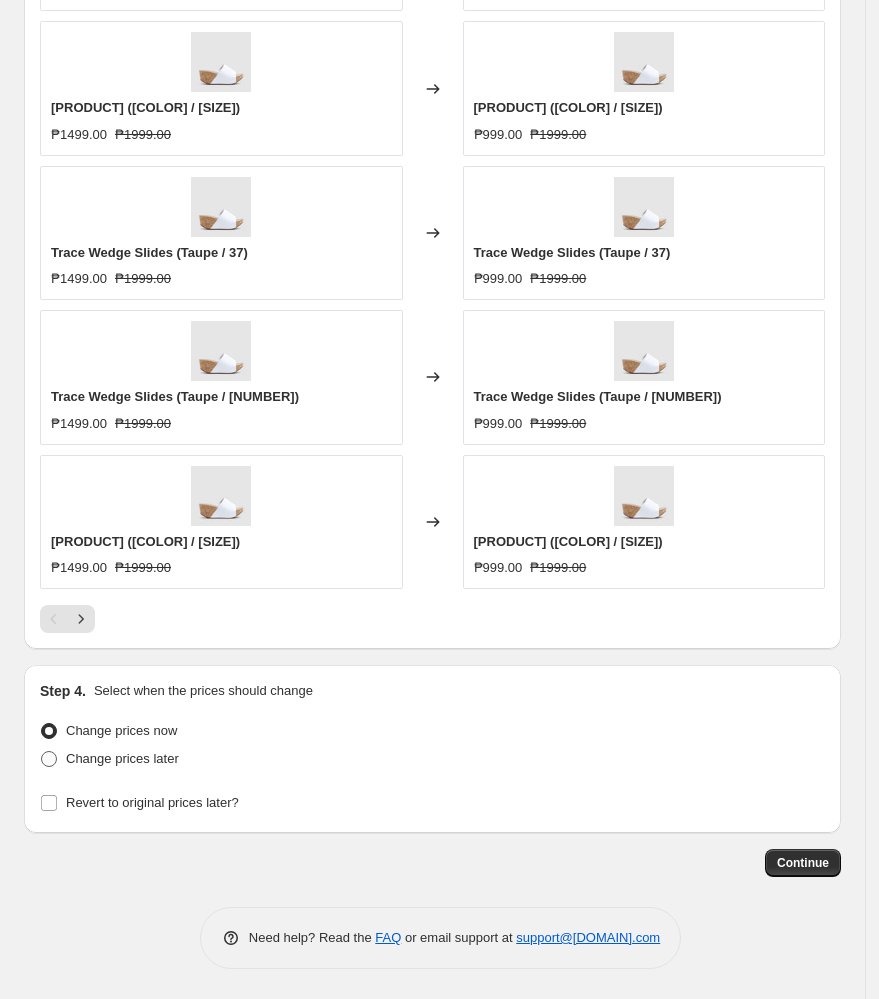 radio on "true" 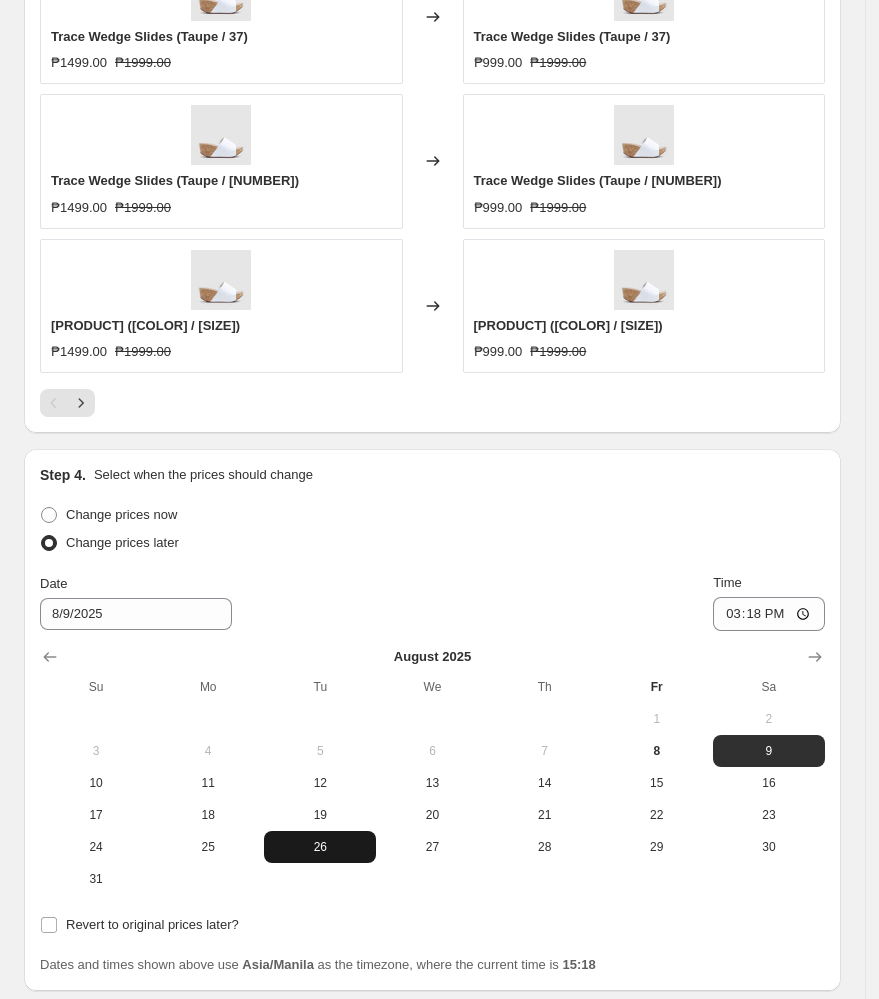 scroll, scrollTop: 1839, scrollLeft: 0, axis: vertical 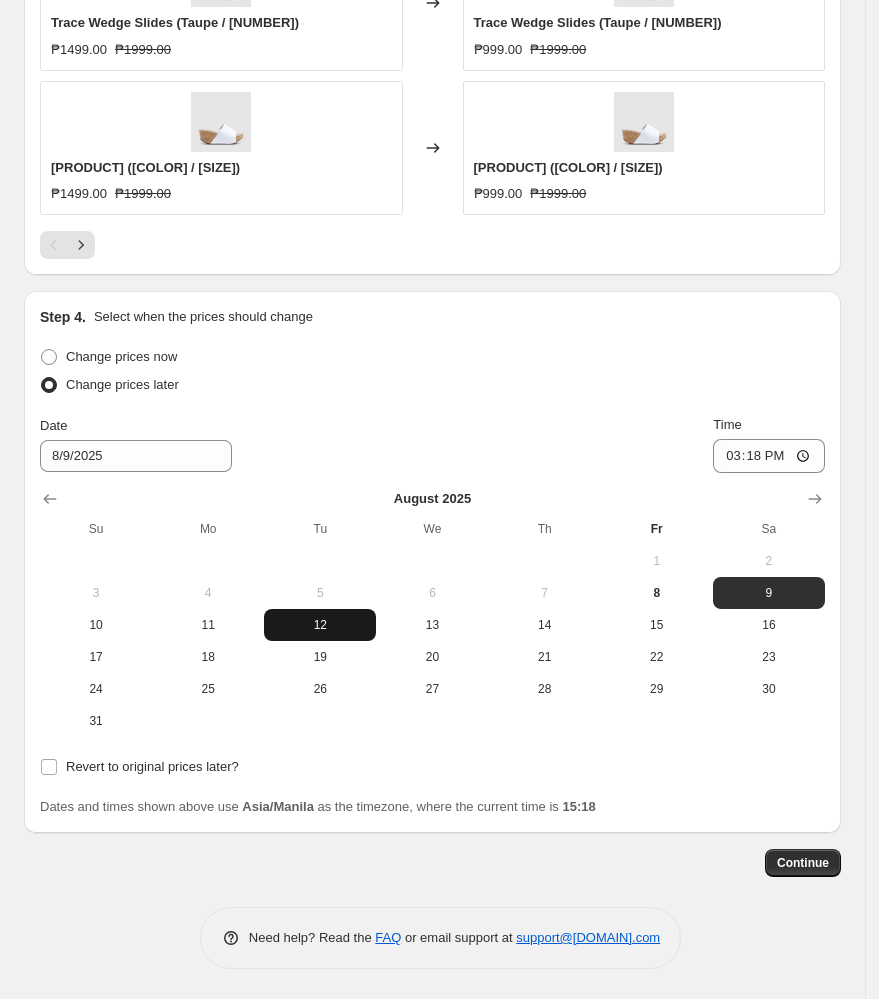 click on "12" at bounding box center (320, 625) 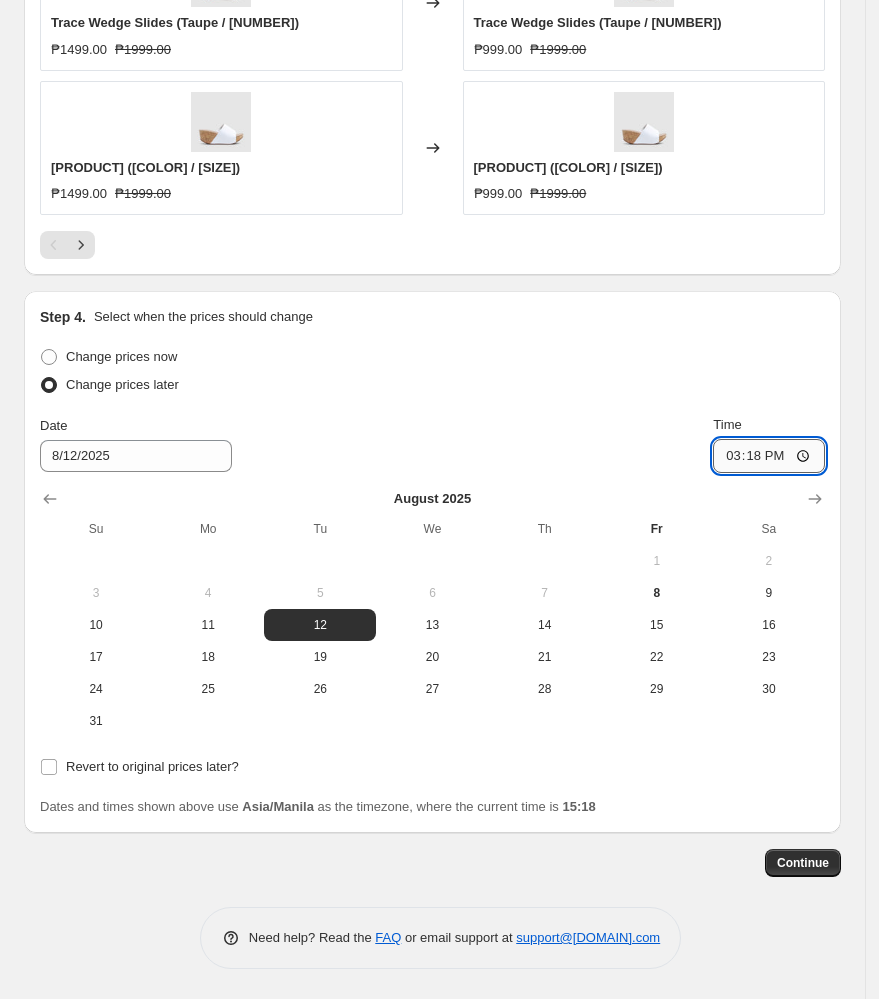 click on "15:18" at bounding box center (769, 456) 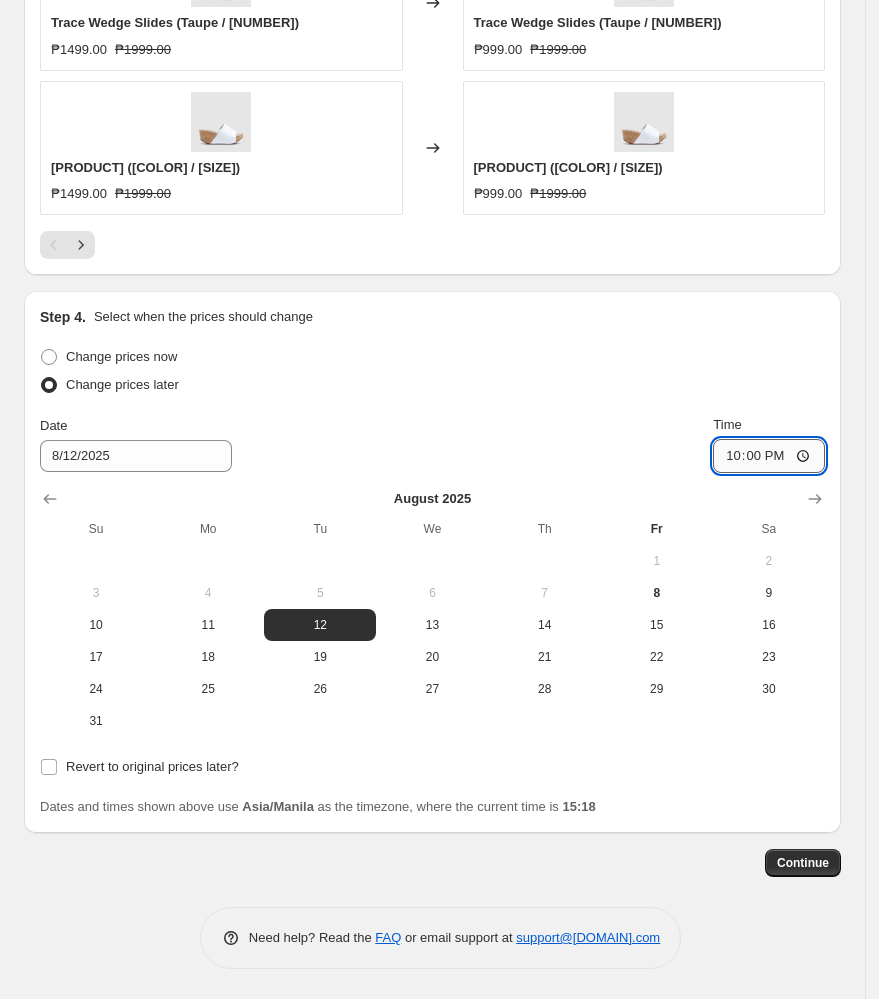 type on "10:00" 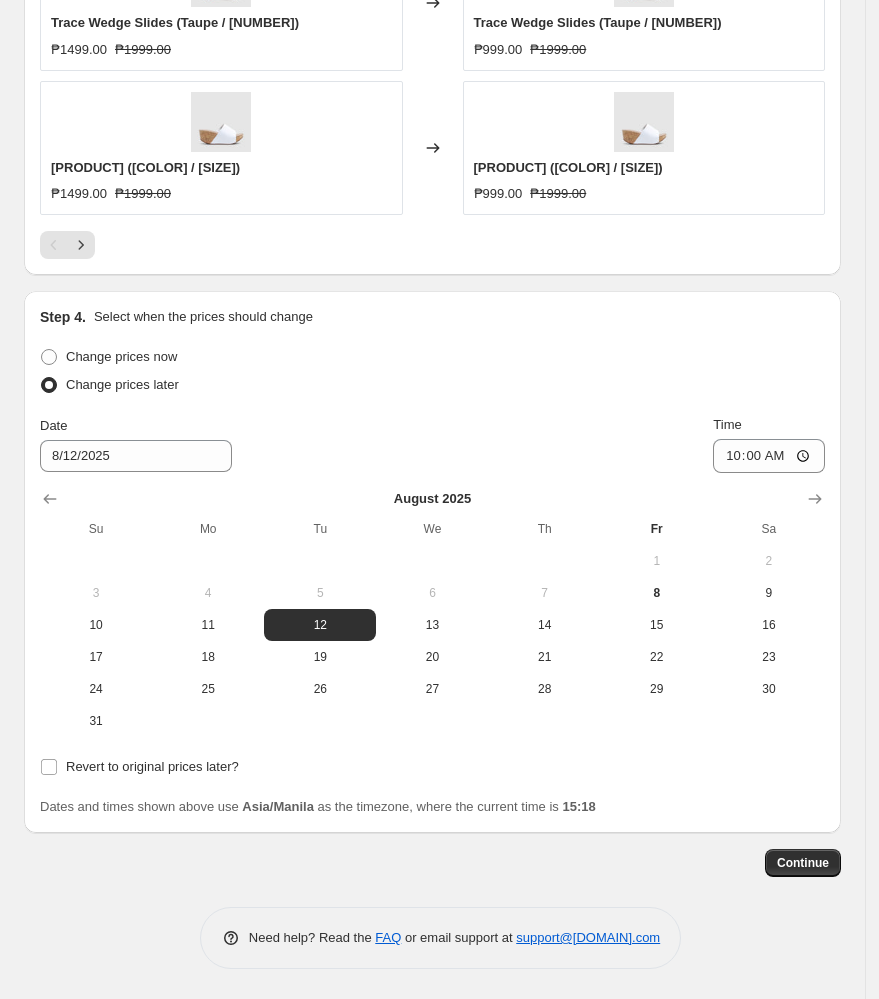 click on "Date [MONTH]/[DAY]/[YEAR] Time [TIME]" at bounding box center [432, 444] 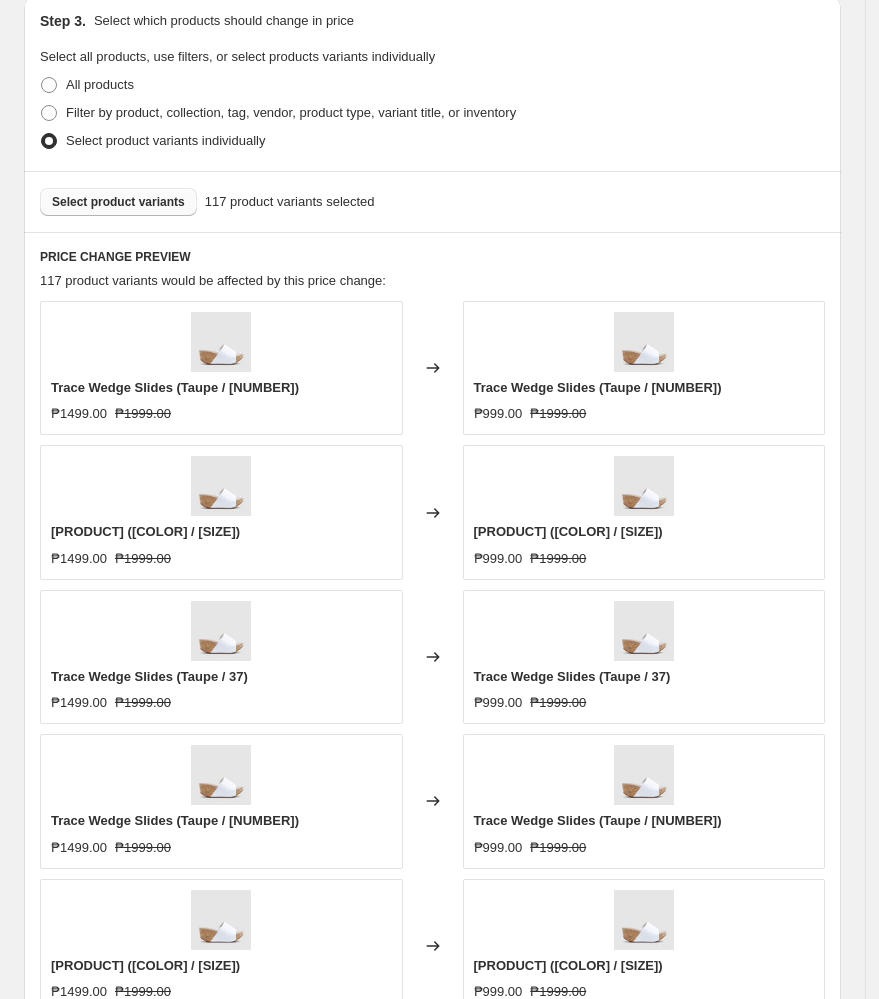 scroll, scrollTop: 506, scrollLeft: 0, axis: vertical 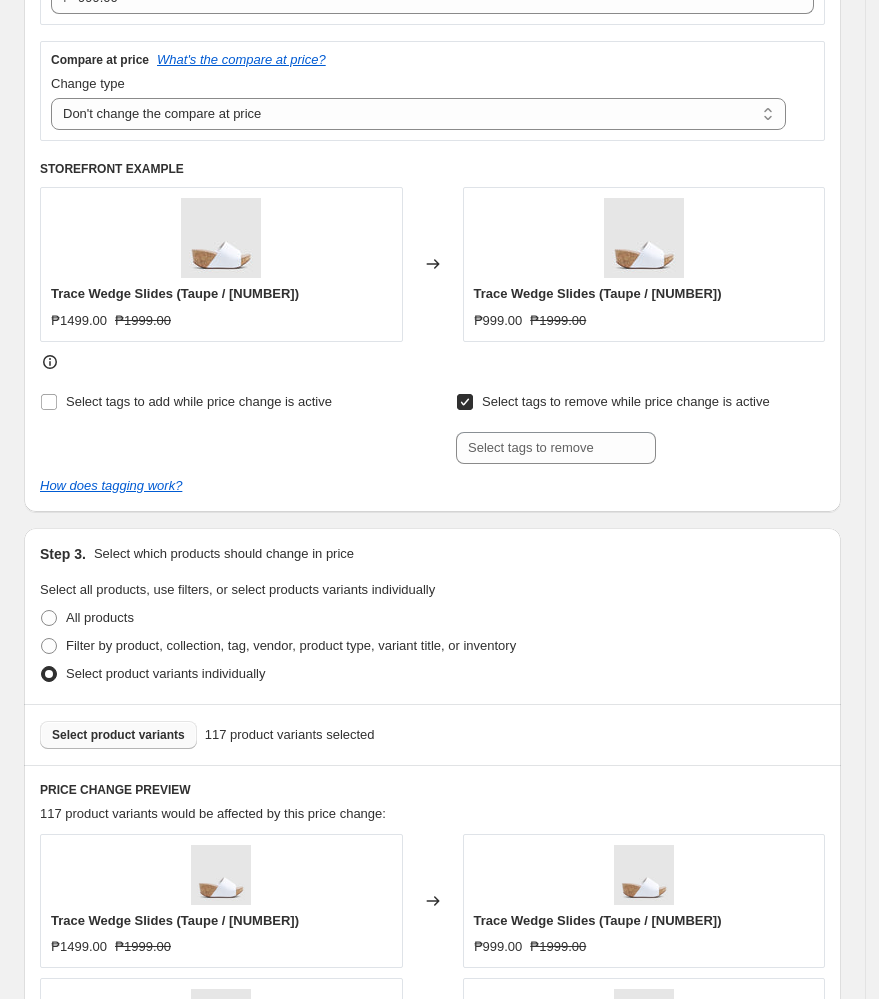 click on "Select tags to remove while price change is active" at bounding box center (465, 402) 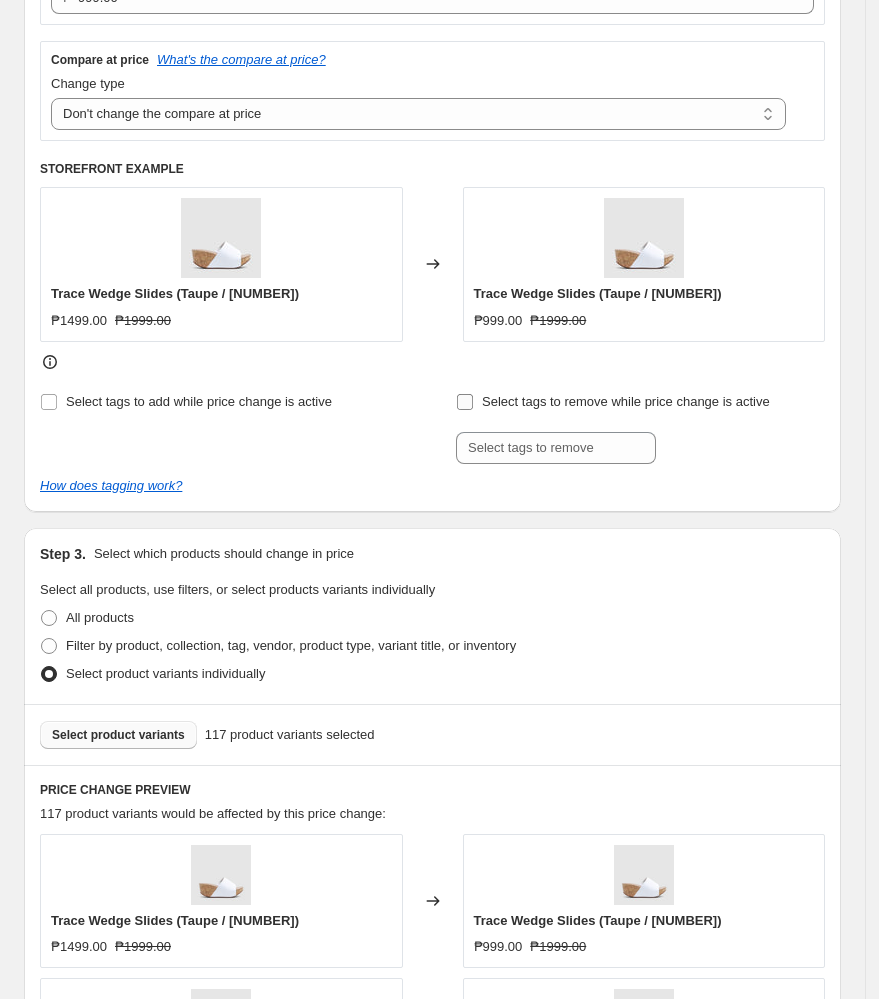 checkbox on "false" 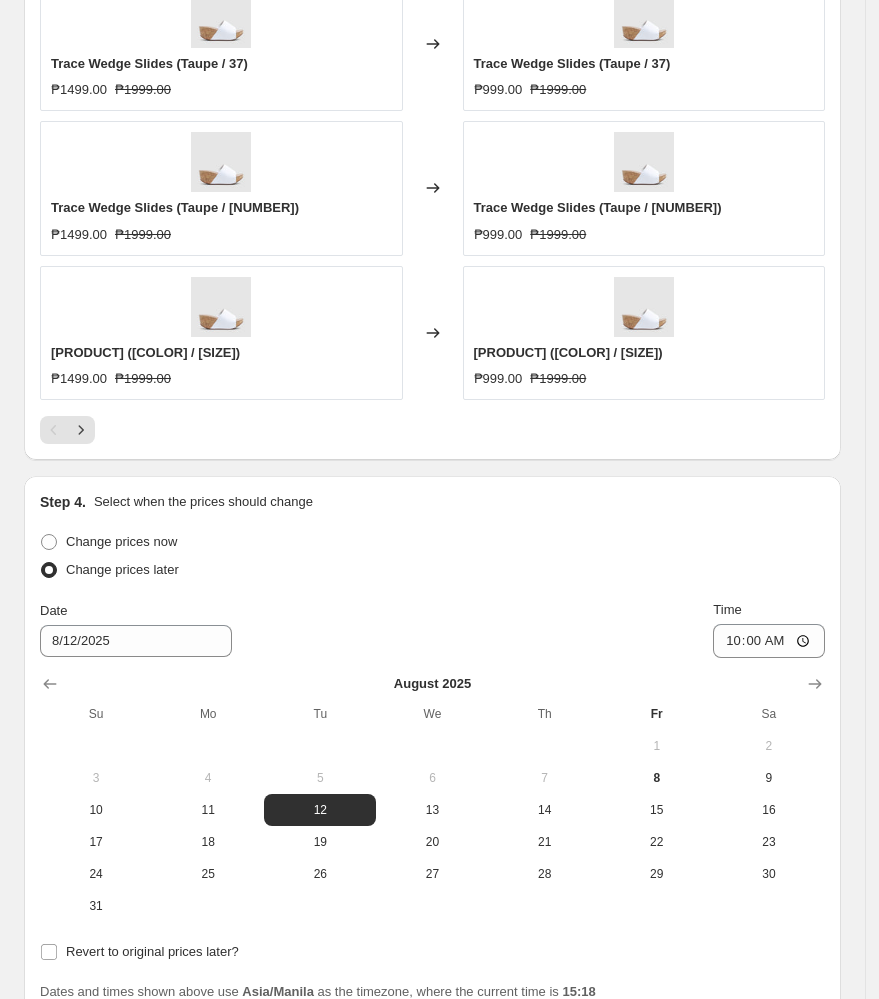 scroll, scrollTop: 1759, scrollLeft: 0, axis: vertical 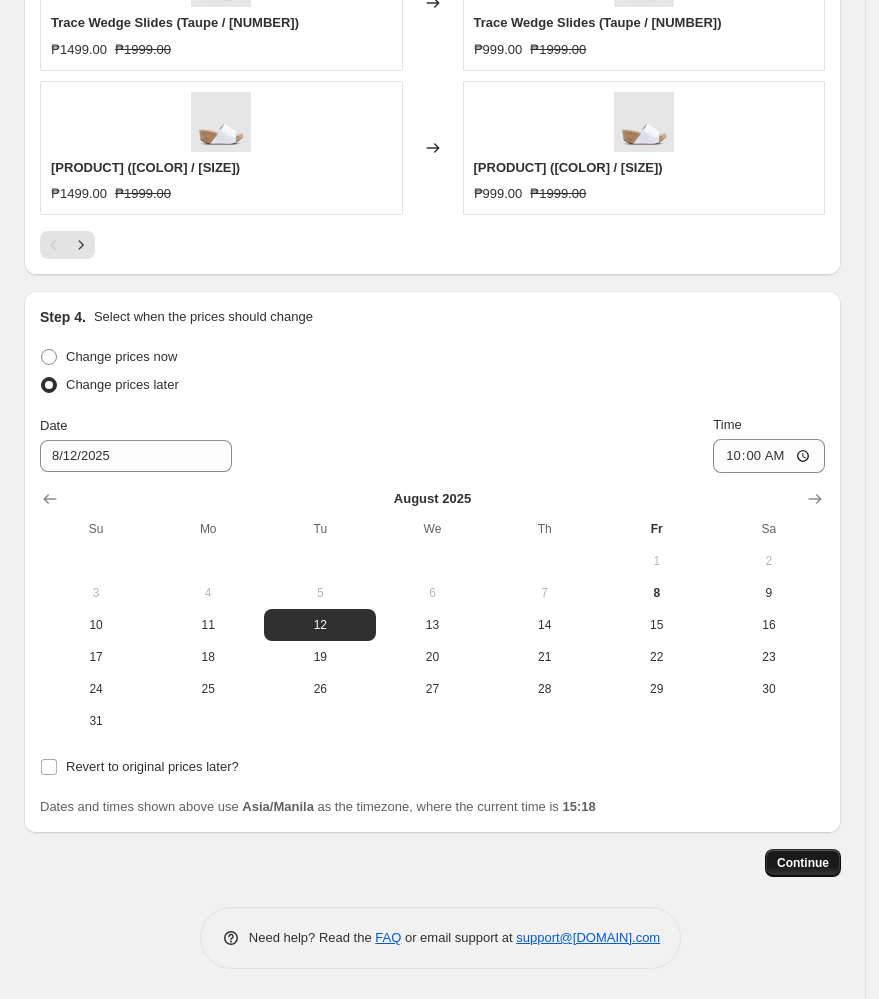 click on "Continue" at bounding box center [803, 863] 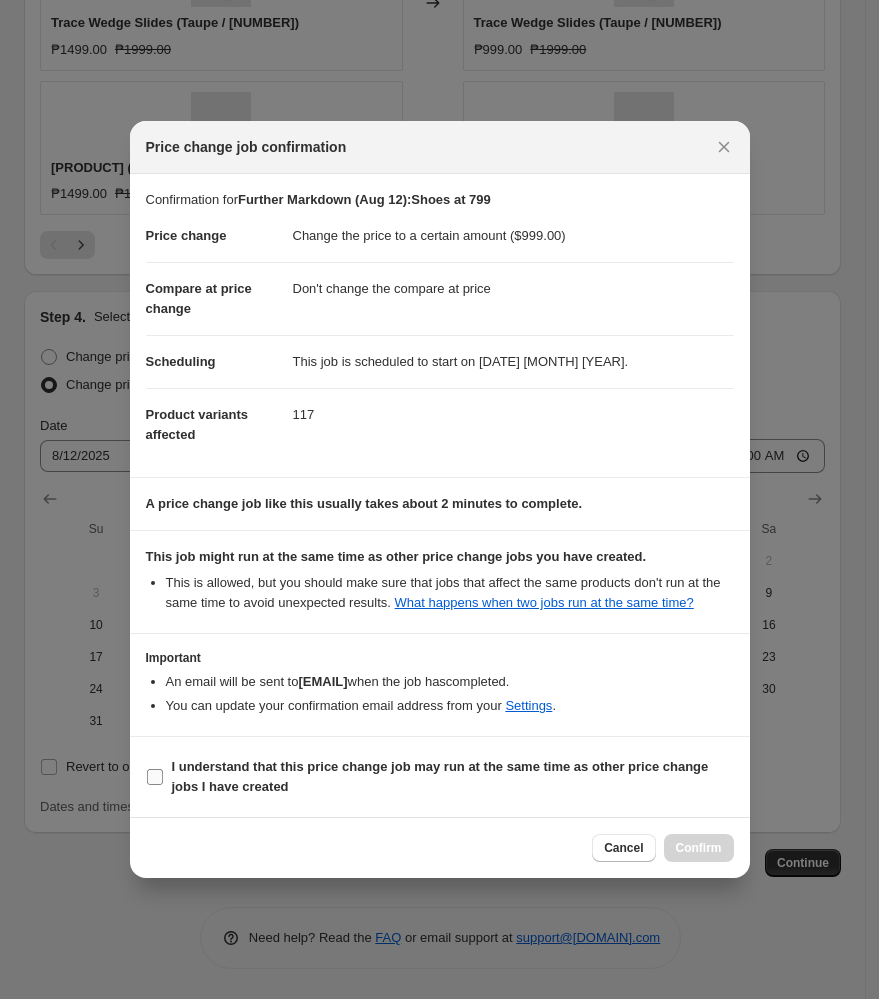 click on "I understand that this price change job may run at the same time as other price change jobs I have created" at bounding box center [440, 776] 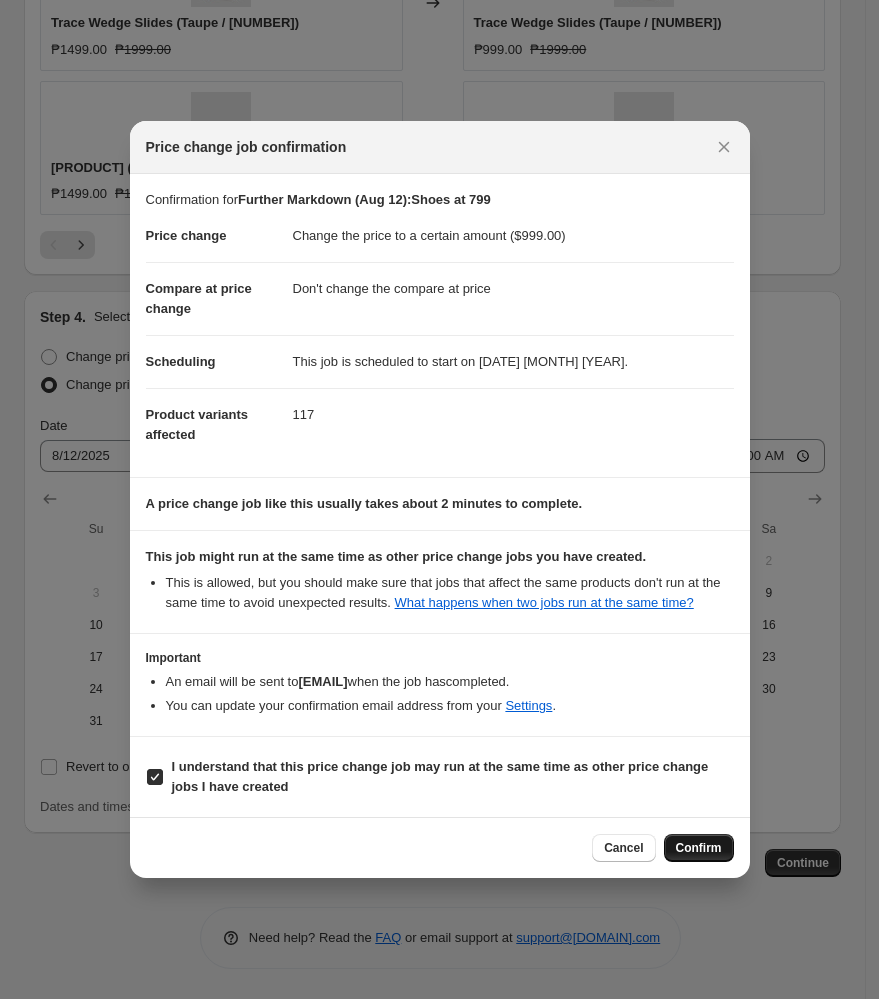 click on "Confirm" at bounding box center [699, 848] 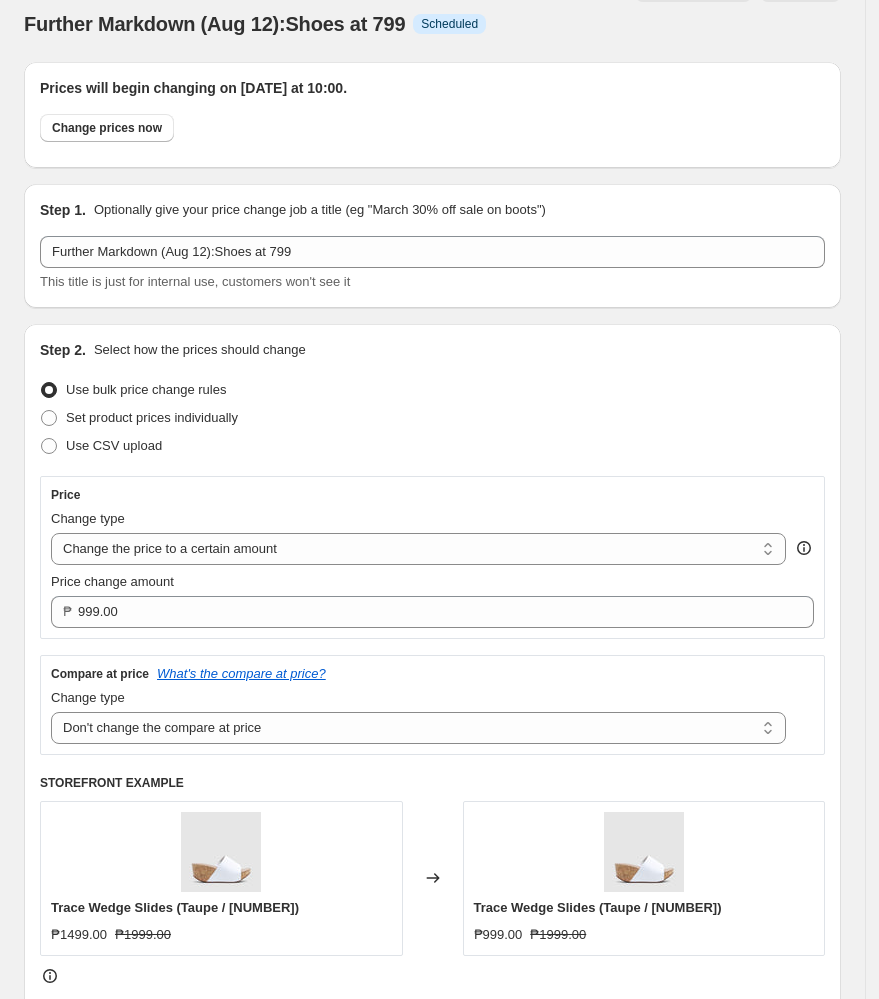 scroll, scrollTop: 0, scrollLeft: 0, axis: both 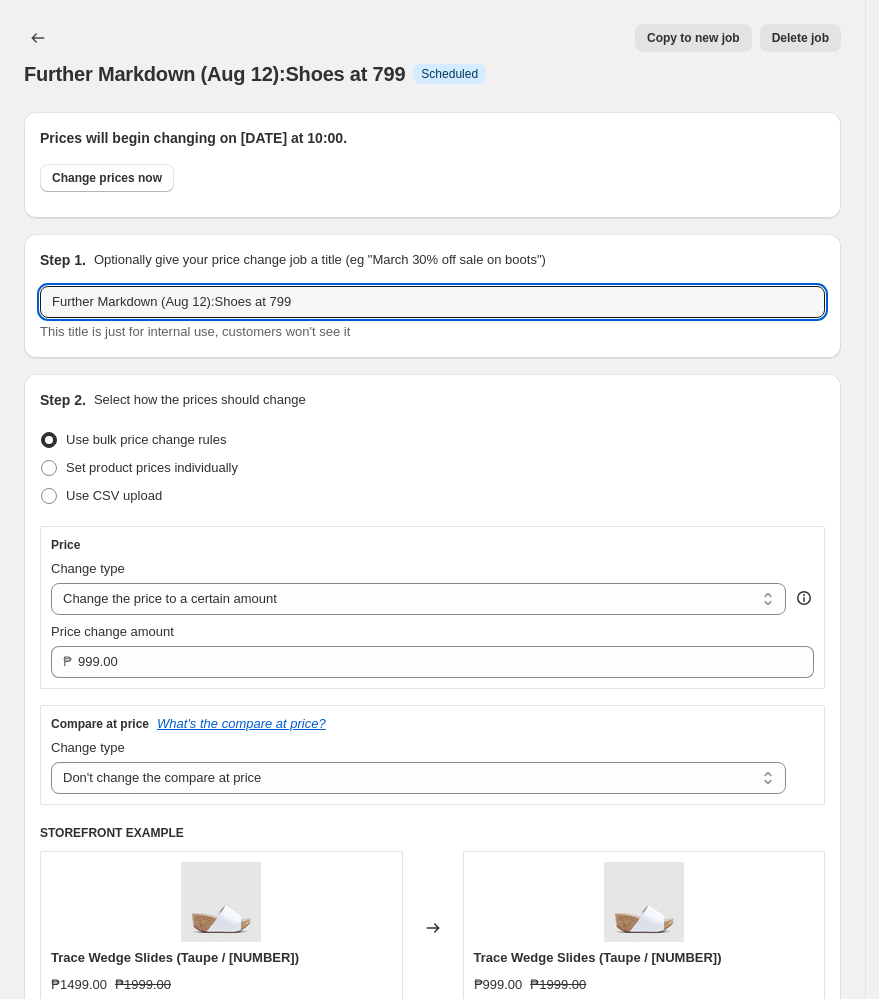 drag, startPoint x: 362, startPoint y: 301, endPoint x: 17, endPoint y: 324, distance: 345.7658 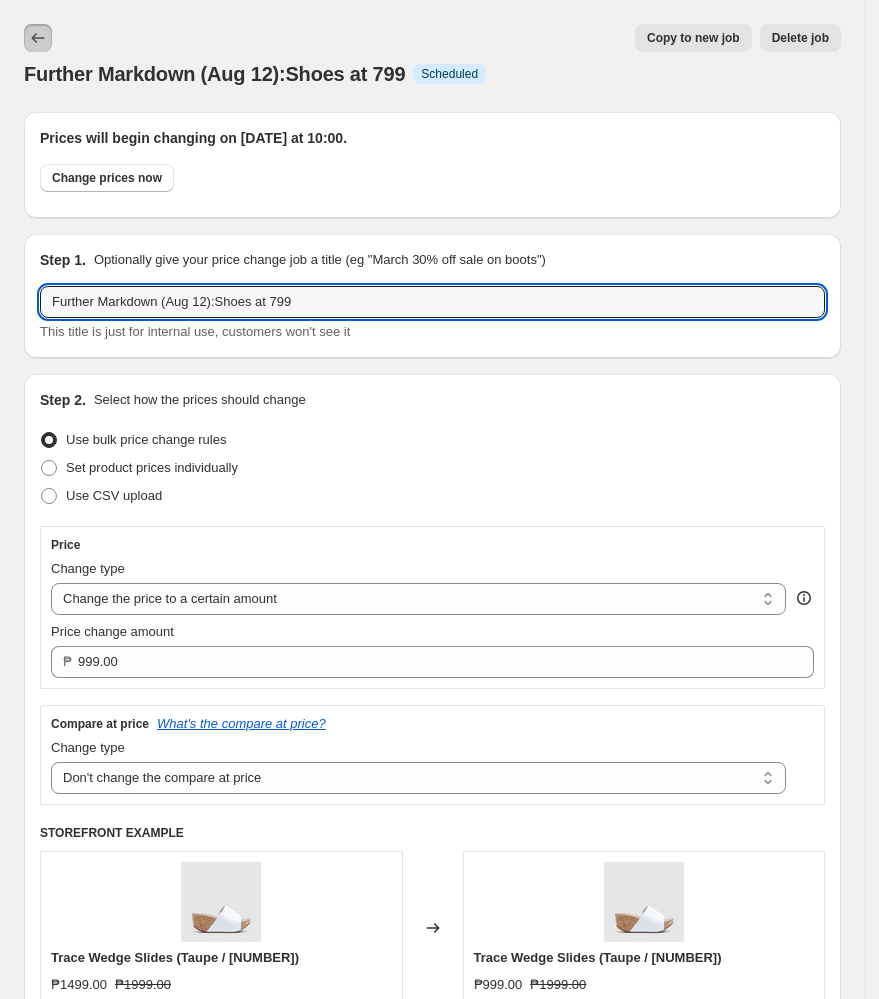 click 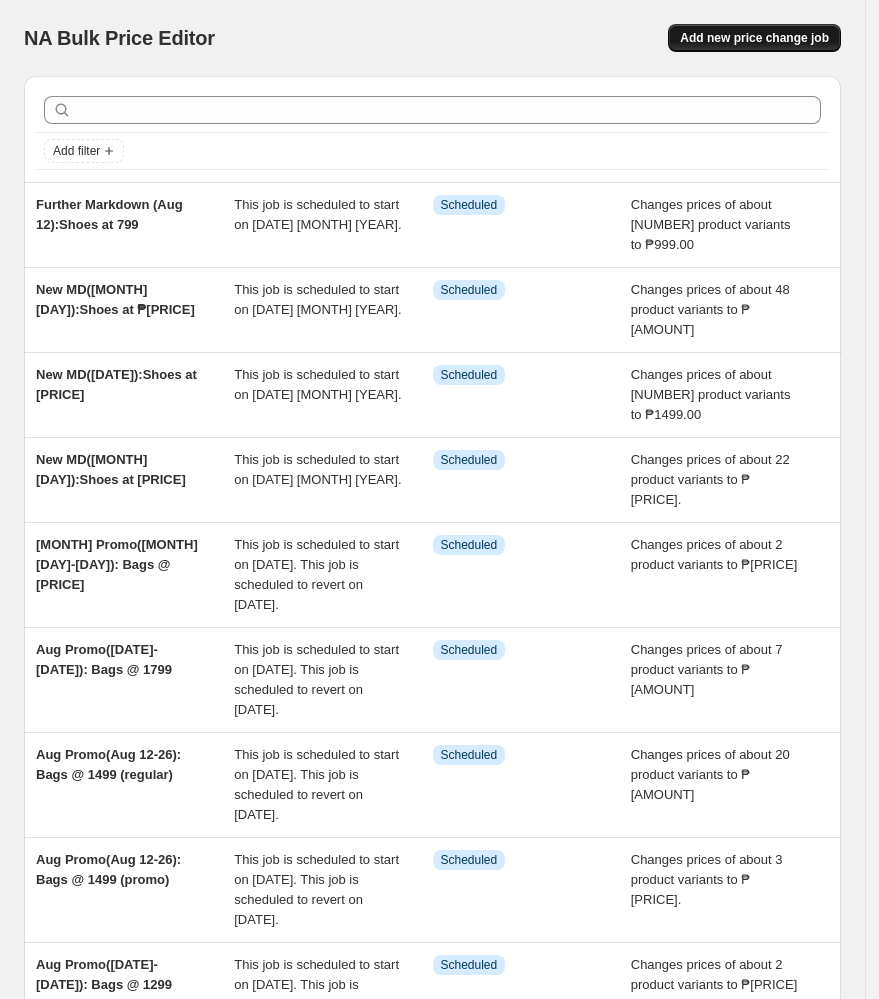 click on "Add new price change job" at bounding box center [754, 38] 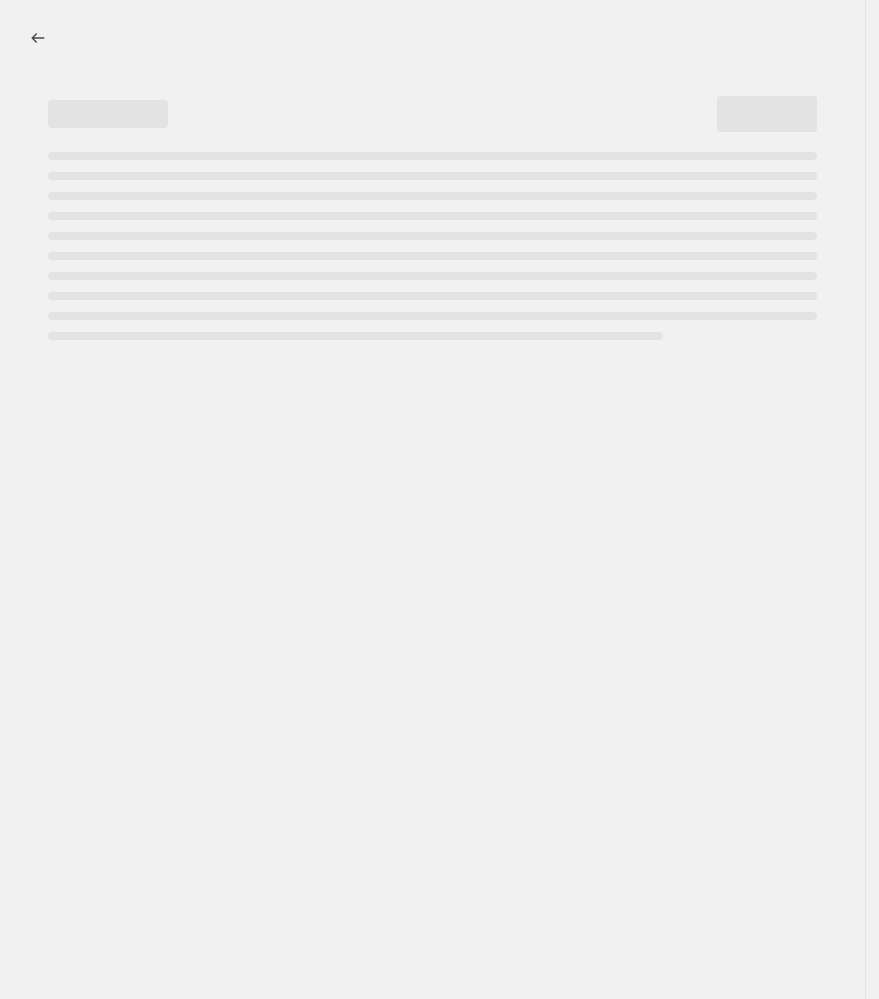 select on "percentage" 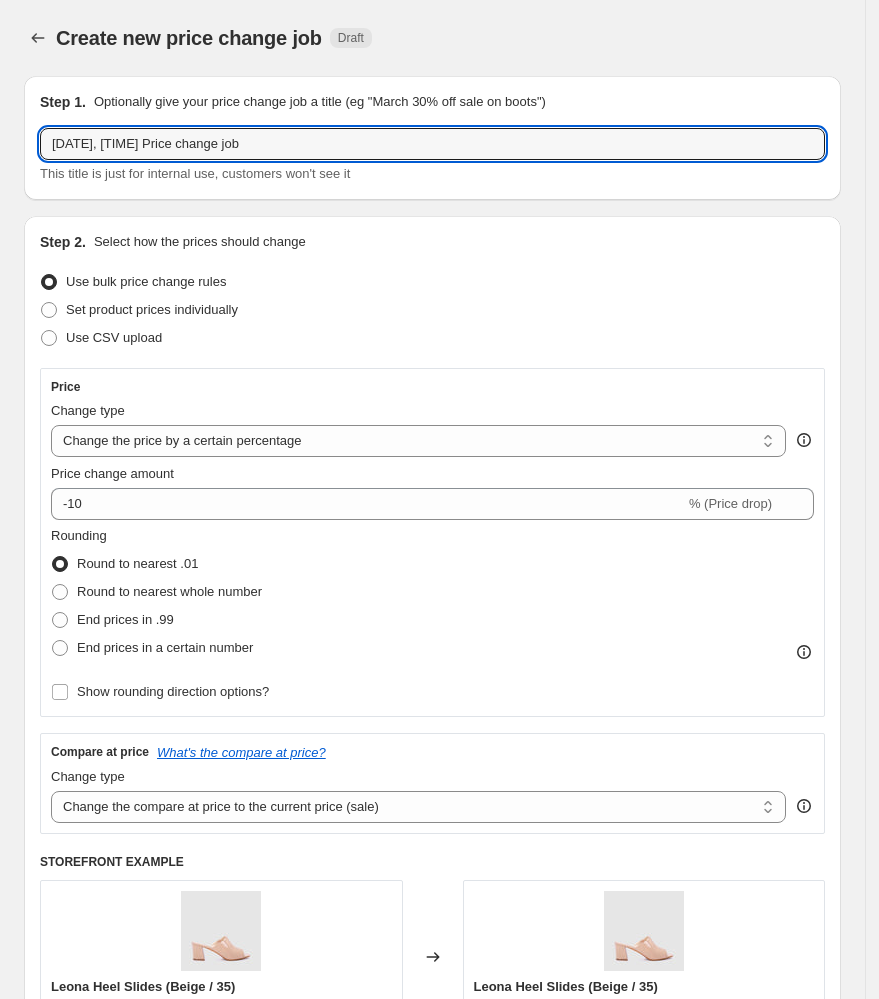 drag, startPoint x: 325, startPoint y: 141, endPoint x: 25, endPoint y: 143, distance: 300.00665 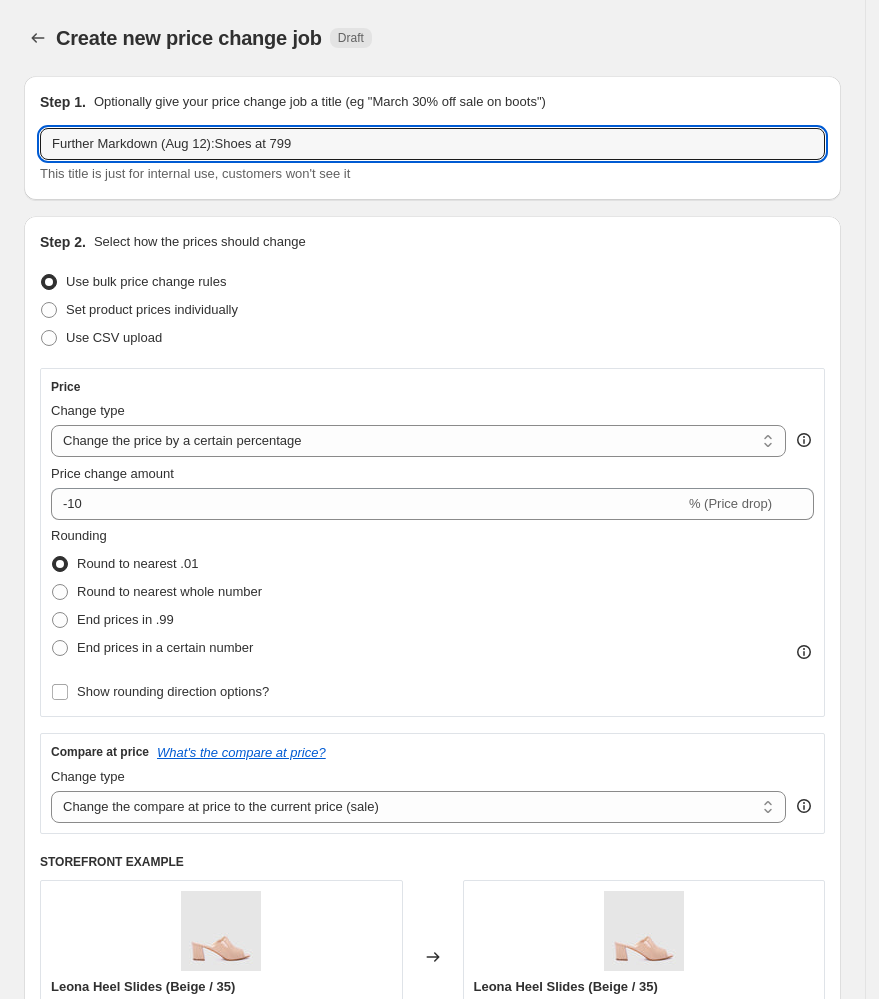 type on "Further Markdown (Aug 12):Shoes at 799" 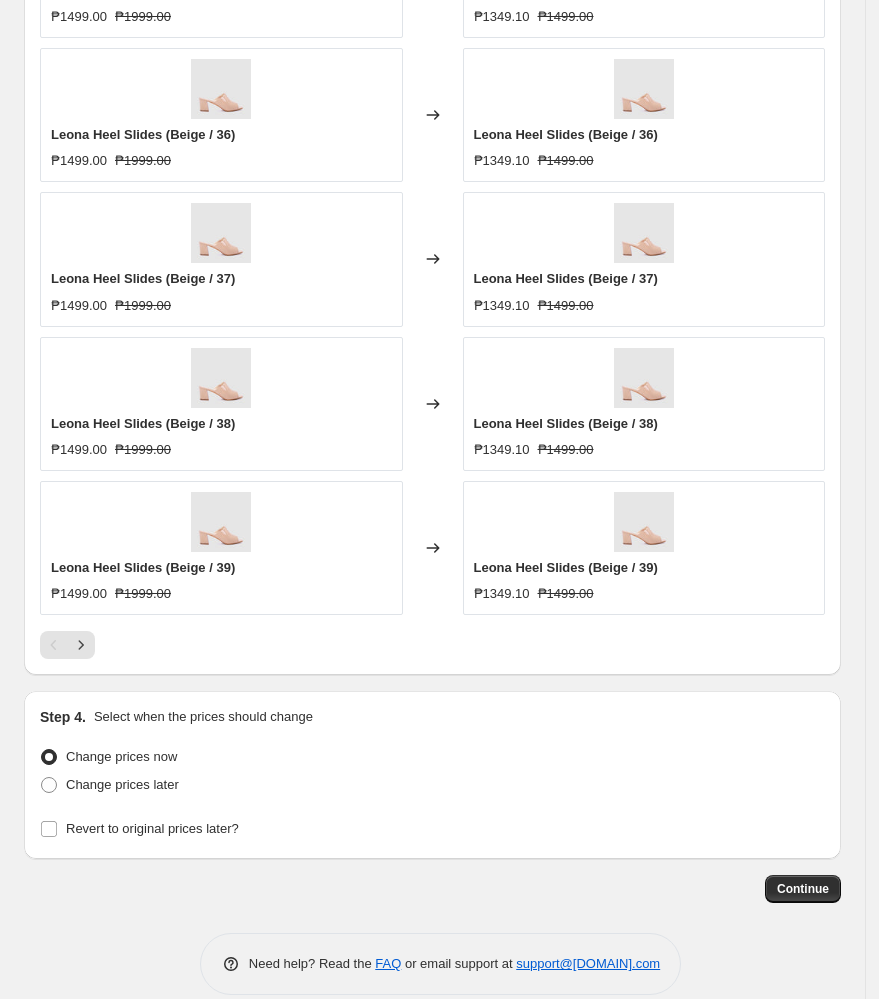 scroll, scrollTop: 1510, scrollLeft: 0, axis: vertical 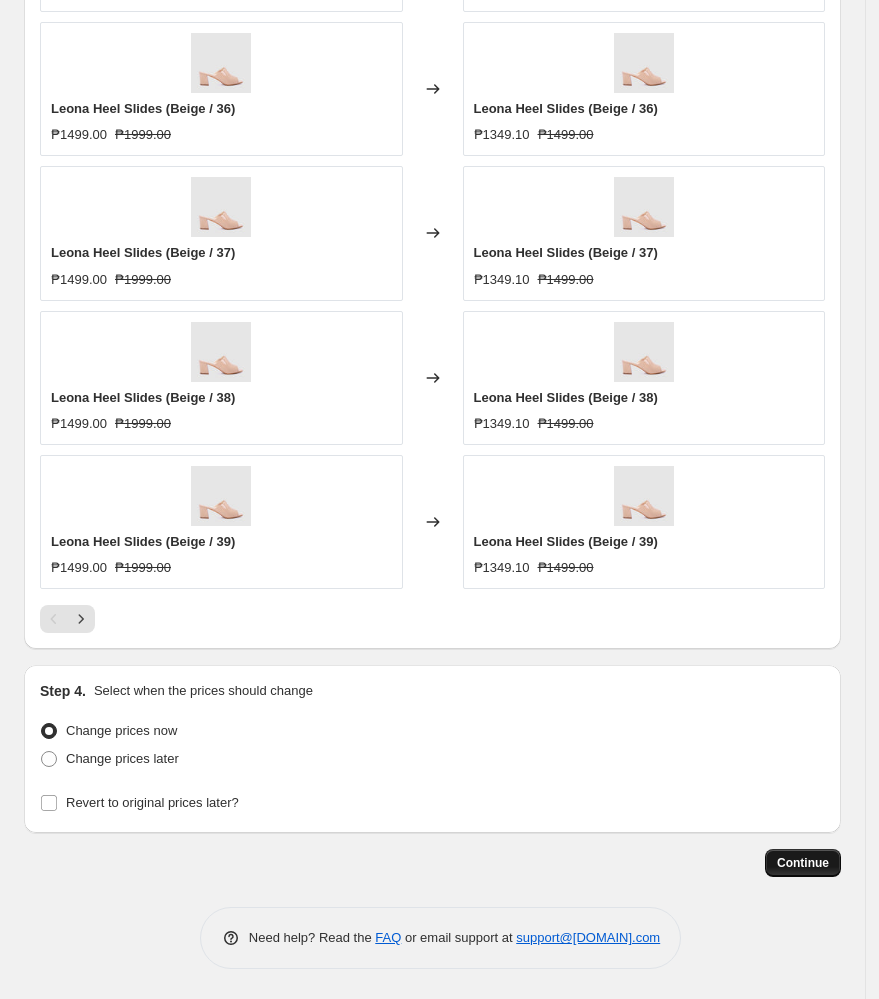 click on "Continue" at bounding box center [803, 863] 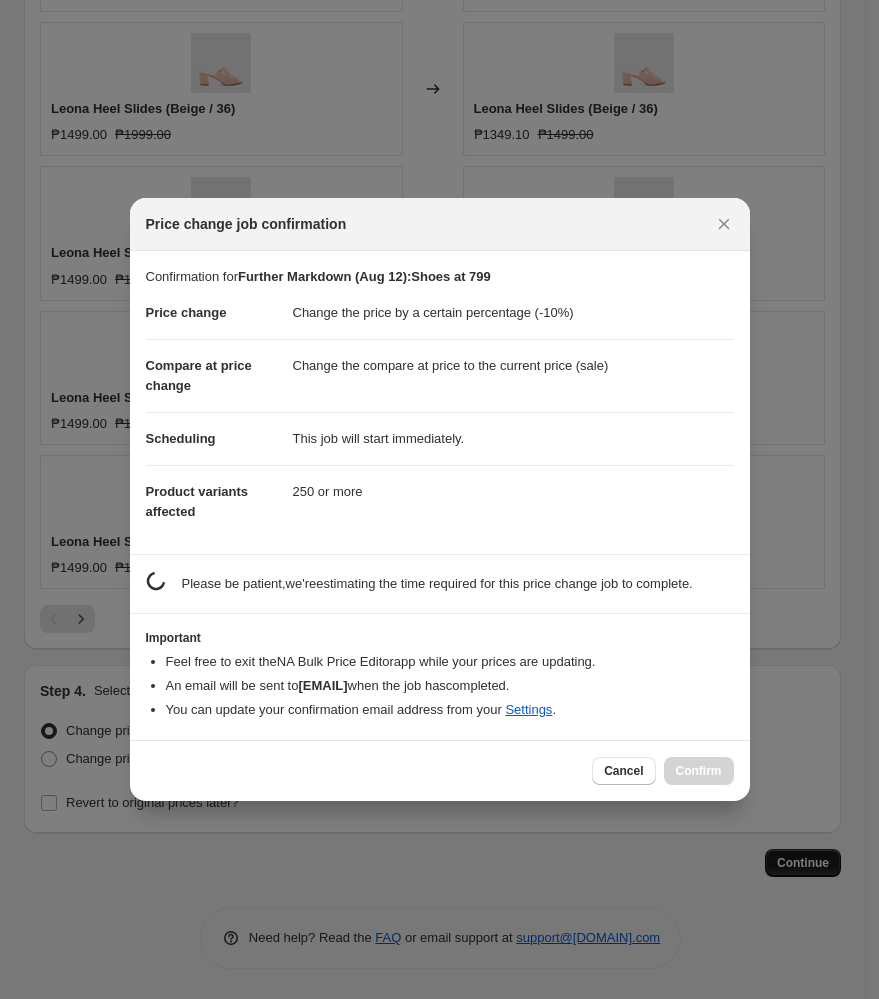scroll, scrollTop: 0, scrollLeft: 0, axis: both 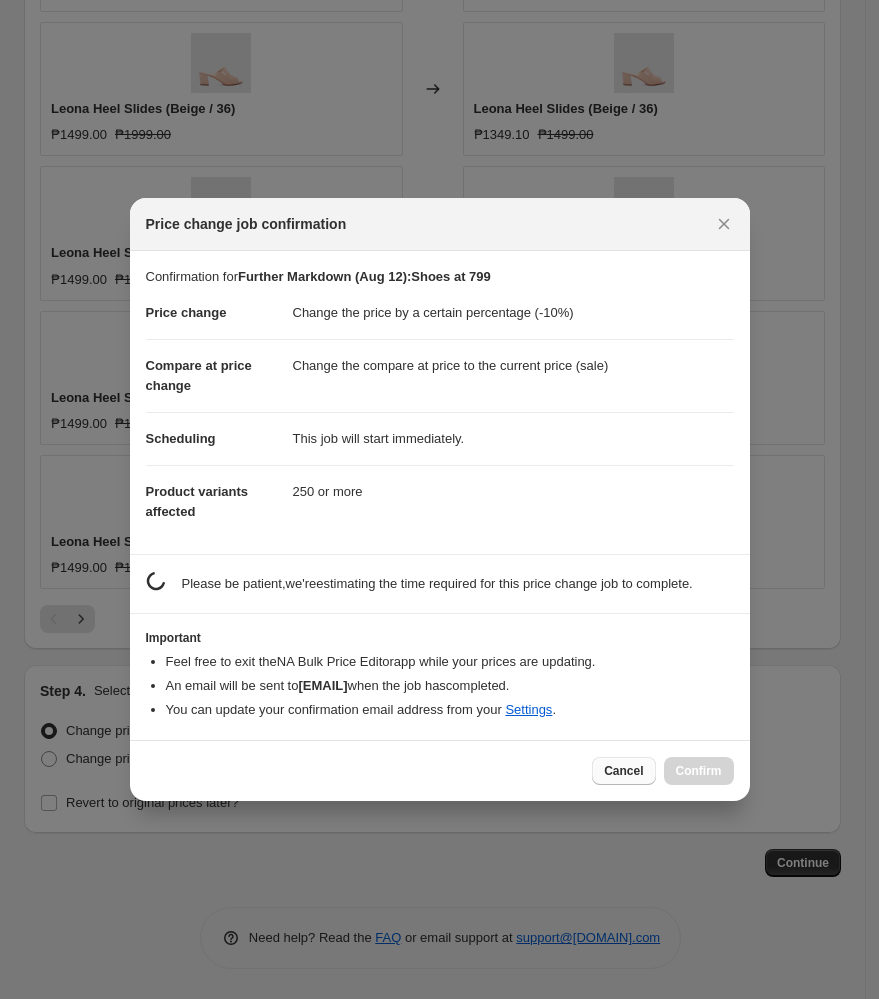 click on "Cancel" at bounding box center (623, 771) 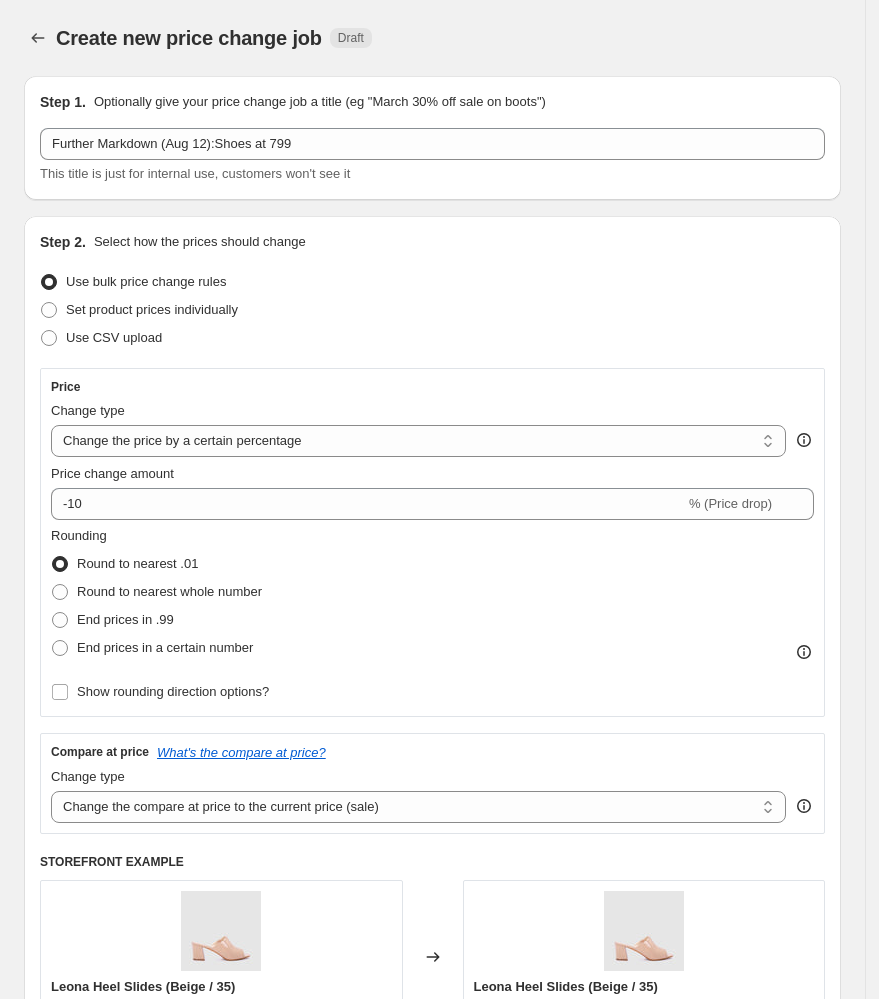 scroll, scrollTop: 1510, scrollLeft: 0, axis: vertical 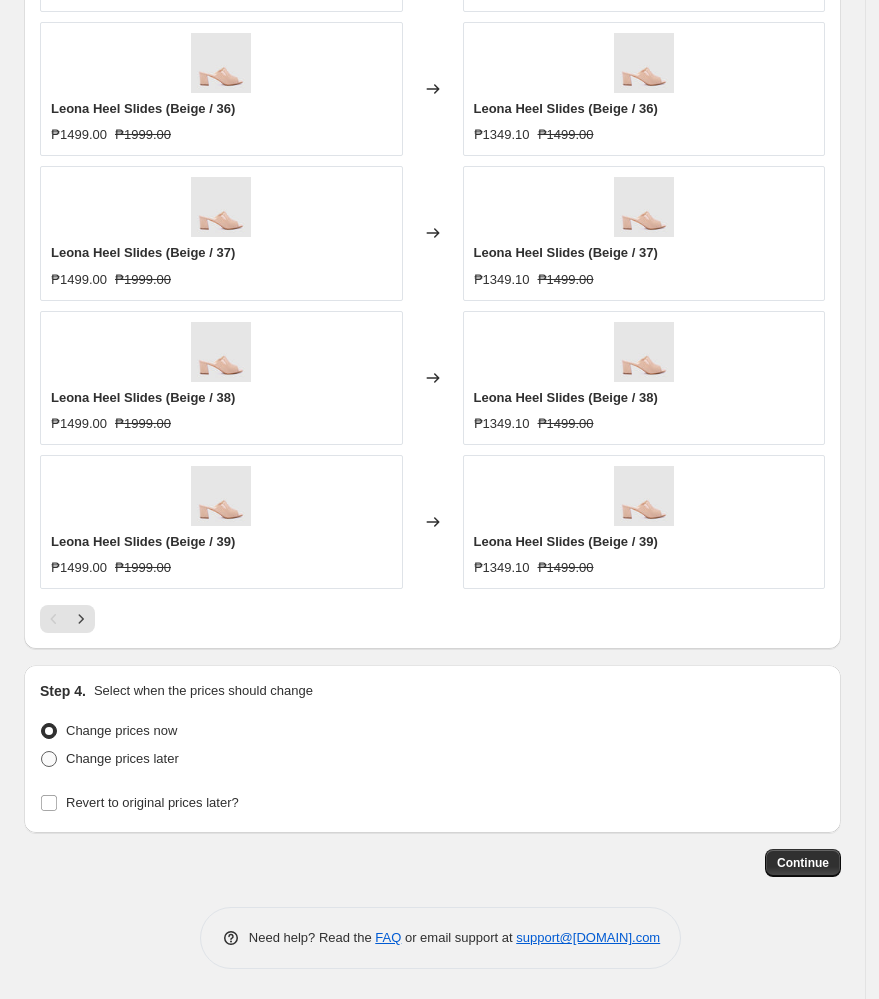click on "Change prices later" at bounding box center [122, 758] 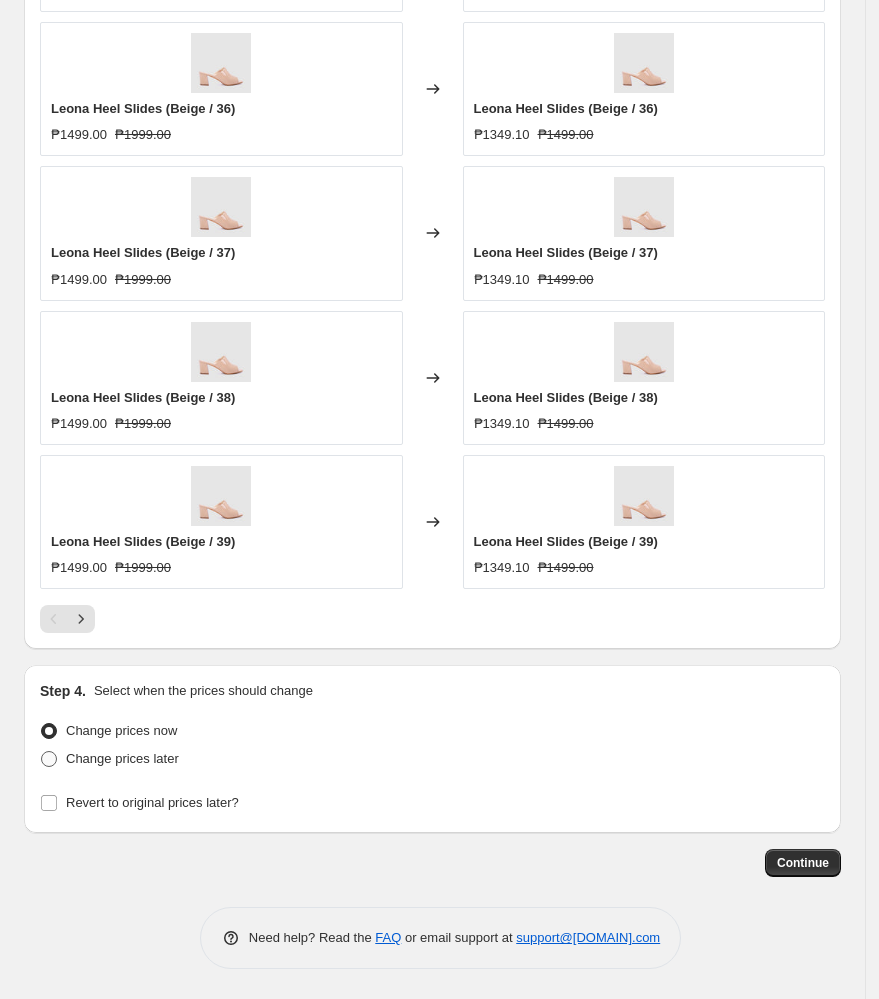radio on "true" 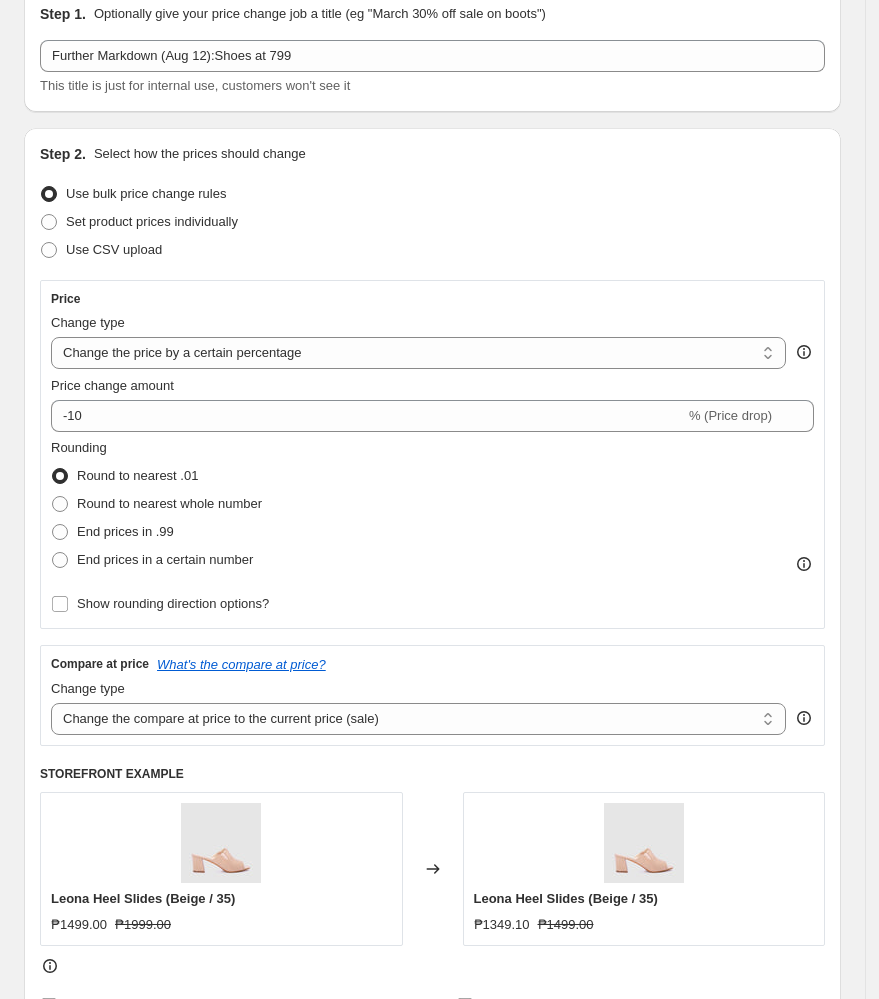 scroll, scrollTop: 0, scrollLeft: 0, axis: both 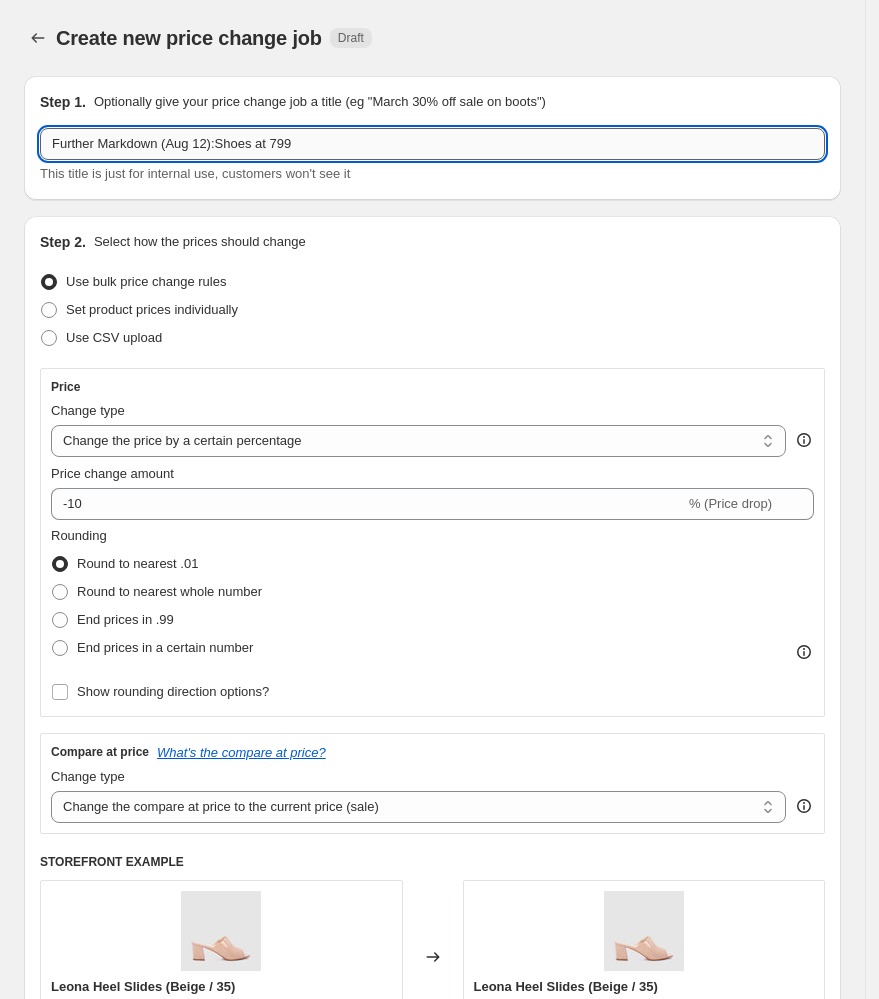 click on "Further Markdown (Aug 12):Shoes at 799" at bounding box center (432, 144) 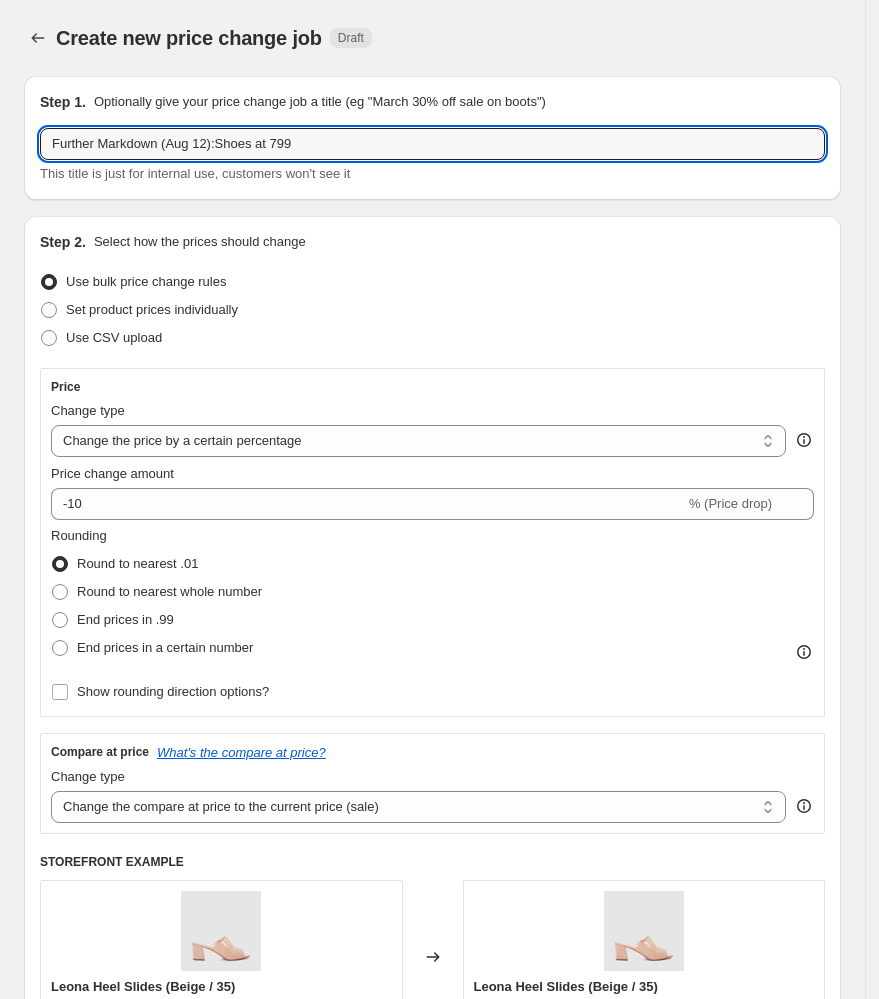 type on "Further Markdown (Aug 12):Shoes at 799" 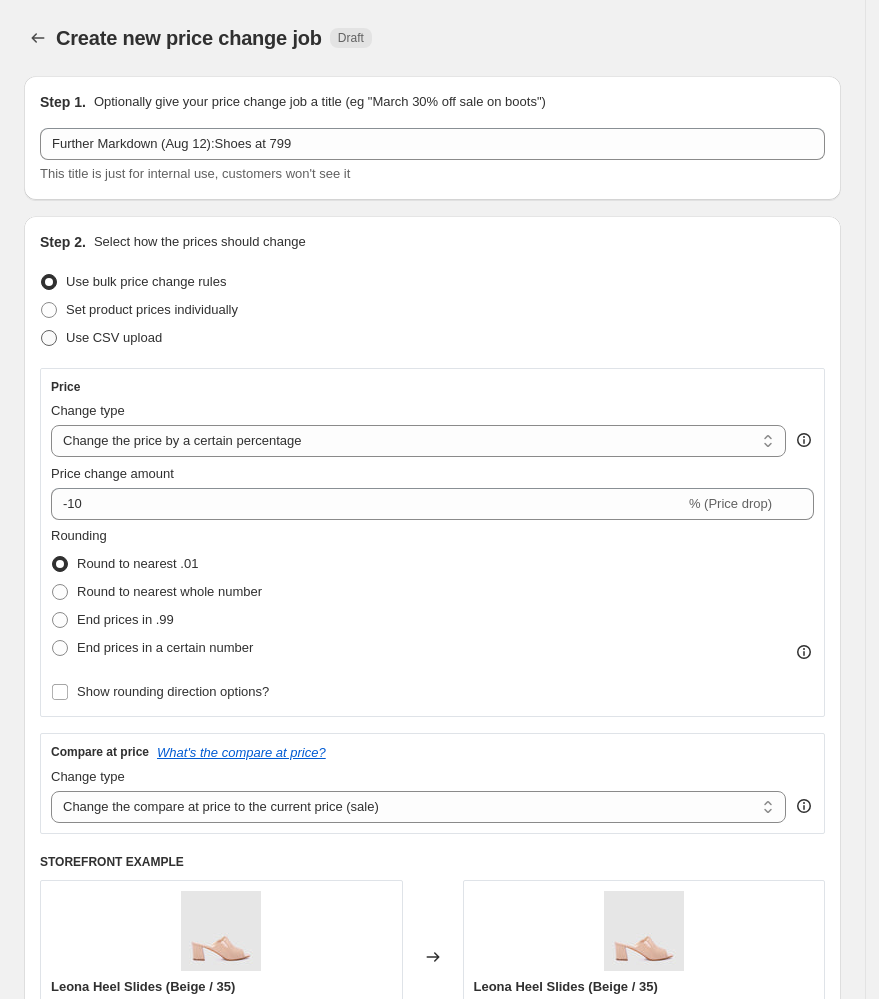 drag, startPoint x: 349, startPoint y: 291, endPoint x: 102, endPoint y: 347, distance: 253.26863 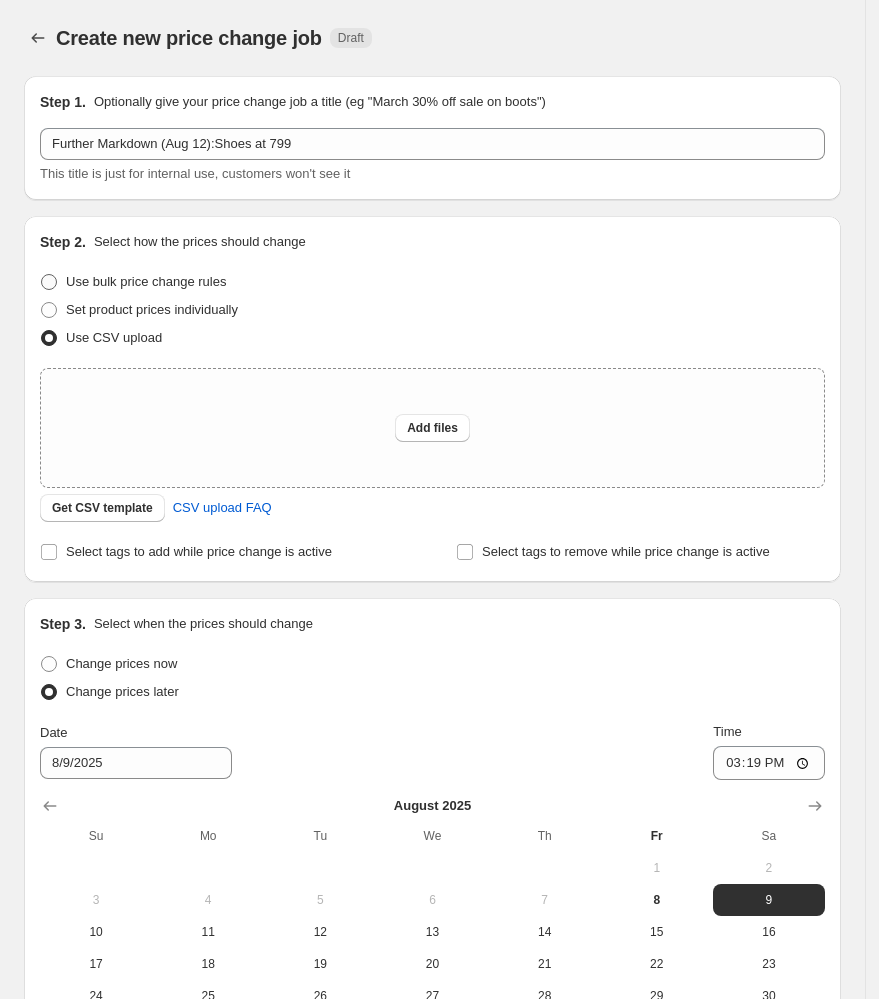 click on "Use bulk price change rules" at bounding box center (146, 281) 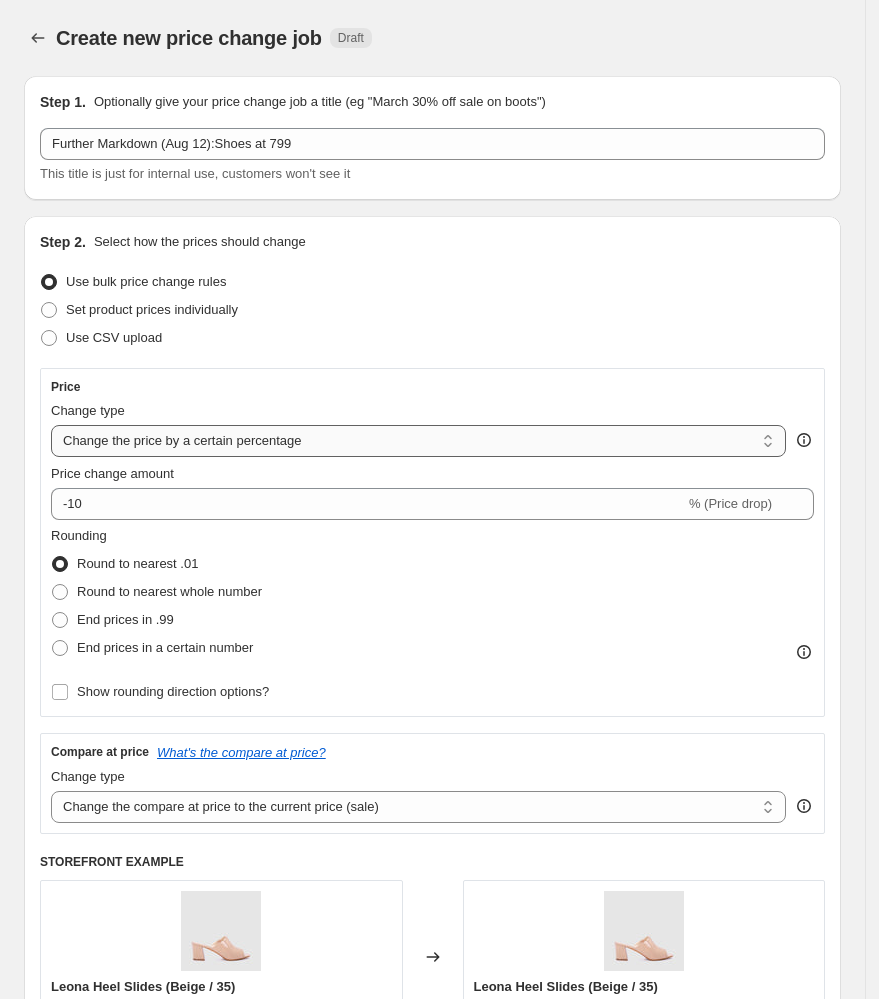 click on "Change the price to a certain amount Change the price by a certain amount Change the price by a certain percentage Change the price to the current compare at price (price before sale) Change the price by a certain amount relative to the compare at price Change the price by a certain percentage relative to the compare at price Don't change the price Change the price by a certain percentage relative to the cost per item Change price to certain cost margin" at bounding box center [418, 441] 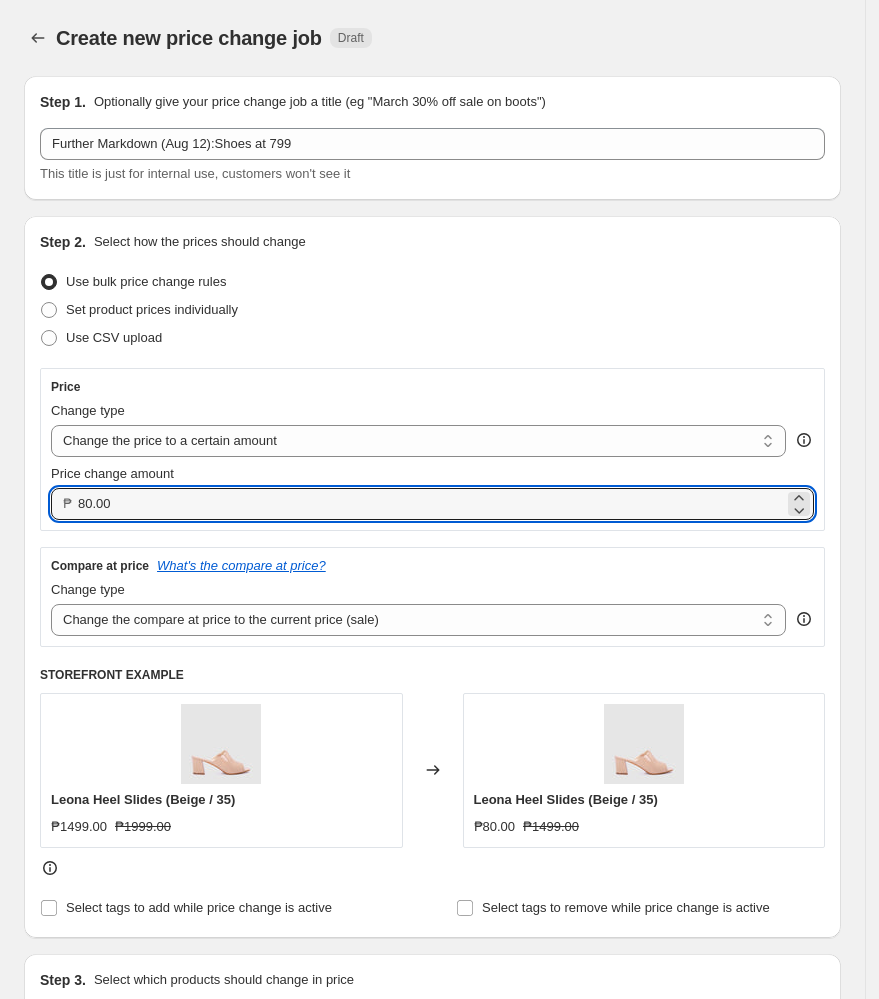 drag, startPoint x: 203, startPoint y: 494, endPoint x: -254, endPoint y: 511, distance: 457.31607 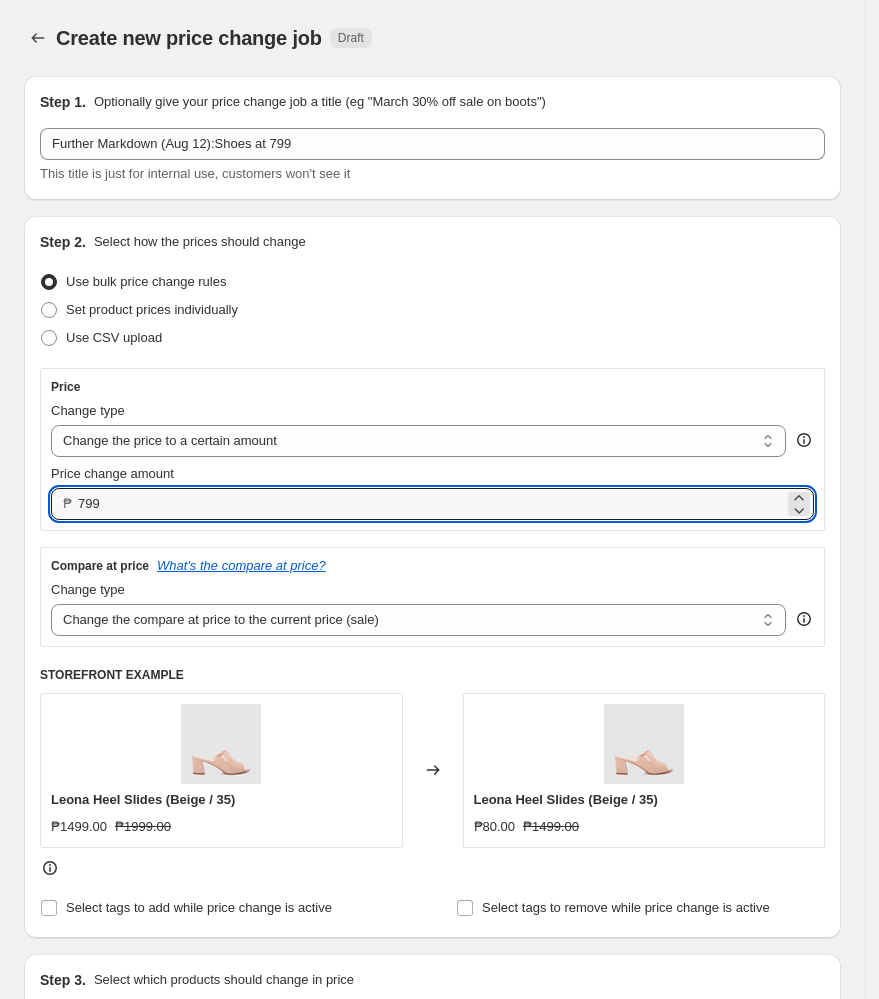 type on "799.00" 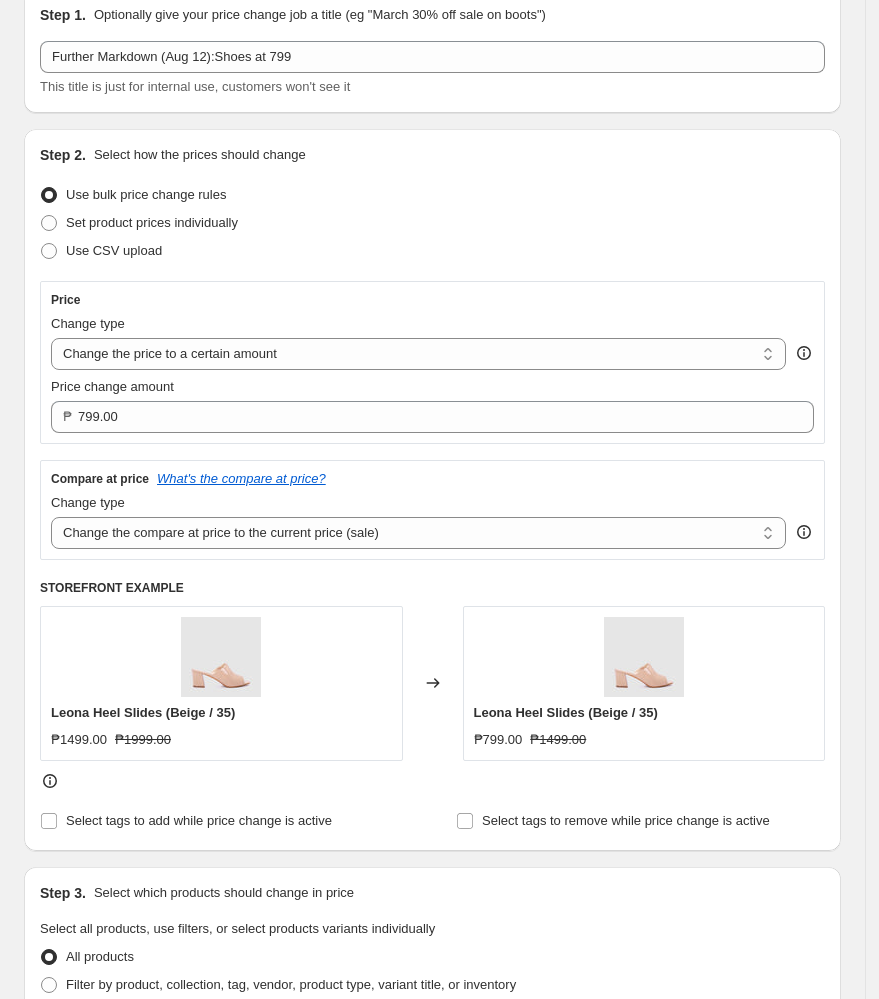 scroll, scrollTop: 133, scrollLeft: 0, axis: vertical 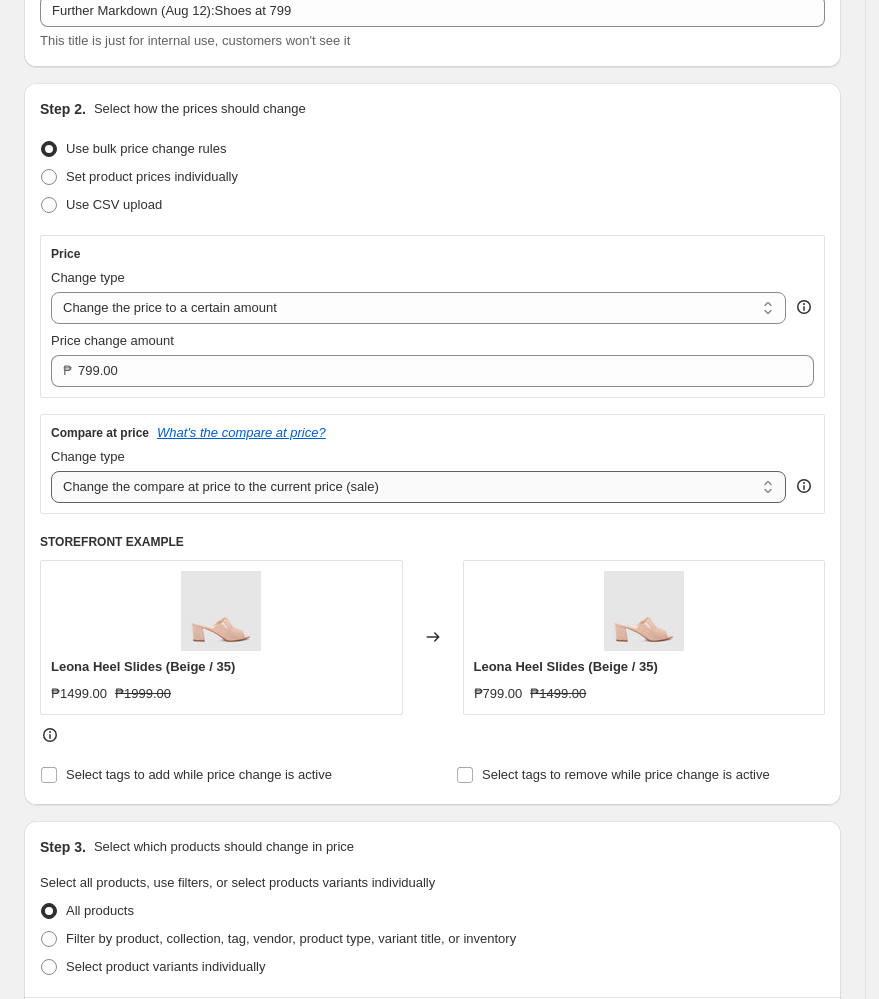 click on "Change the compare at price to the current price (sale) Change the compare at price to a certain amount Change the compare at price by a certain amount Change the compare at price by a certain percentage Change the compare at price by a certain amount relative to the actual price Change the compare at price by a certain percentage relative to the actual price Don't change the compare at price Remove the compare at price" at bounding box center [418, 487] 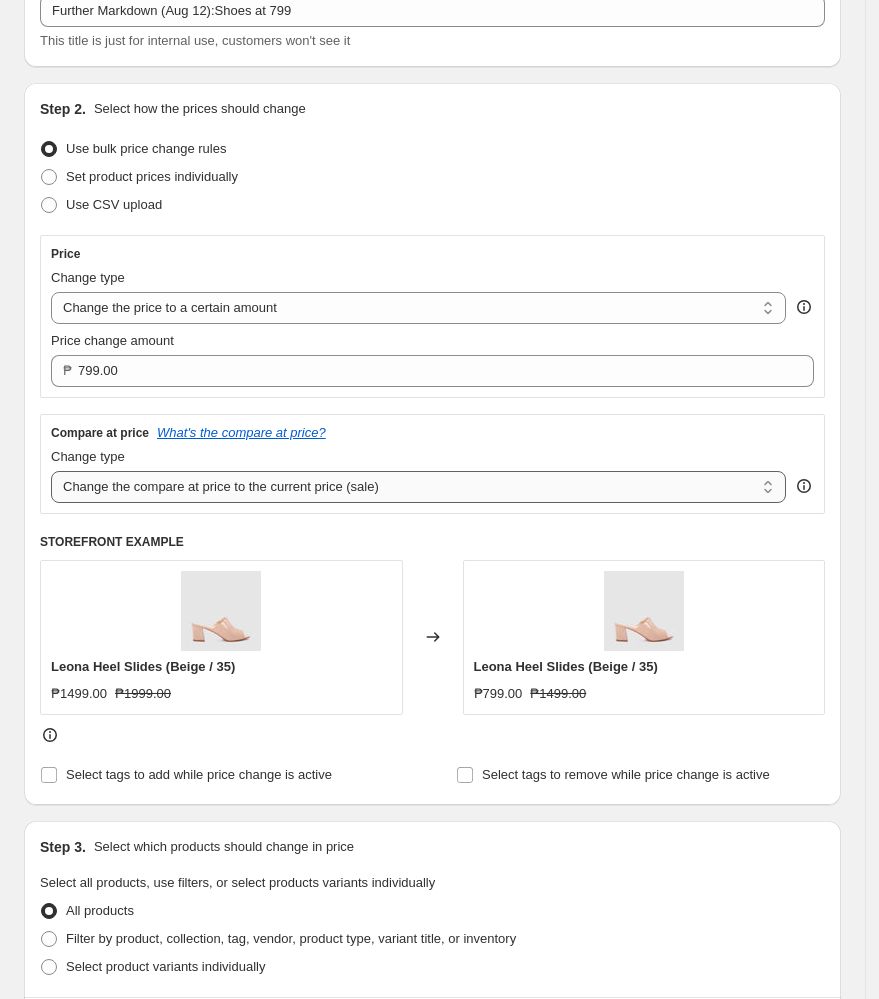 select on "no_change" 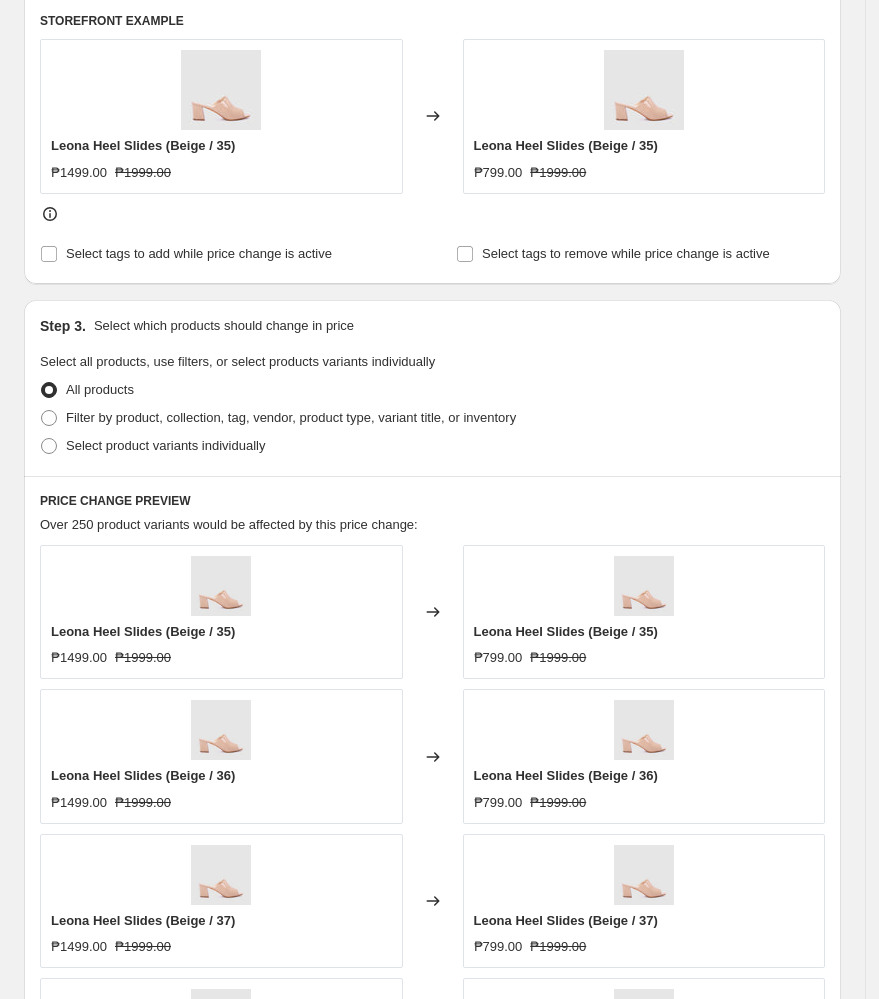 scroll, scrollTop: 666, scrollLeft: 0, axis: vertical 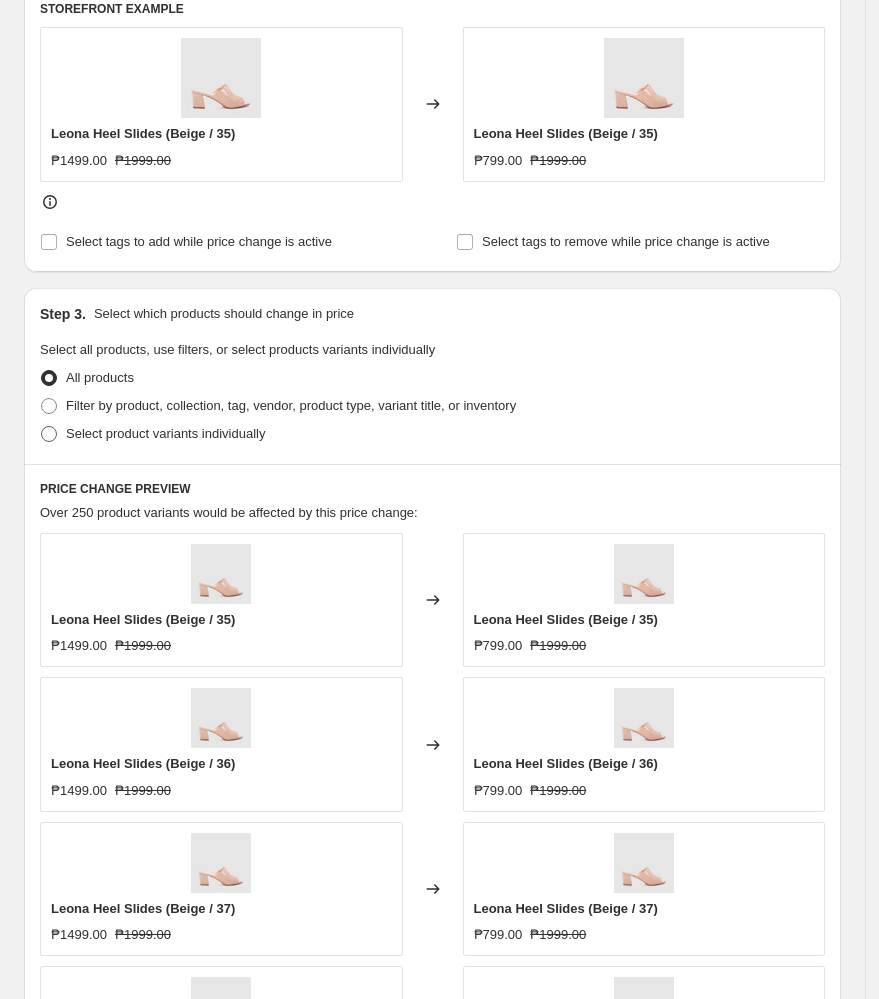 click on "Select product variants individually" at bounding box center (165, 433) 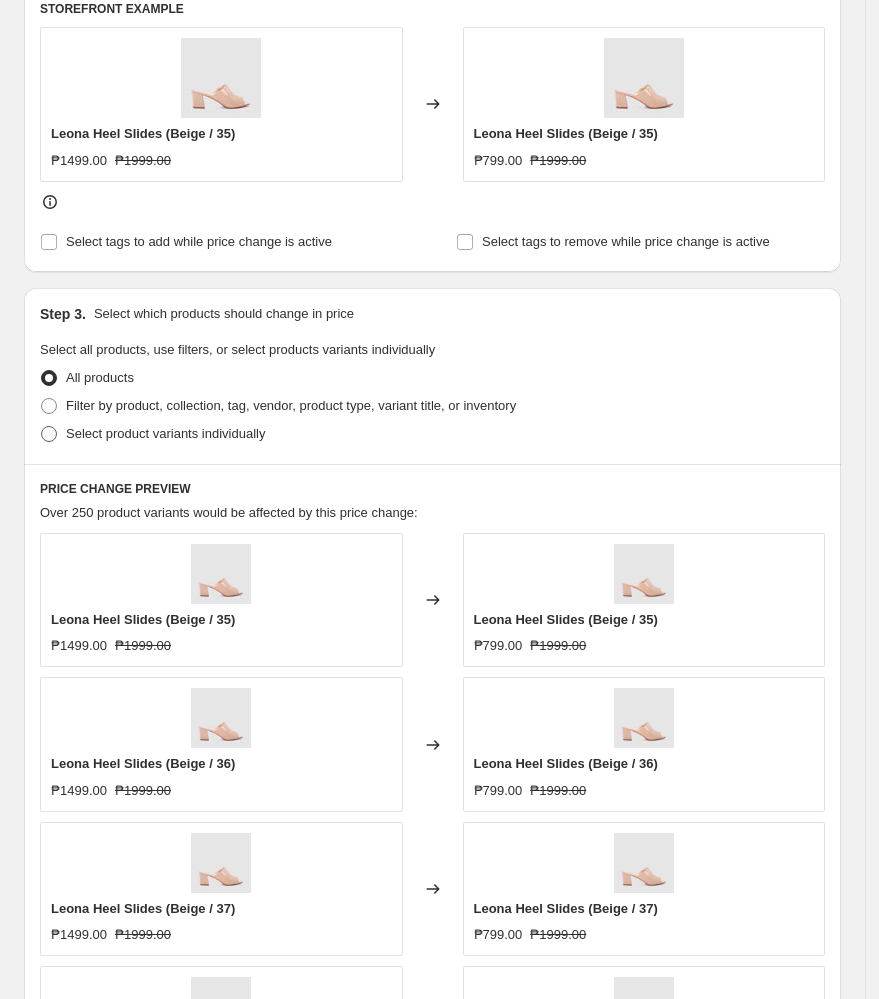 radio on "true" 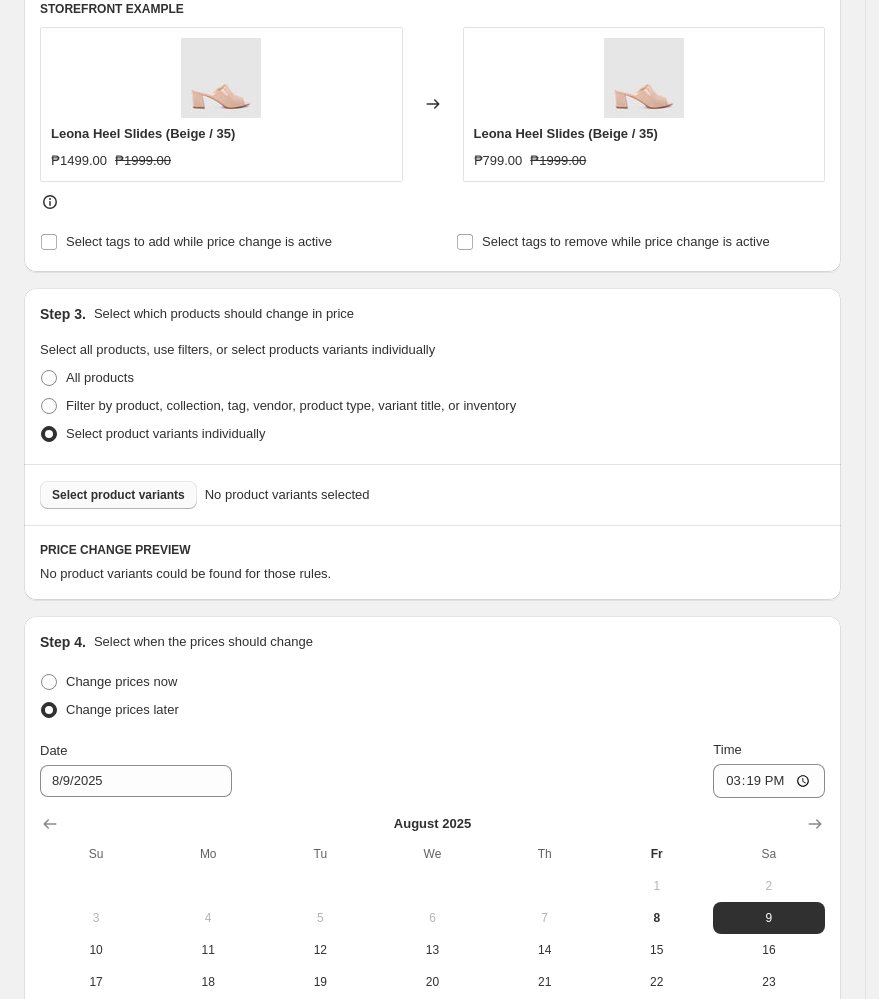 click on "Select product variants" at bounding box center (118, 495) 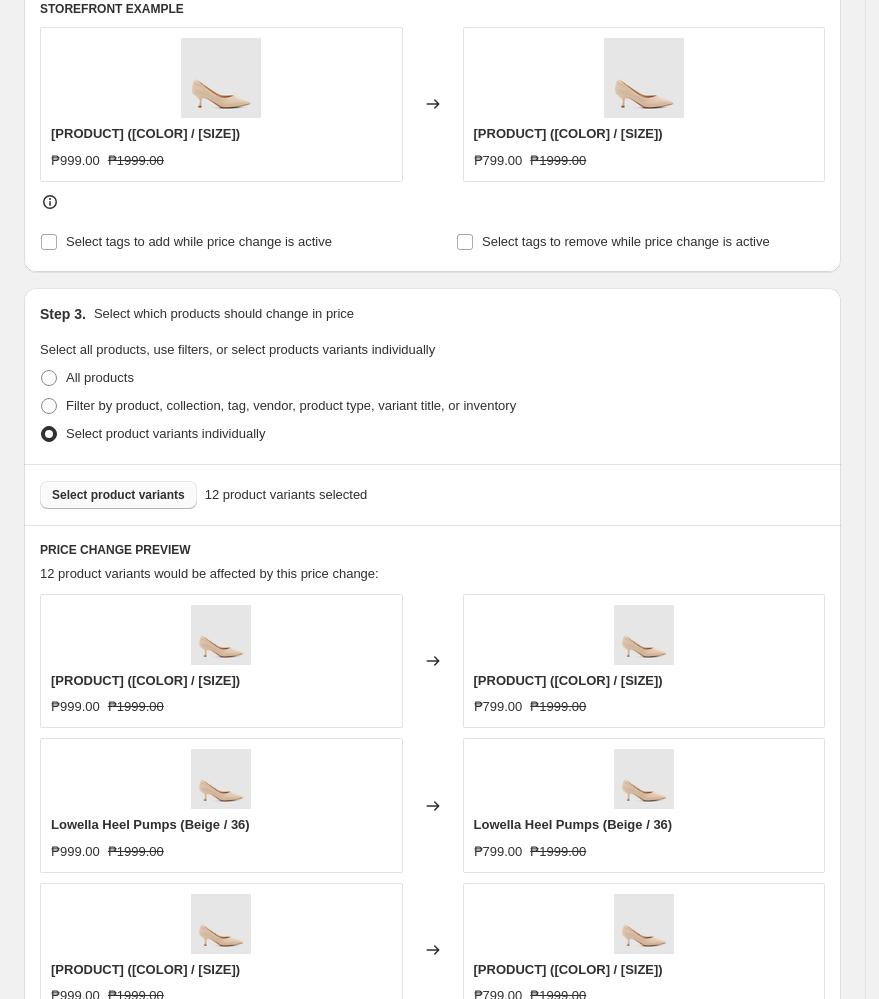 click on "Select product variants" at bounding box center [118, 495] 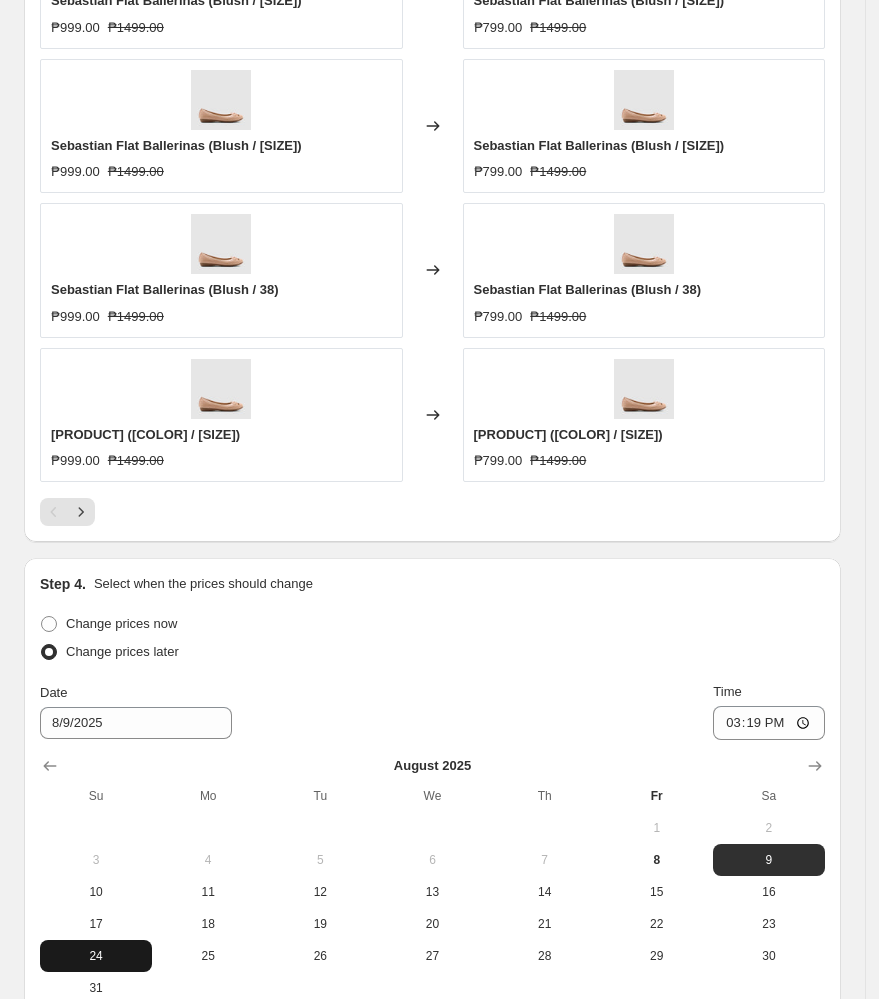 scroll, scrollTop: 1733, scrollLeft: 0, axis: vertical 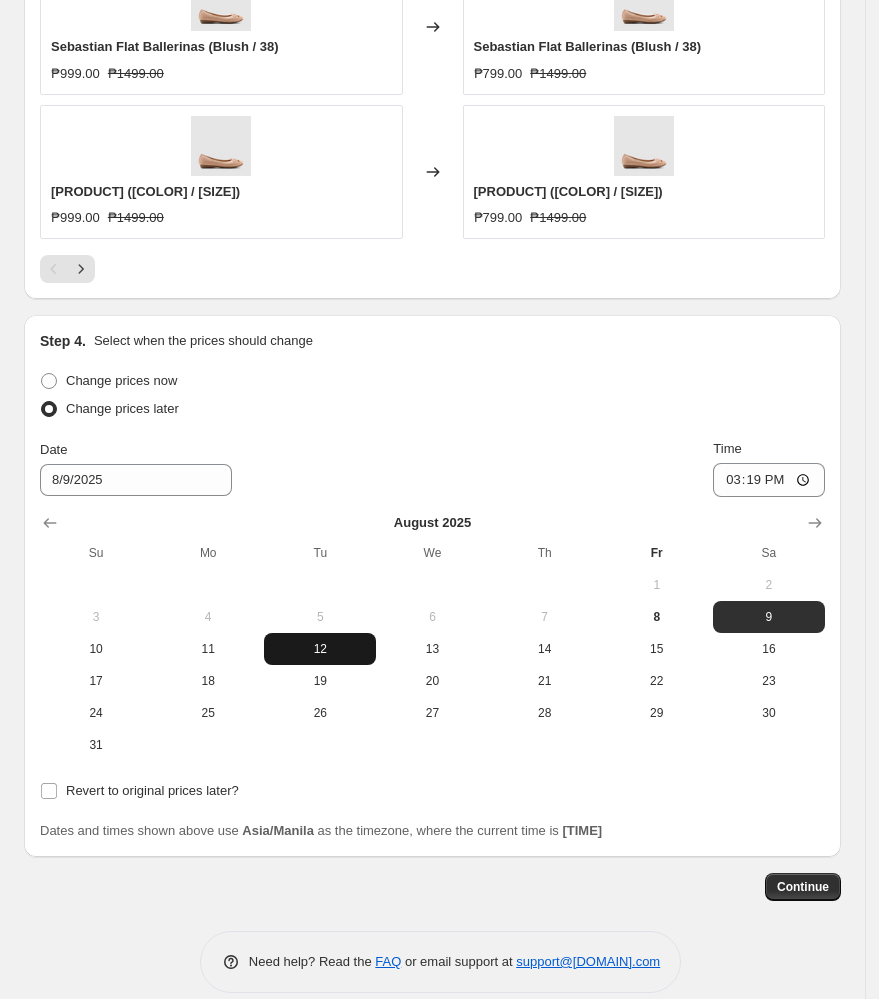 click on "12" at bounding box center [320, 649] 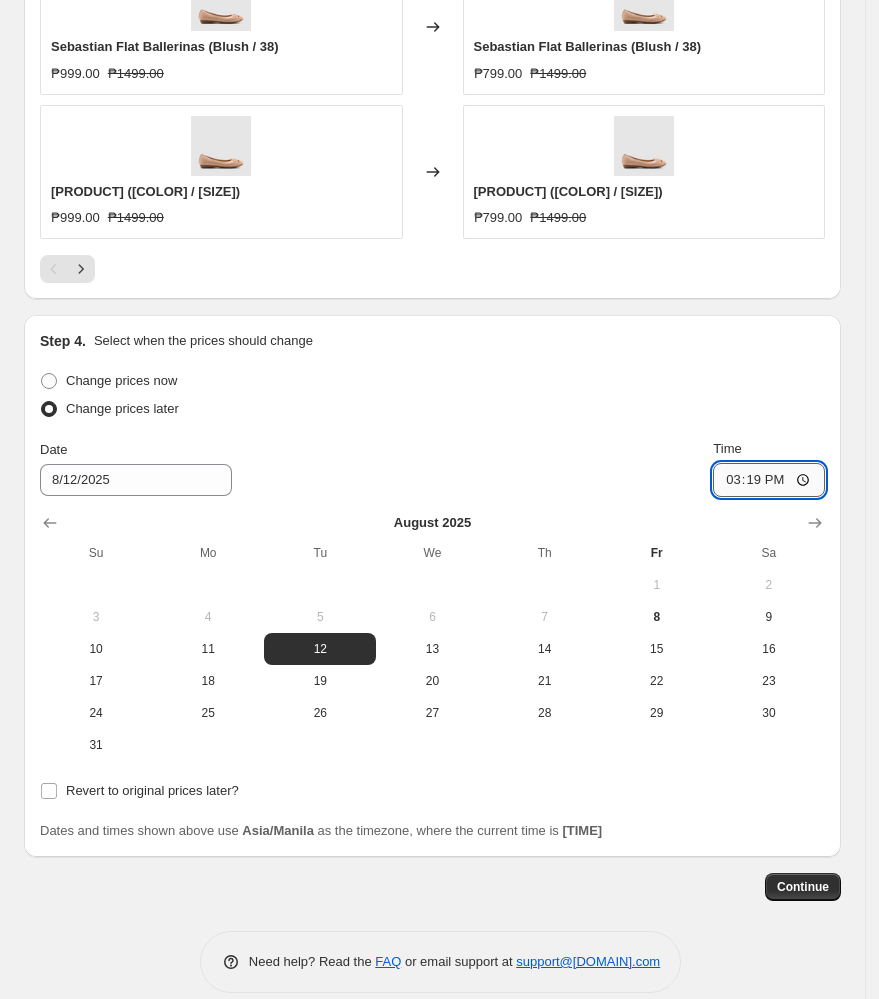 click on "15:19" at bounding box center (769, 480) 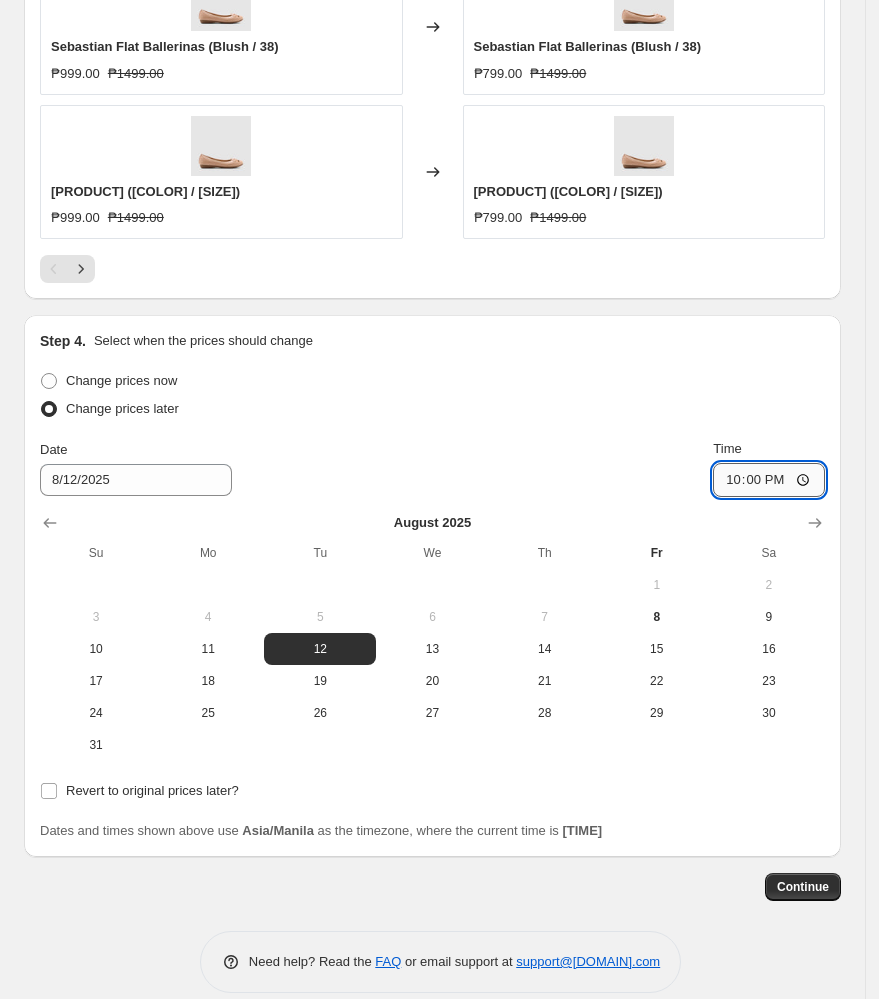 type on "10:00" 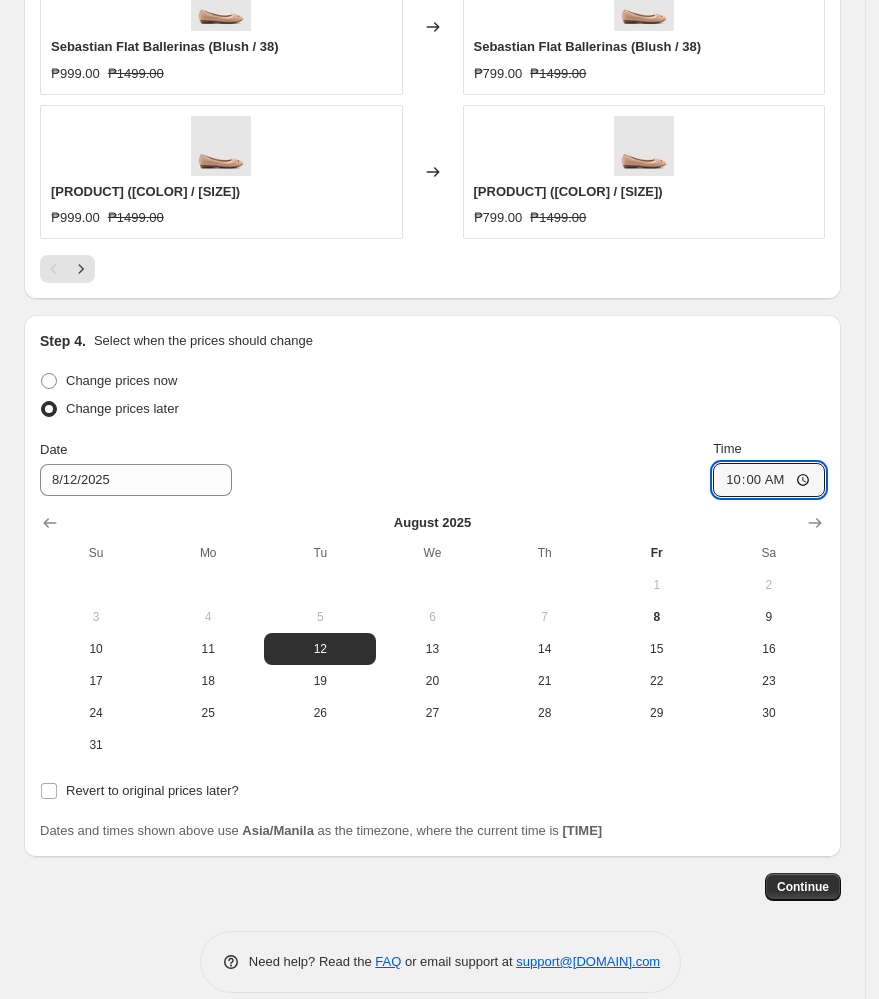 click on "Date [MONTH]/[DAY]/[YEAR] Time [TIME]" at bounding box center [432, 468] 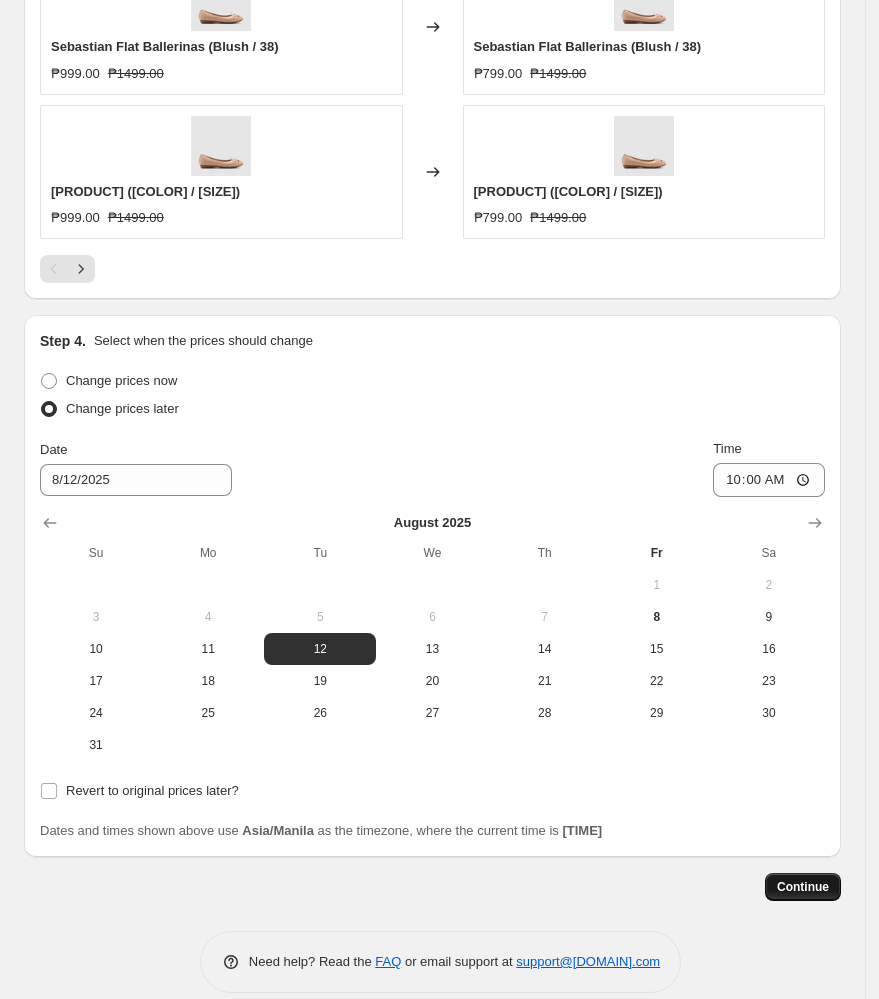 click on "Continue" at bounding box center [803, 887] 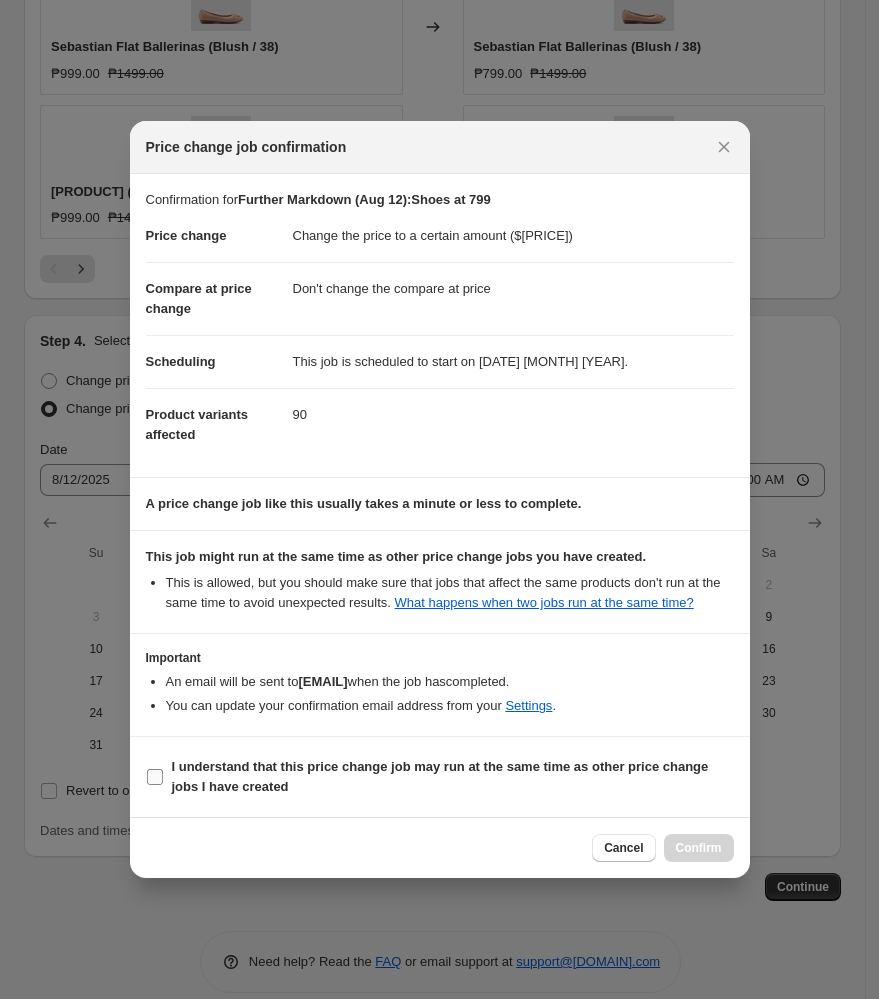 click on "I understand that this price change job may run at the same time as other price change jobs I have created" at bounding box center [453, 777] 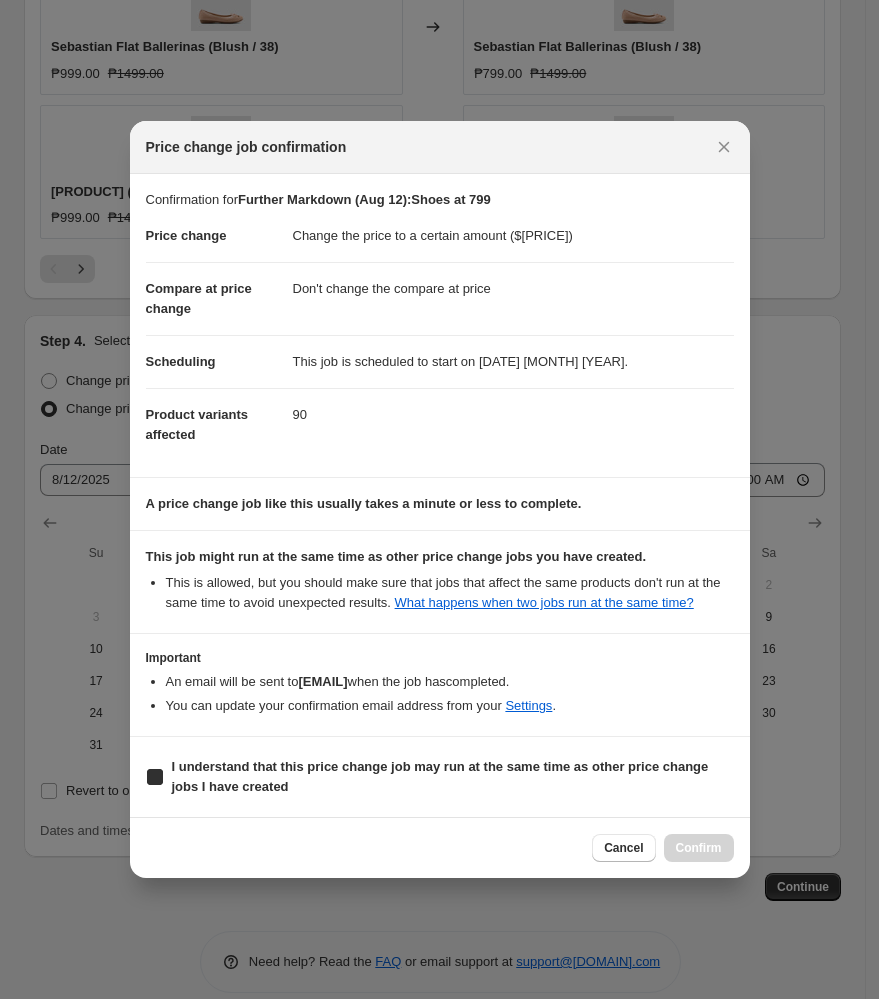 checkbox on "true" 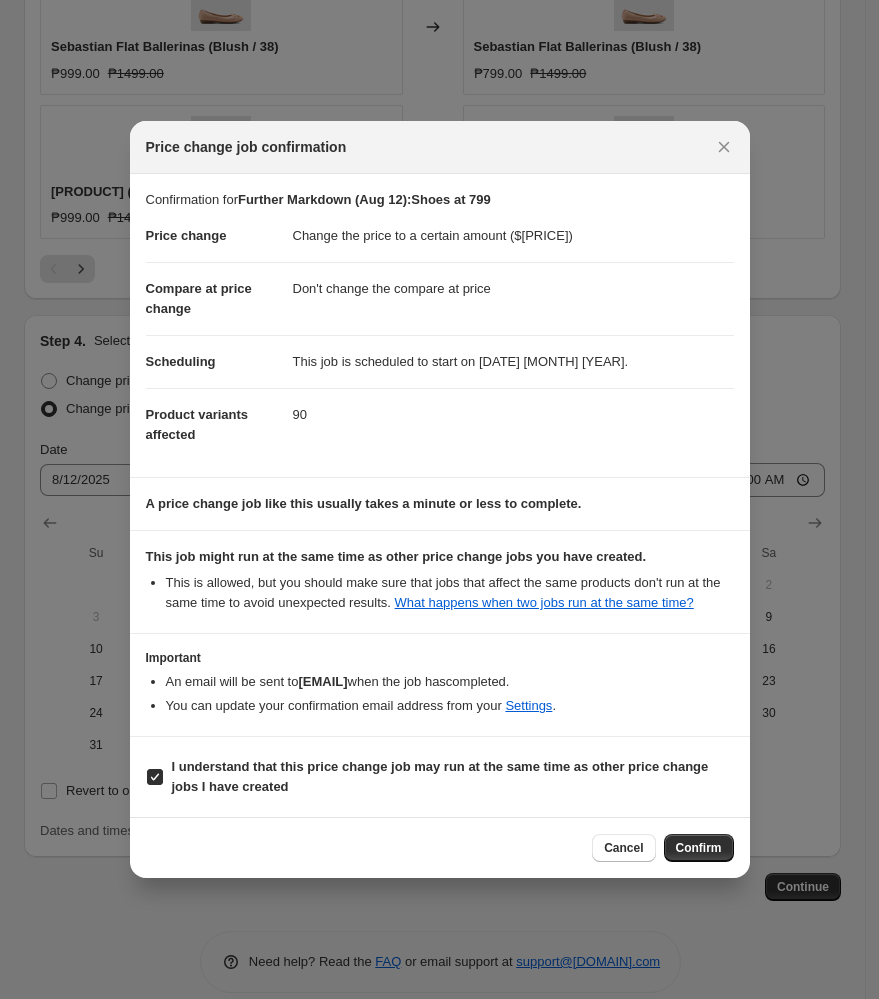 click on "Confirm" at bounding box center (699, 848) 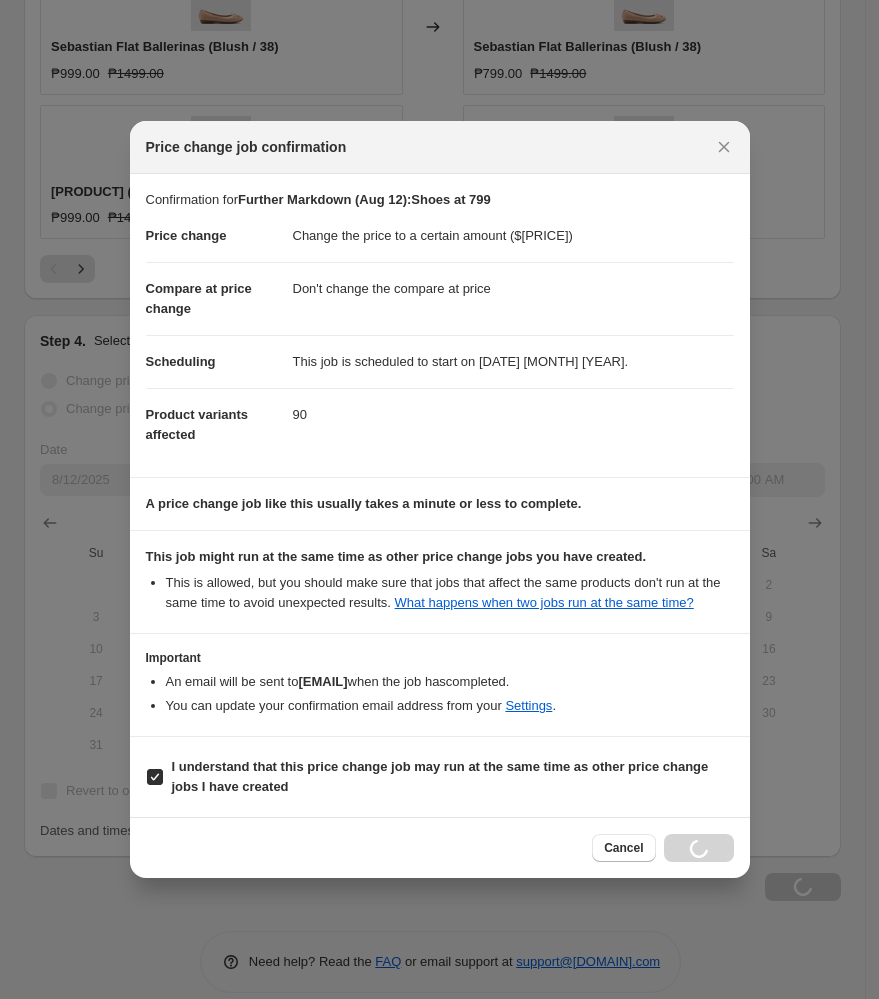 scroll, scrollTop: 1733, scrollLeft: 0, axis: vertical 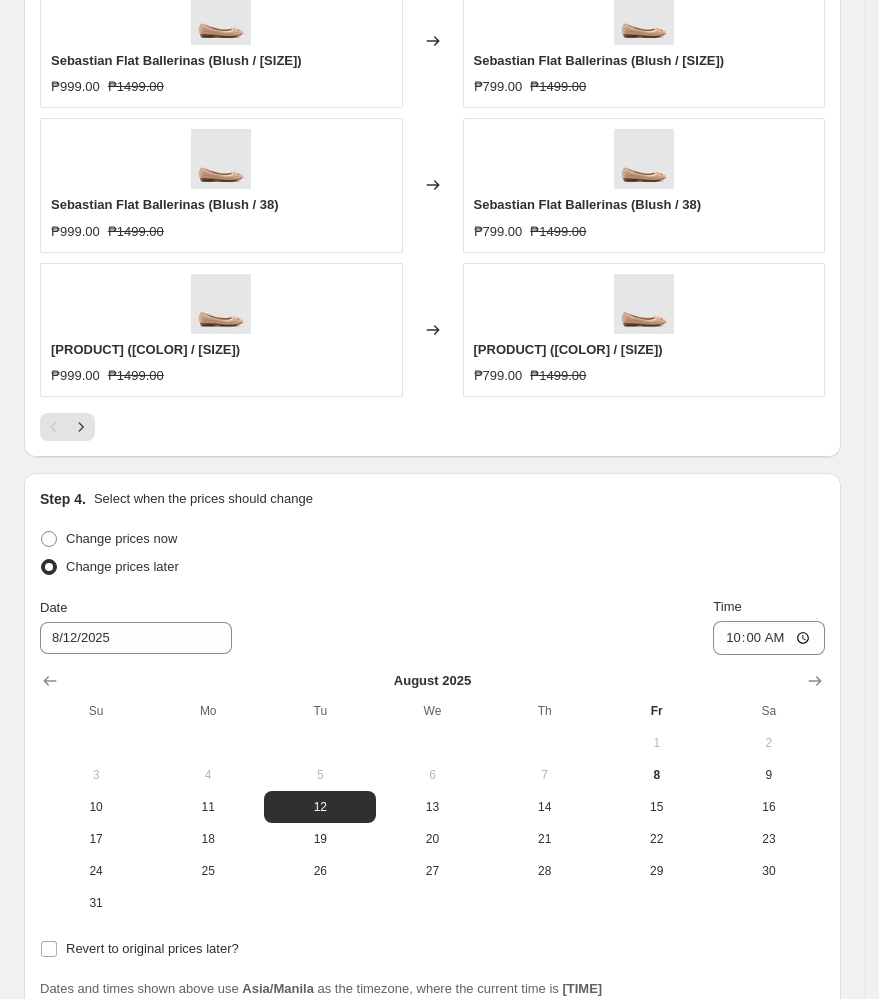 click on "Change prices now Change prices later Date 8/12/2025 Time 10:00 August   2025 Su Mo Tu We Th Fr Sa 1 2 3 4 5 6 7 8 9 10 11 12 13 14 15 16 17 18 19 20 21 22 23 24 25 26 27 28 29 30 31" at bounding box center [432, 722] 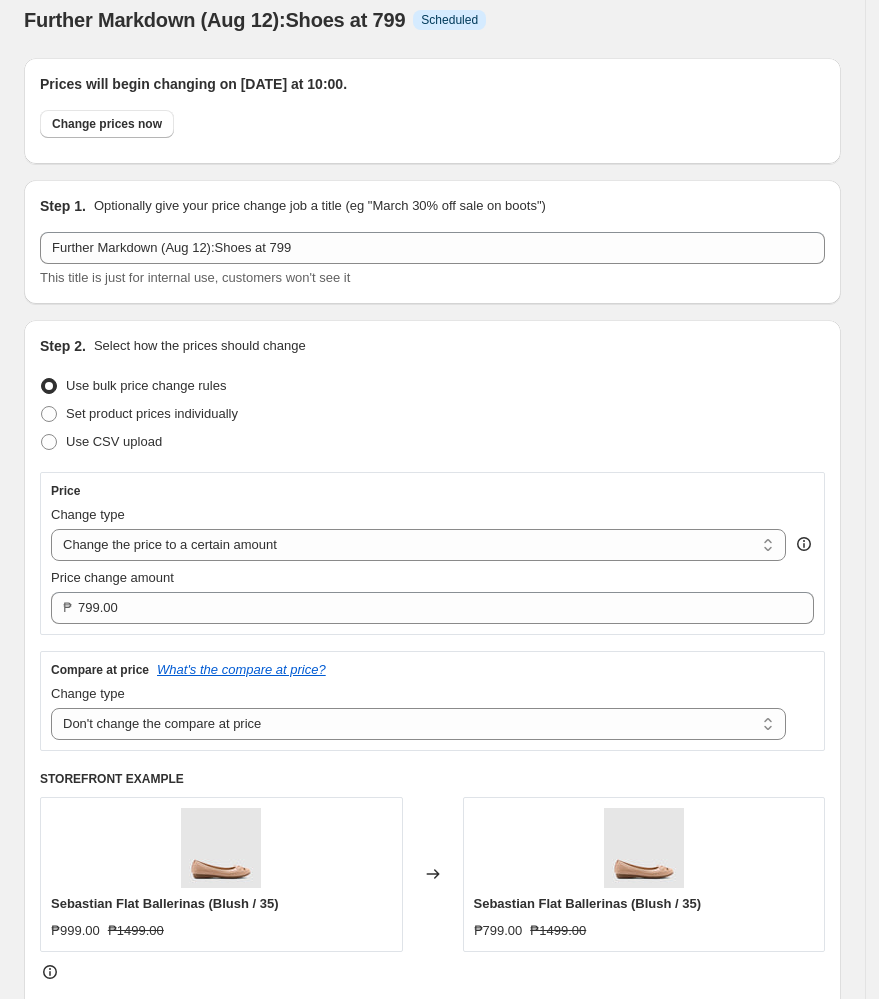 scroll, scrollTop: 0, scrollLeft: 0, axis: both 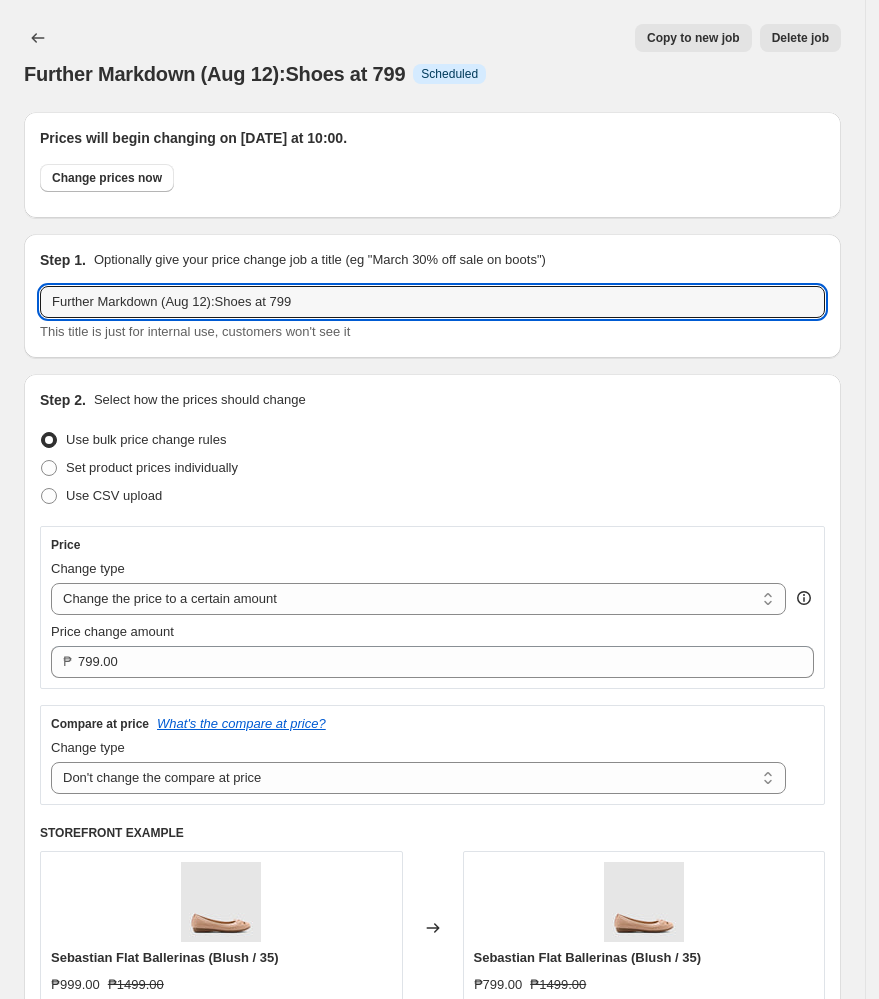 drag, startPoint x: 327, startPoint y: 286, endPoint x: -246, endPoint y: 280, distance: 573.03143 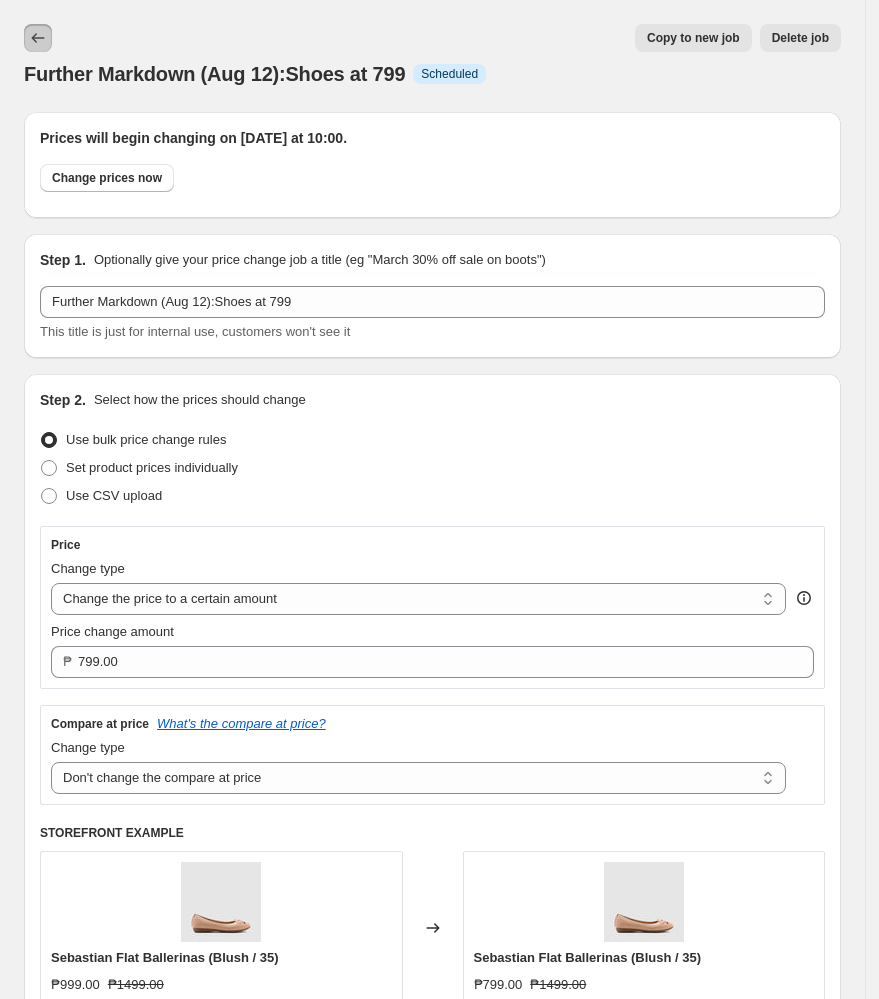 click 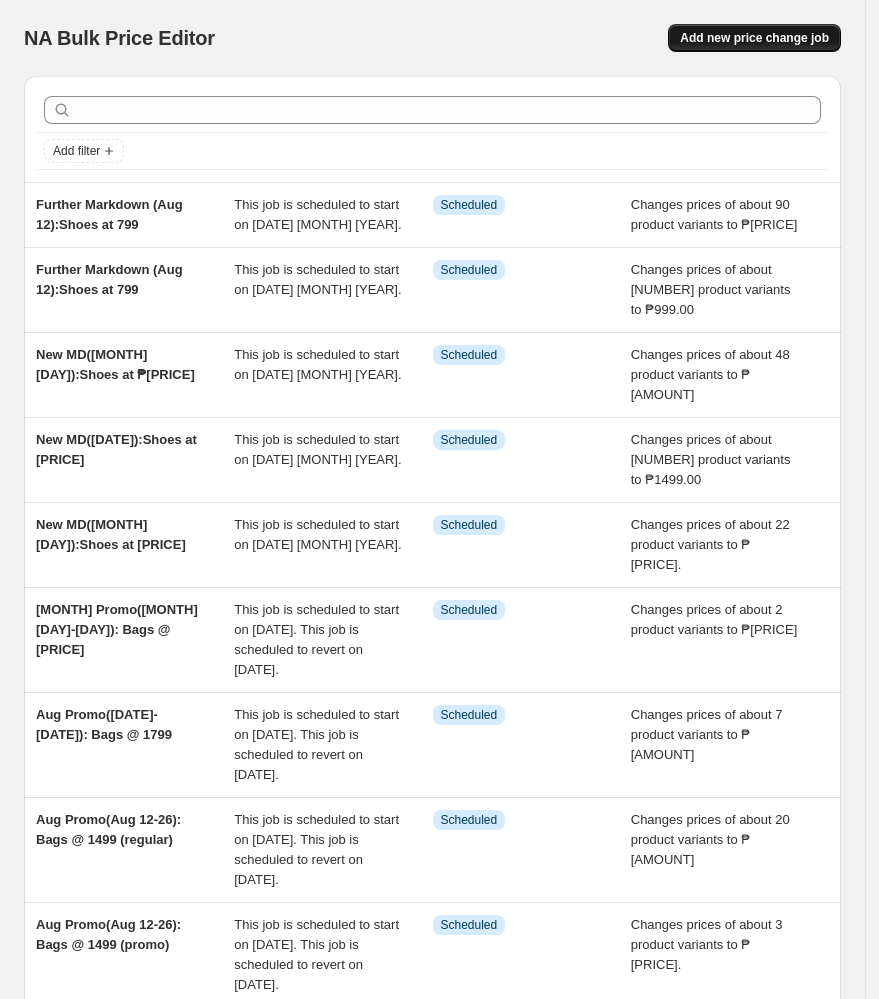 click on "Add new price change job" at bounding box center (754, 38) 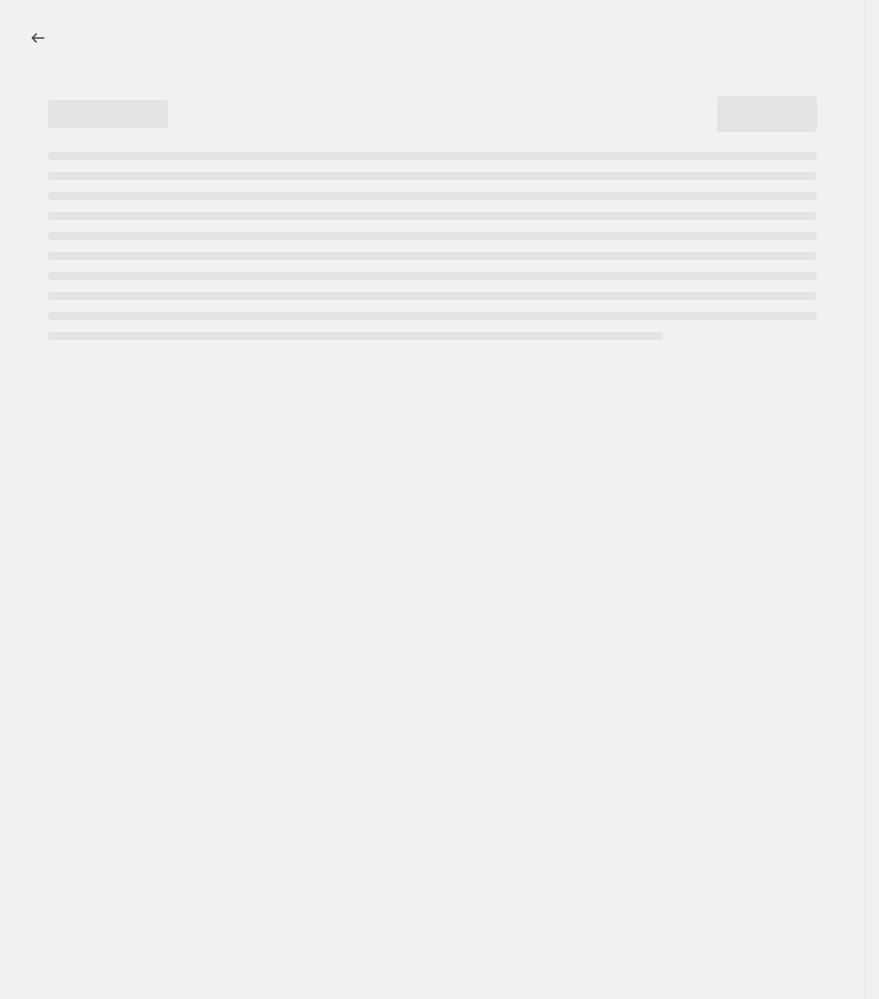 select on "percentage" 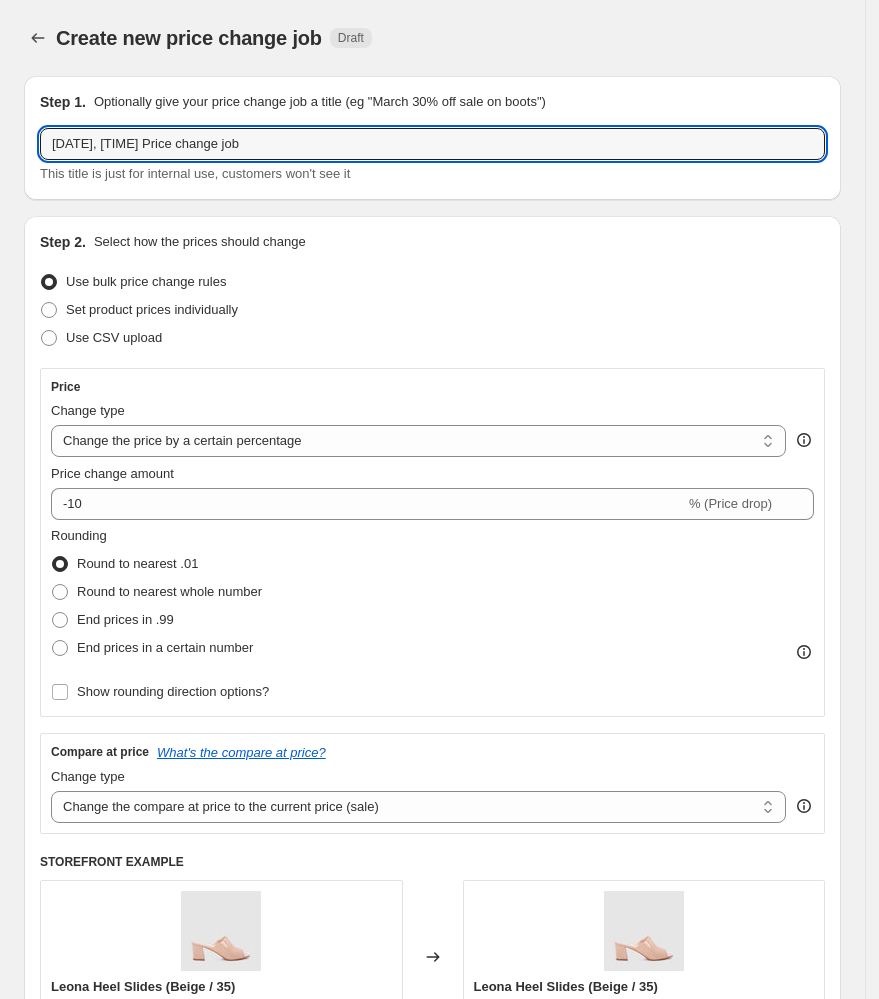 drag, startPoint x: 295, startPoint y: 136, endPoint x: -218, endPoint y: 150, distance: 513.191 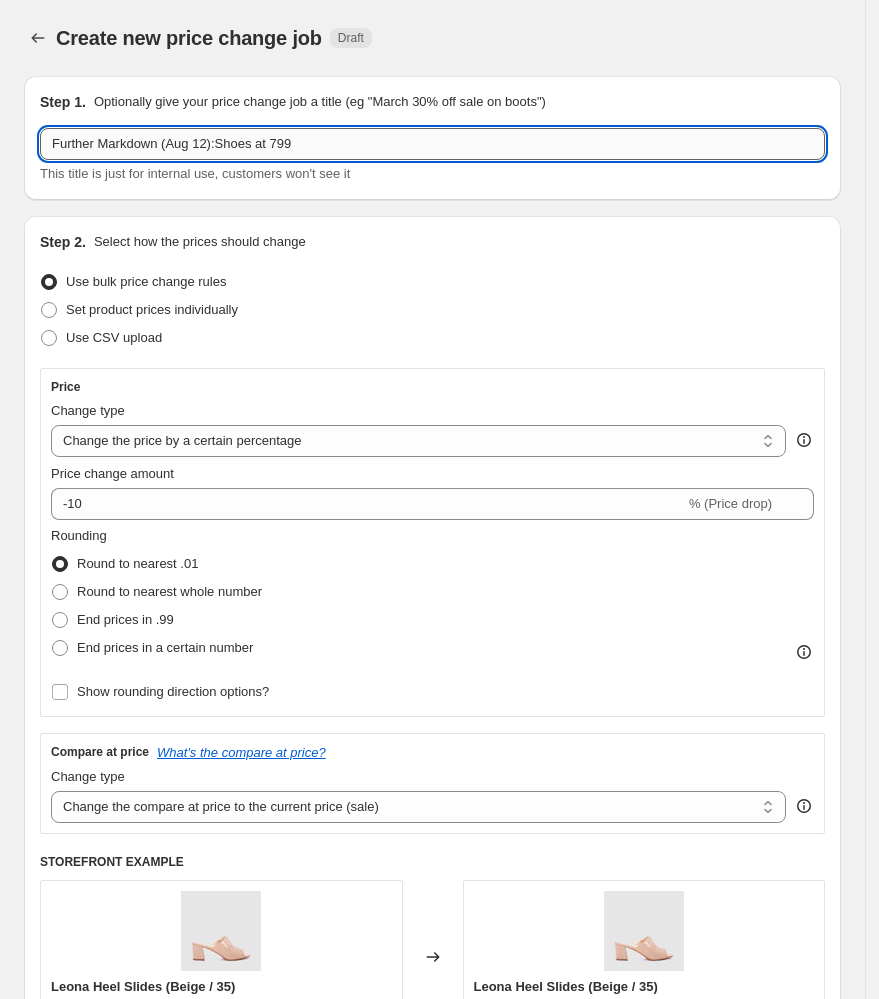 click on "Further Markdown (Aug 12):Shoes at 799" at bounding box center (432, 144) 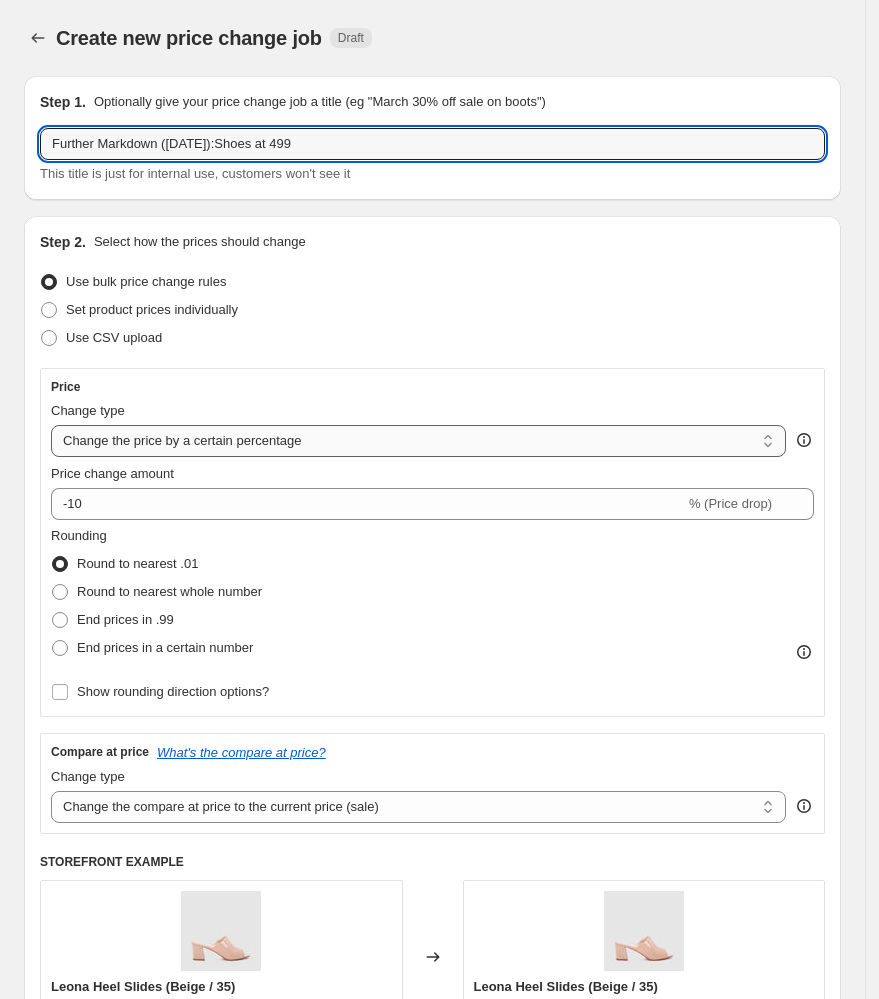 type on "Further Markdown ([DATE]):Shoes at 499" 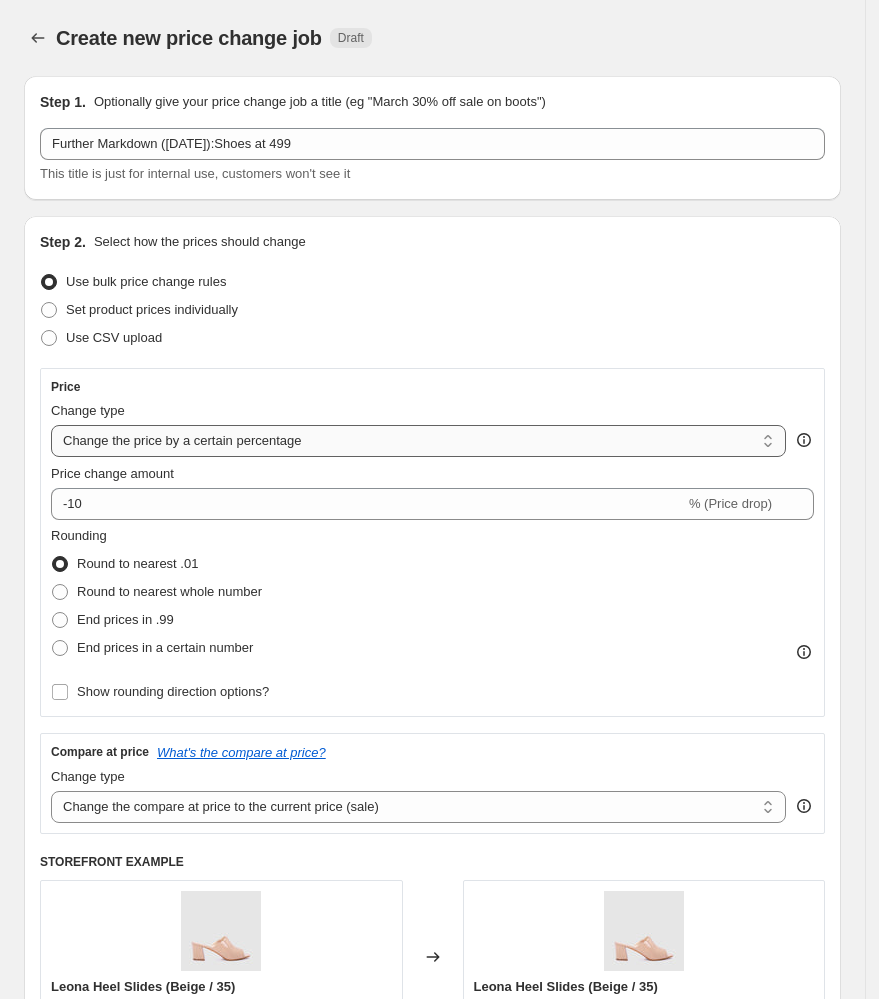 select on "to" 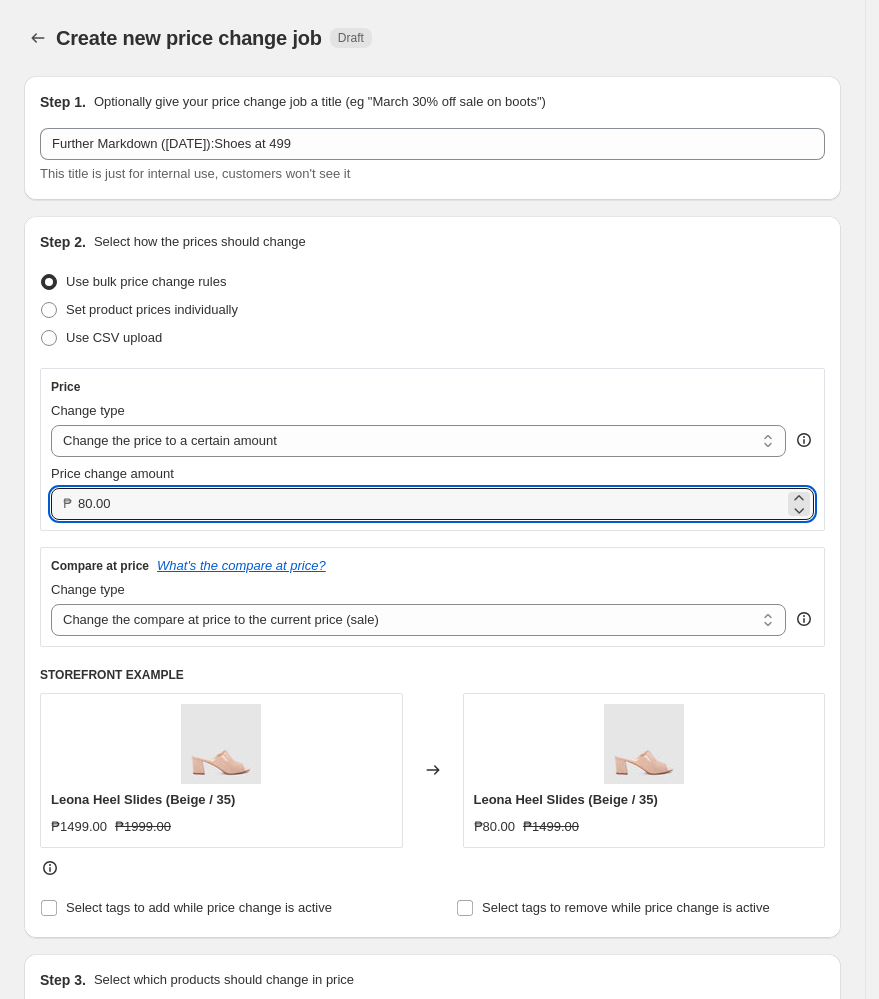 drag, startPoint x: -28, startPoint y: 497, endPoint x: -97, endPoint y: 499, distance: 69.02898 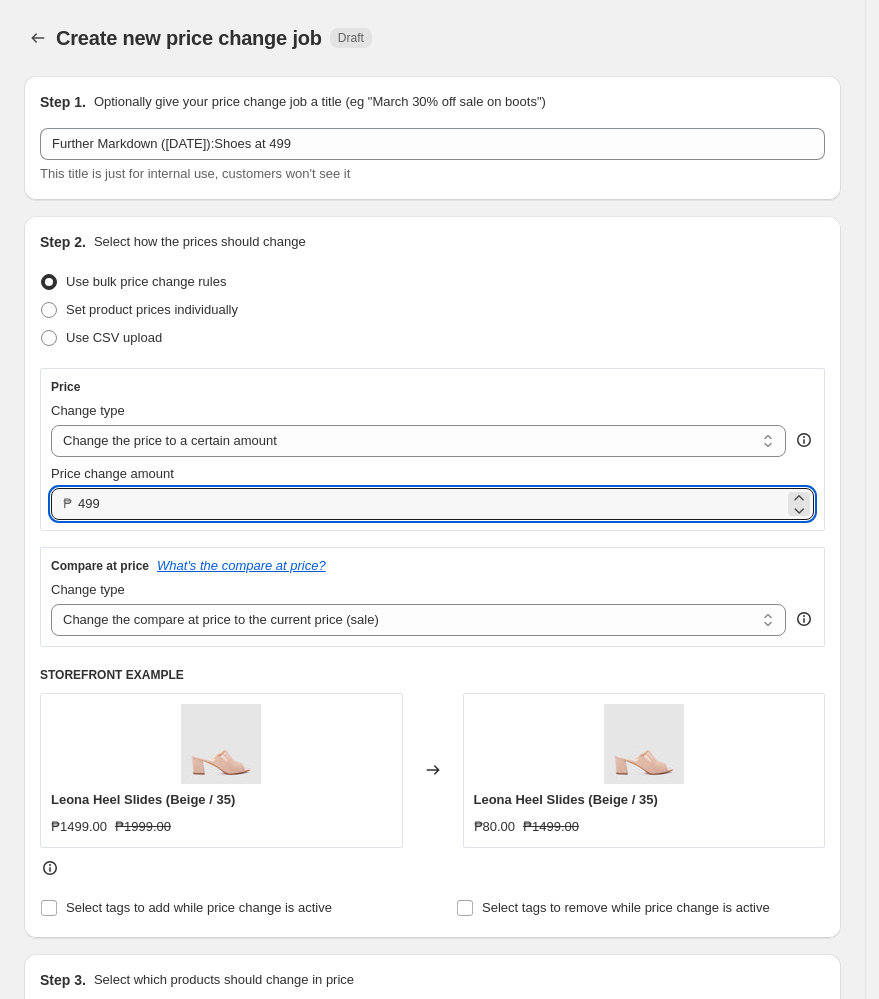 type on "[PRICE]" 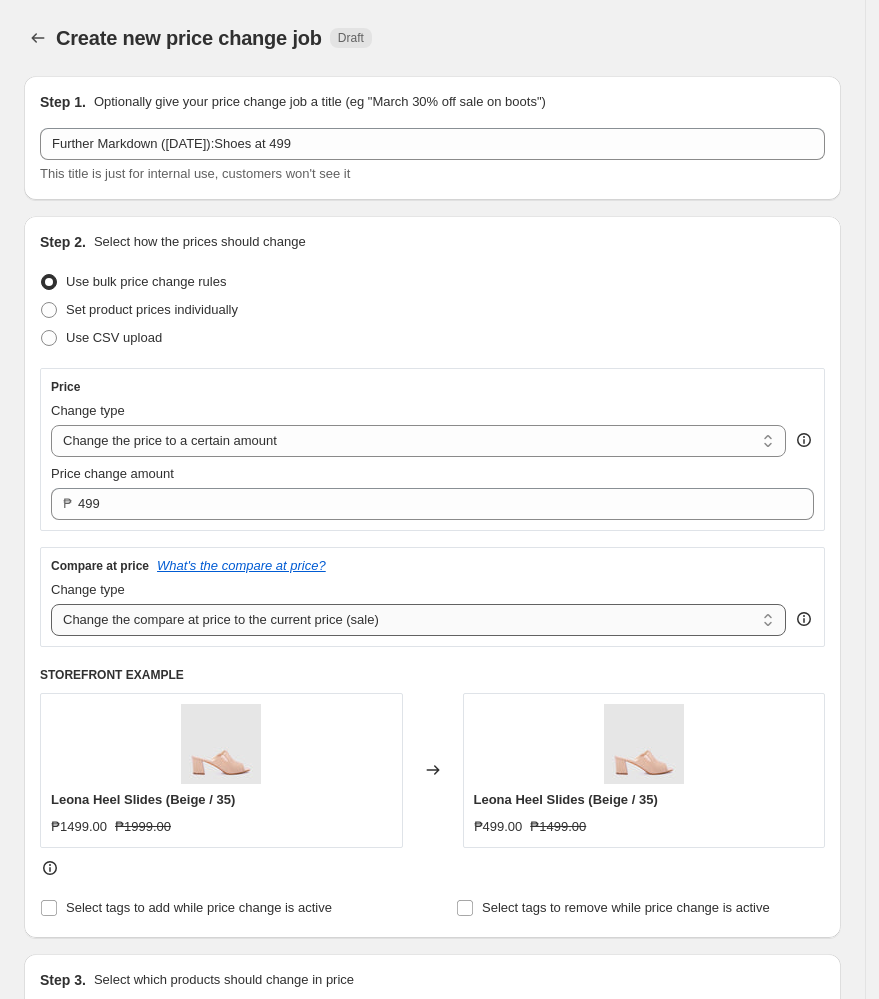 click on "Change the compare at price to the current price (sale) Change the compare at price to a certain amount Change the compare at price by a certain amount Change the compare at price by a certain percentage Change the compare at price by a certain amount relative to the actual price Change the compare at price by a certain percentage relative to the actual price Don't change the compare at price Remove the compare at price" at bounding box center (418, 620) 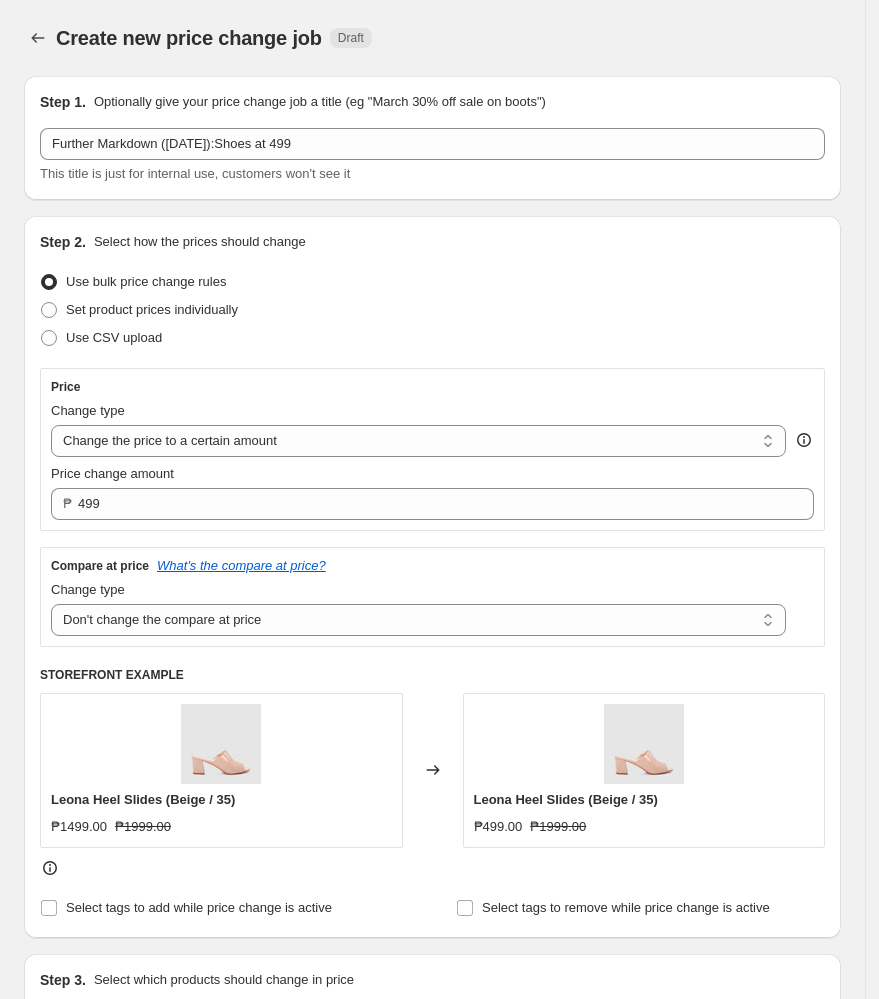 click on "Step 1. Optionally give your price change job a title (eg "March 30% off sale on boots") Further Markdown ([DATE]):Shoes at [PRICE] This title is just for internal use, customers won't see it Step 2. Select how the prices should change Use bulk price change rules Set product prices individually Use CSV upload Price Change type Change the price to a certain amount Change the price by a certain amount Change the price by a certain percentage Change the price to the current compare at price (price before sale) Change the price by a certain amount relative to the compare at price Change the price by a certain percentage relative to the compare at price Don't change the price Change the price by a certain percentage relative to the cost per item Change price to certain cost margin Change the price to a certain amount Price change amount ₱ [PRICE] Compare at price What's the compare at price? Change type Change the compare at price to the current price (sale) Change the compare at price to a certain amount ₱[PRICE]" at bounding box center (424, 1129) 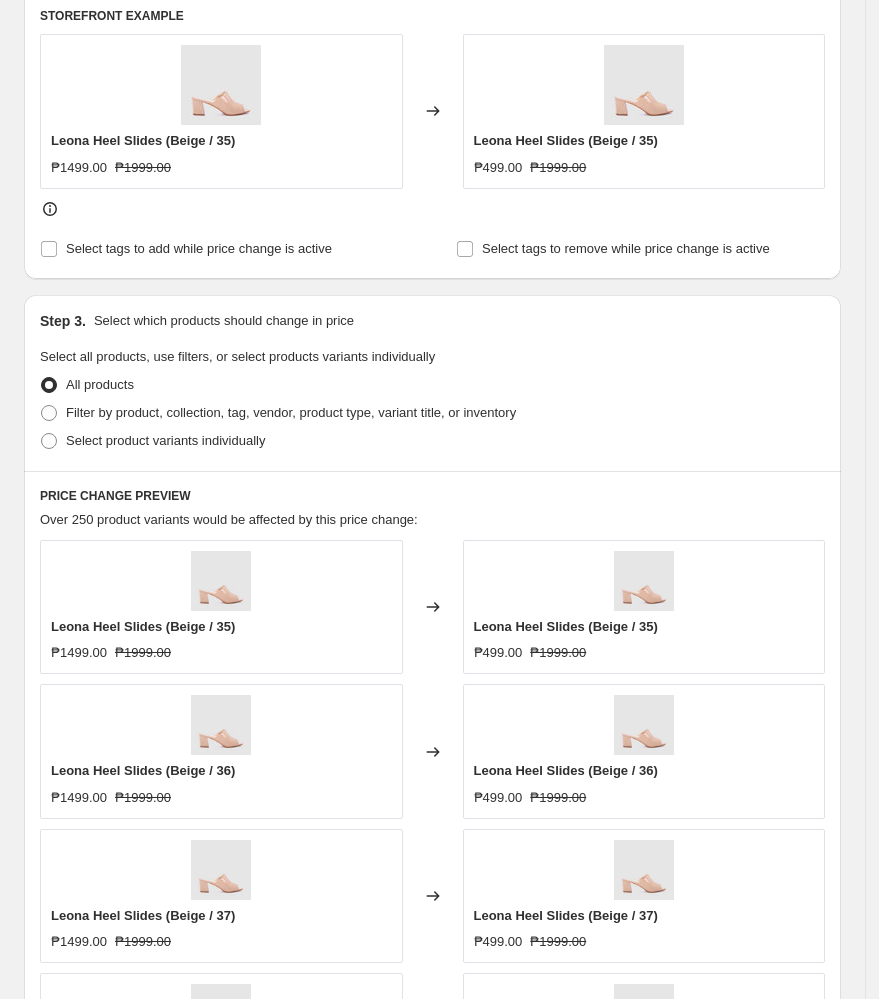 scroll, scrollTop: 666, scrollLeft: 0, axis: vertical 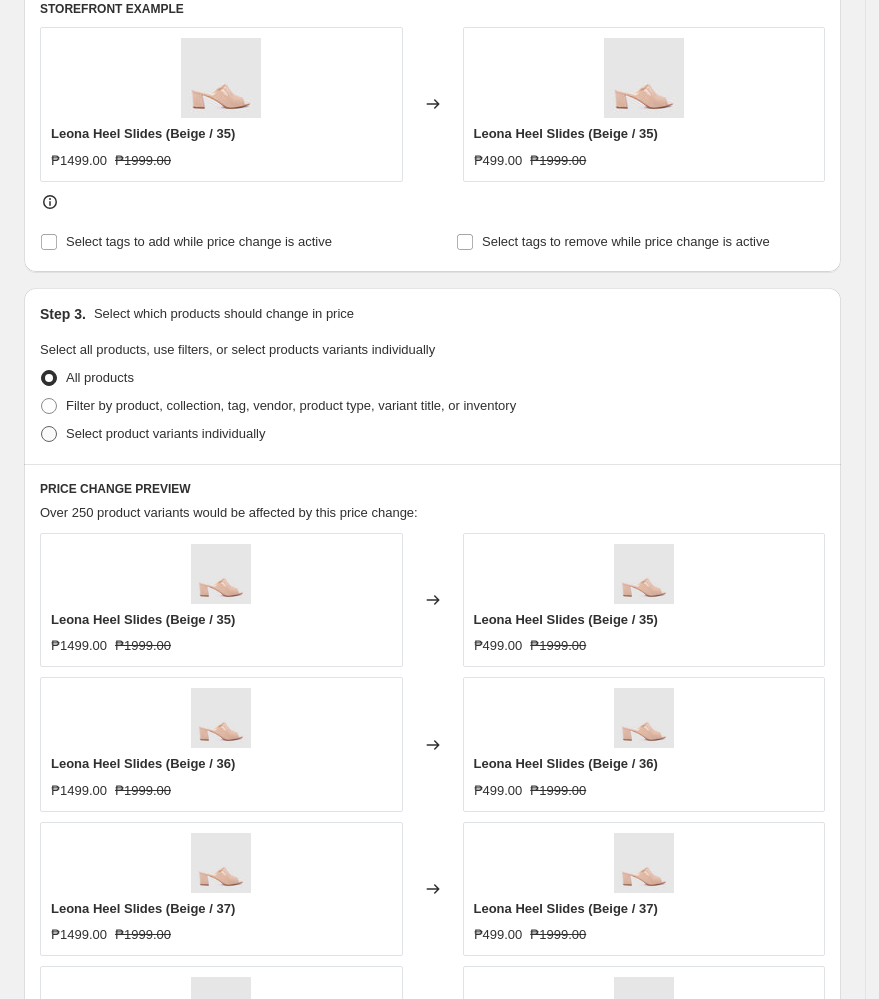click on "Select product variants individually" at bounding box center (165, 433) 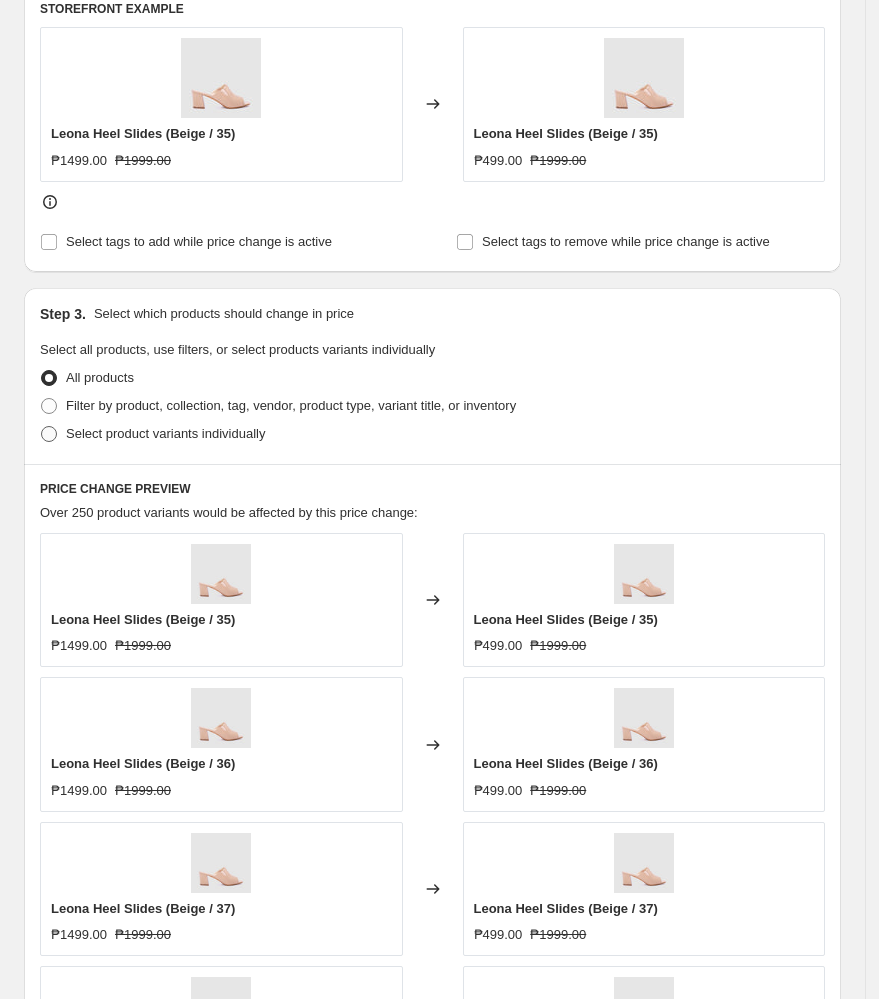 type 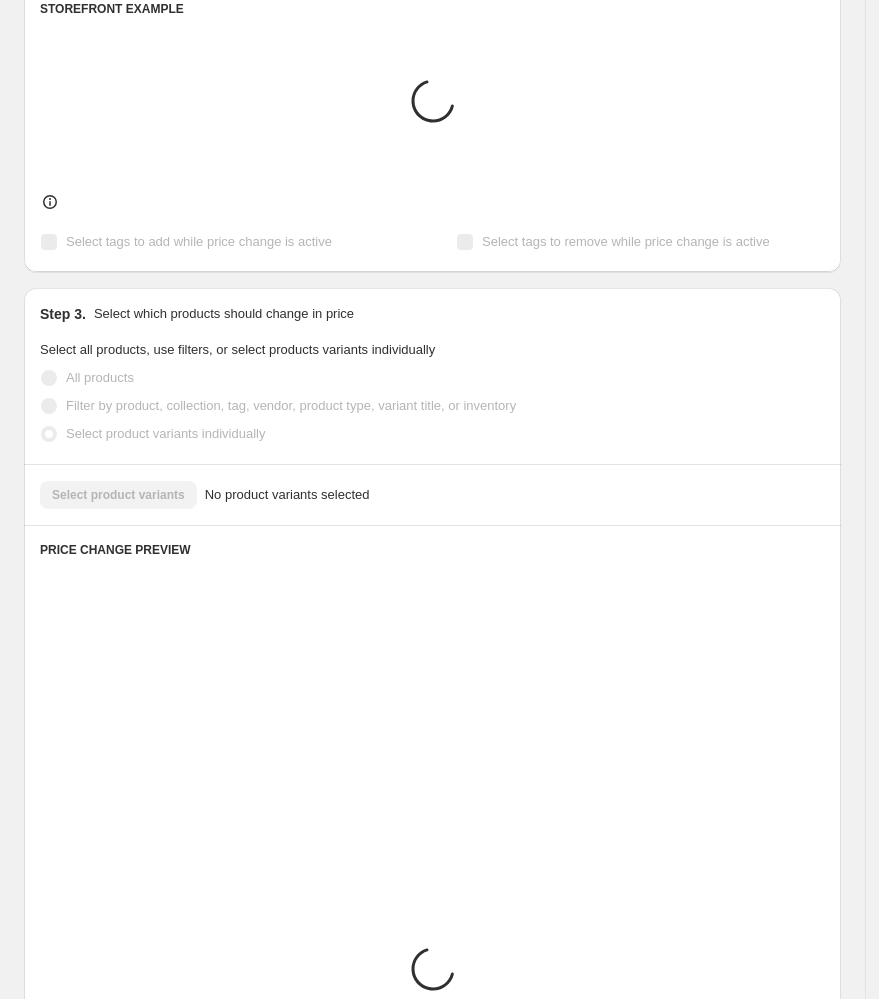 scroll, scrollTop: 618, scrollLeft: 0, axis: vertical 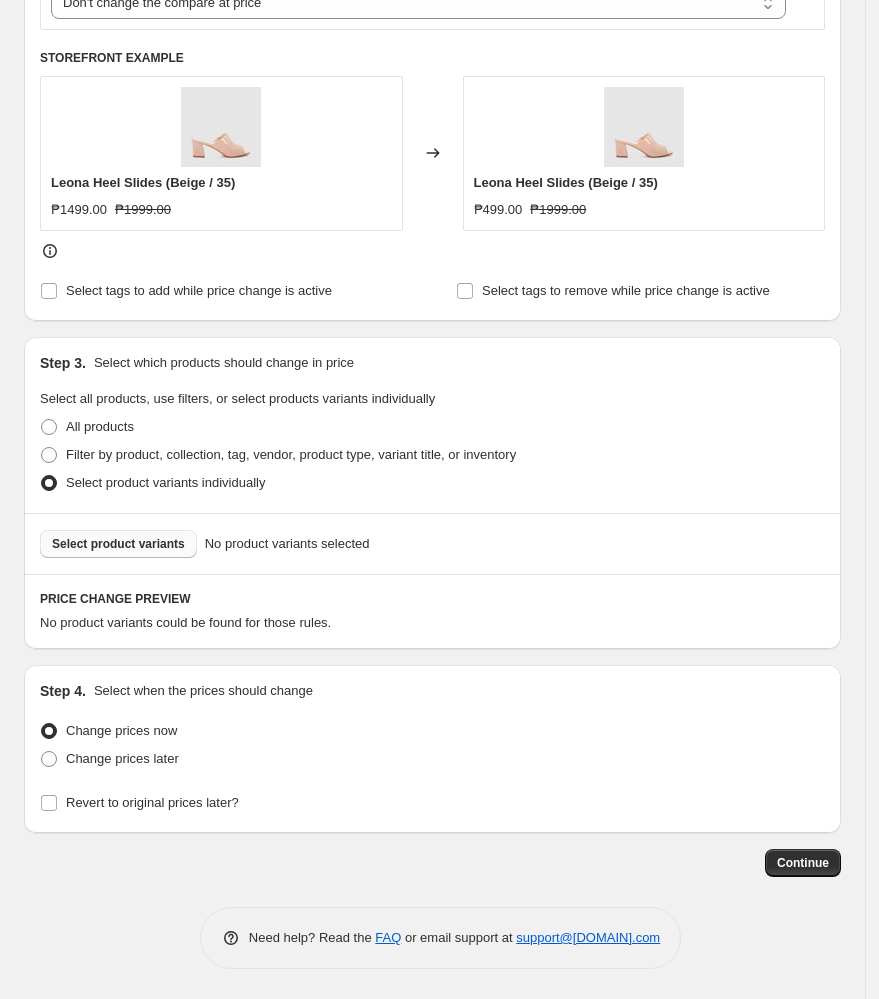 click on "Select product variants" at bounding box center [118, 544] 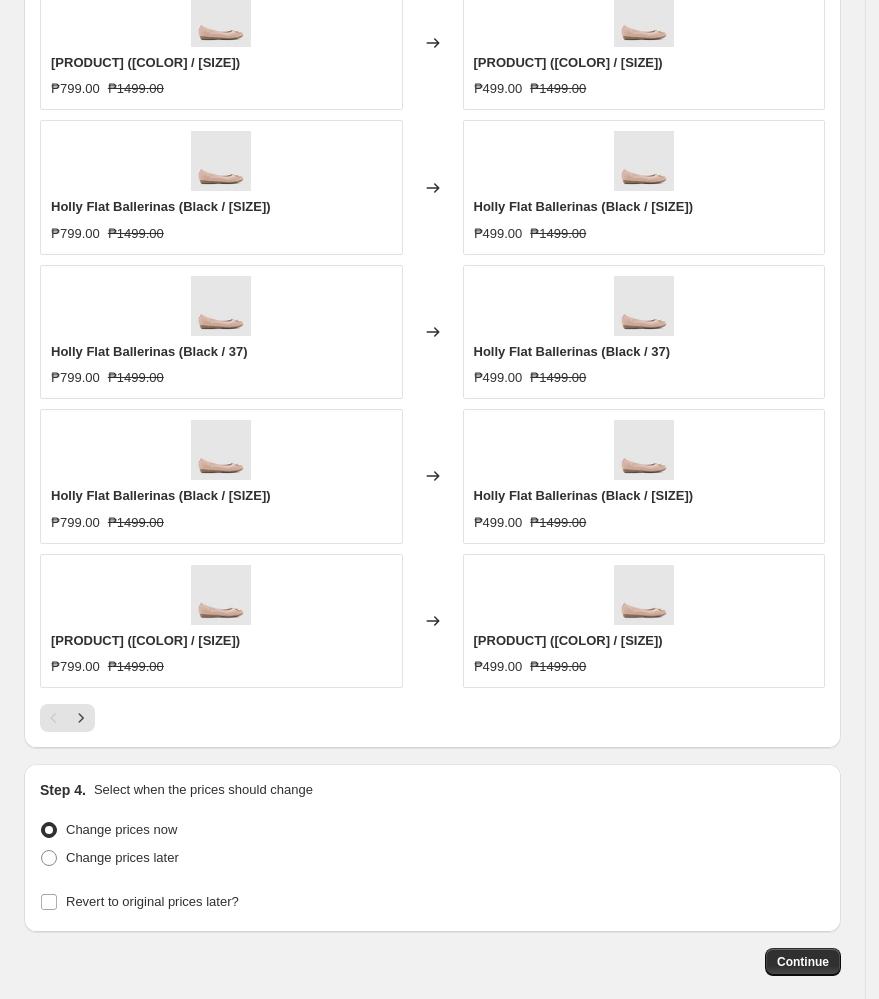 scroll, scrollTop: 1385, scrollLeft: 0, axis: vertical 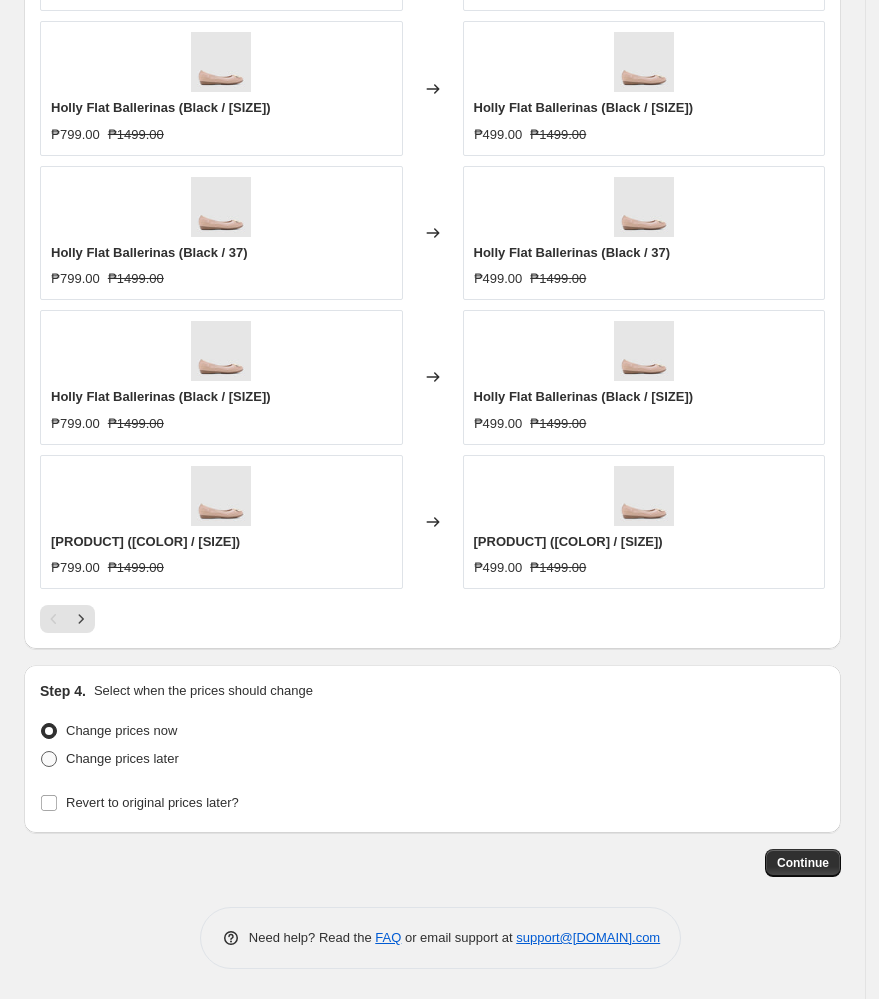 click on "Change prices later" at bounding box center (122, 758) 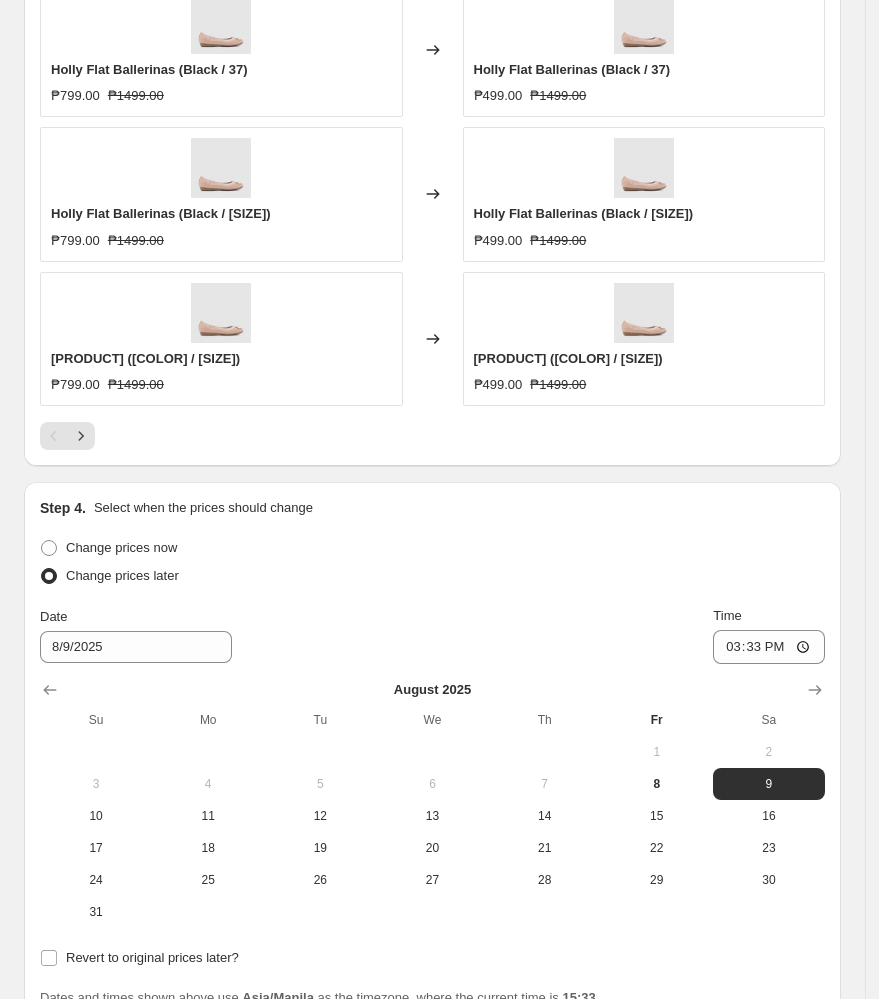 scroll, scrollTop: 1759, scrollLeft: 0, axis: vertical 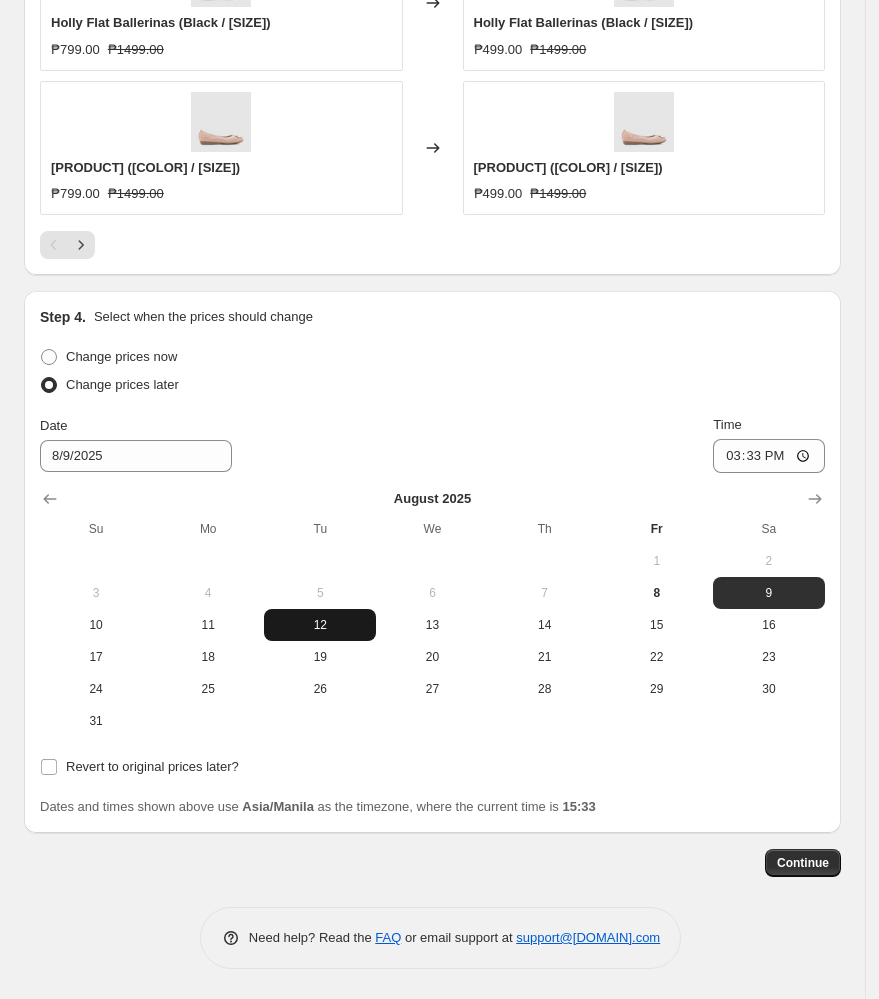 click on "12" at bounding box center [320, 625] 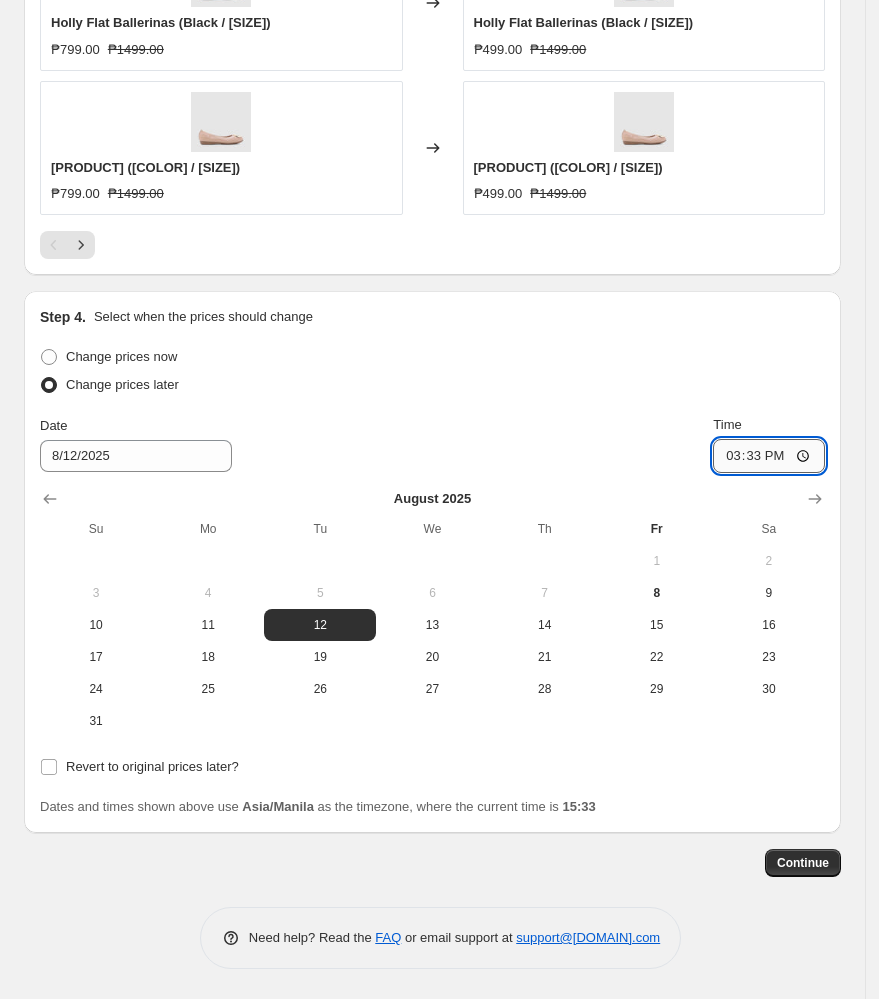 click on "15:33" at bounding box center (769, 456) 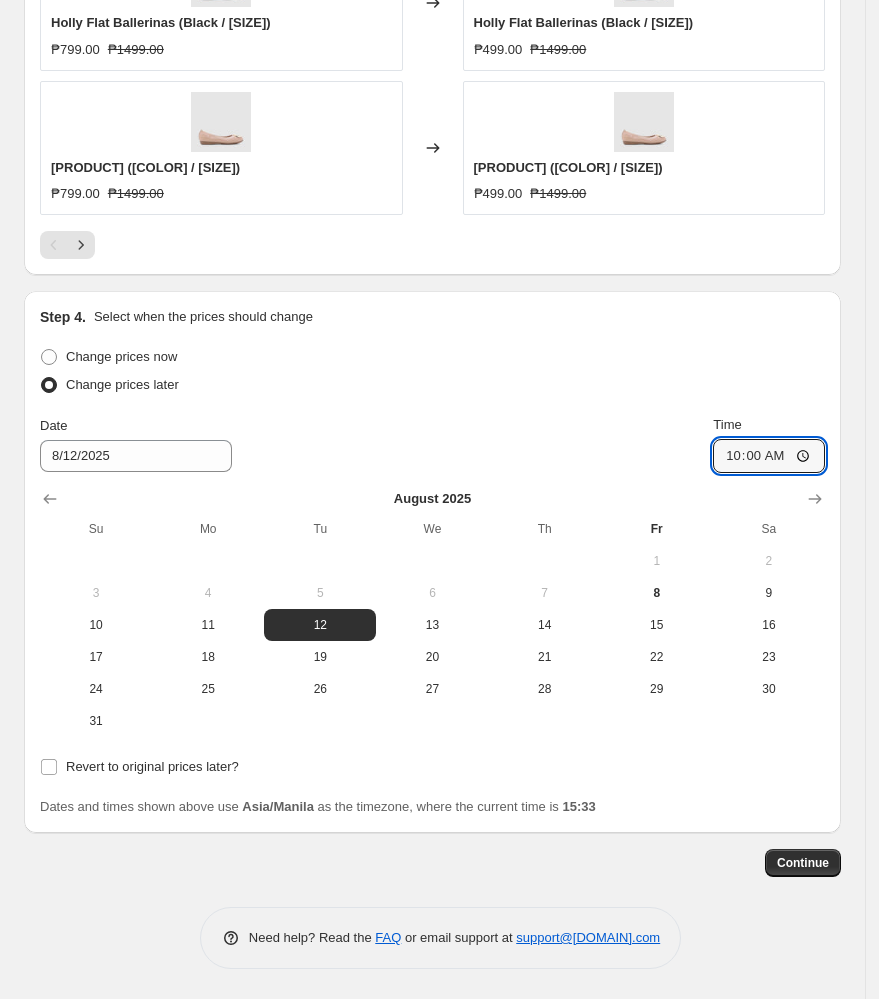 click on "Change prices later" at bounding box center (432, 385) 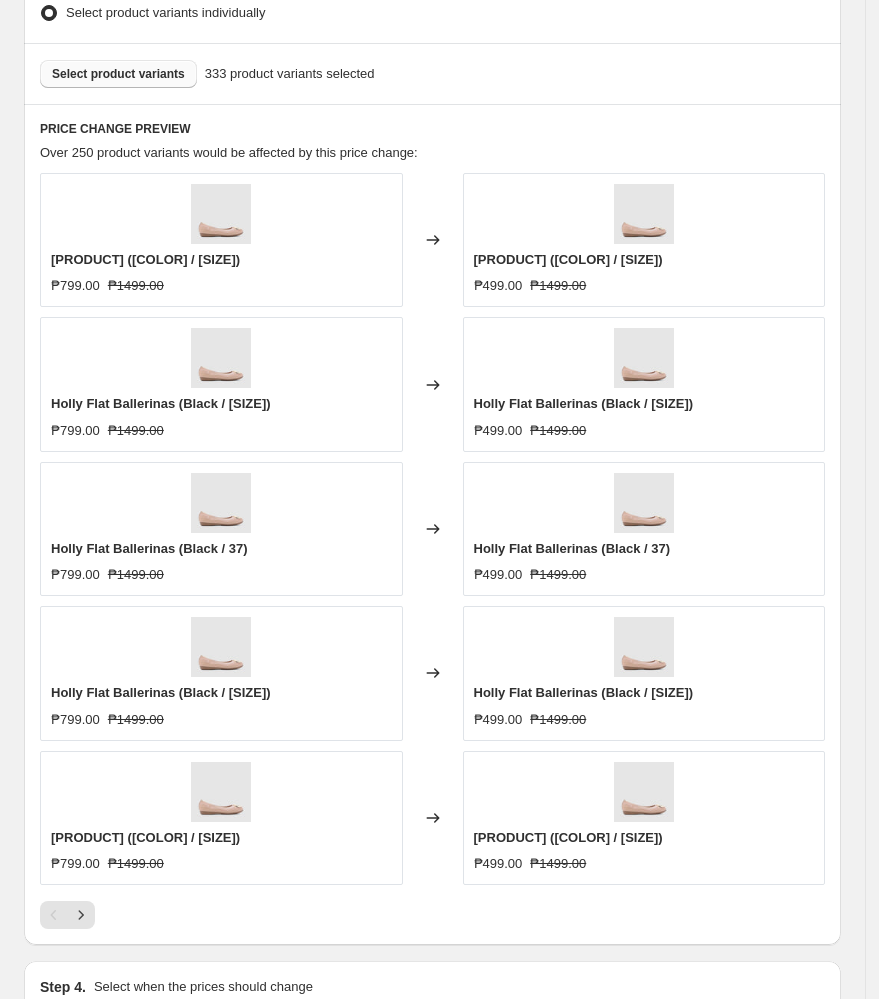 scroll, scrollTop: 1225, scrollLeft: 0, axis: vertical 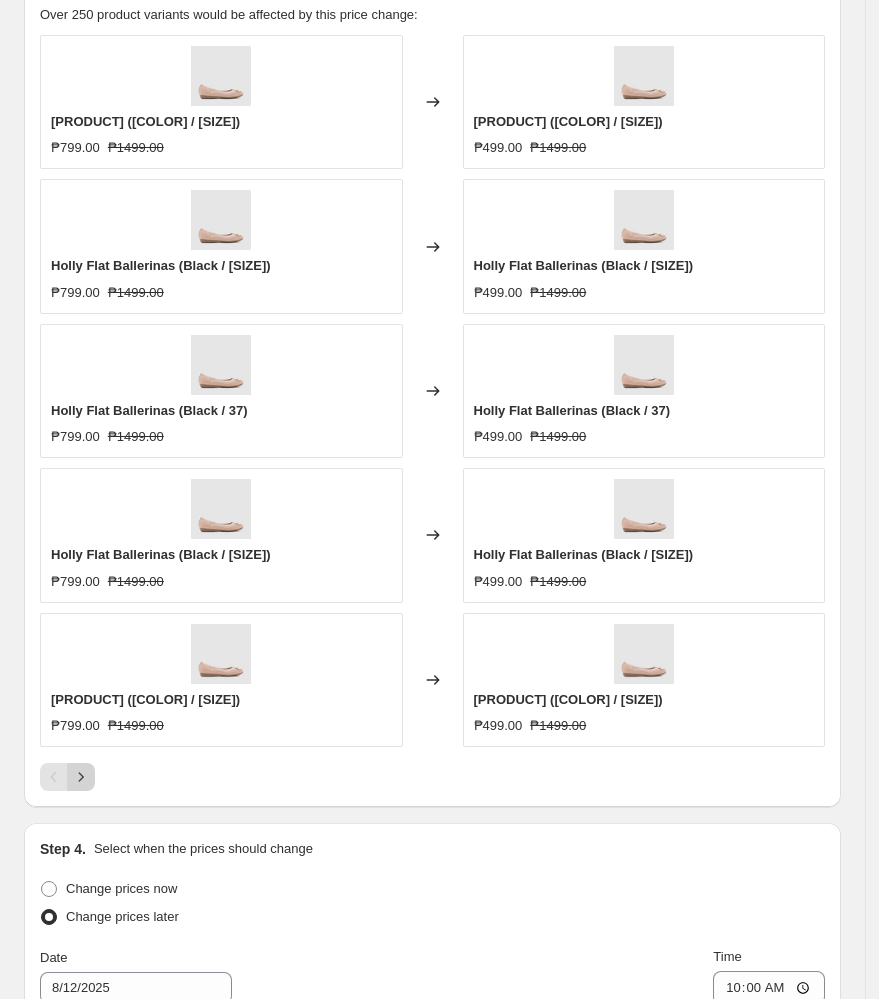 click 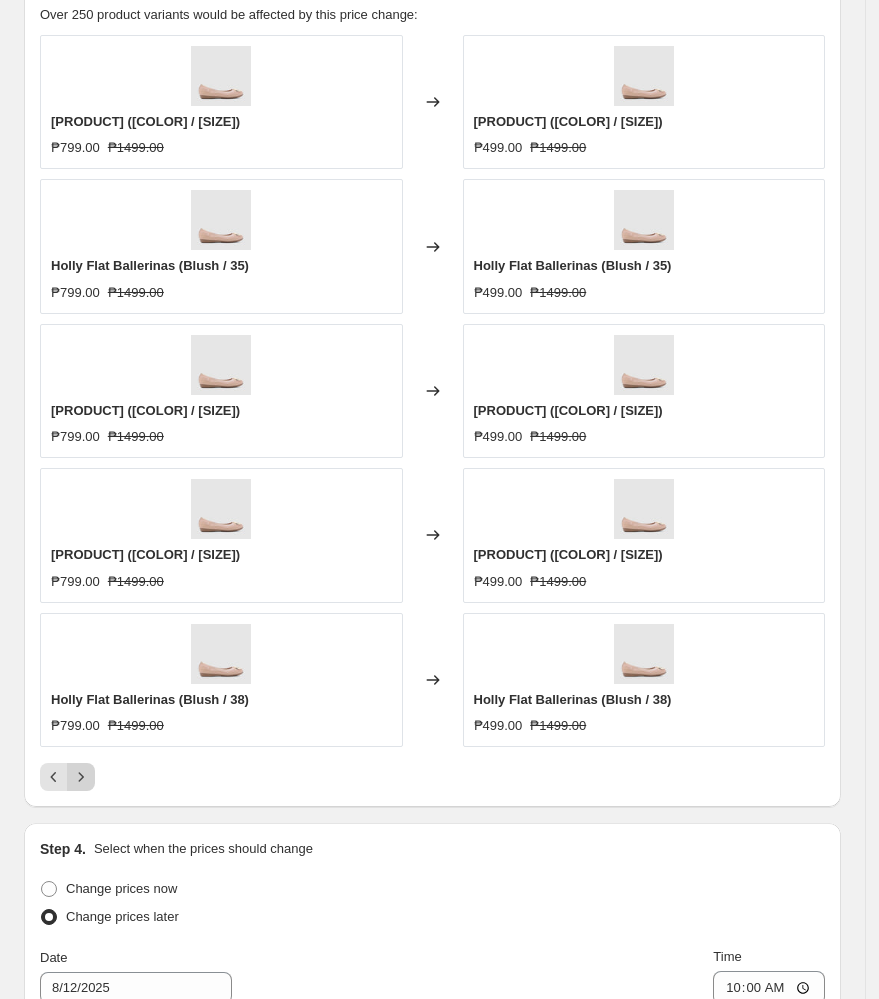 click 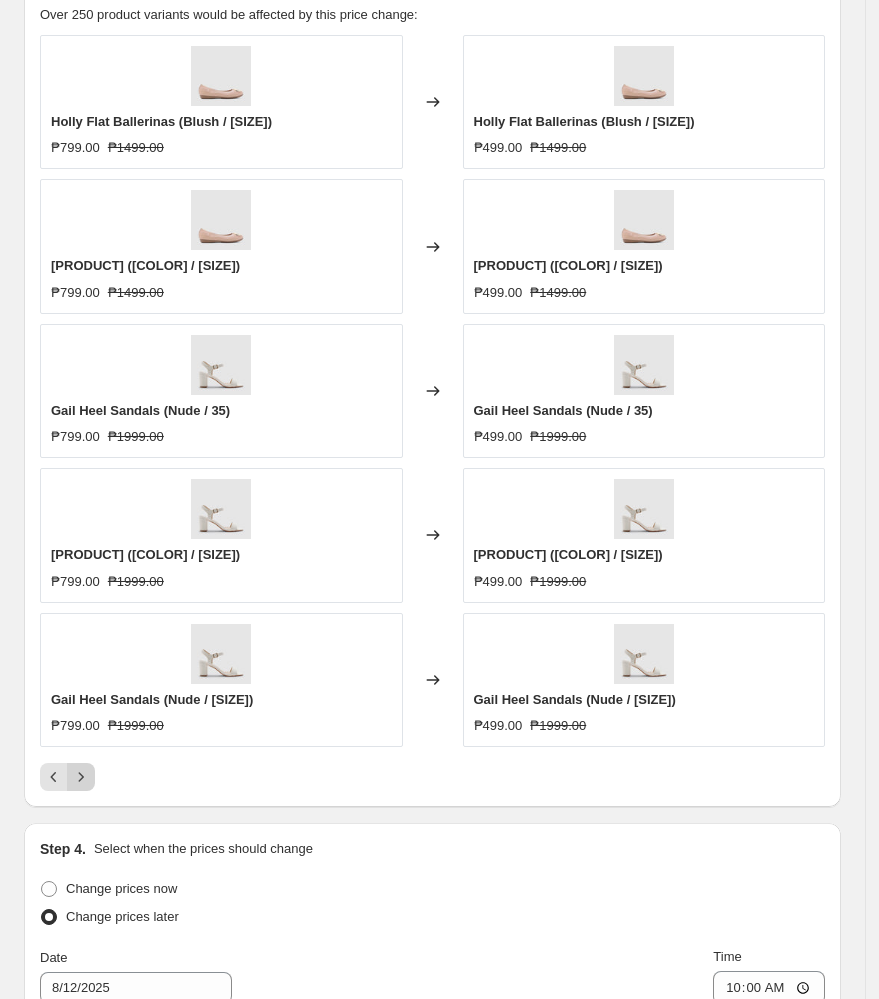 click 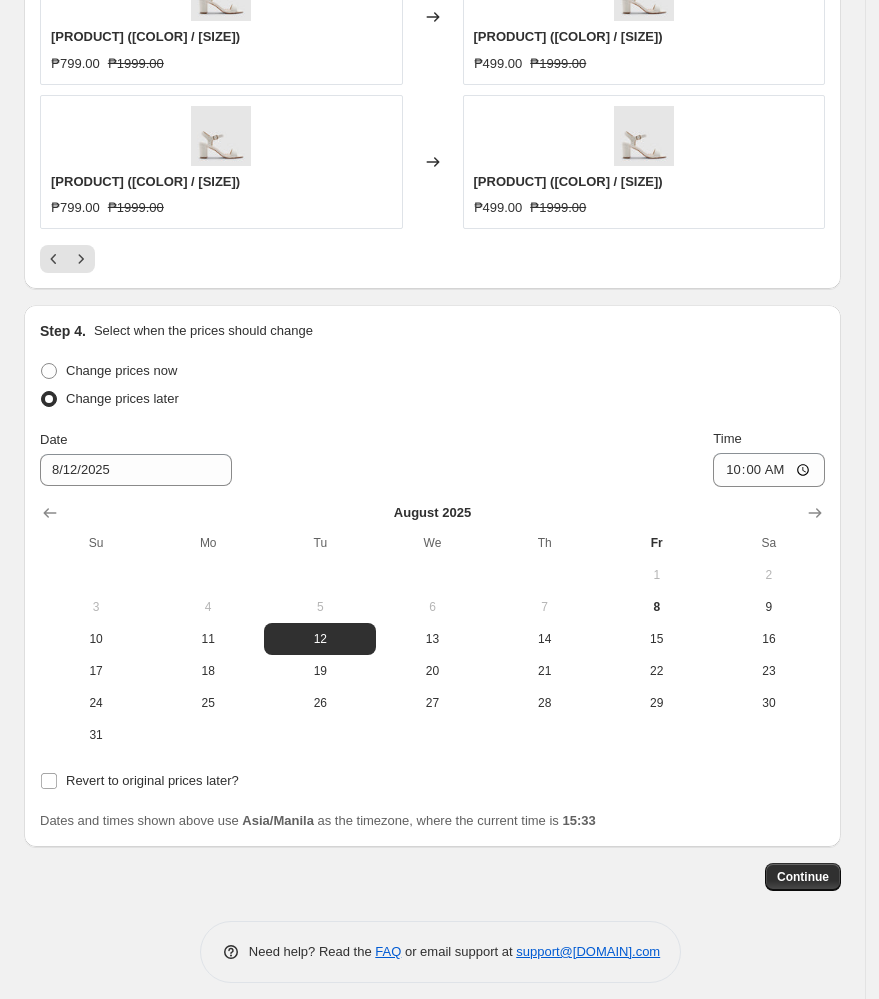 scroll, scrollTop: 1759, scrollLeft: 0, axis: vertical 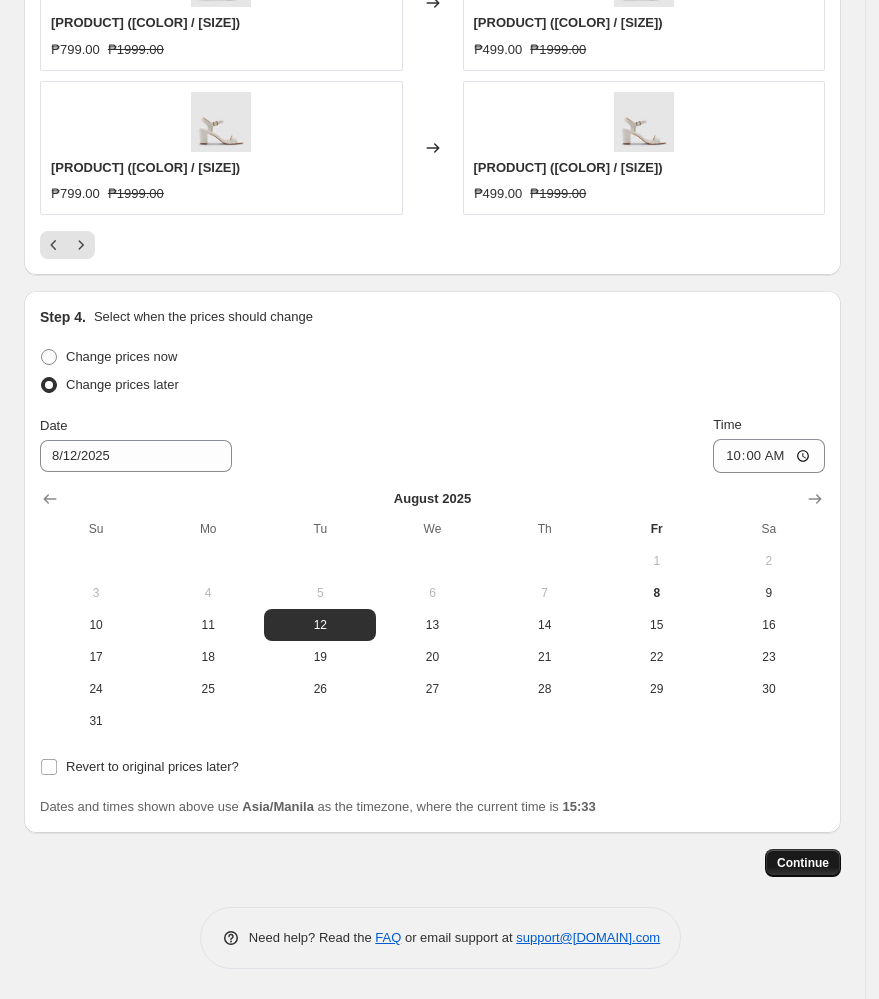 click on "Continue" at bounding box center [803, 863] 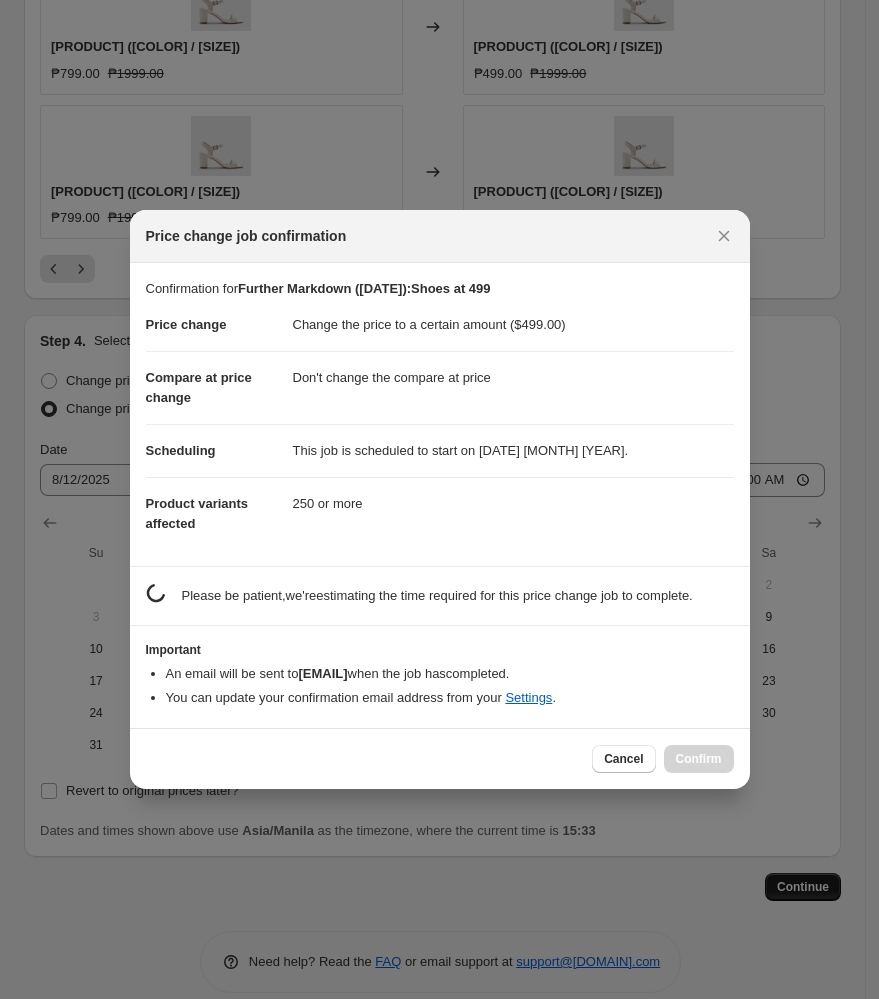 scroll, scrollTop: 1759, scrollLeft: 0, axis: vertical 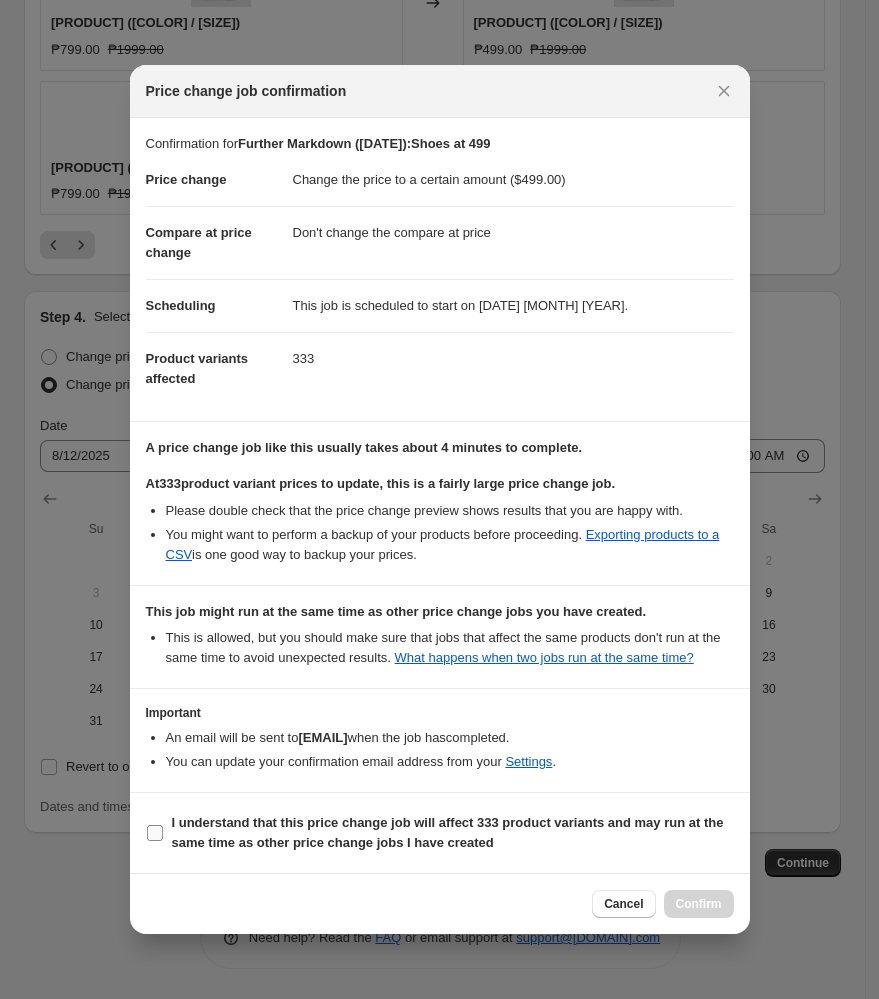 click on "I understand that this price change job will affect 333 product variants and may run at the same time as other price change jobs I have created" at bounding box center (448, 832) 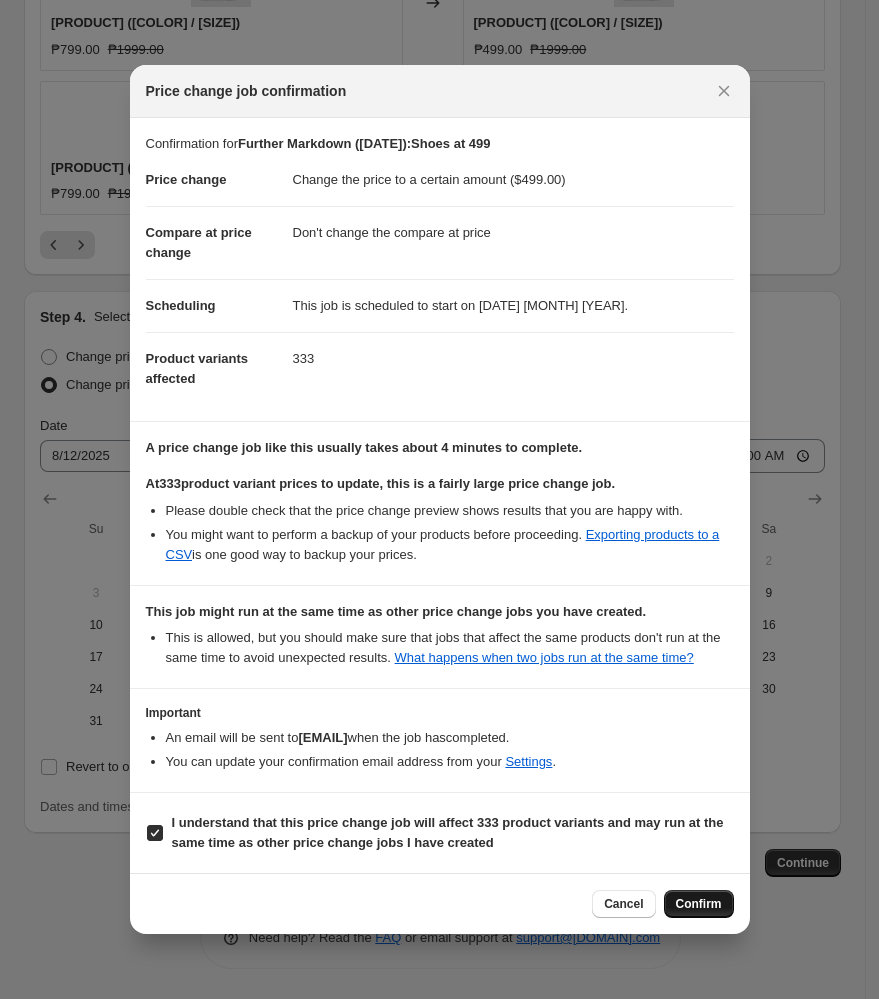 click on "Confirm" at bounding box center (699, 904) 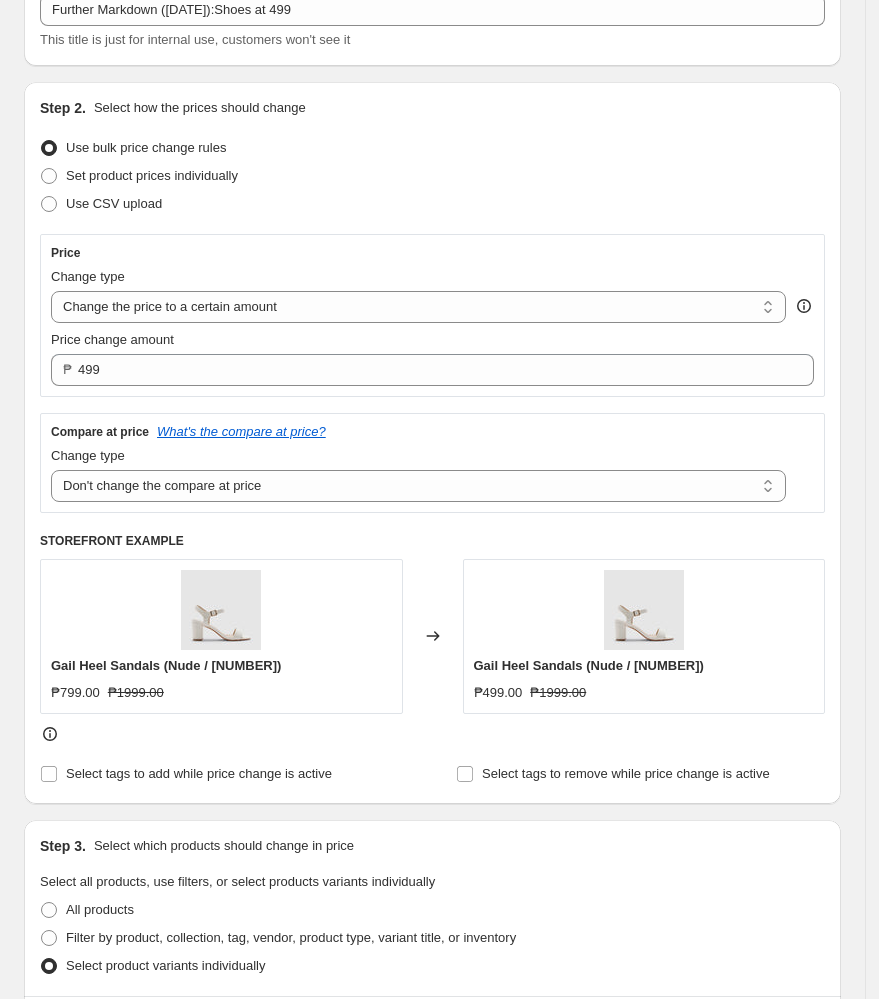 scroll, scrollTop: 0, scrollLeft: 0, axis: both 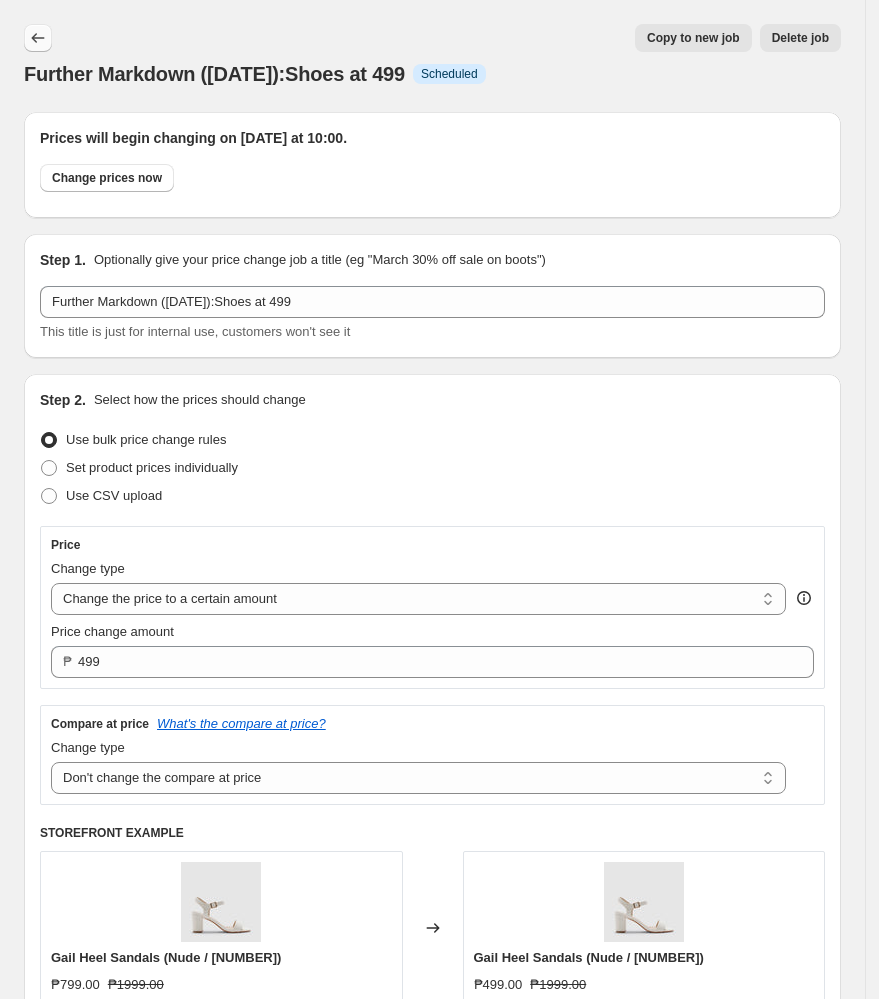 click at bounding box center (38, 38) 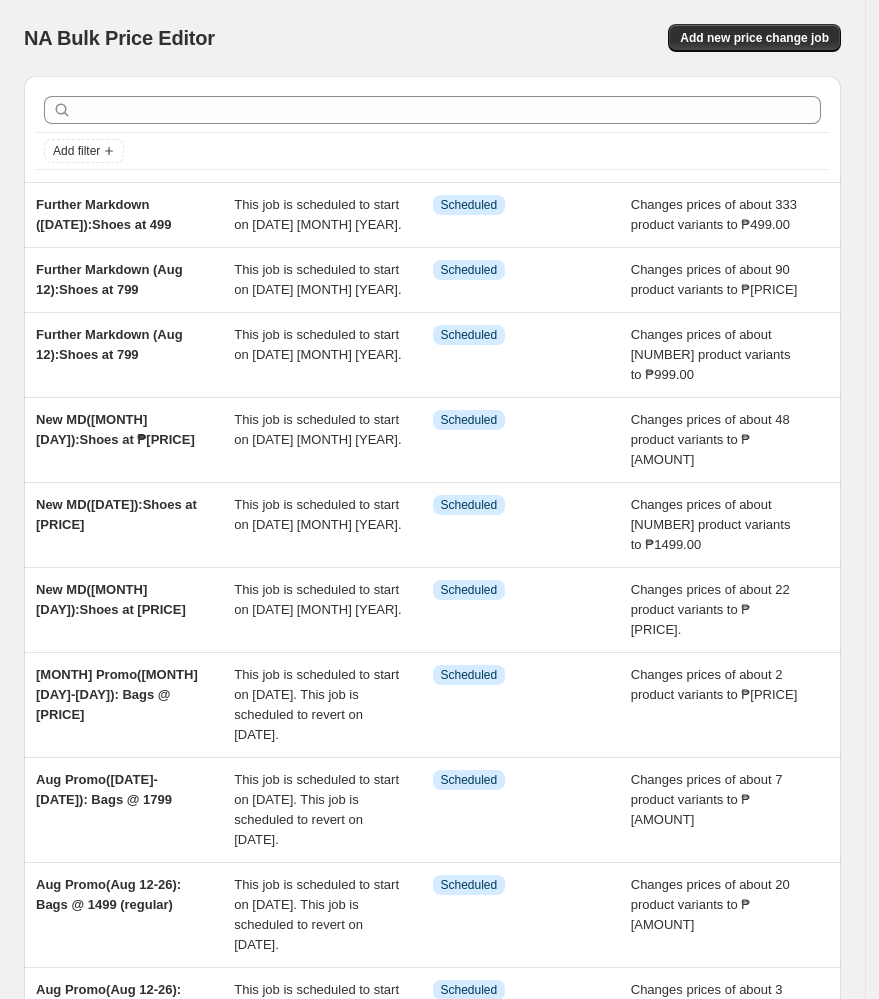click on "NA Bulk Price Editor" at bounding box center [229, 38] 